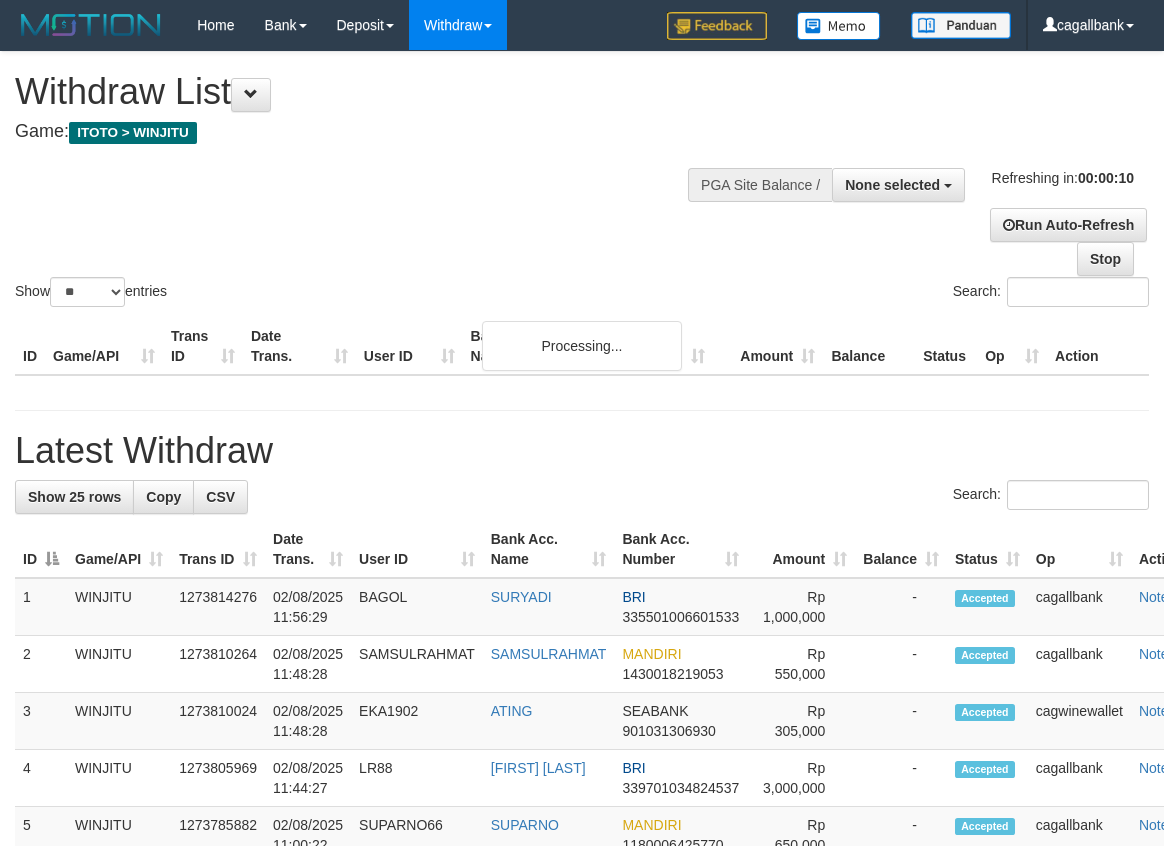 select 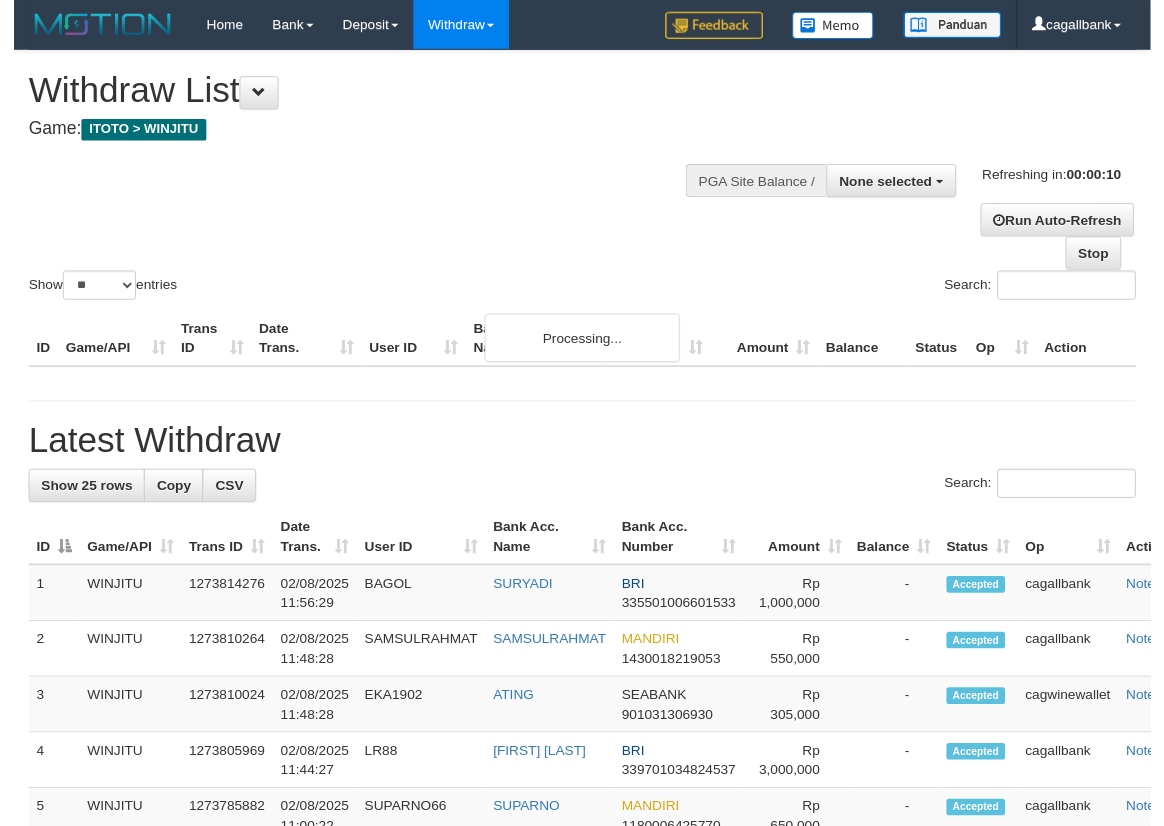 scroll, scrollTop: 0, scrollLeft: 0, axis: both 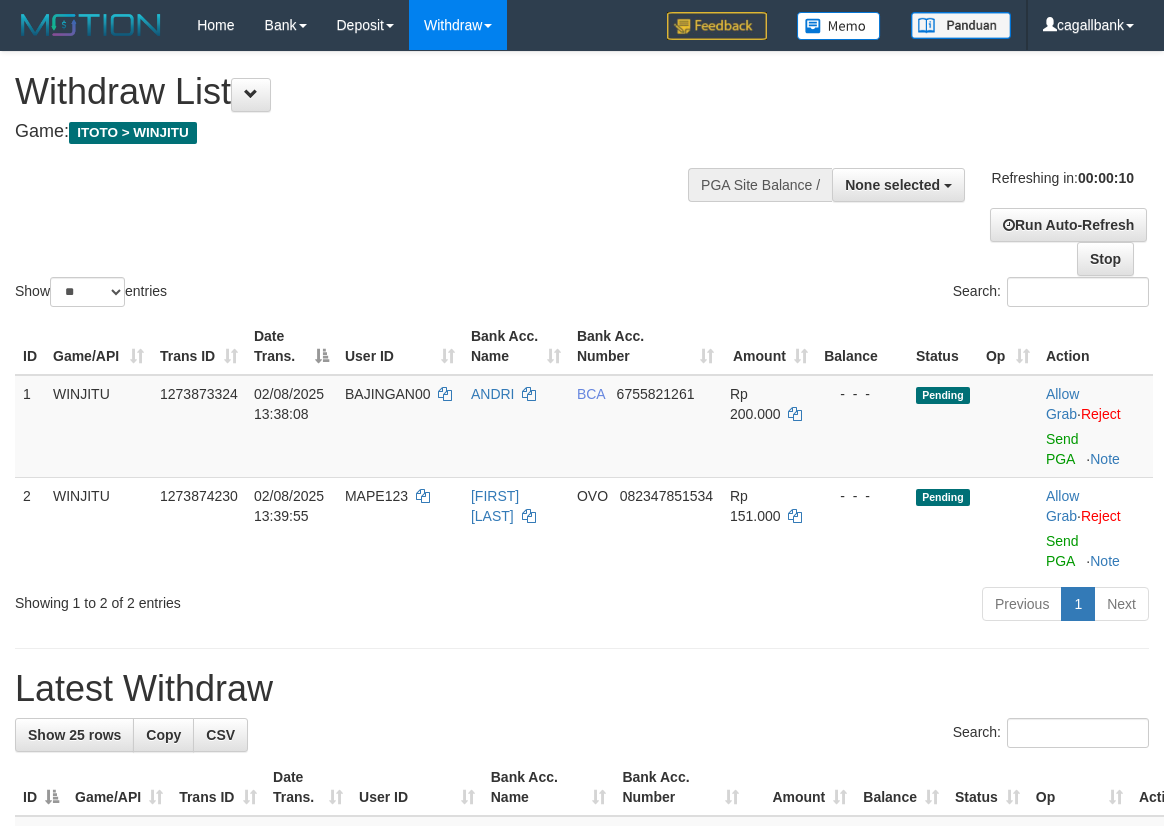 select 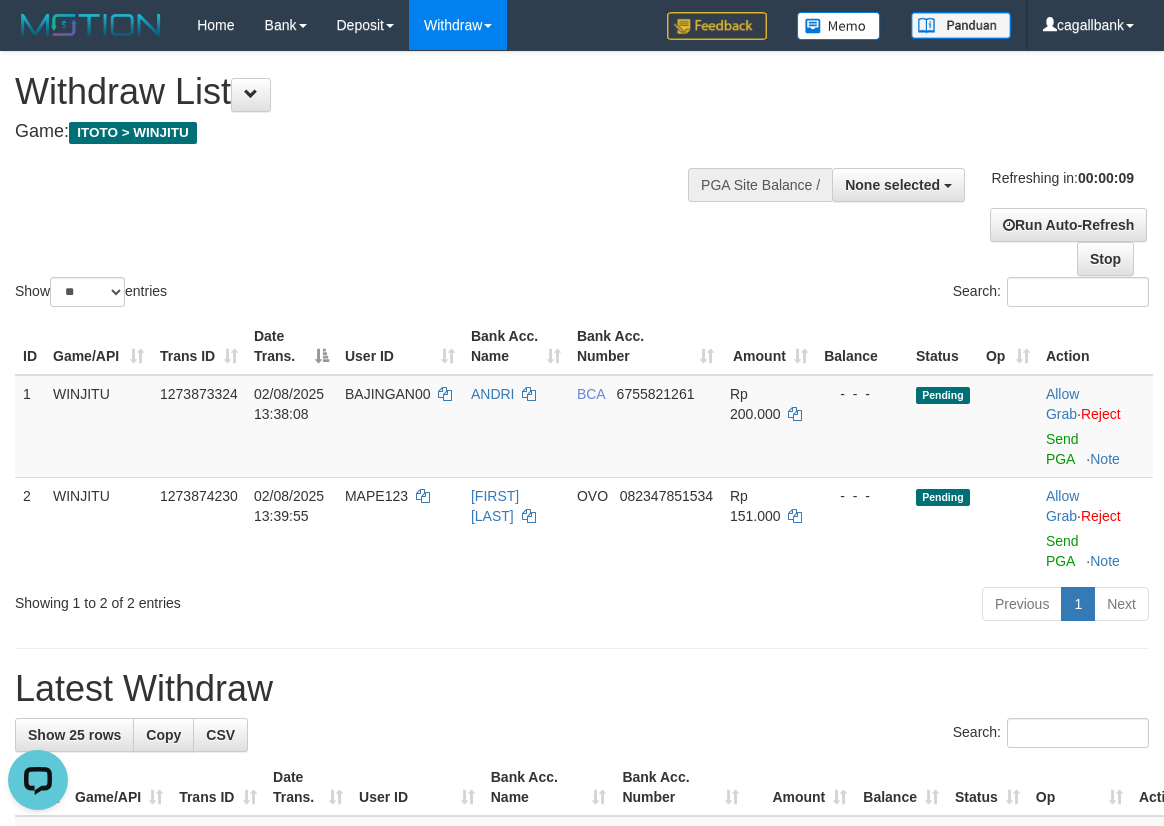 scroll, scrollTop: 0, scrollLeft: 0, axis: both 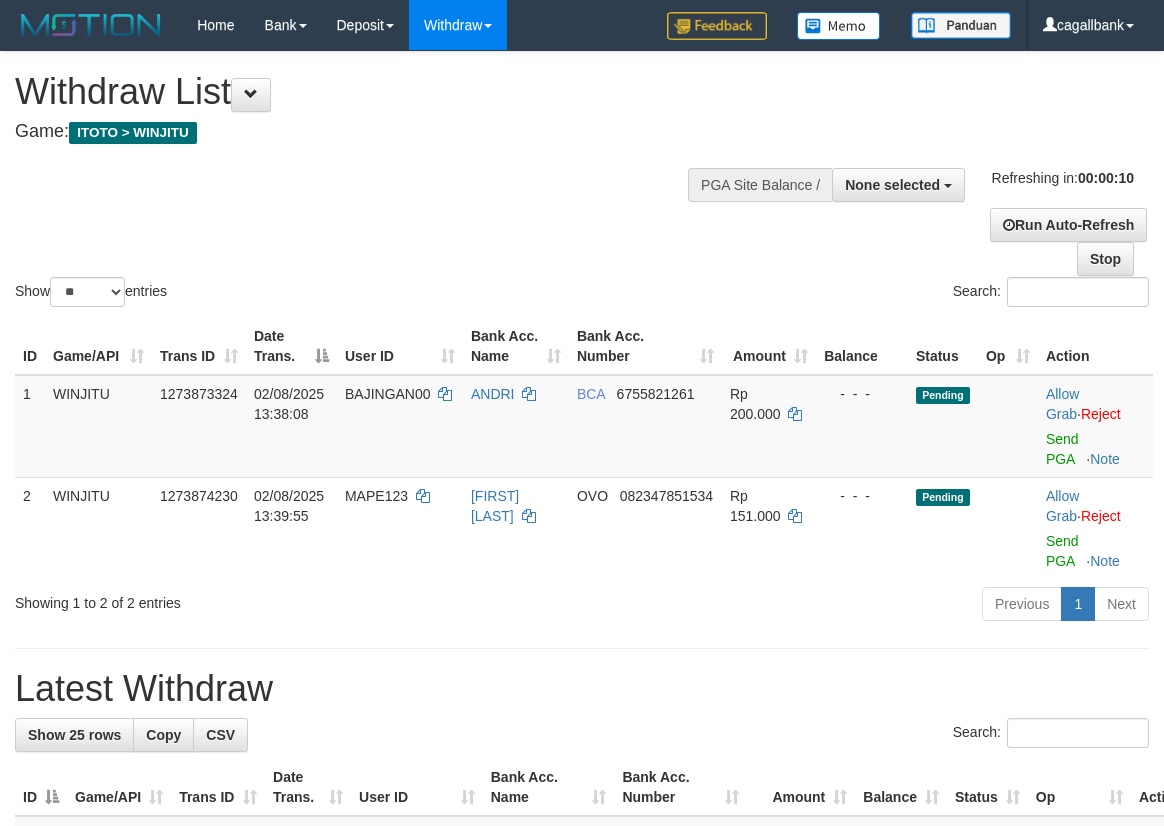 select 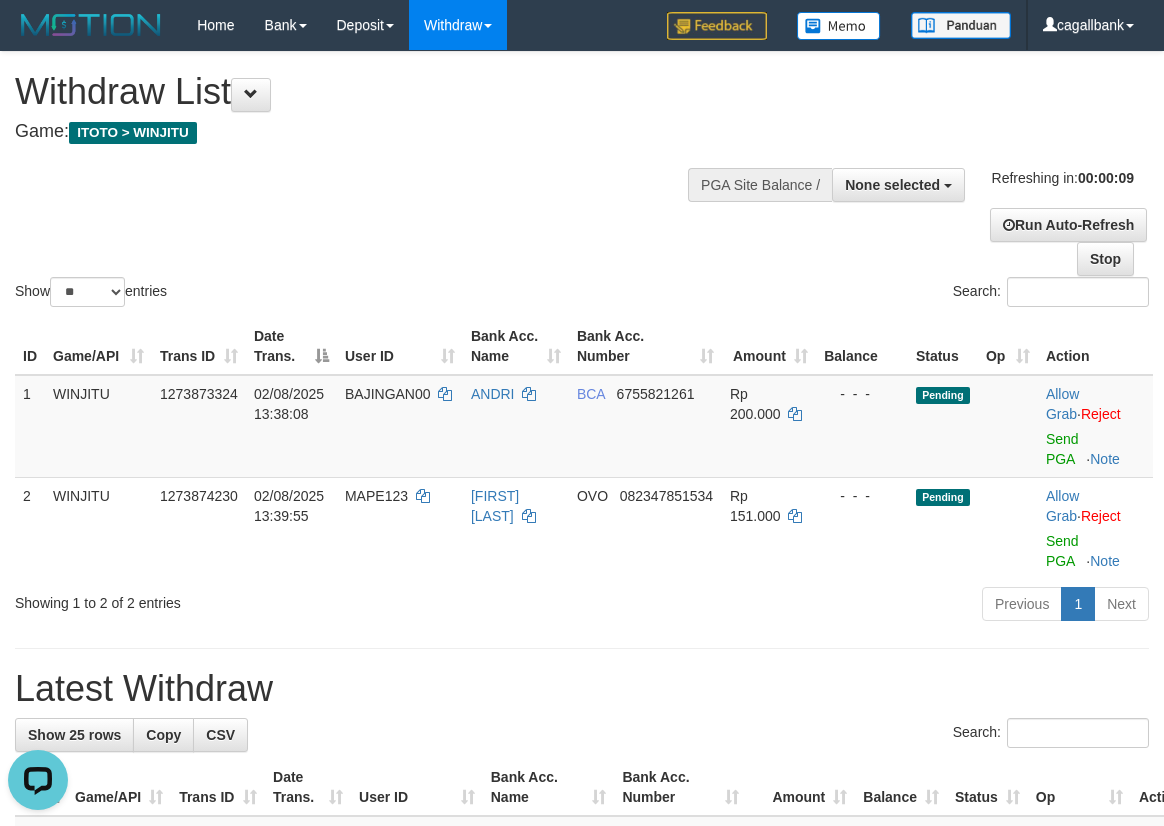 scroll, scrollTop: 0, scrollLeft: 0, axis: both 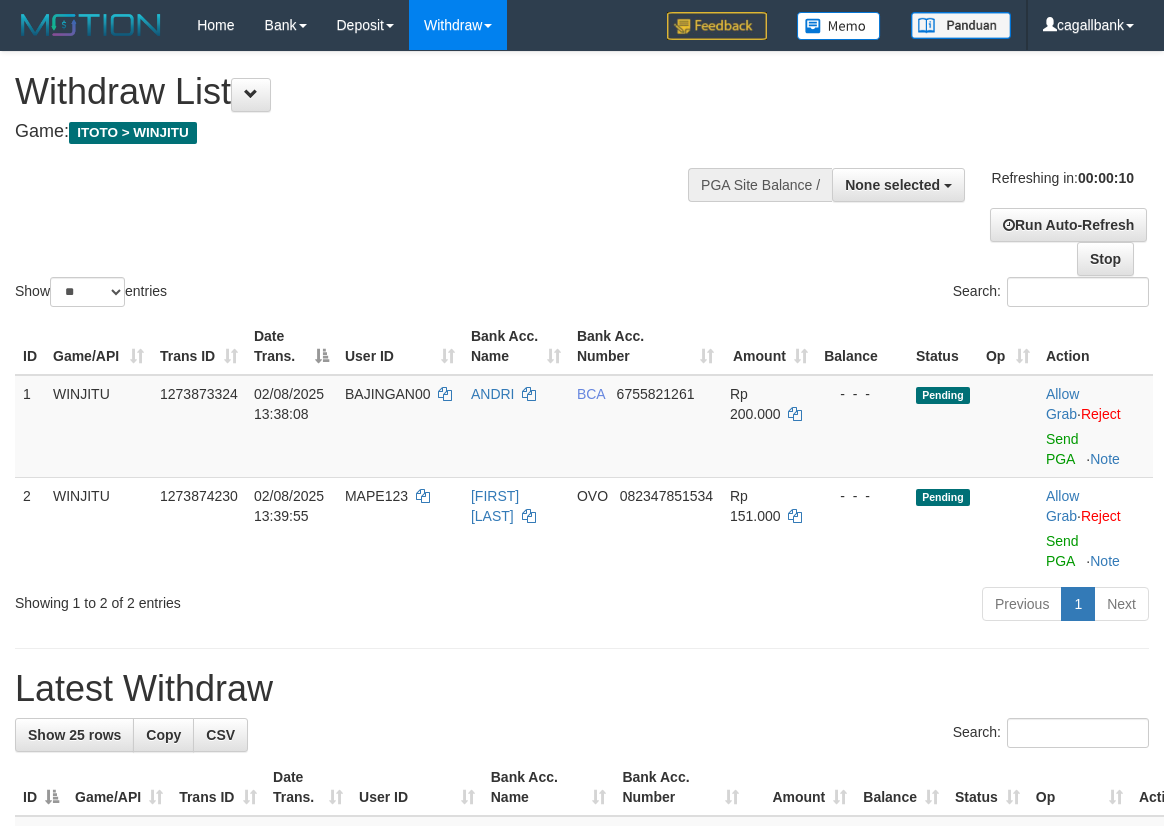 select 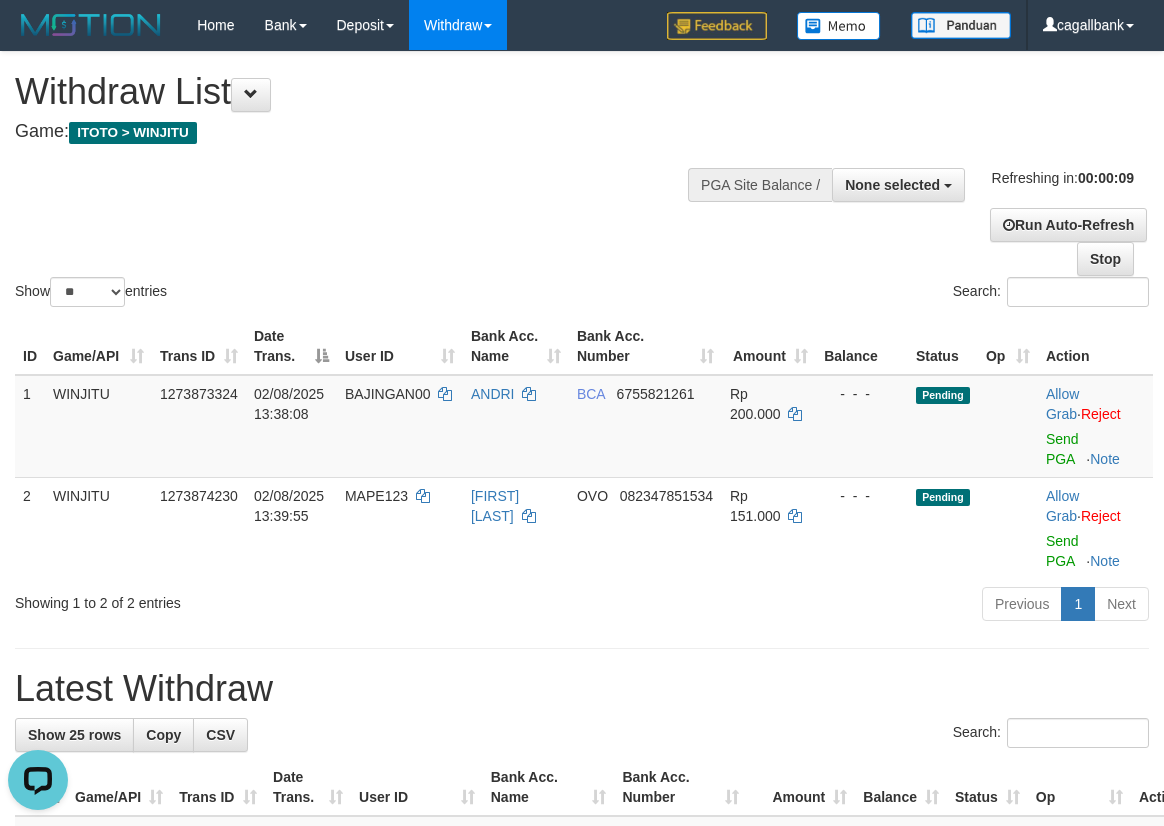 scroll, scrollTop: 0, scrollLeft: 0, axis: both 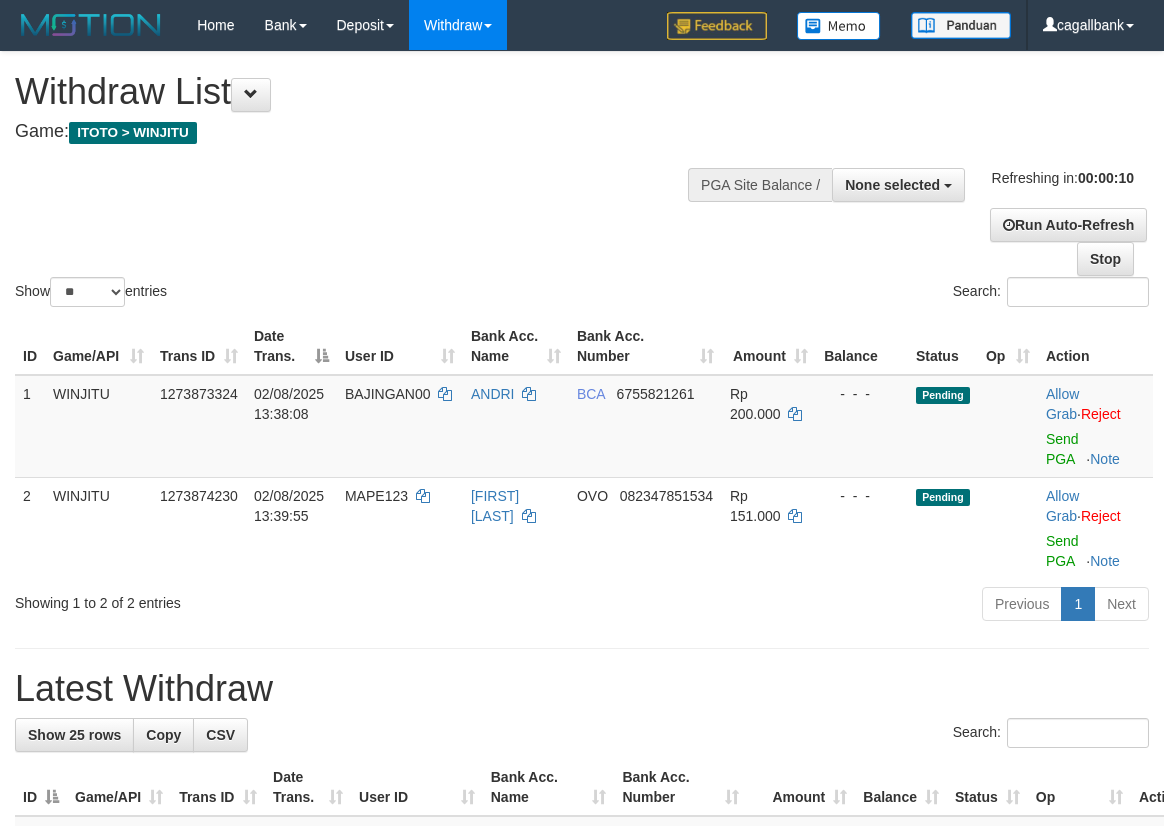 select 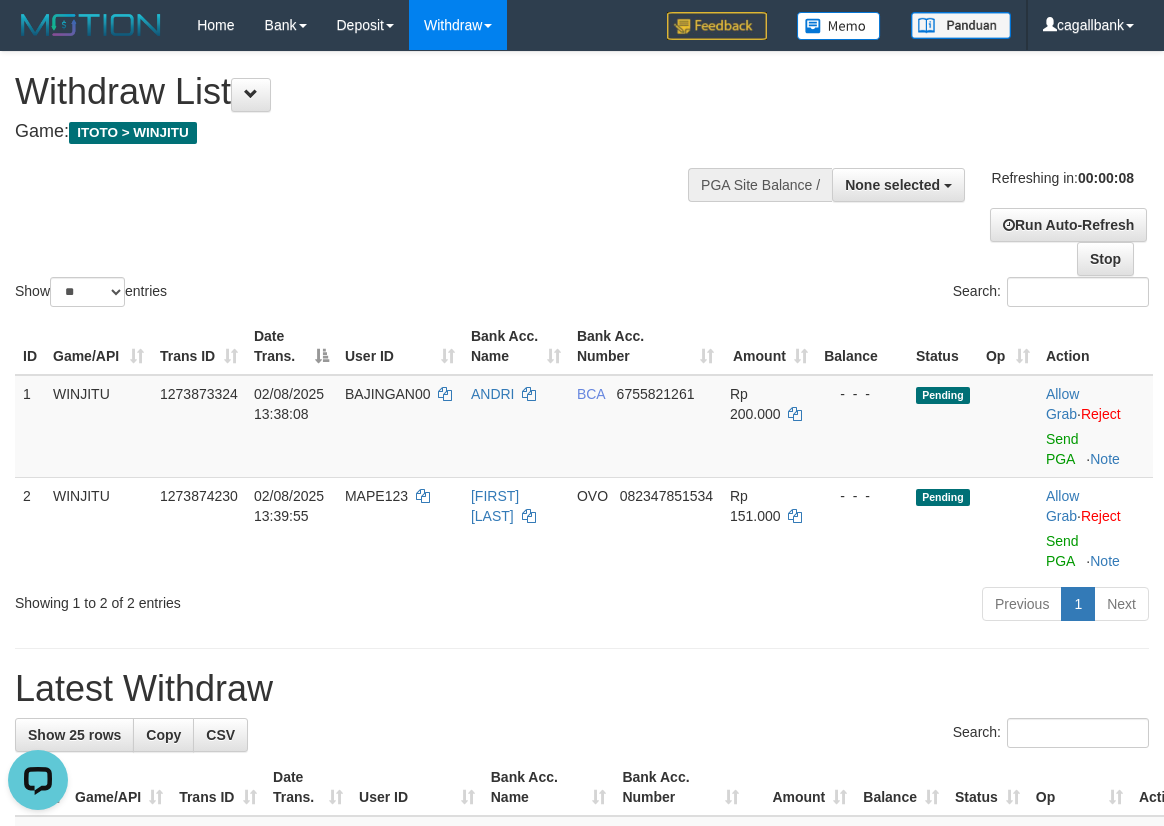 scroll, scrollTop: 0, scrollLeft: 0, axis: both 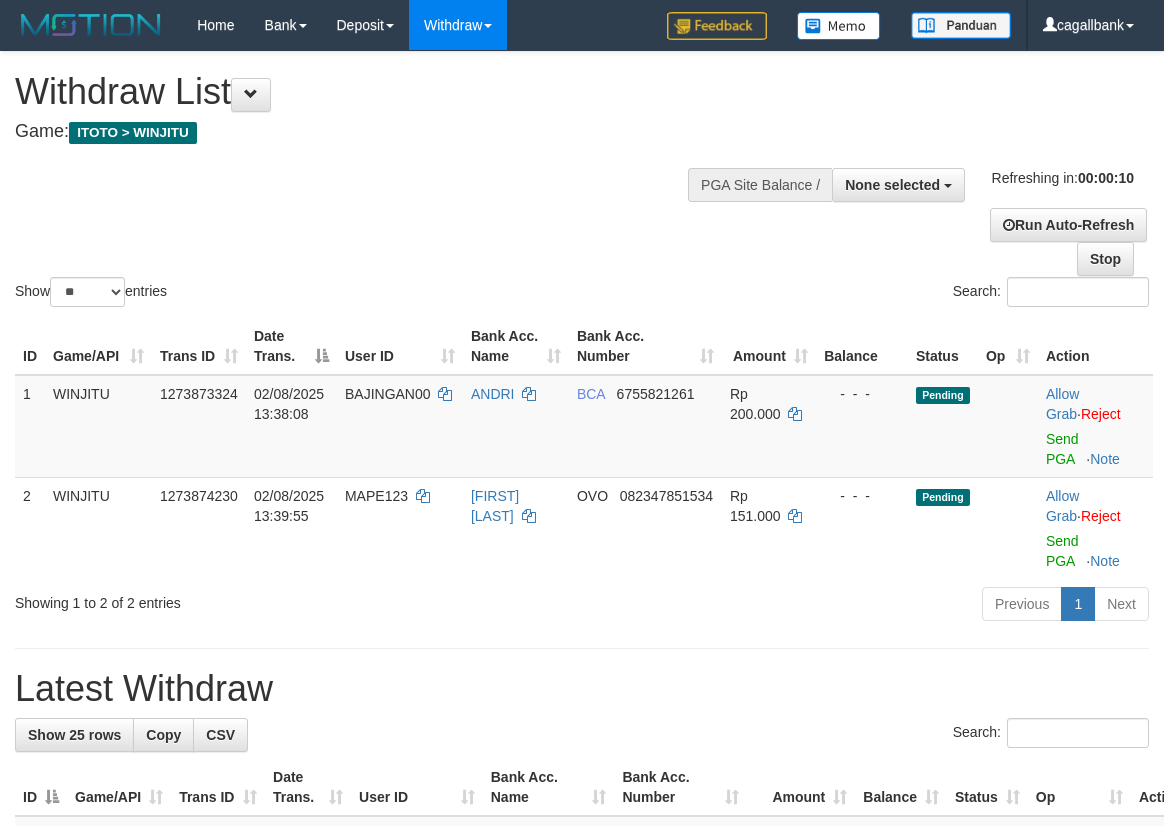 select 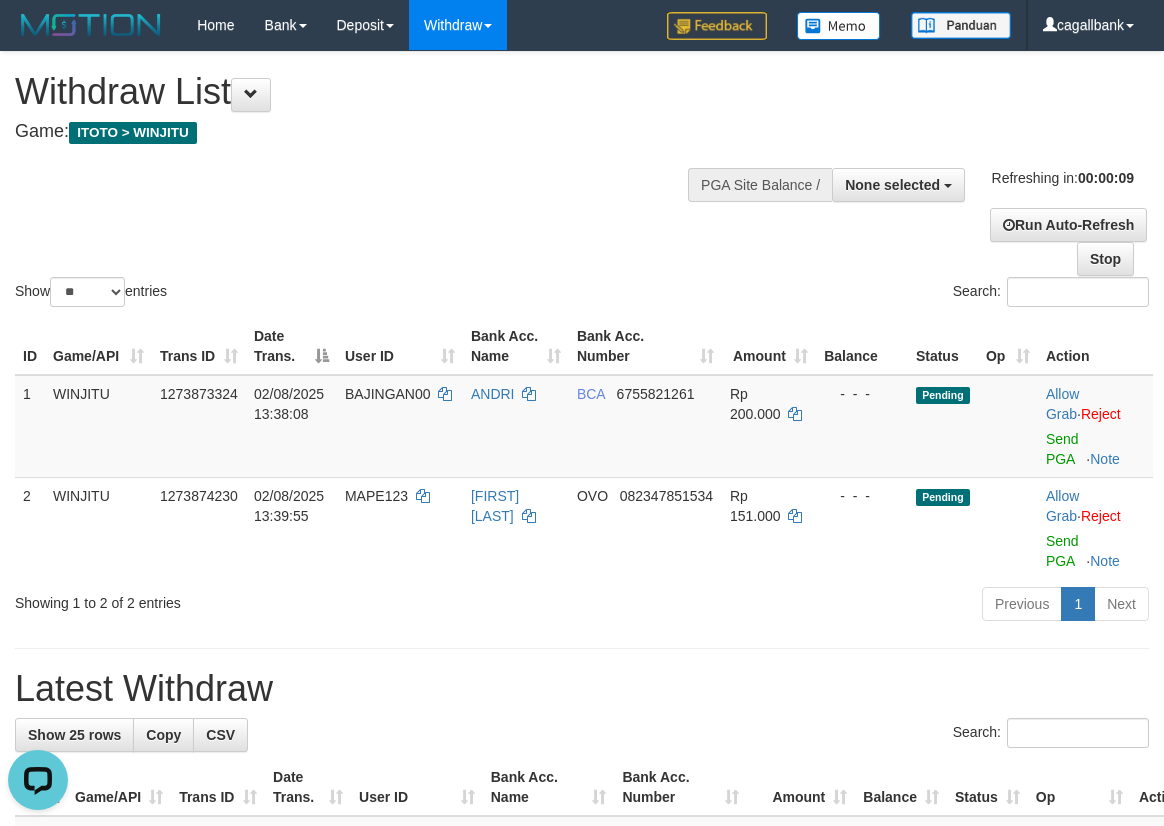 scroll, scrollTop: 0, scrollLeft: 0, axis: both 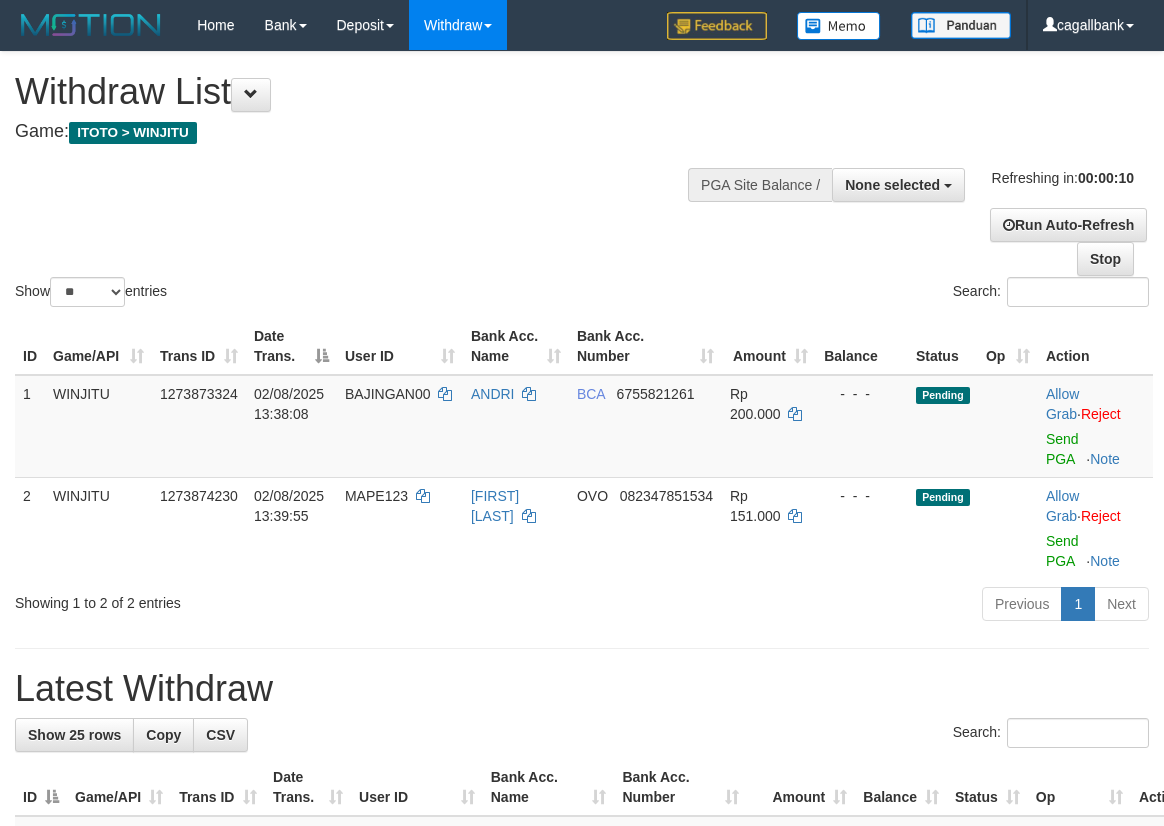 select 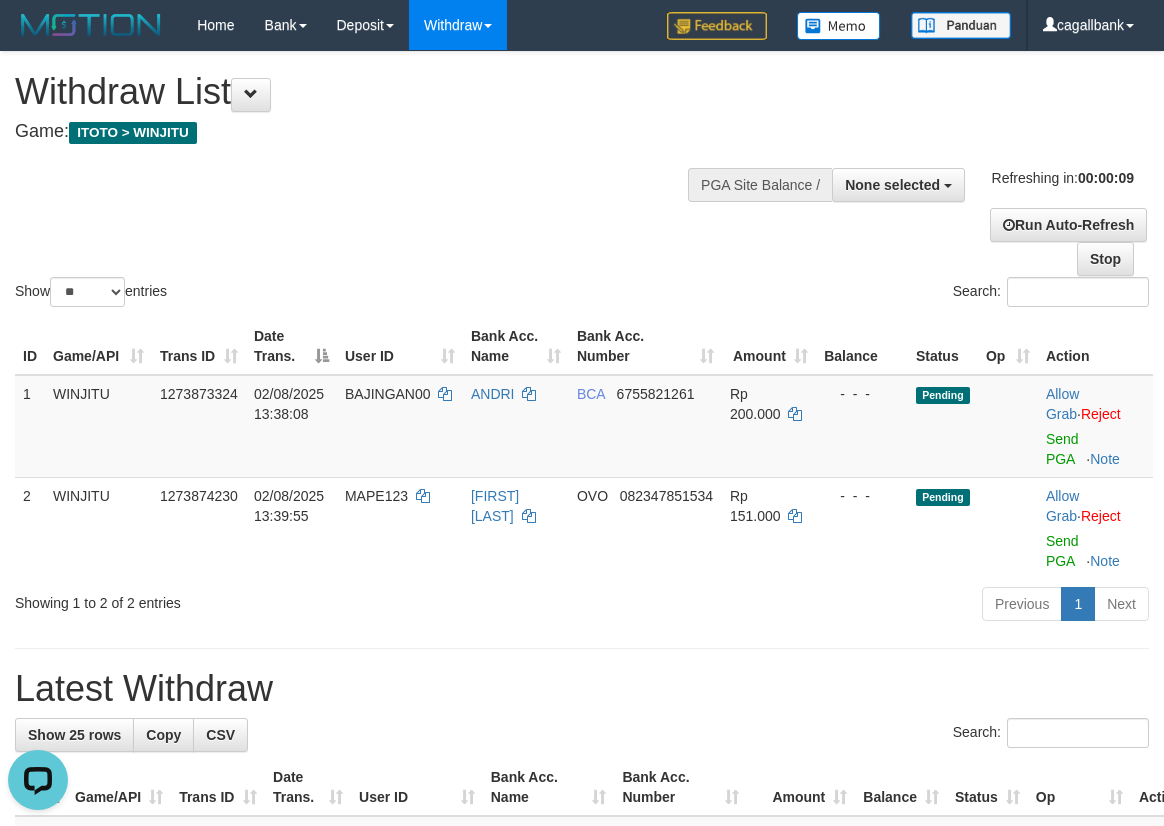 scroll, scrollTop: 0, scrollLeft: 0, axis: both 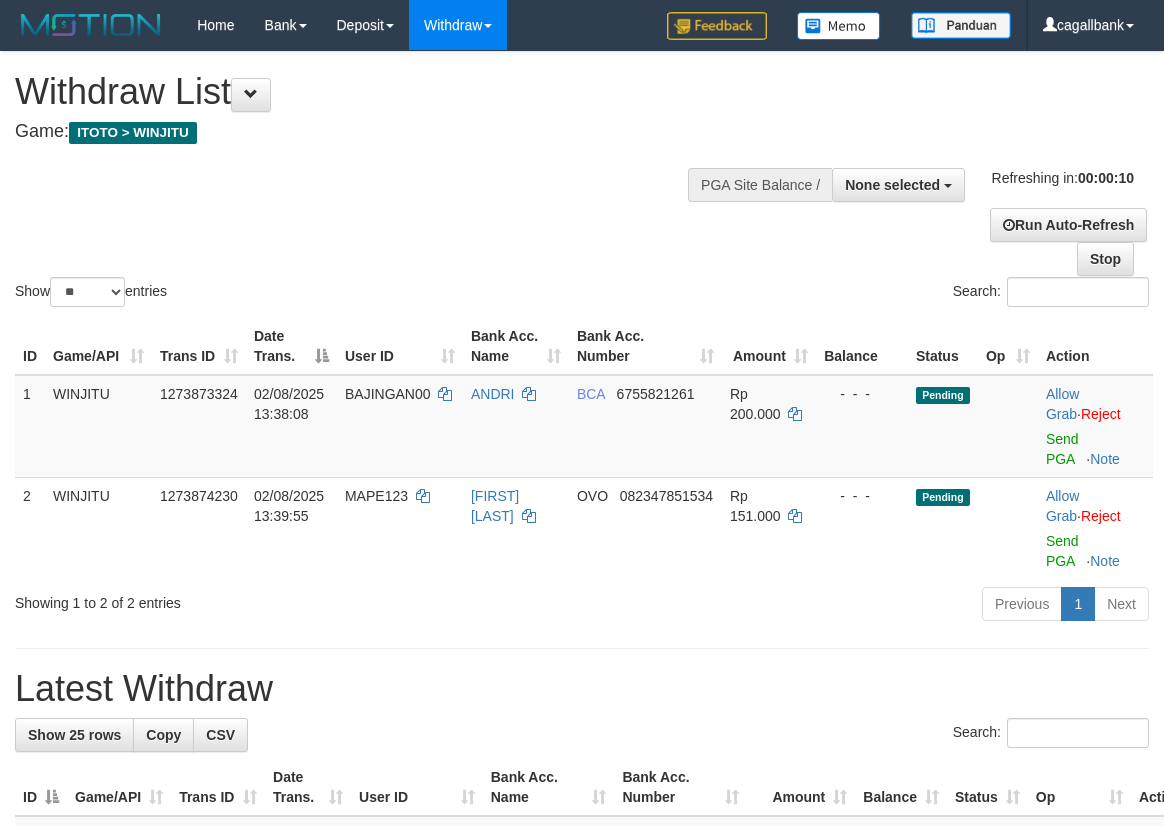 select 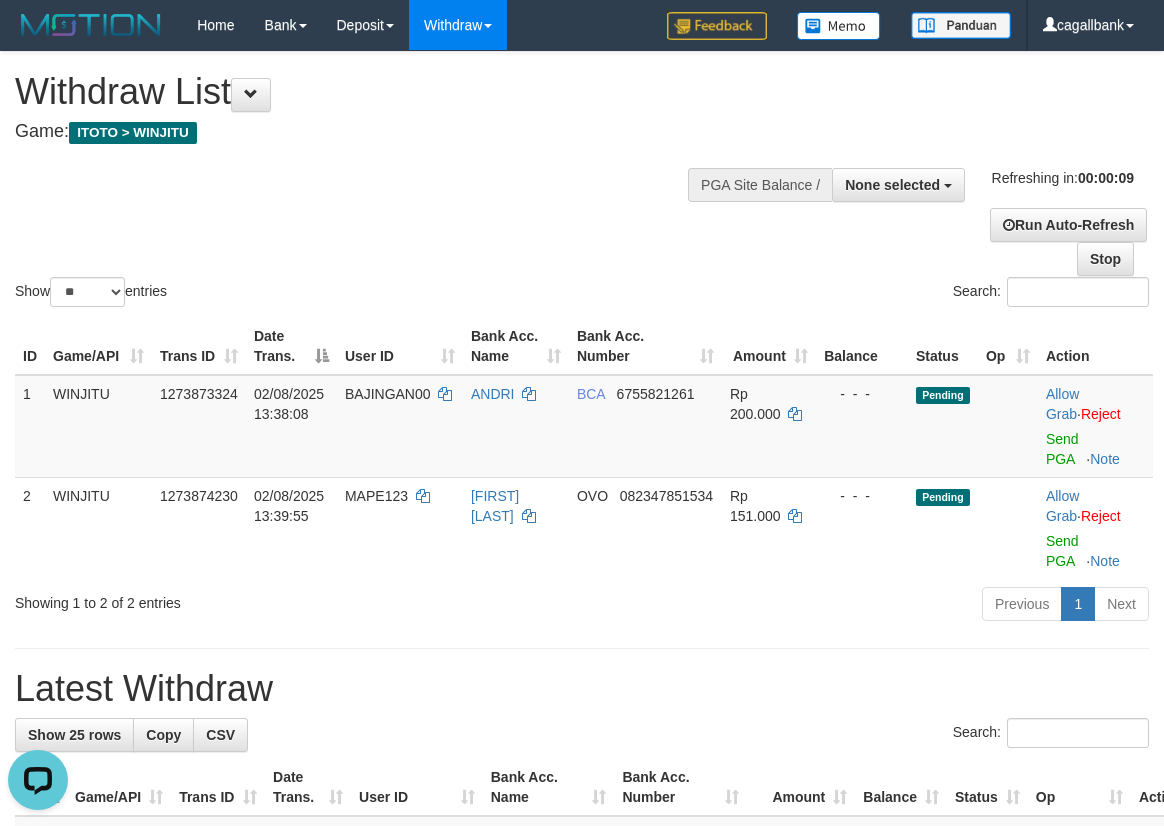 scroll, scrollTop: 0, scrollLeft: 0, axis: both 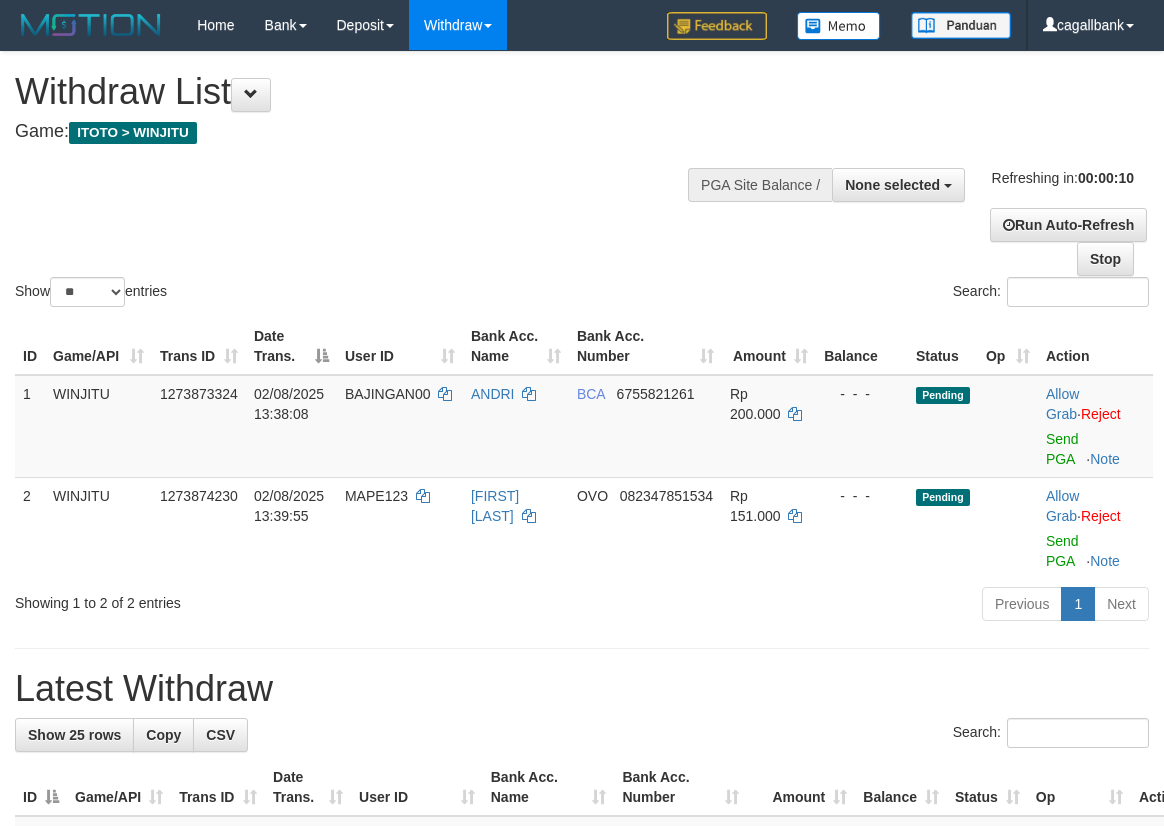 select 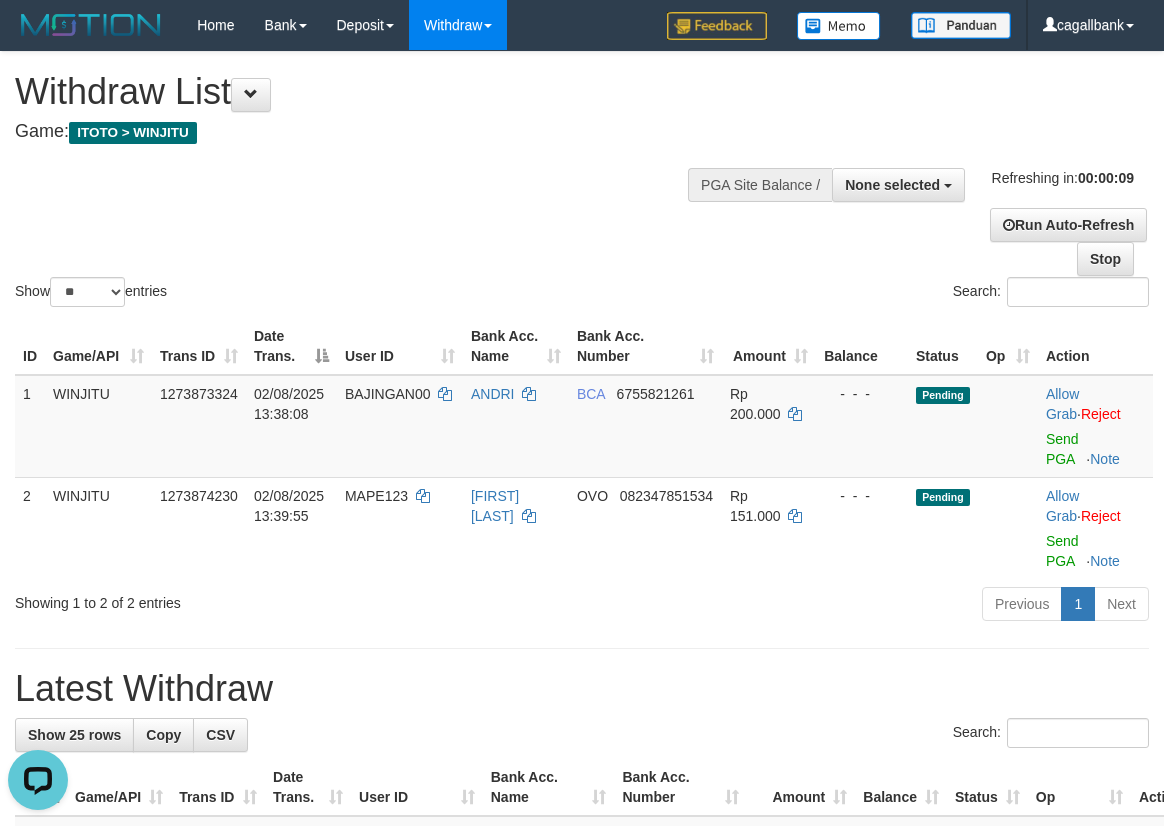 scroll, scrollTop: 0, scrollLeft: 0, axis: both 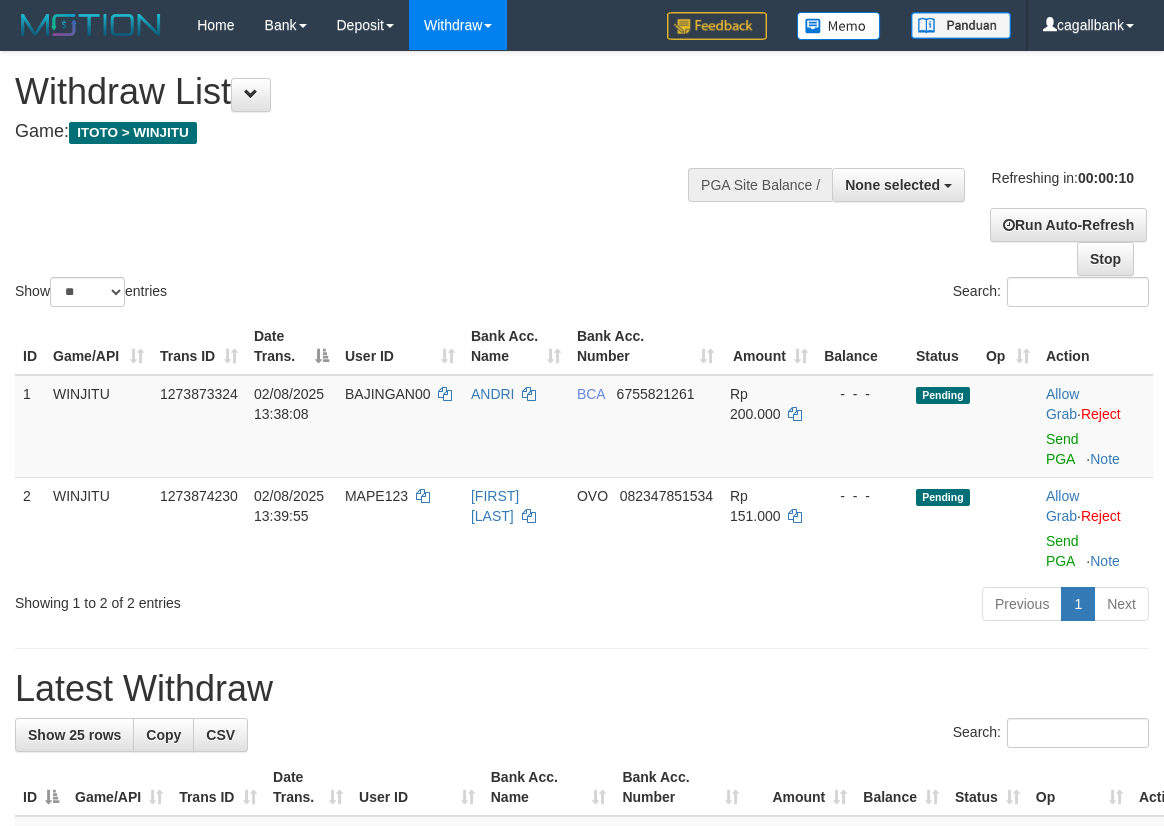 select 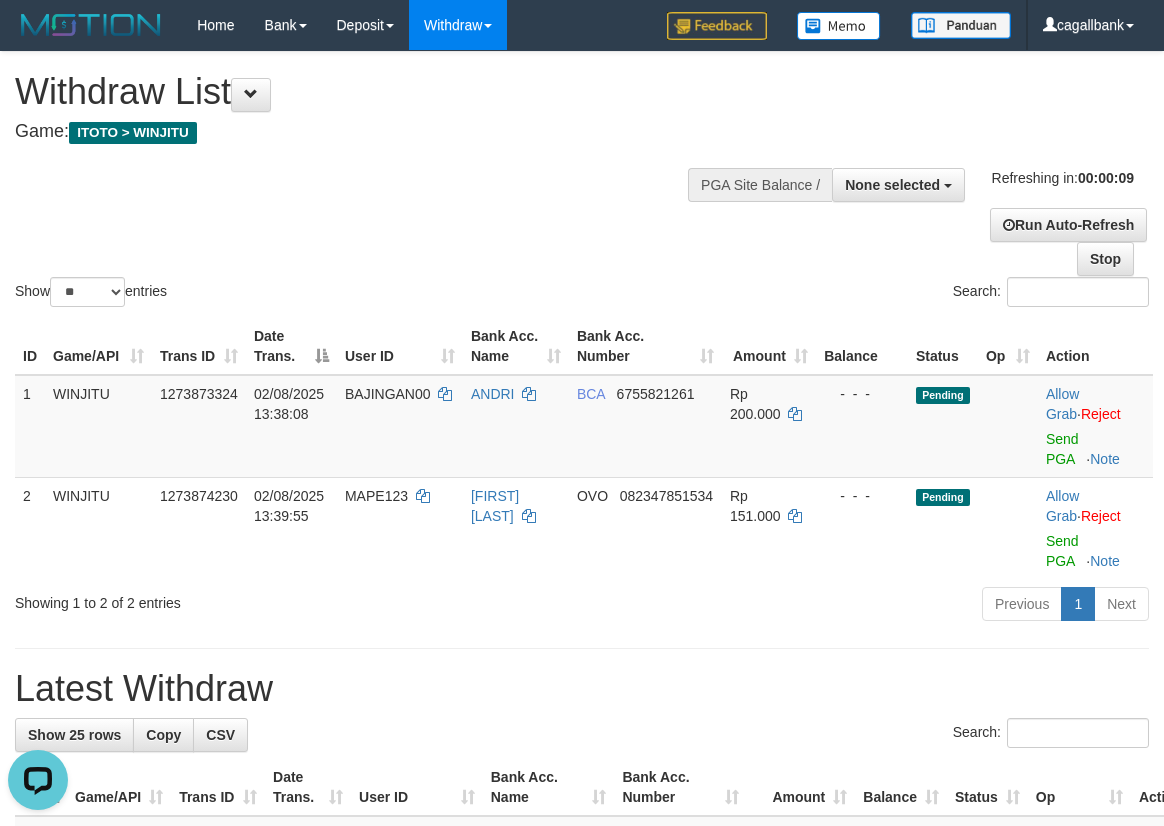 scroll, scrollTop: 0, scrollLeft: 0, axis: both 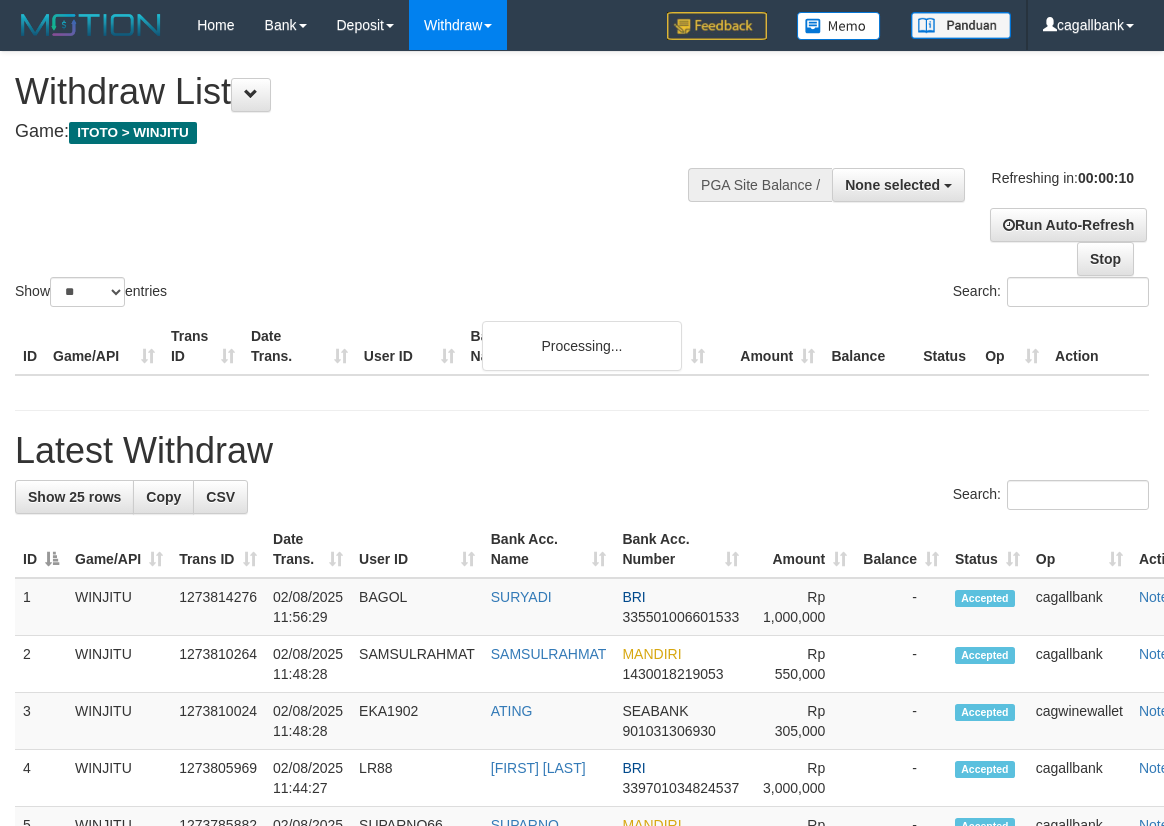 select 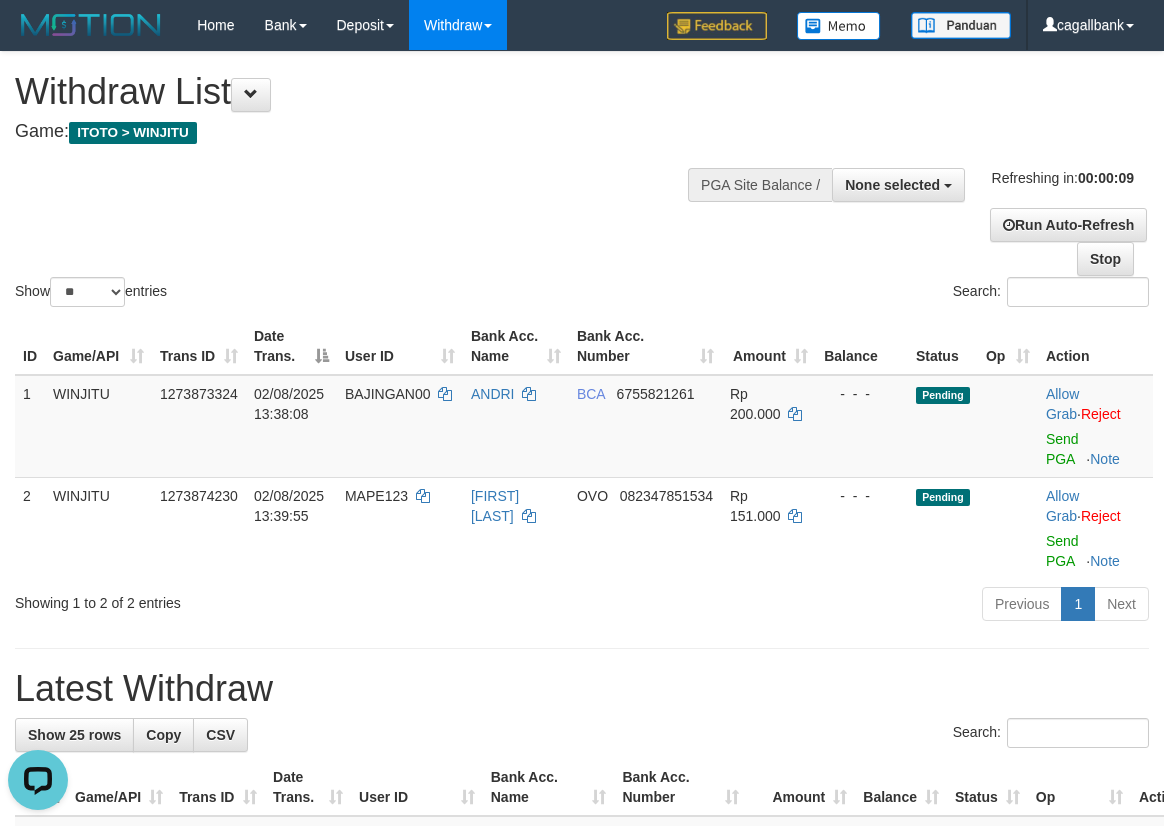 scroll, scrollTop: 0, scrollLeft: 0, axis: both 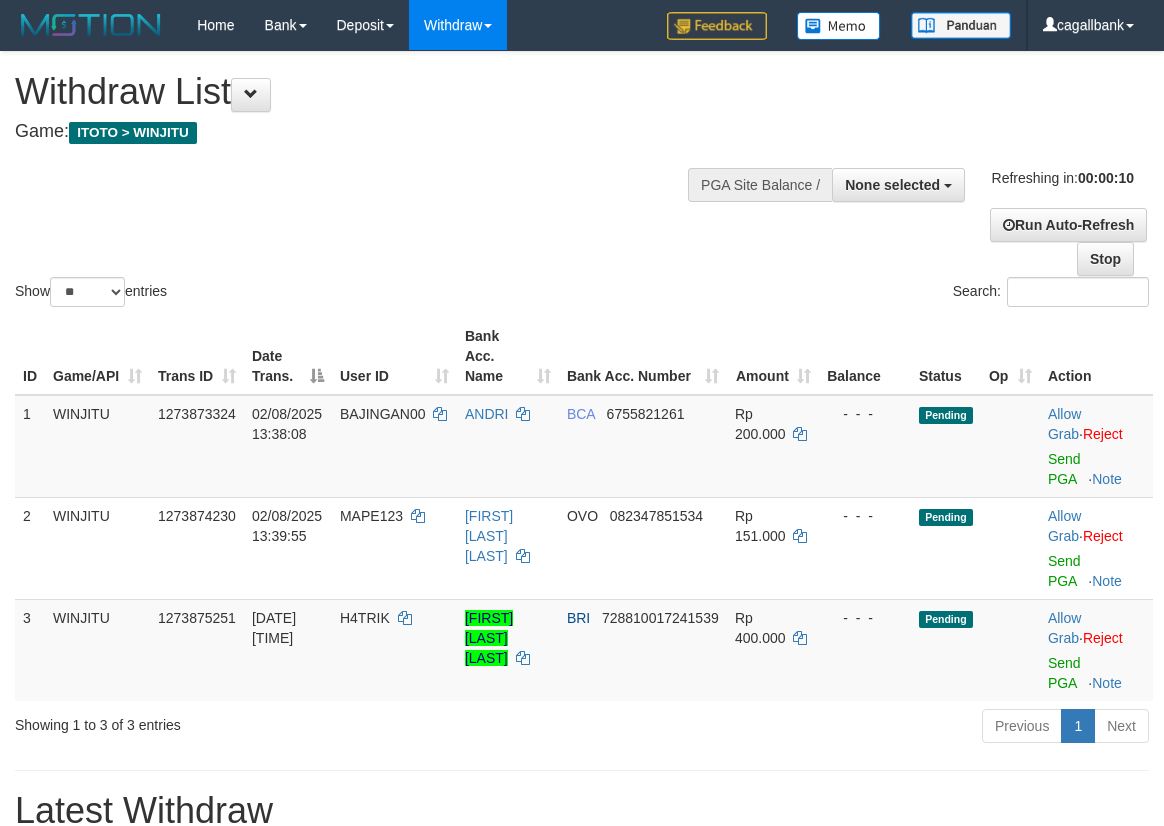 select 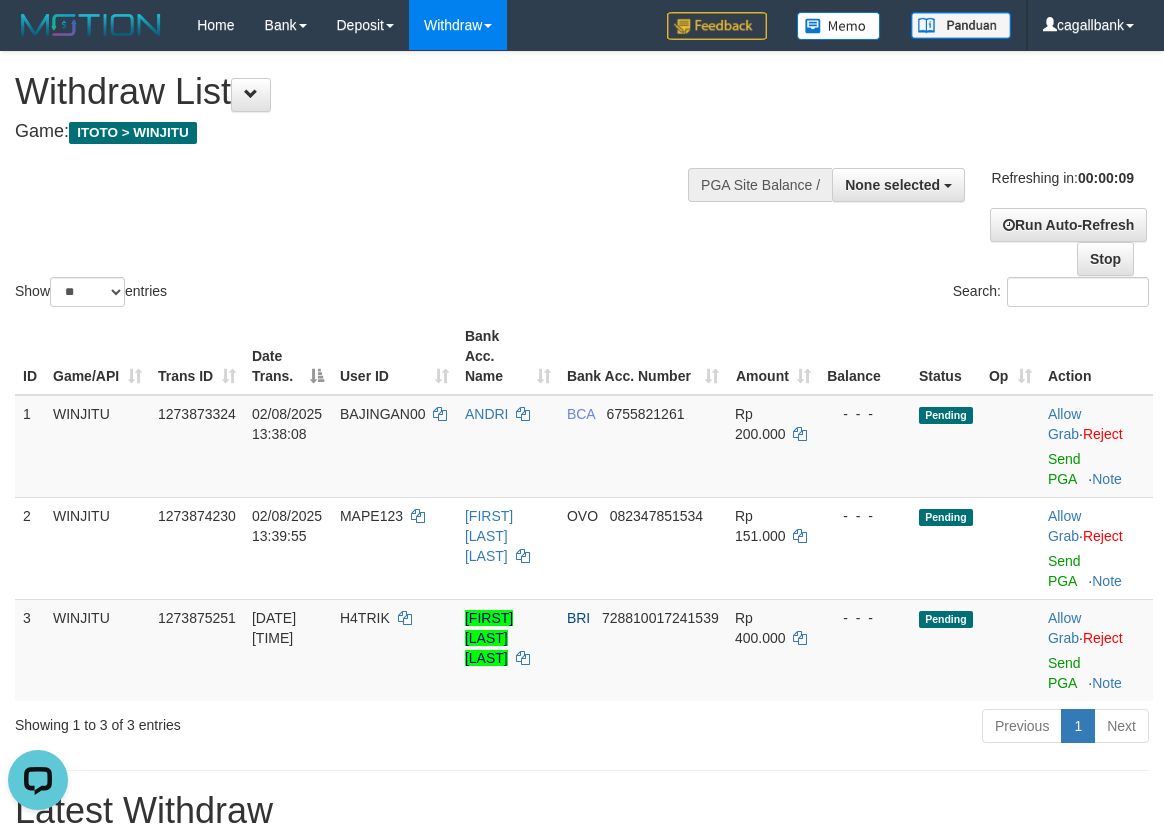 scroll, scrollTop: 0, scrollLeft: 0, axis: both 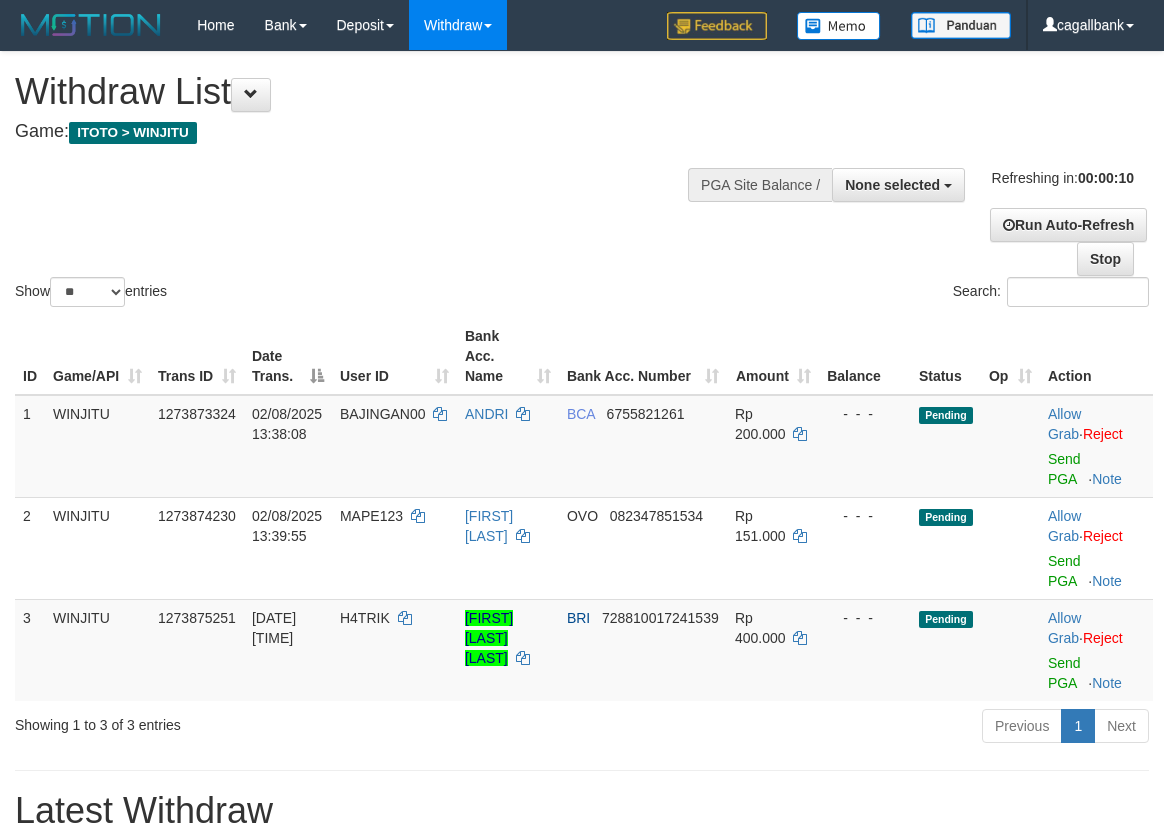 select 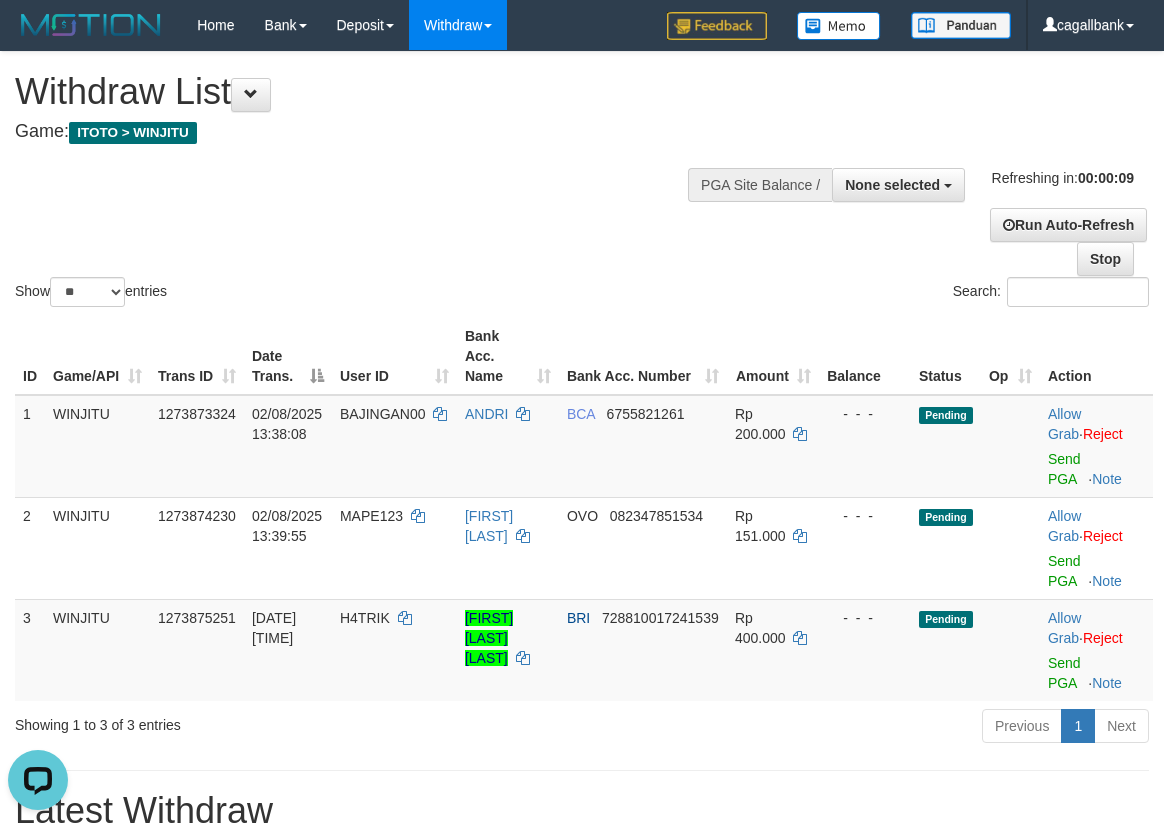 scroll, scrollTop: 0, scrollLeft: 0, axis: both 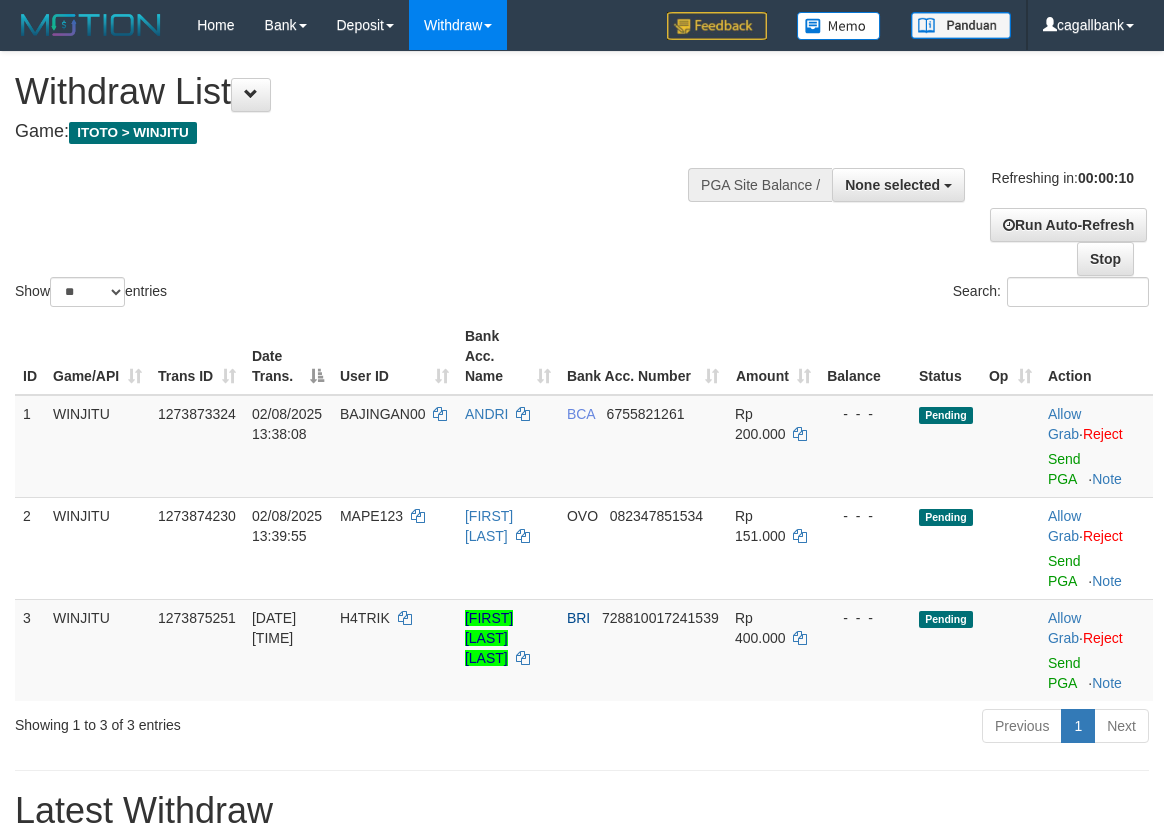 select 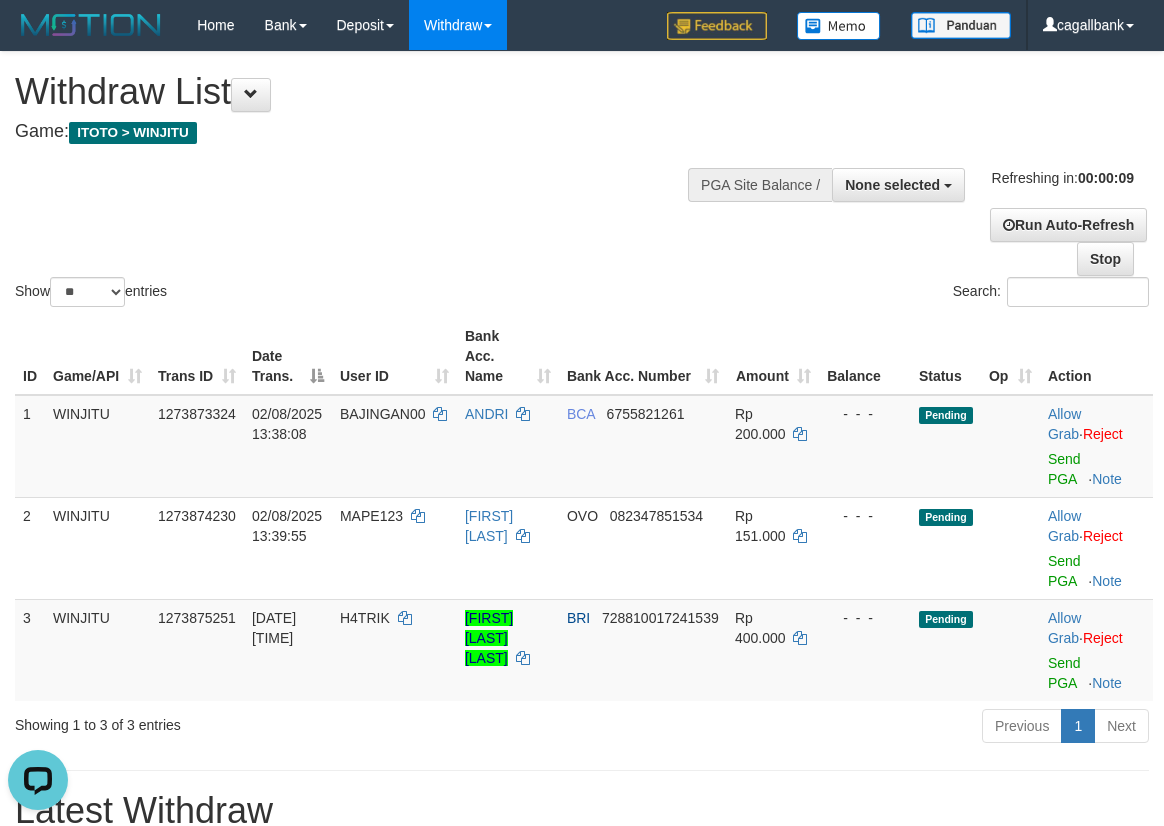 scroll, scrollTop: 0, scrollLeft: 0, axis: both 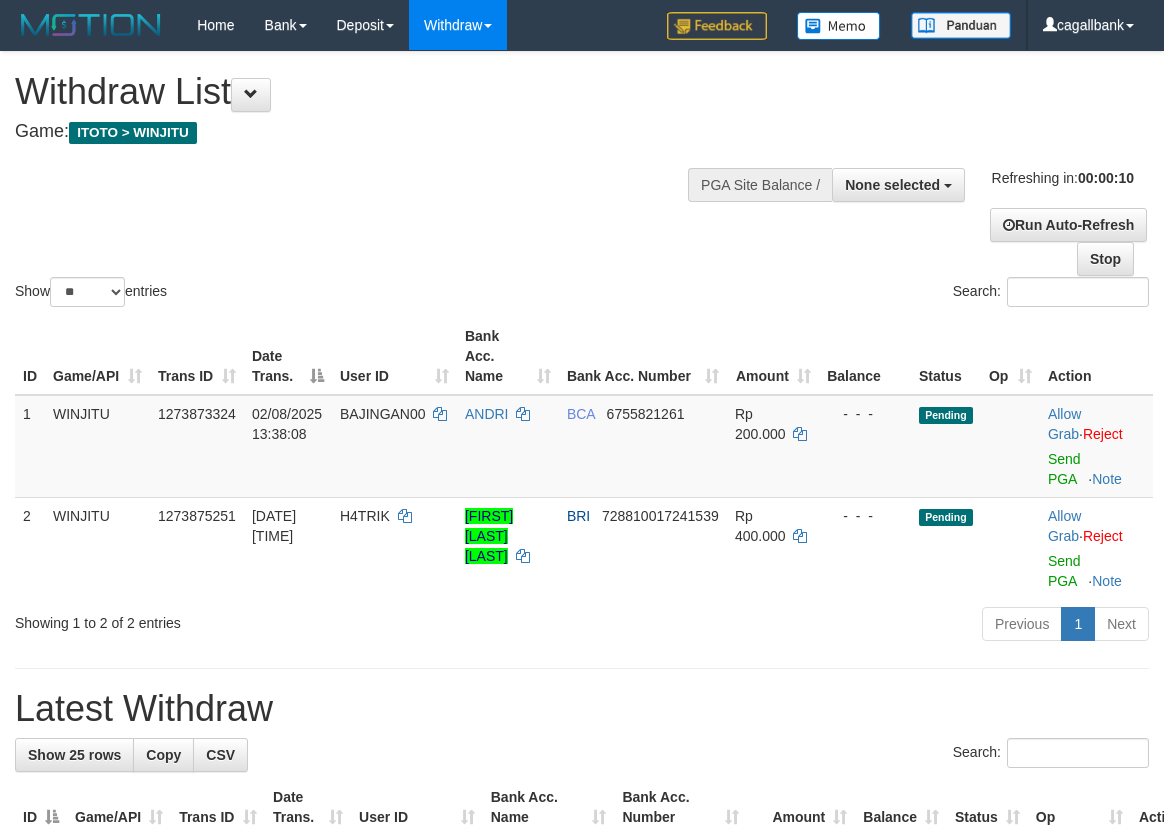 select 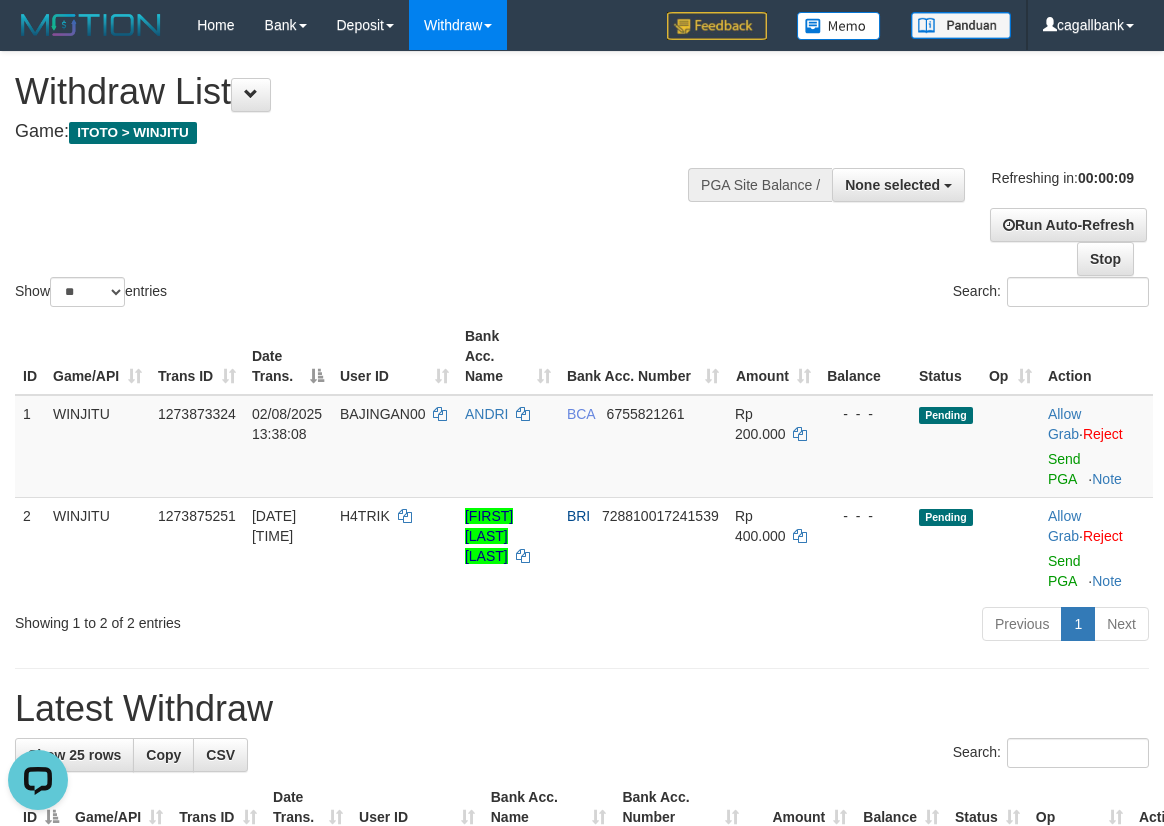 scroll, scrollTop: 0, scrollLeft: 0, axis: both 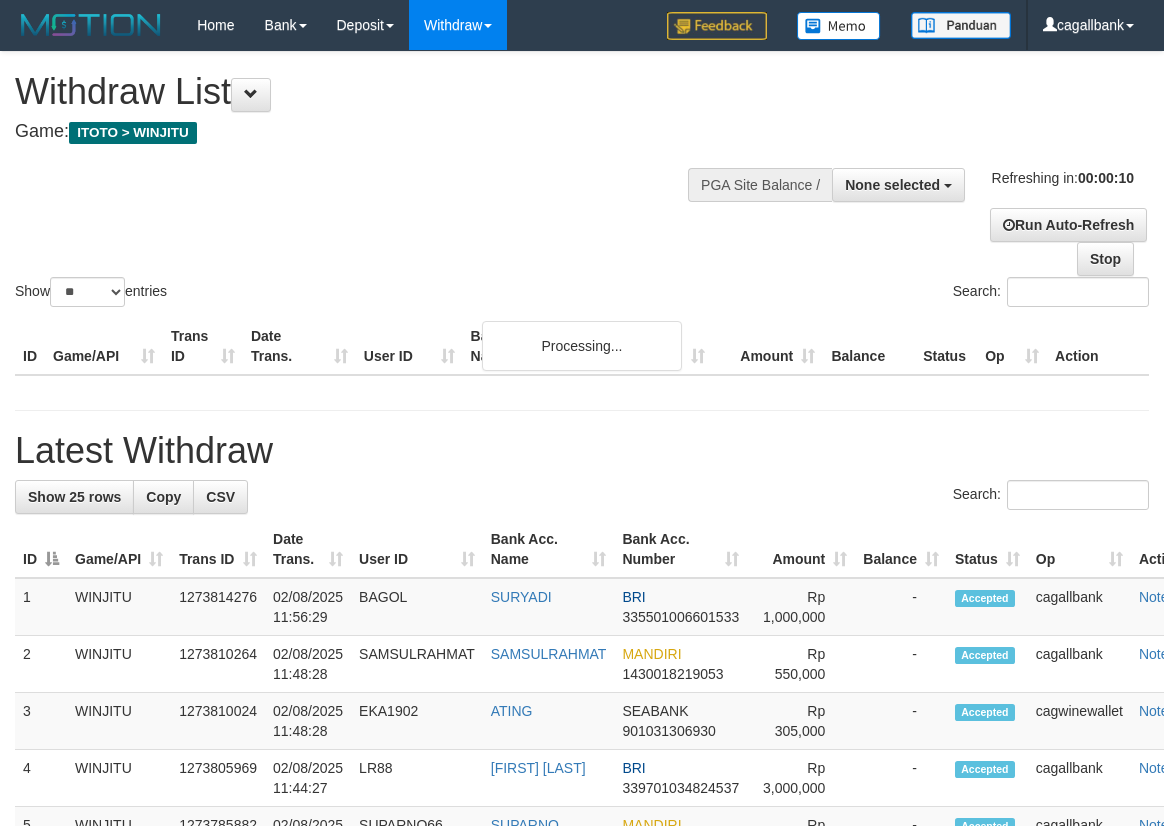 select 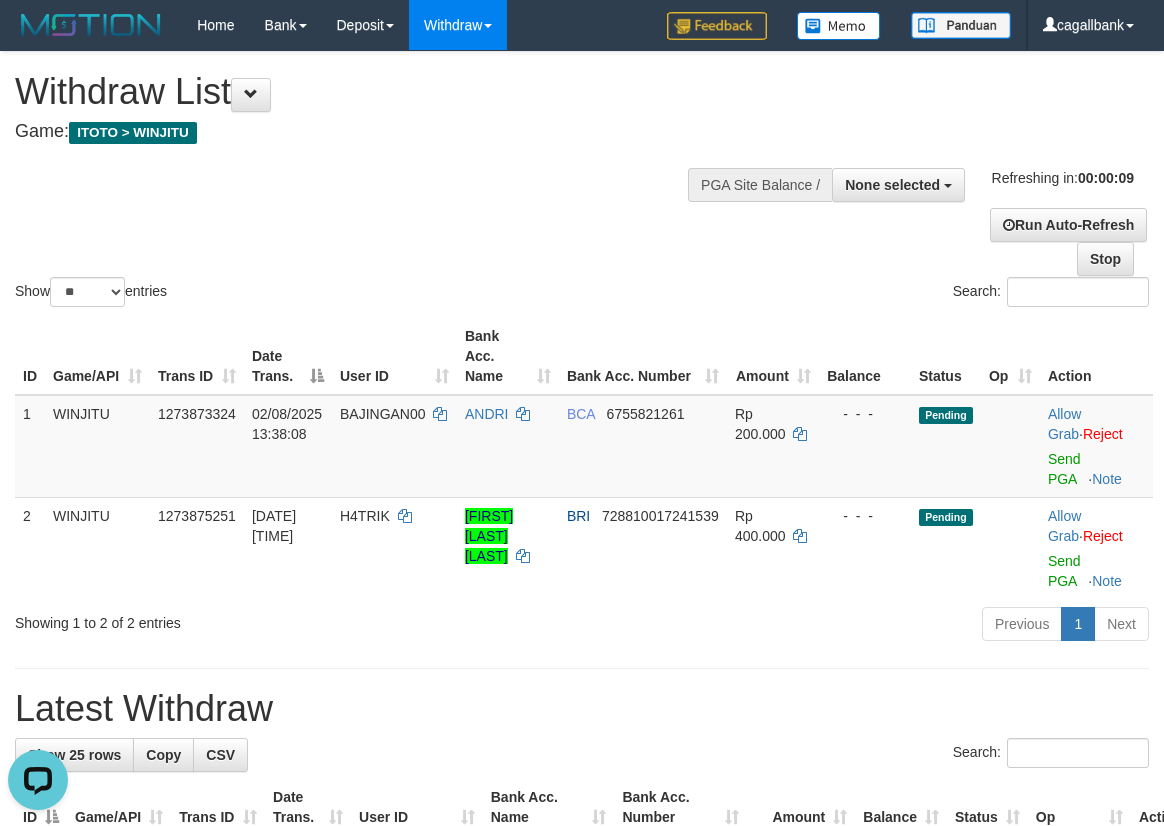 scroll, scrollTop: 0, scrollLeft: 0, axis: both 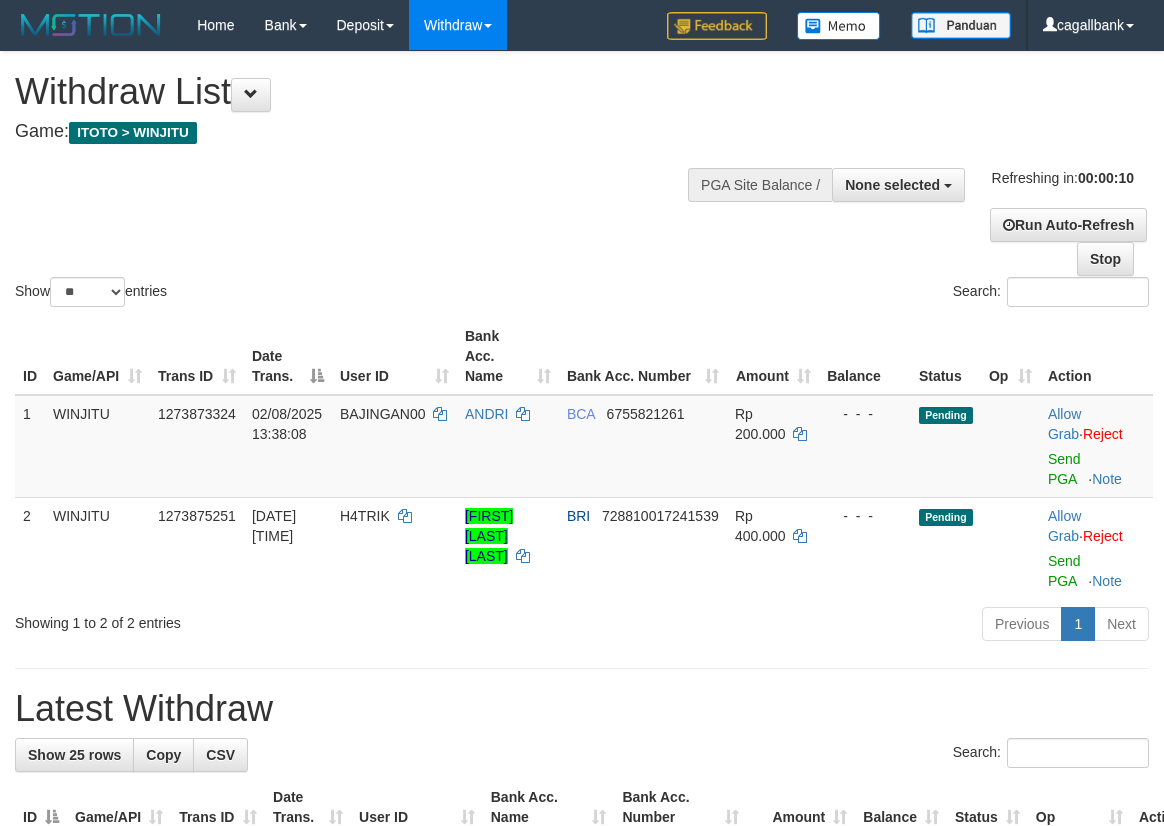 select 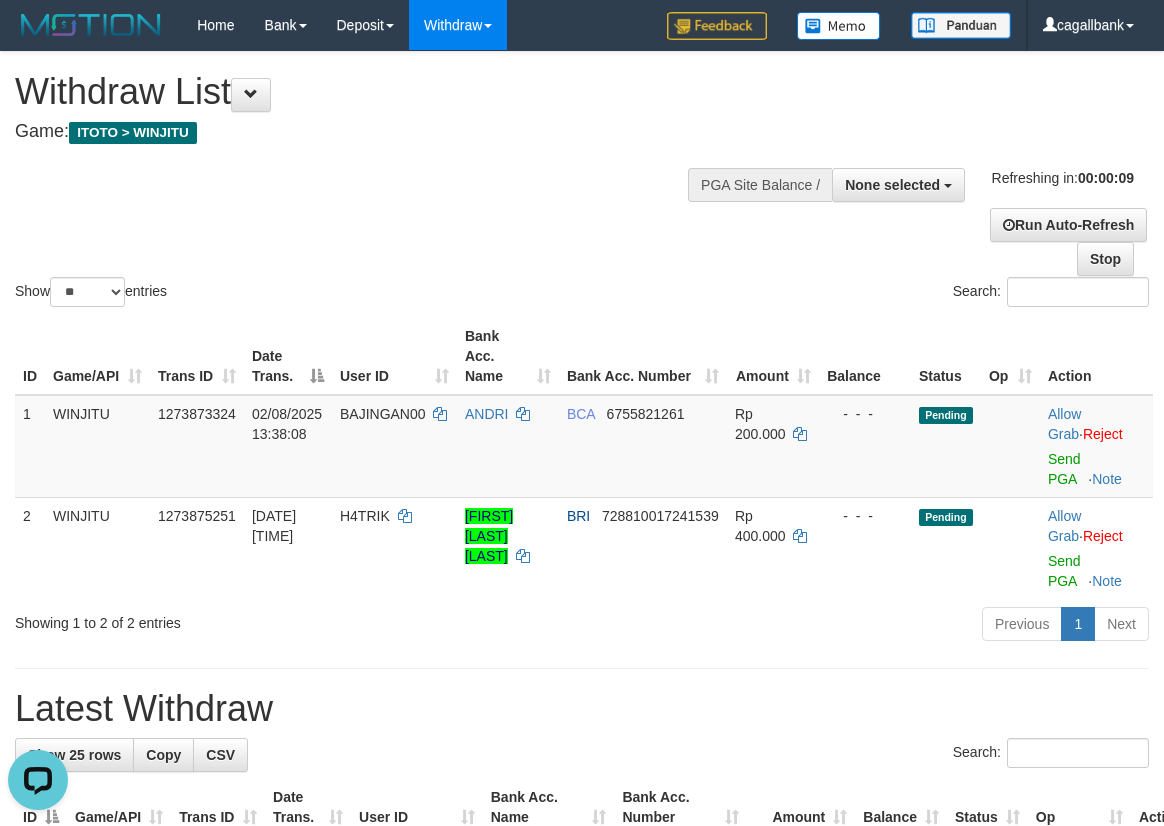 scroll, scrollTop: 0, scrollLeft: 0, axis: both 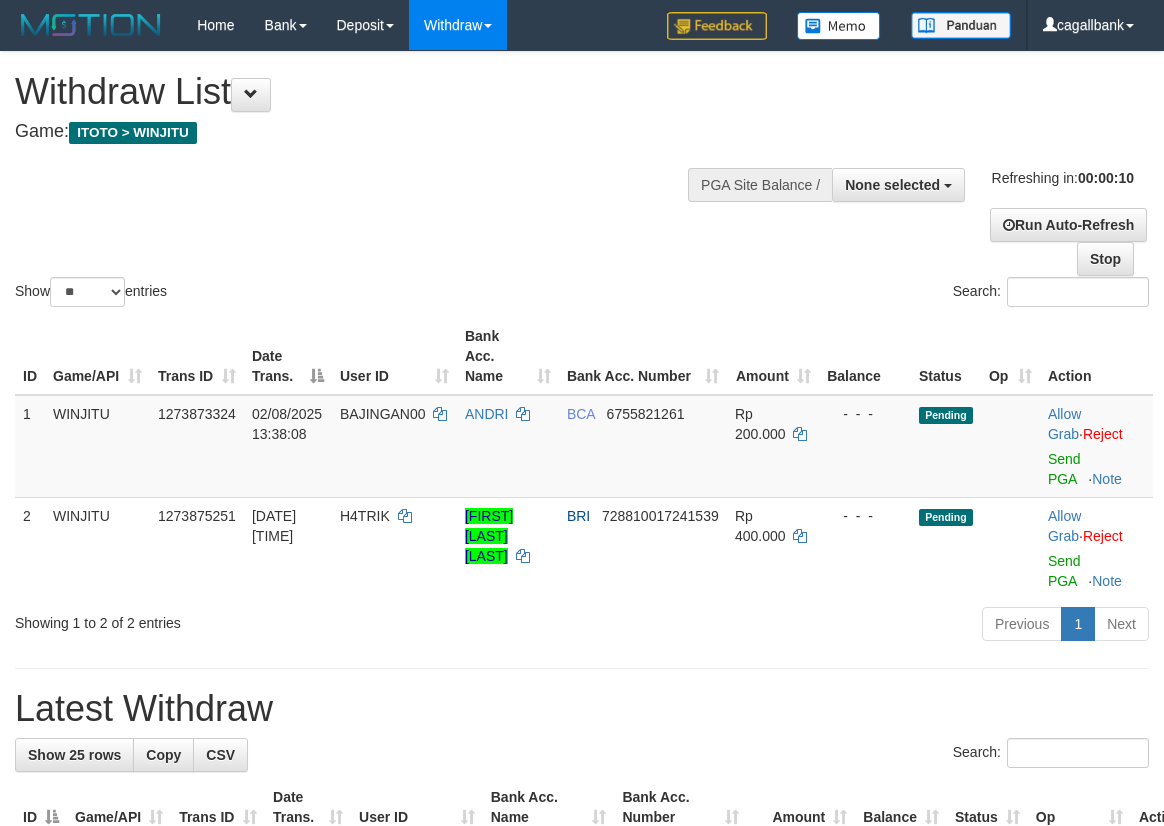 select 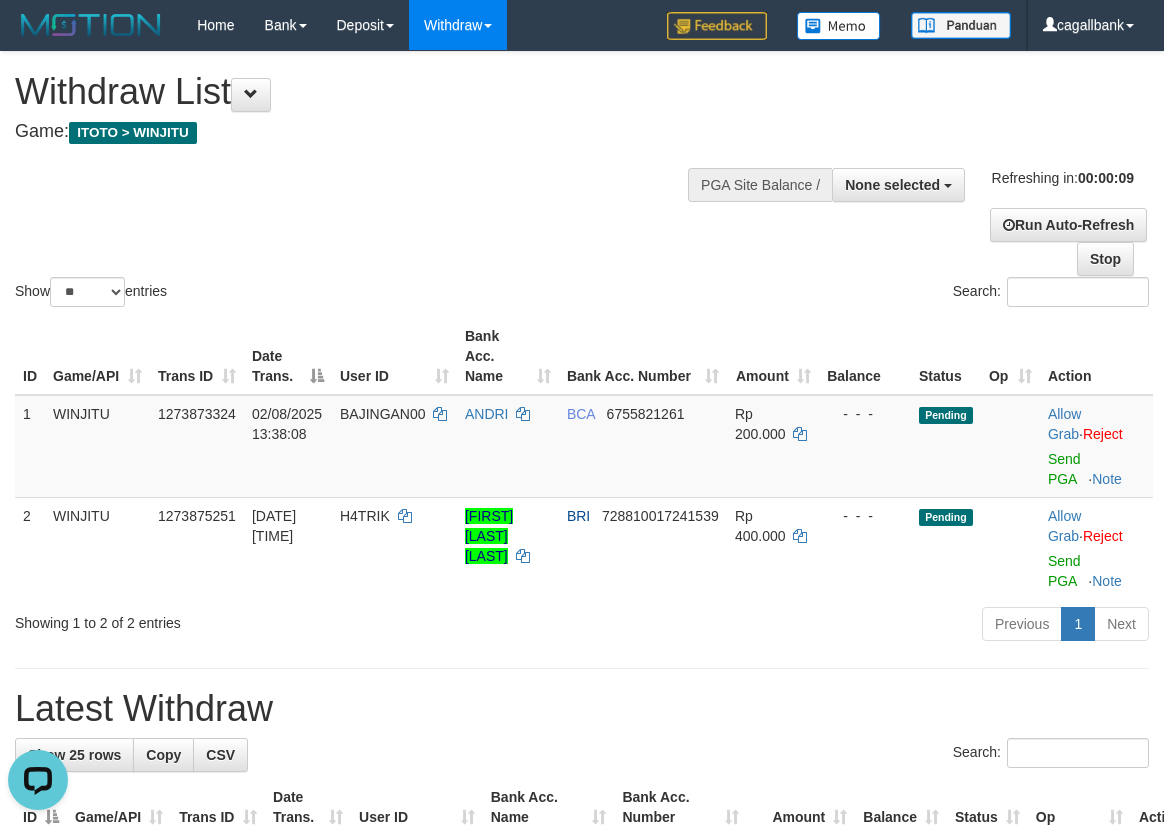 scroll, scrollTop: 0, scrollLeft: 0, axis: both 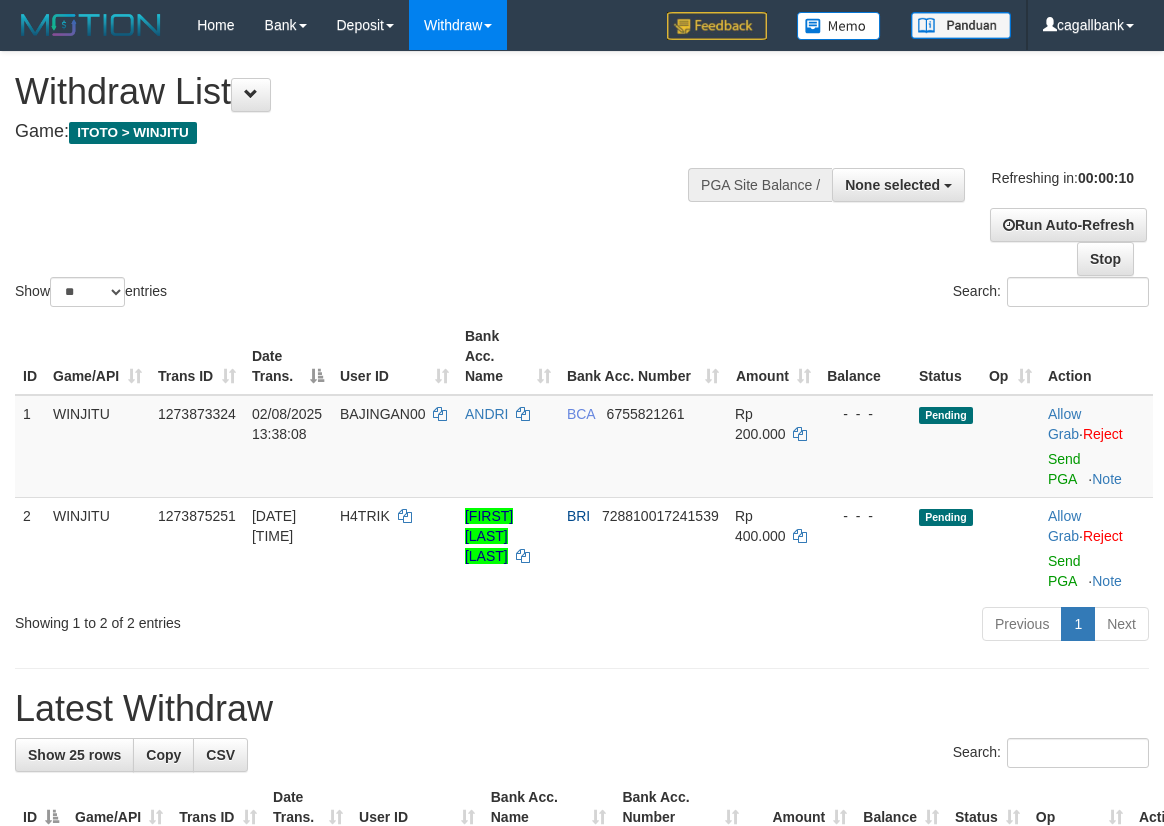 select 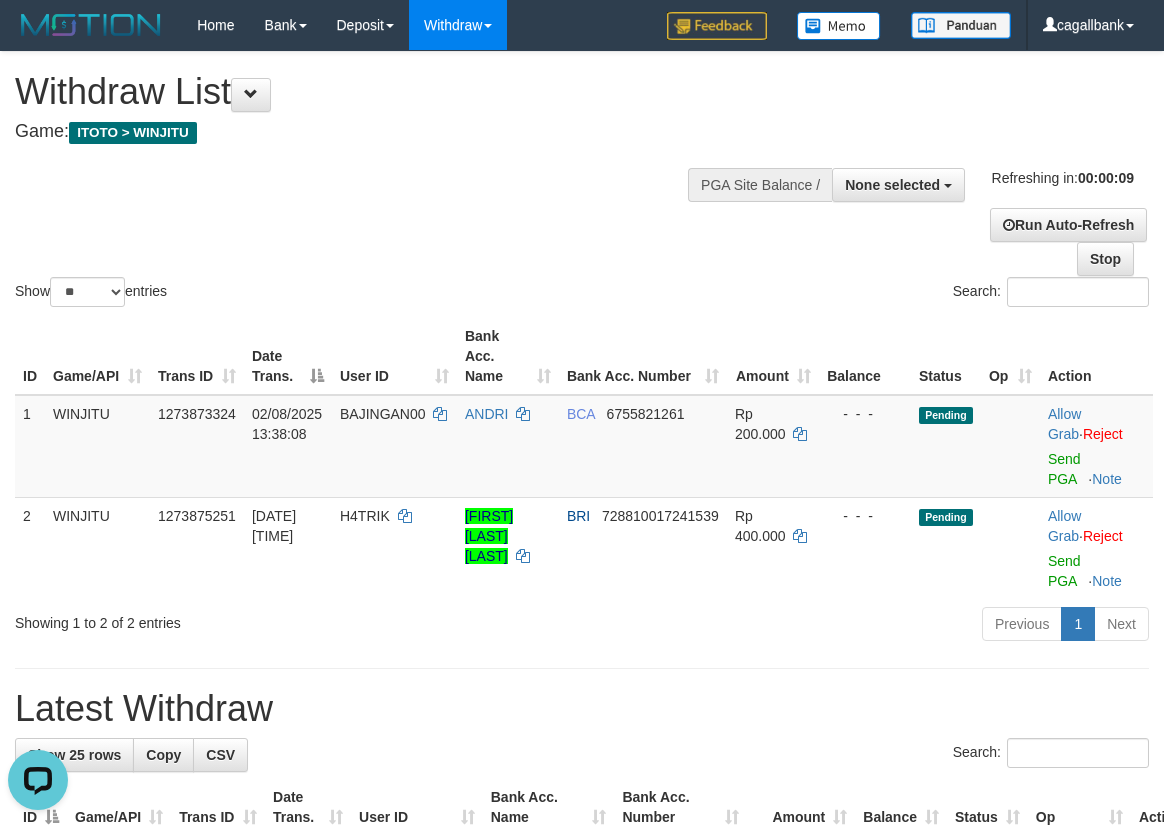 scroll, scrollTop: 0, scrollLeft: 0, axis: both 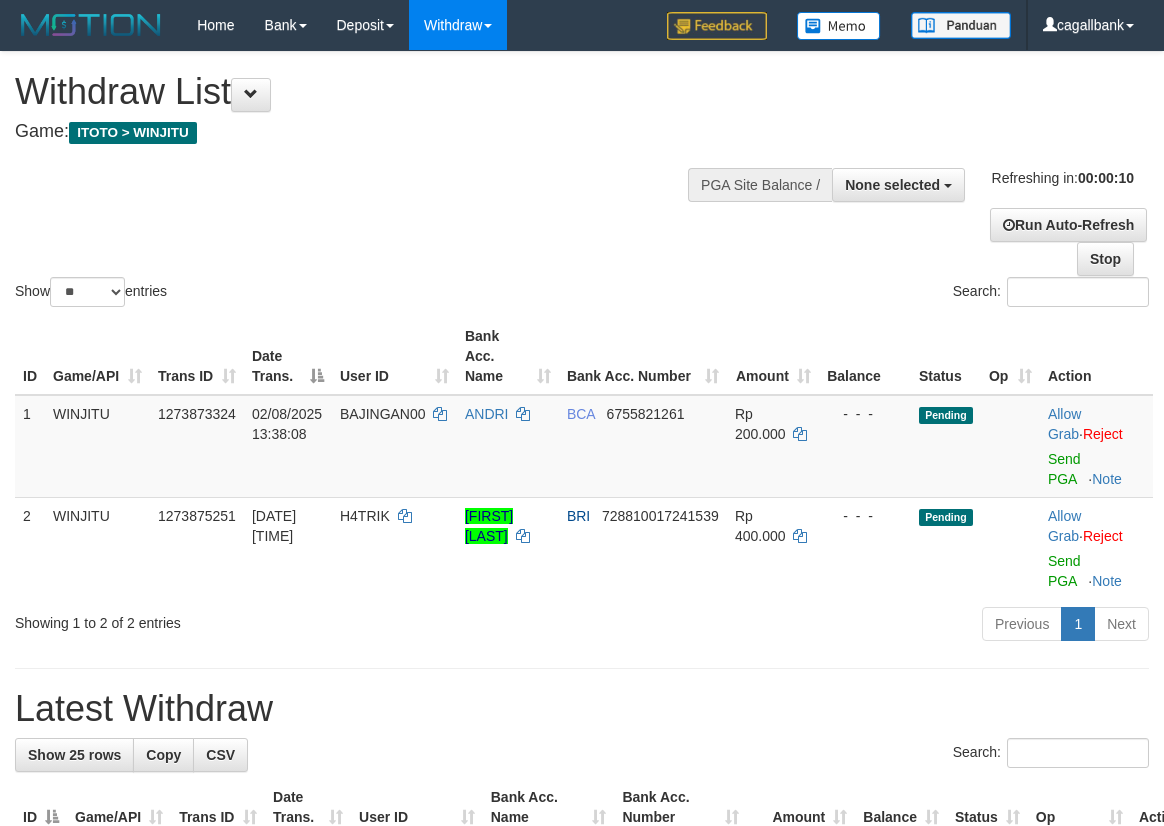 select 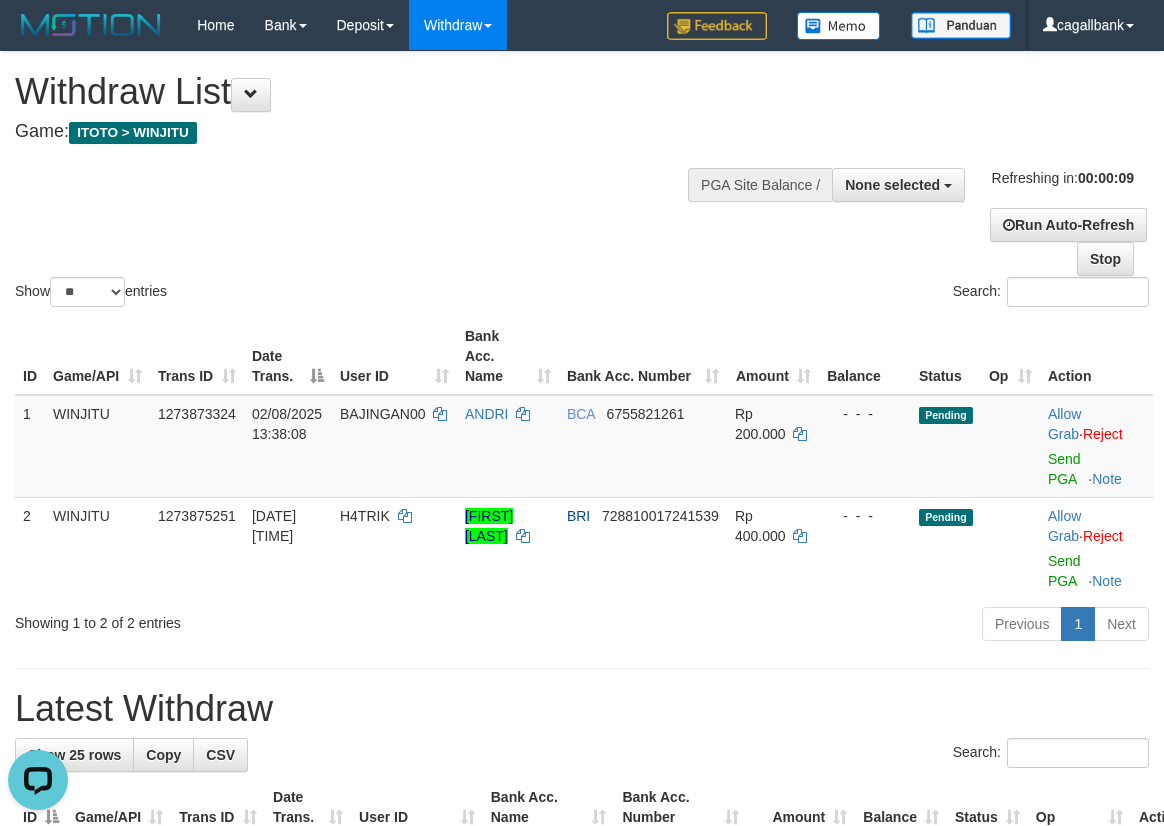 scroll, scrollTop: 0, scrollLeft: 0, axis: both 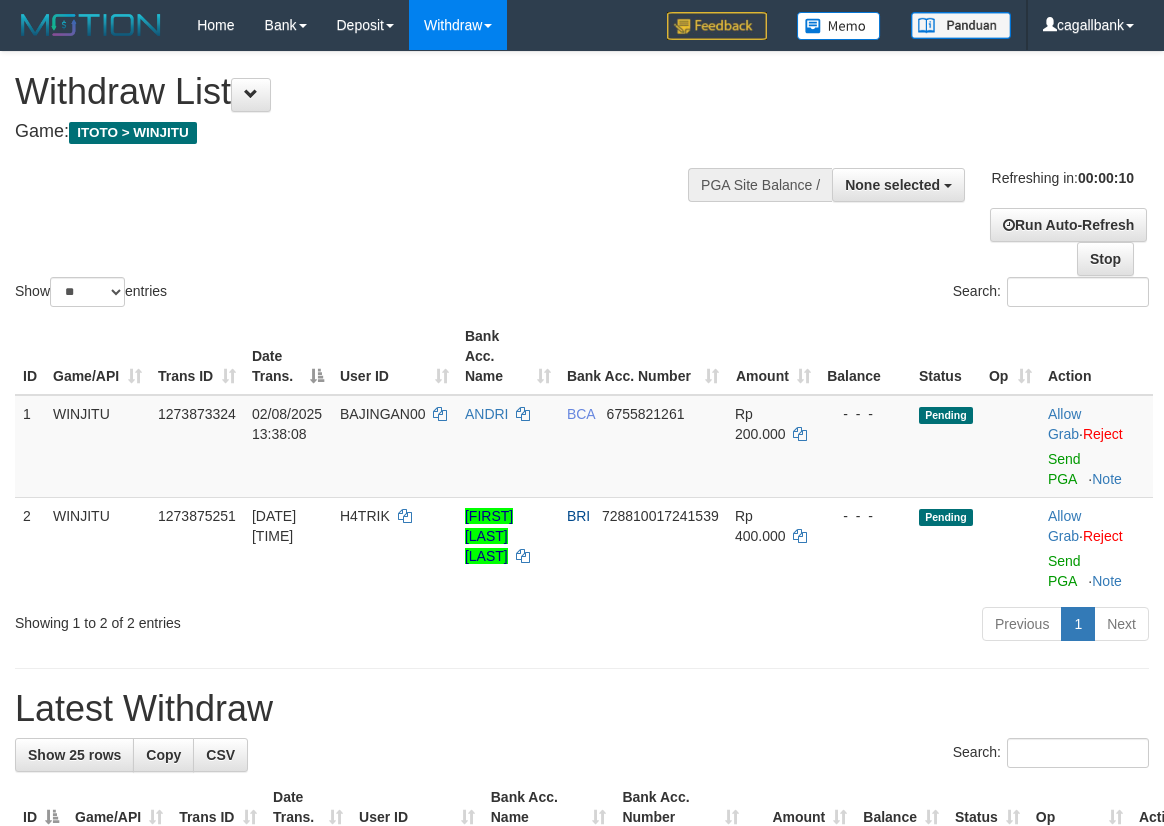 select 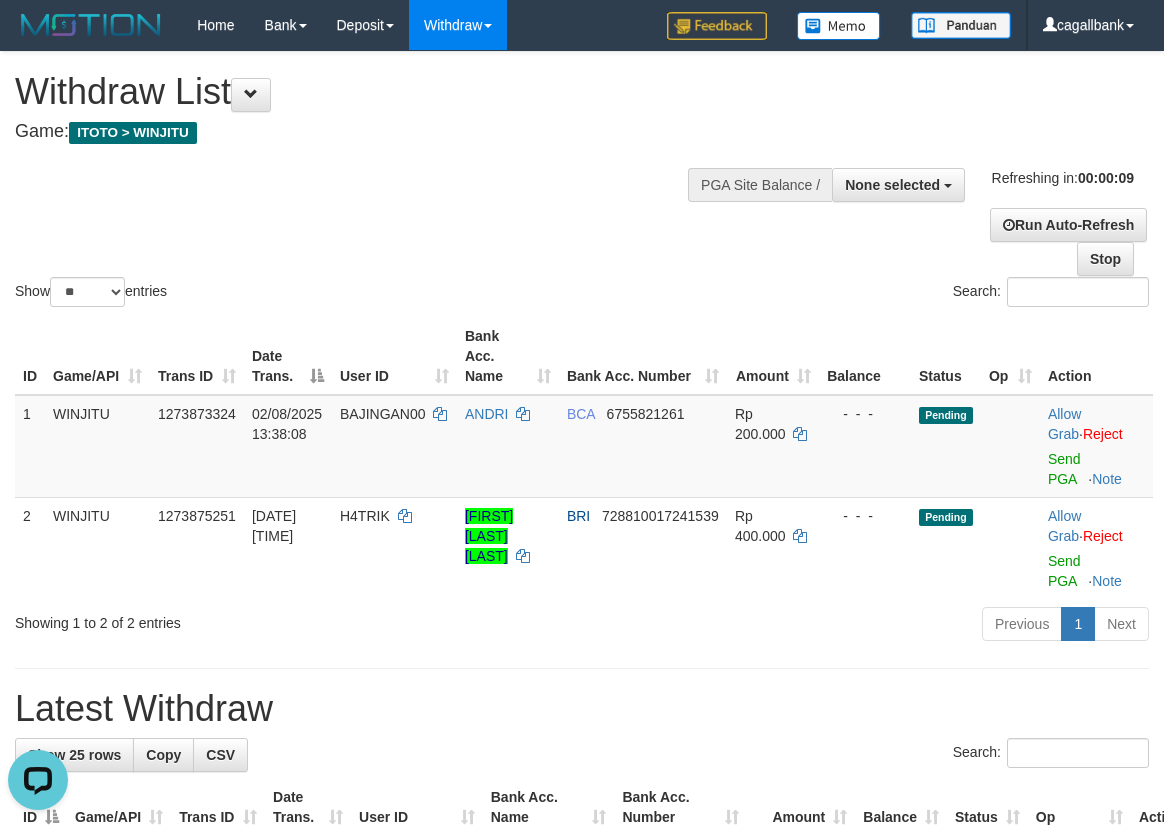 scroll, scrollTop: 0, scrollLeft: 0, axis: both 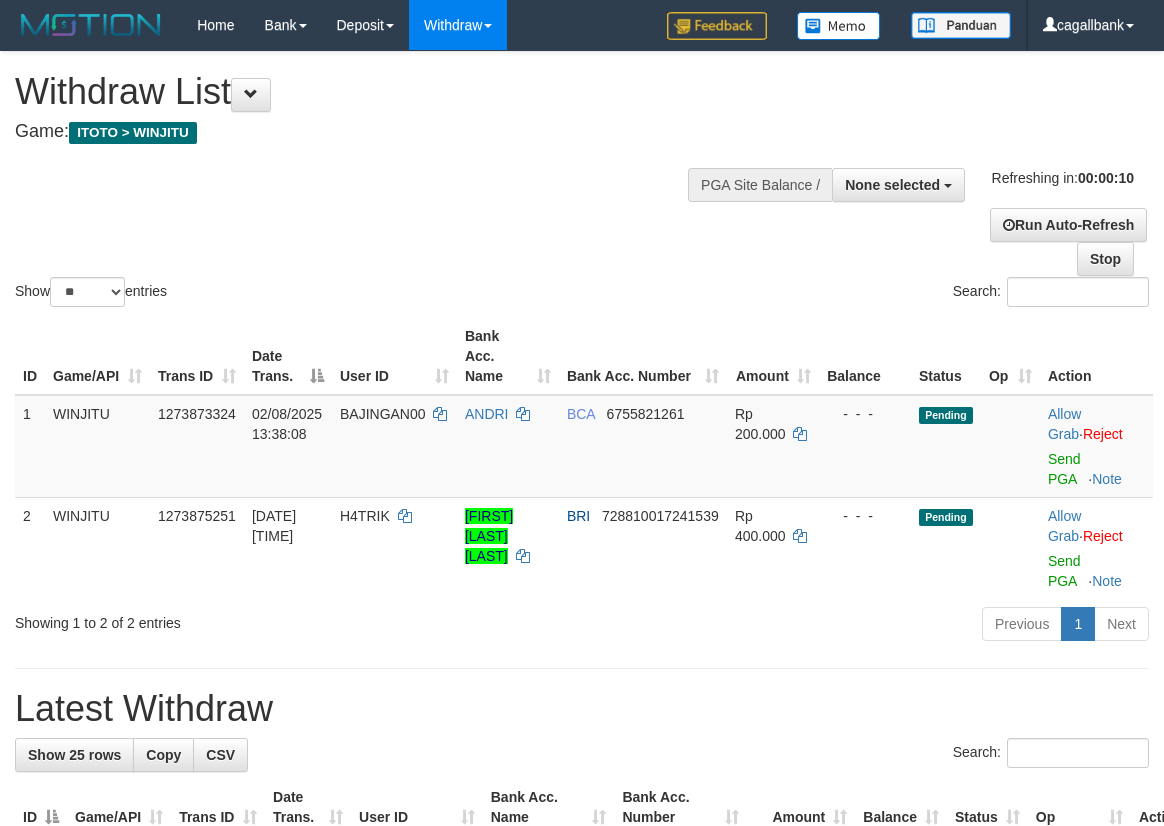 select 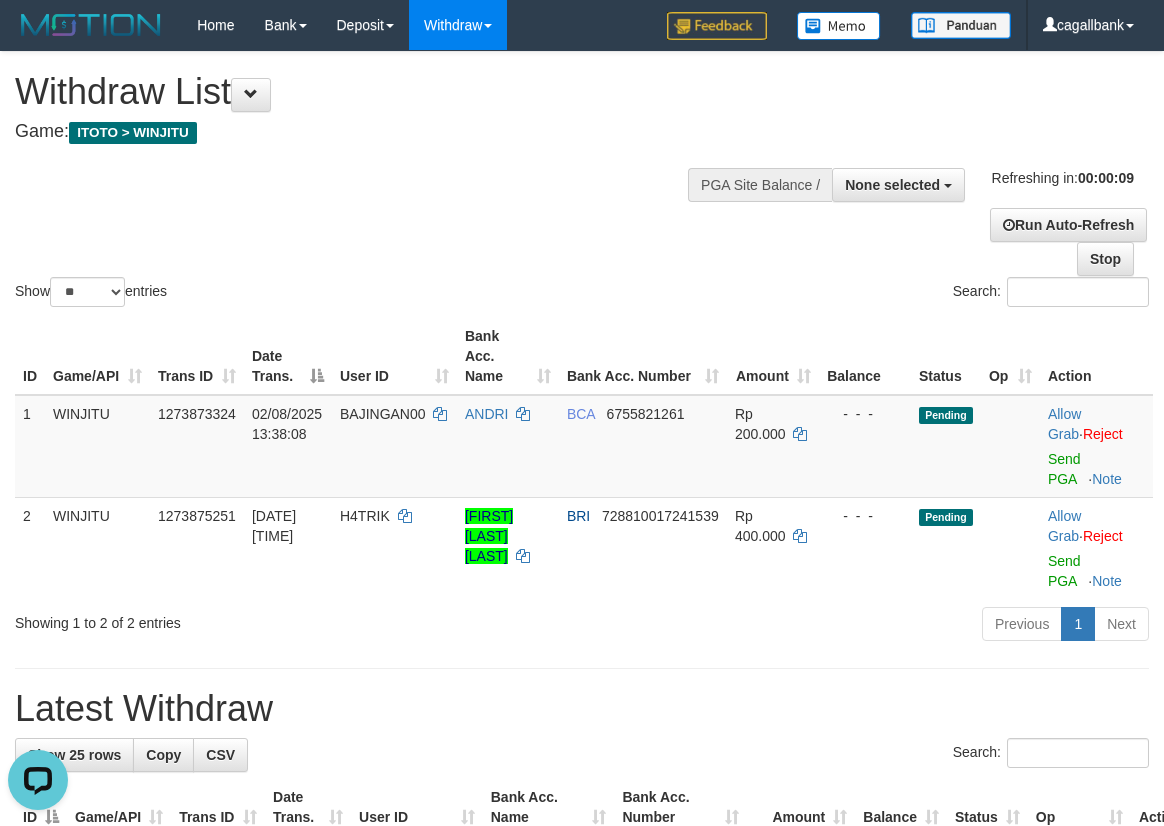 scroll, scrollTop: 0, scrollLeft: 0, axis: both 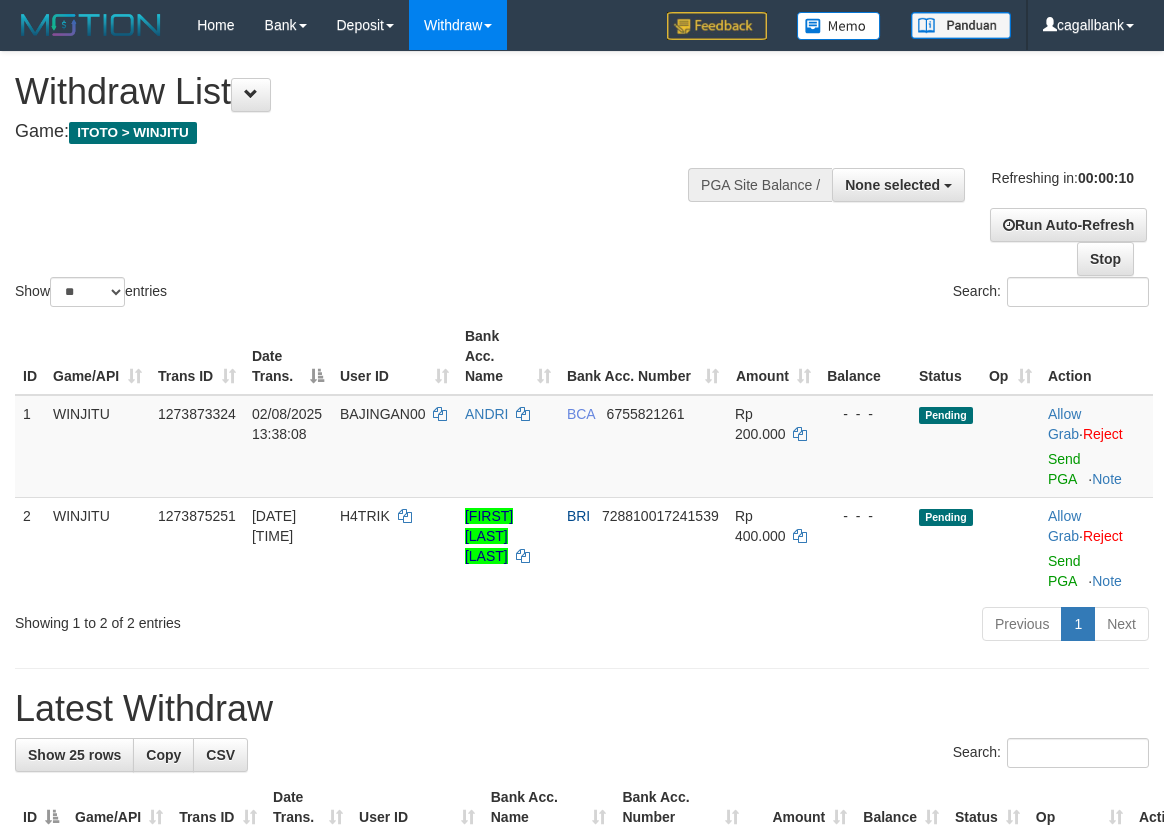 select 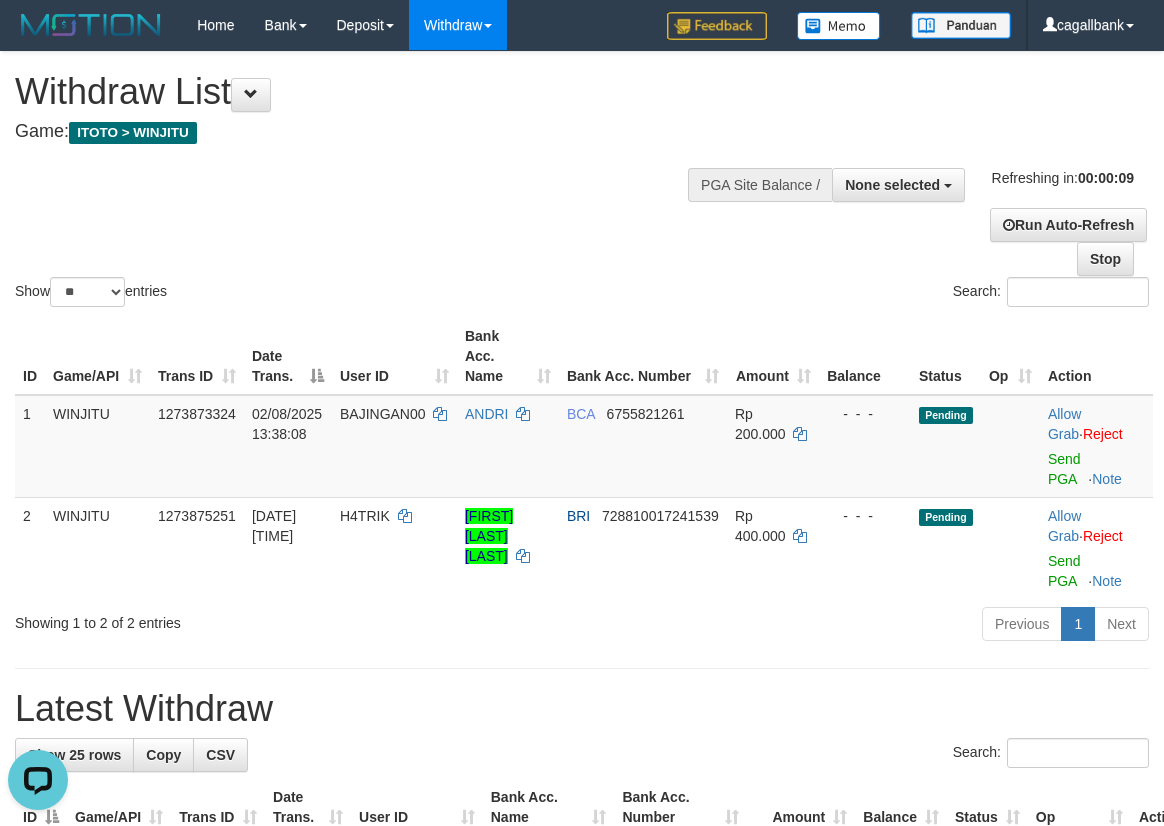 scroll, scrollTop: 0, scrollLeft: 0, axis: both 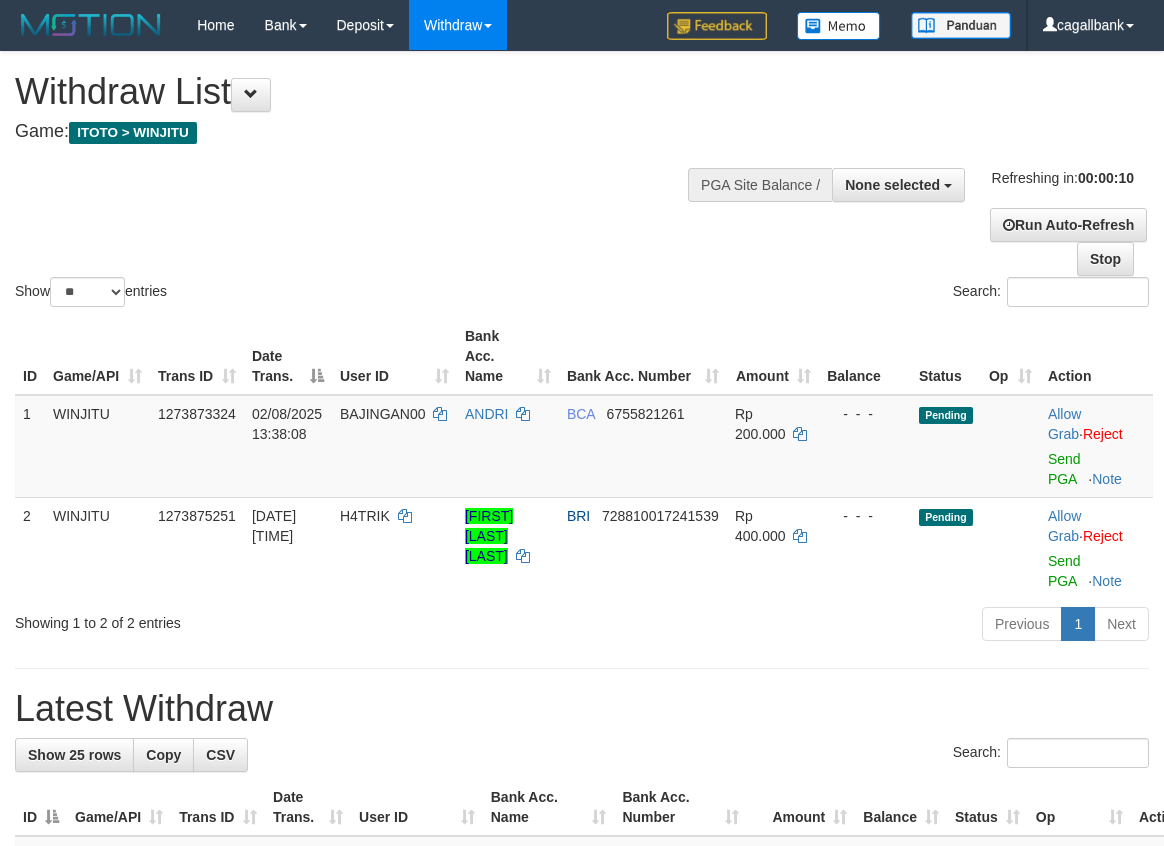 select 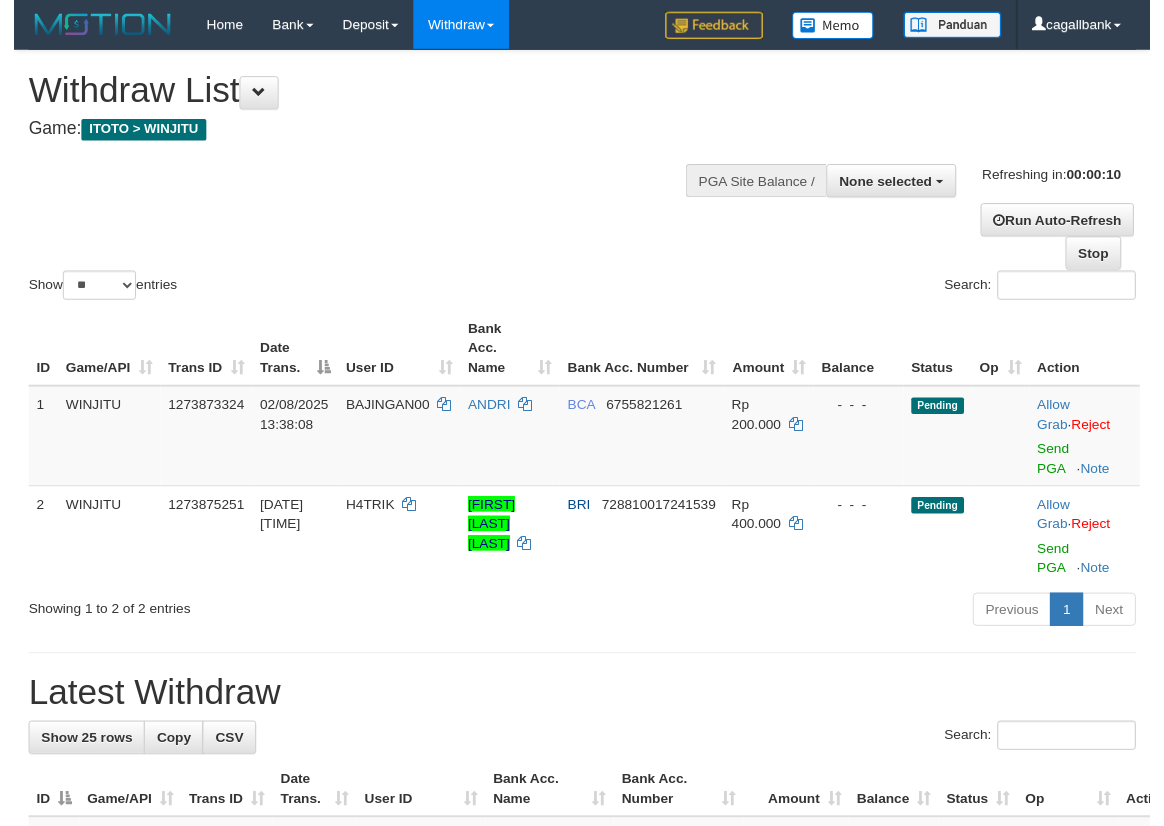 scroll, scrollTop: 0, scrollLeft: 0, axis: both 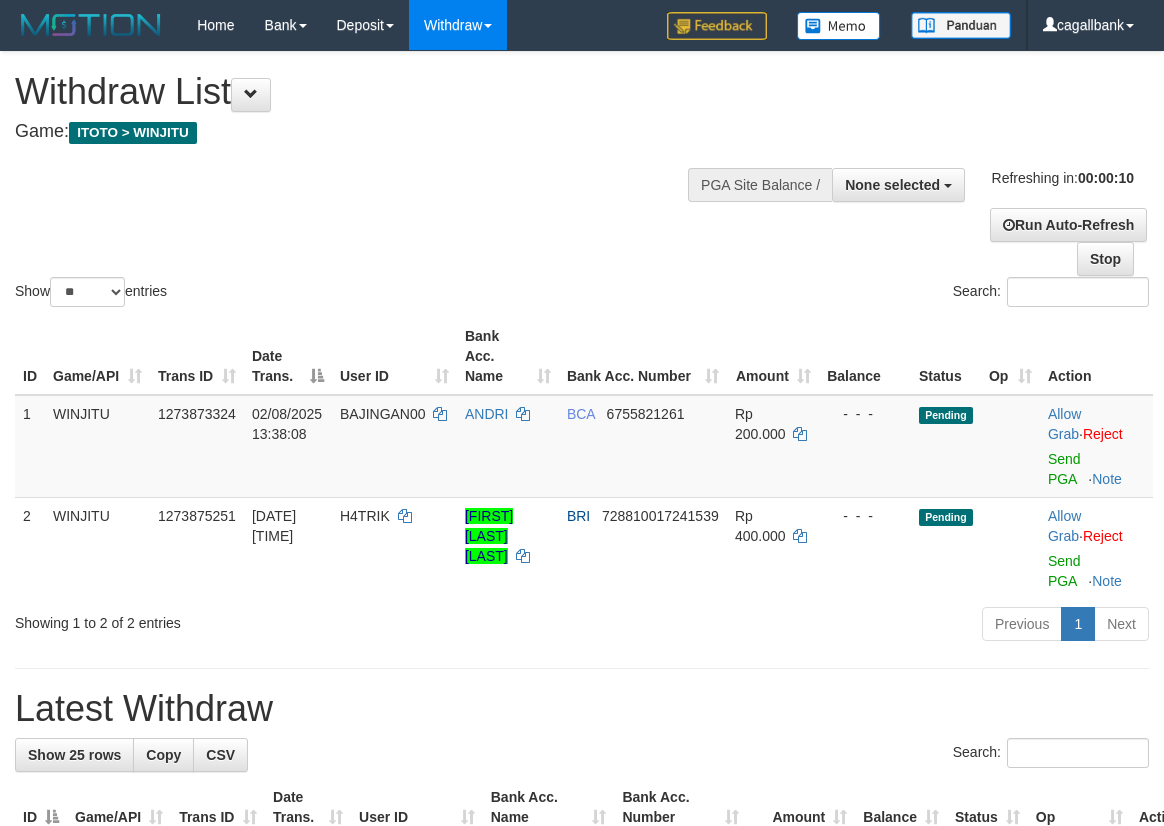 select 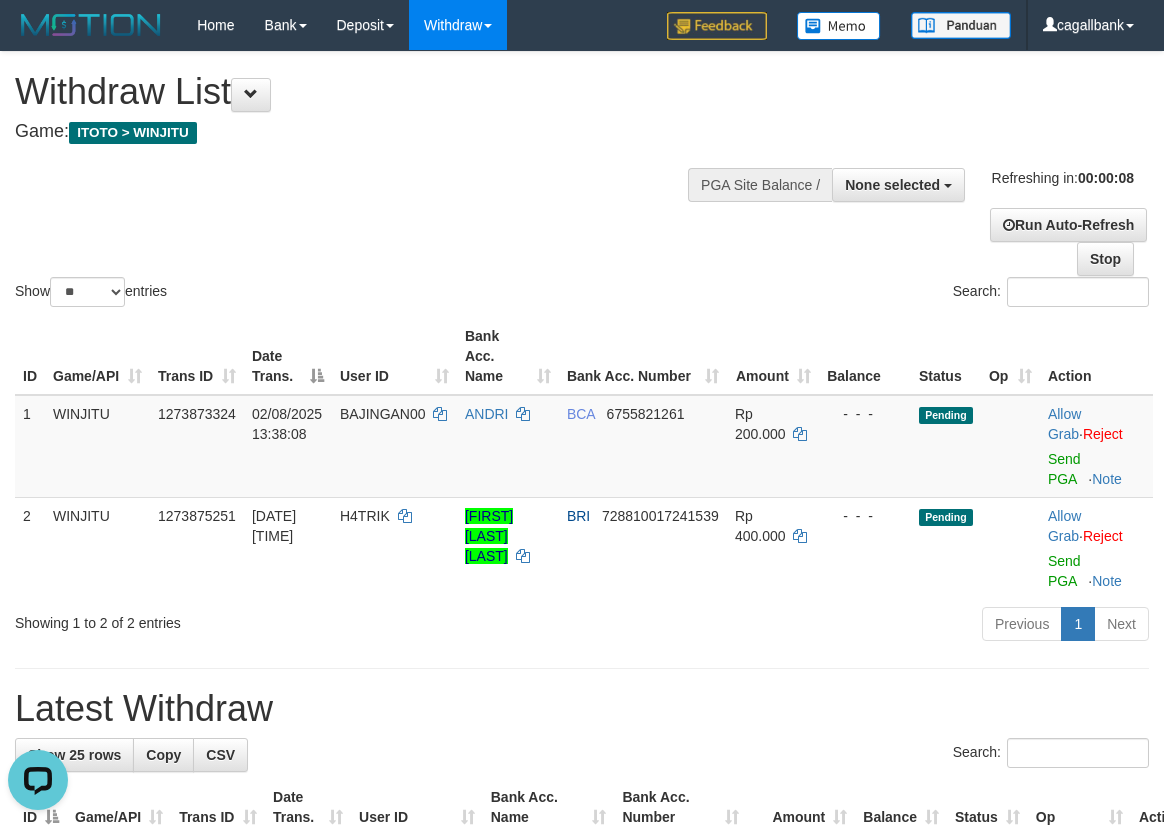 scroll, scrollTop: 0, scrollLeft: 0, axis: both 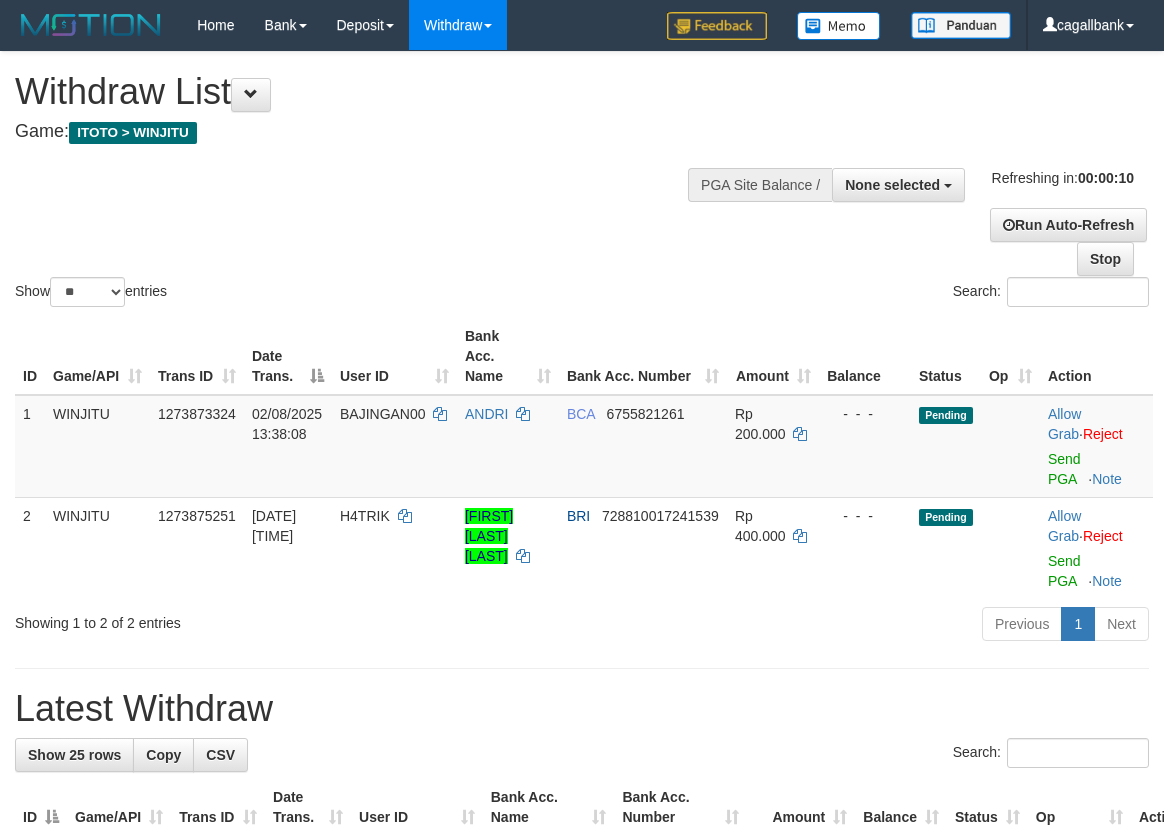 select 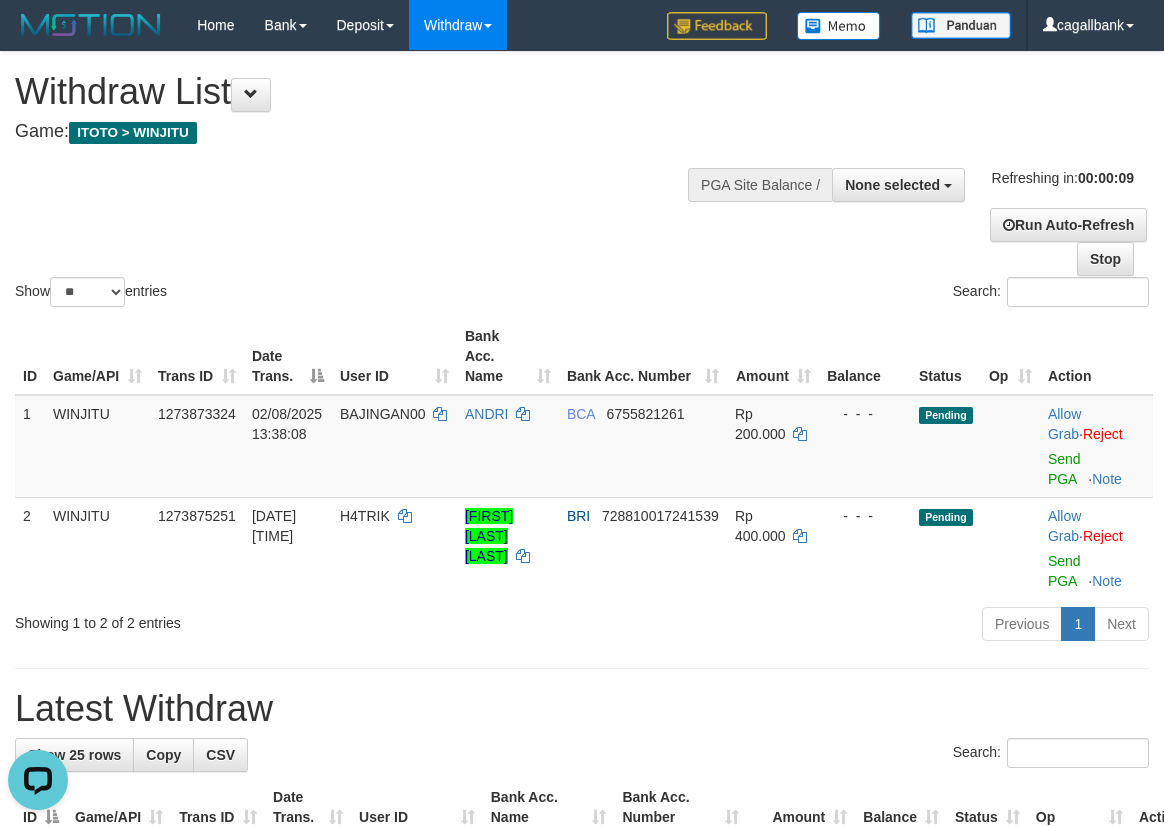 scroll, scrollTop: 0, scrollLeft: 0, axis: both 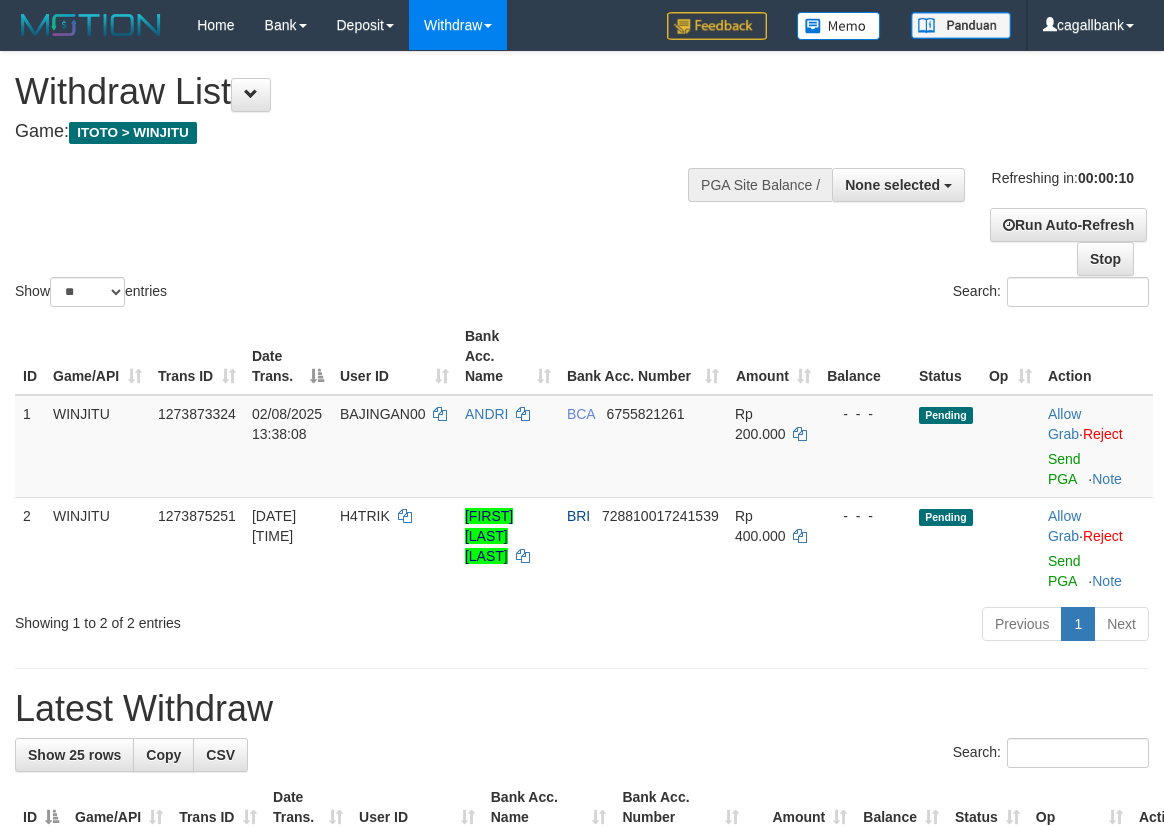 select 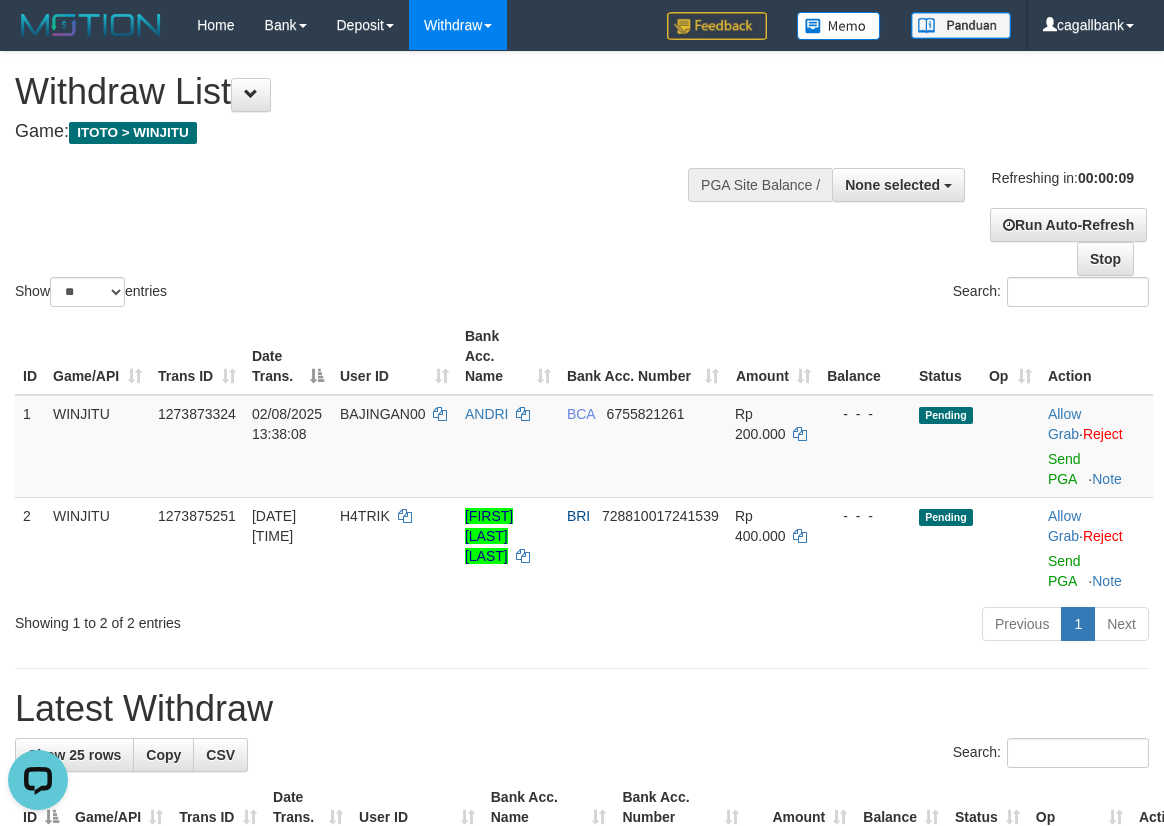 scroll, scrollTop: 0, scrollLeft: 0, axis: both 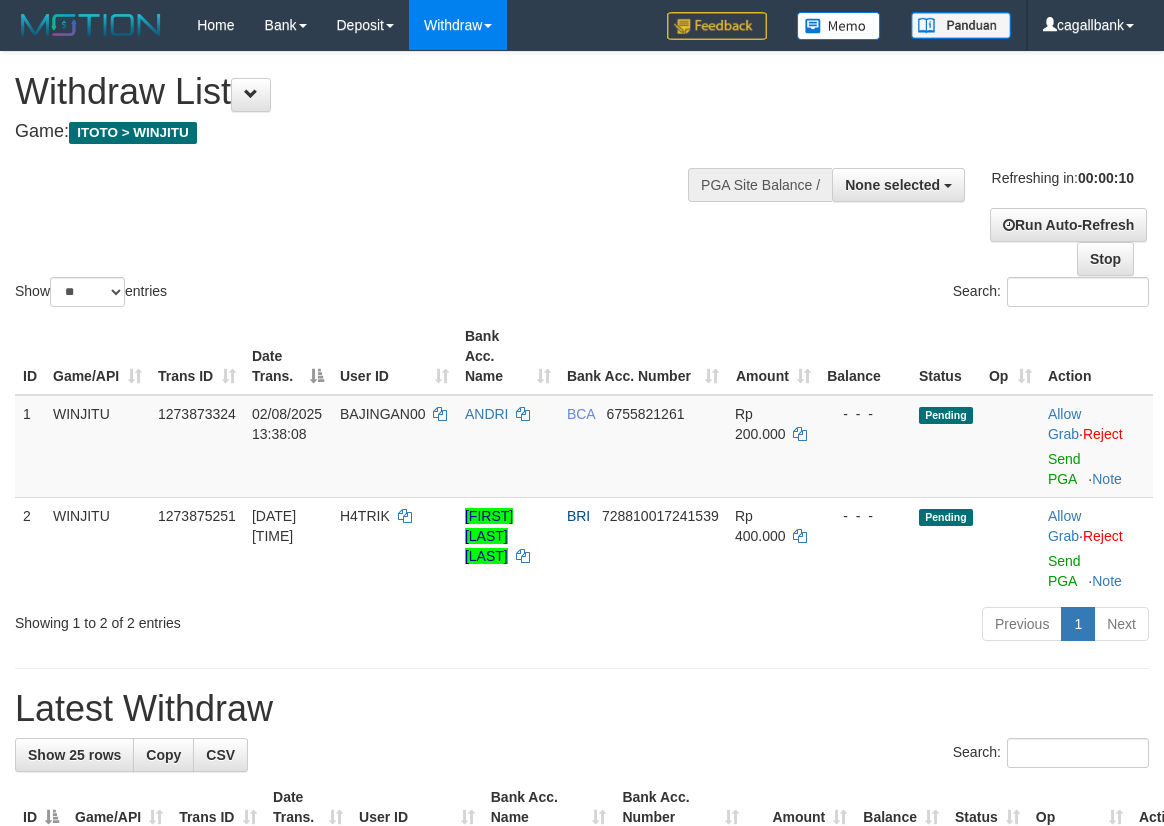 select 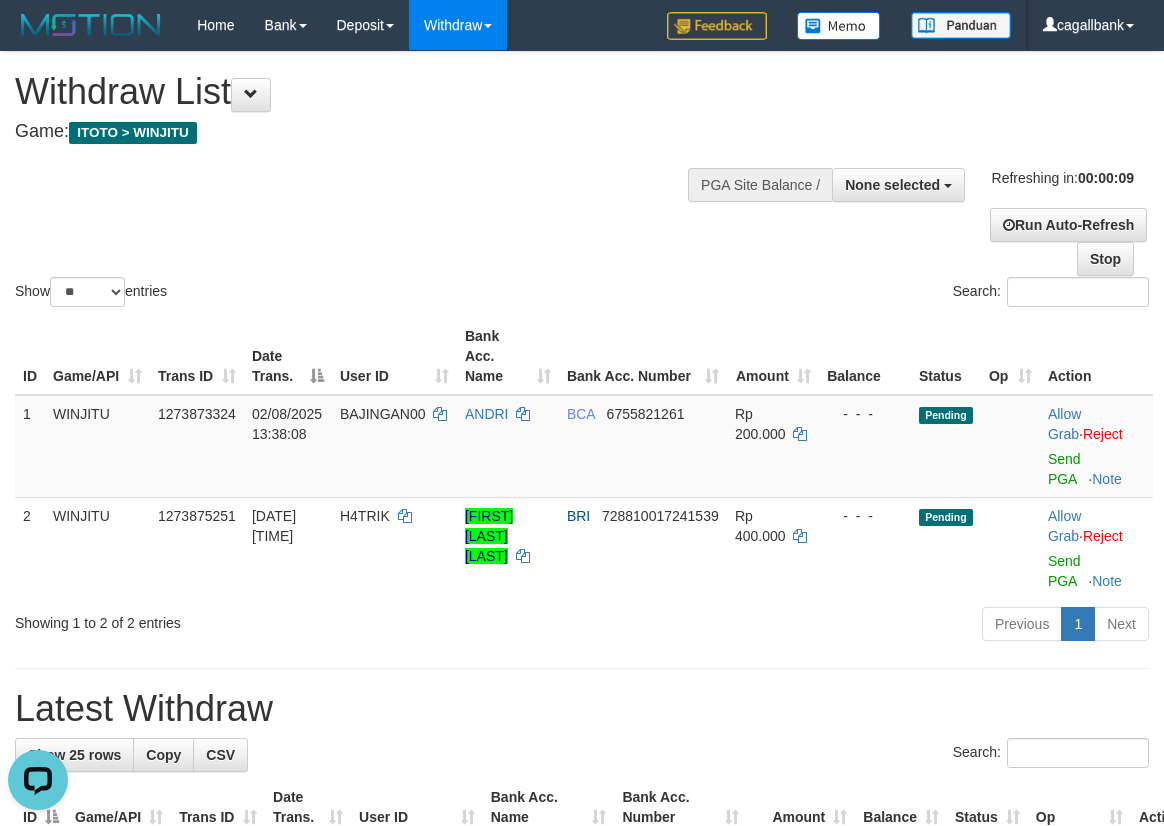 scroll, scrollTop: 0, scrollLeft: 0, axis: both 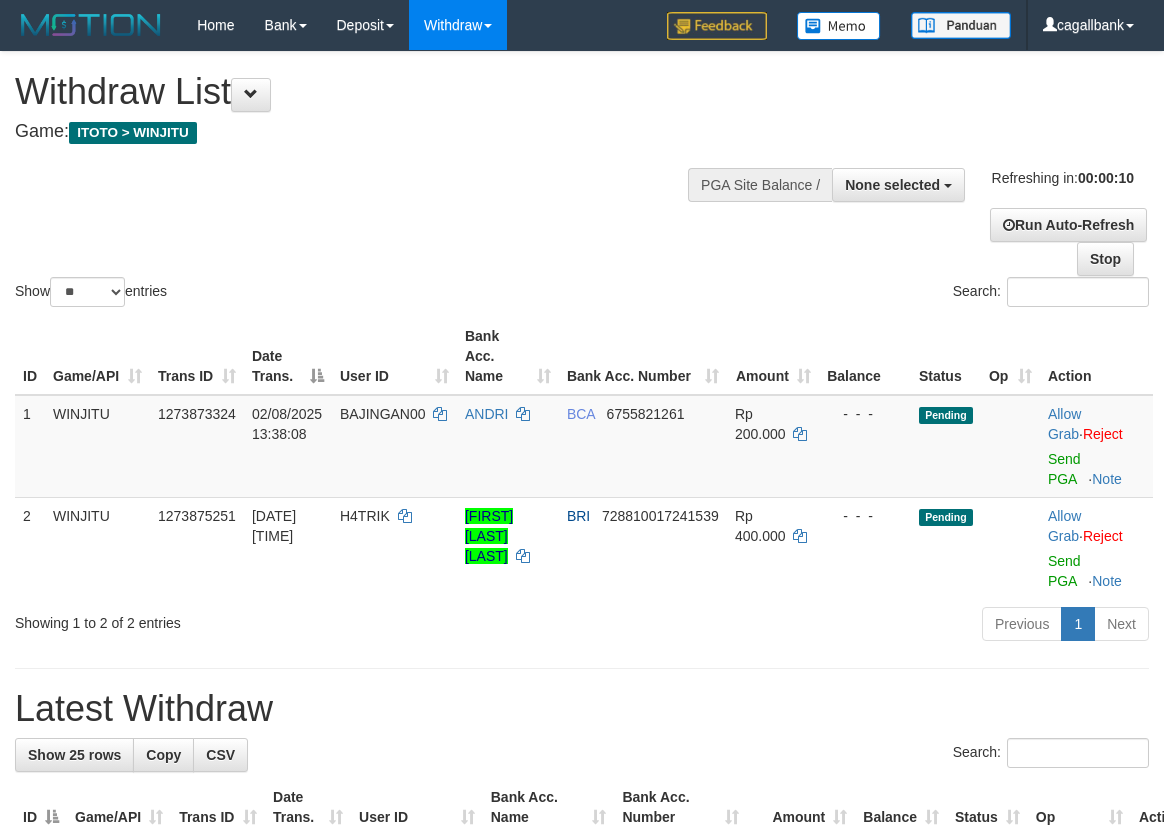 select 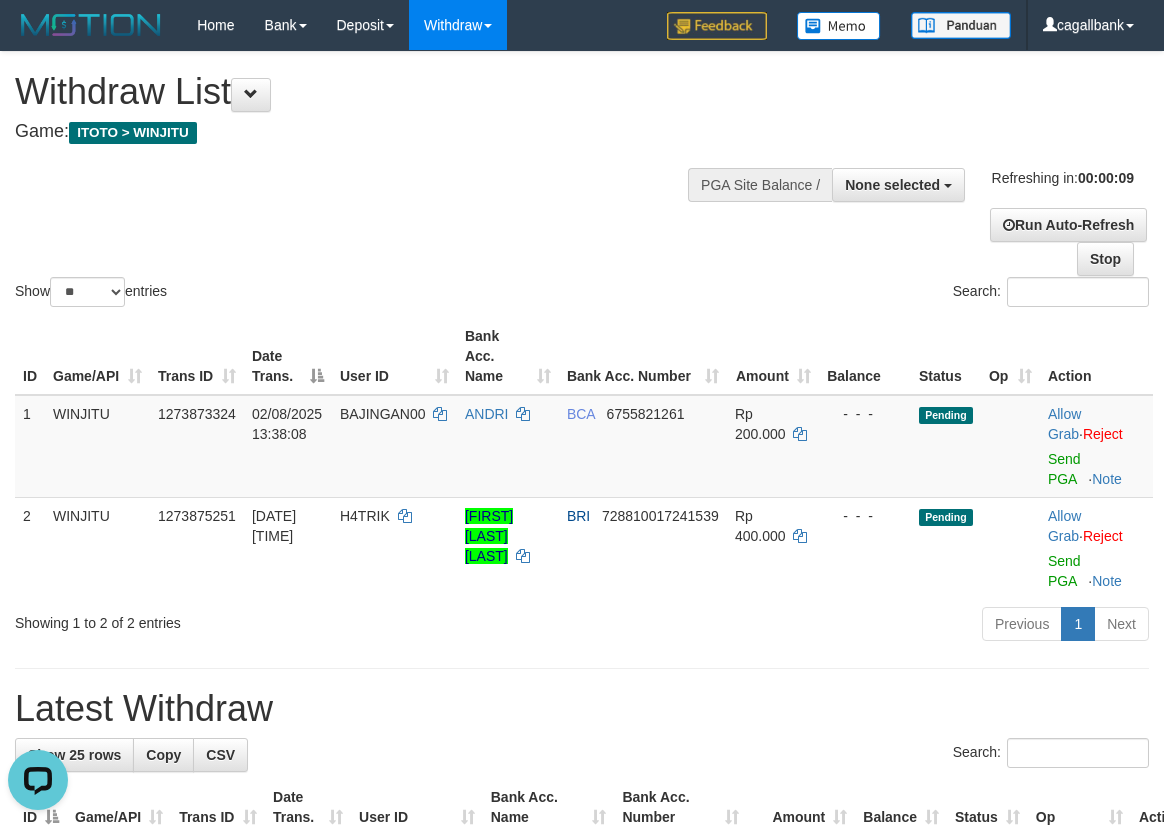 scroll, scrollTop: 0, scrollLeft: 0, axis: both 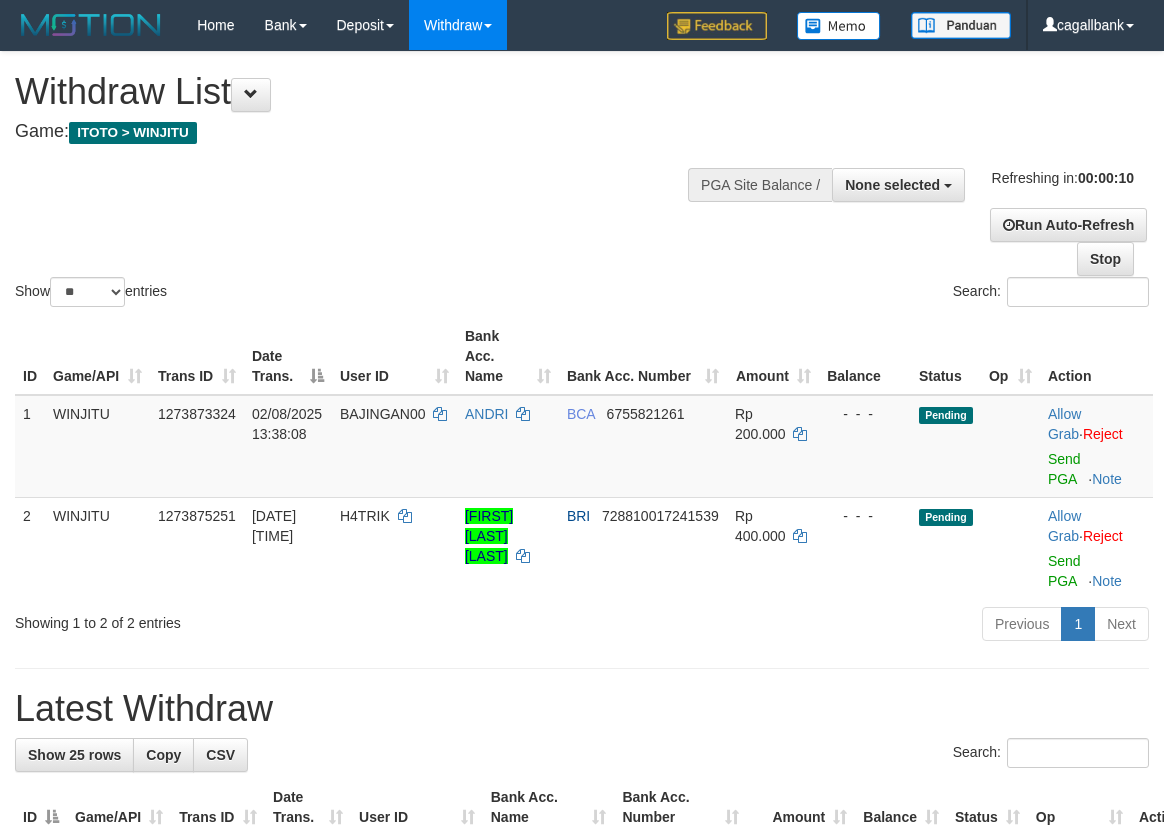 select 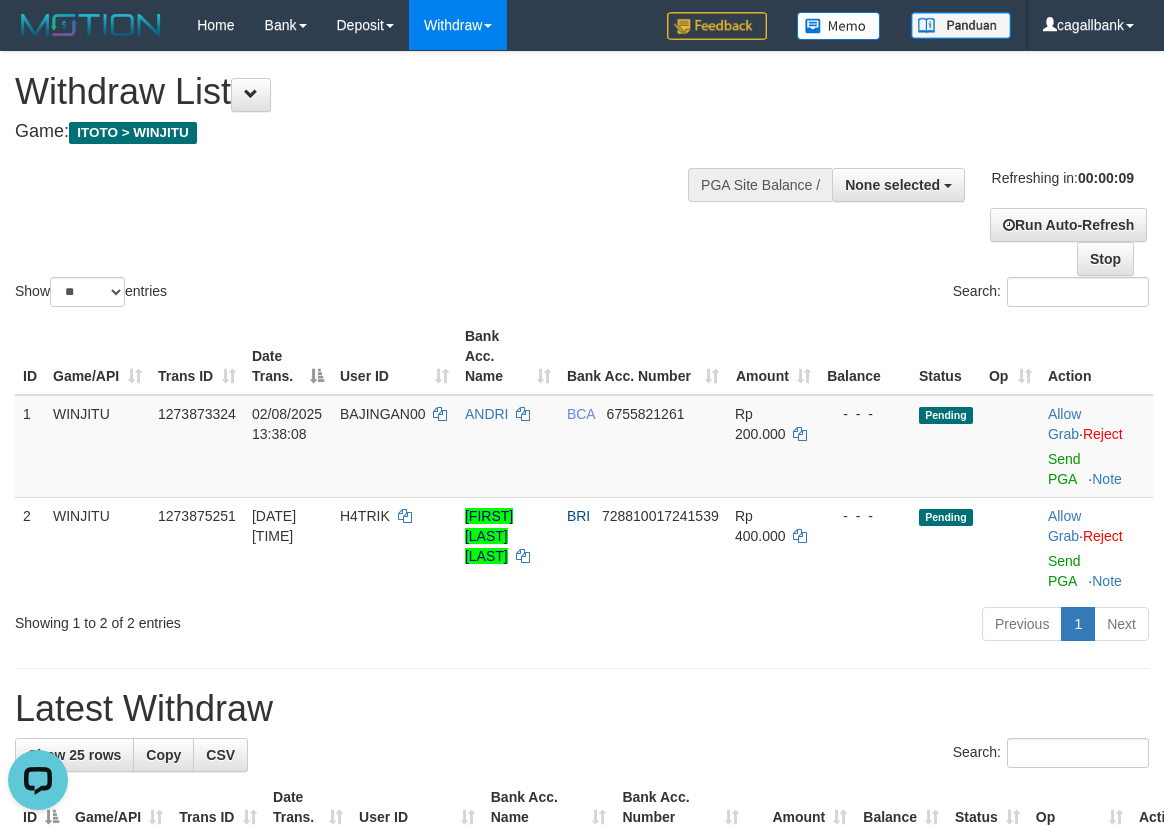 scroll, scrollTop: 0, scrollLeft: 0, axis: both 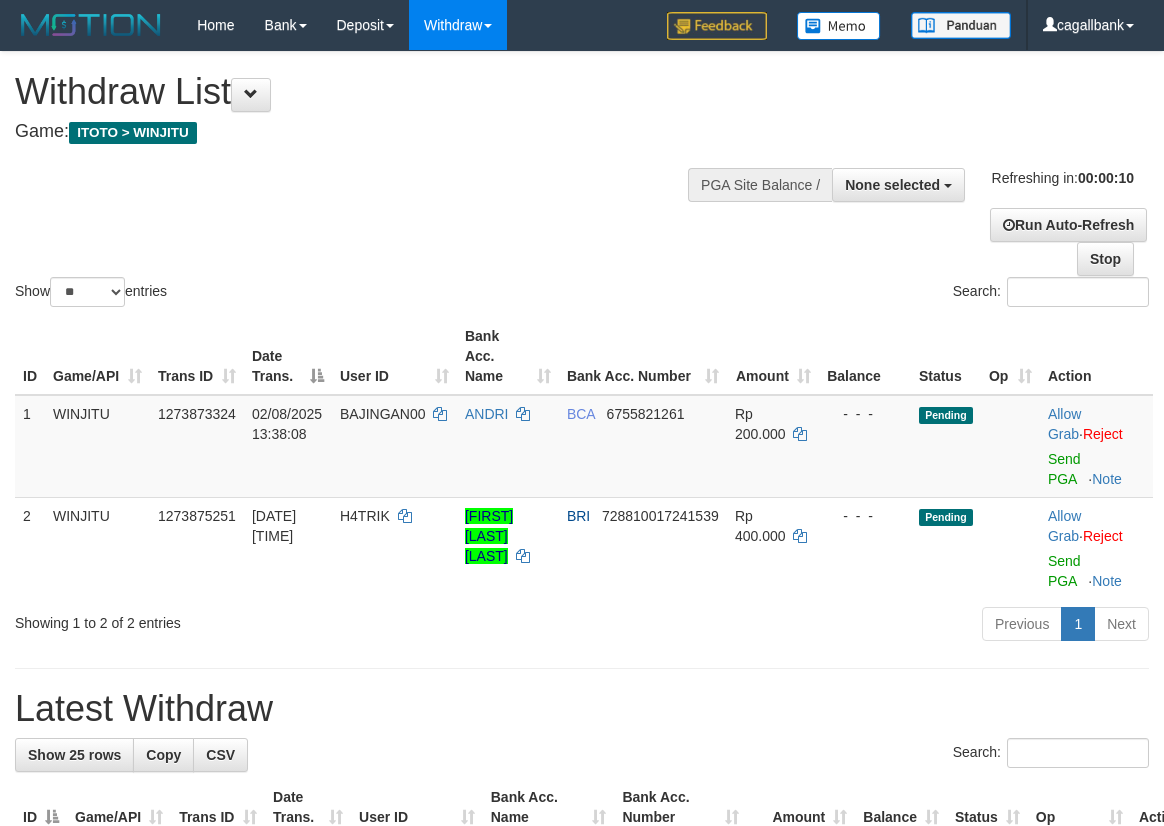 select 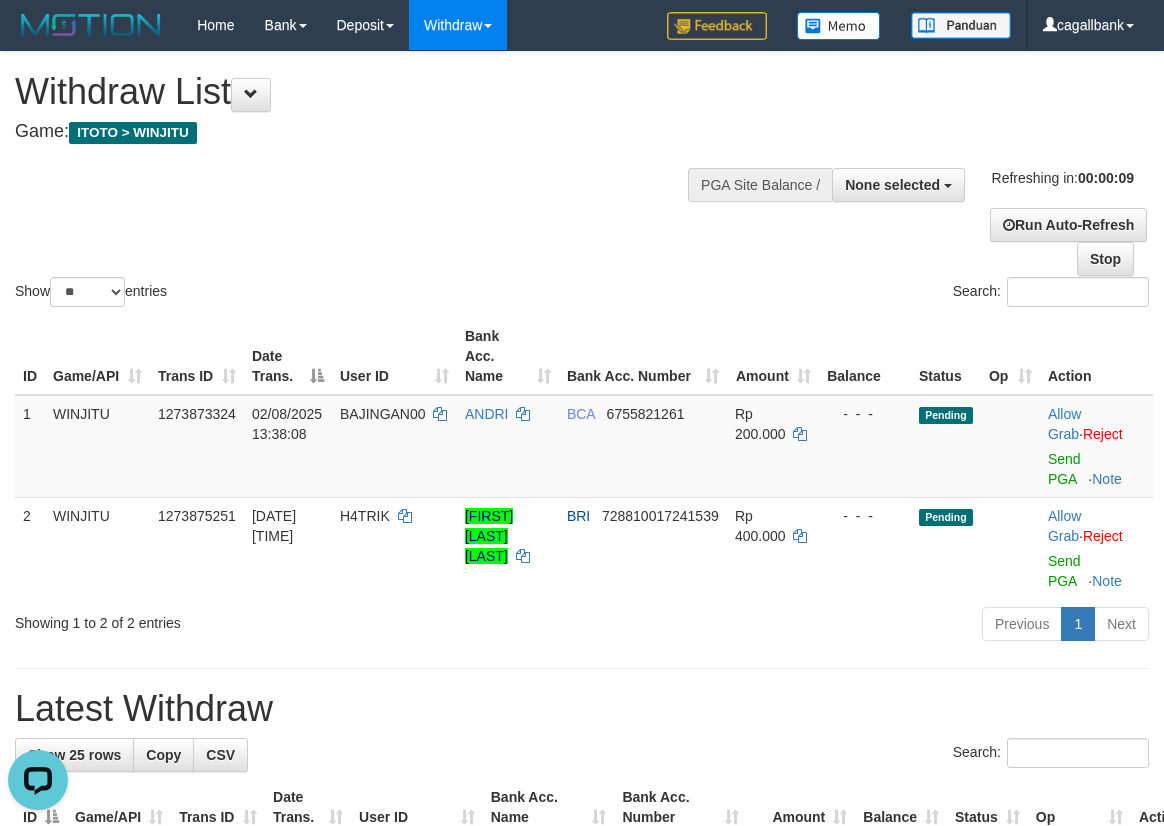 scroll, scrollTop: 0, scrollLeft: 0, axis: both 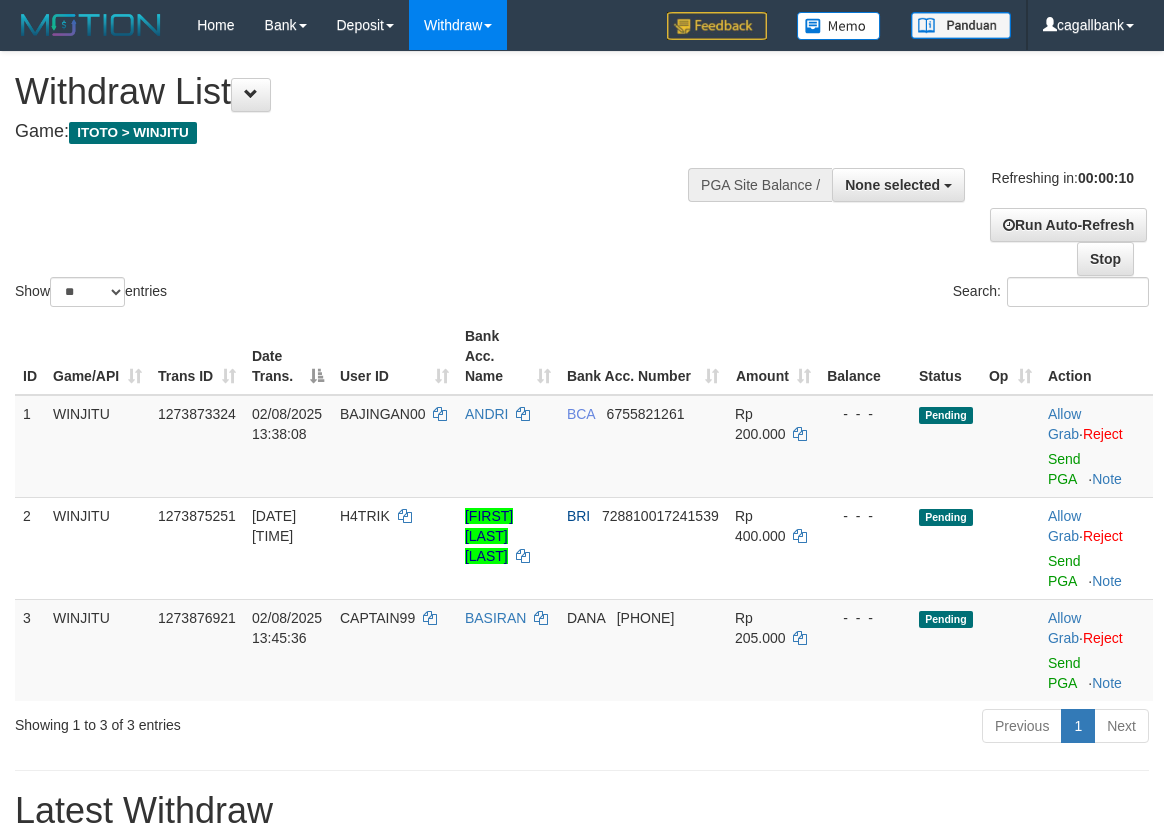 select 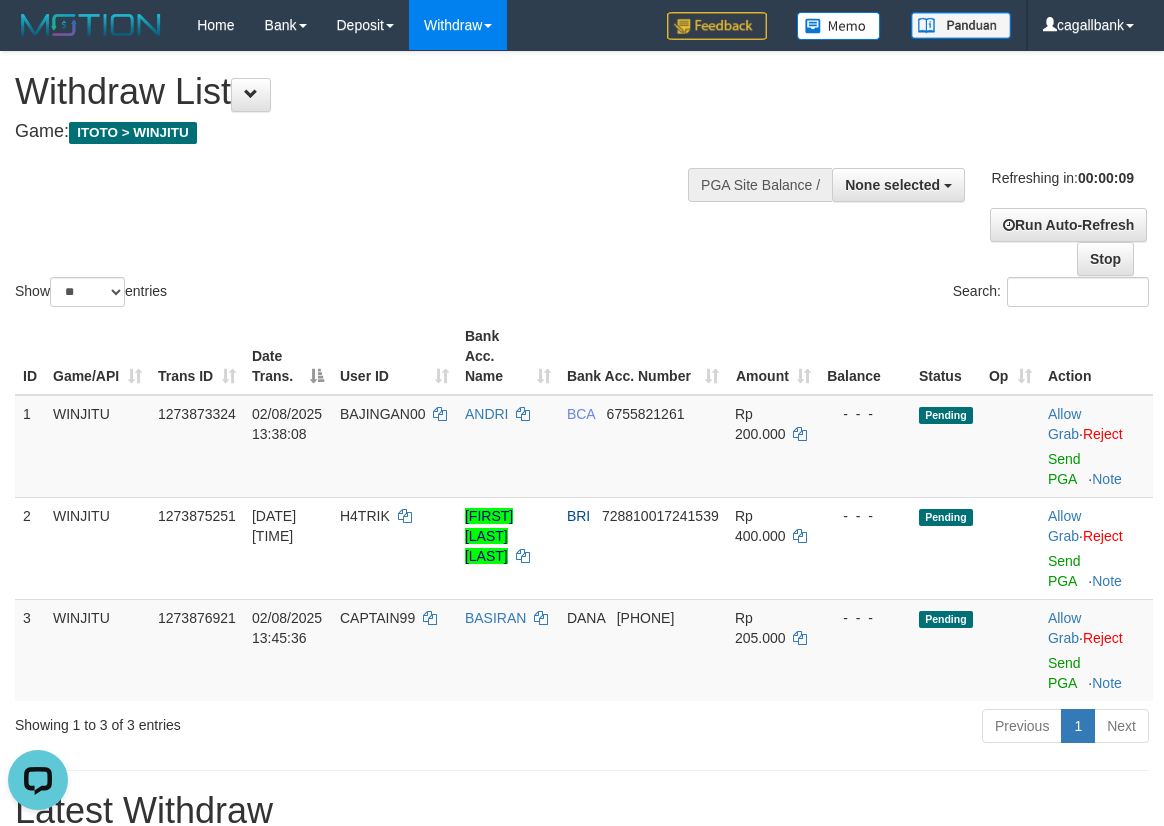 scroll, scrollTop: 0, scrollLeft: 0, axis: both 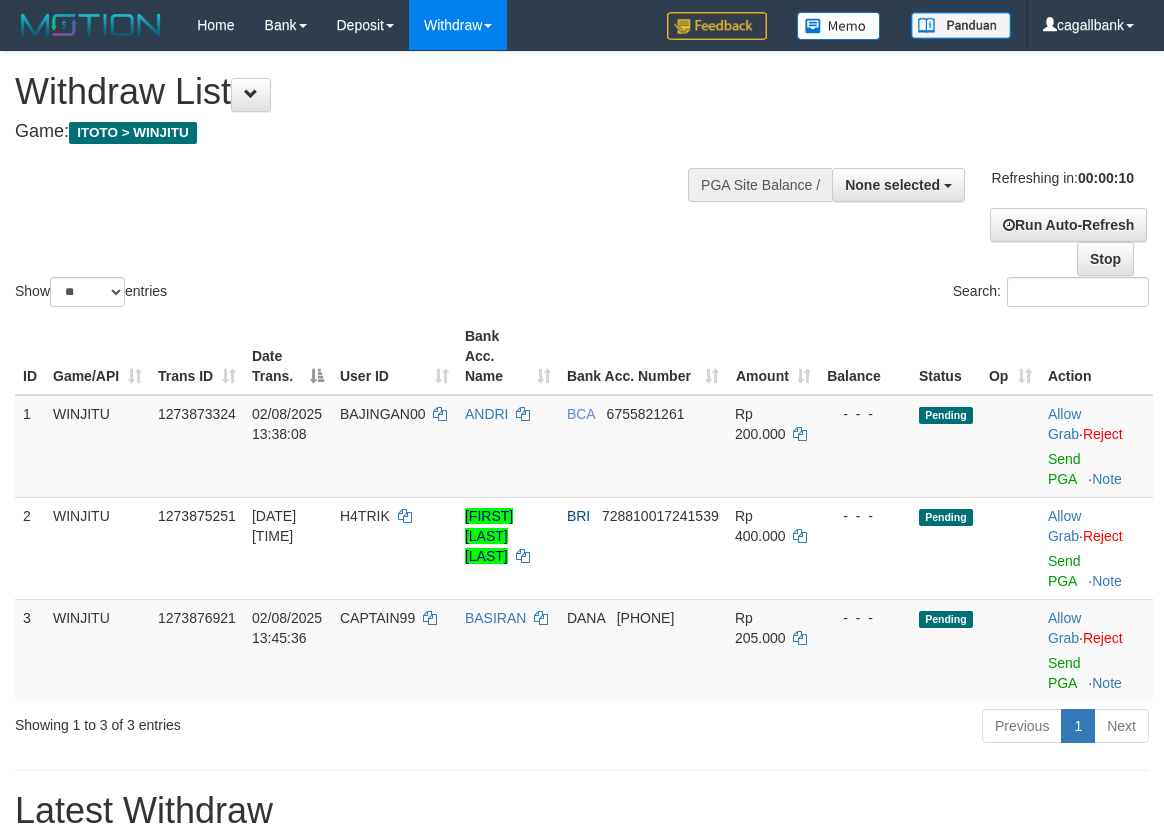 select 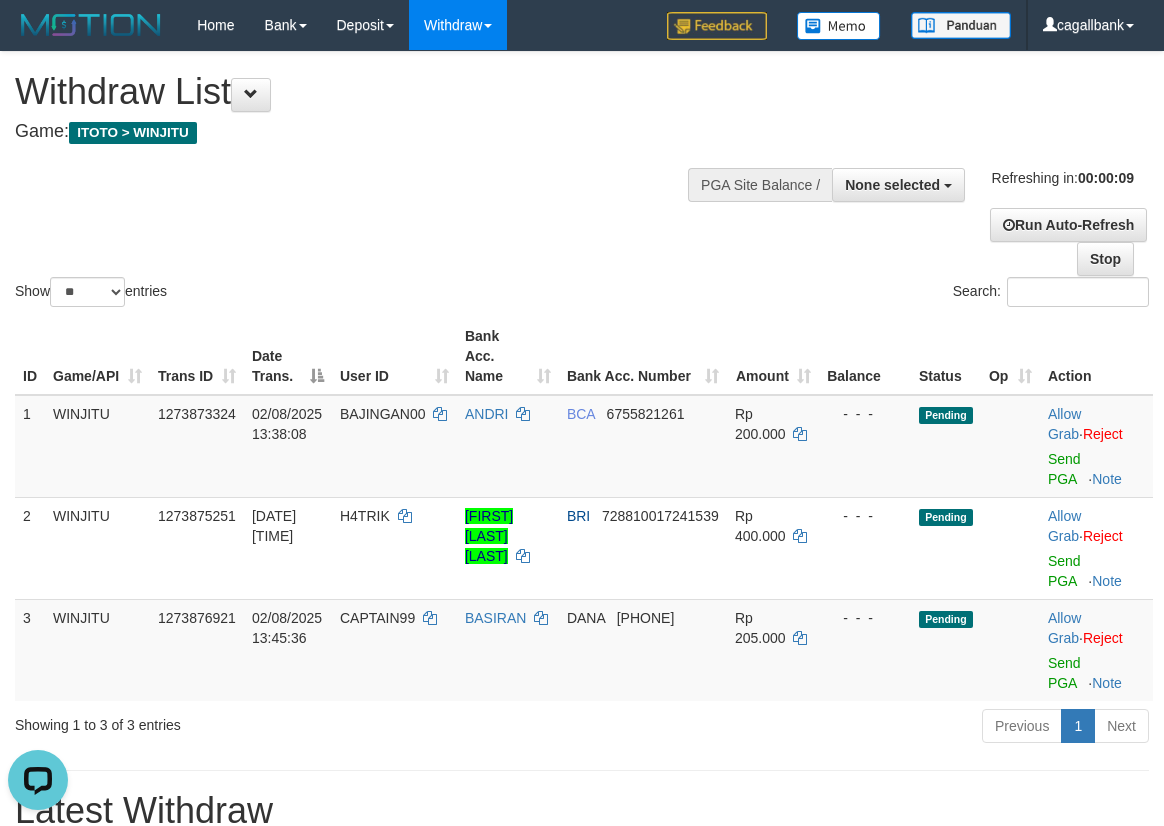 scroll, scrollTop: 0, scrollLeft: 0, axis: both 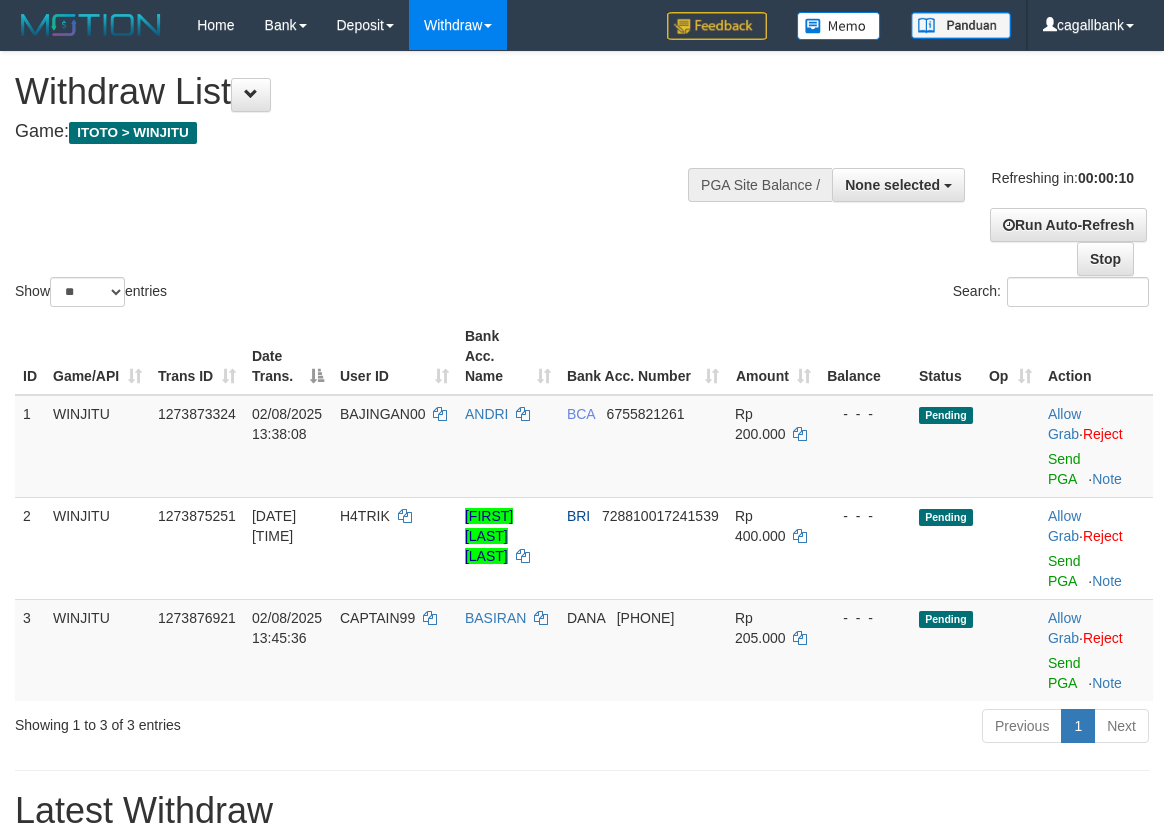 select 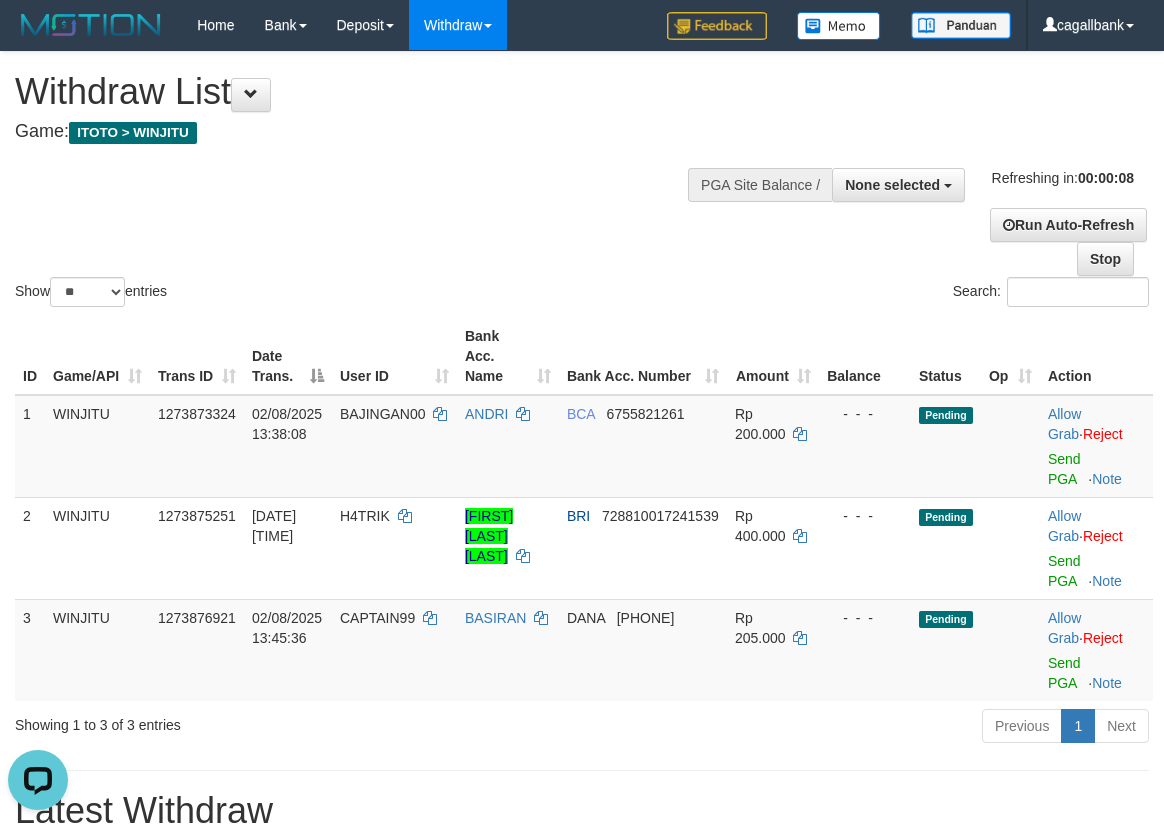 scroll, scrollTop: 0, scrollLeft: 0, axis: both 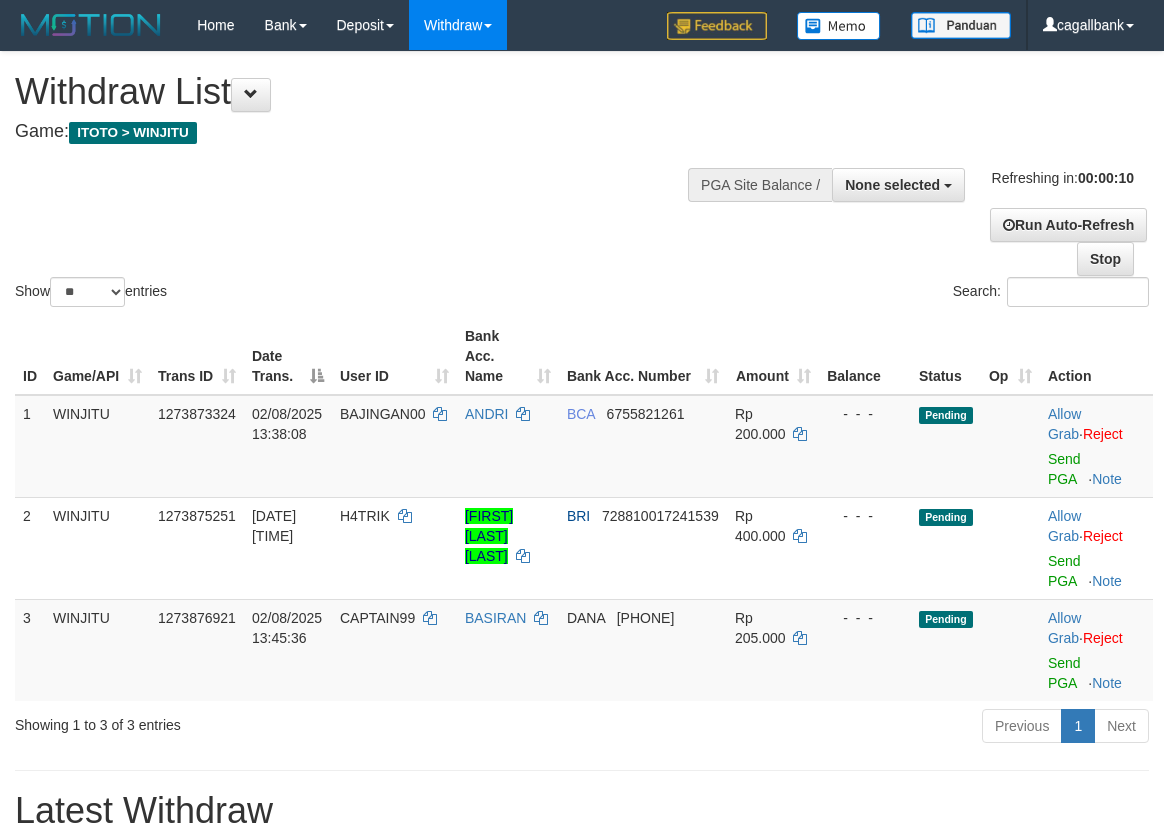select 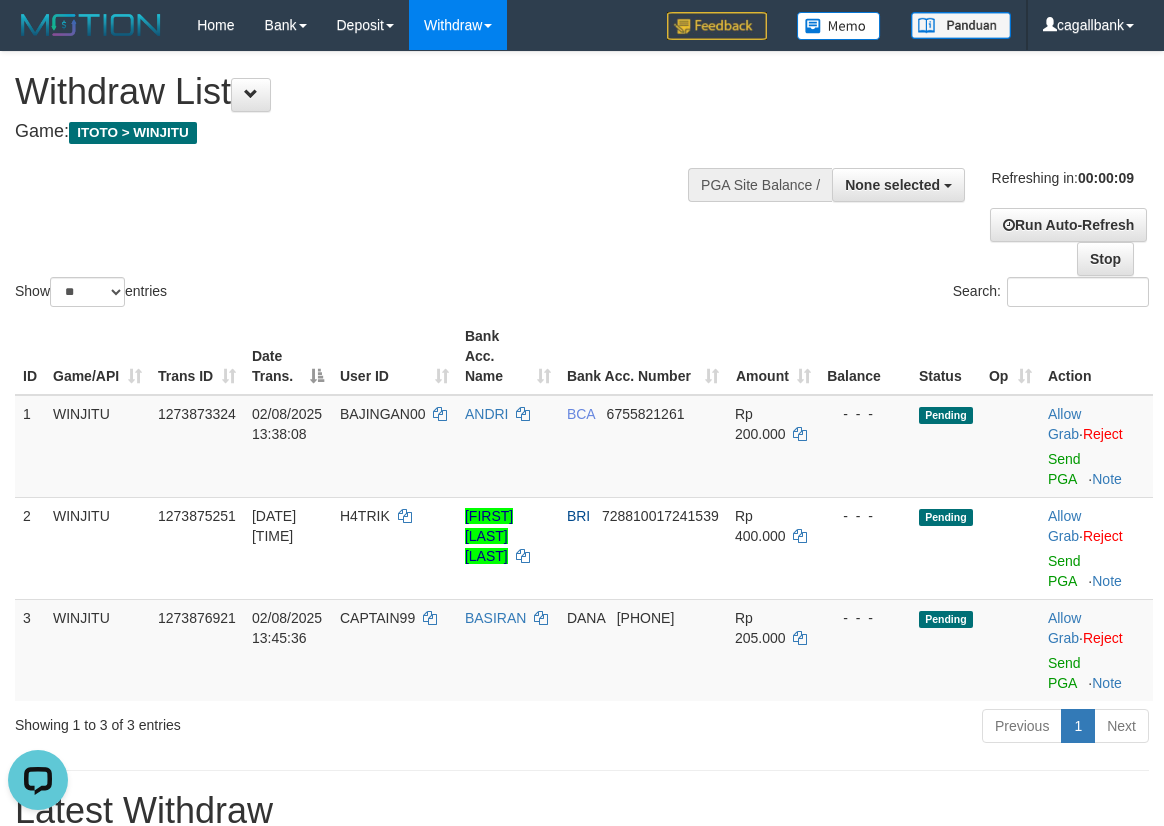 scroll, scrollTop: 0, scrollLeft: 0, axis: both 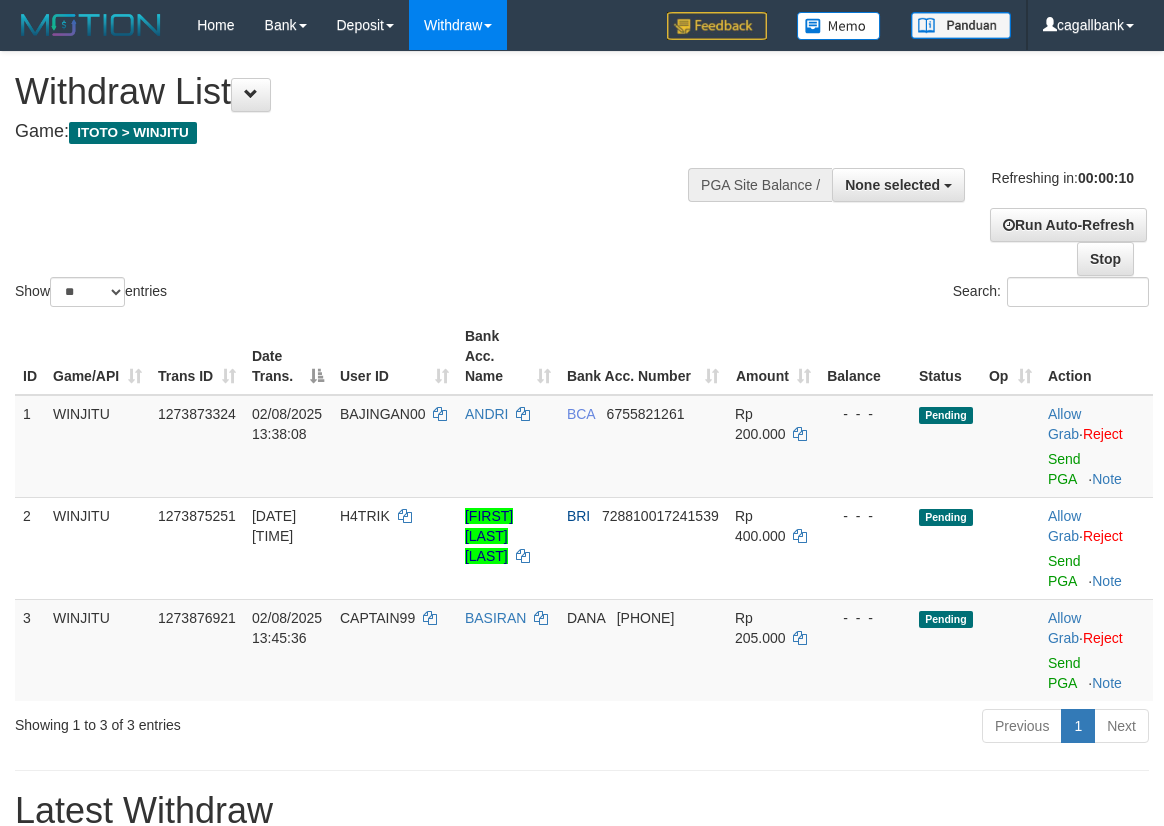 select 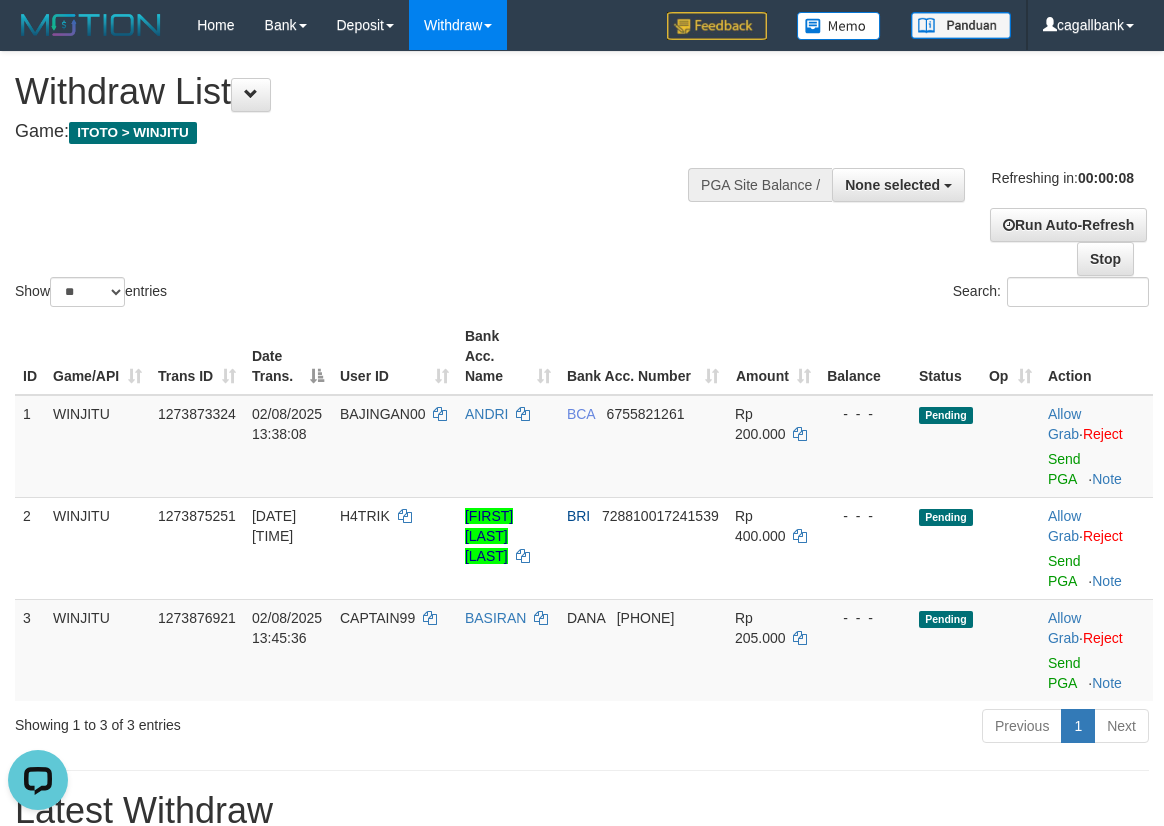 scroll, scrollTop: 0, scrollLeft: 0, axis: both 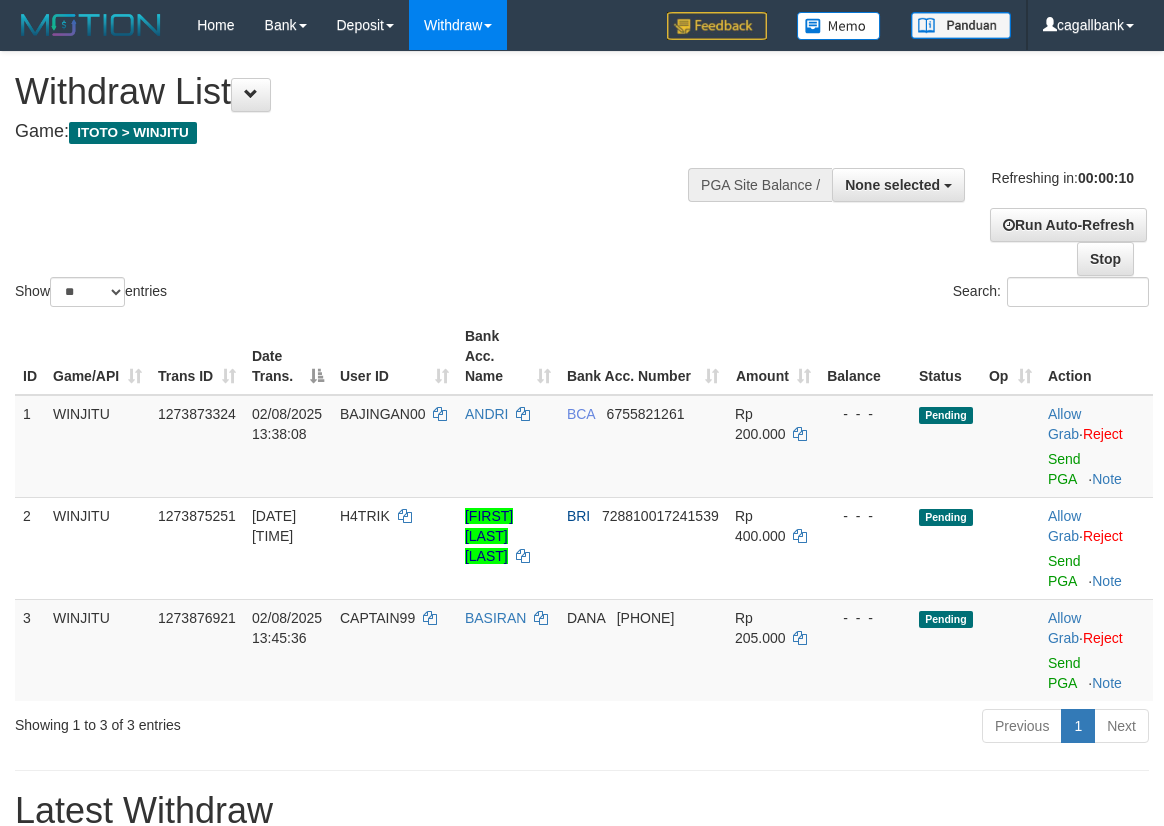 select 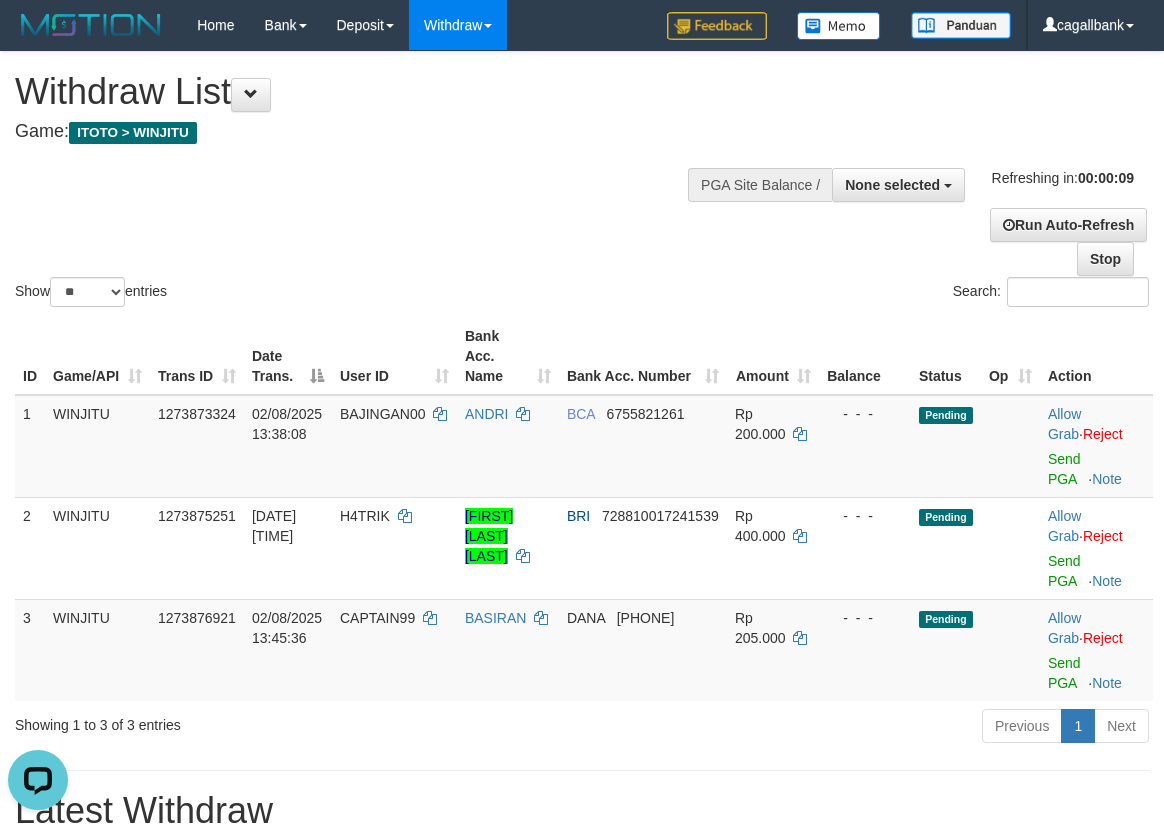 scroll, scrollTop: 0, scrollLeft: 0, axis: both 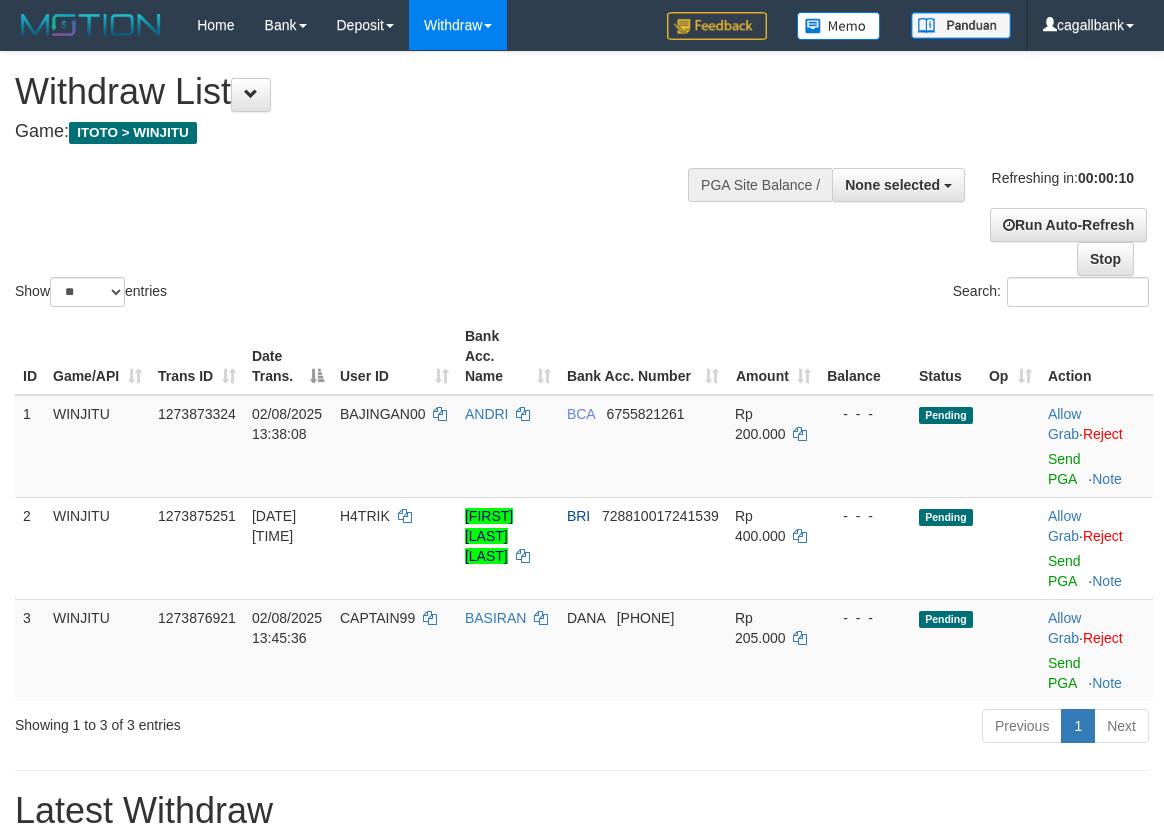 select 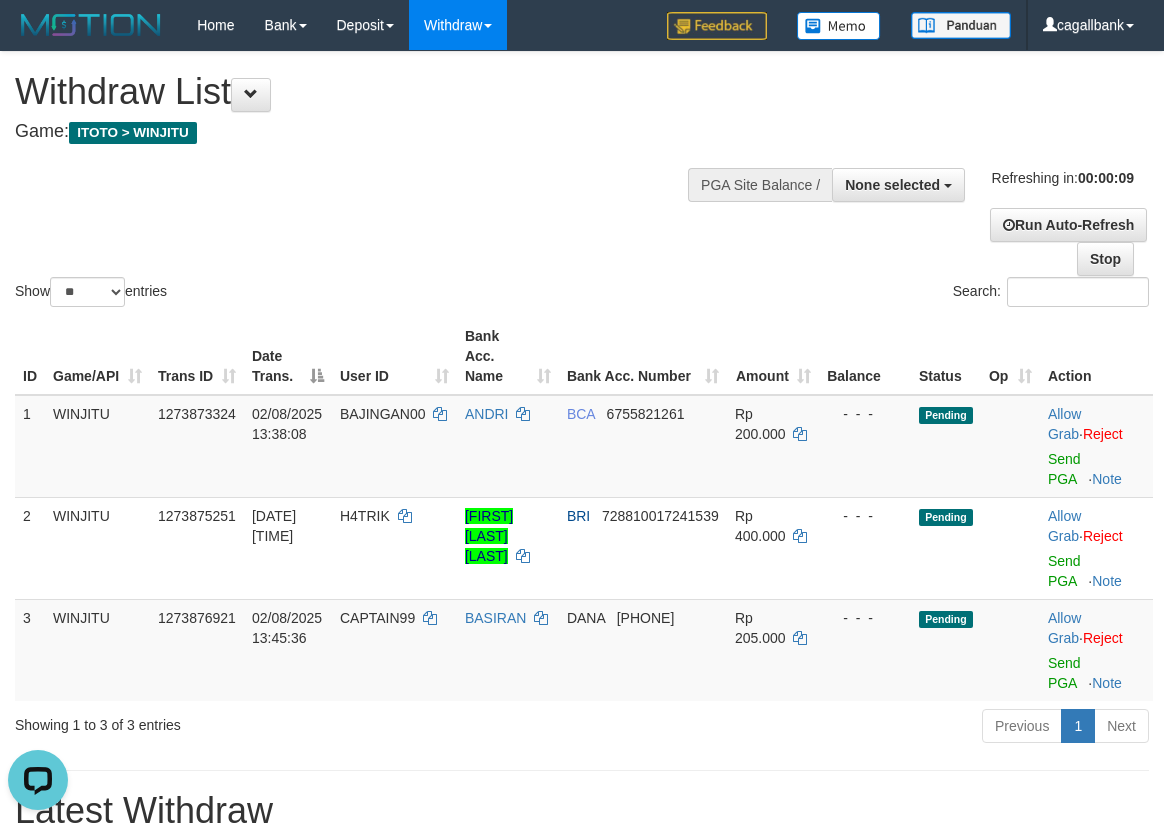 scroll, scrollTop: 0, scrollLeft: 0, axis: both 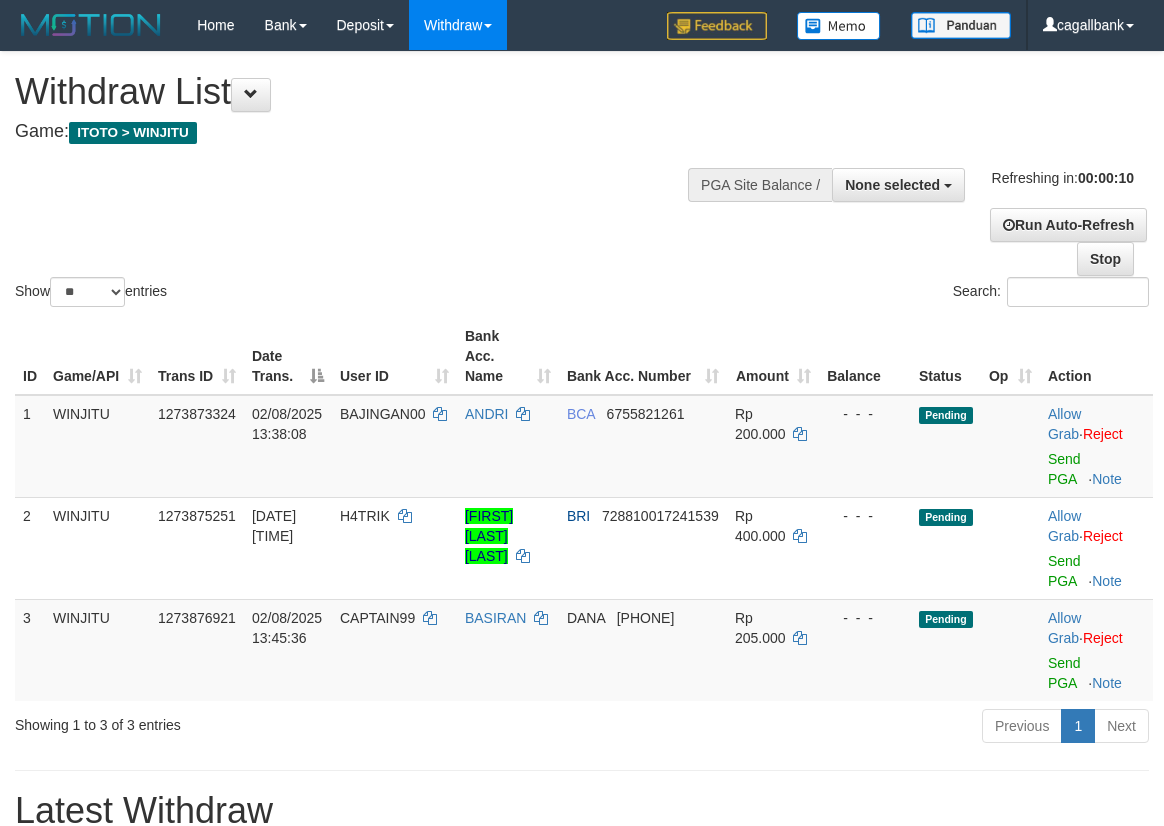 select 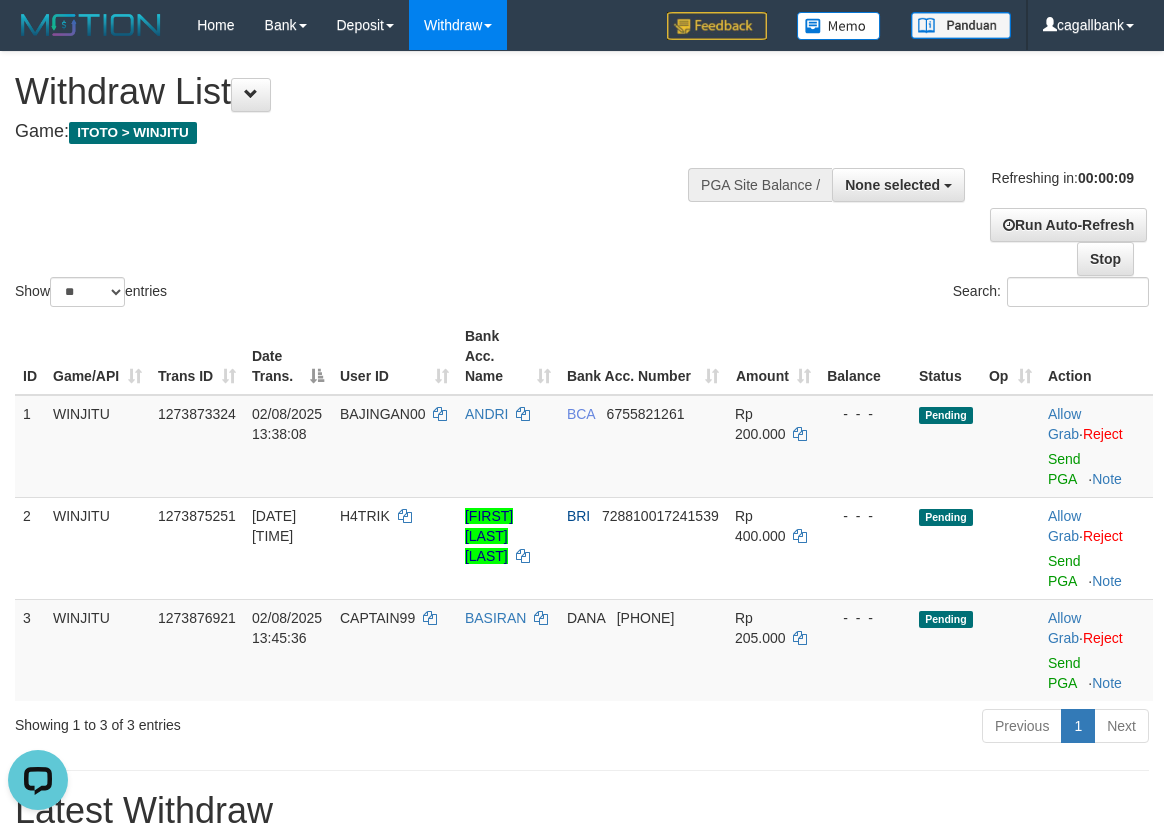 scroll, scrollTop: 0, scrollLeft: 0, axis: both 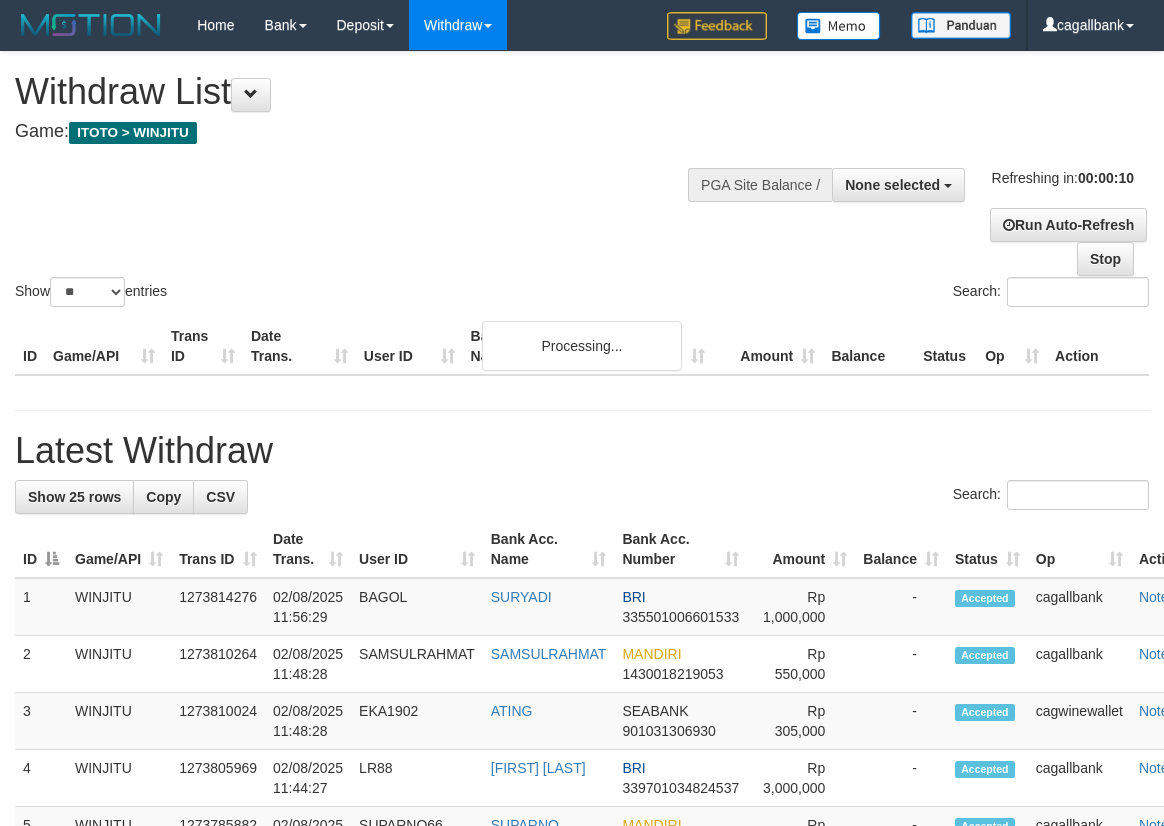 select 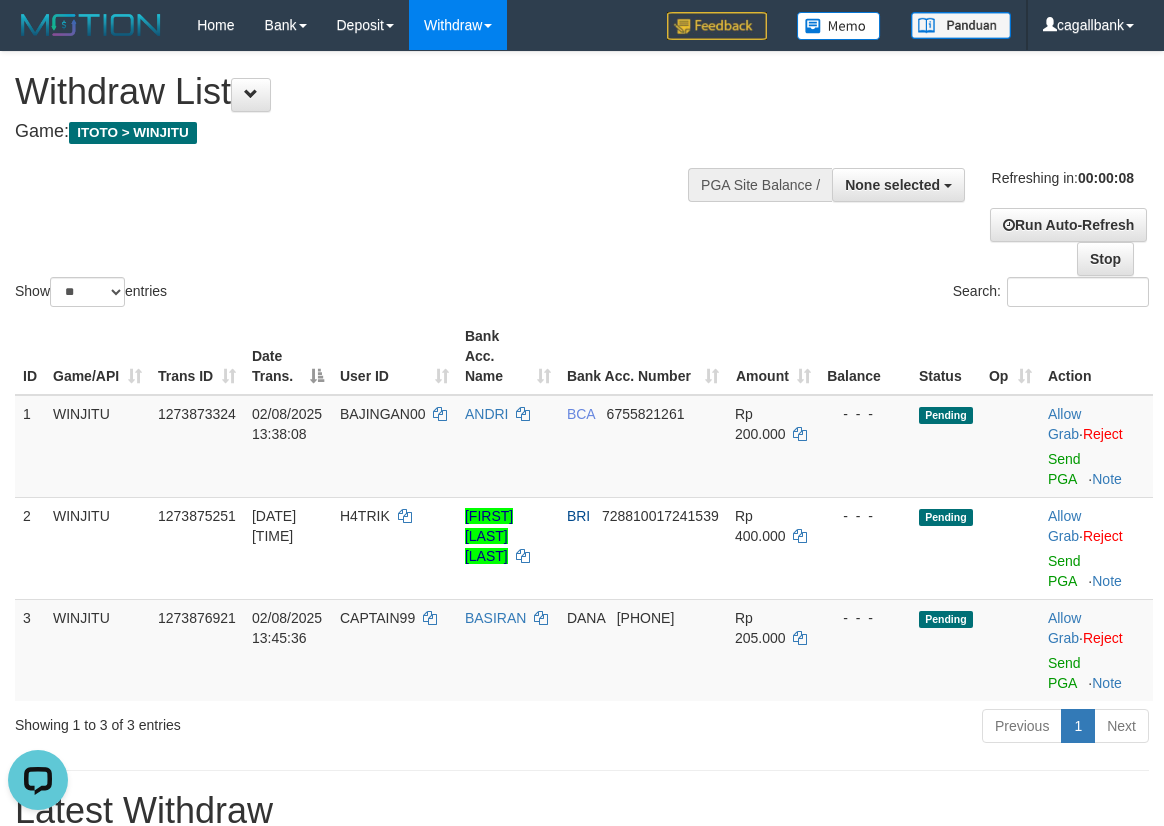 scroll, scrollTop: 0, scrollLeft: 0, axis: both 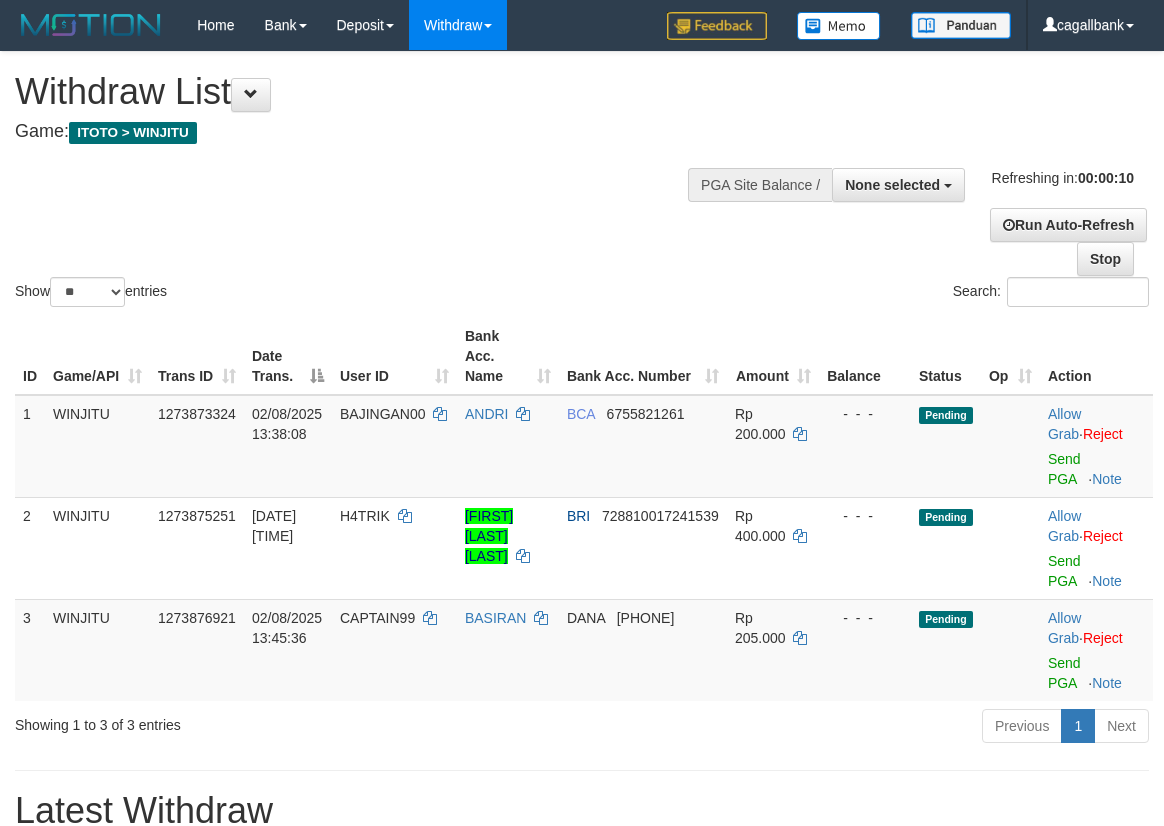 select 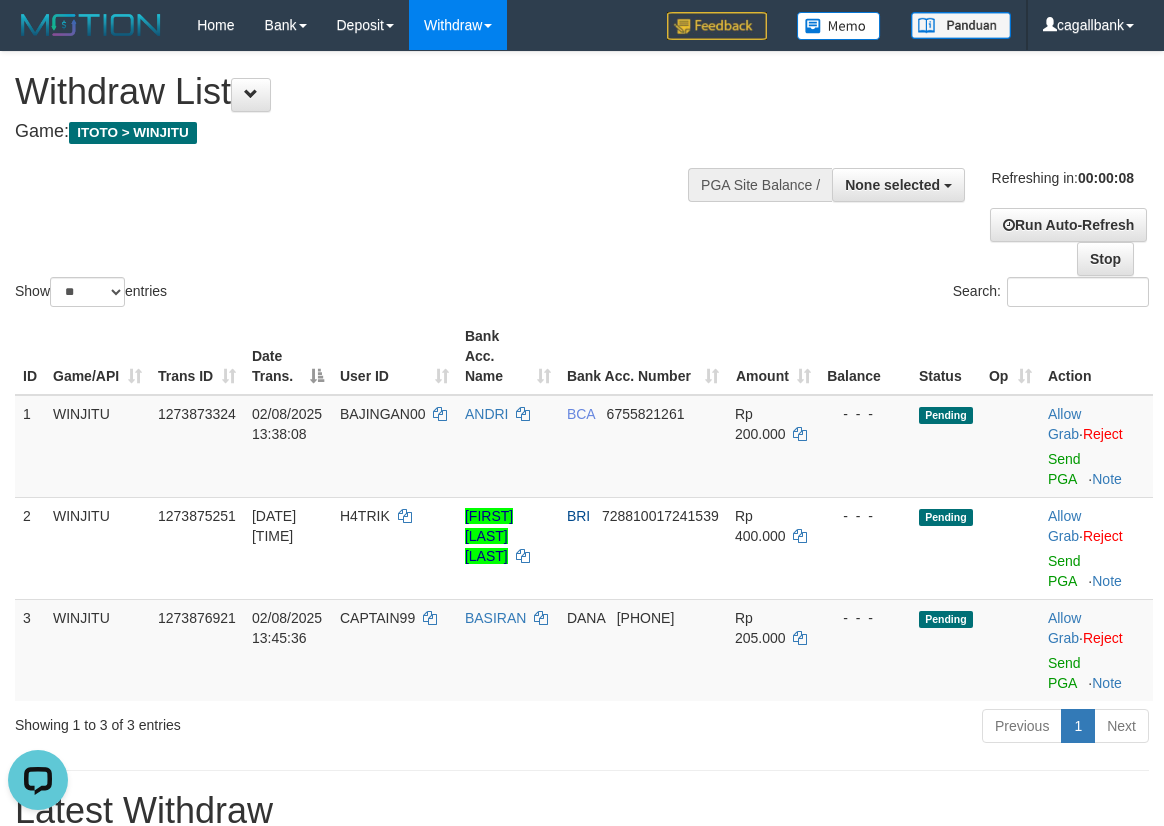 scroll, scrollTop: 0, scrollLeft: 0, axis: both 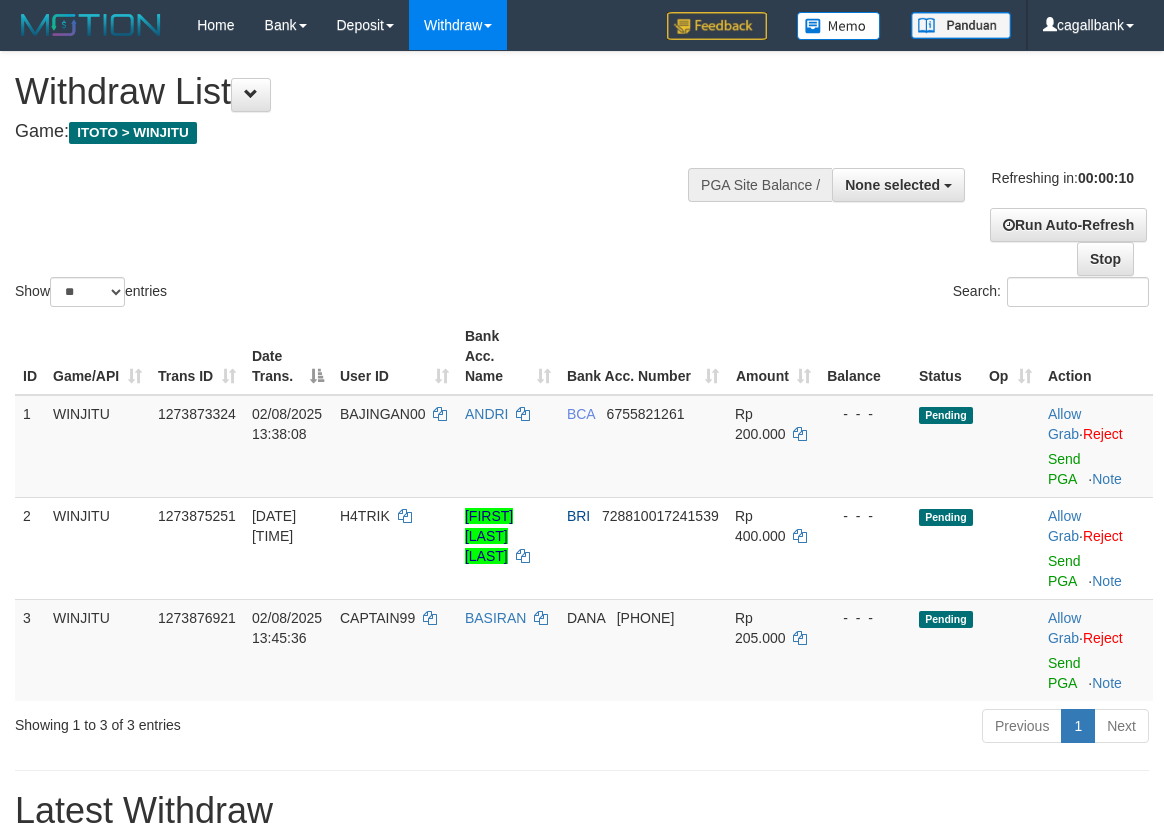 select 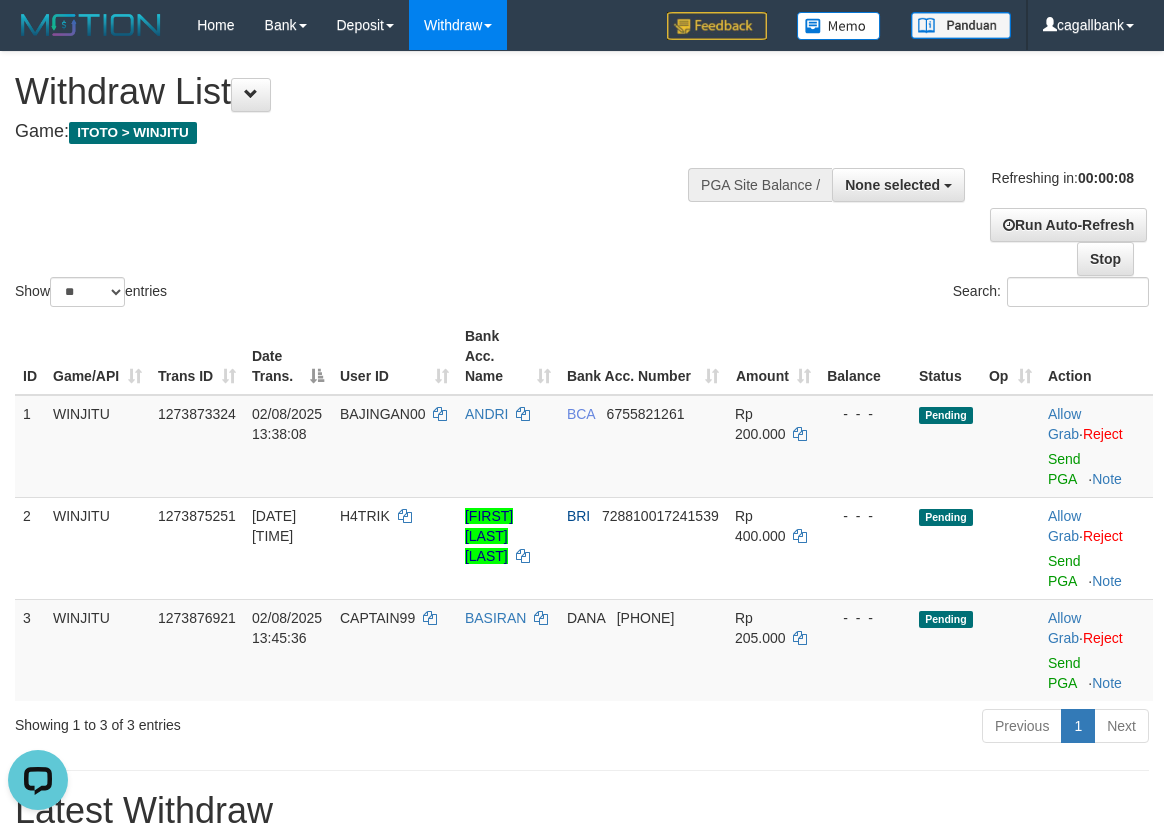 scroll, scrollTop: 0, scrollLeft: 0, axis: both 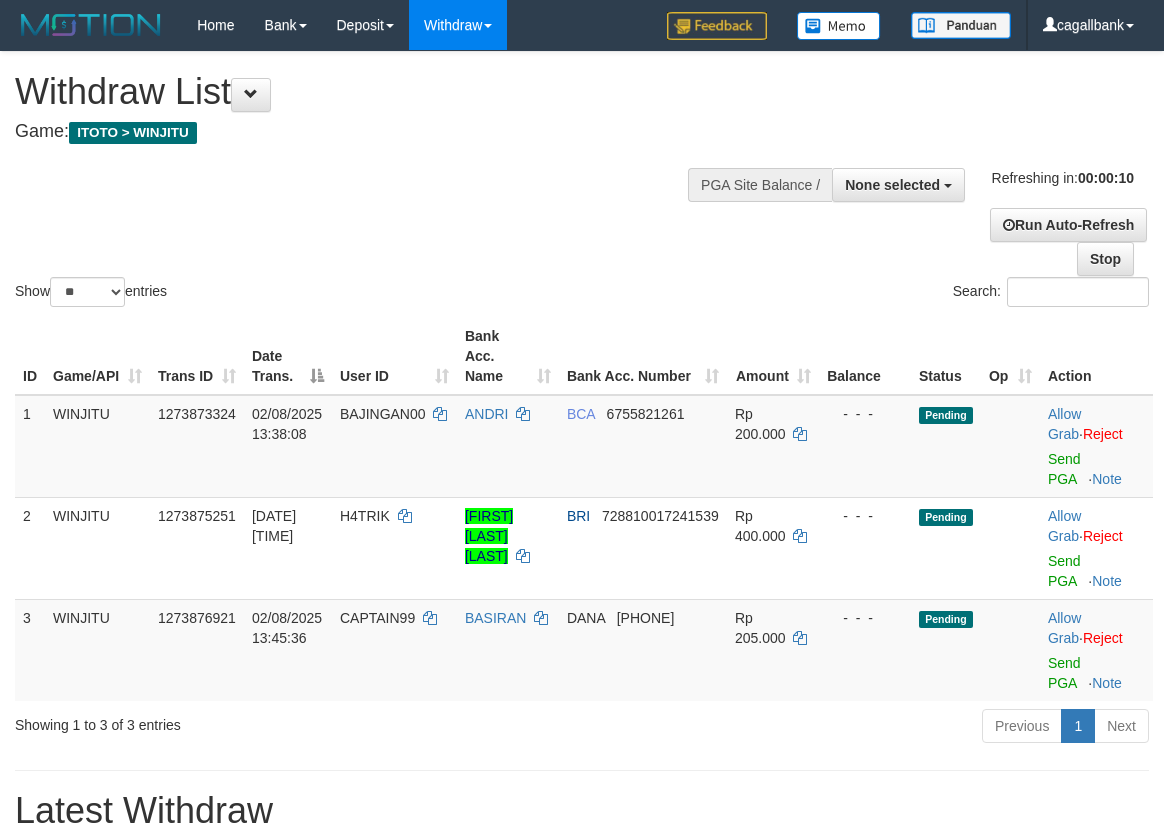 select 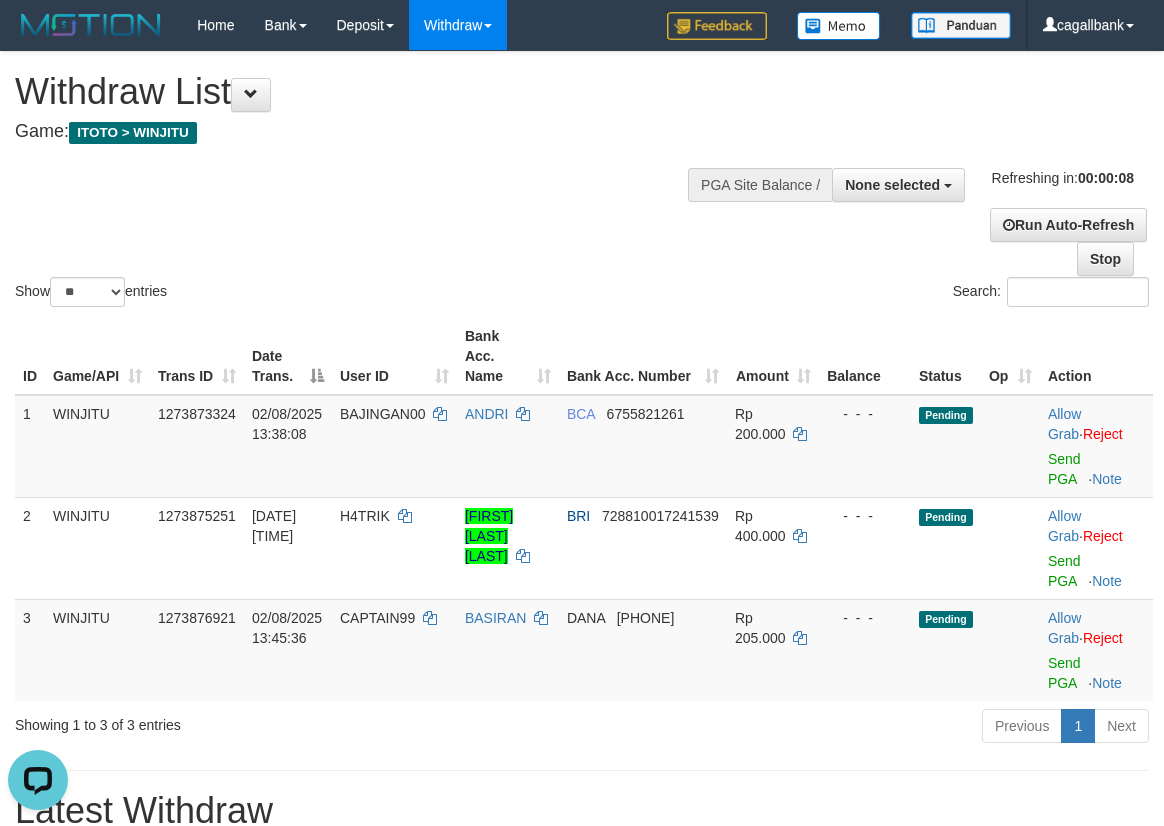 scroll, scrollTop: 0, scrollLeft: 0, axis: both 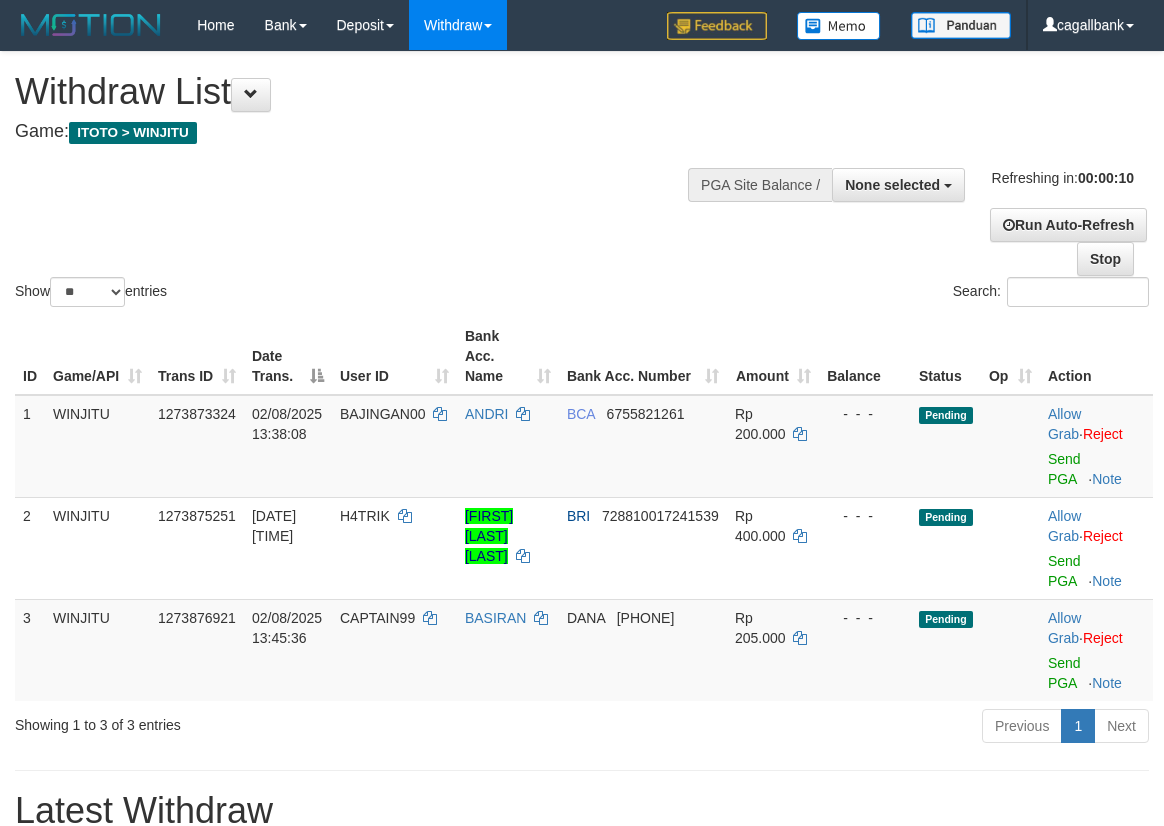 select 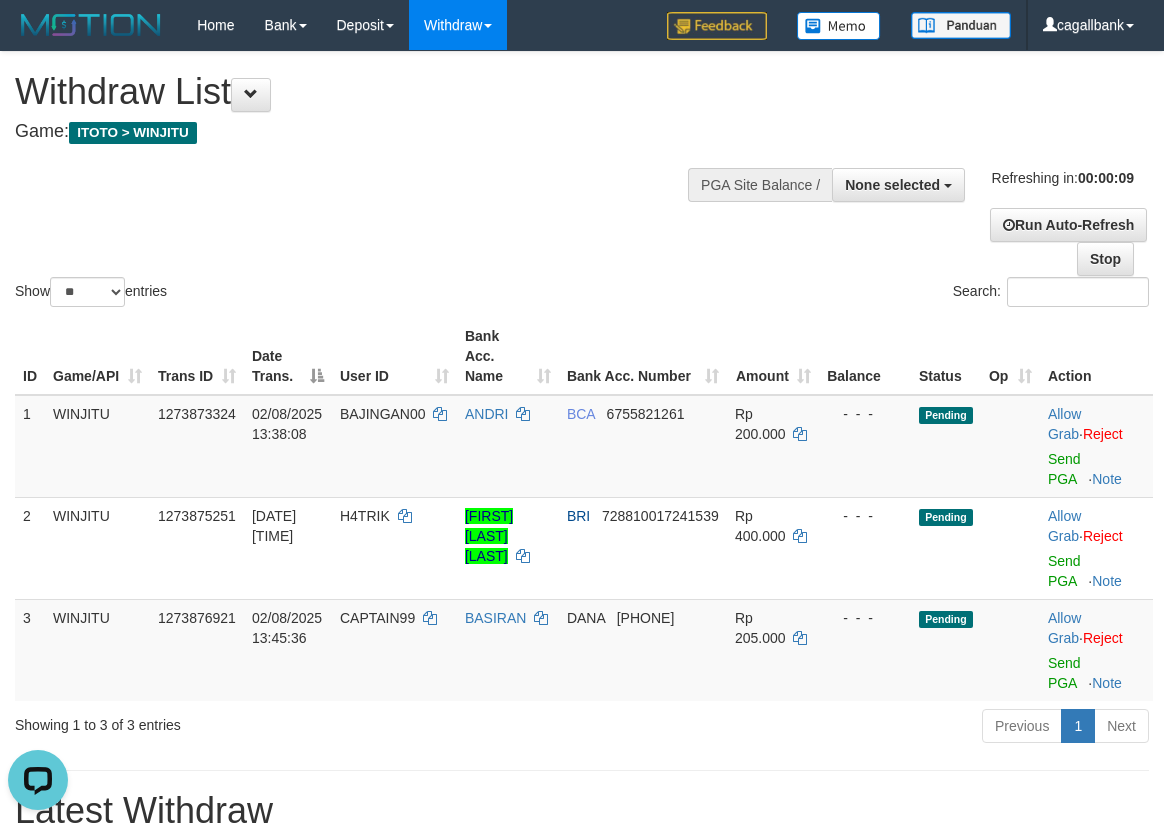 scroll, scrollTop: 0, scrollLeft: 0, axis: both 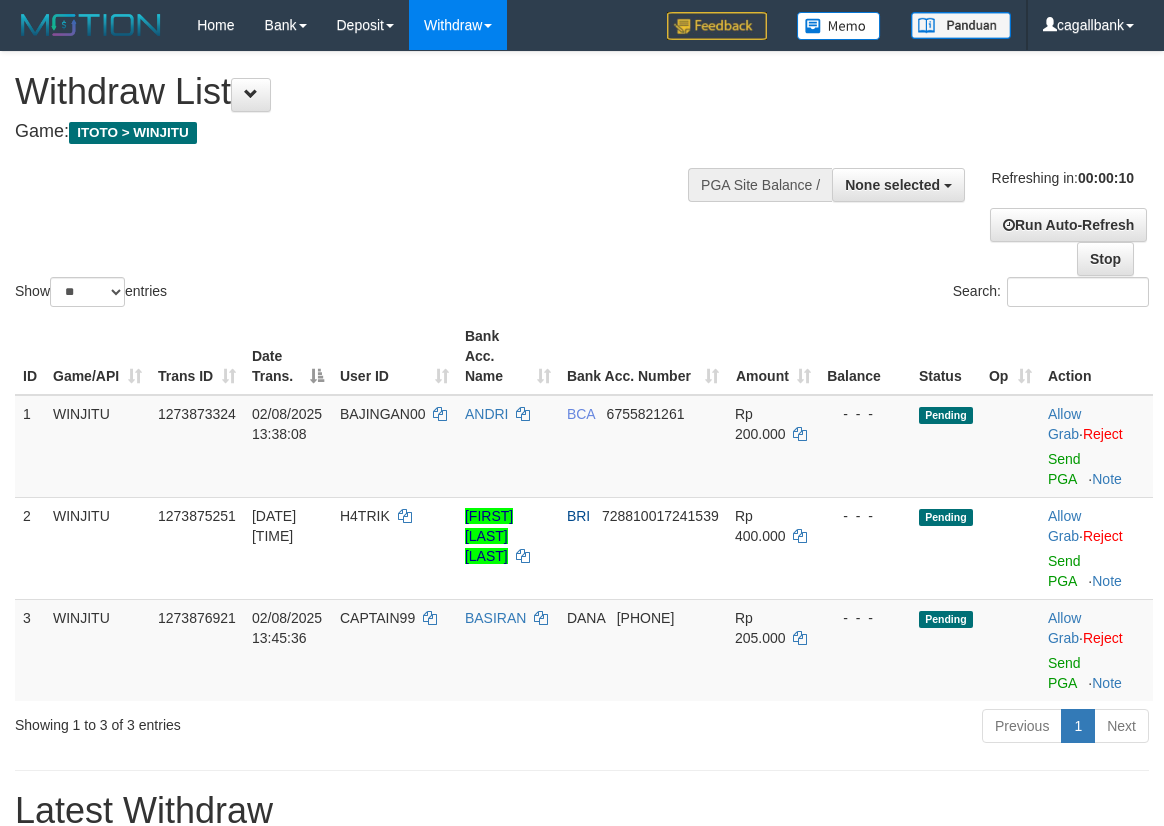 select 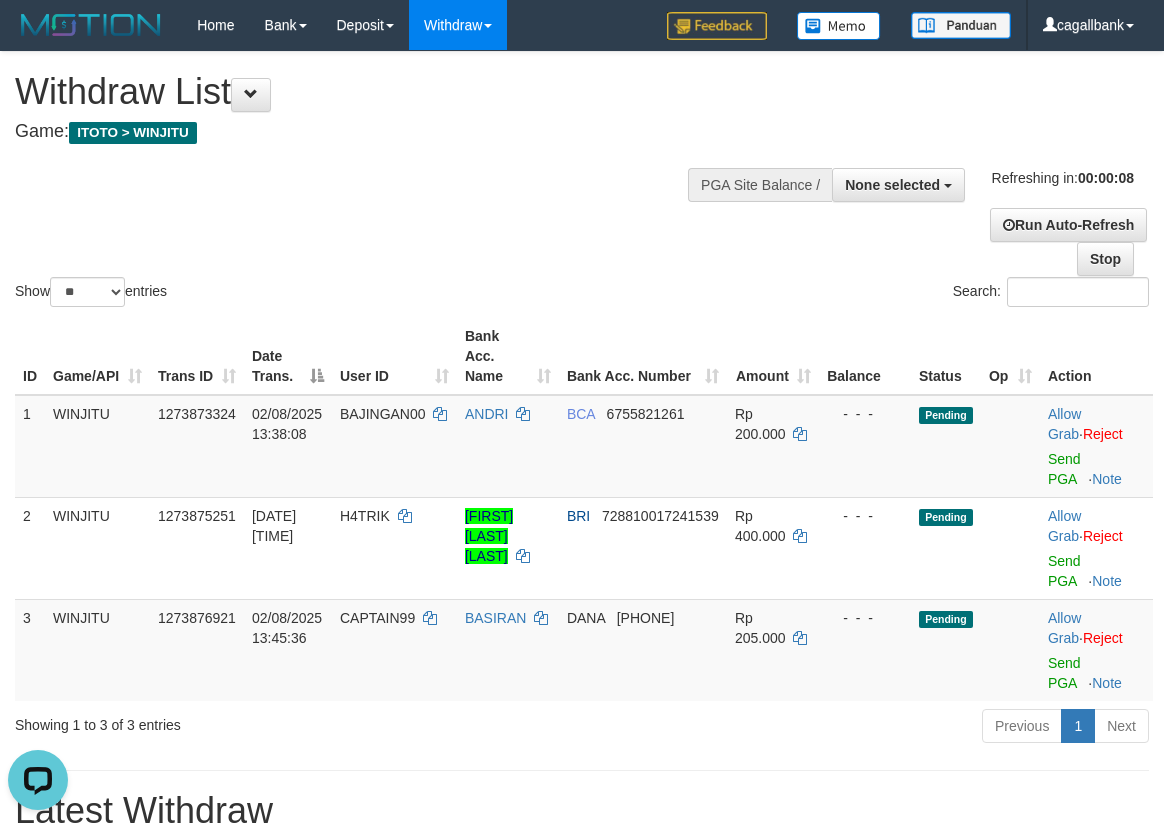 scroll, scrollTop: 0, scrollLeft: 0, axis: both 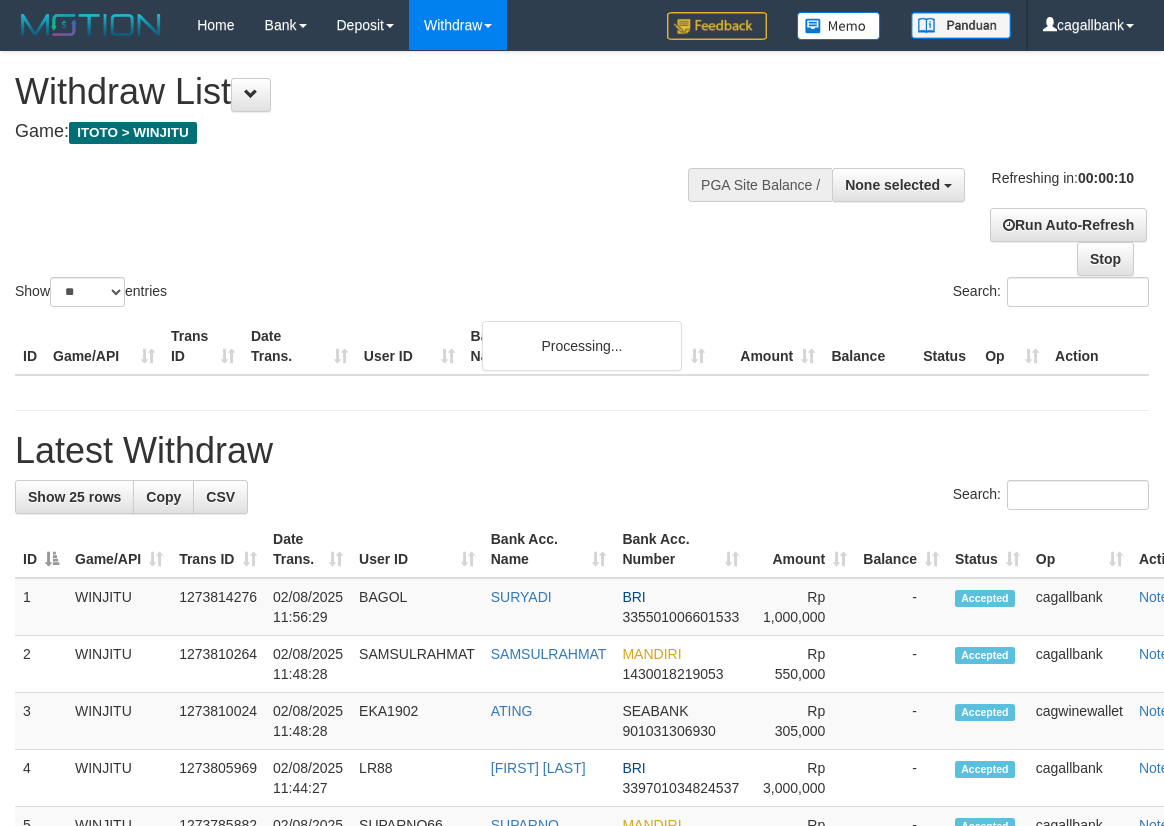 select 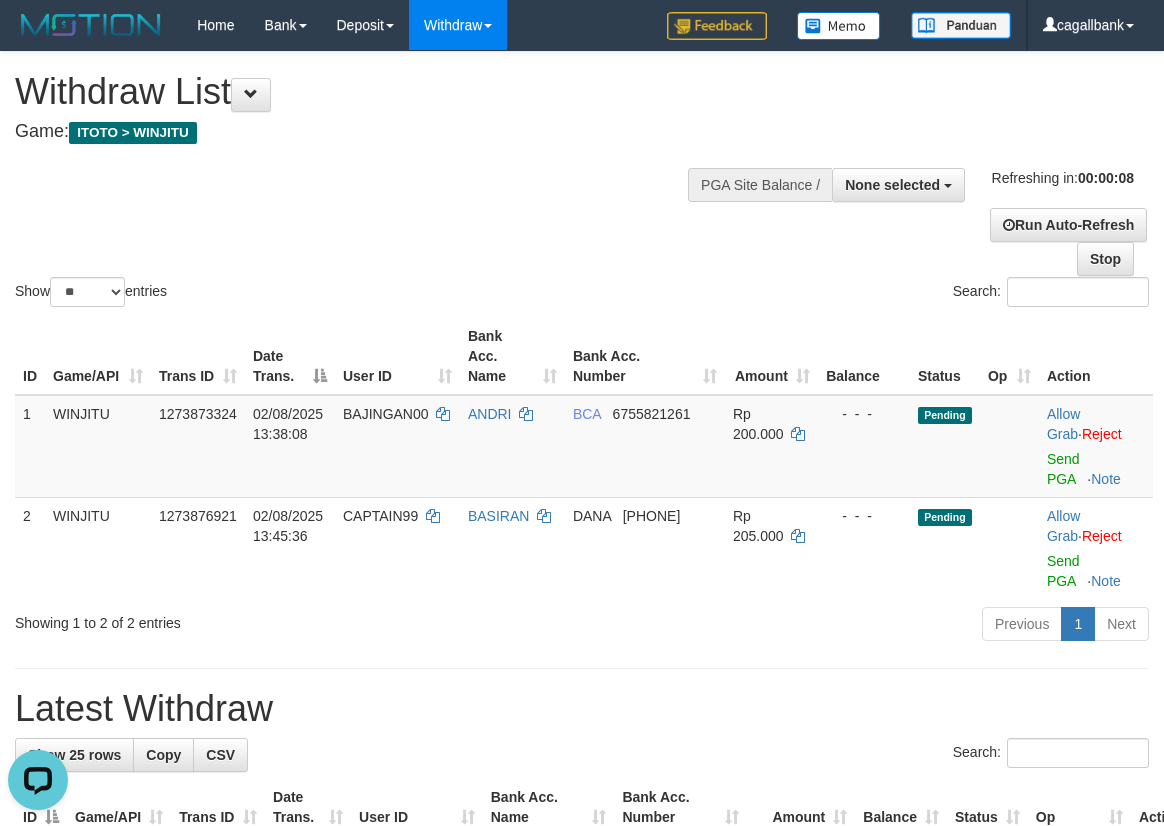 scroll, scrollTop: 0, scrollLeft: 0, axis: both 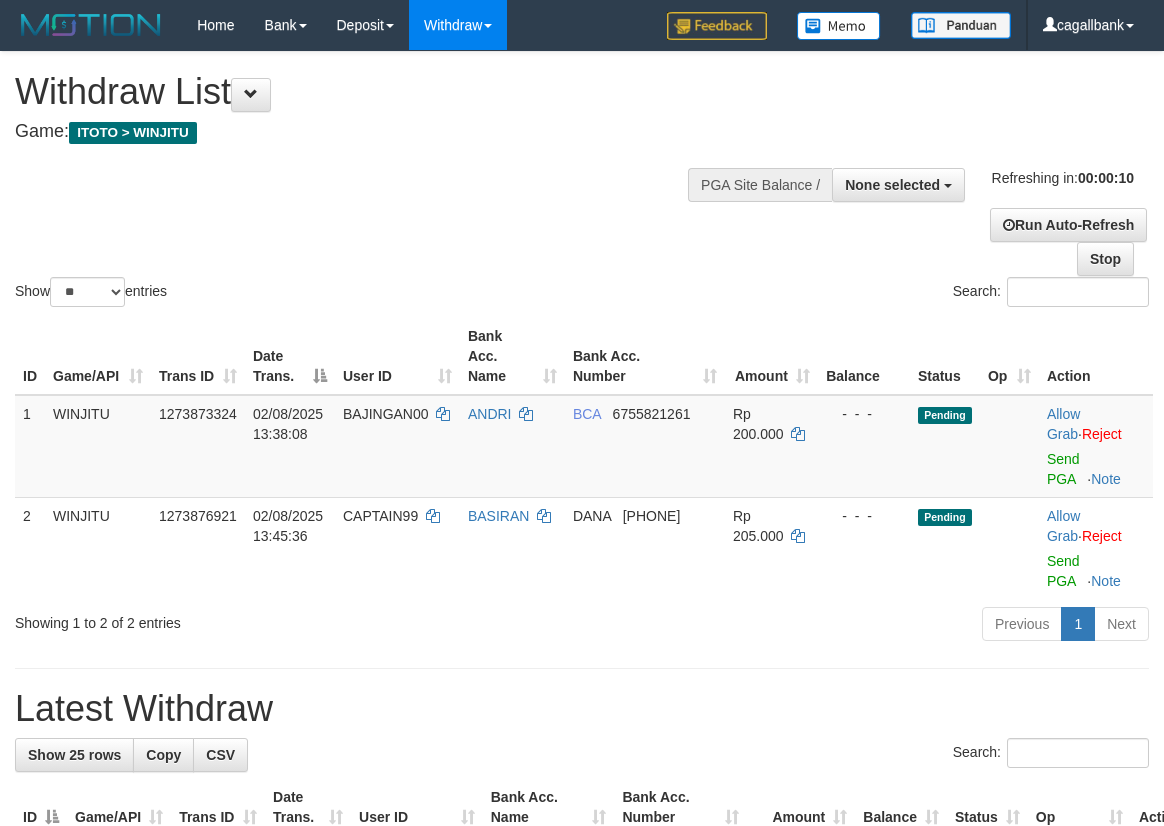 select 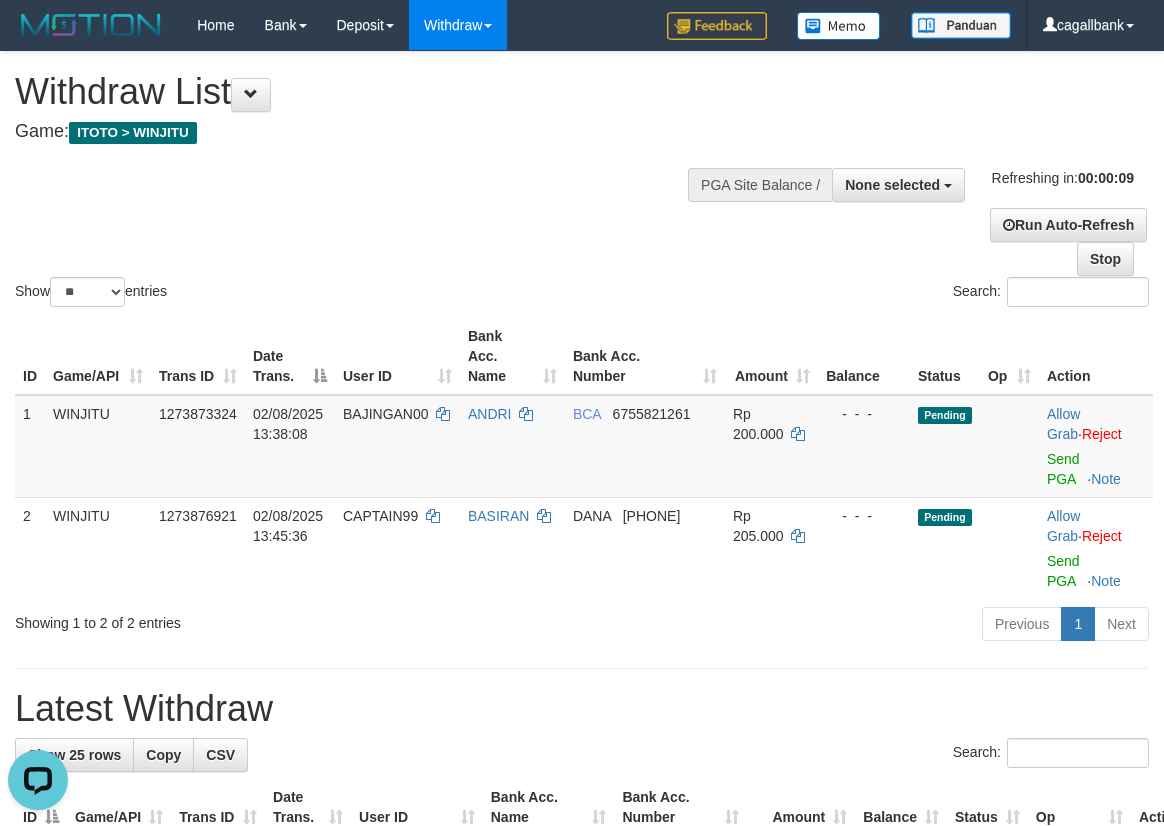 scroll, scrollTop: 0, scrollLeft: 0, axis: both 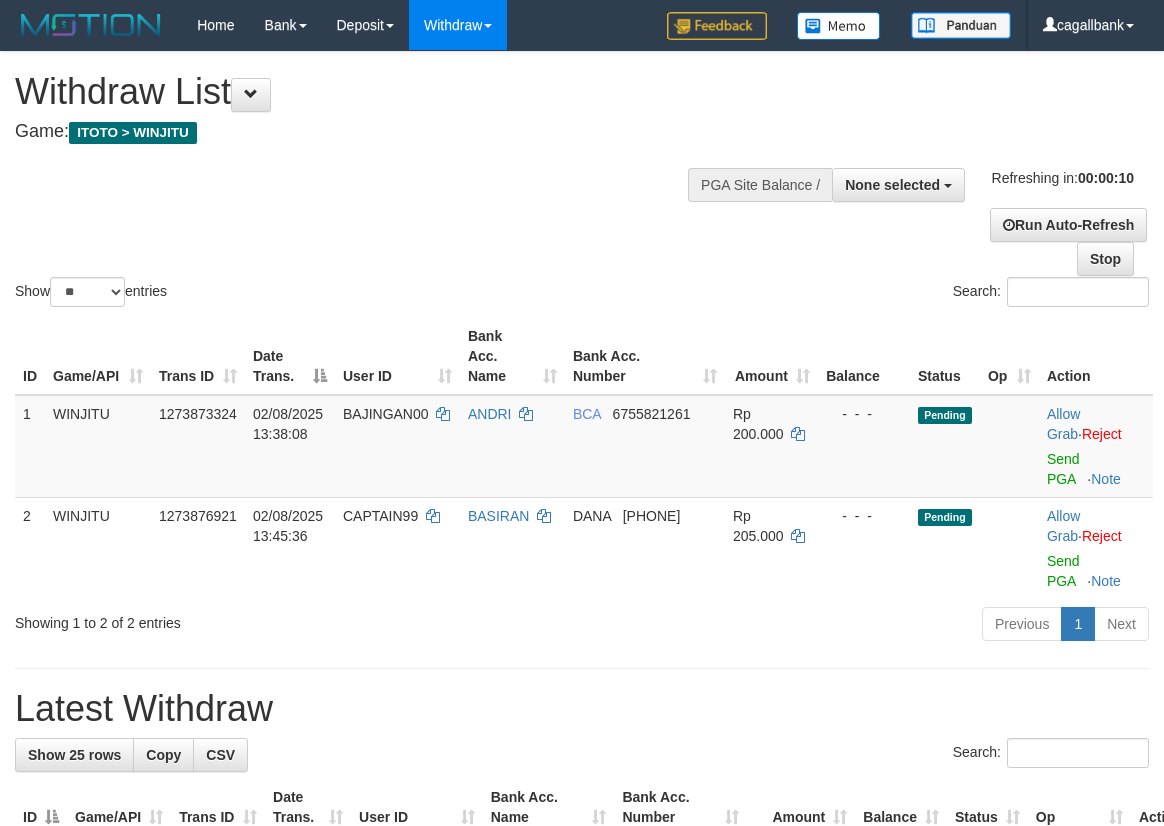 select 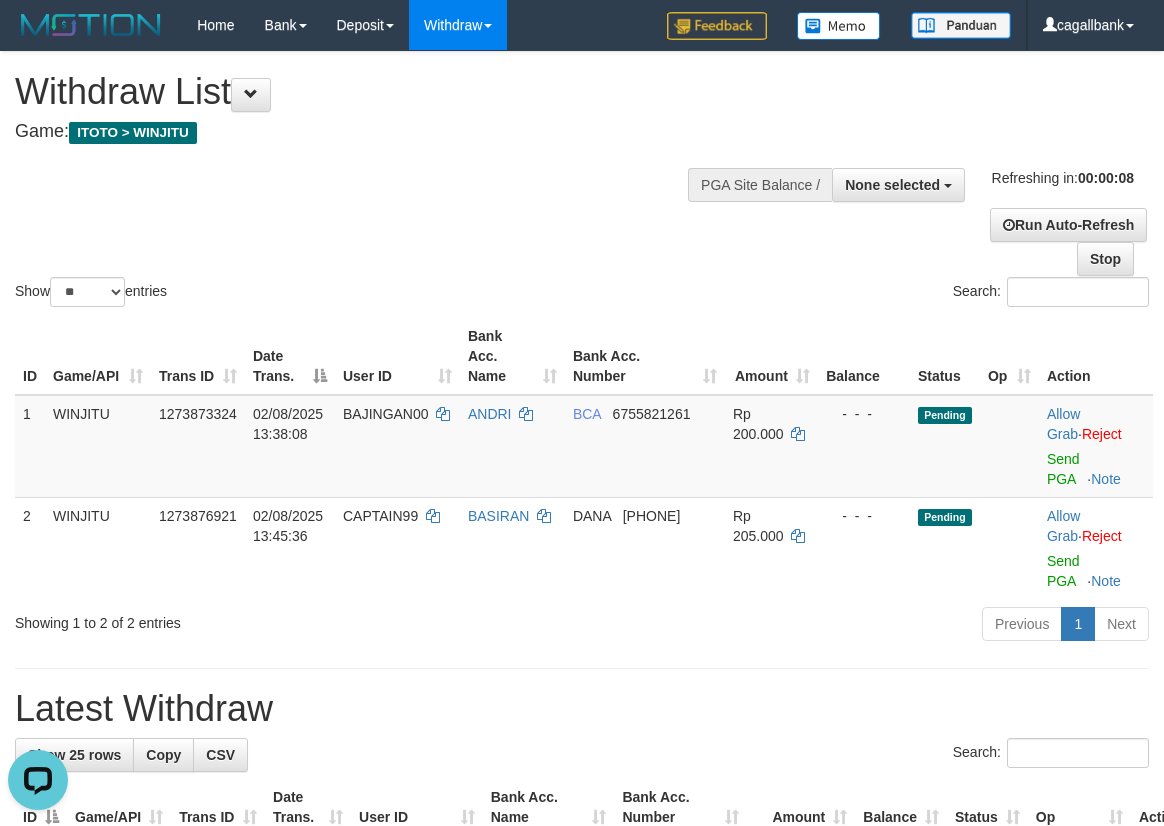 scroll, scrollTop: 0, scrollLeft: 0, axis: both 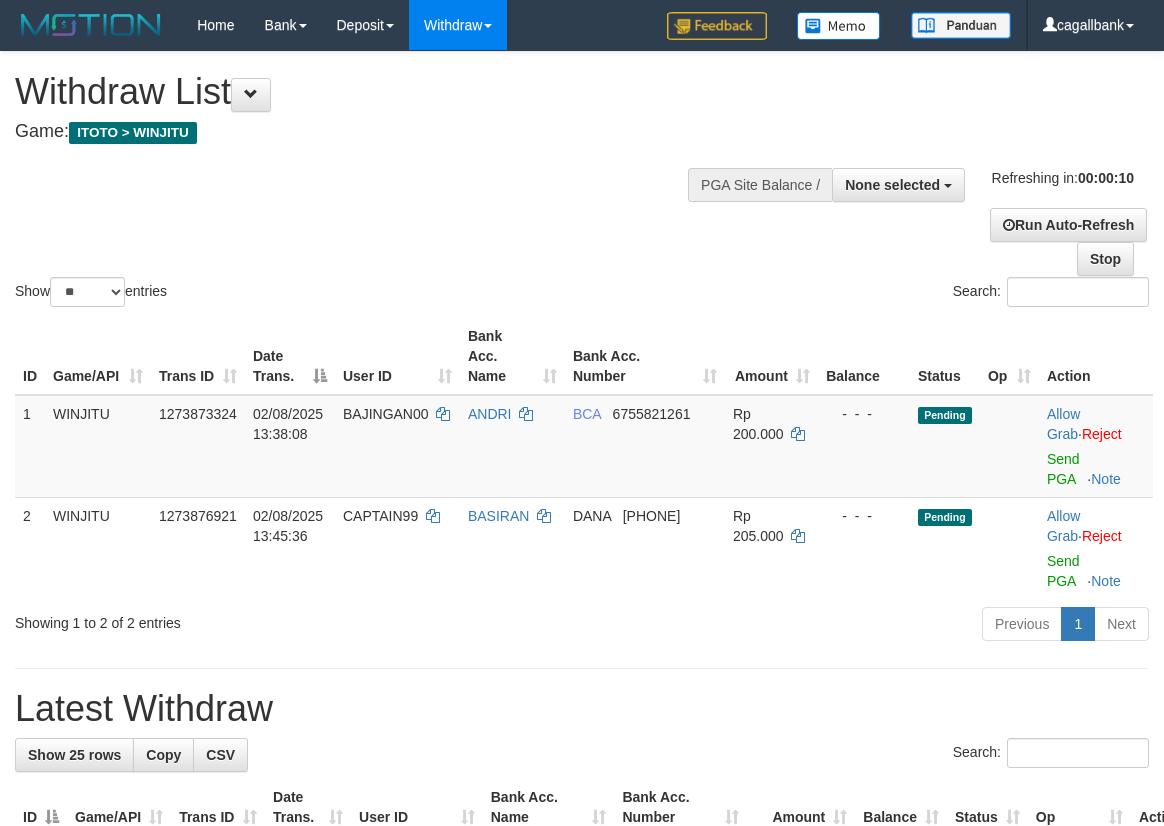 select 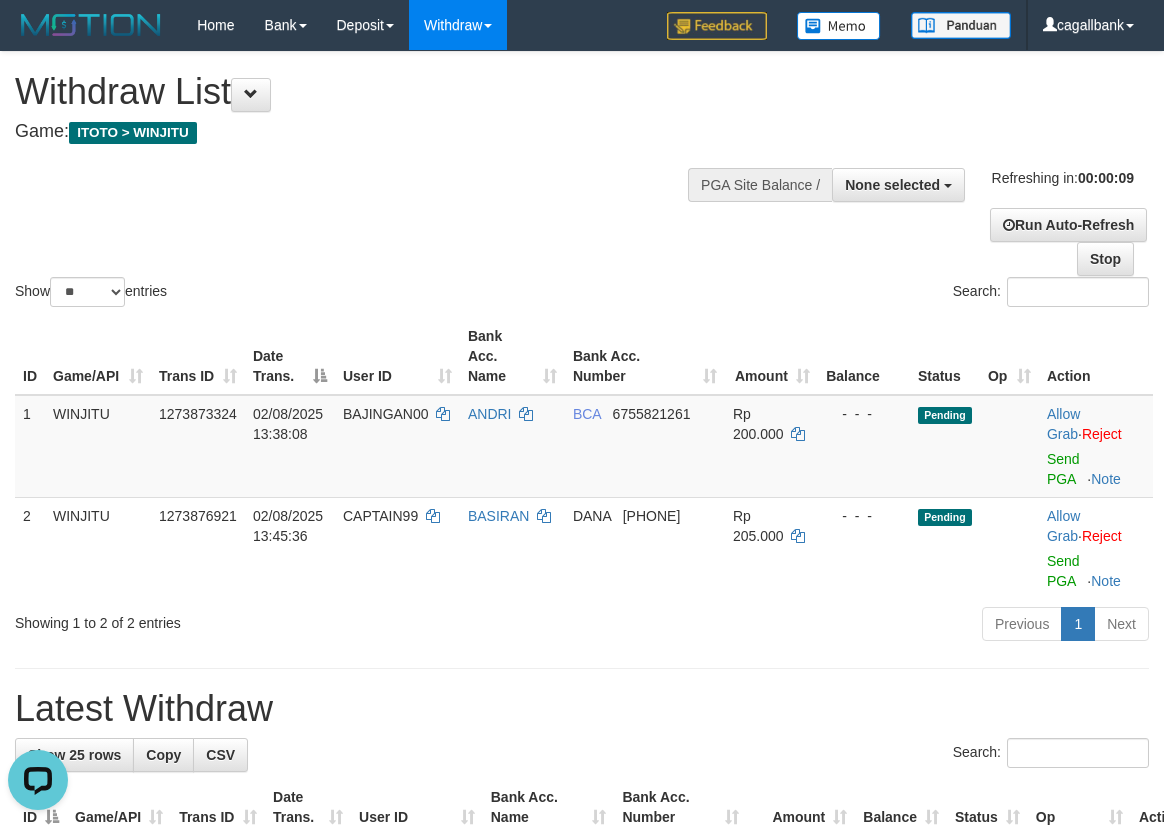 scroll, scrollTop: 0, scrollLeft: 0, axis: both 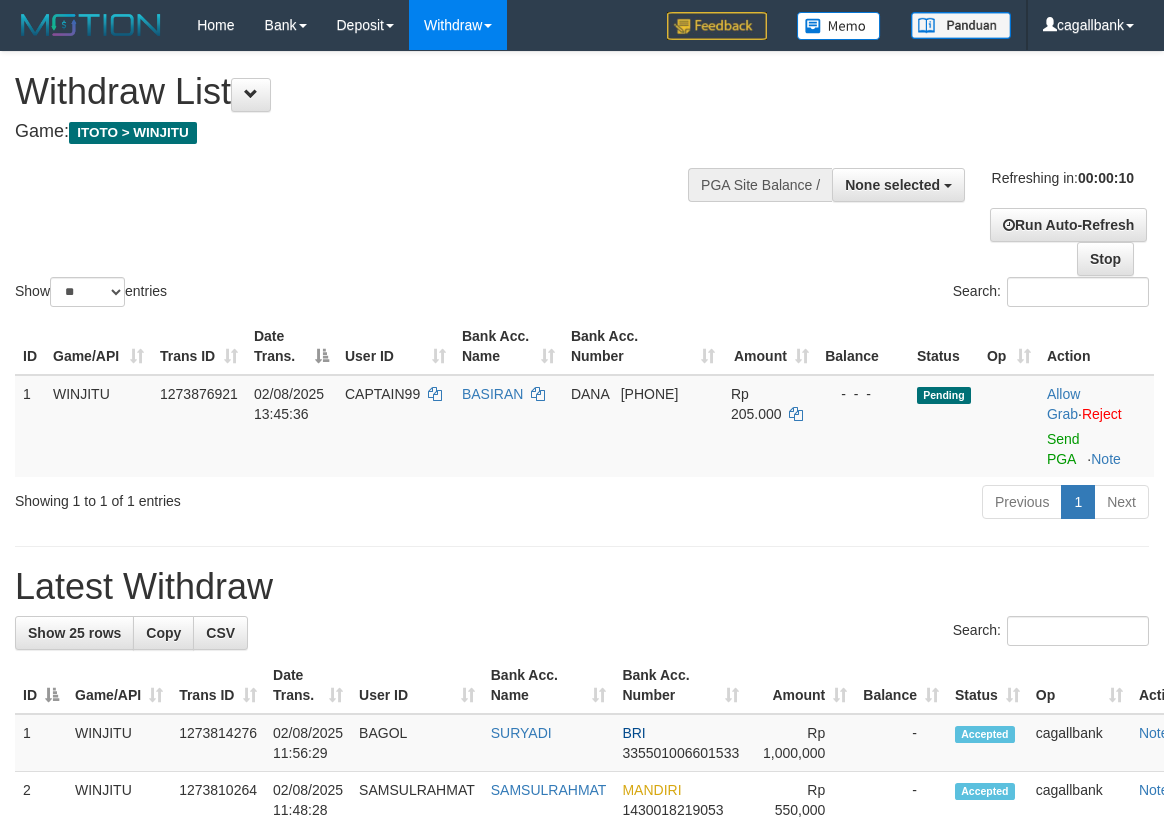select 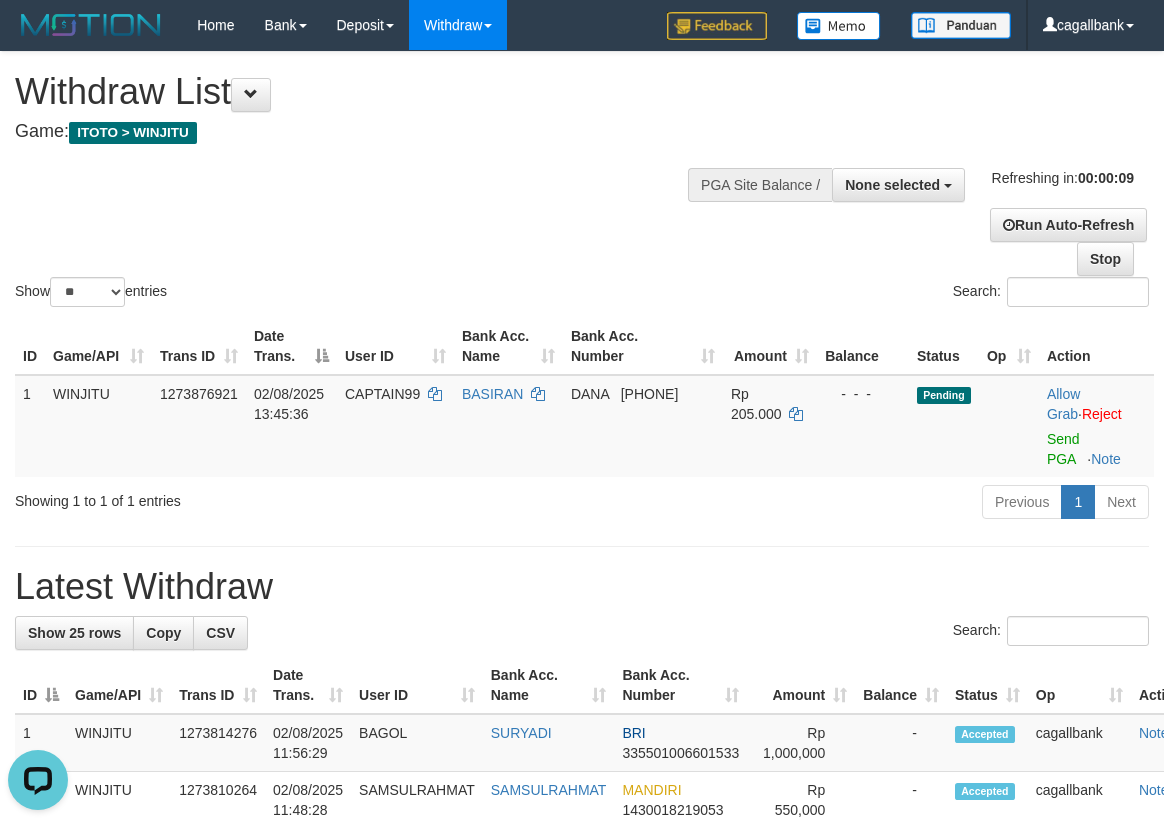 scroll, scrollTop: 0, scrollLeft: 0, axis: both 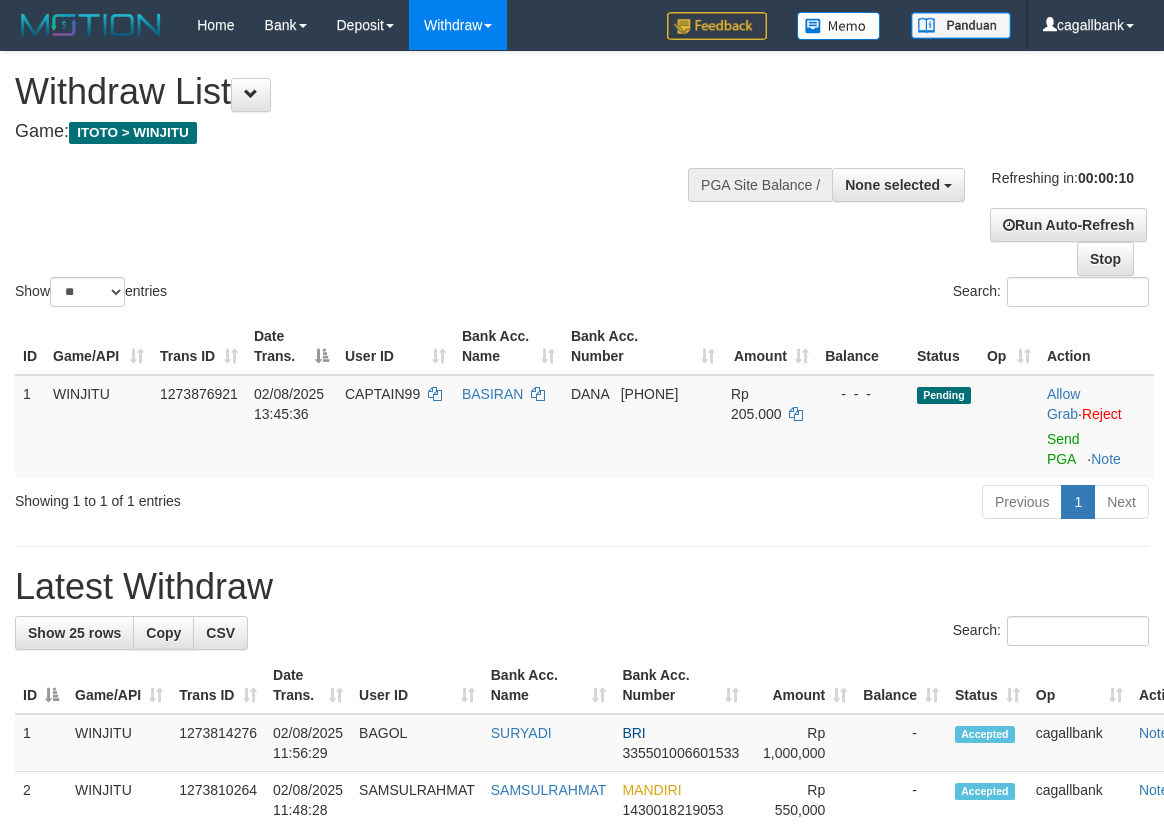 select 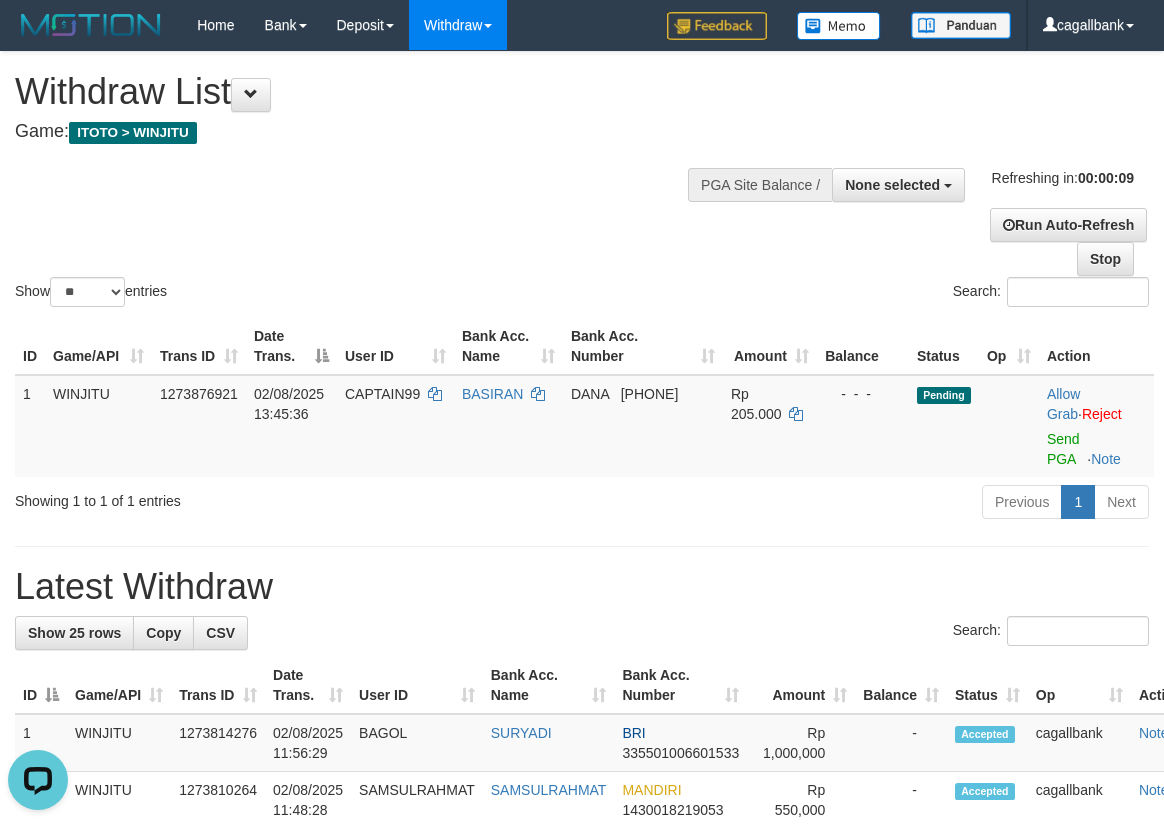 scroll, scrollTop: 0, scrollLeft: 0, axis: both 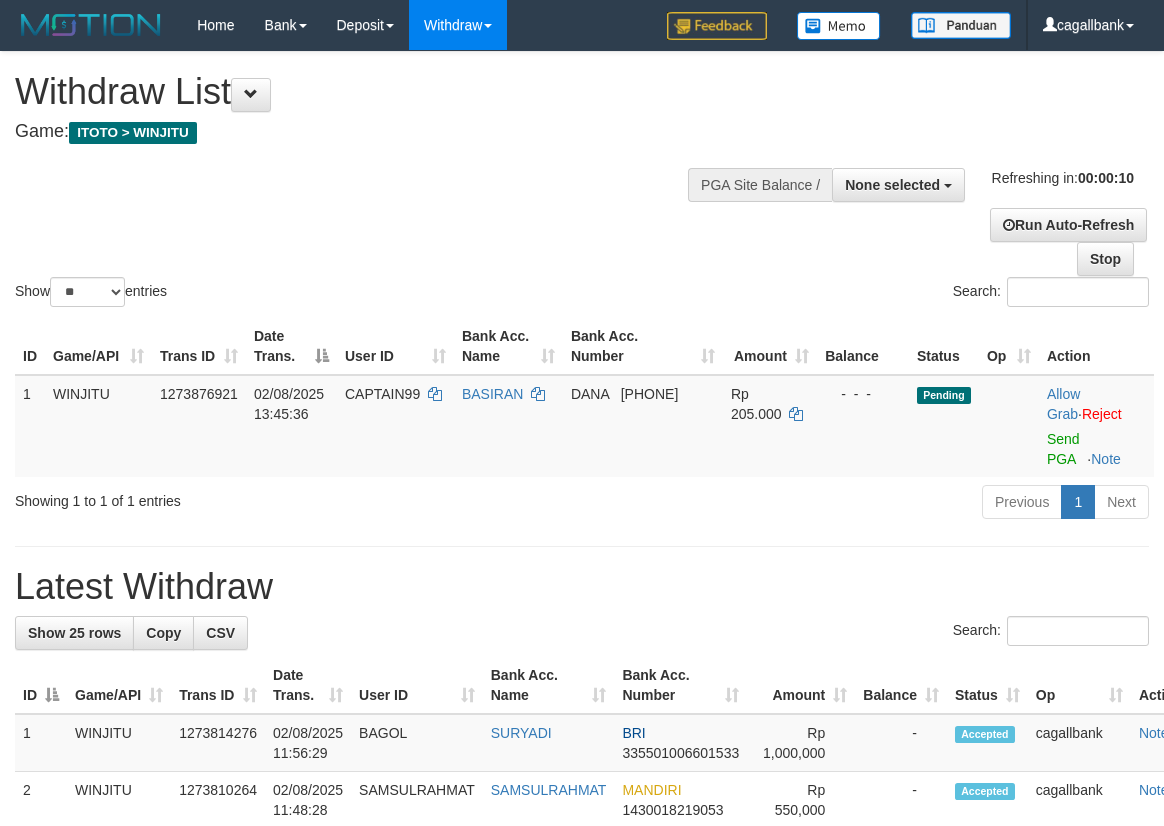 select 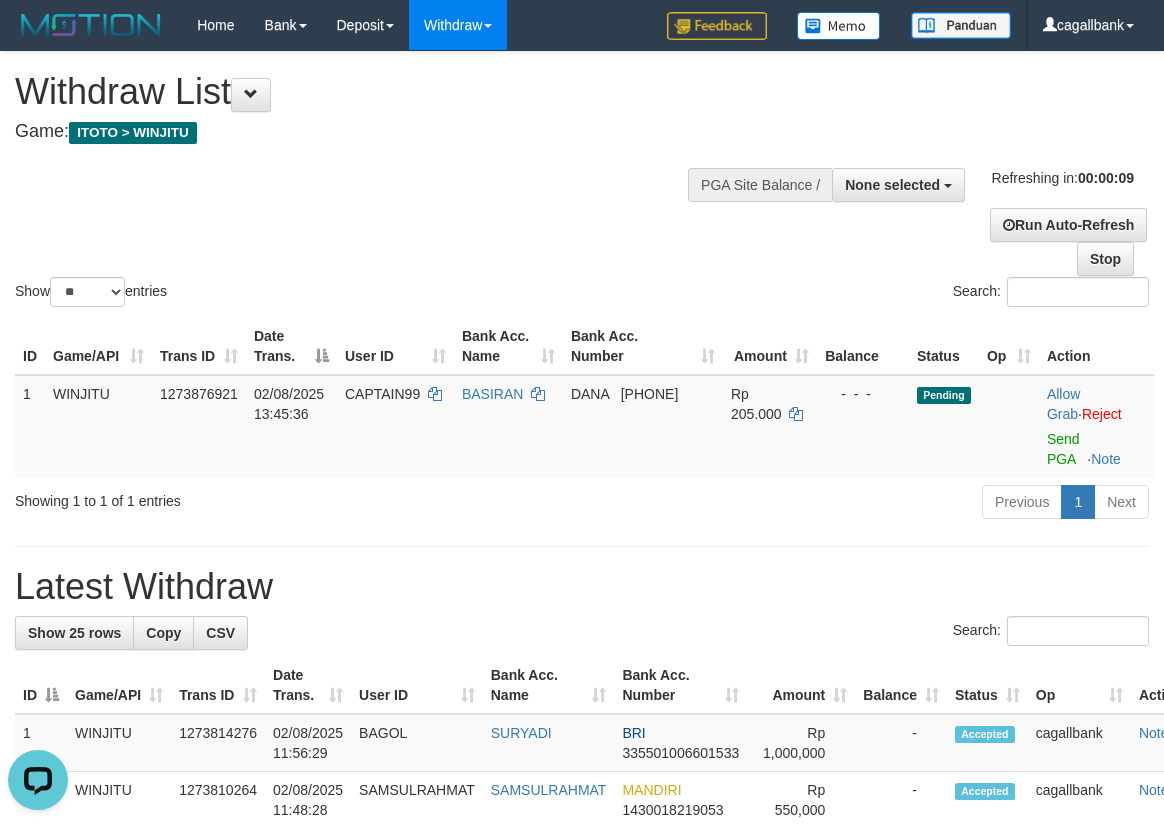 scroll, scrollTop: 0, scrollLeft: 0, axis: both 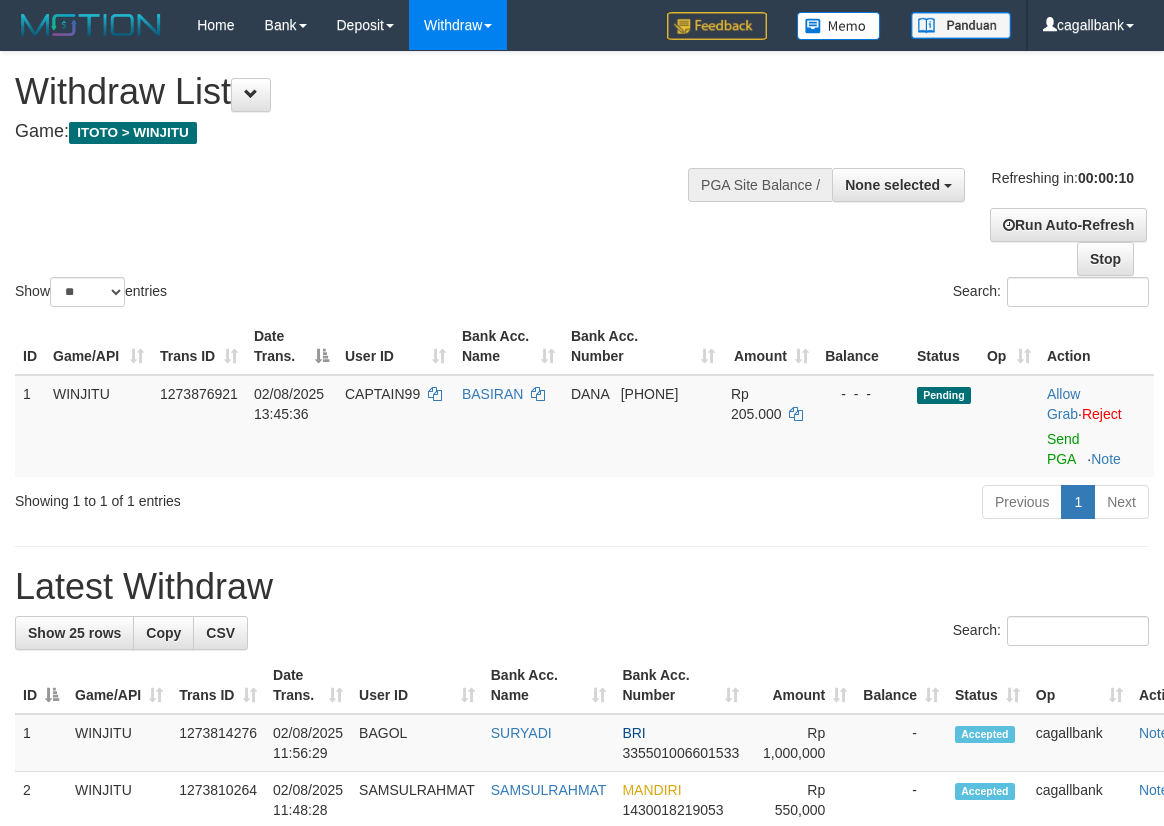 select 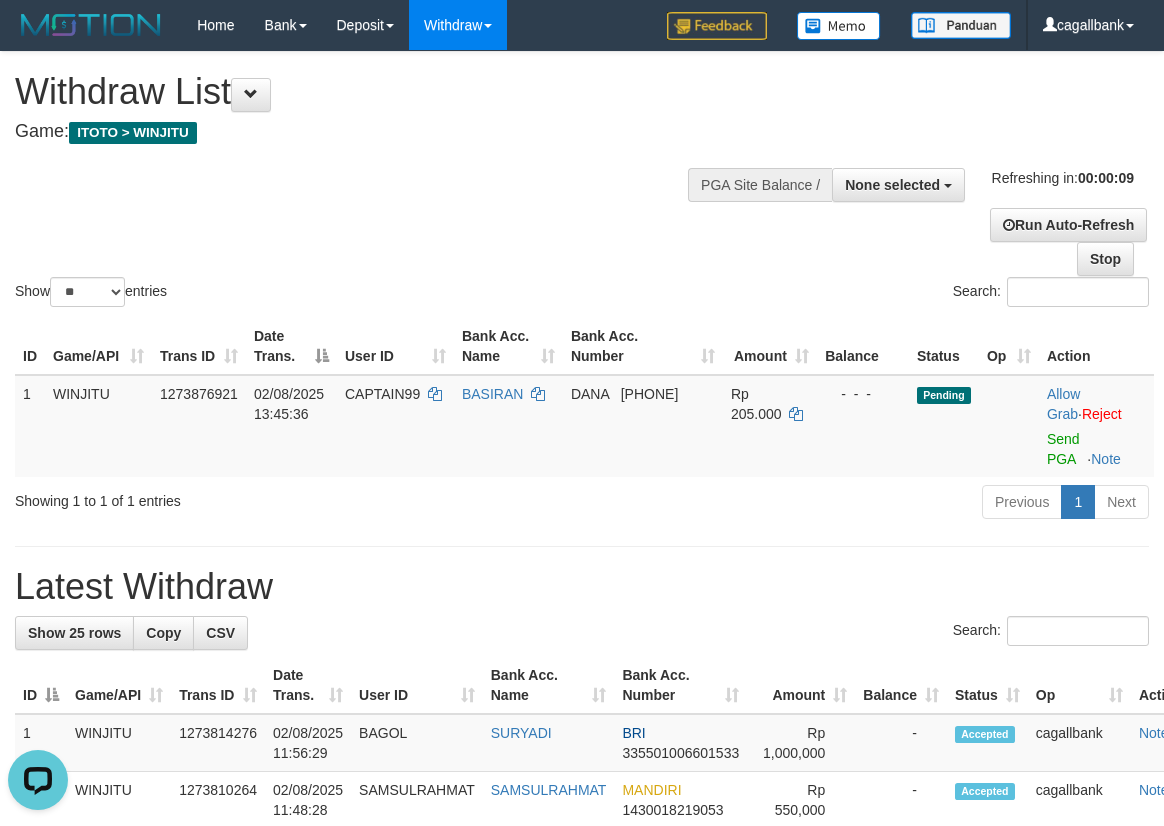 scroll, scrollTop: 0, scrollLeft: 0, axis: both 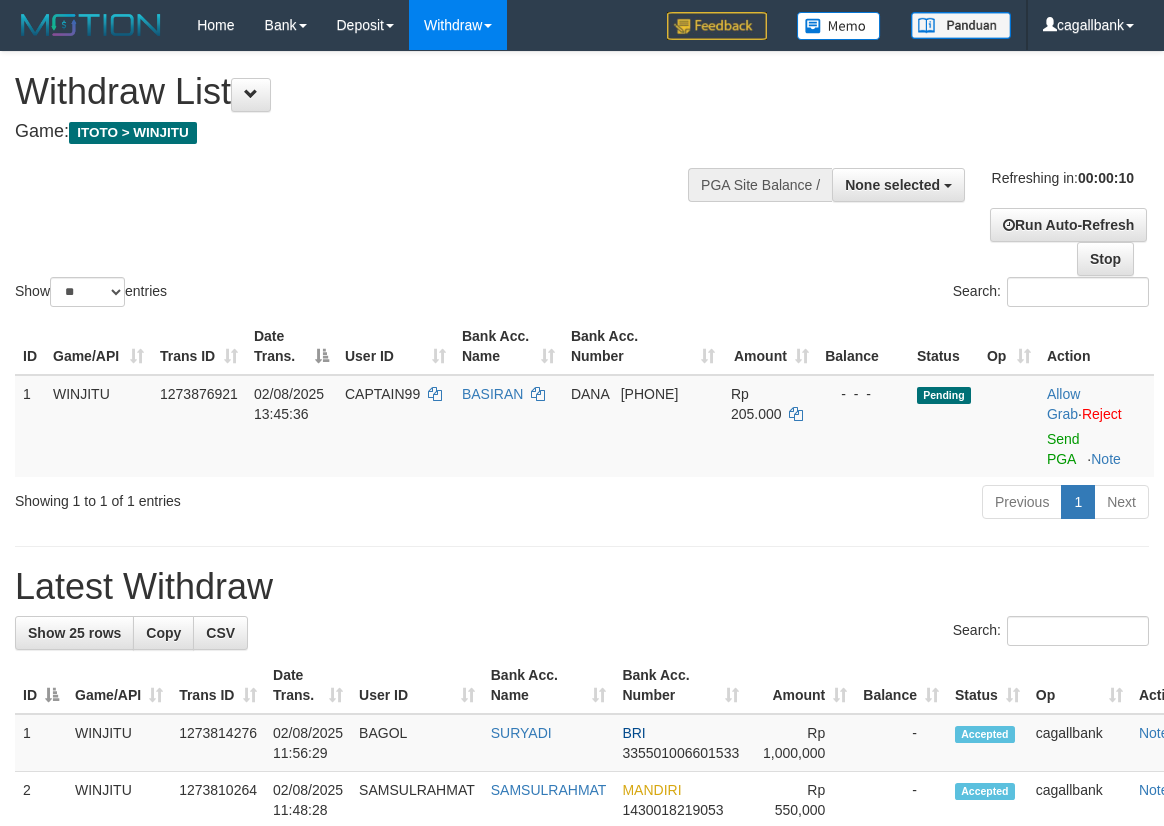 select 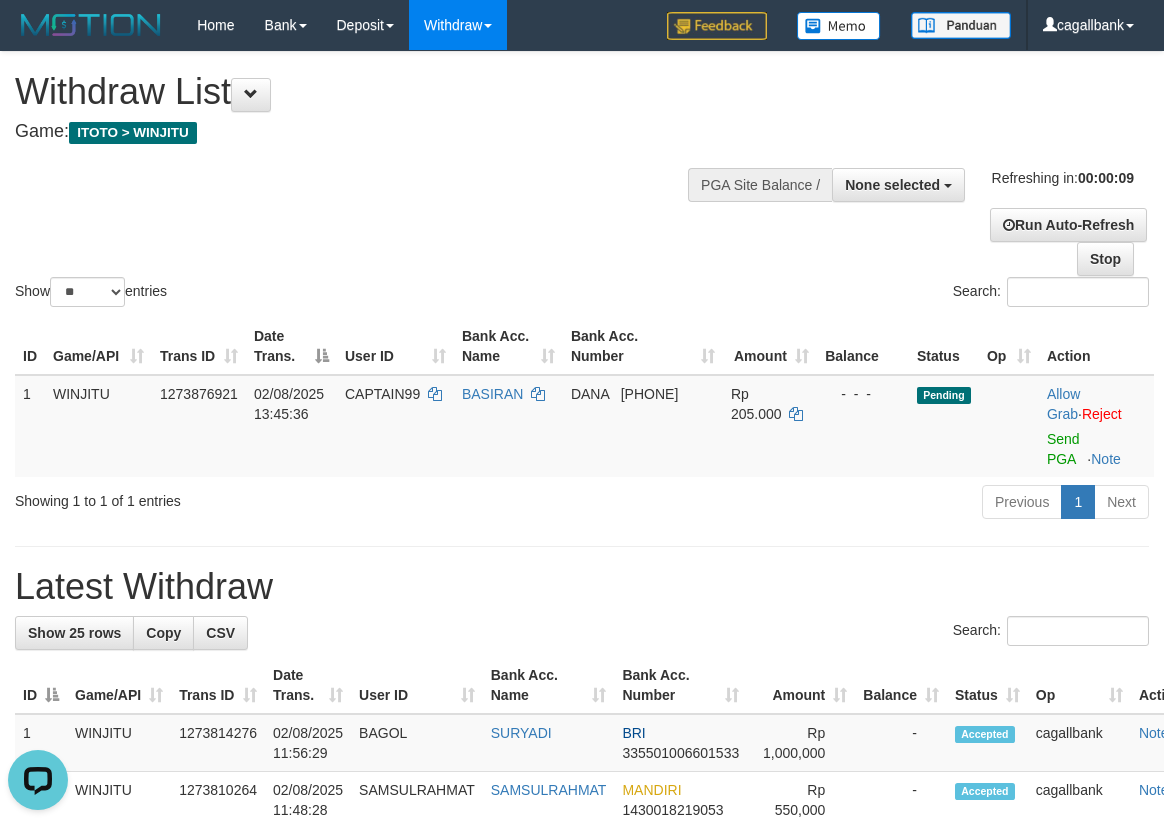 scroll, scrollTop: 0, scrollLeft: 0, axis: both 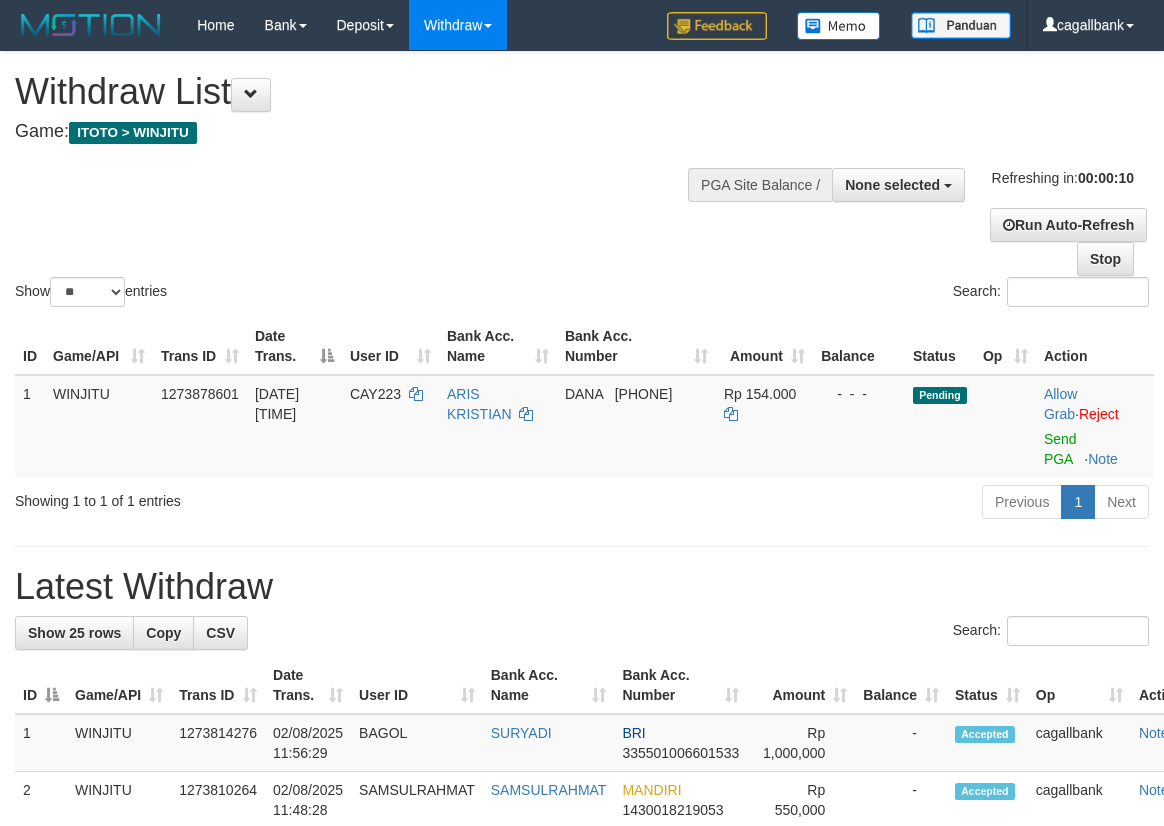 select 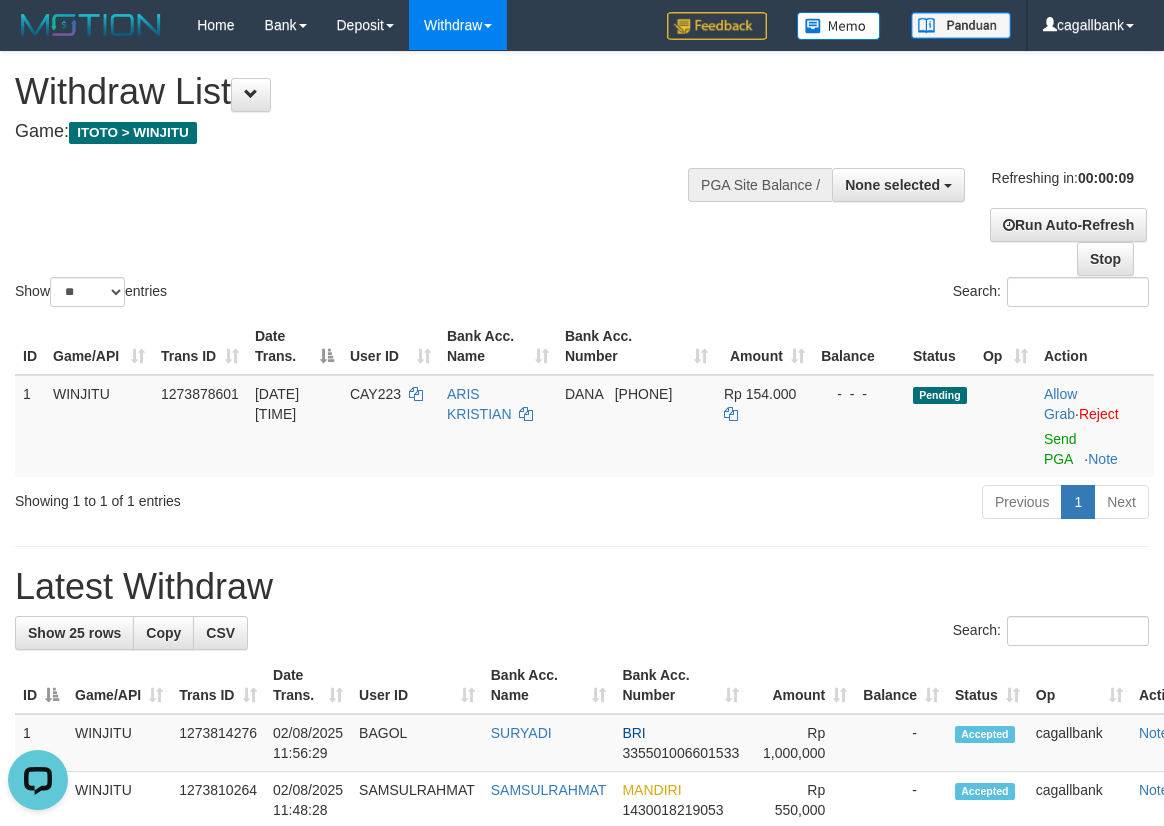 scroll, scrollTop: 0, scrollLeft: 0, axis: both 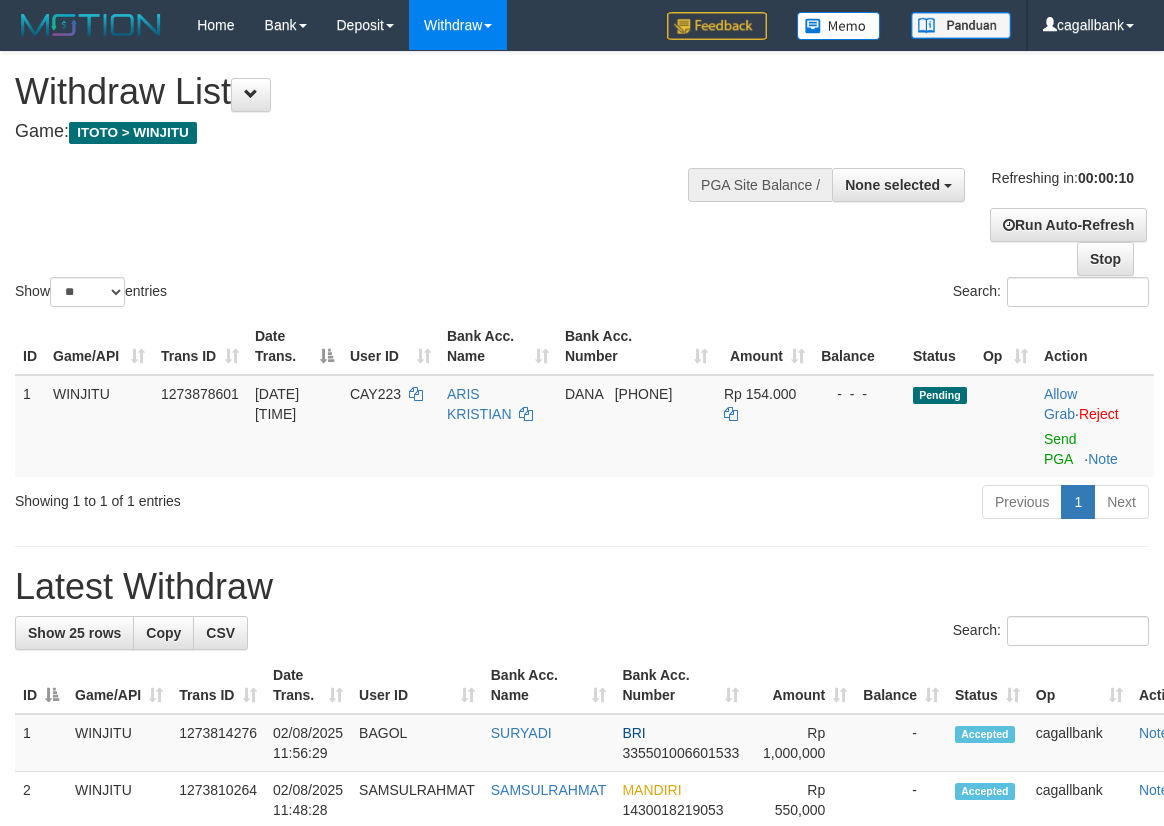 select 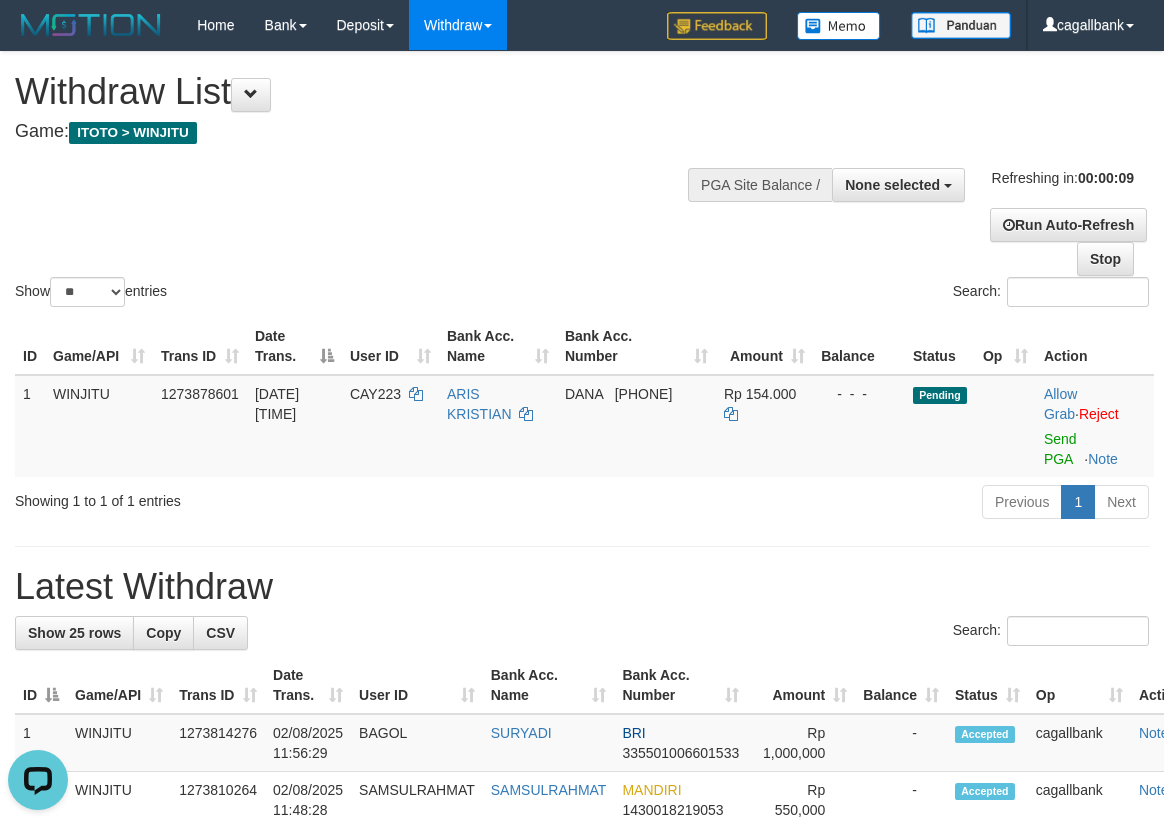 scroll, scrollTop: 0, scrollLeft: 0, axis: both 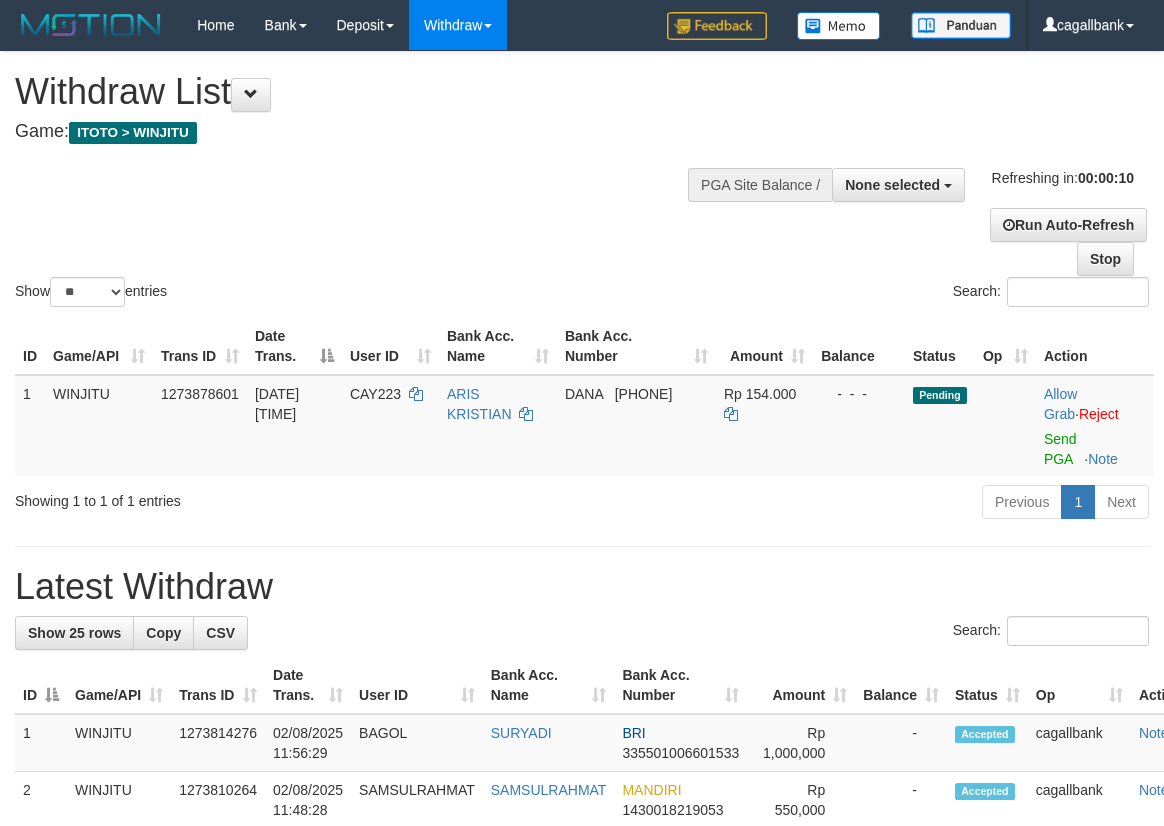 select 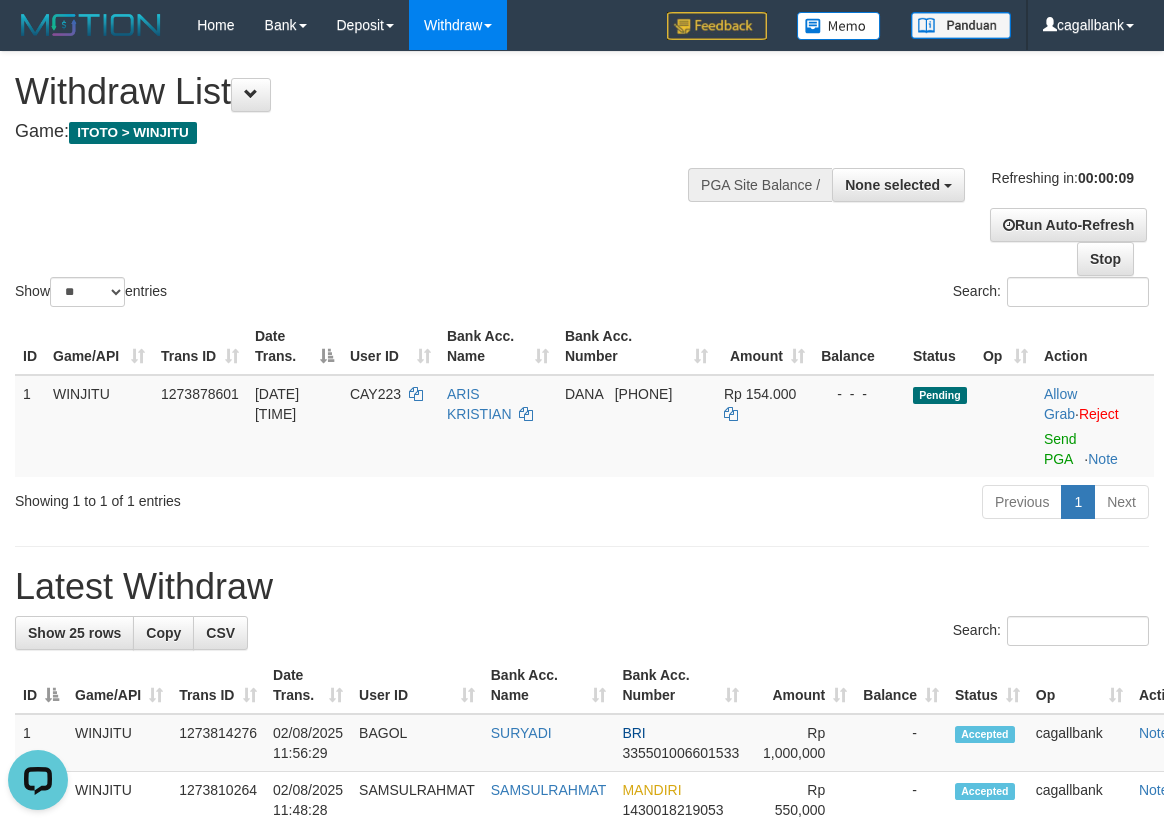 scroll, scrollTop: 0, scrollLeft: 0, axis: both 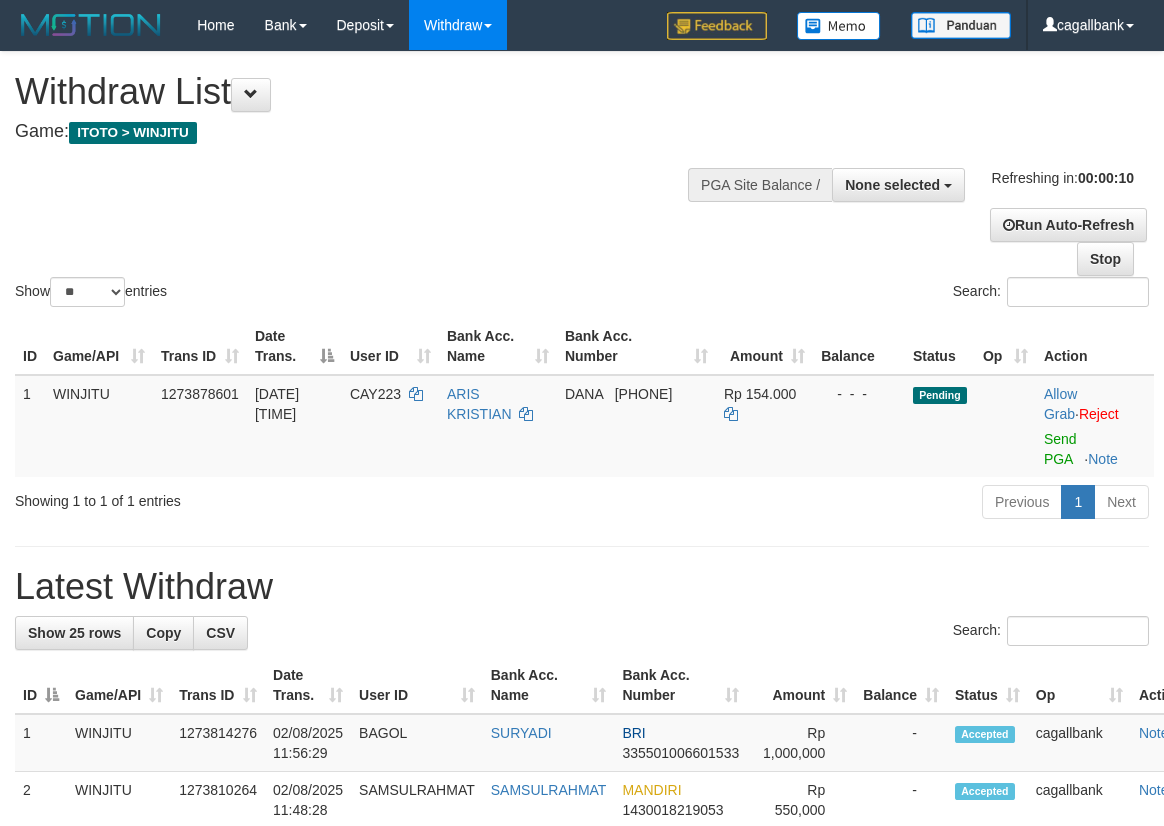 select 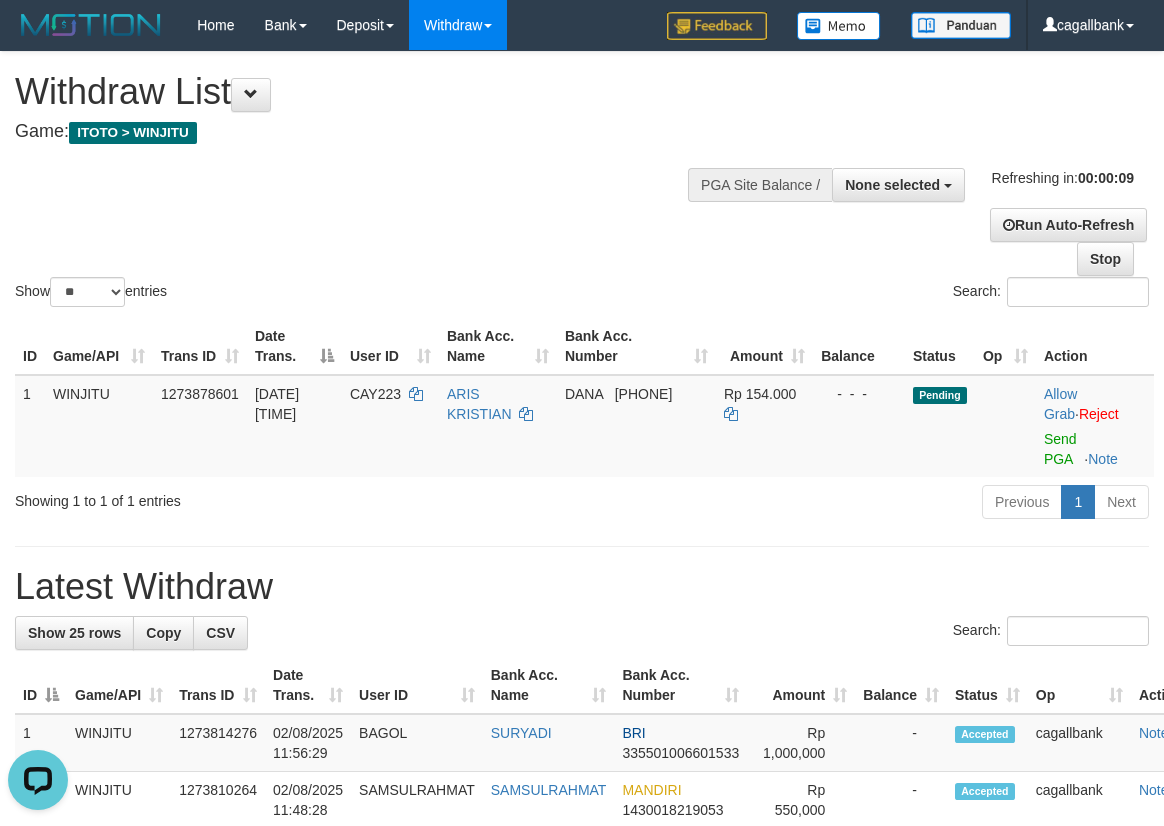 scroll, scrollTop: 0, scrollLeft: 0, axis: both 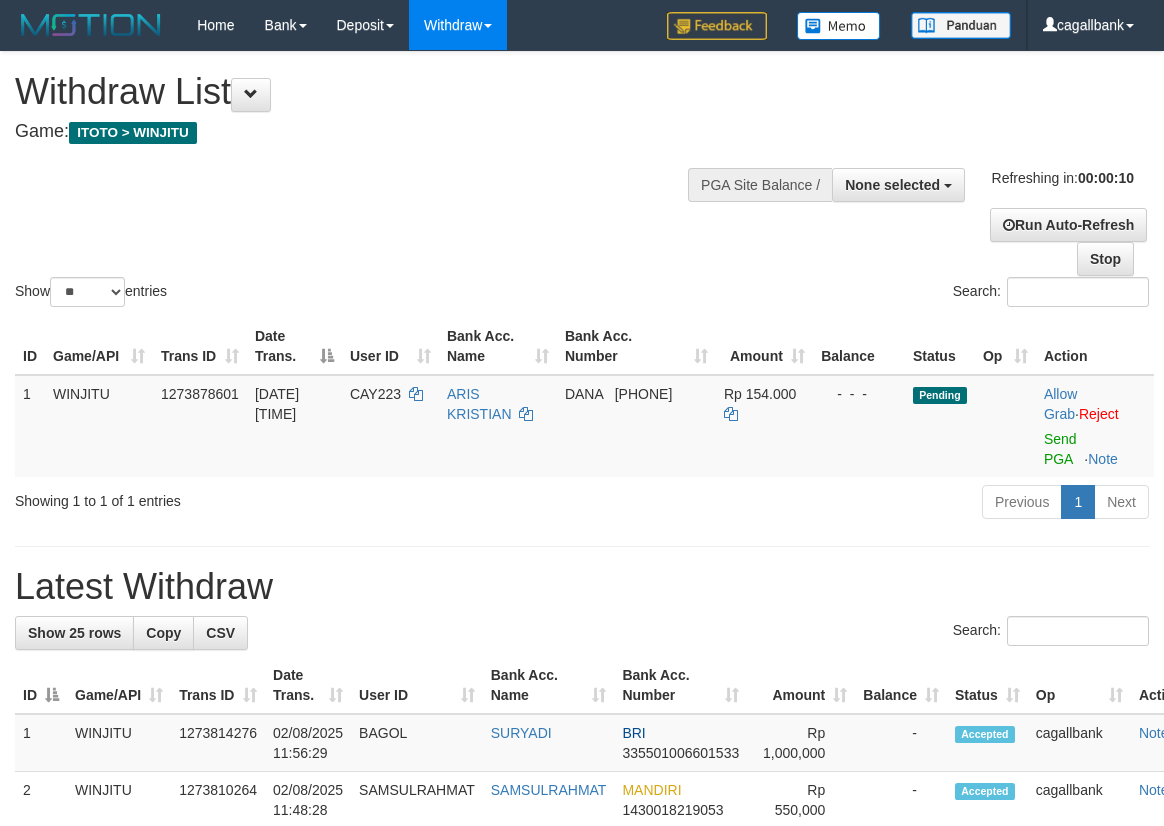 select 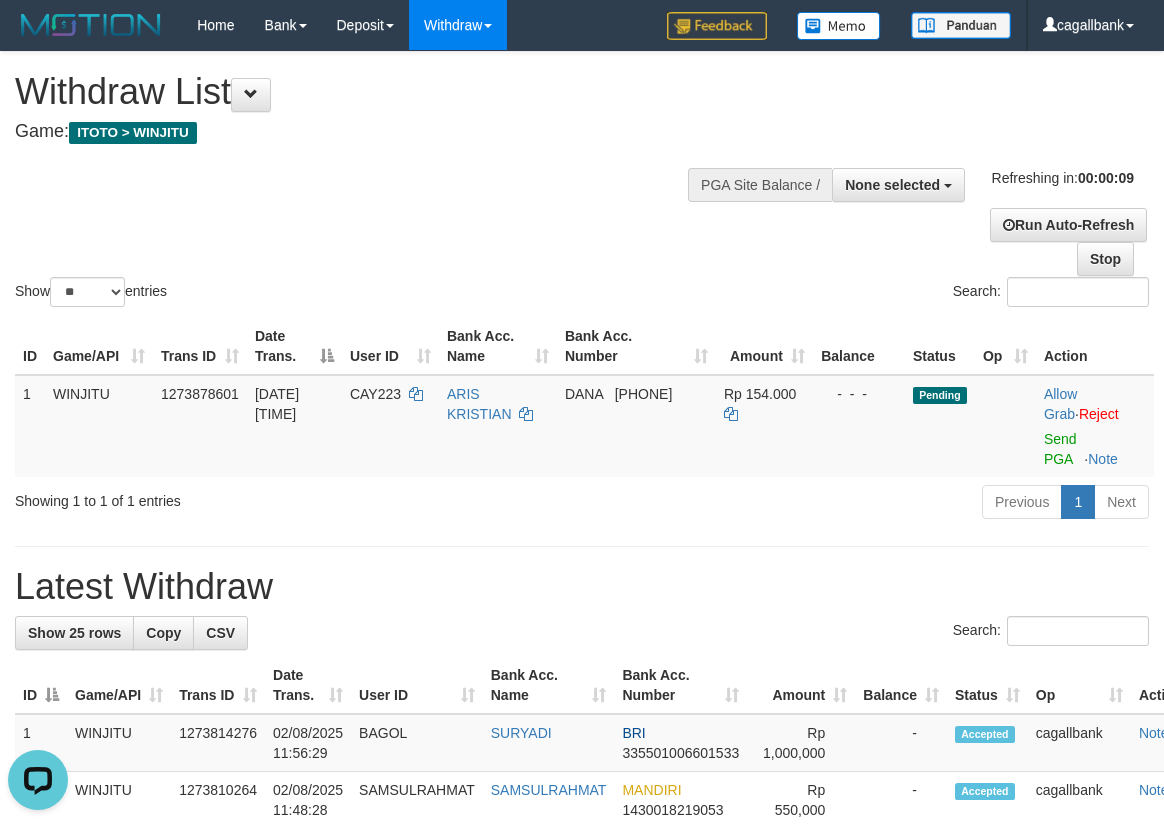 scroll, scrollTop: 0, scrollLeft: 0, axis: both 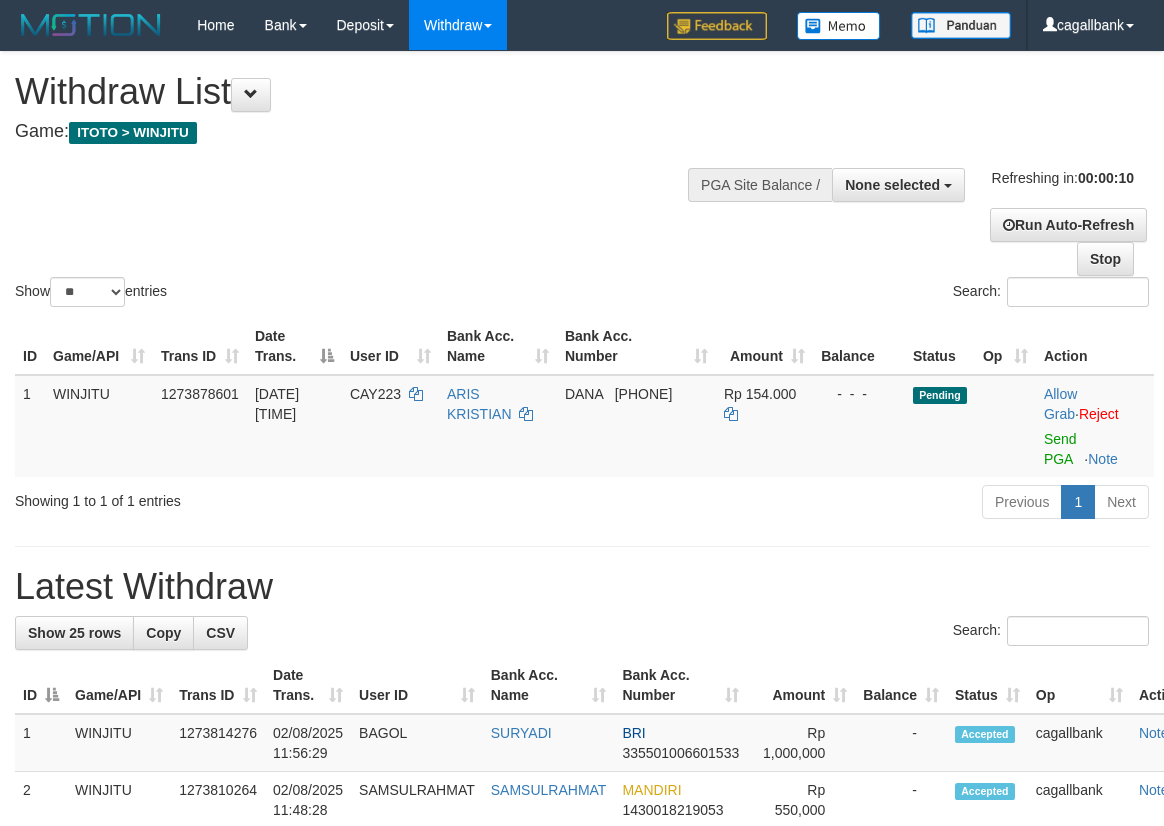 select 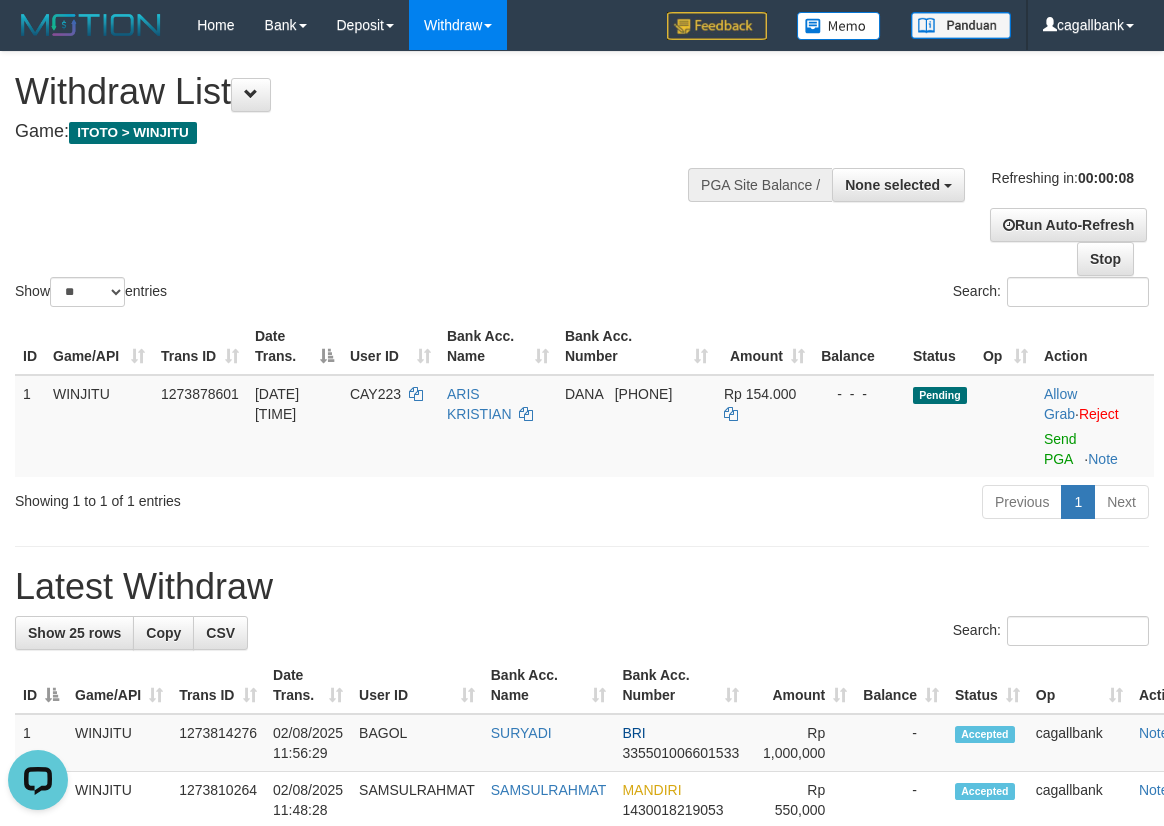 scroll, scrollTop: 0, scrollLeft: 0, axis: both 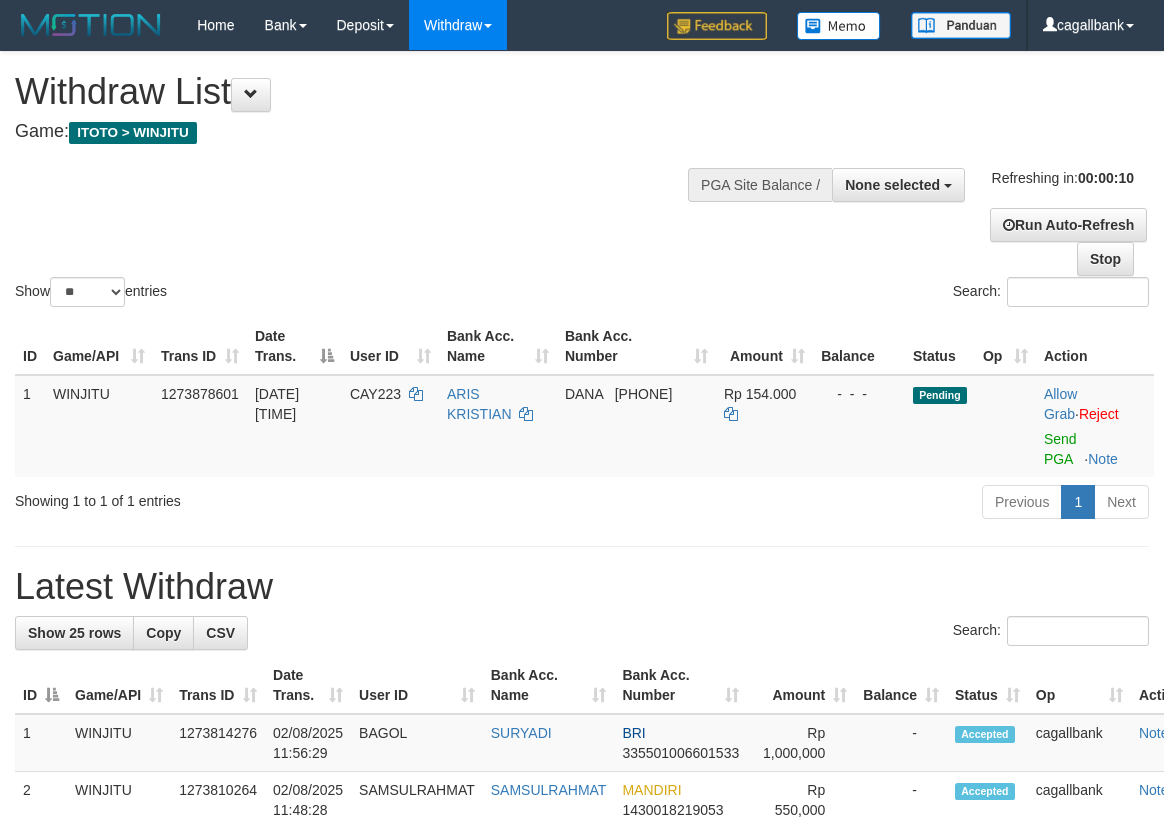 select 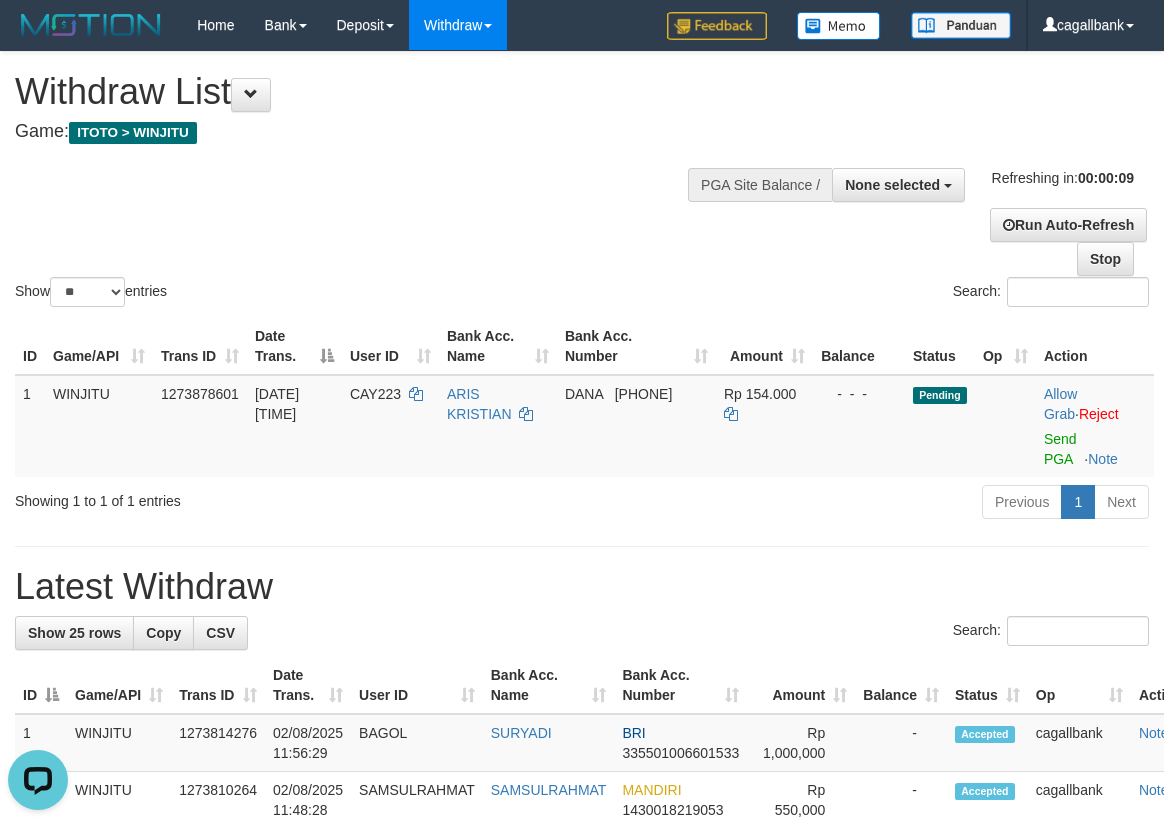 scroll, scrollTop: 0, scrollLeft: 0, axis: both 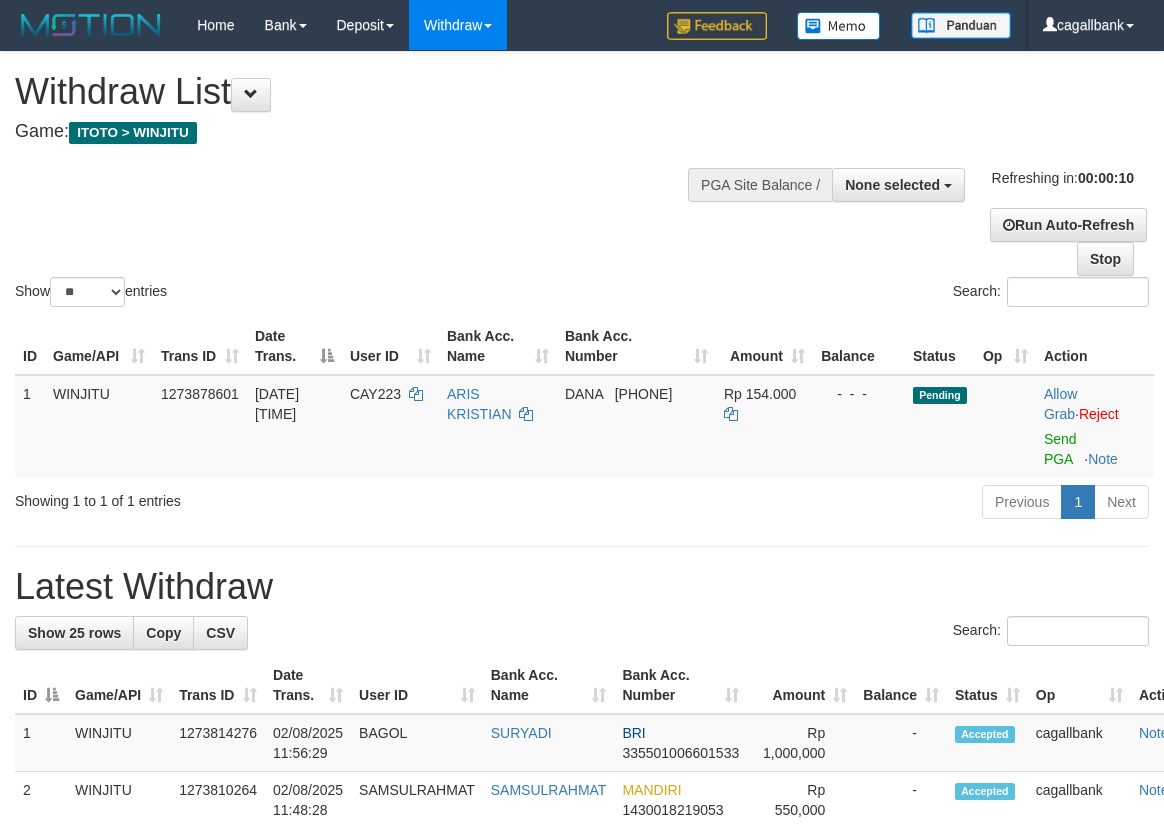 select 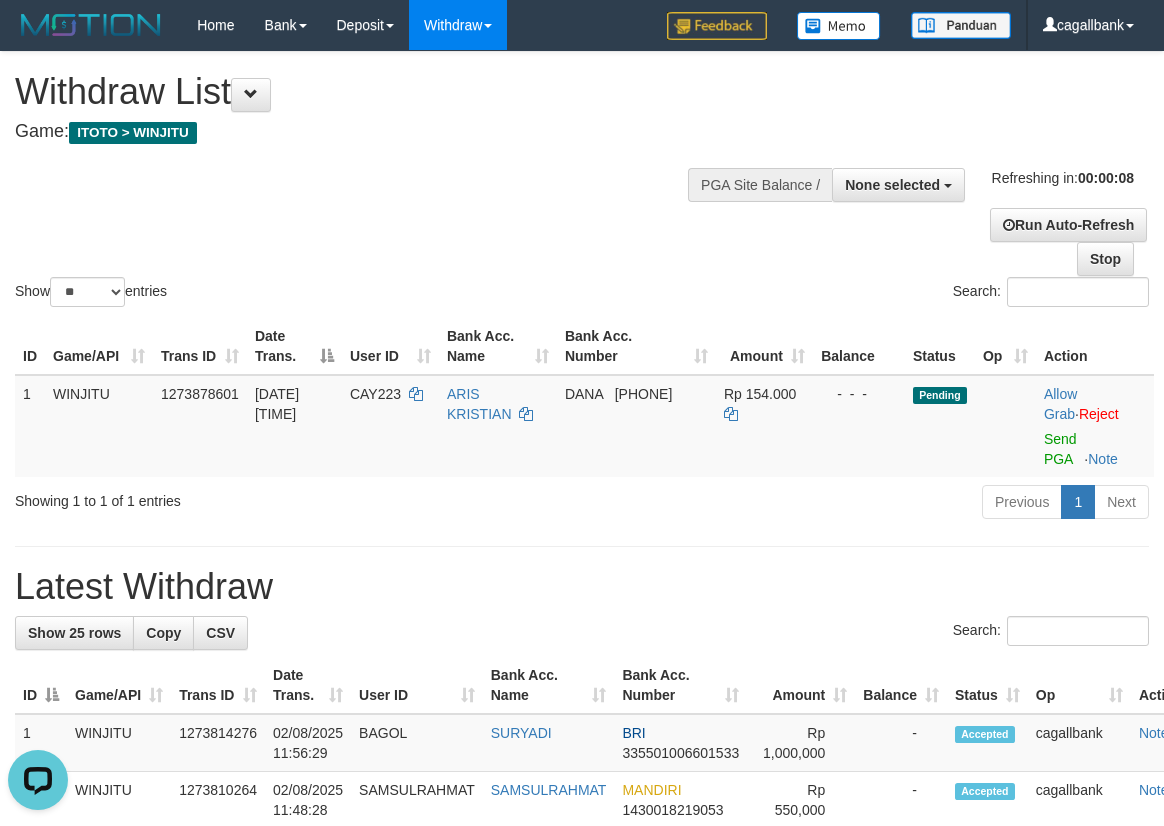 scroll, scrollTop: 0, scrollLeft: 0, axis: both 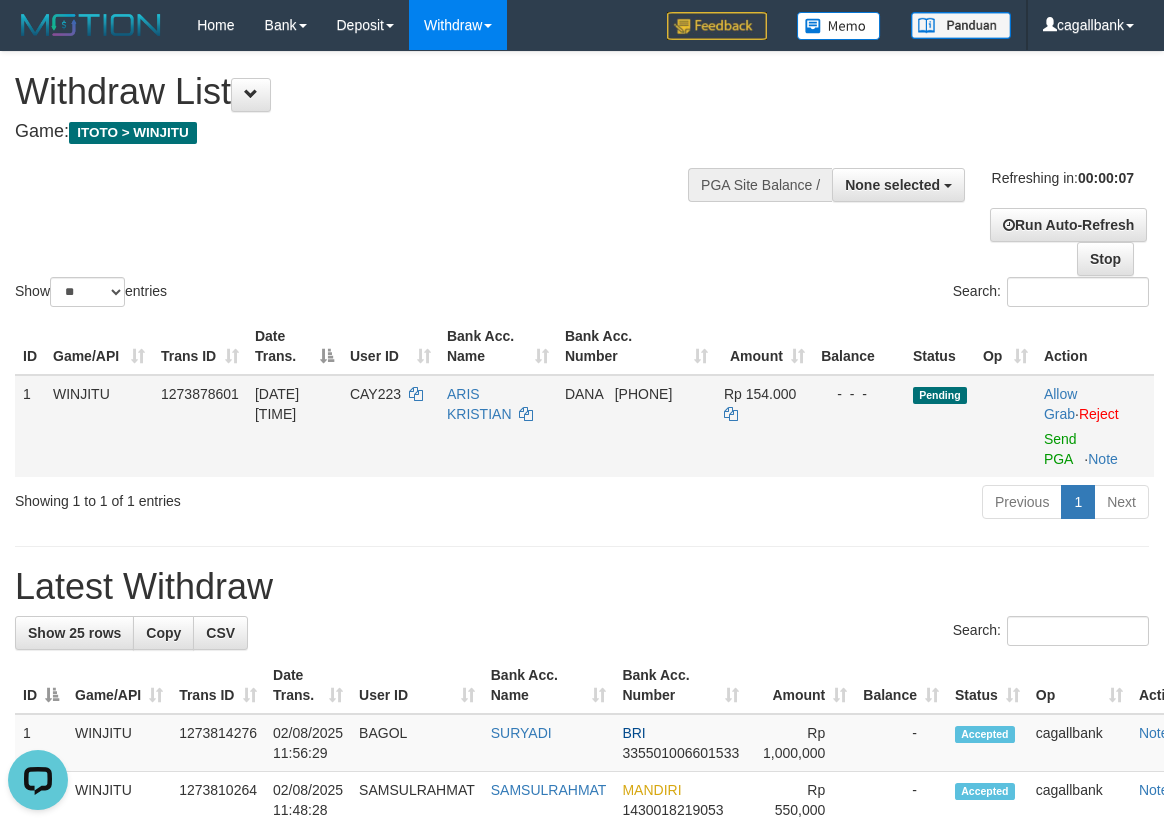 click on "Rp 154.000" at bounding box center [764, 426] 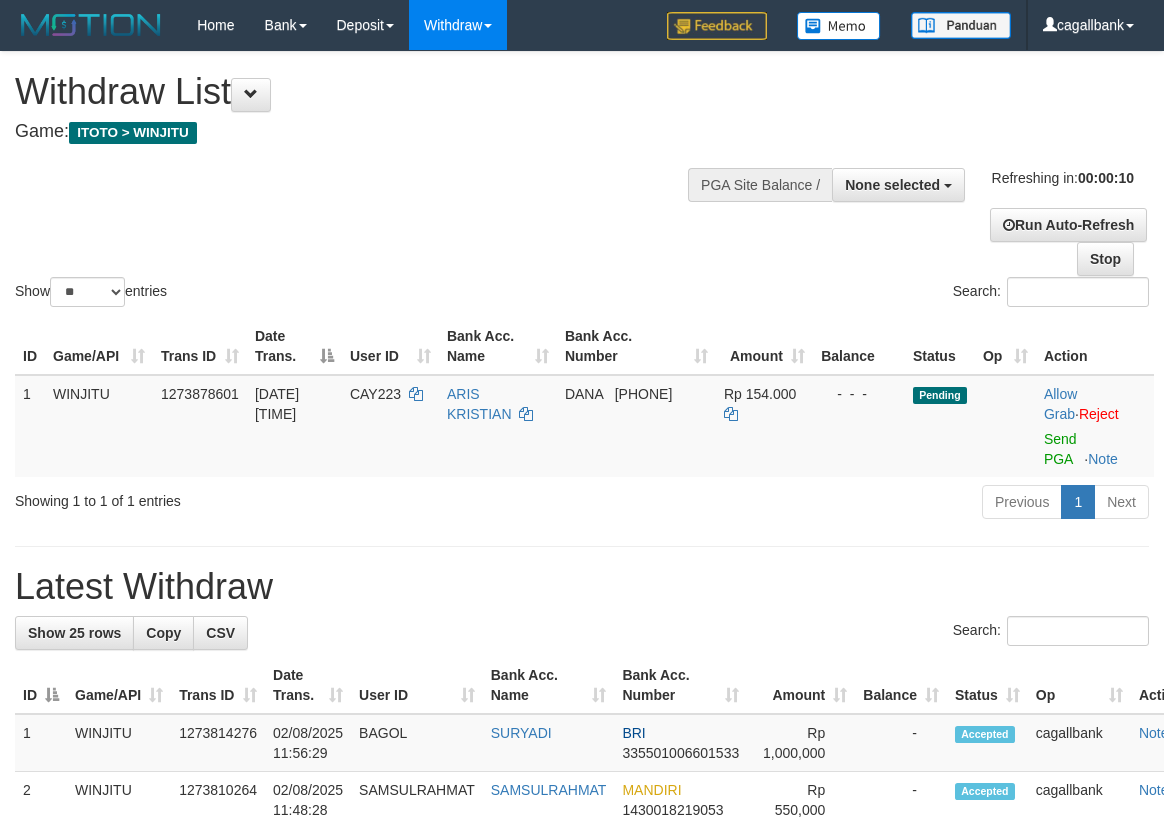 select 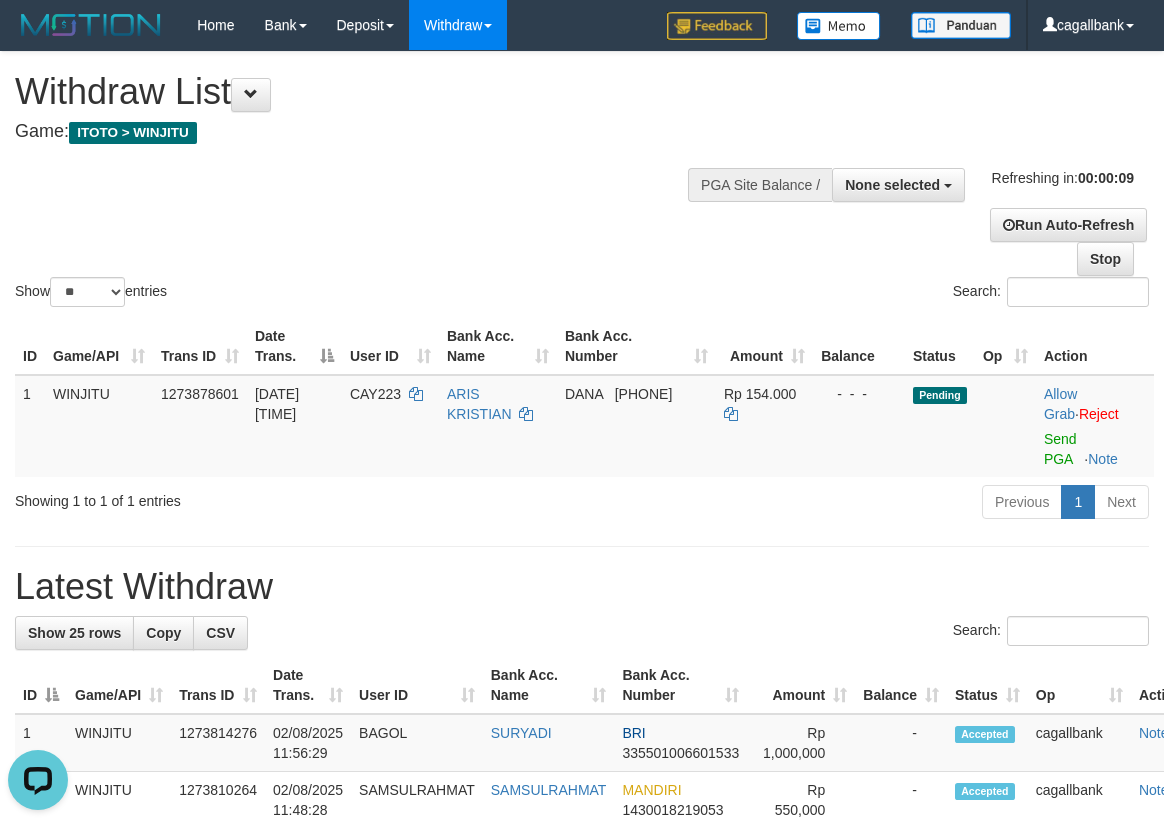 scroll, scrollTop: 0, scrollLeft: 0, axis: both 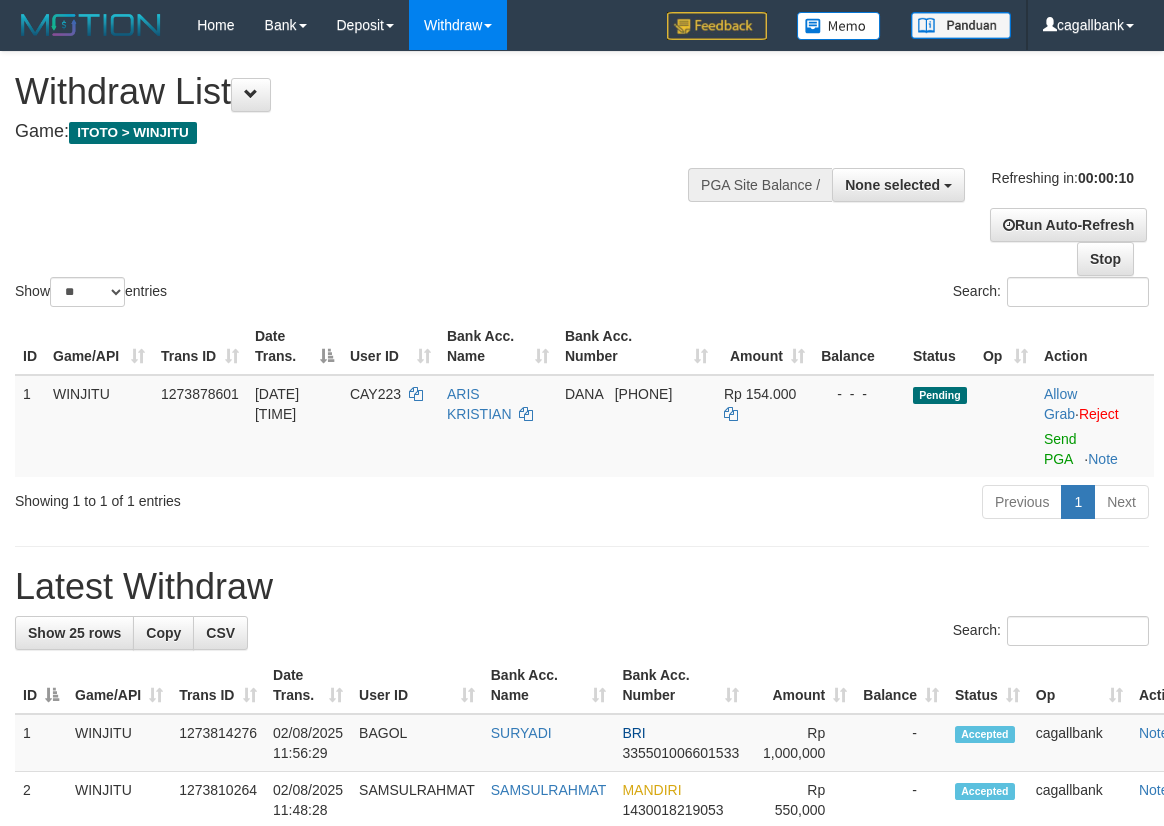 select 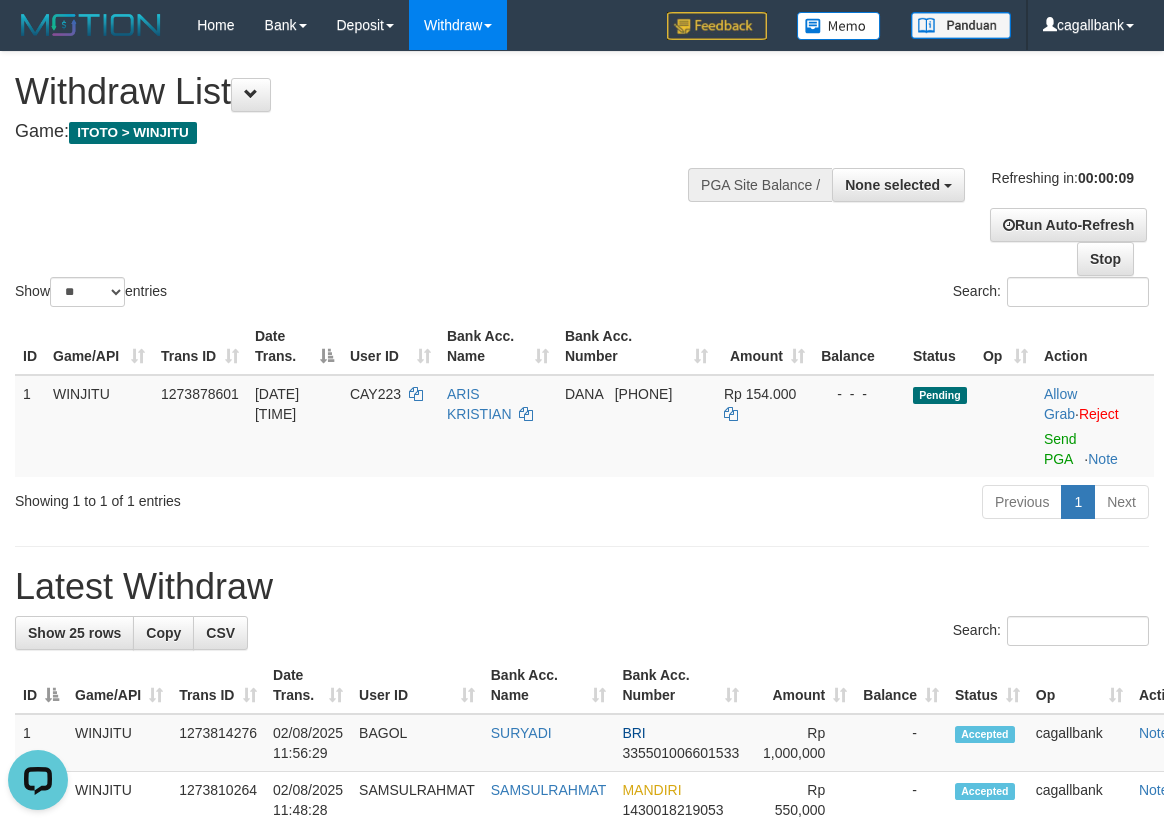 scroll, scrollTop: 0, scrollLeft: 0, axis: both 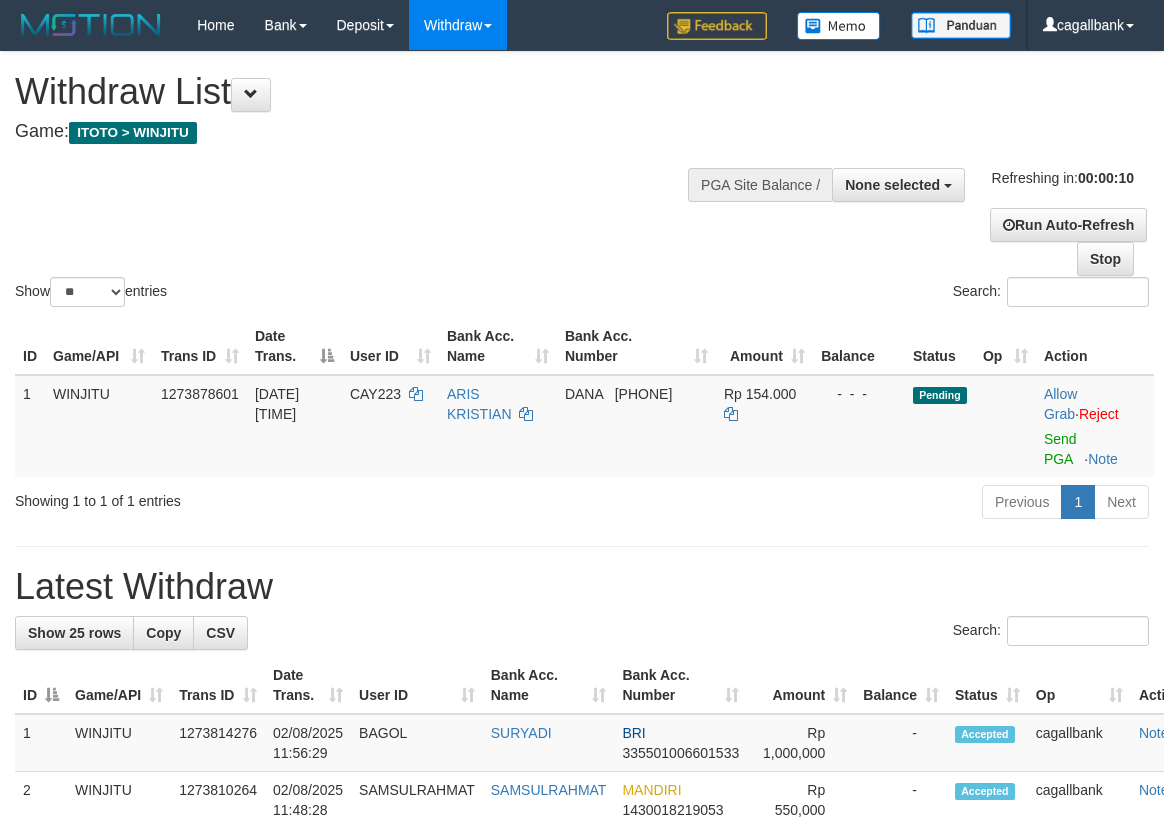 select 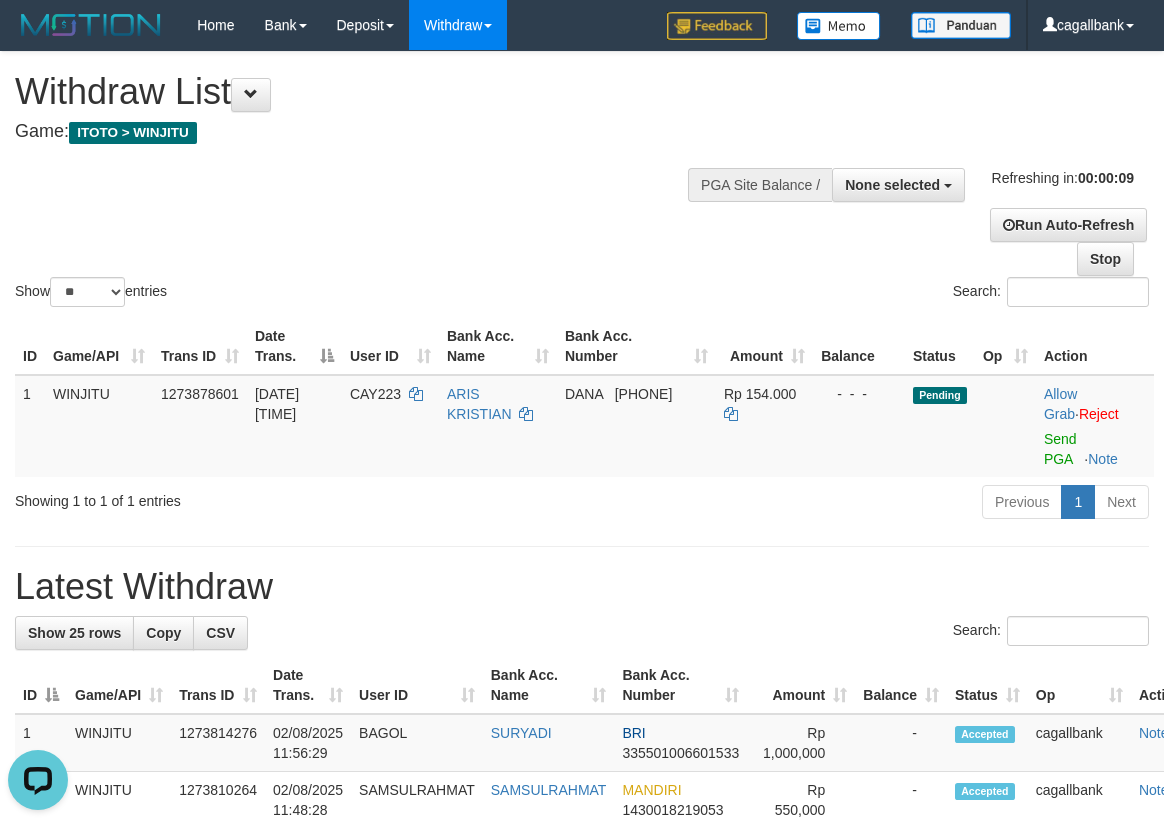 scroll, scrollTop: 0, scrollLeft: 0, axis: both 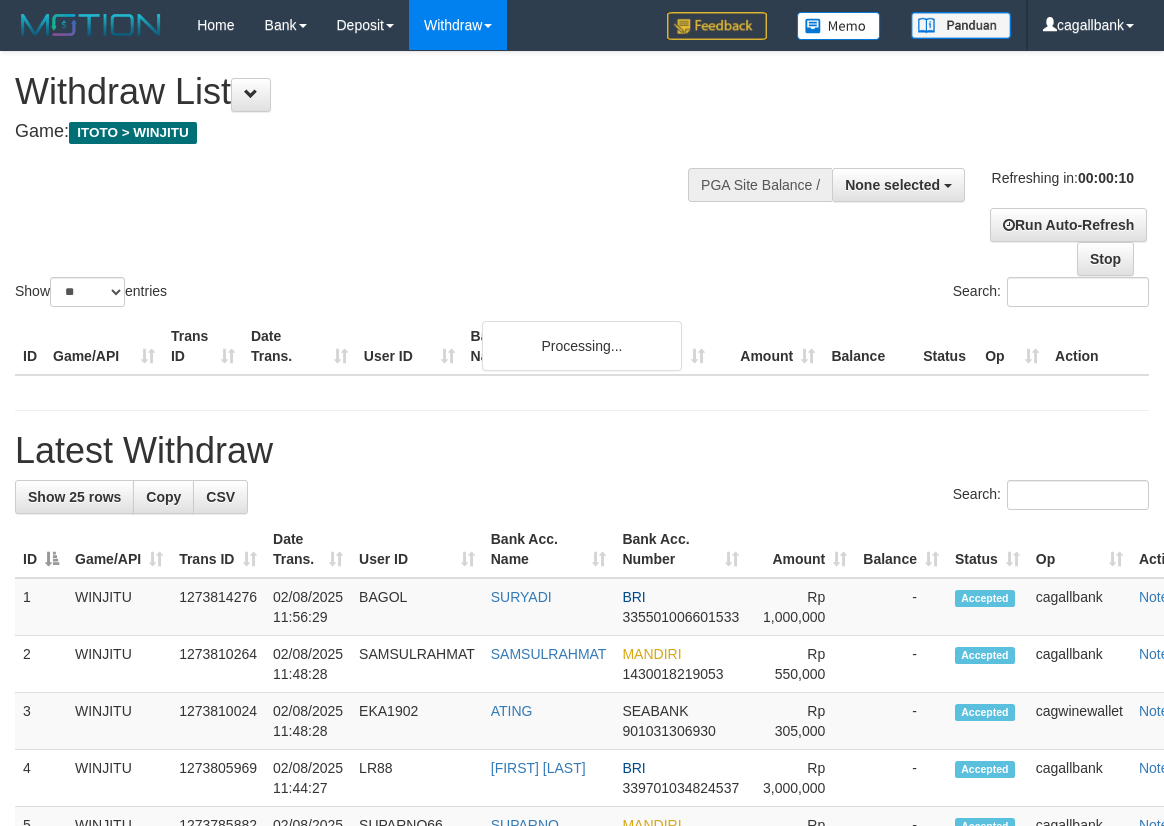select 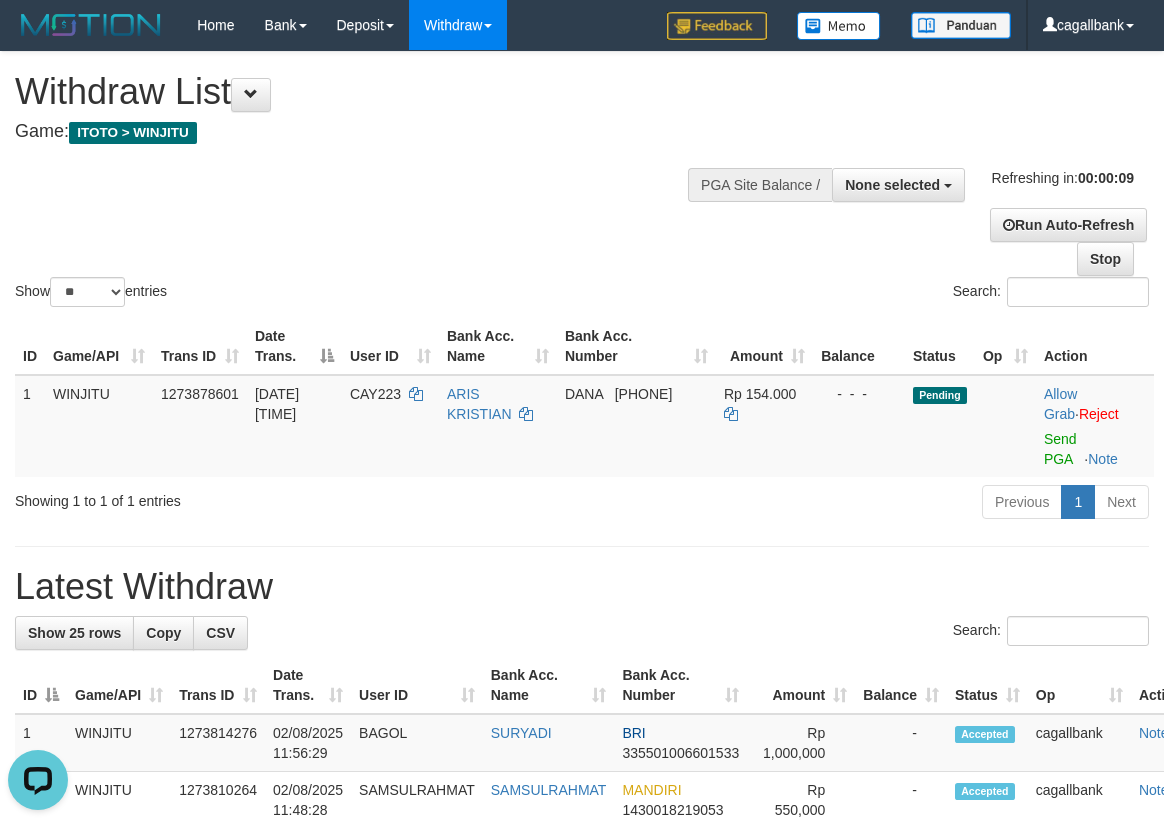 scroll, scrollTop: 0, scrollLeft: 0, axis: both 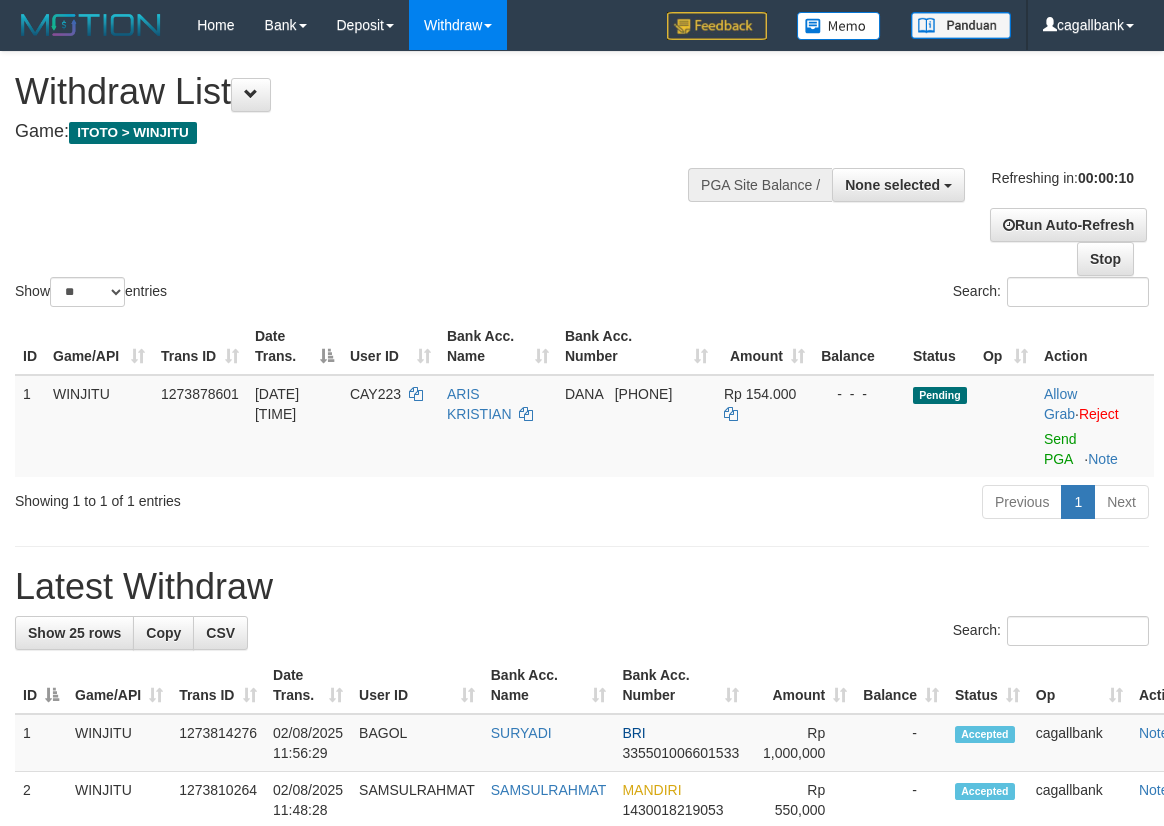select 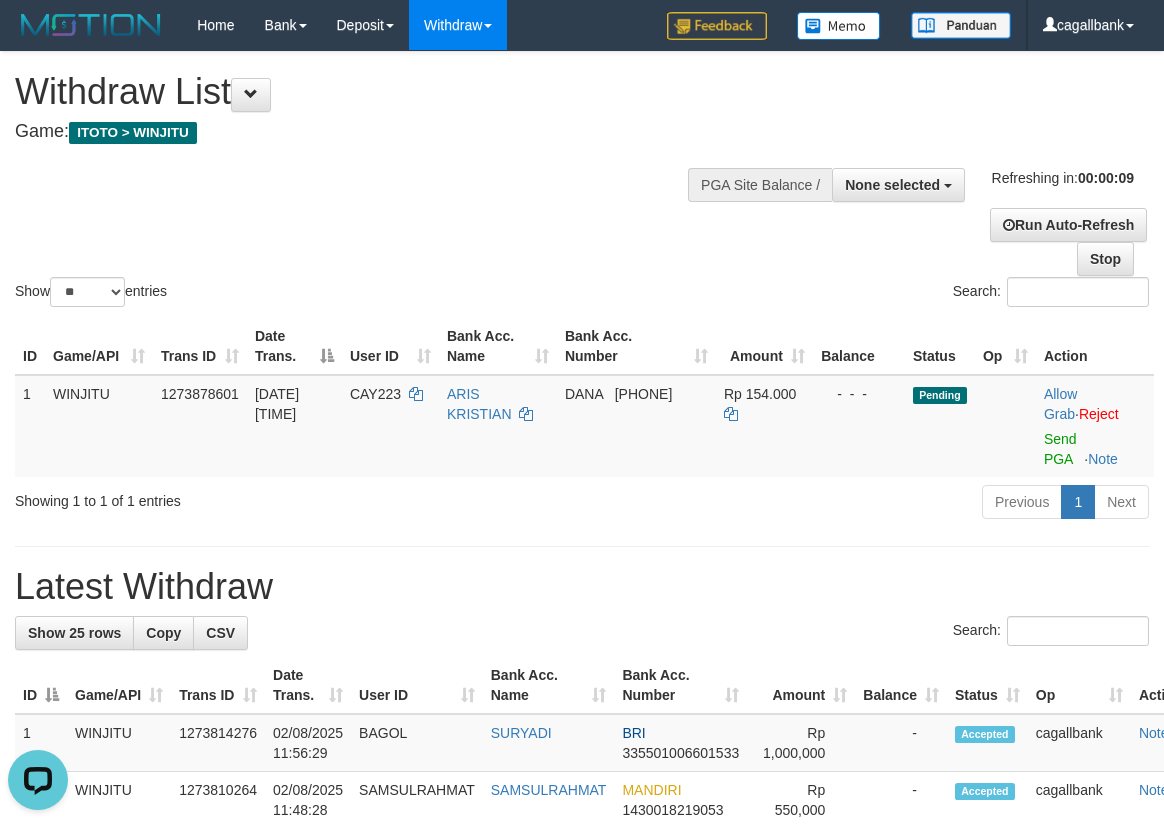 scroll, scrollTop: 0, scrollLeft: 0, axis: both 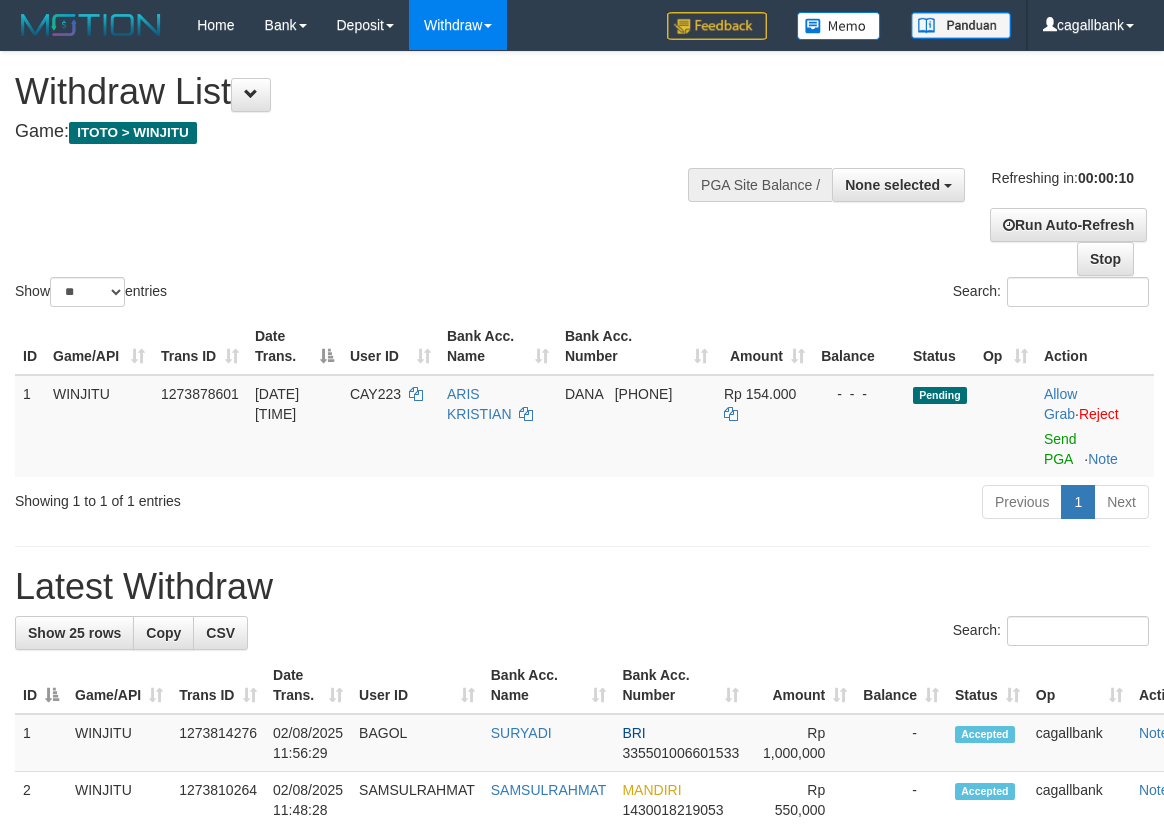 select 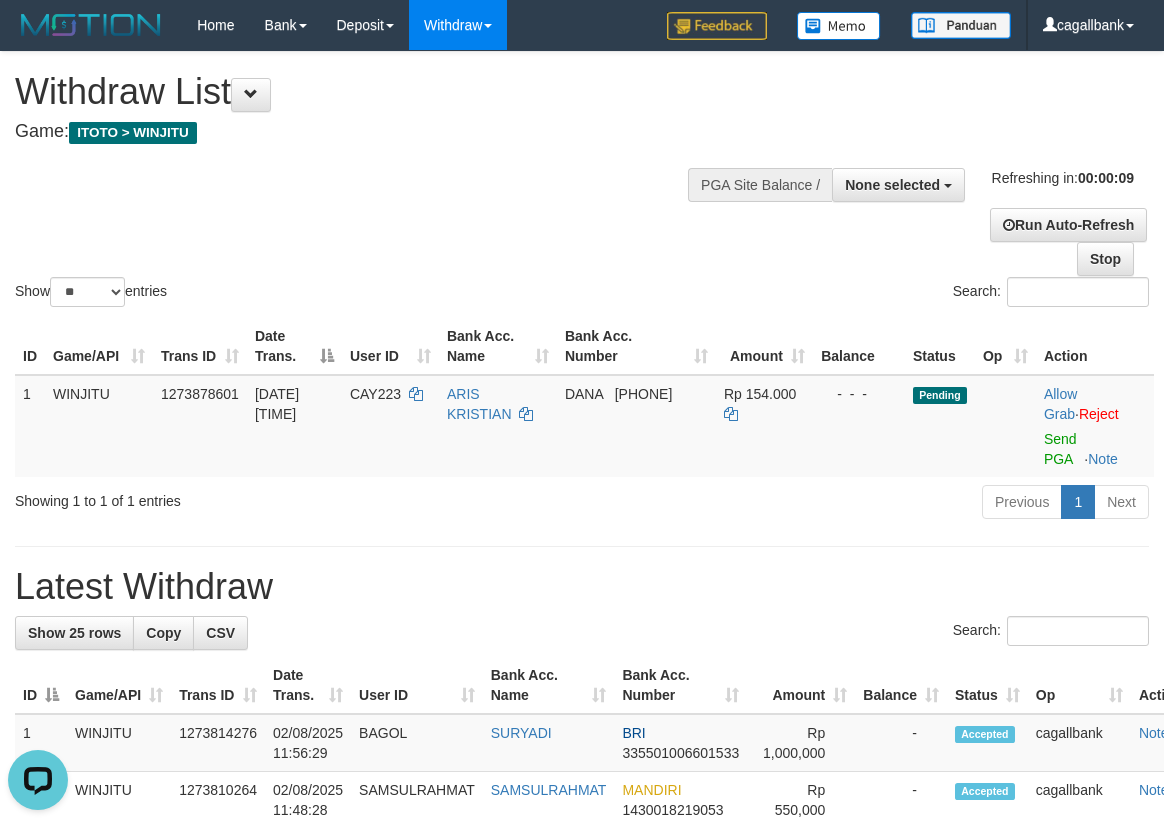 scroll, scrollTop: 0, scrollLeft: 0, axis: both 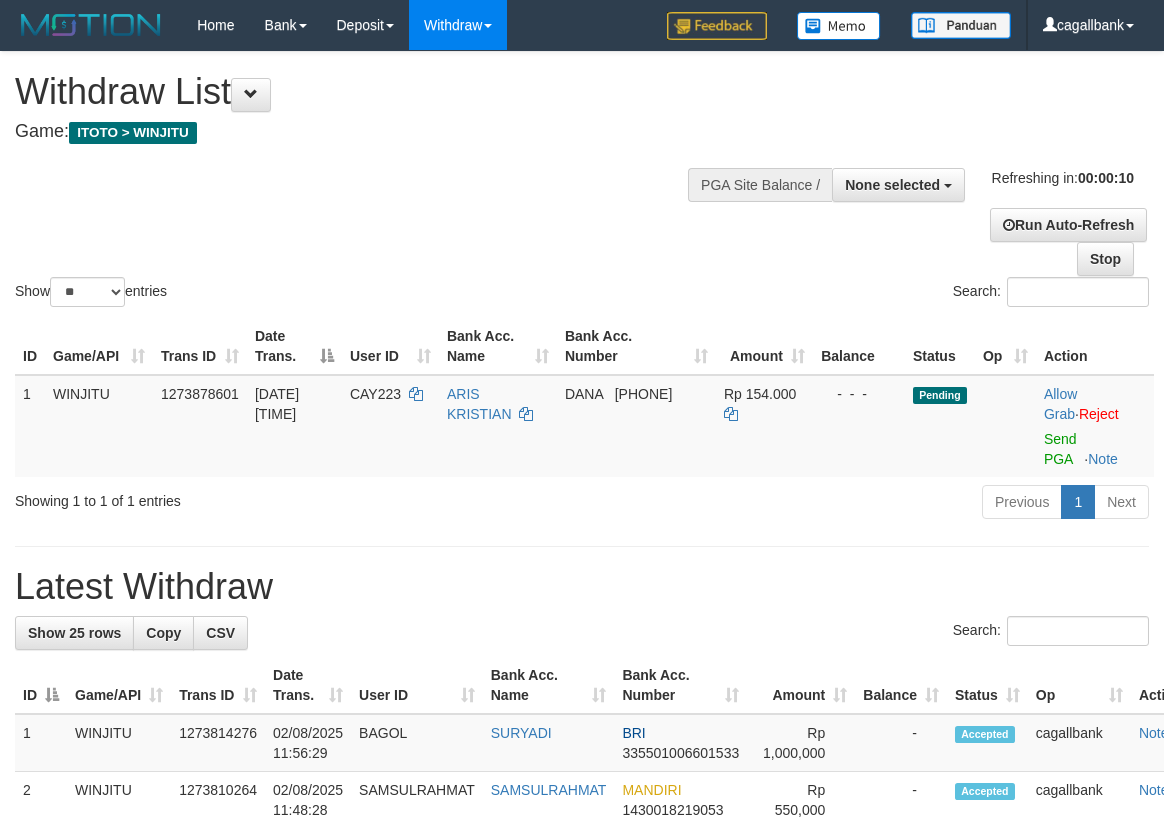 select 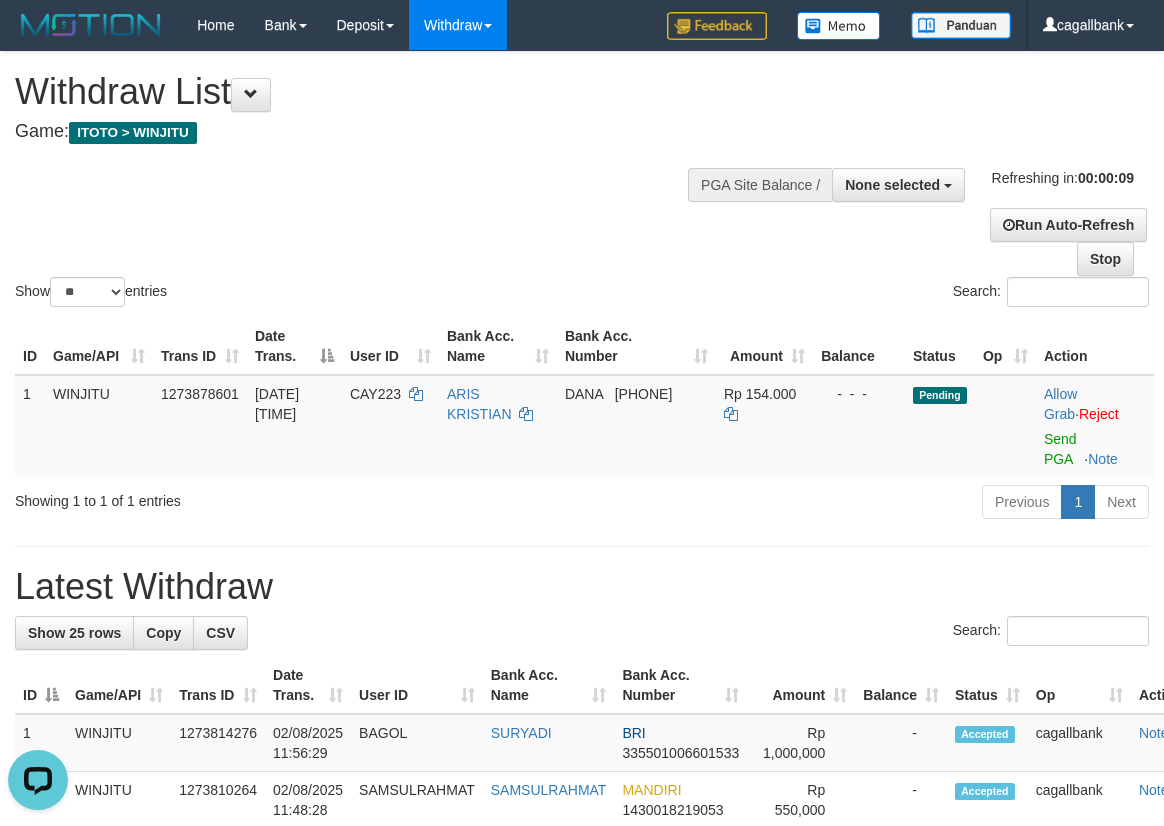 scroll, scrollTop: 0, scrollLeft: 0, axis: both 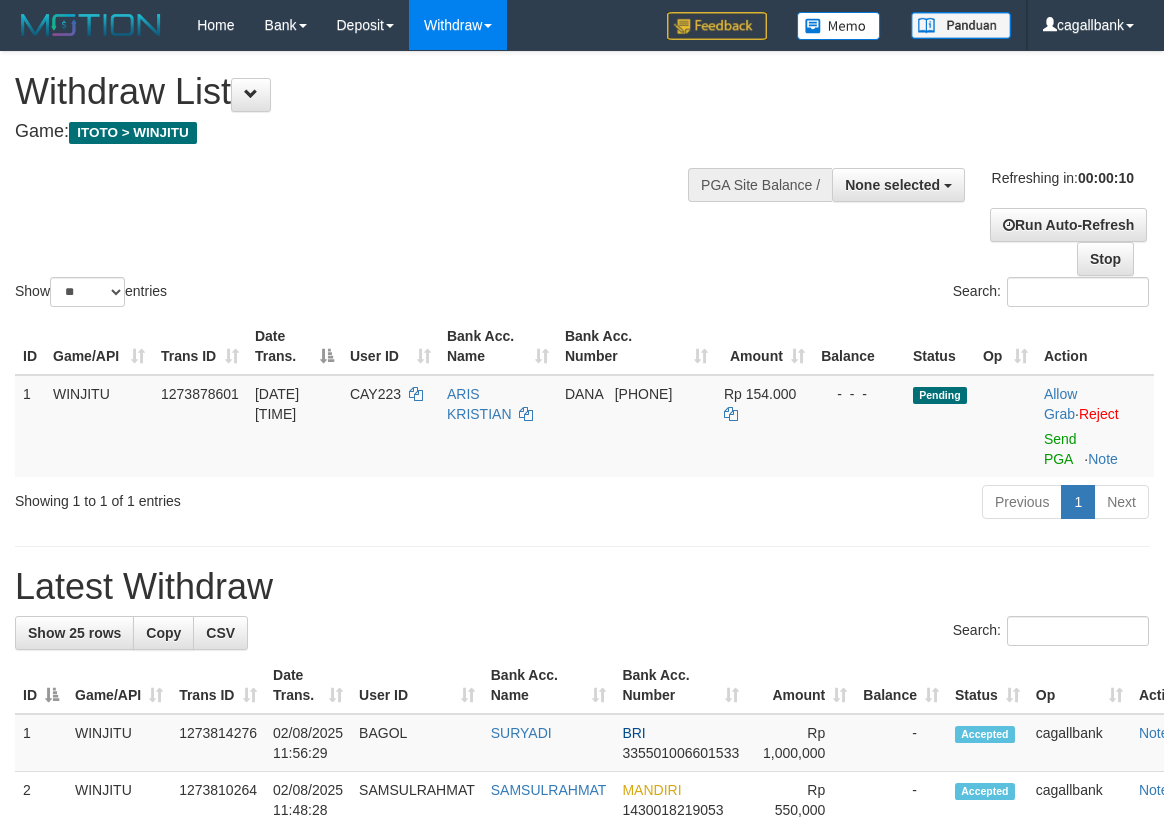select 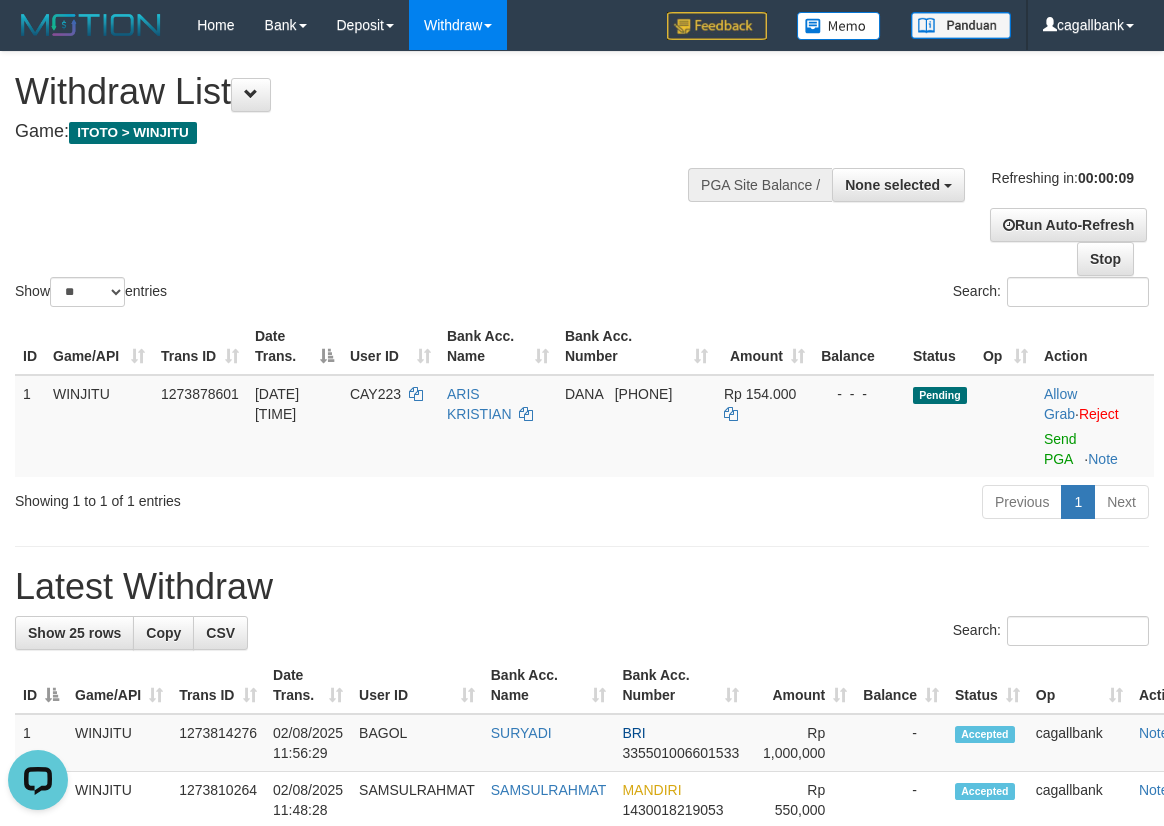 scroll, scrollTop: 0, scrollLeft: 0, axis: both 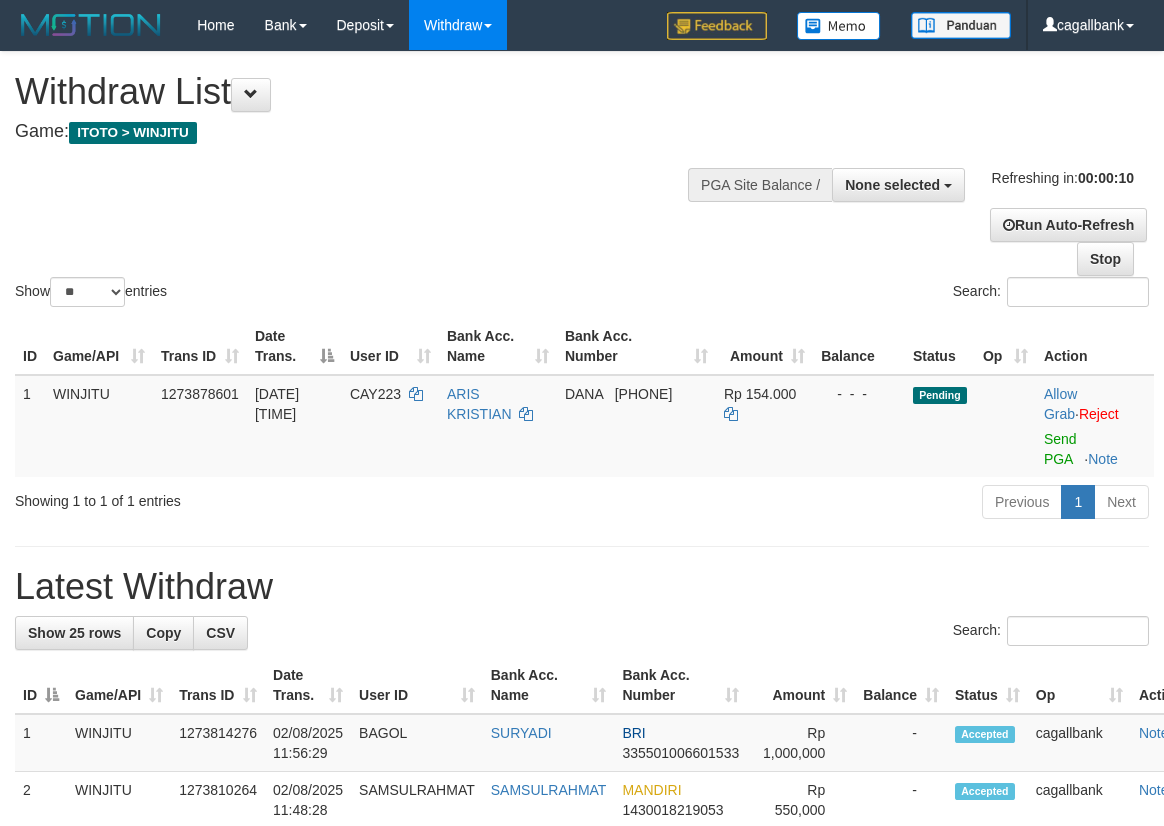select 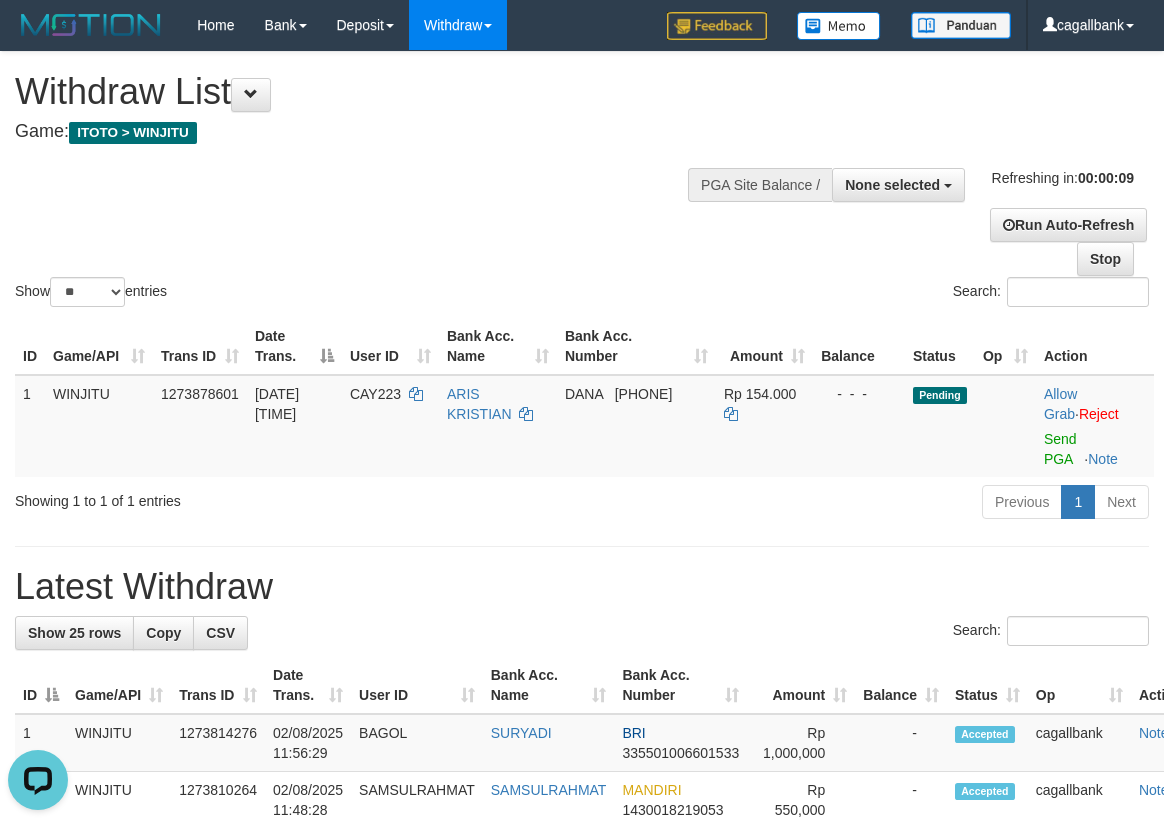 scroll, scrollTop: 0, scrollLeft: 0, axis: both 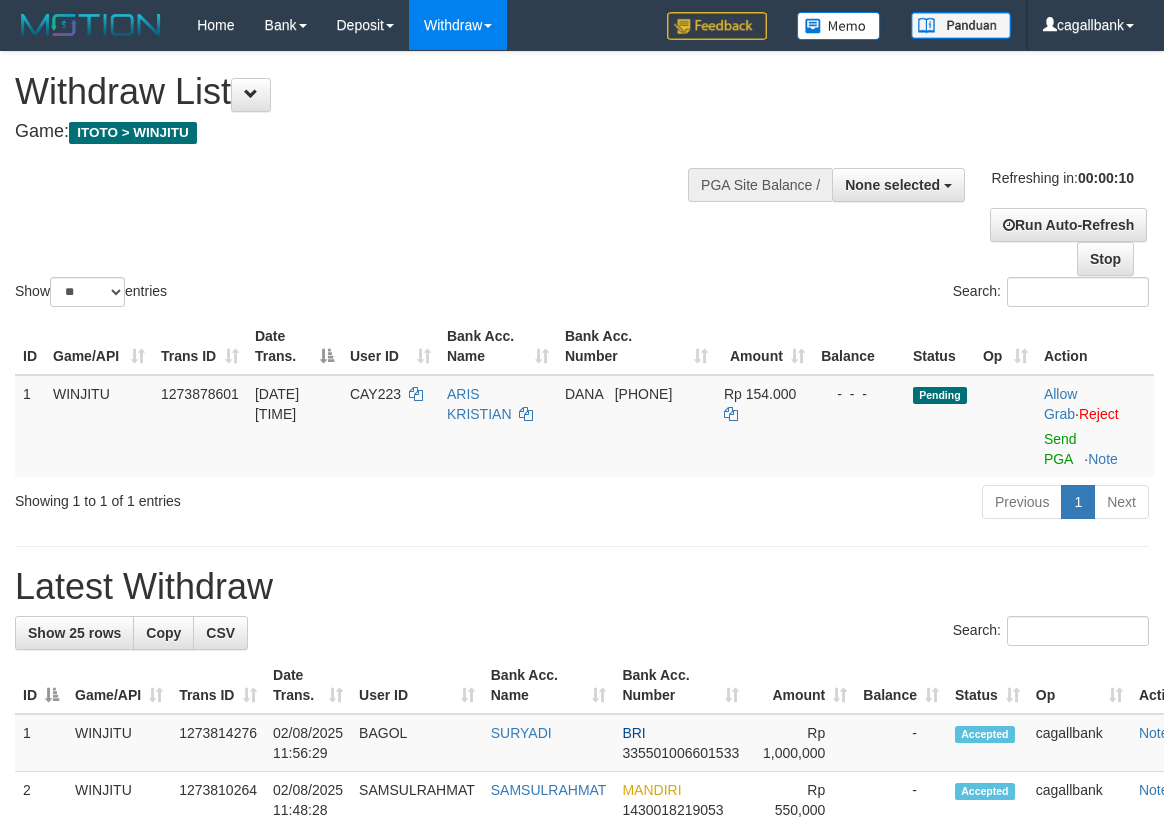 select 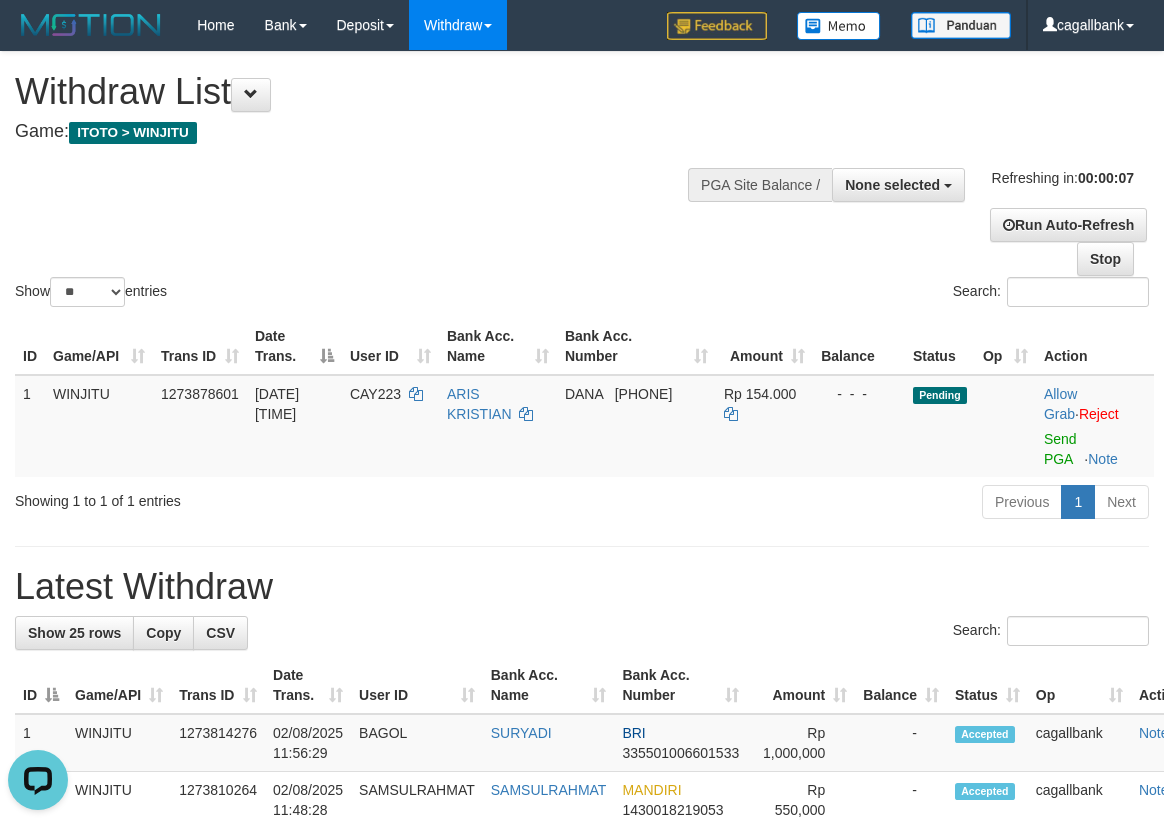 scroll, scrollTop: 0, scrollLeft: 0, axis: both 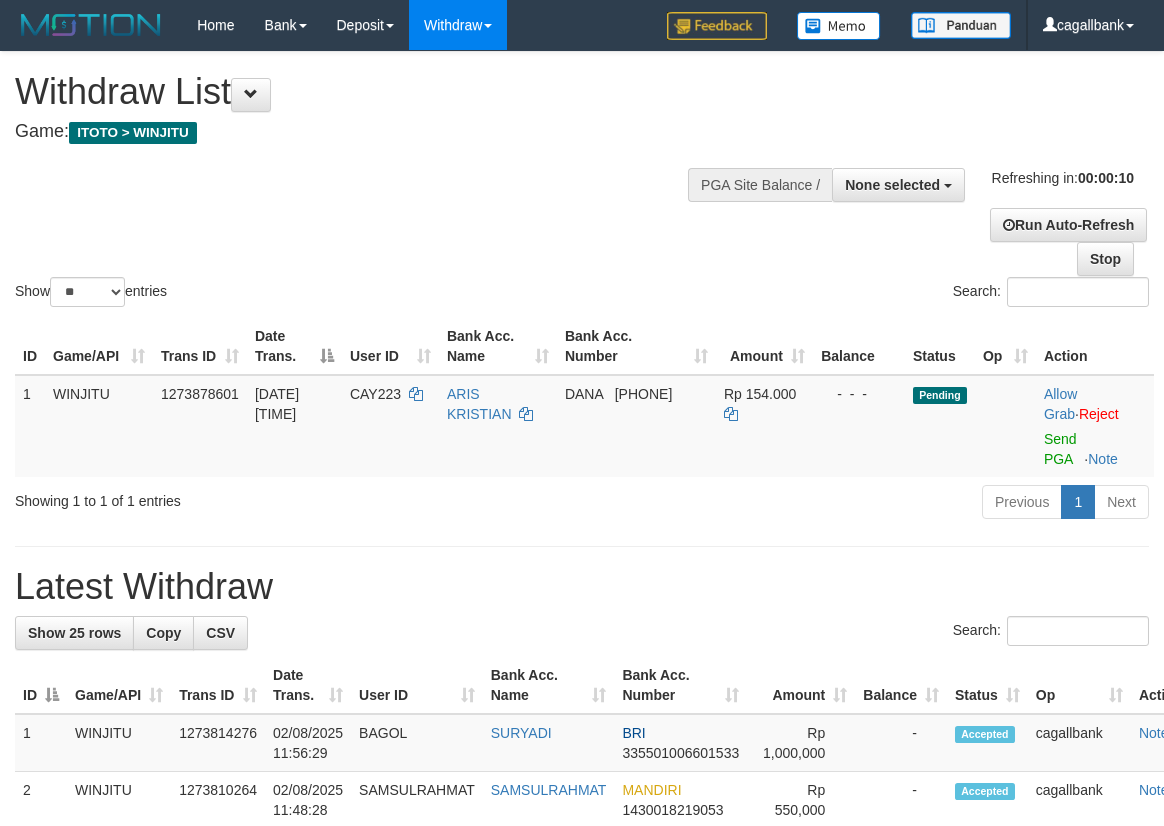 select 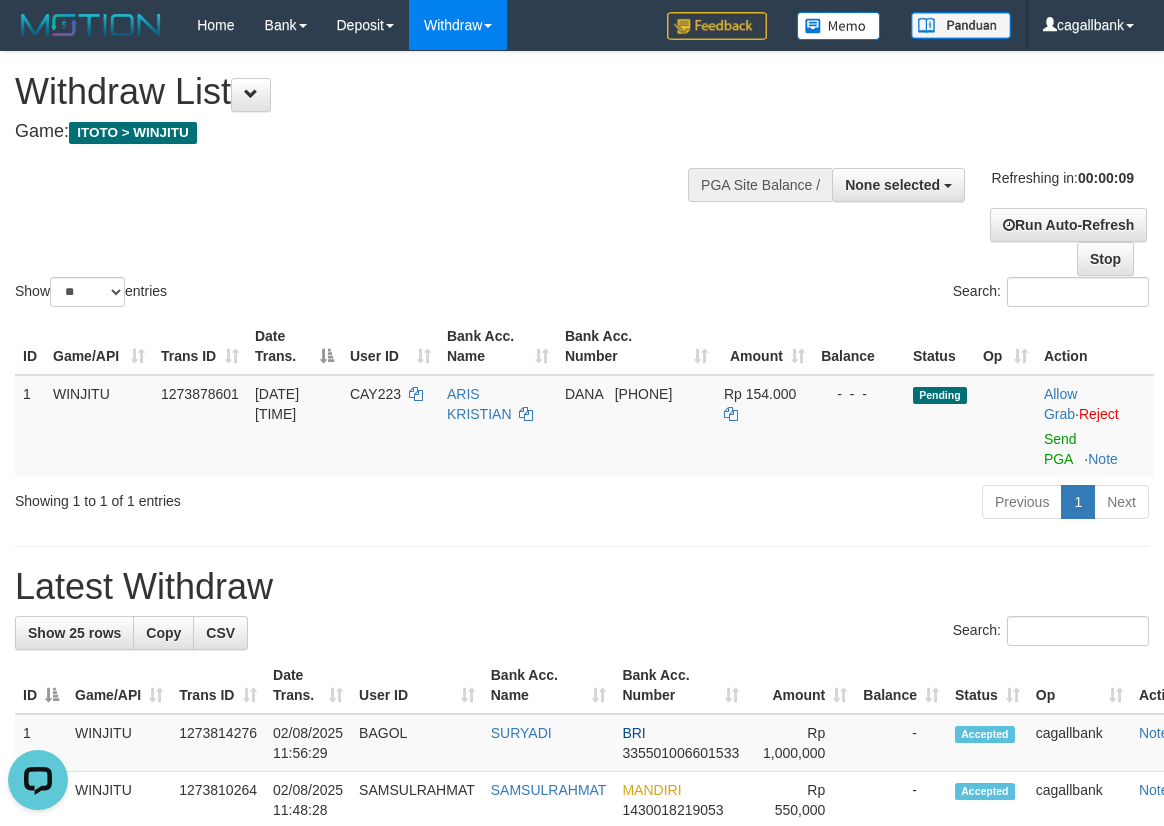 scroll, scrollTop: 0, scrollLeft: 0, axis: both 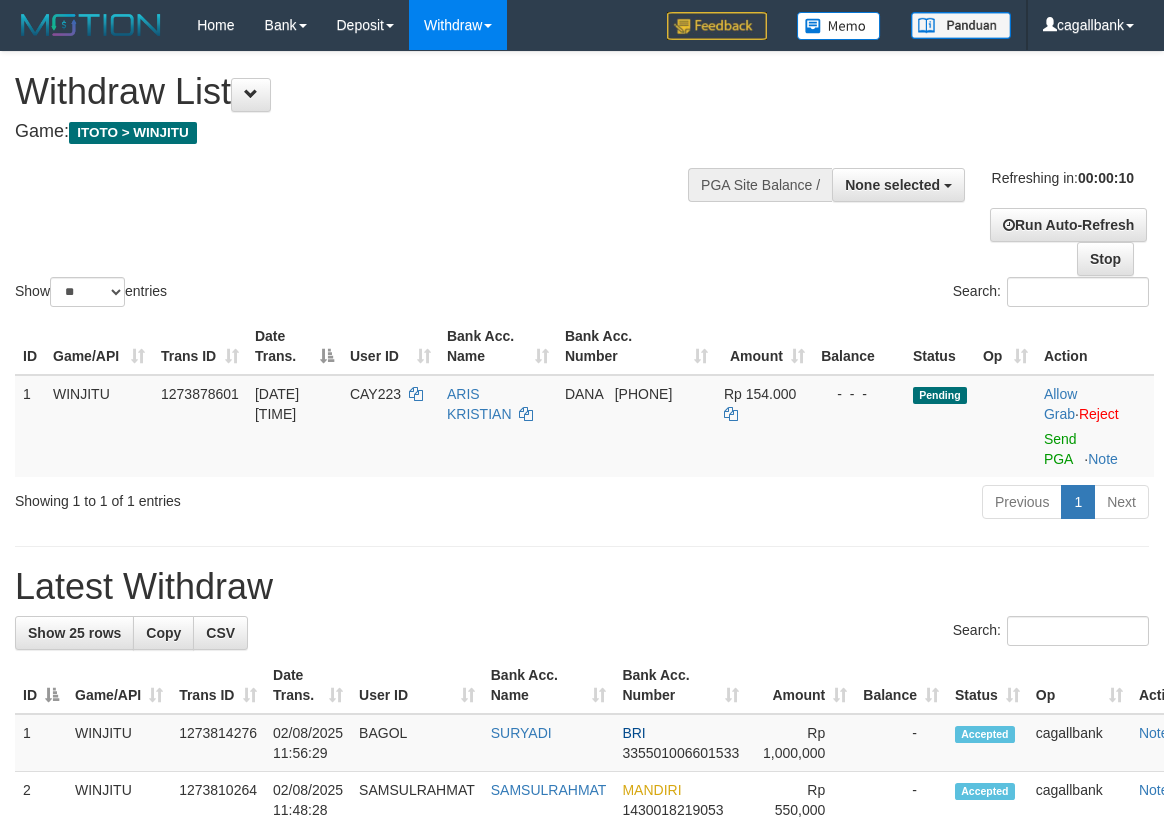 select 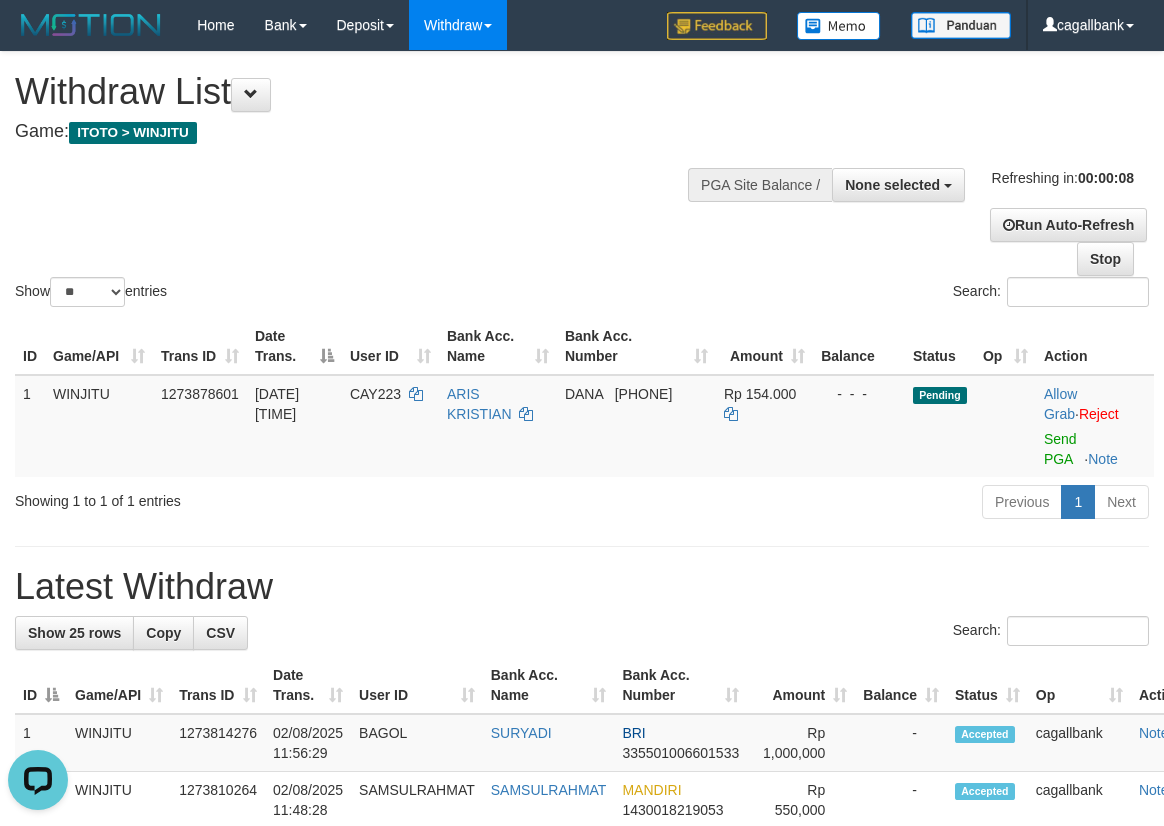 scroll, scrollTop: 0, scrollLeft: 0, axis: both 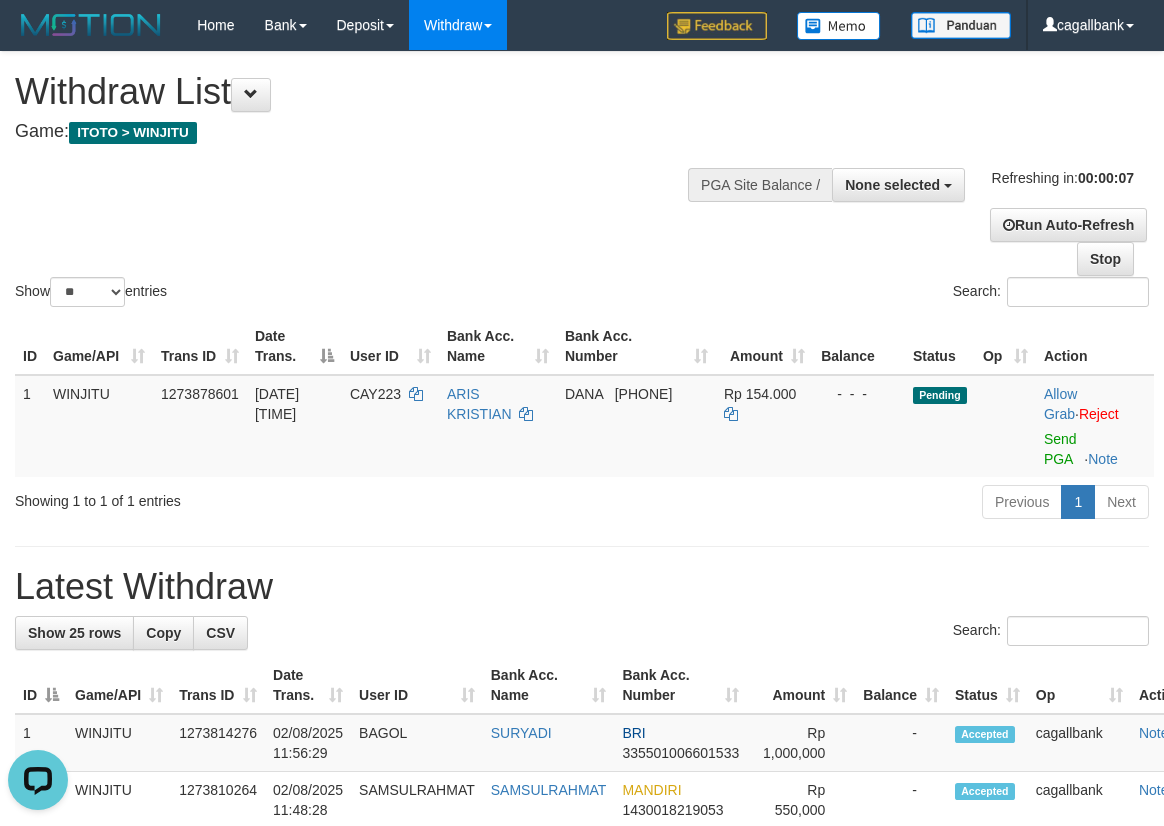 click on "Latest Withdraw" at bounding box center (582, 587) 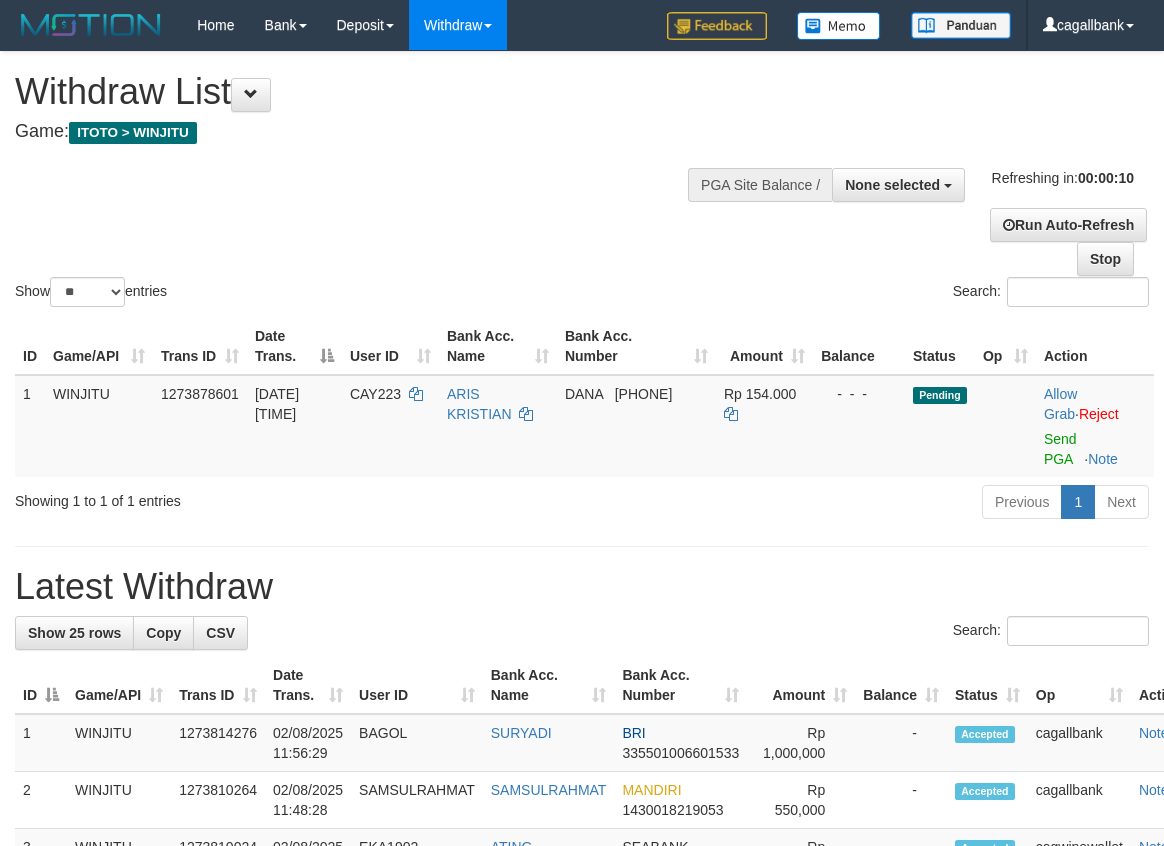 select 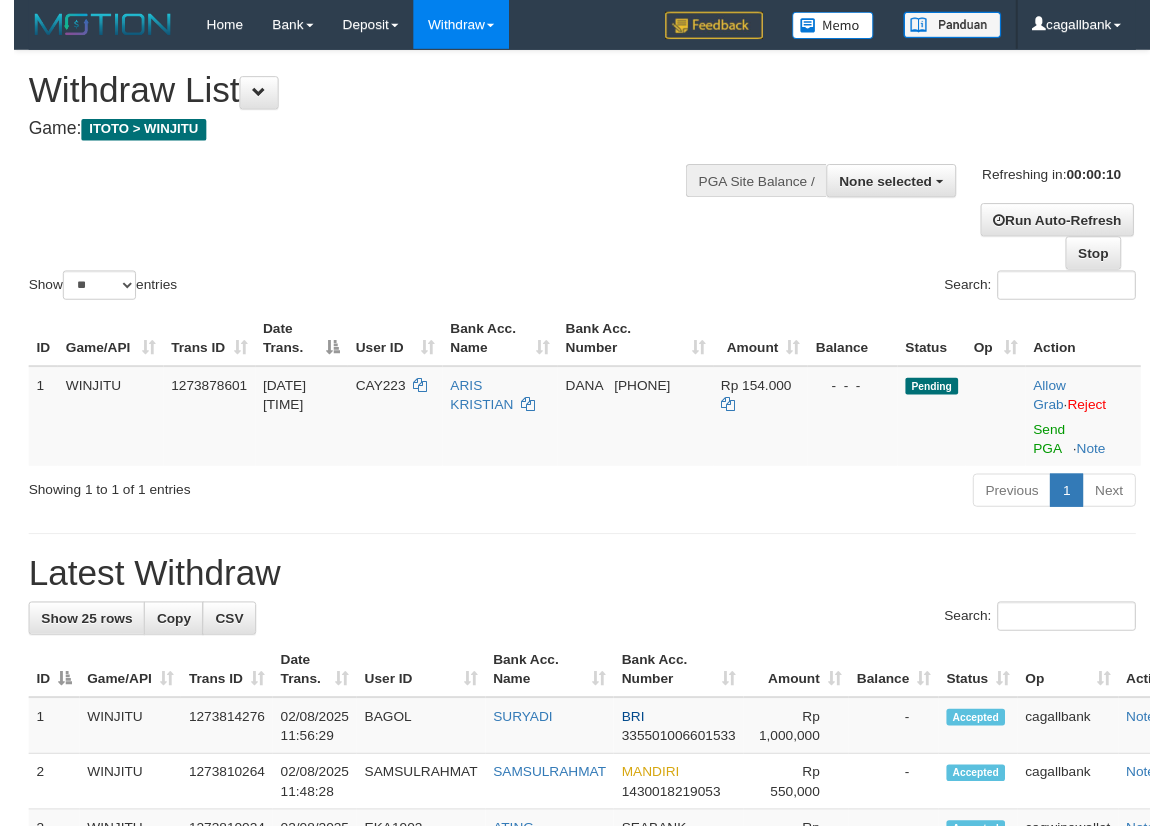 scroll, scrollTop: 0, scrollLeft: 0, axis: both 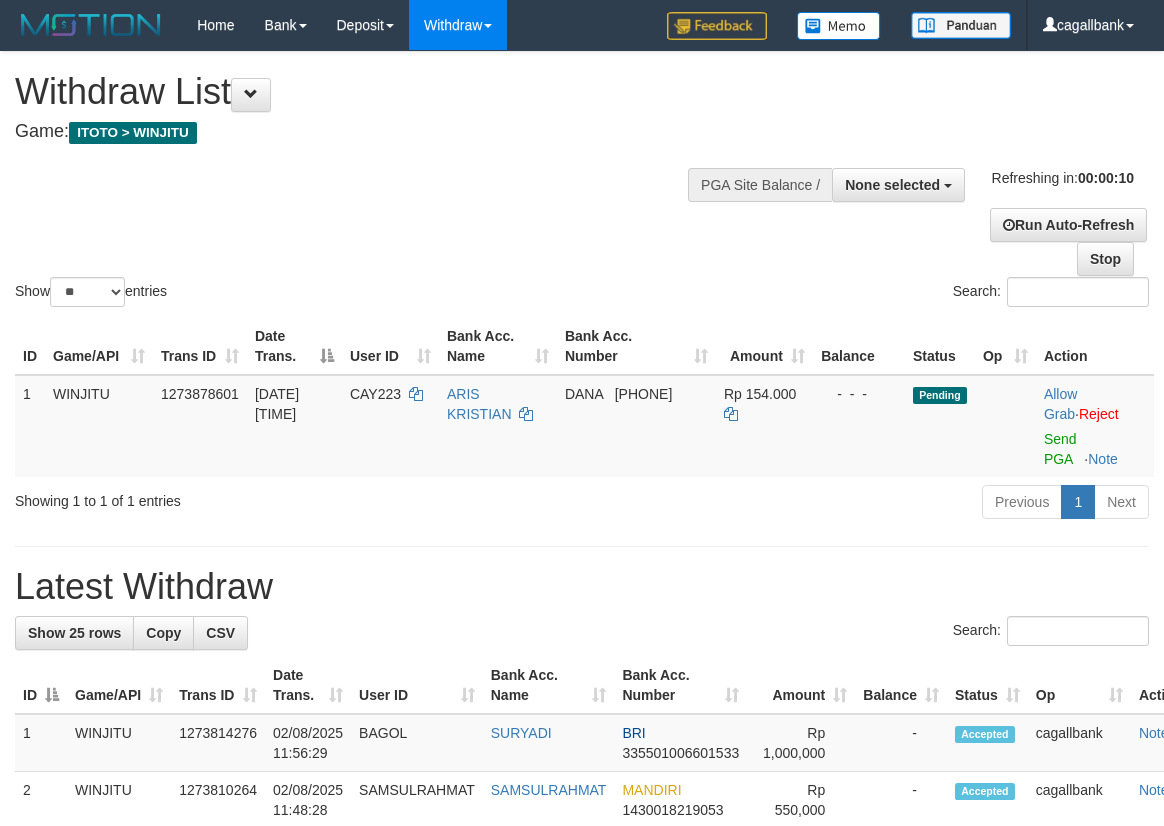 select 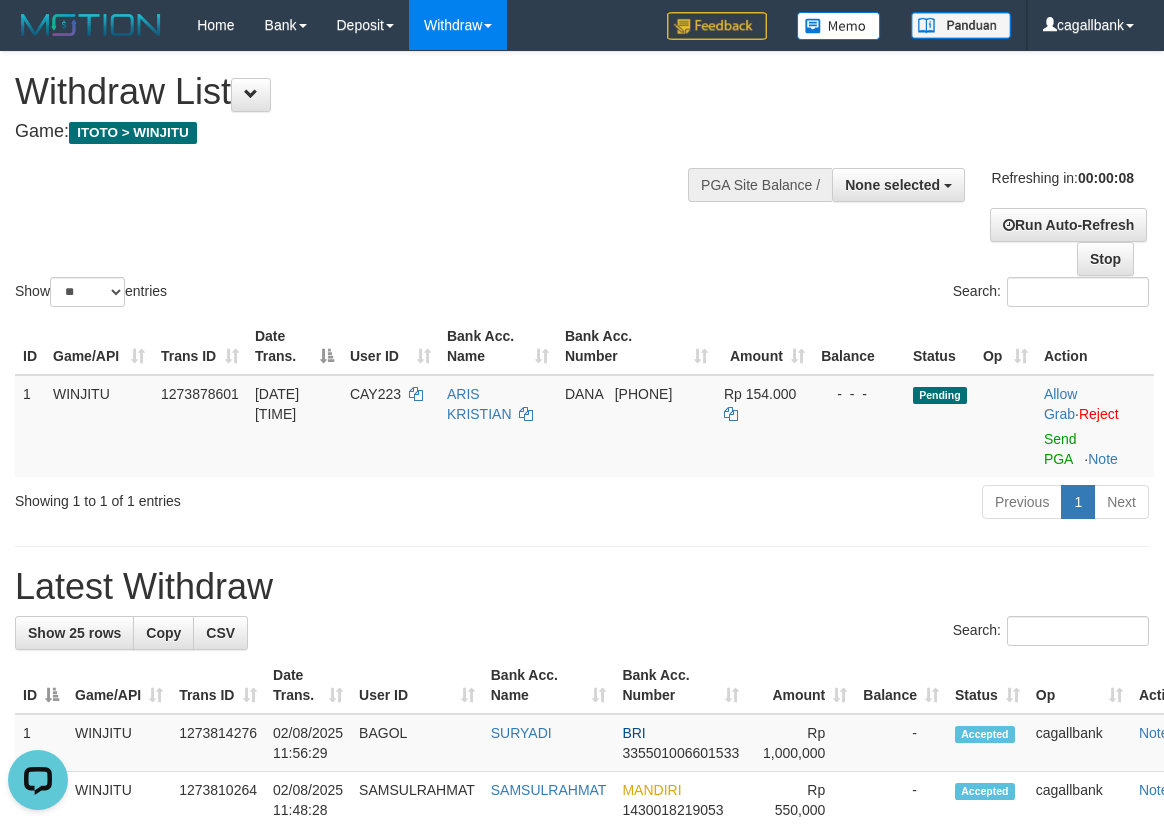 scroll, scrollTop: 0, scrollLeft: 0, axis: both 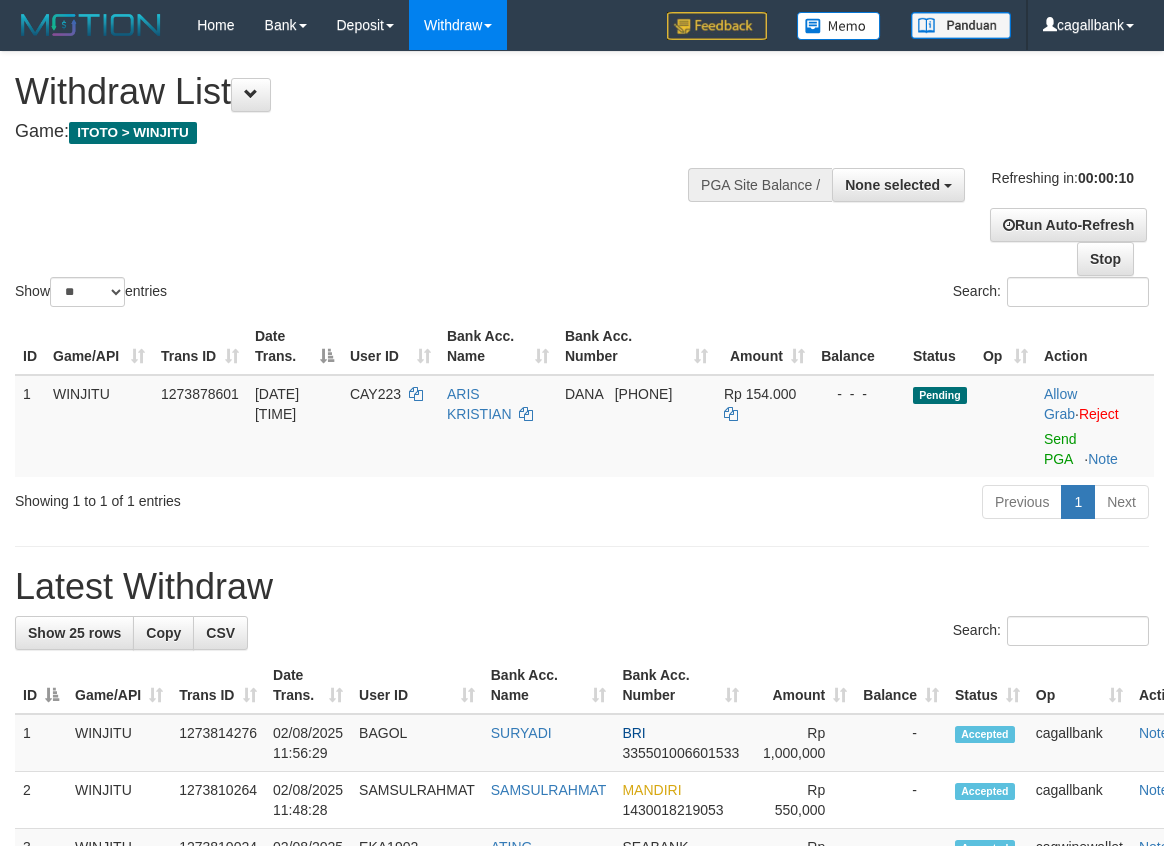 select 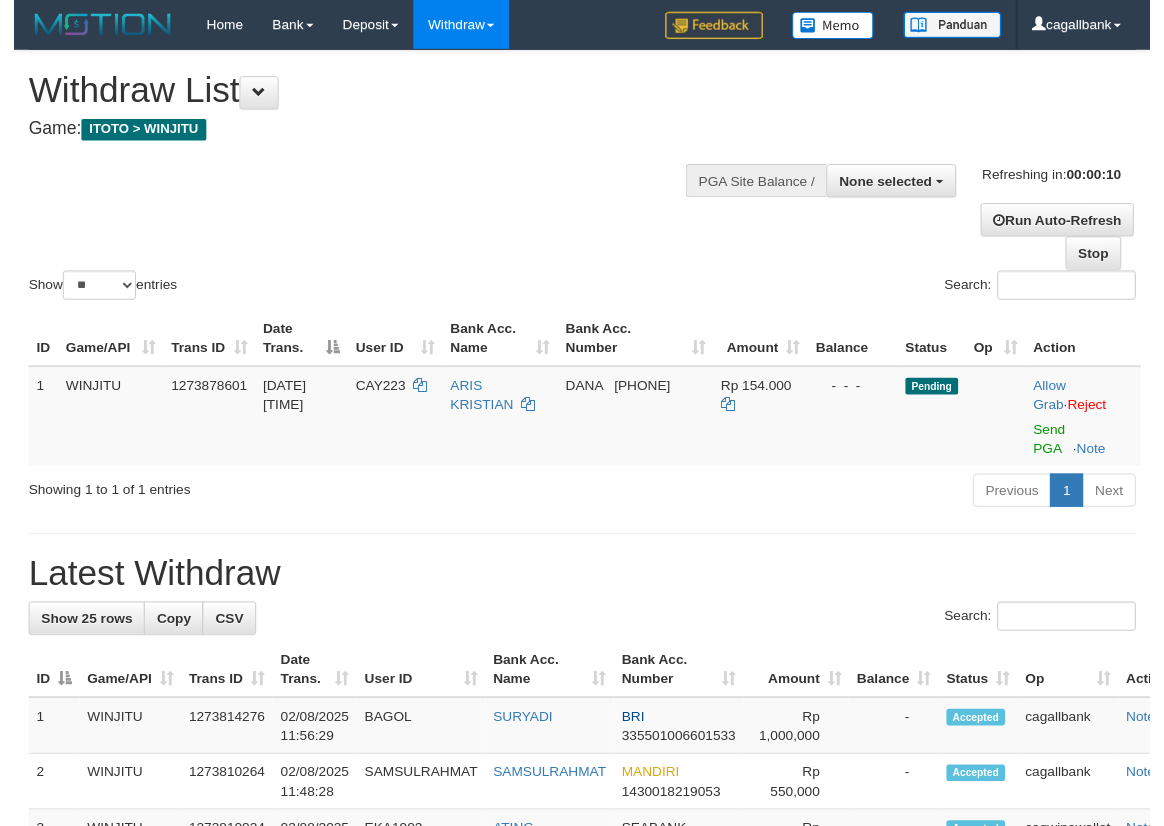 scroll, scrollTop: 0, scrollLeft: 0, axis: both 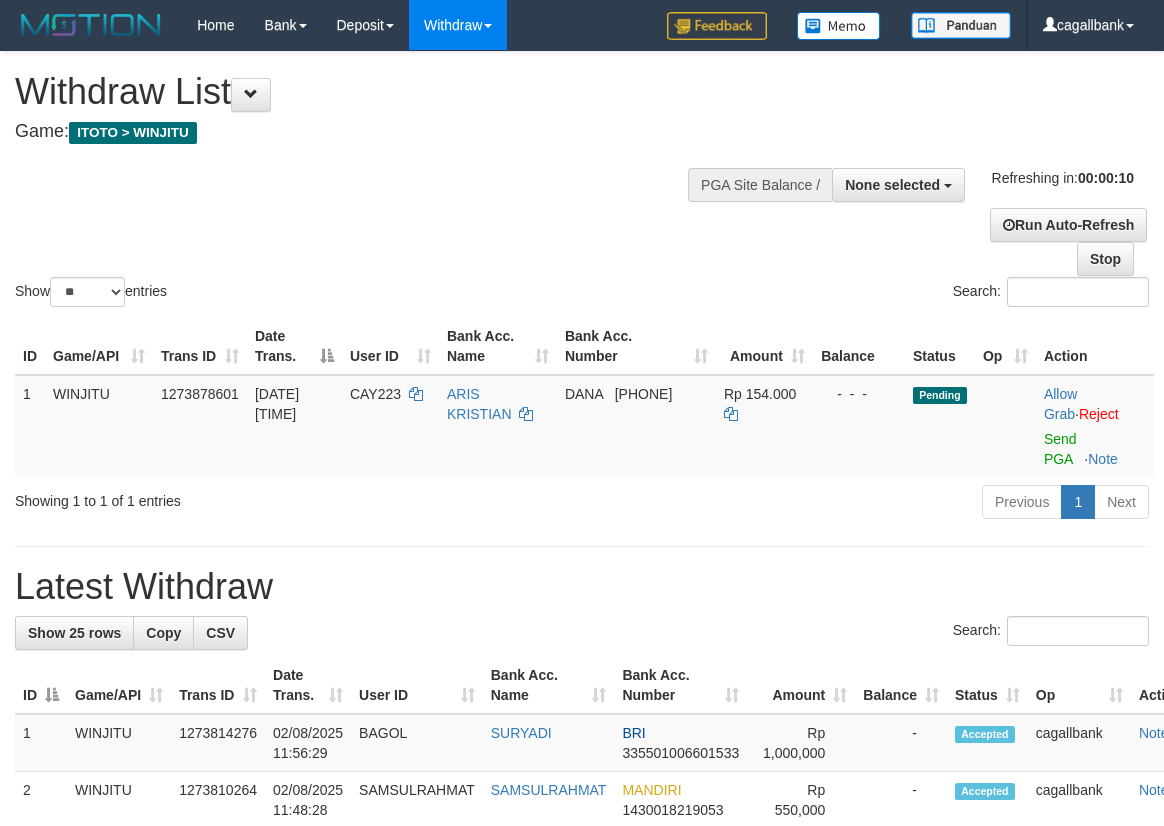 select 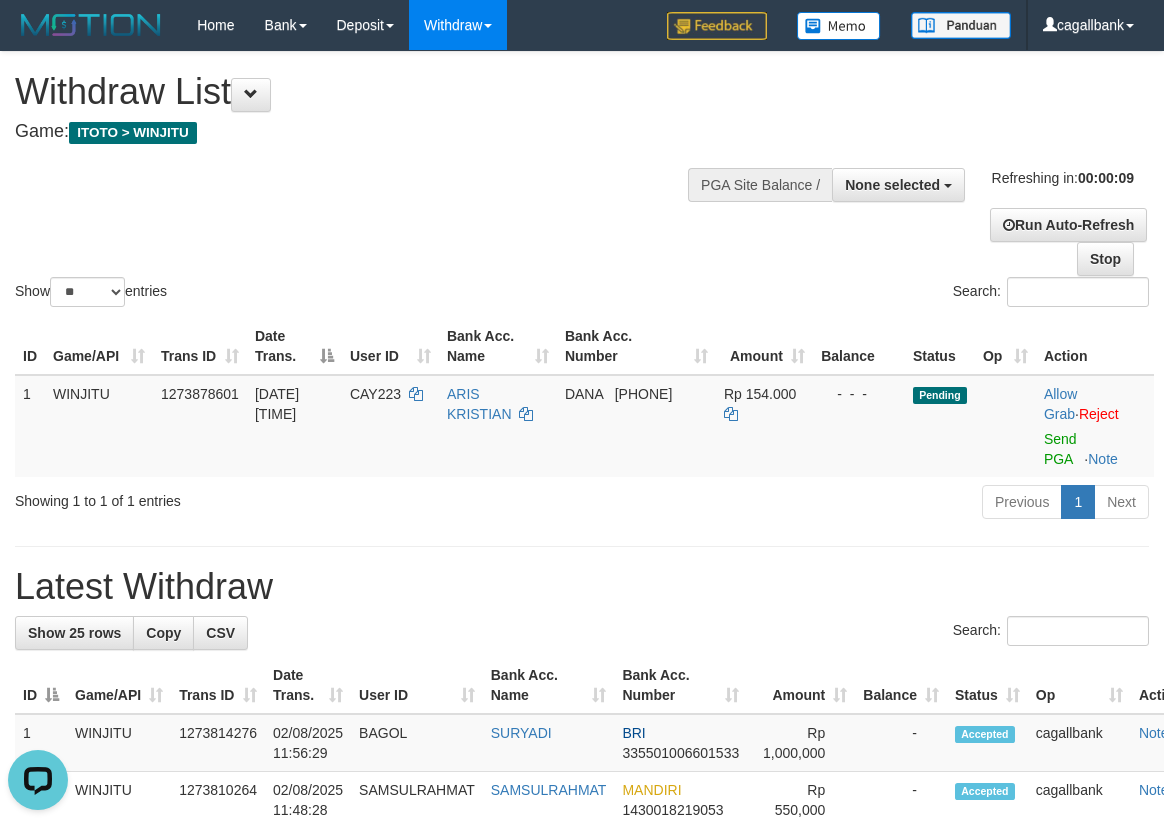 scroll, scrollTop: 0, scrollLeft: 0, axis: both 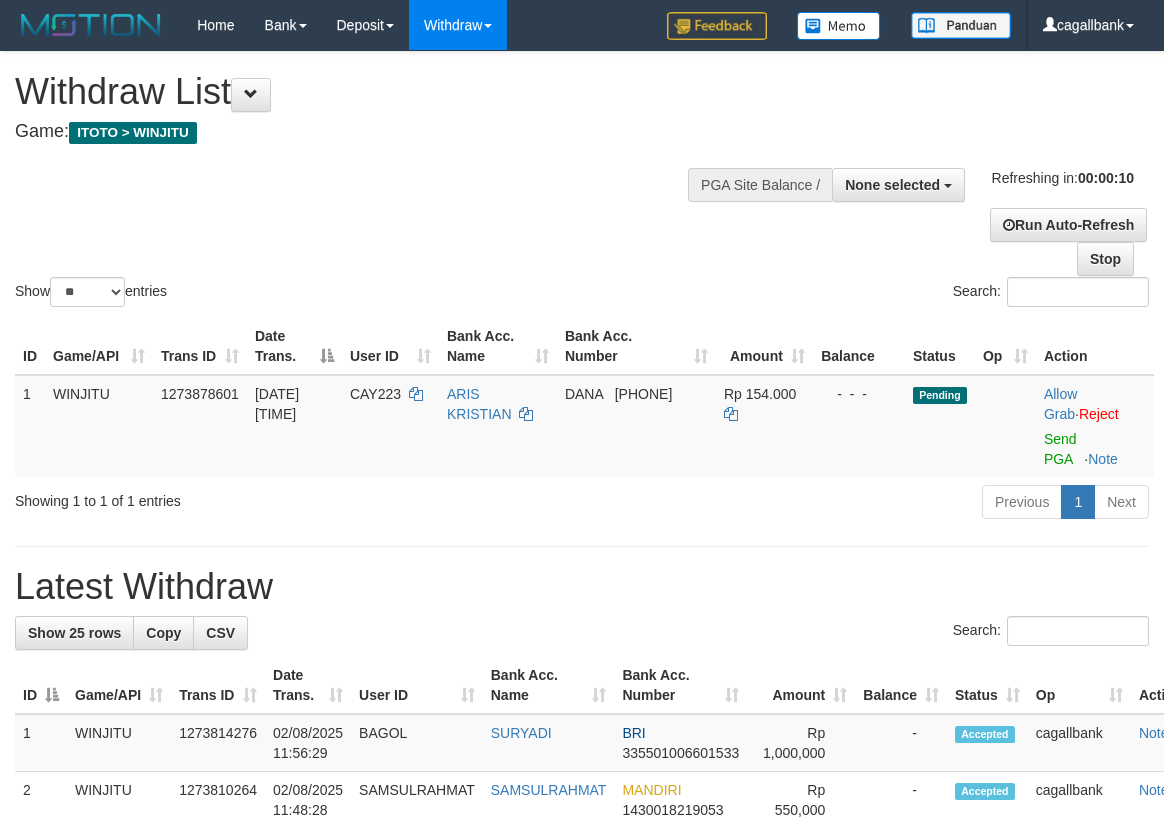 select 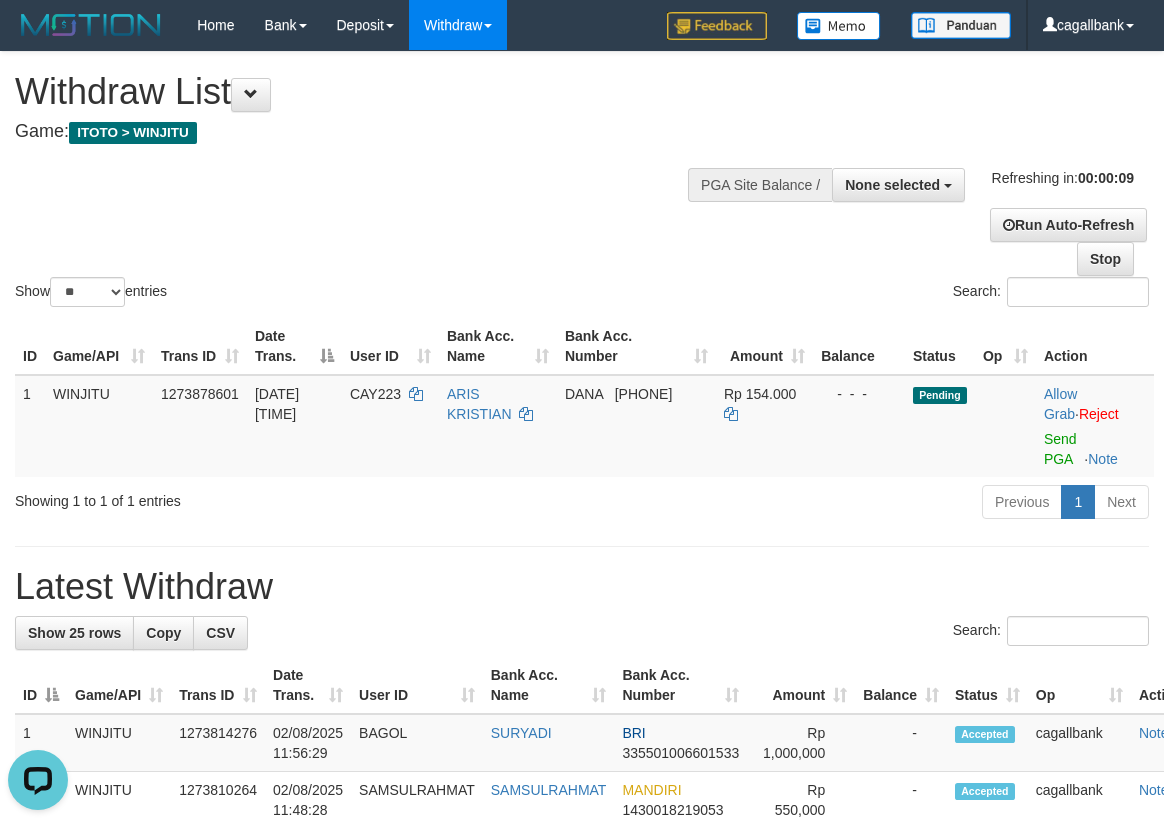 scroll, scrollTop: 0, scrollLeft: 0, axis: both 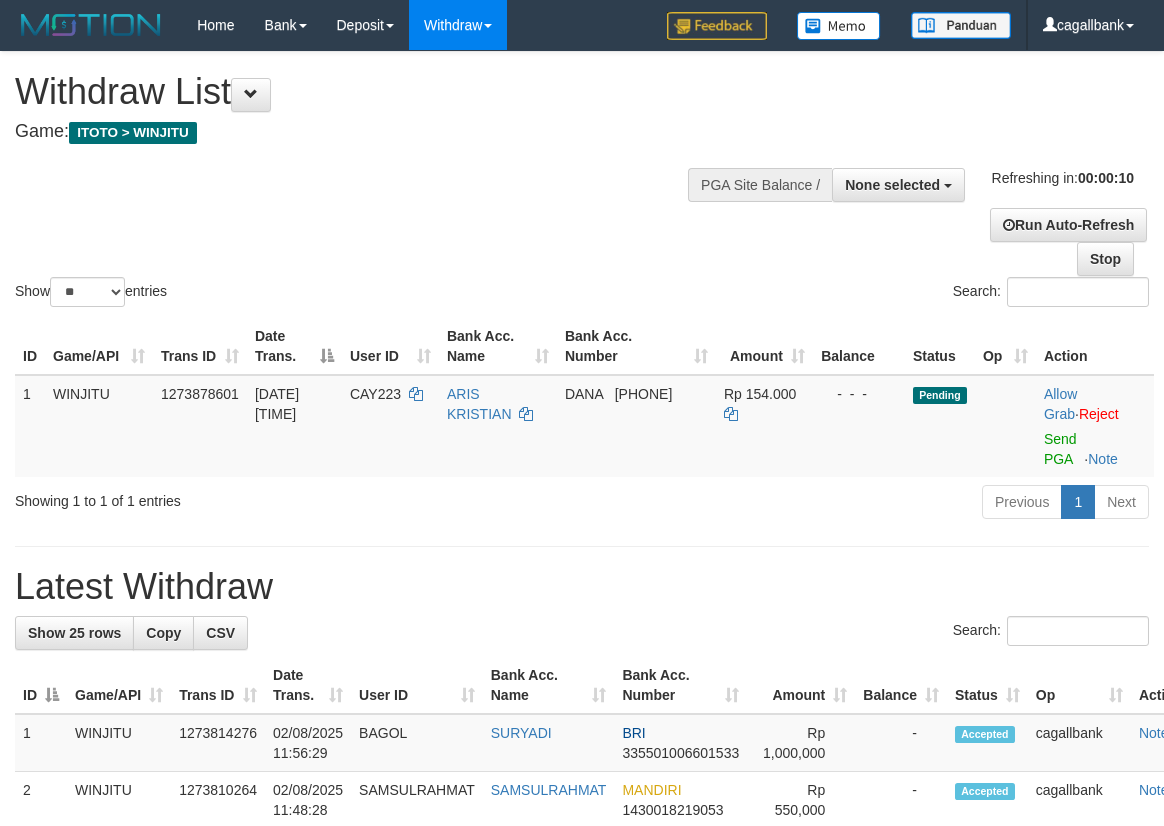 select 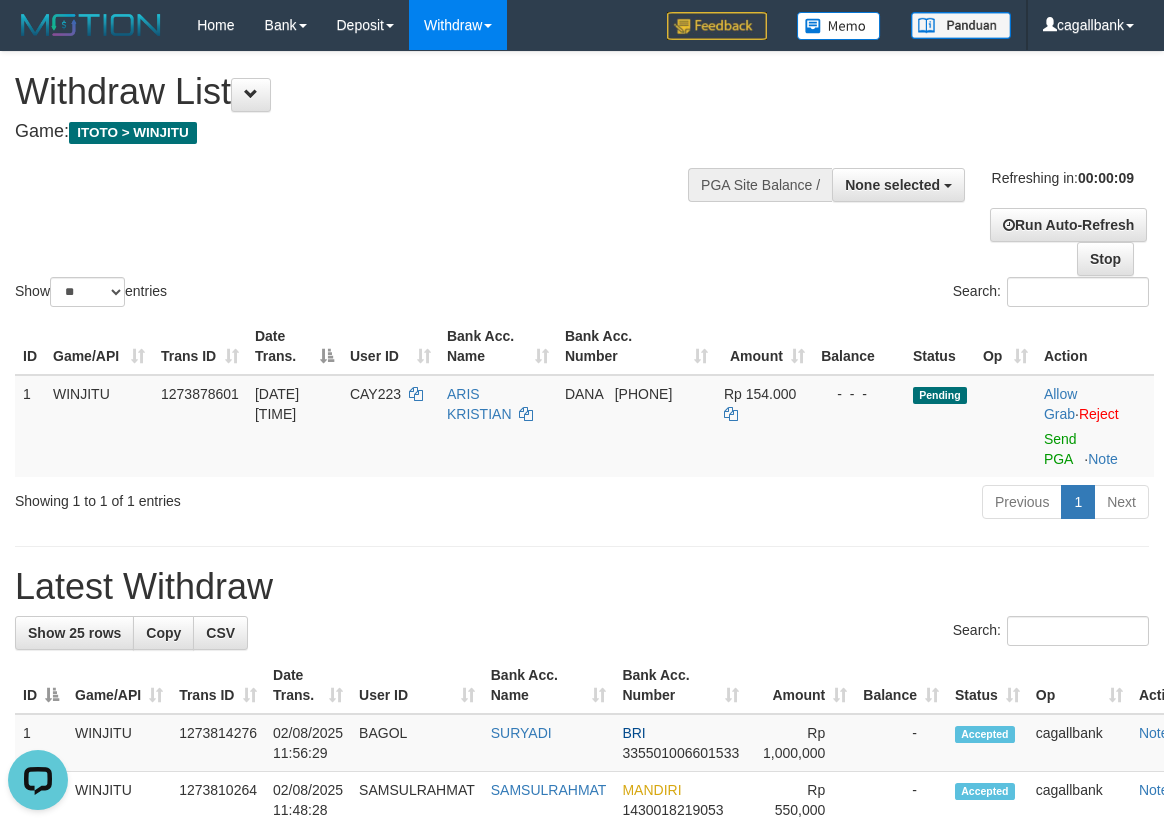 scroll, scrollTop: 0, scrollLeft: 0, axis: both 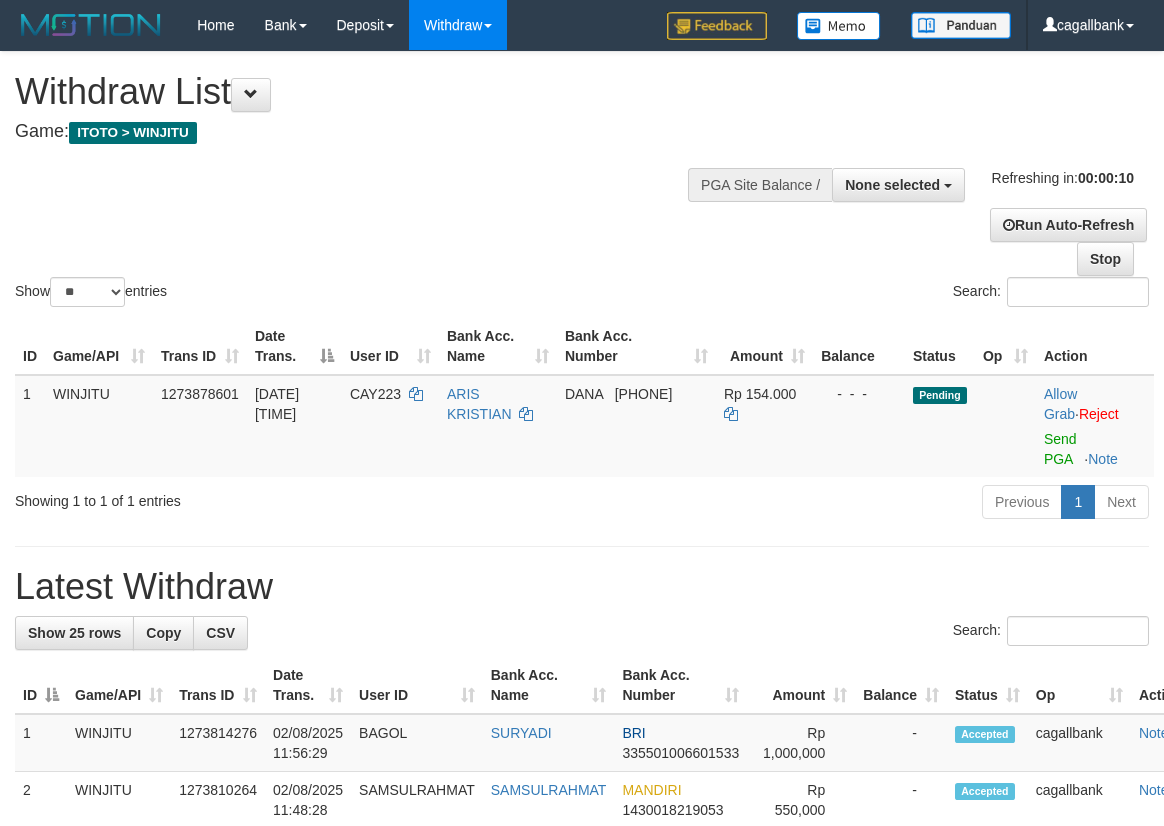 select 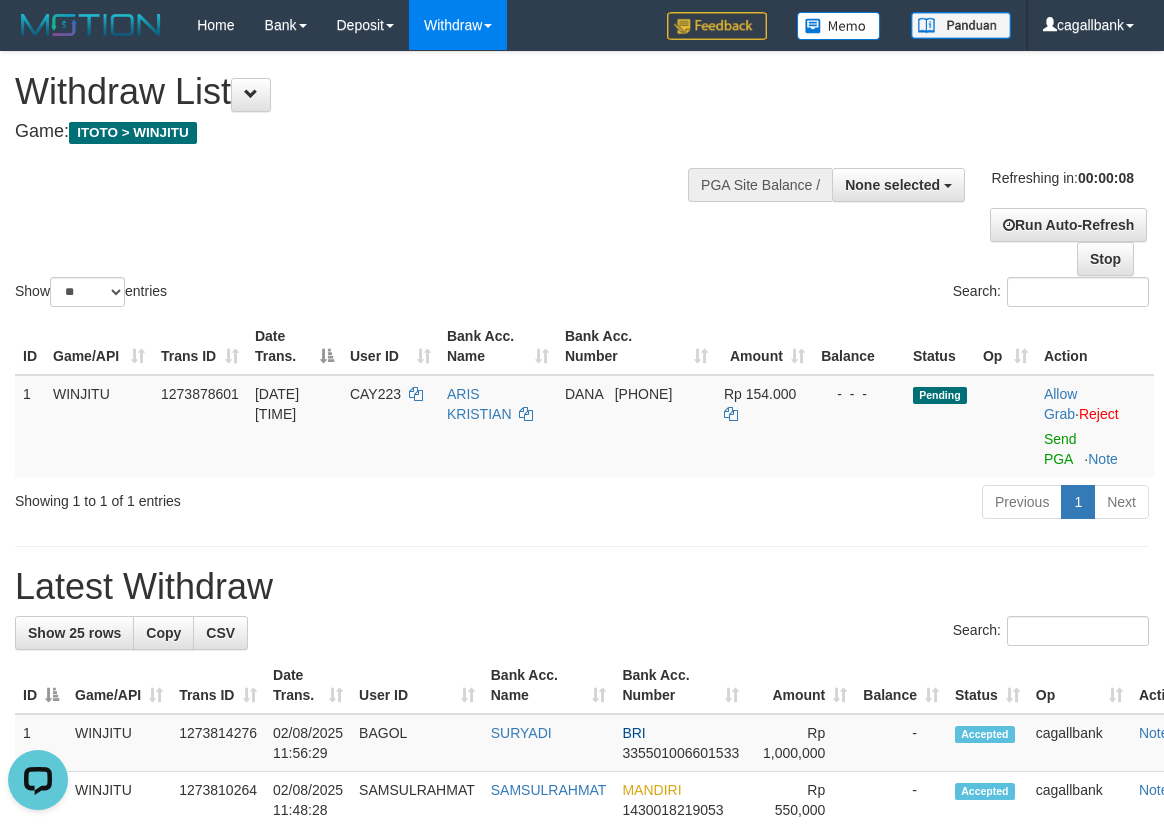 scroll, scrollTop: 0, scrollLeft: 0, axis: both 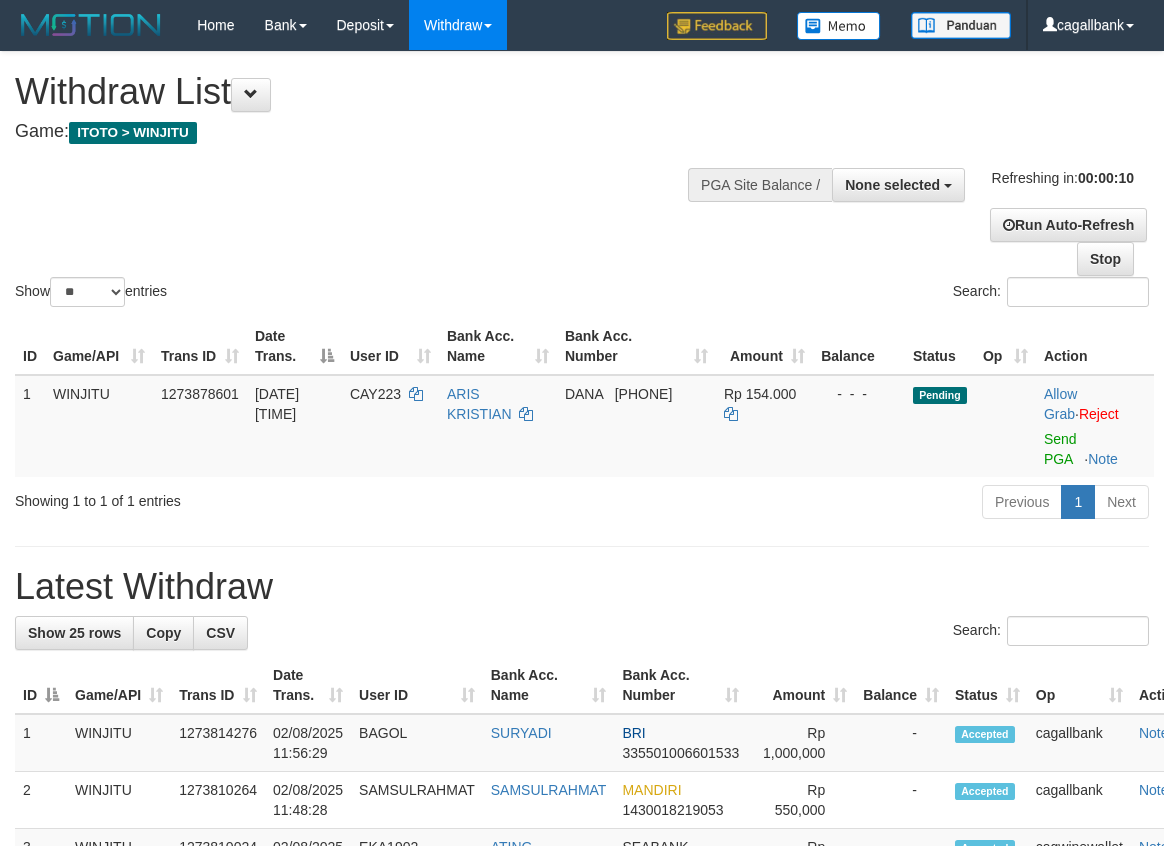 select 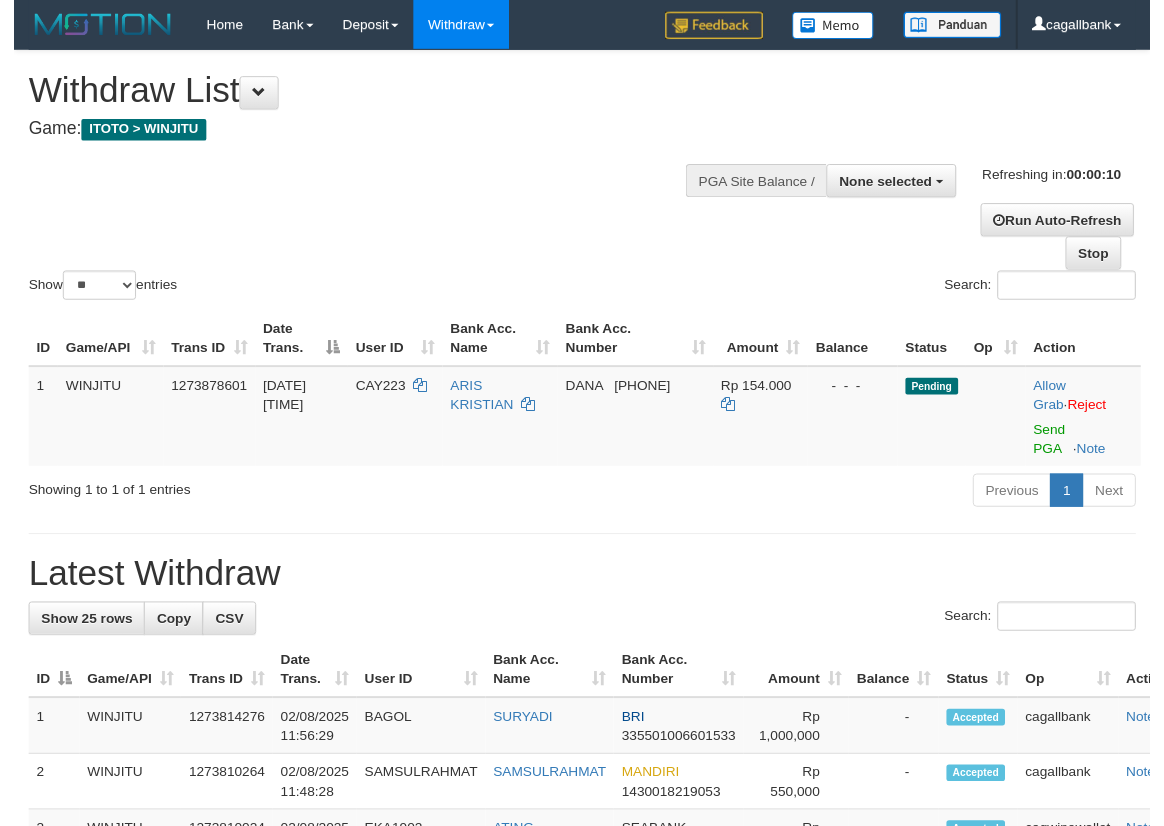 scroll, scrollTop: 0, scrollLeft: 0, axis: both 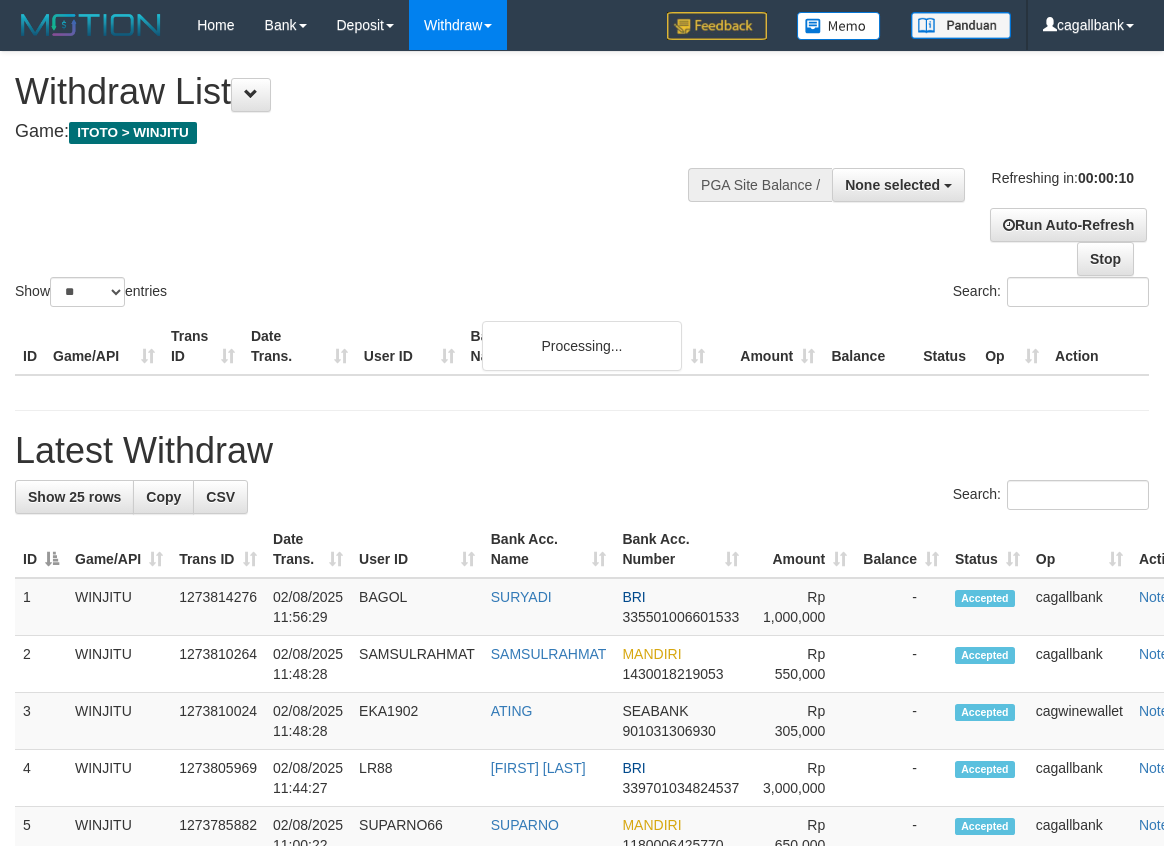 select 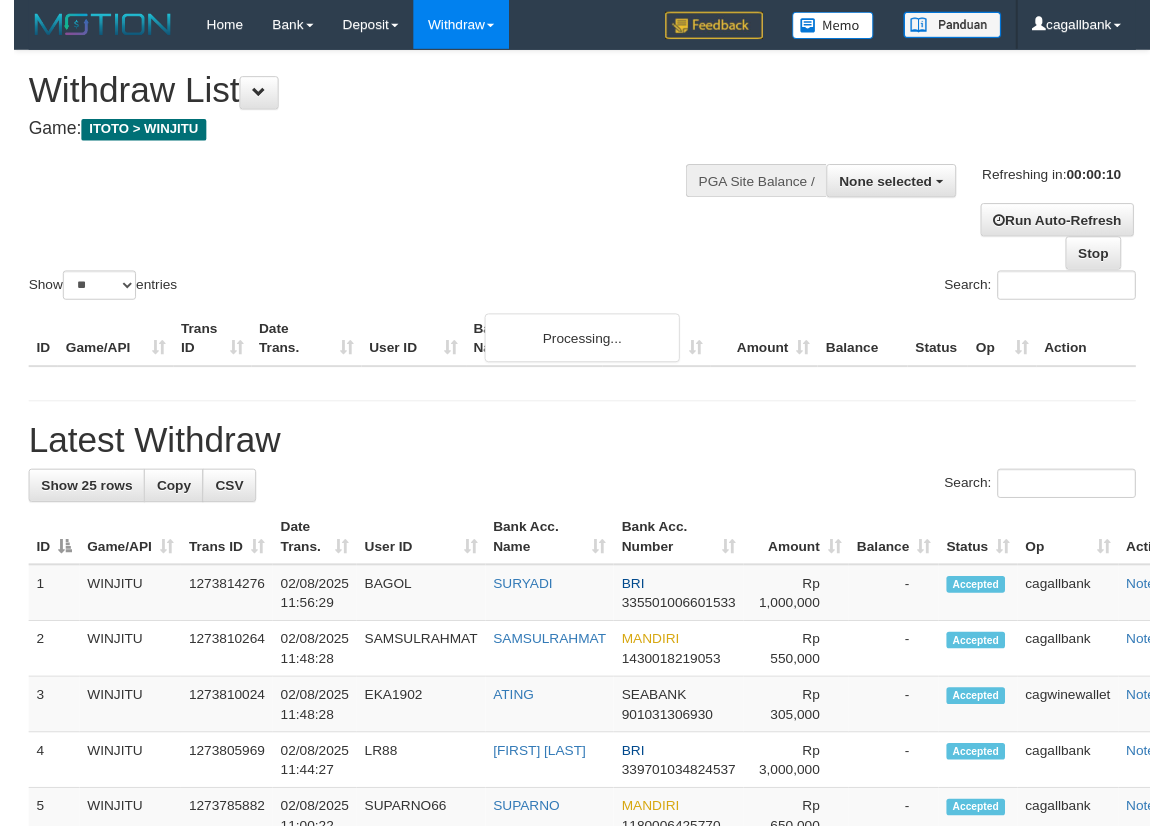 scroll, scrollTop: 0, scrollLeft: 0, axis: both 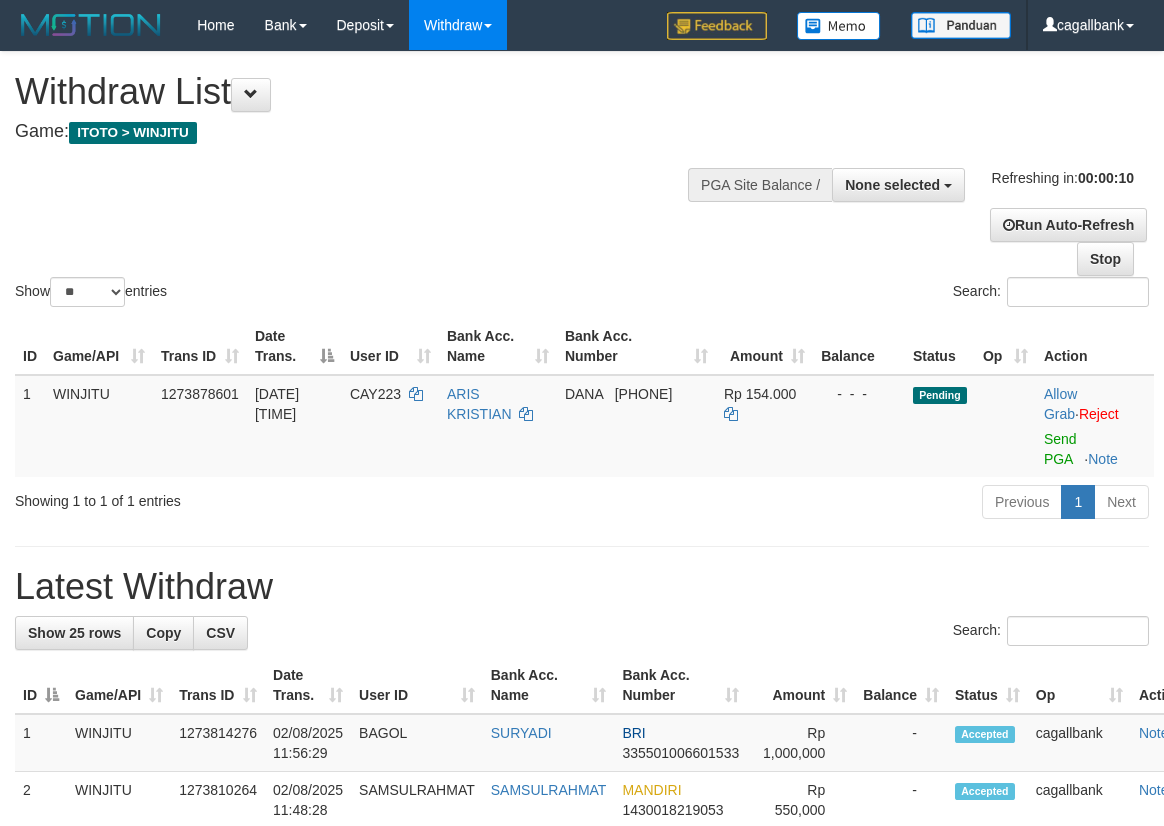 select 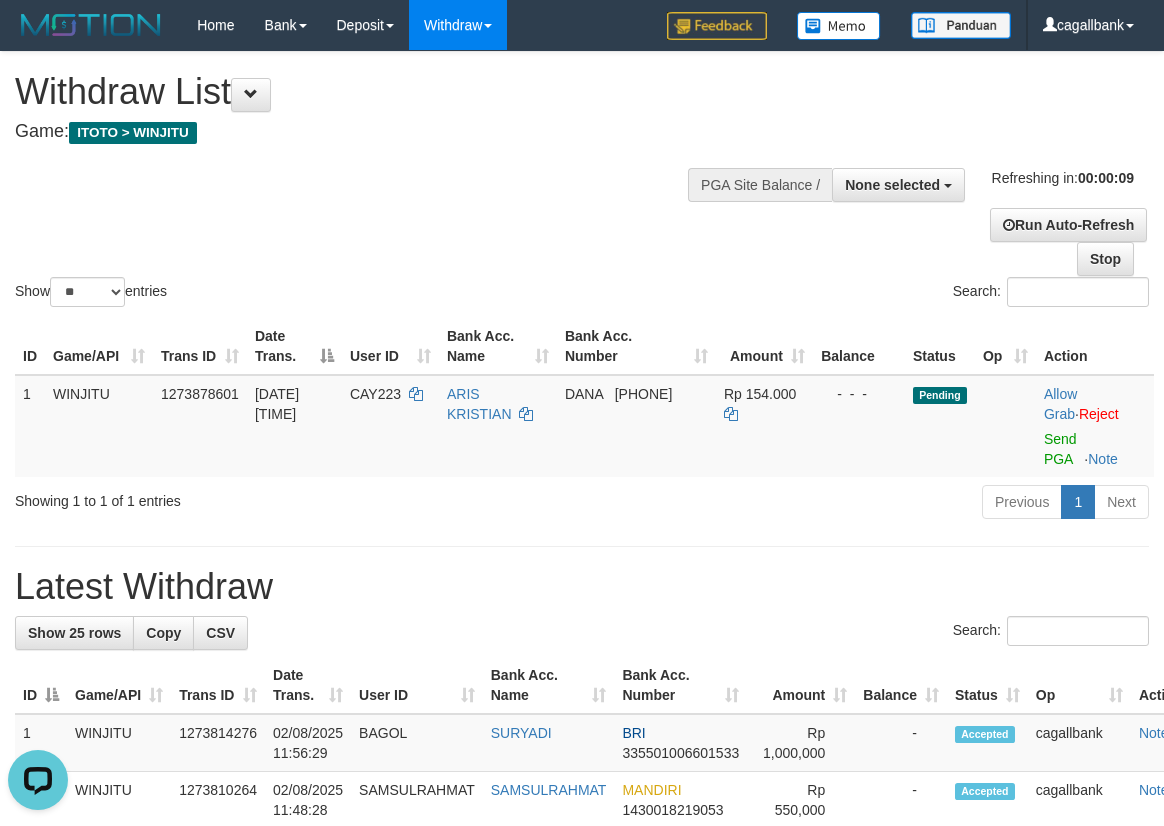 scroll, scrollTop: 0, scrollLeft: 0, axis: both 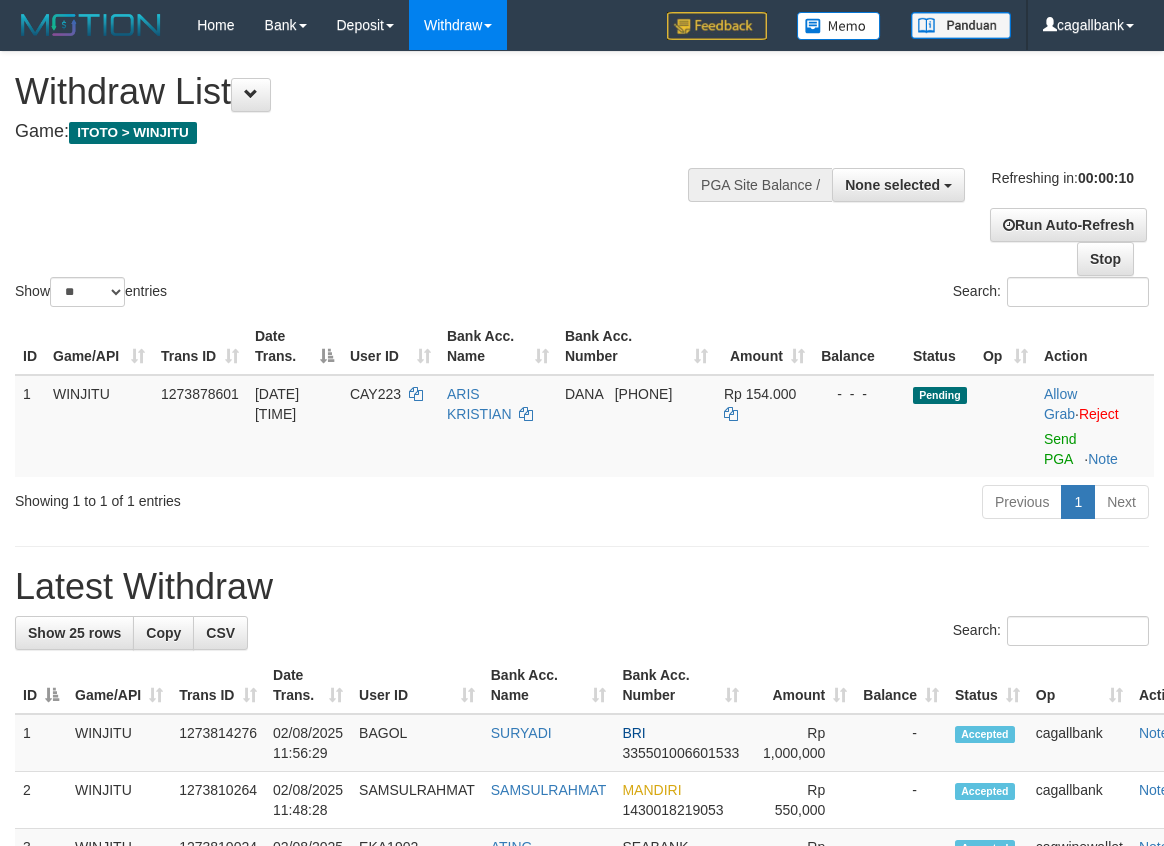 select 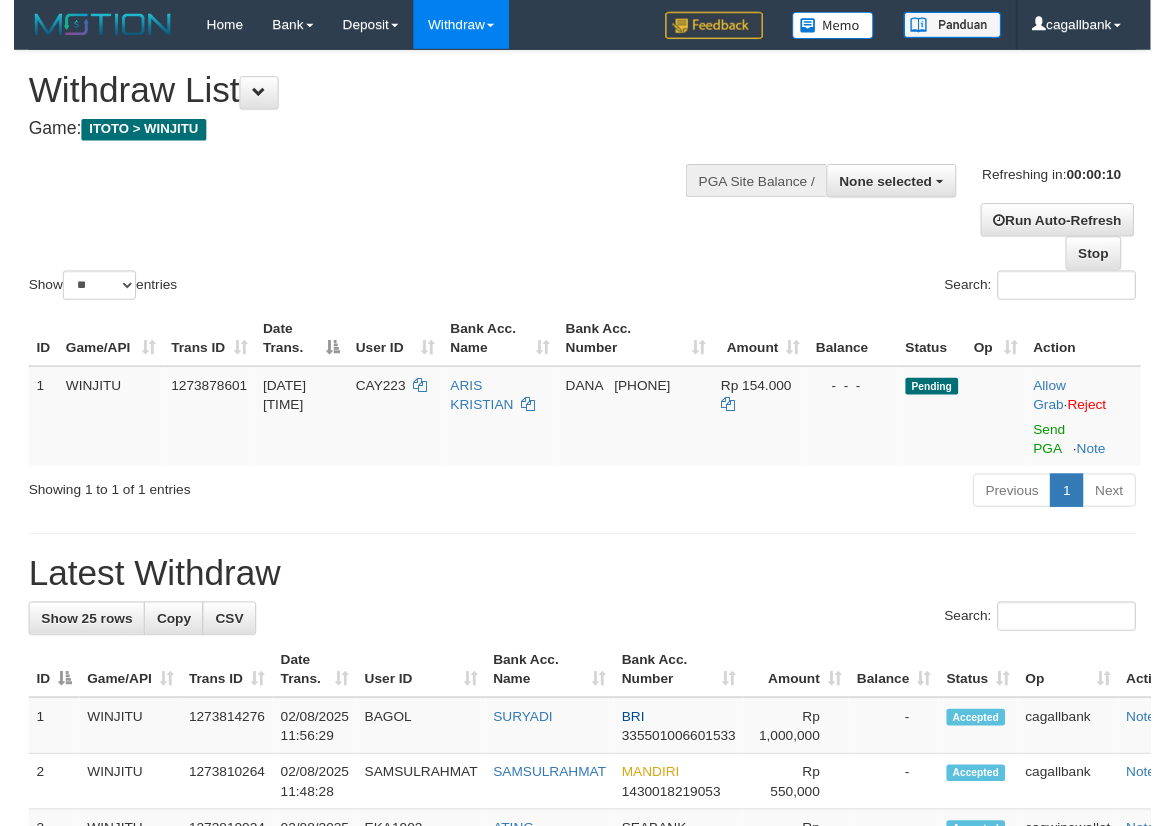 scroll, scrollTop: 0, scrollLeft: 0, axis: both 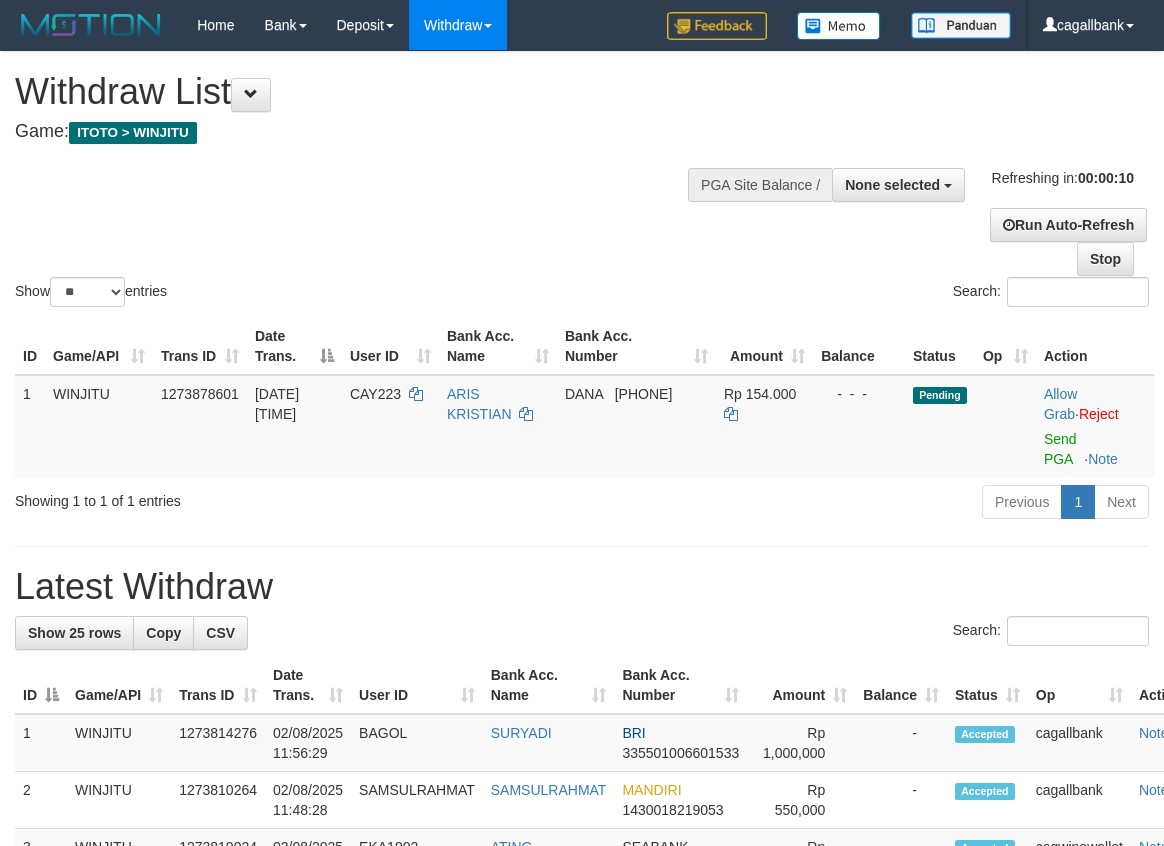 select 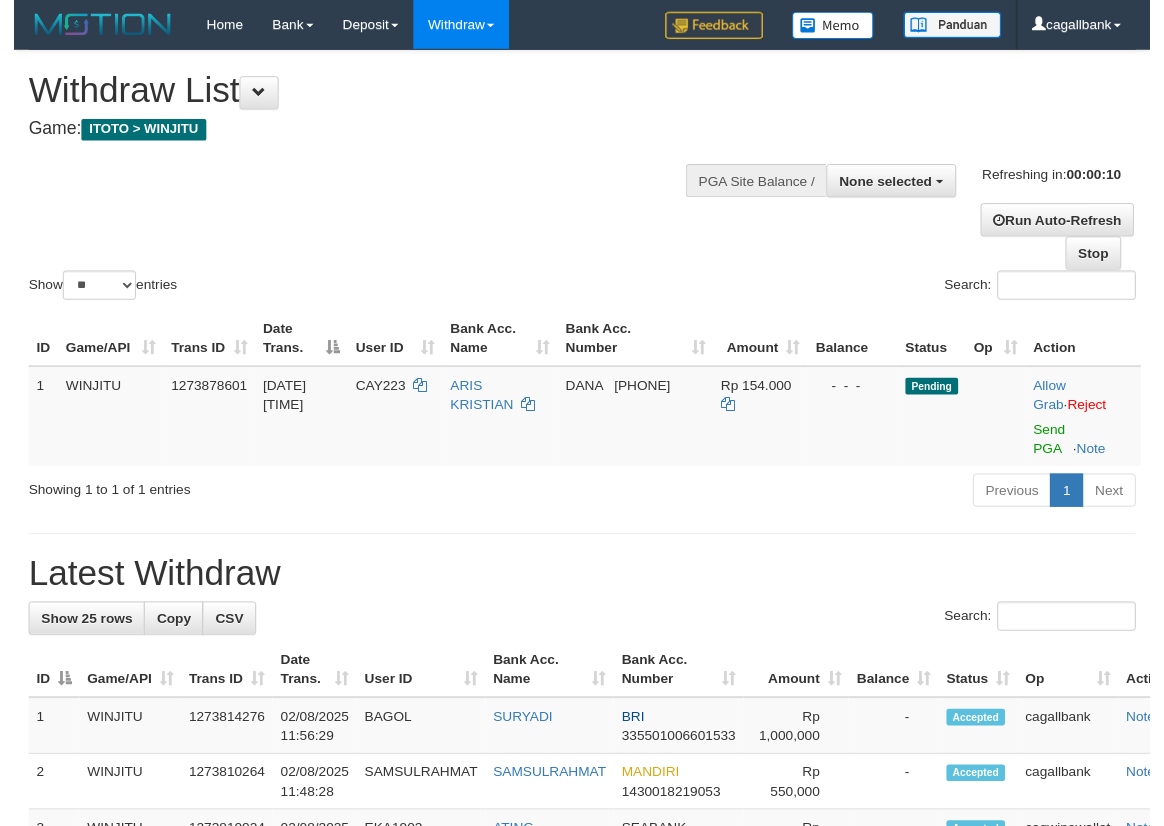 scroll, scrollTop: 0, scrollLeft: 0, axis: both 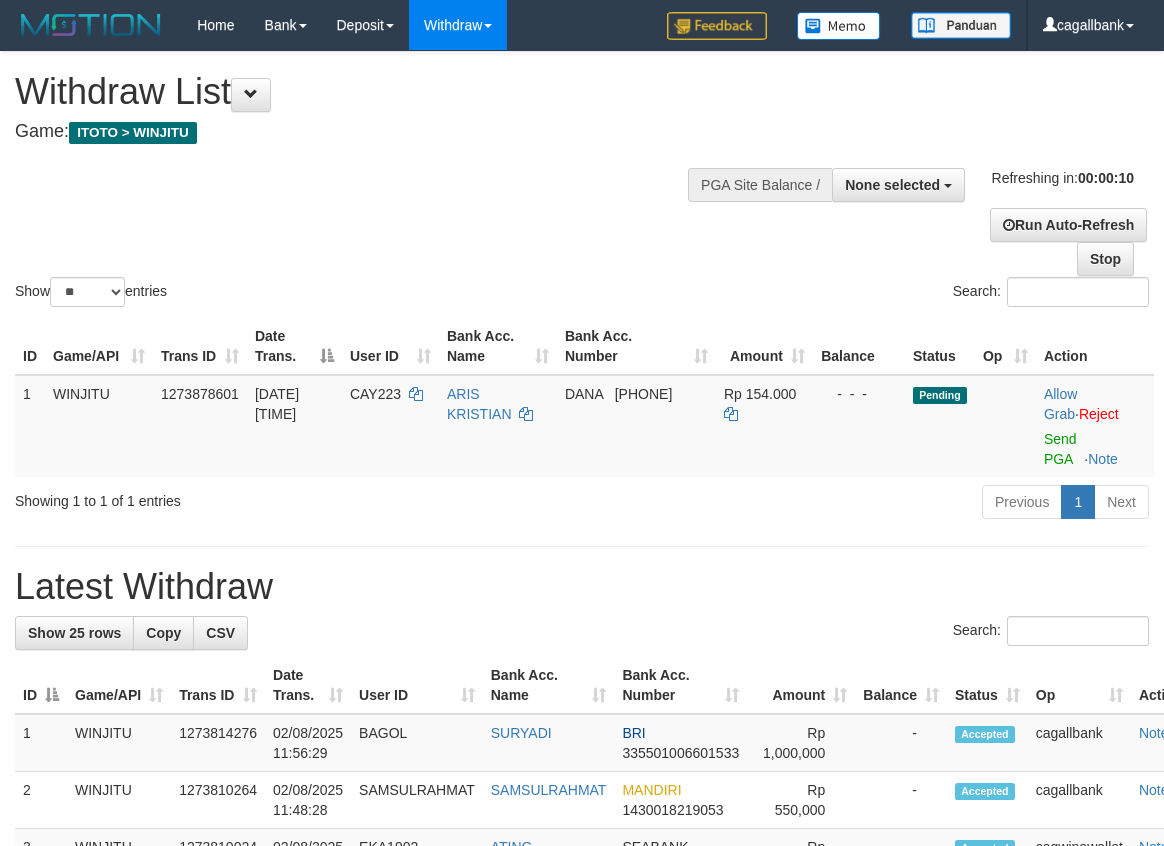 select 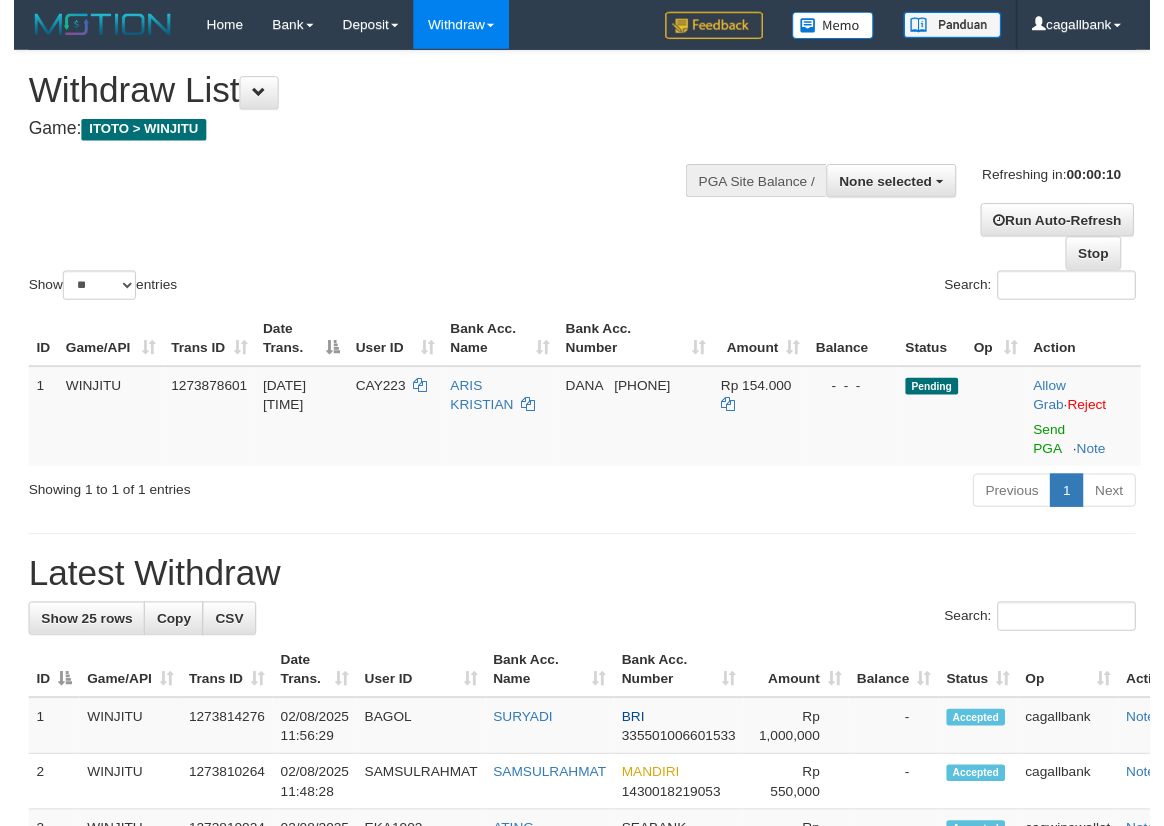 scroll, scrollTop: 0, scrollLeft: 0, axis: both 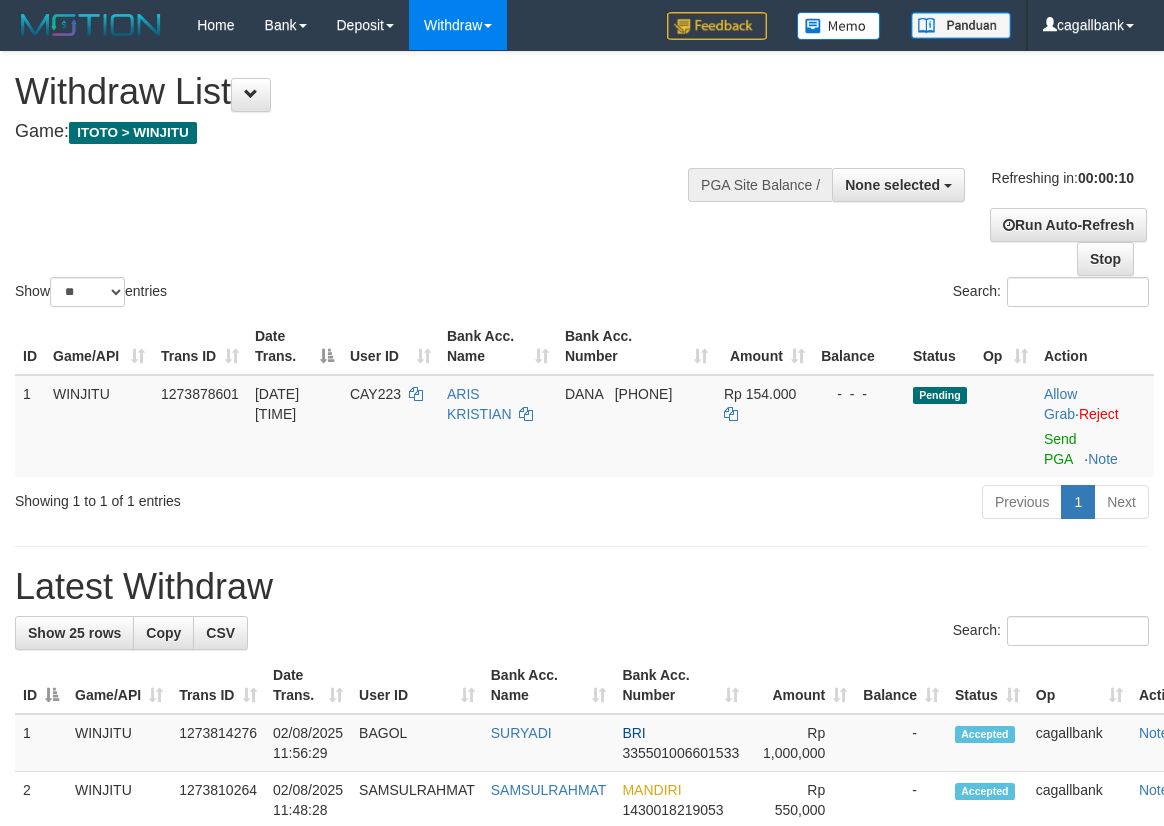 select 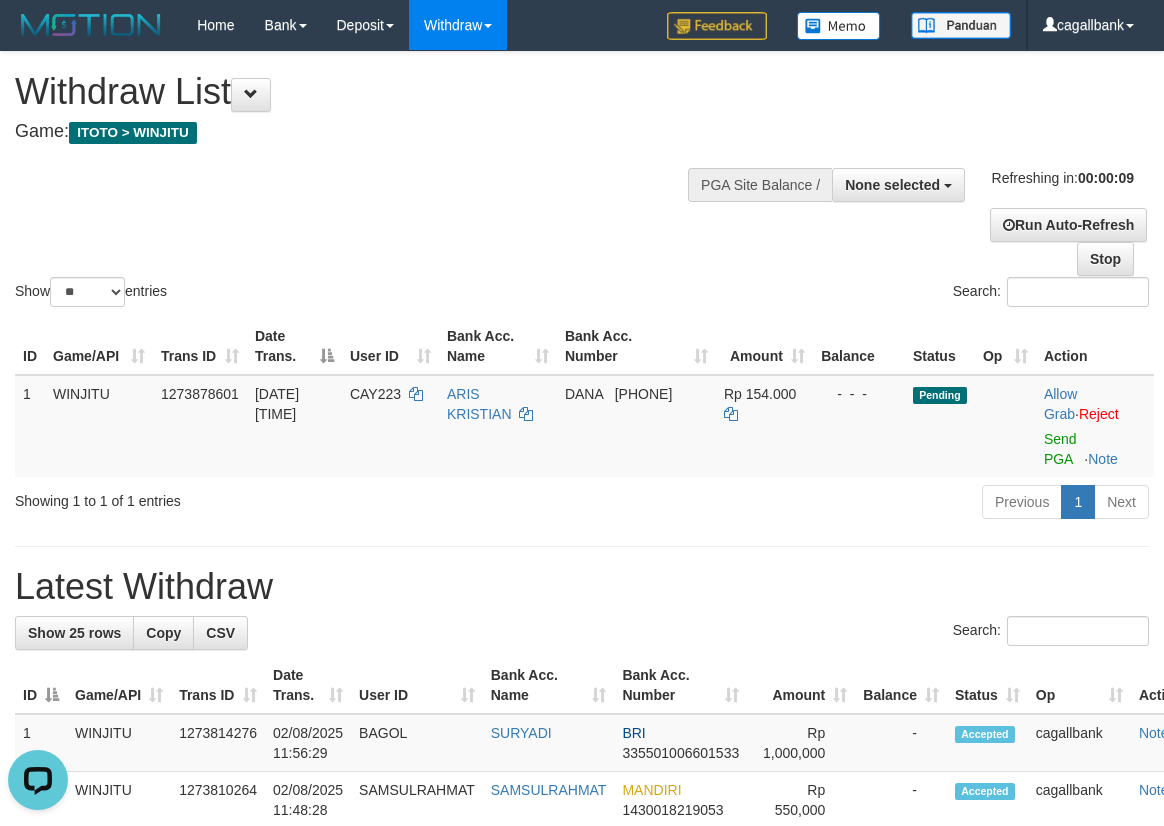 scroll, scrollTop: 0, scrollLeft: 0, axis: both 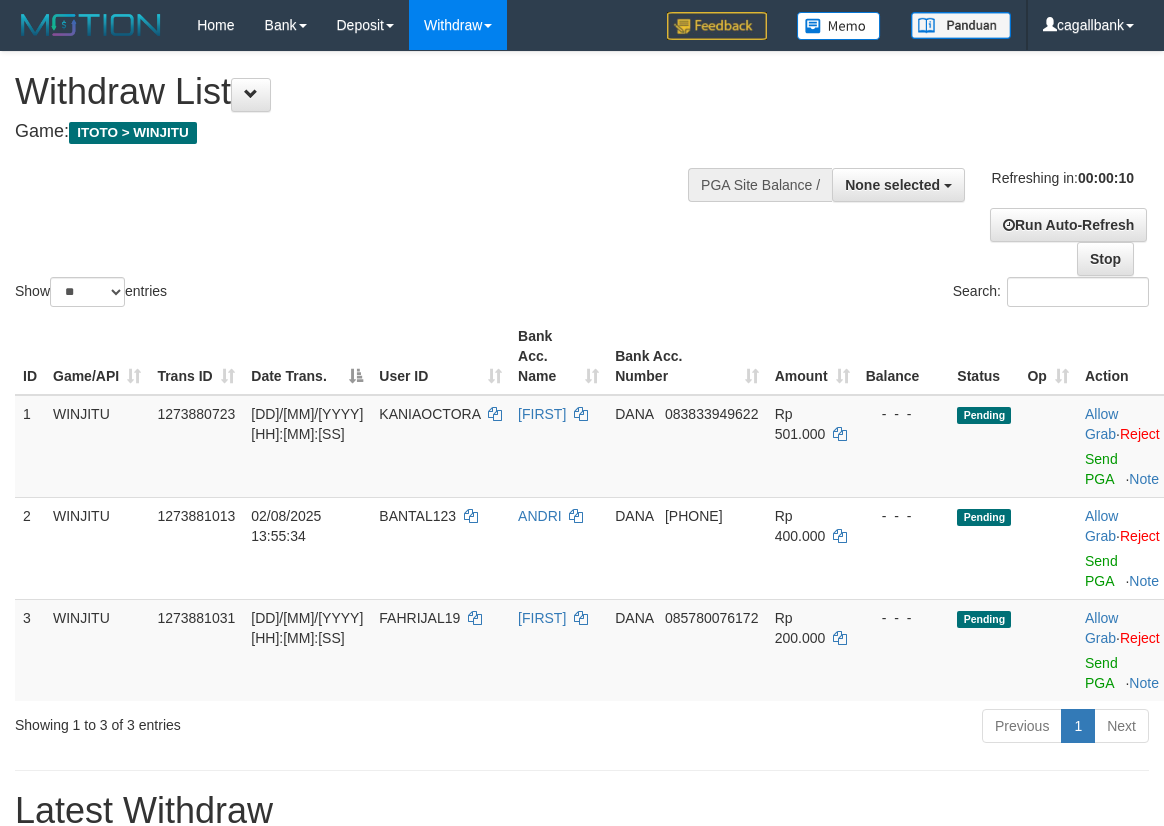 select 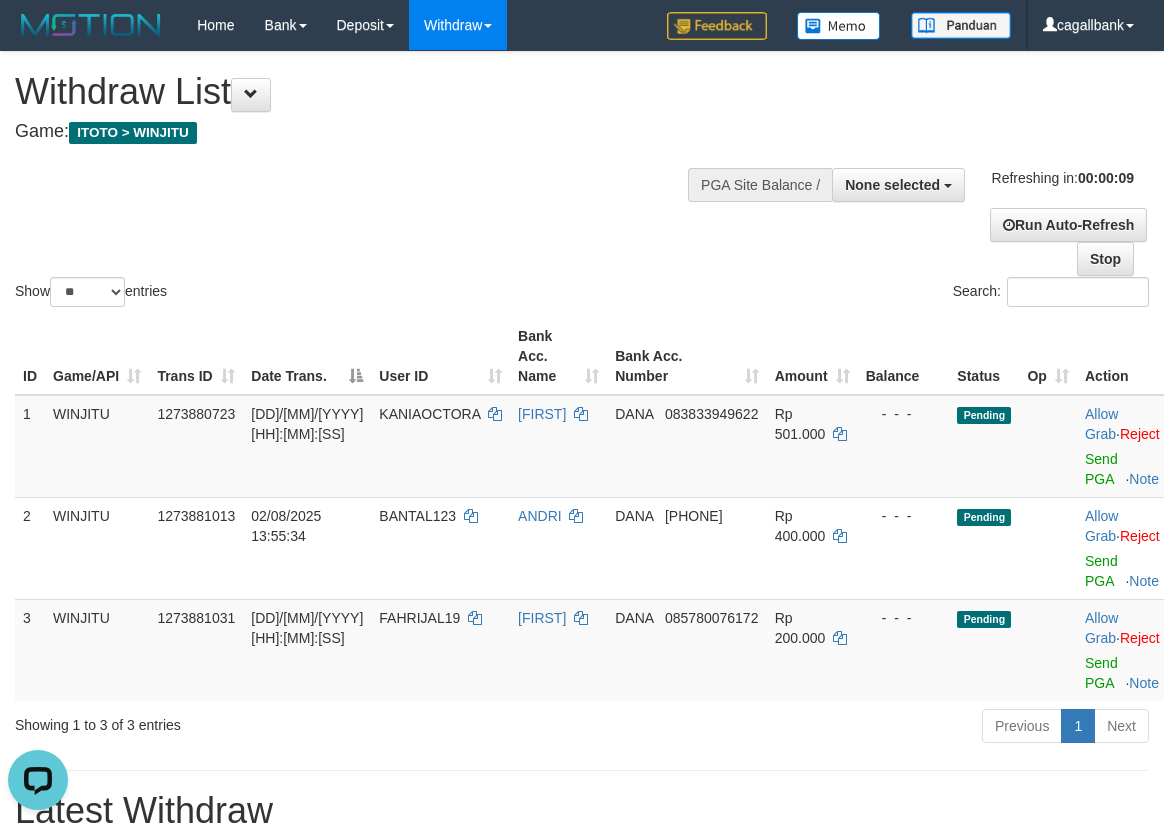 scroll, scrollTop: 0, scrollLeft: 0, axis: both 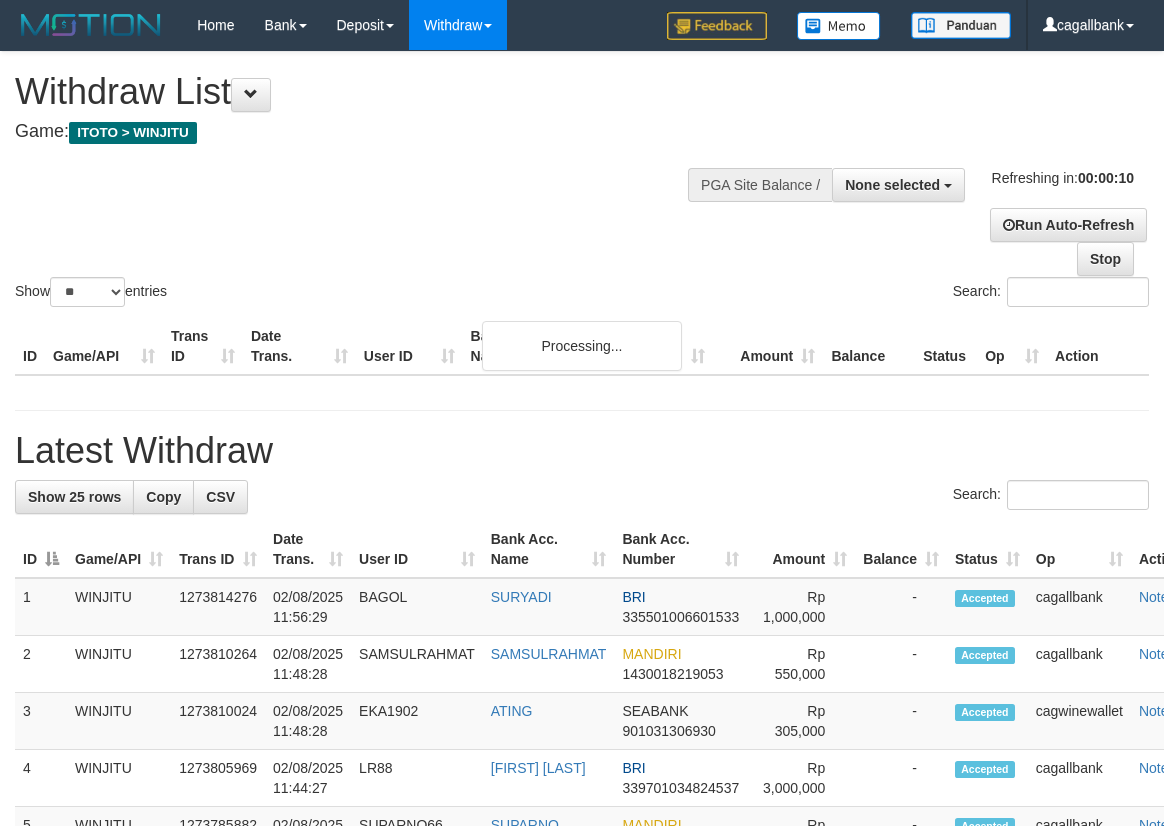 select 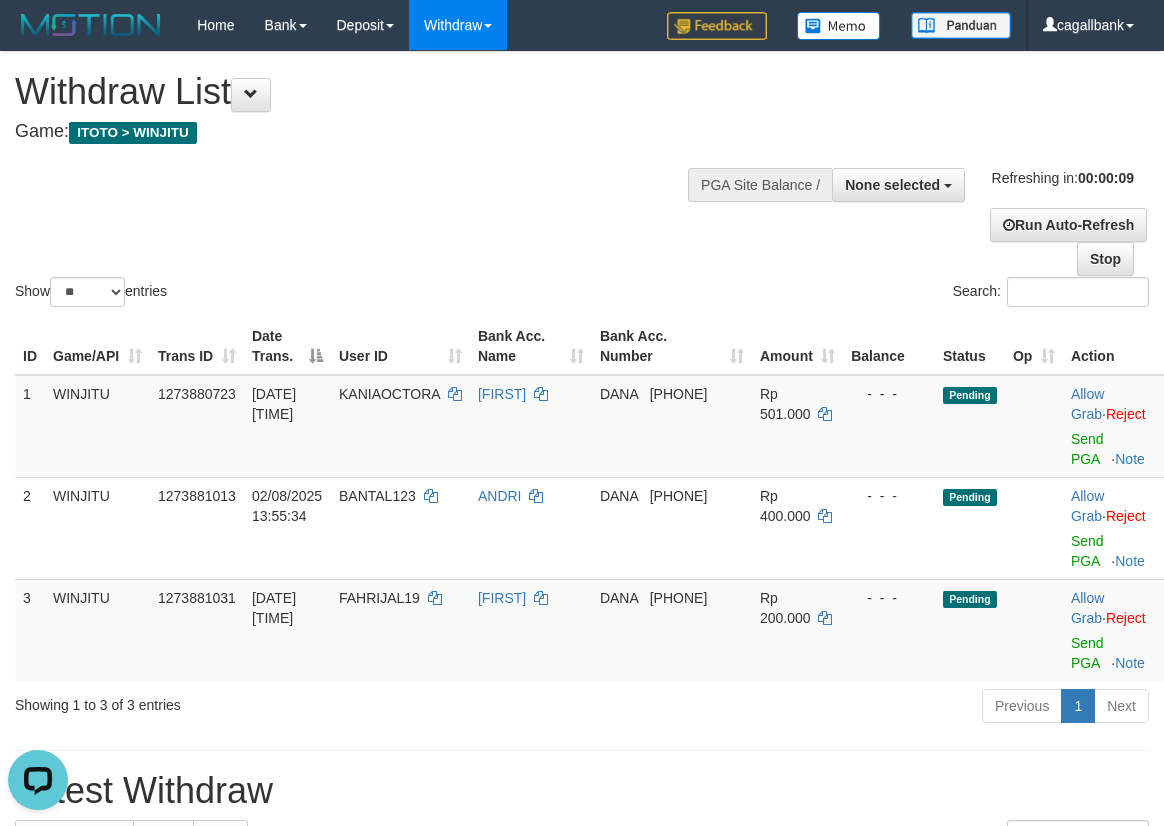 scroll, scrollTop: 0, scrollLeft: 0, axis: both 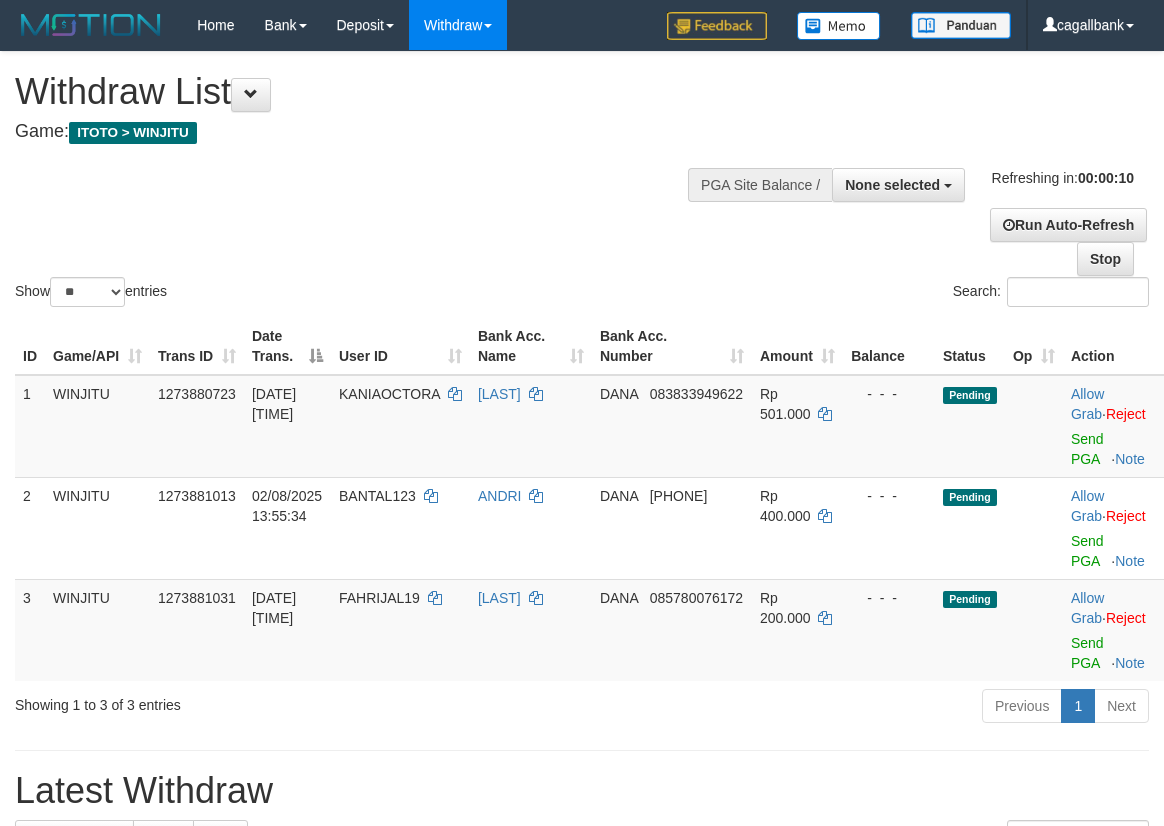 select 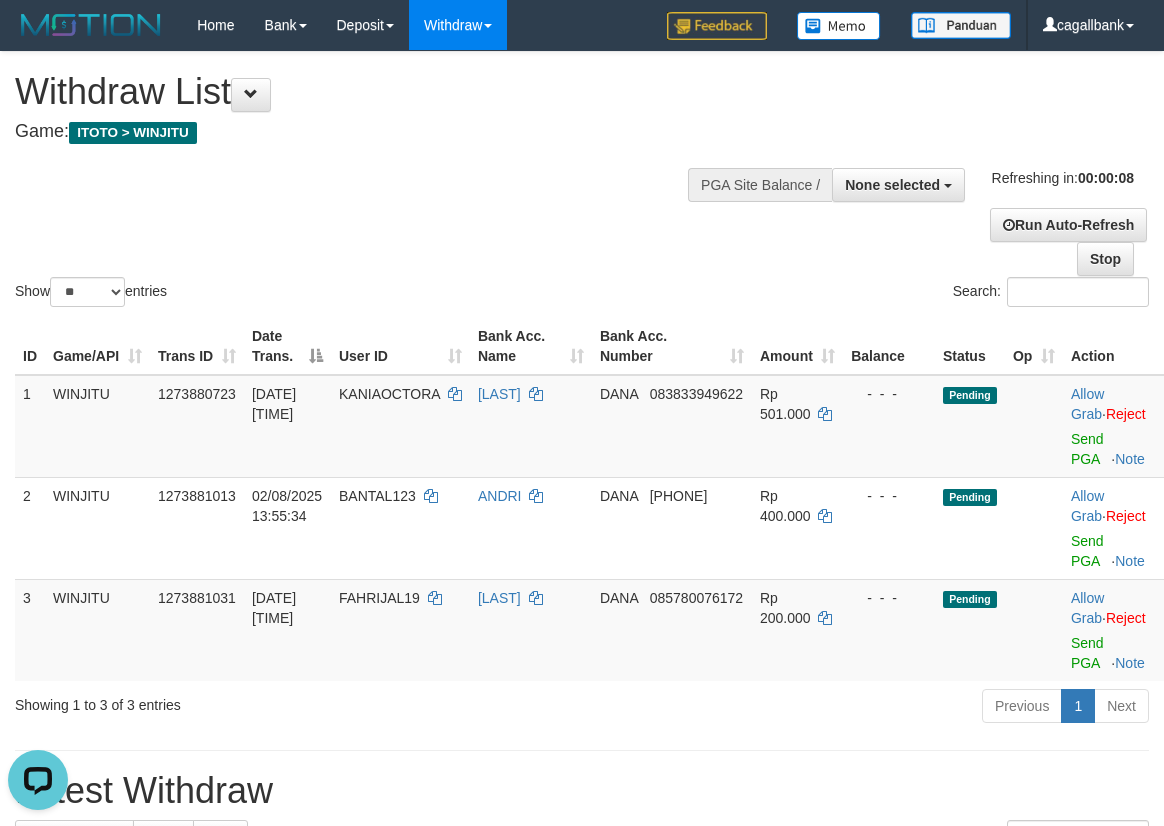 scroll, scrollTop: 0, scrollLeft: 0, axis: both 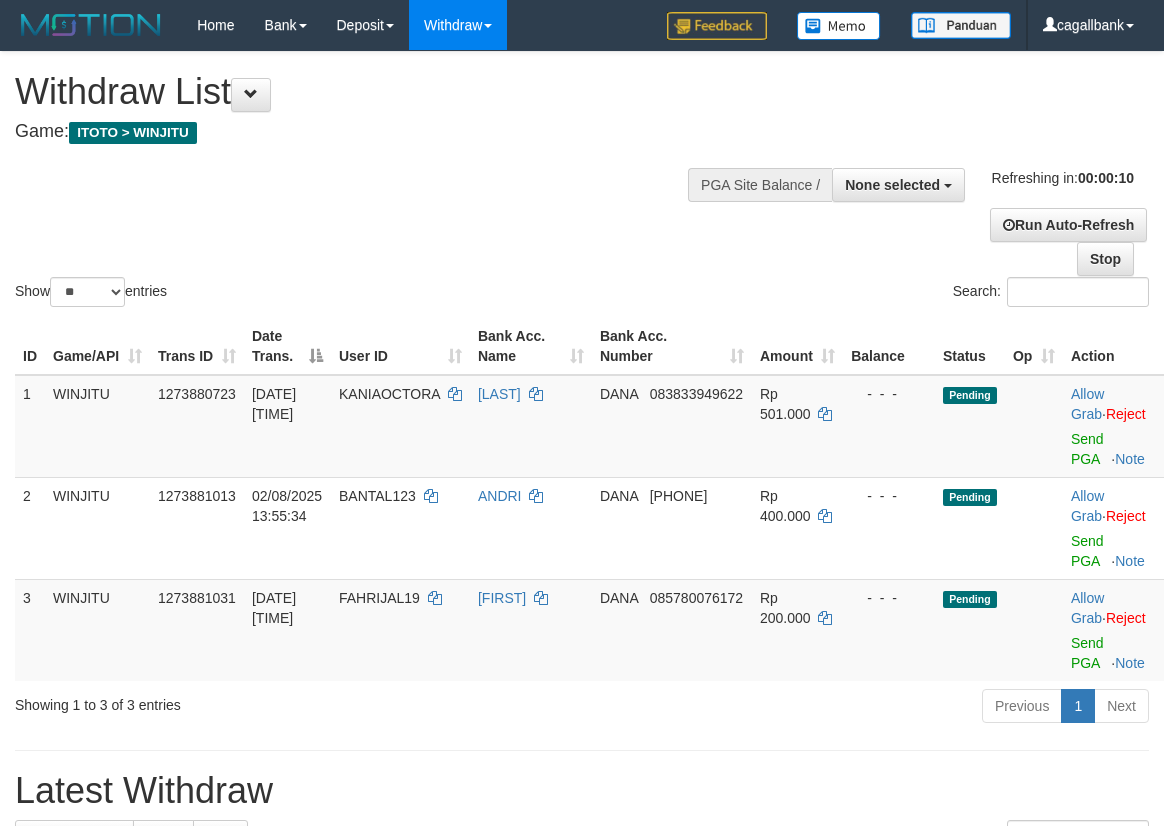 select 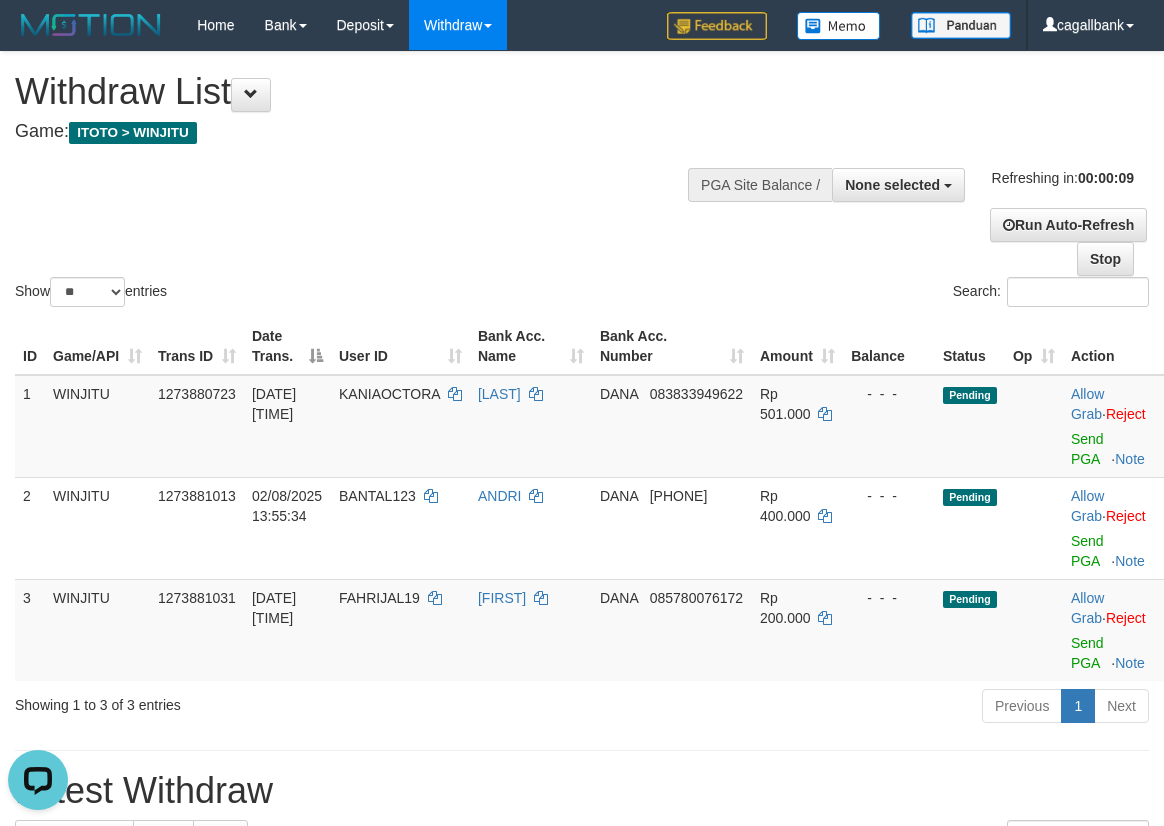 scroll, scrollTop: 0, scrollLeft: 0, axis: both 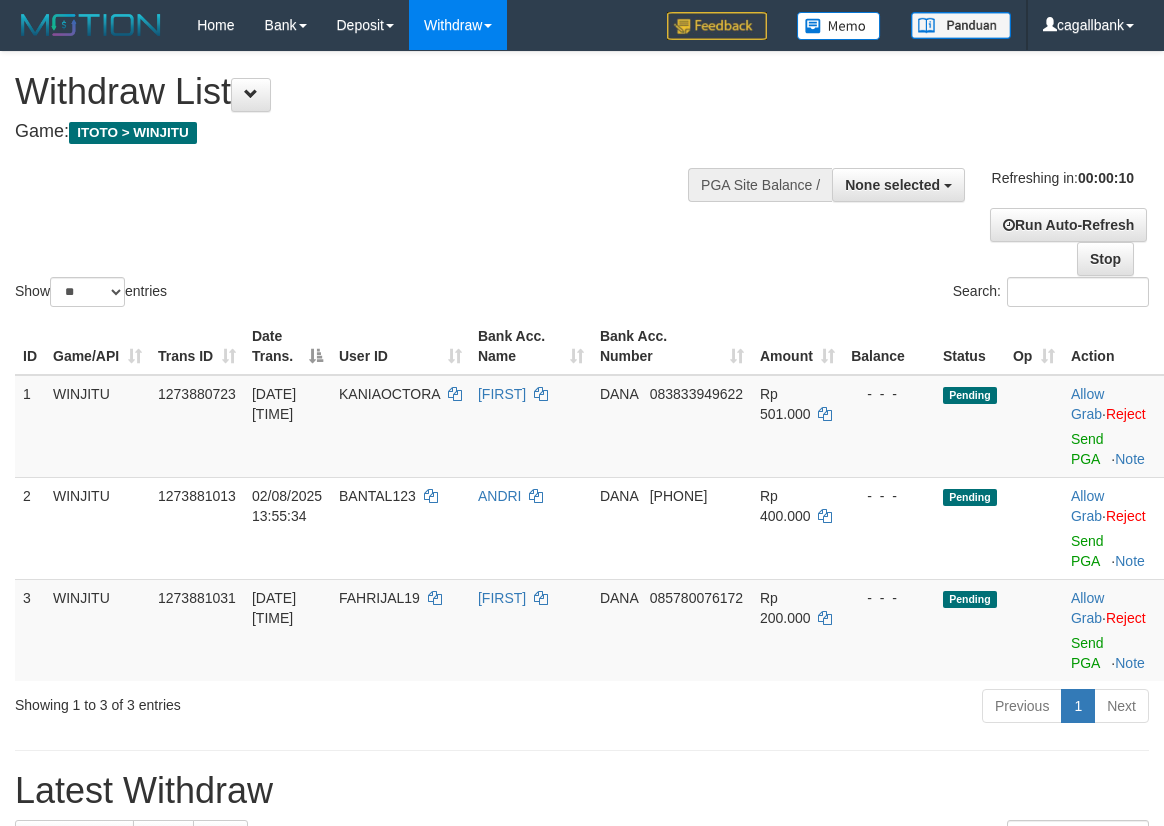 select 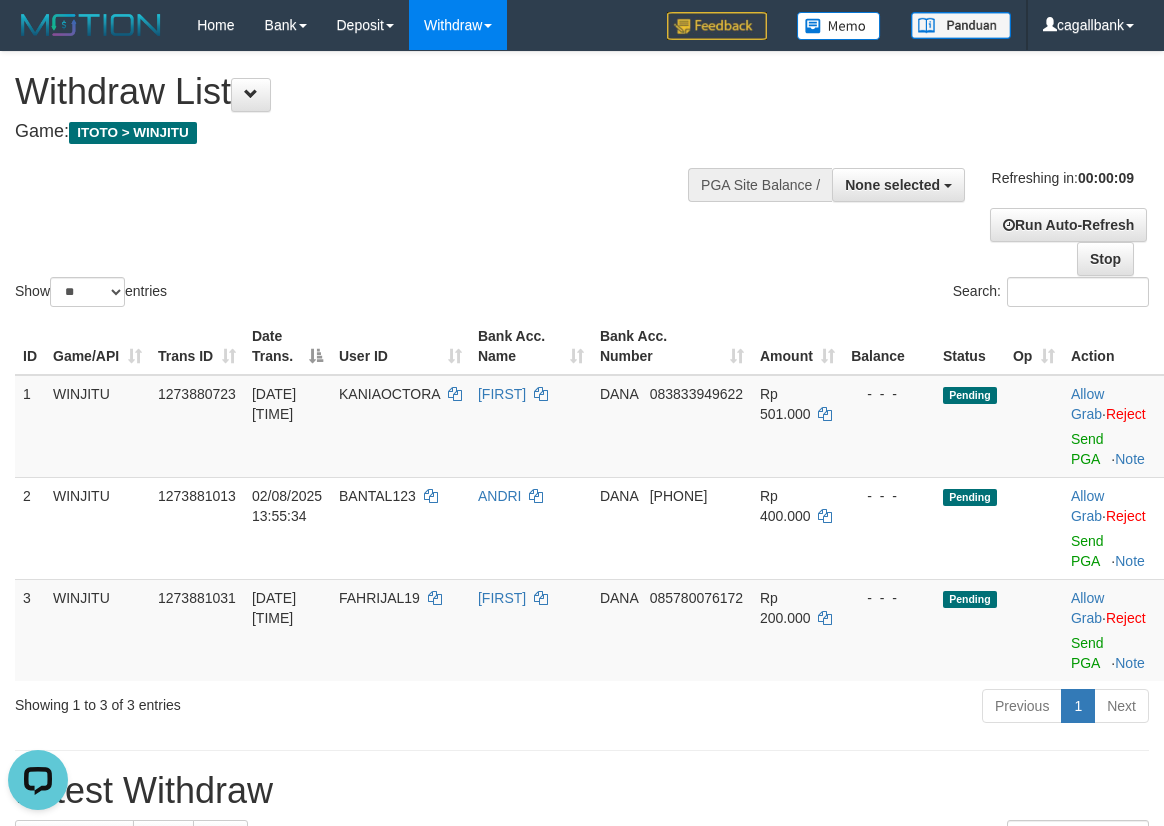 scroll, scrollTop: 0, scrollLeft: 0, axis: both 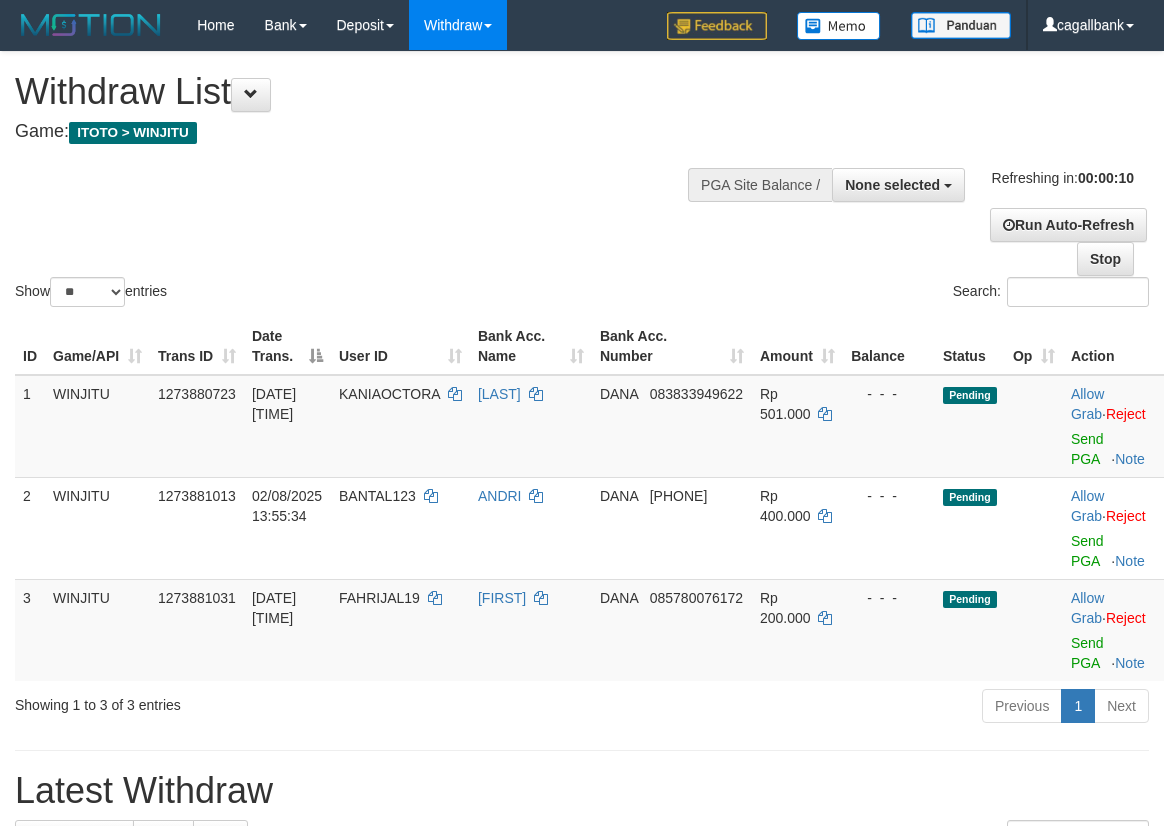 select 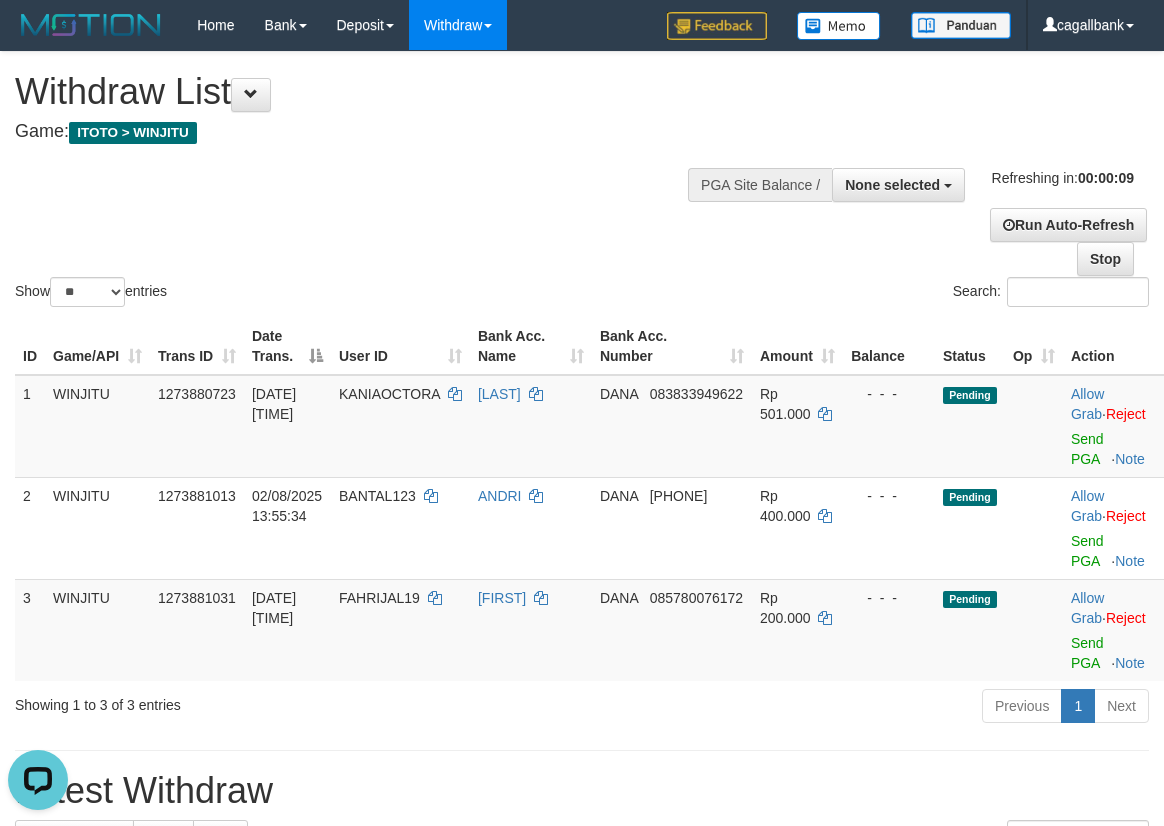 scroll, scrollTop: 0, scrollLeft: 0, axis: both 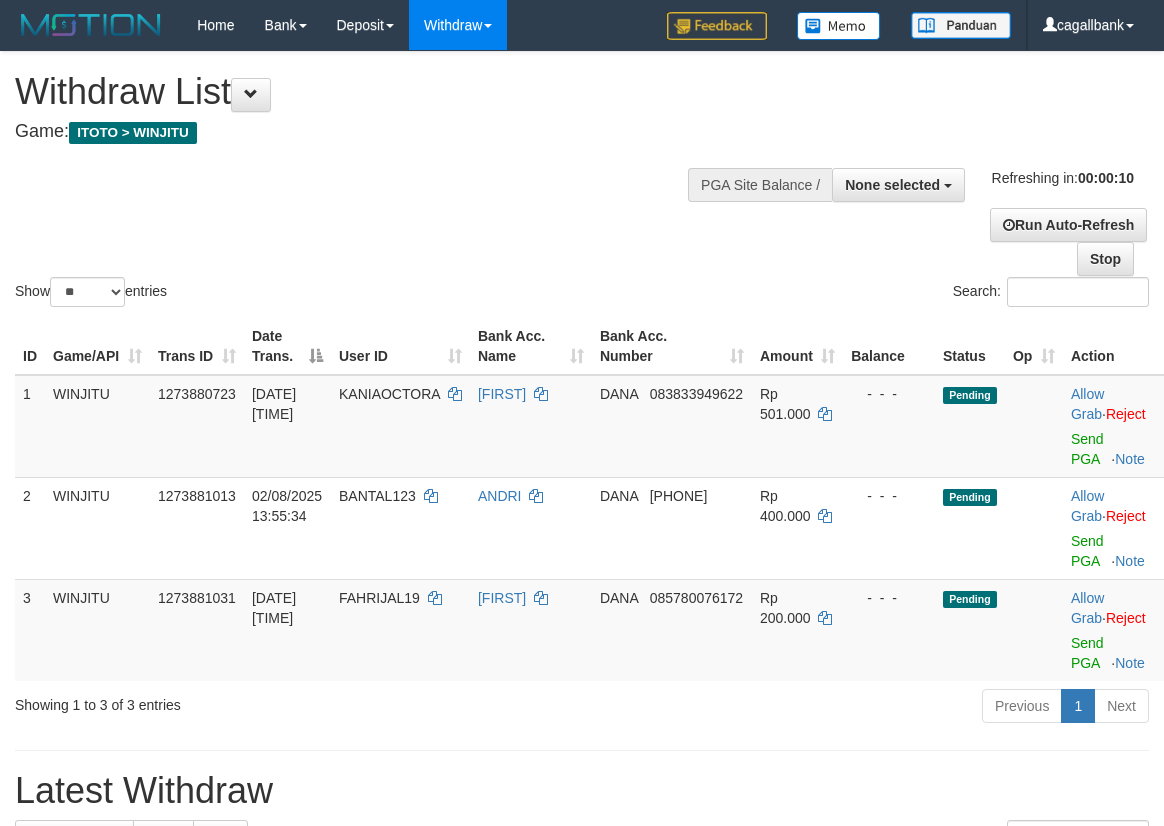 select 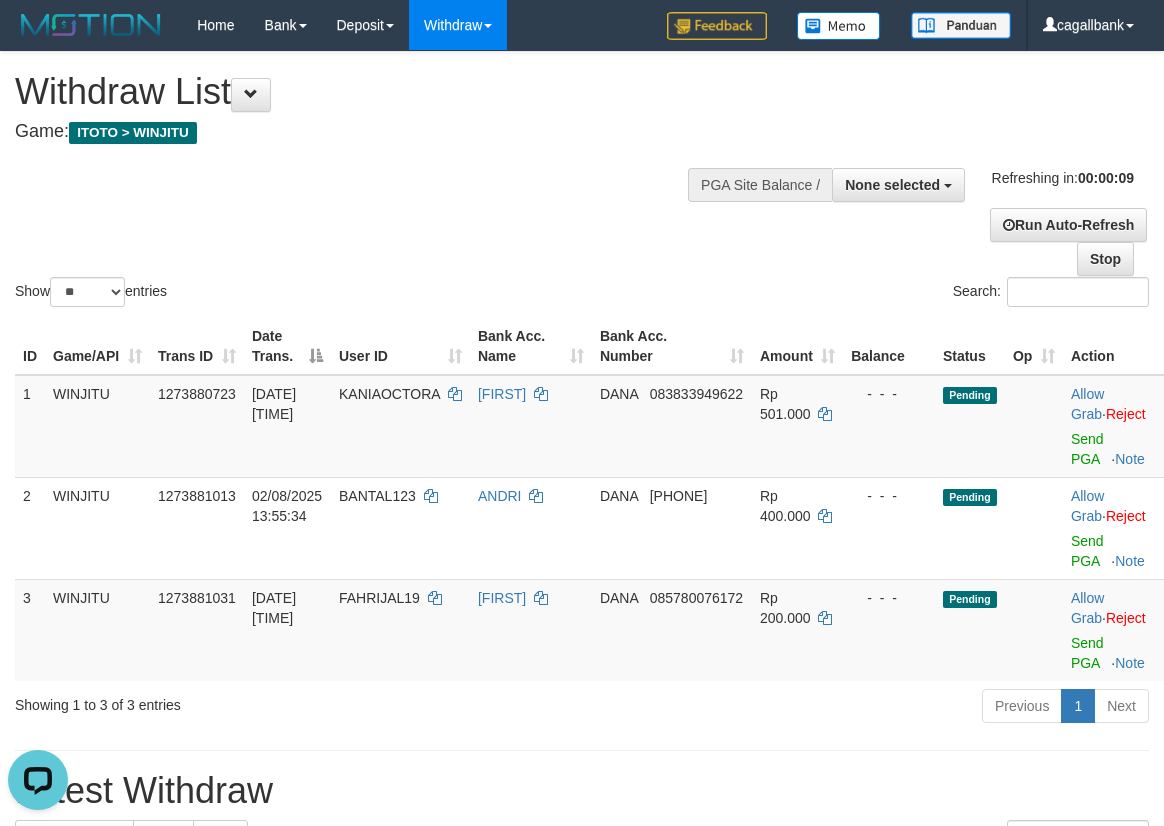scroll, scrollTop: 0, scrollLeft: 0, axis: both 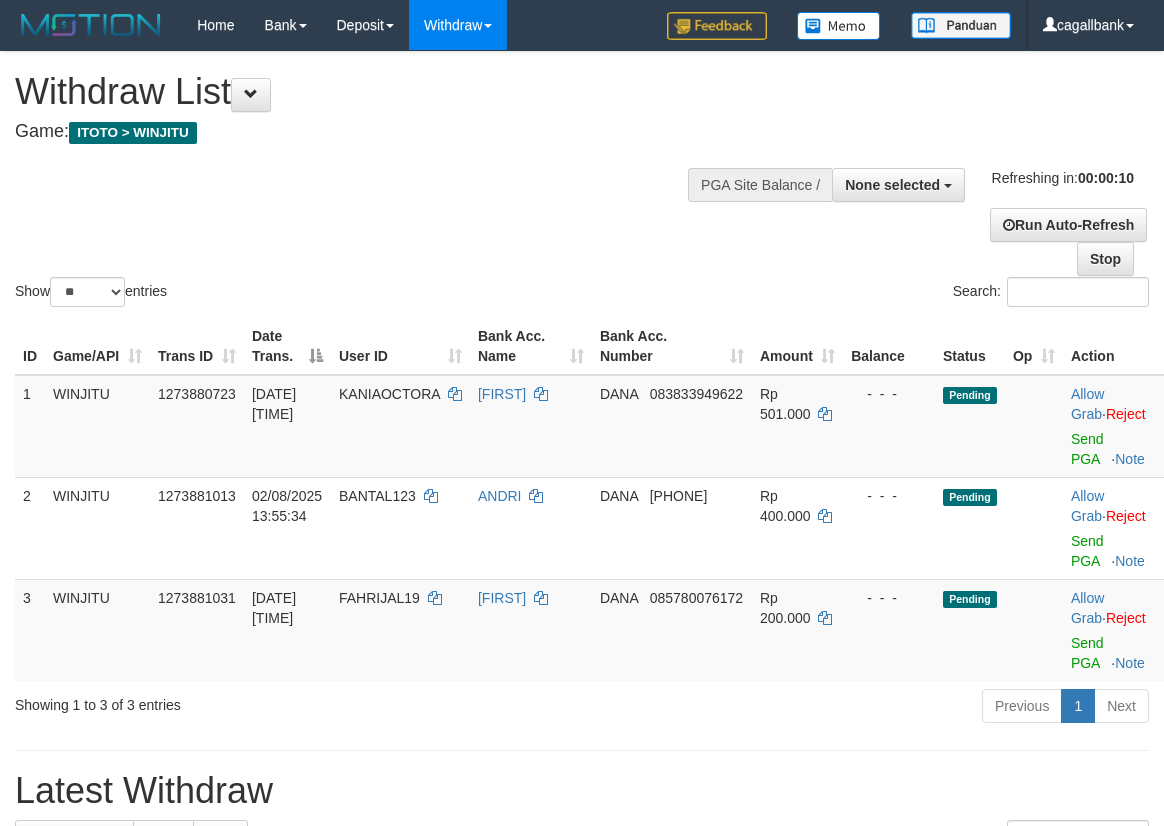 select 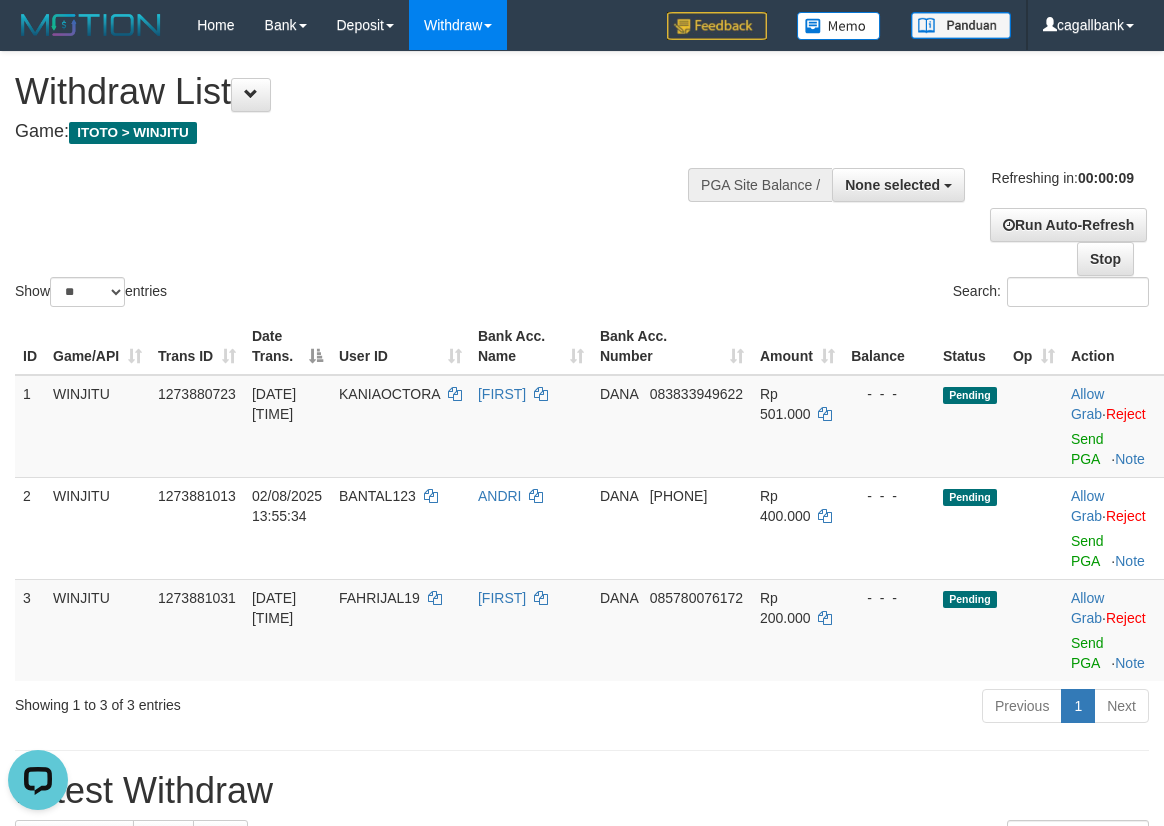 scroll, scrollTop: 0, scrollLeft: 0, axis: both 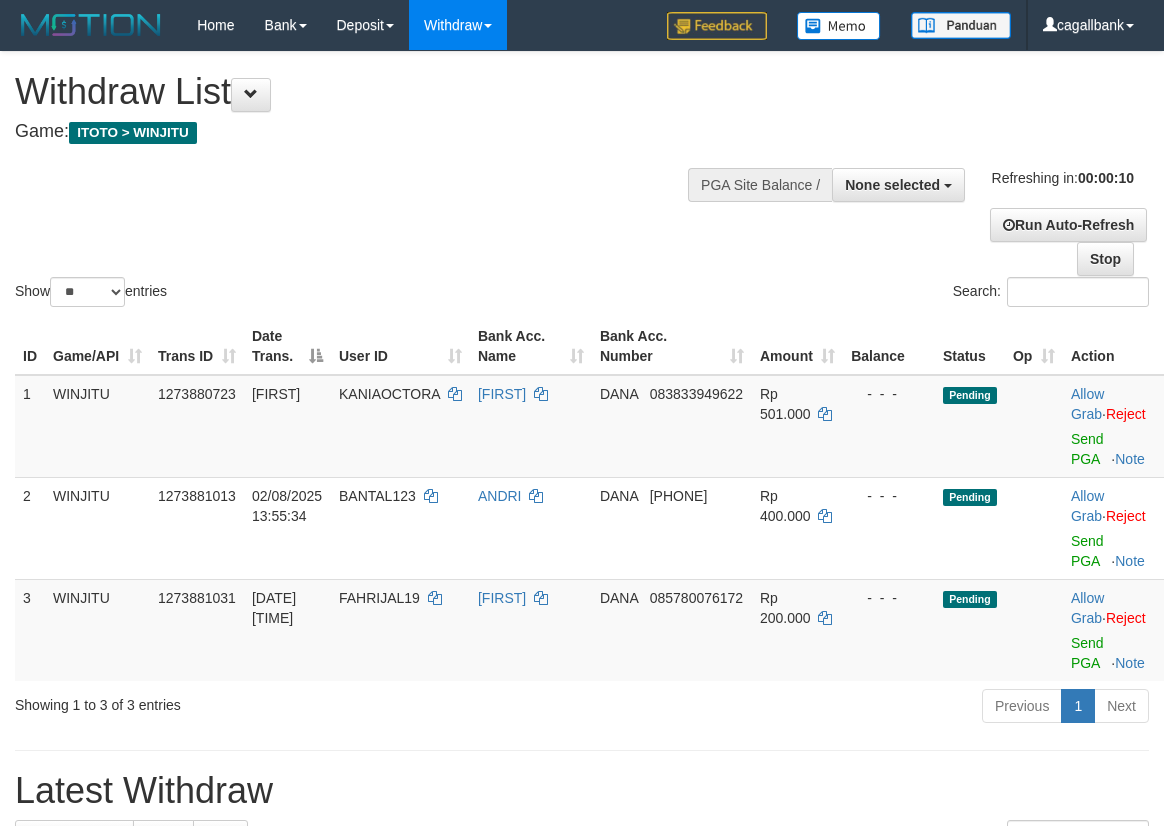 select 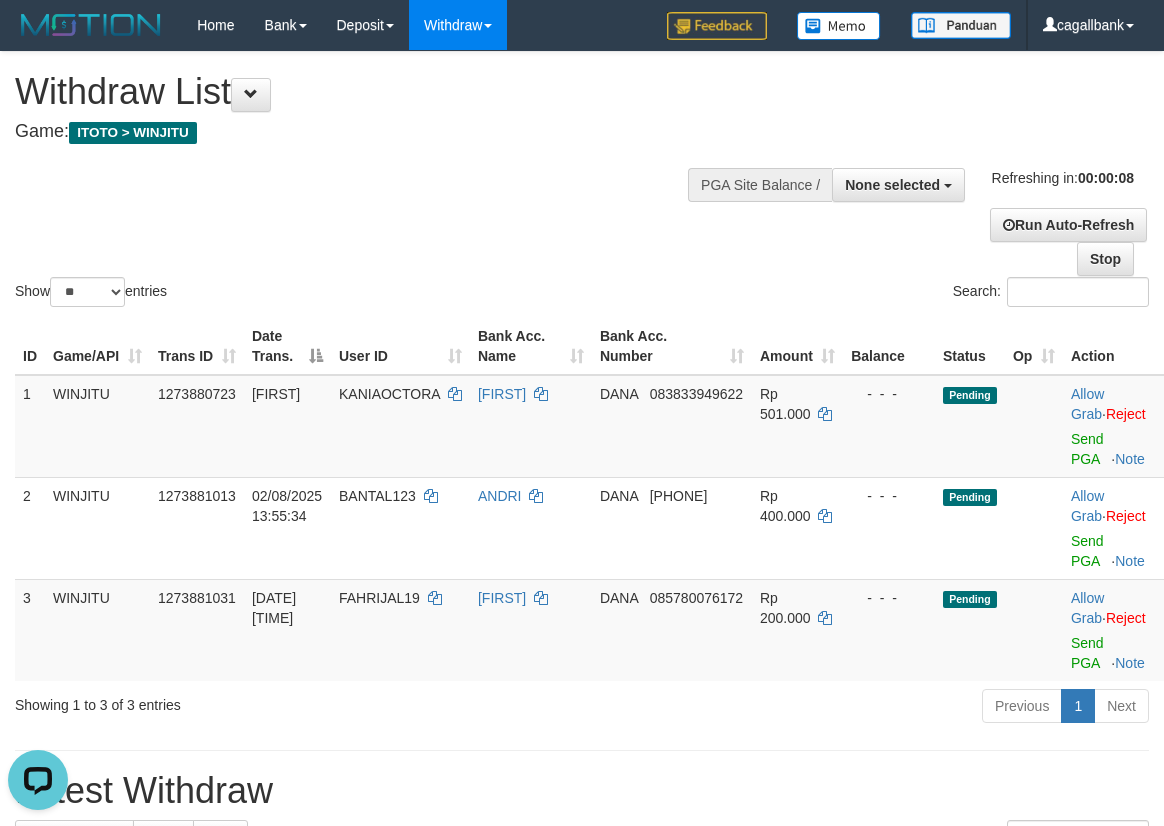 scroll, scrollTop: 0, scrollLeft: 0, axis: both 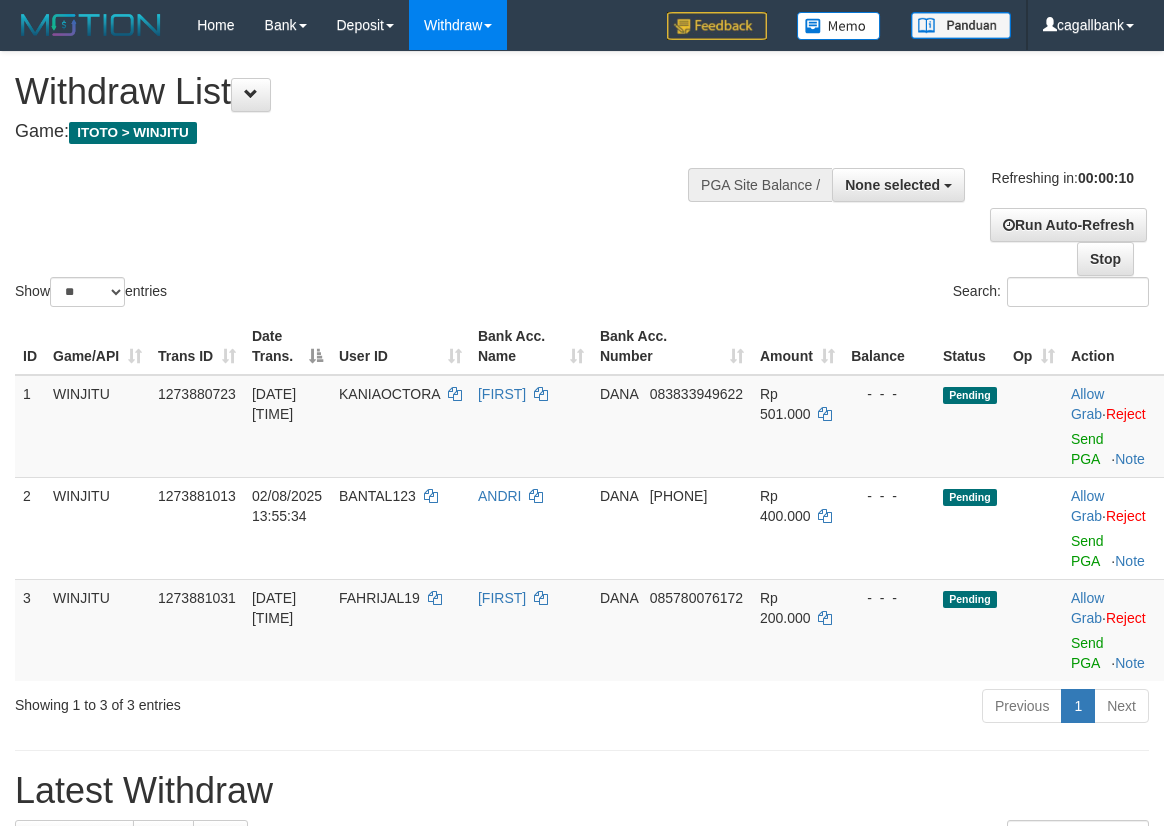 select 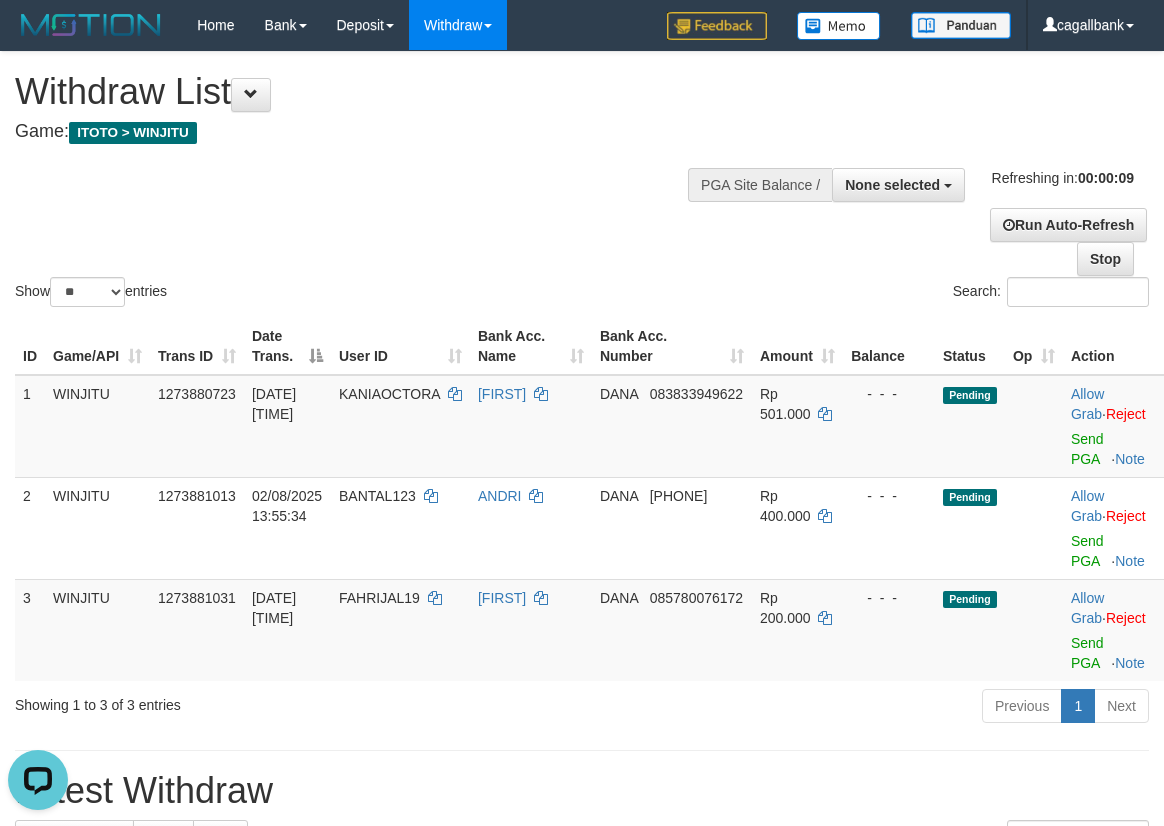 scroll, scrollTop: 0, scrollLeft: 0, axis: both 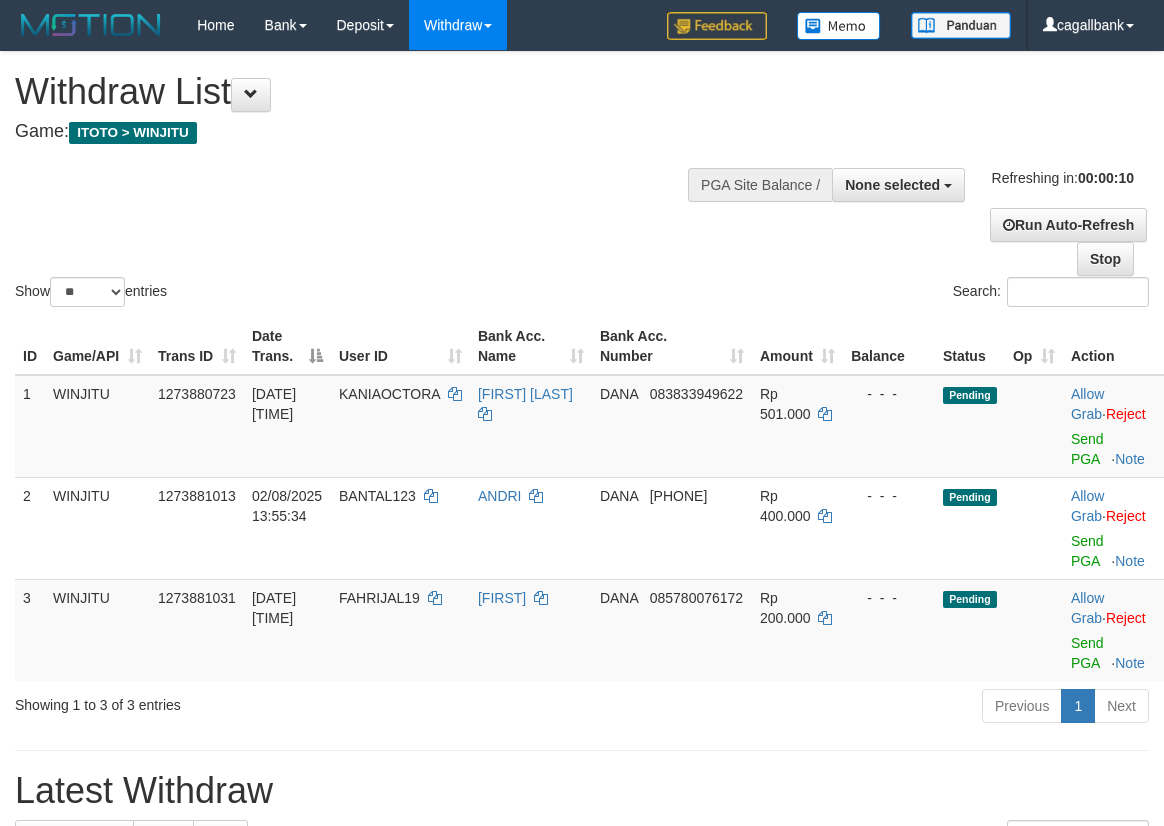 select 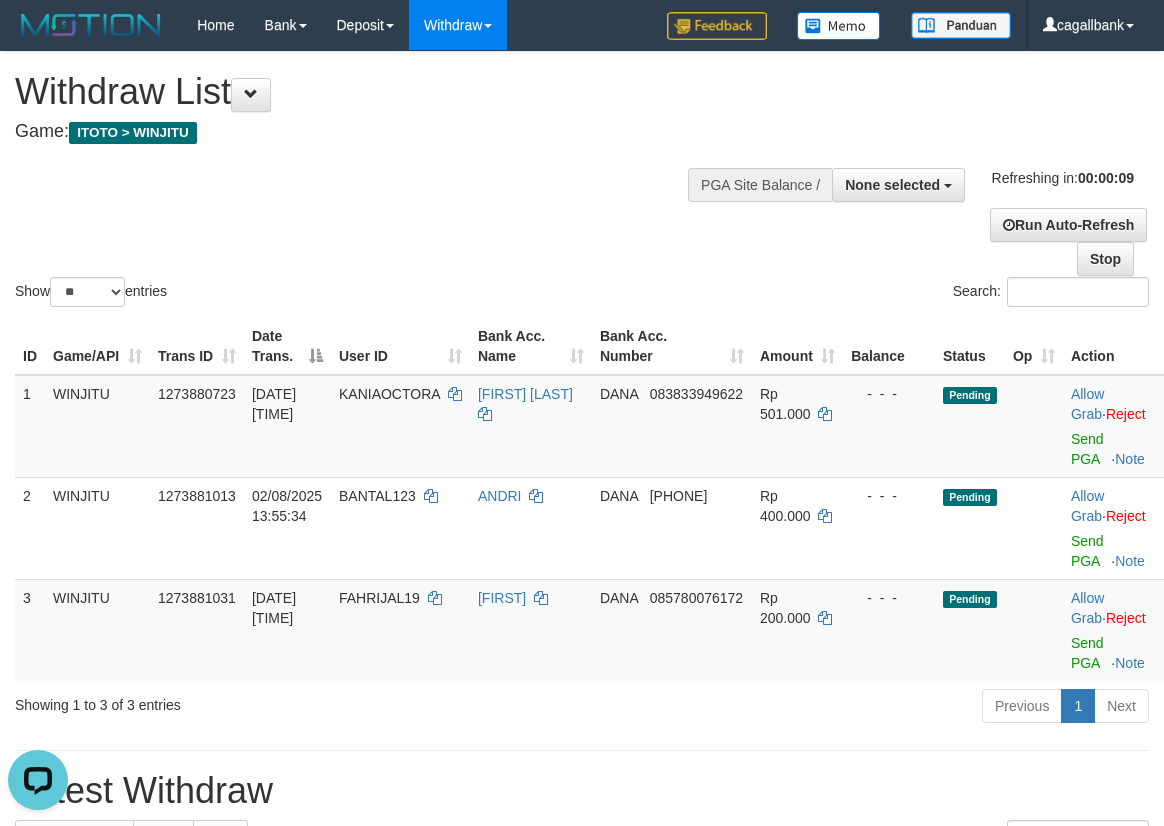 scroll, scrollTop: 0, scrollLeft: 0, axis: both 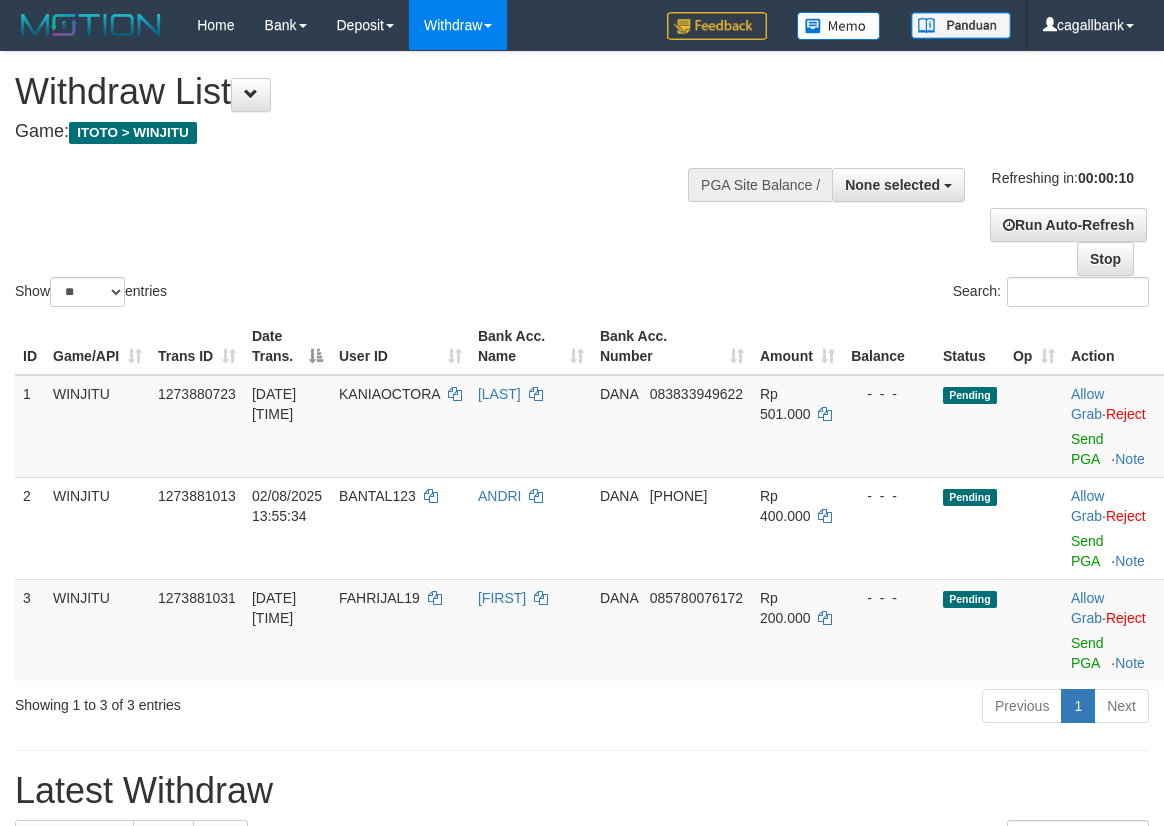 select 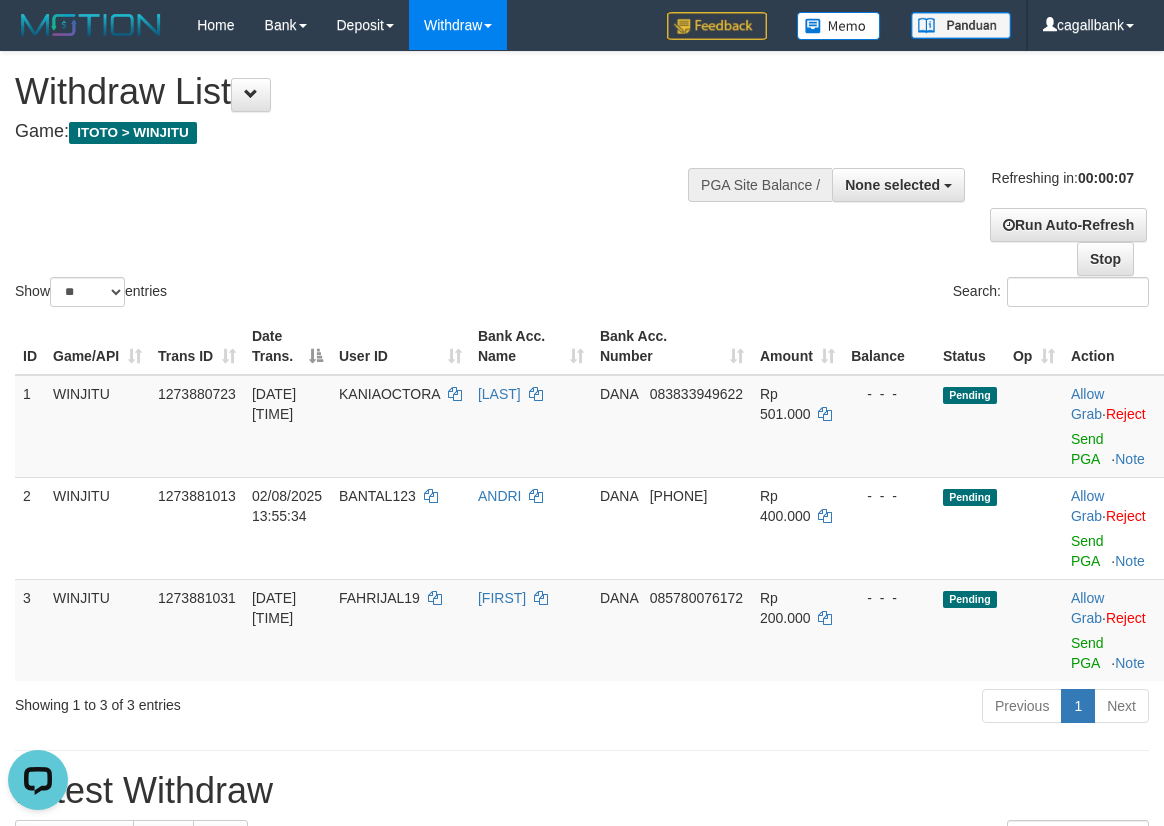 scroll, scrollTop: 0, scrollLeft: 0, axis: both 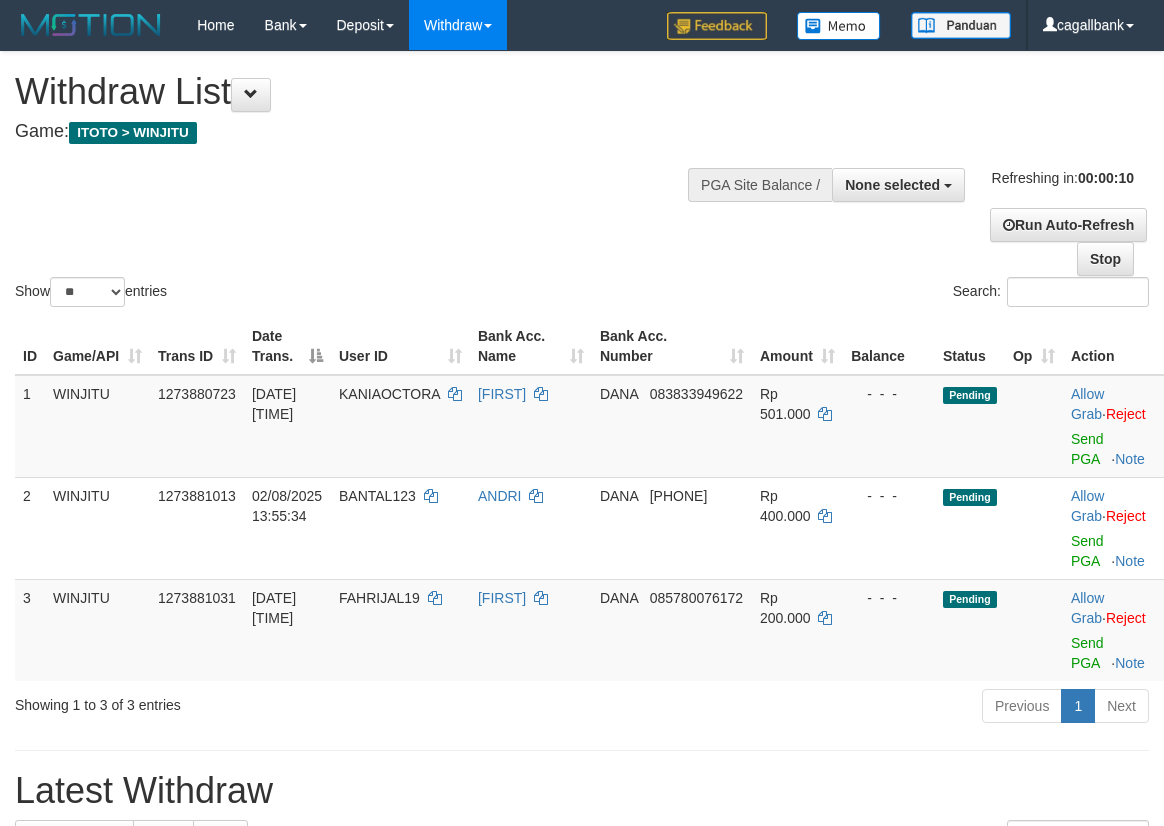 select 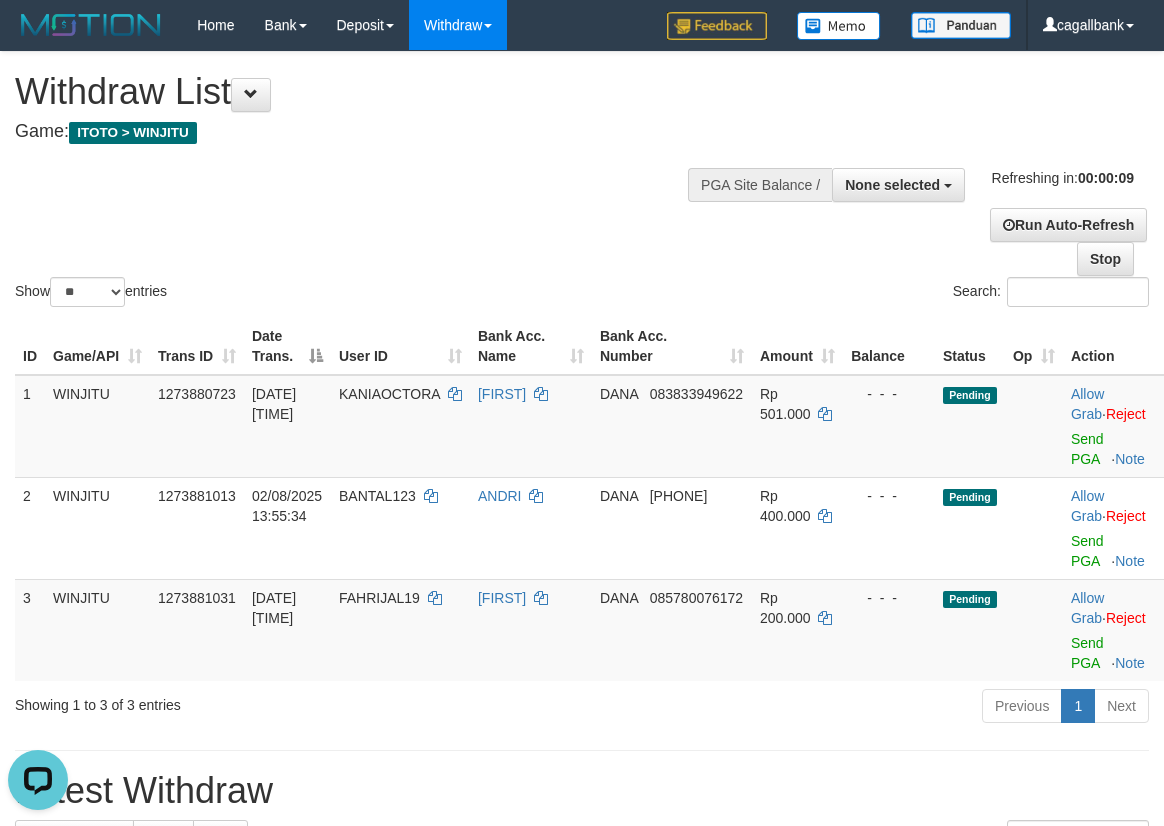 scroll, scrollTop: 0, scrollLeft: 0, axis: both 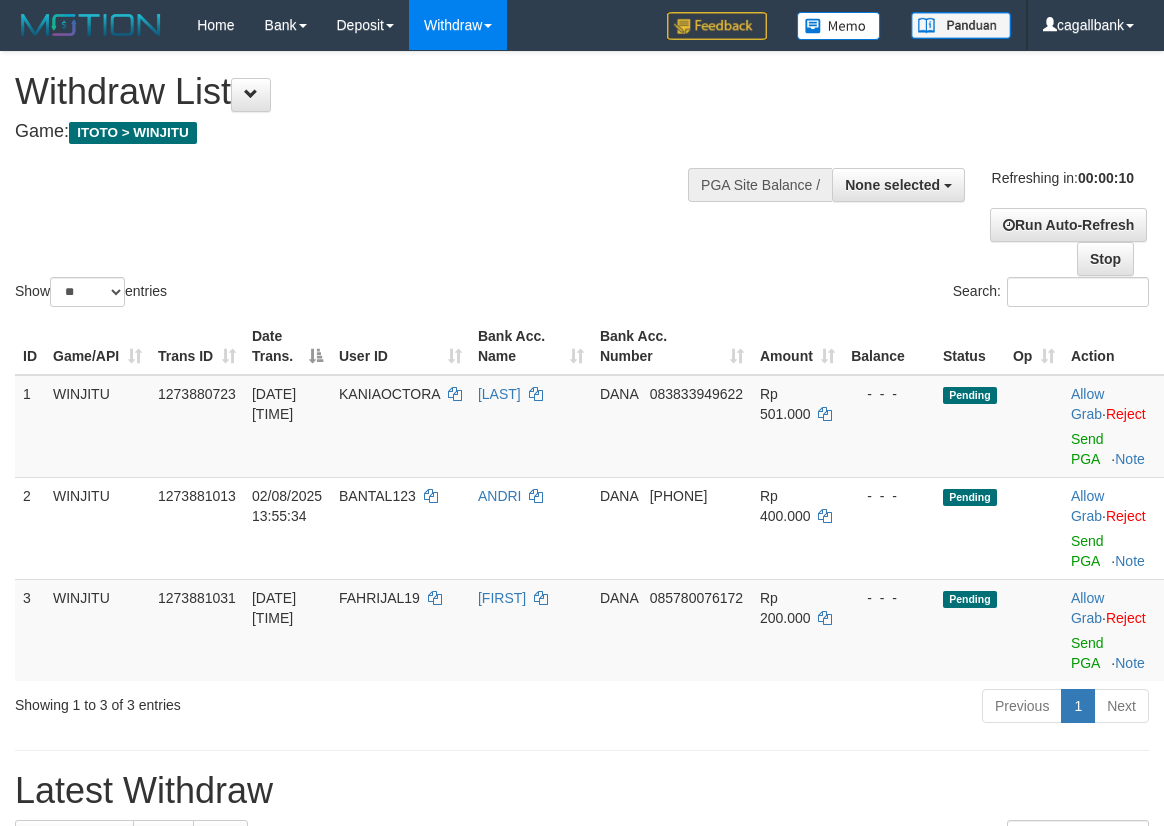 select 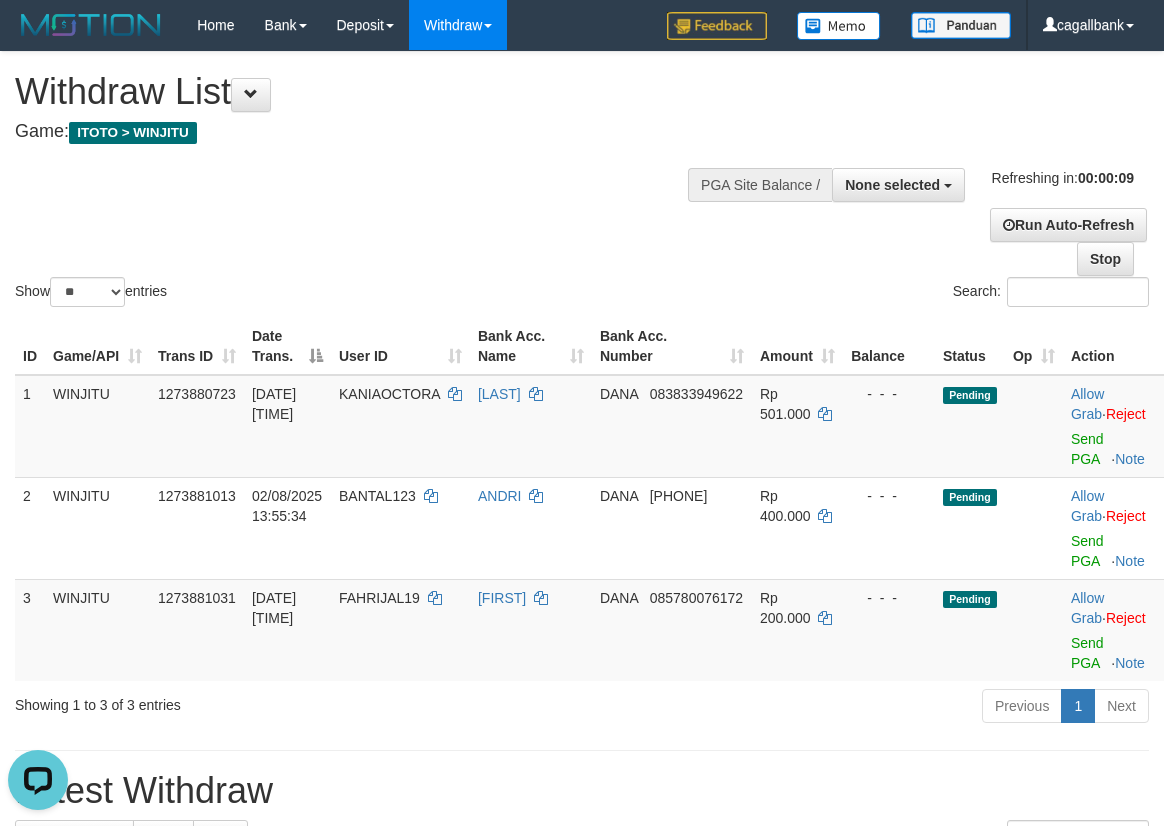scroll, scrollTop: 0, scrollLeft: 0, axis: both 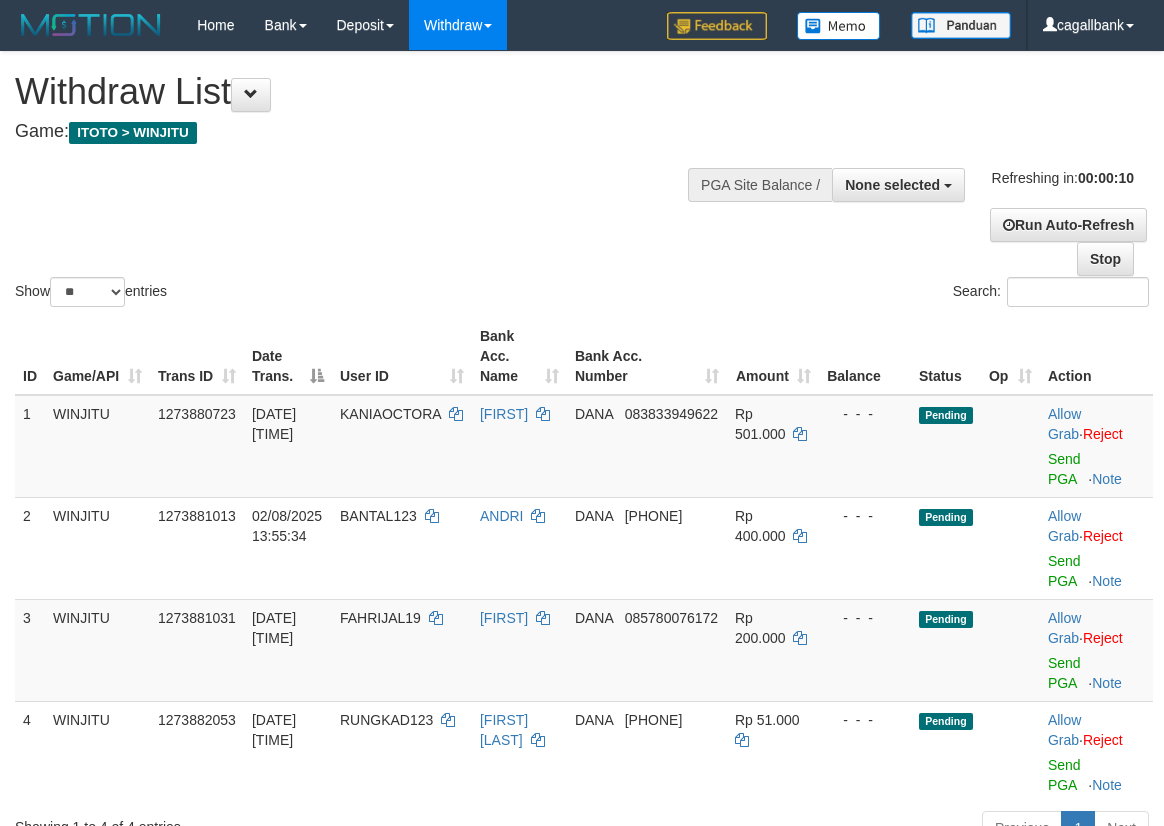select 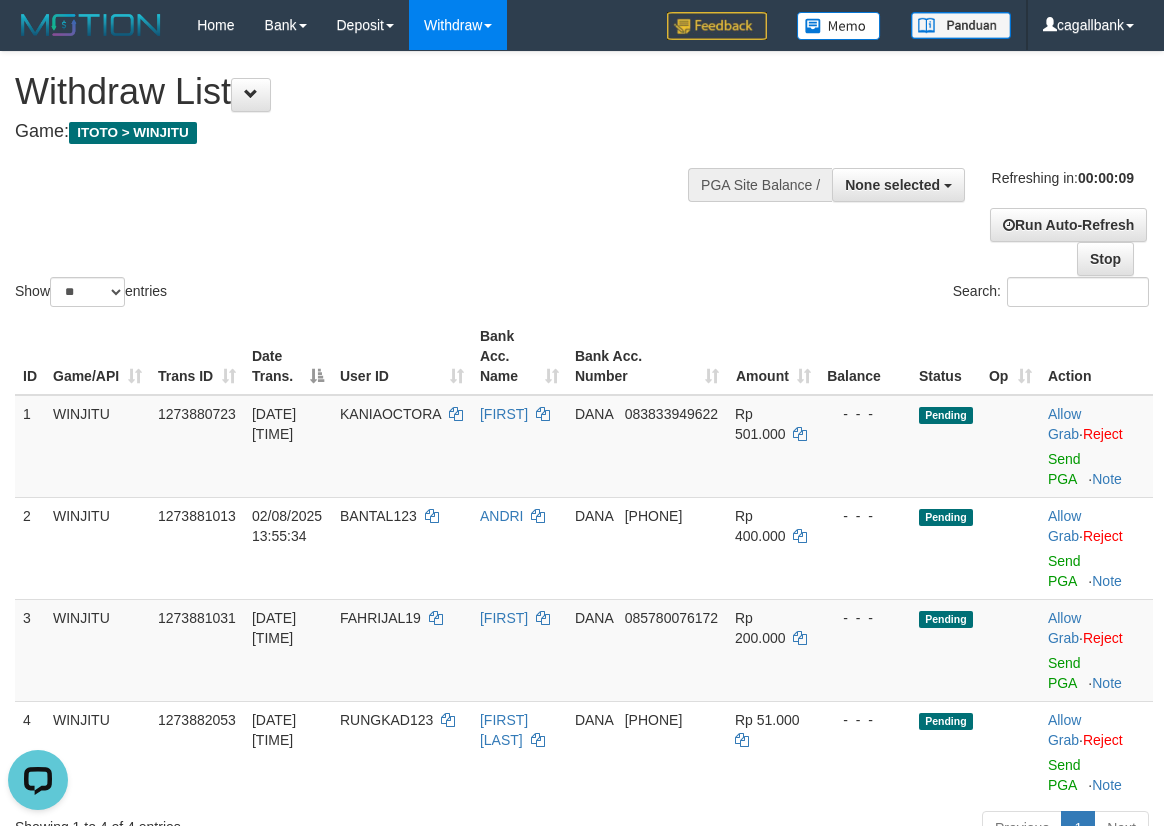 scroll, scrollTop: 0, scrollLeft: 0, axis: both 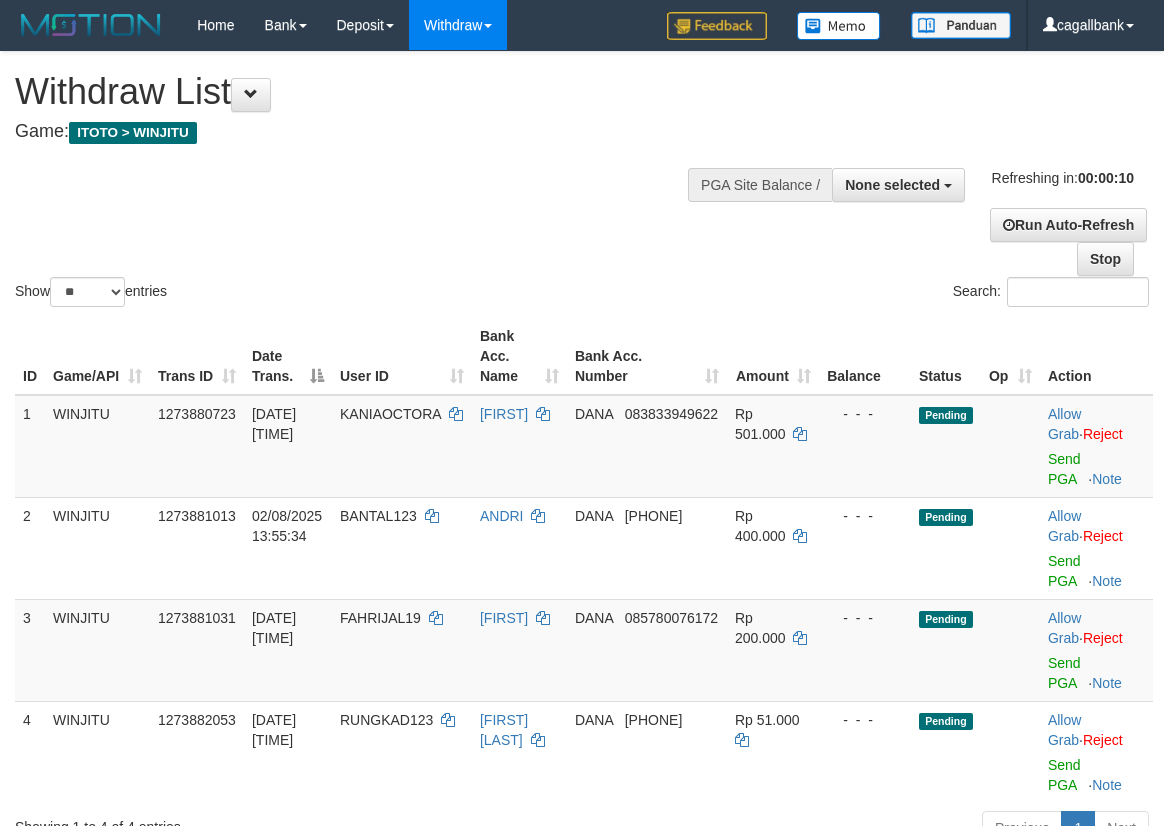 select 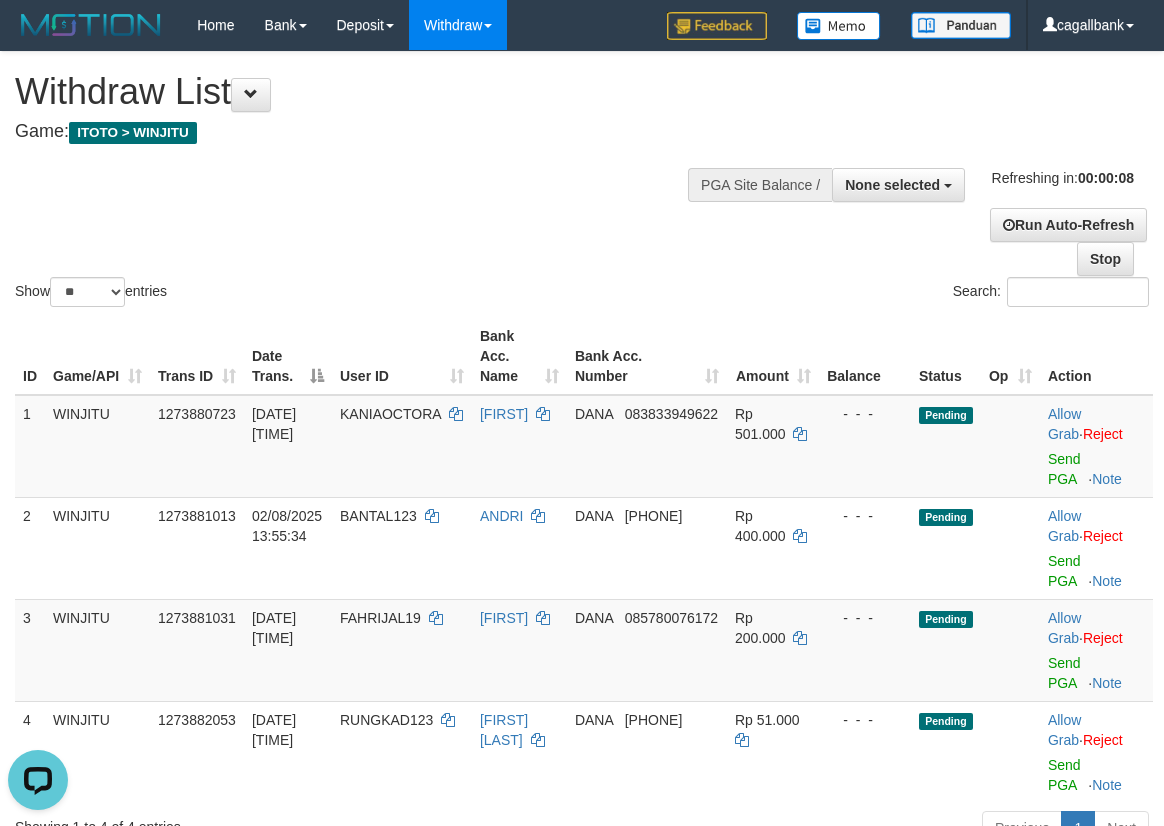 scroll, scrollTop: 0, scrollLeft: 0, axis: both 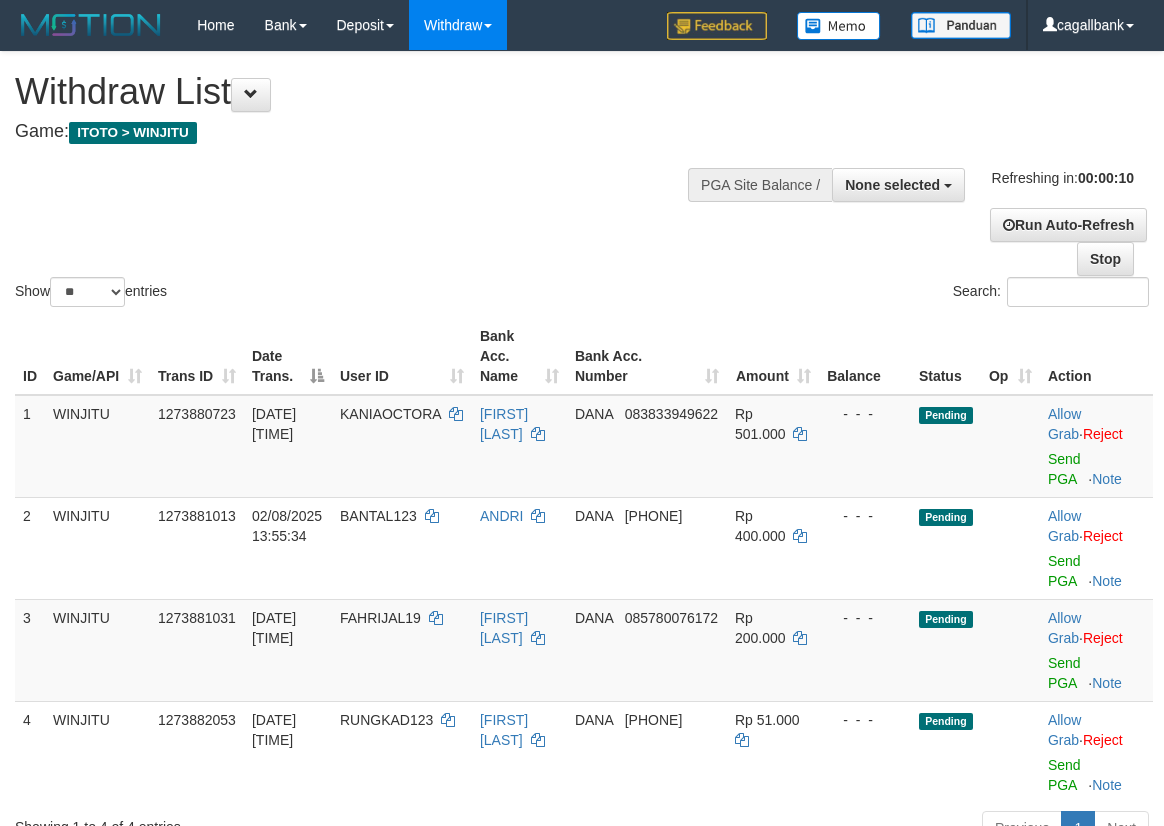 select 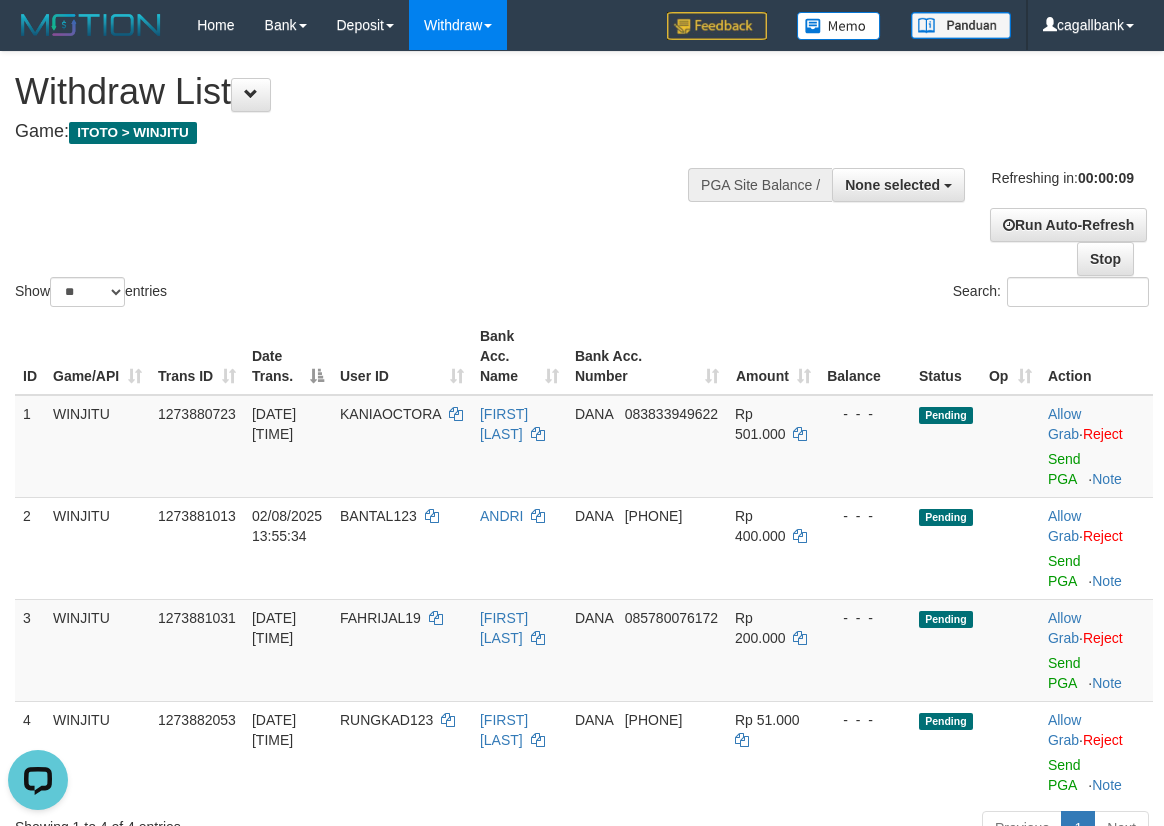 scroll, scrollTop: 0, scrollLeft: 0, axis: both 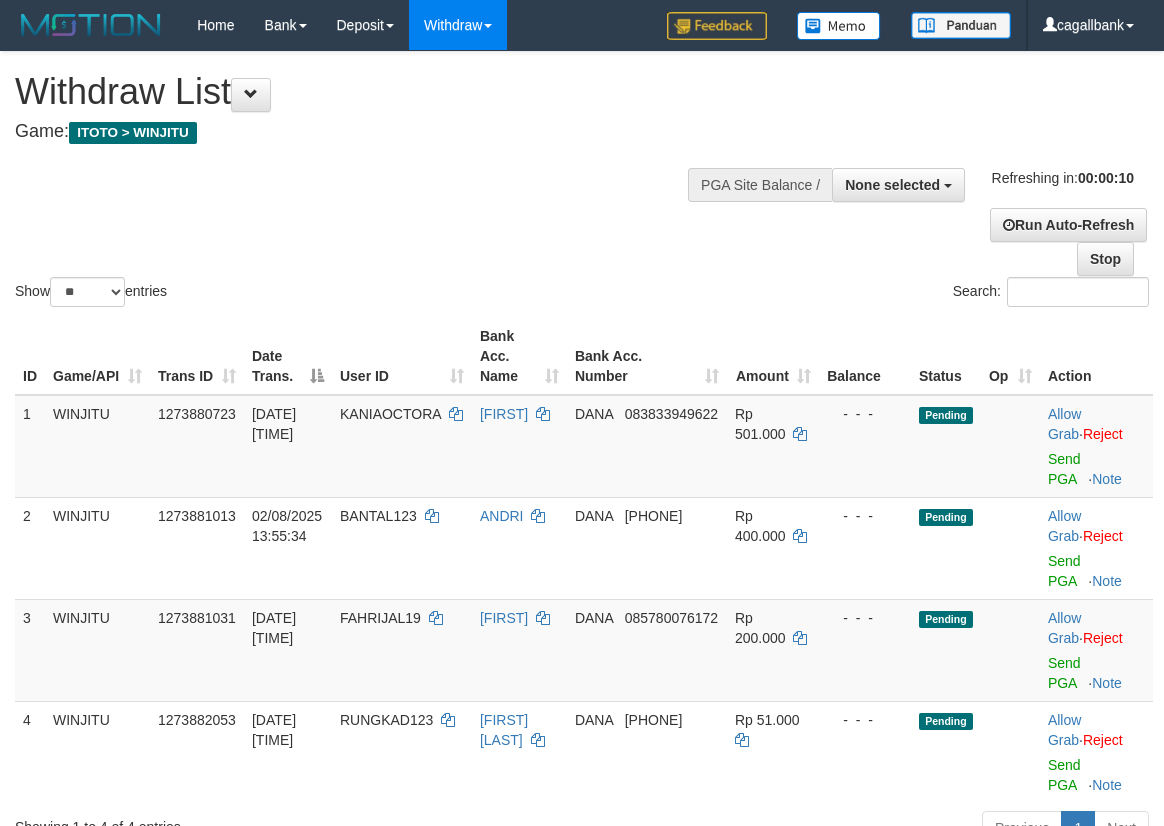 select 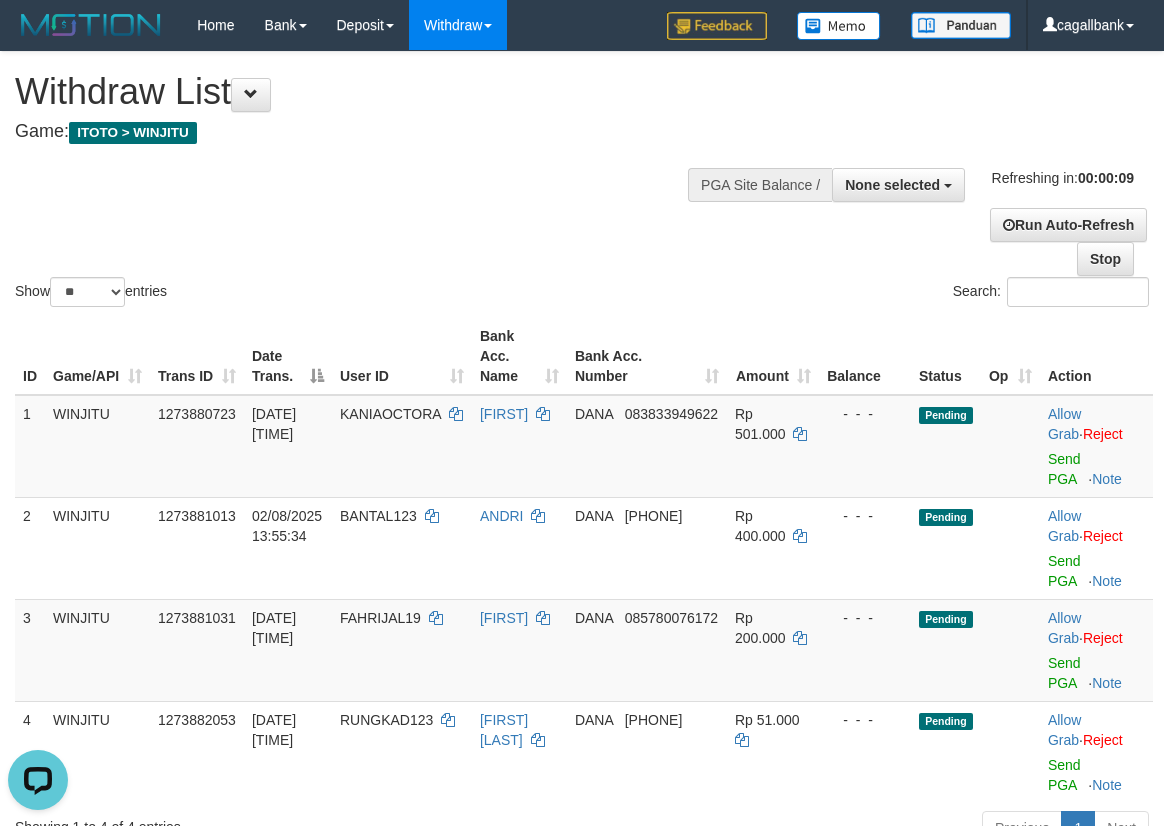 scroll, scrollTop: 0, scrollLeft: 0, axis: both 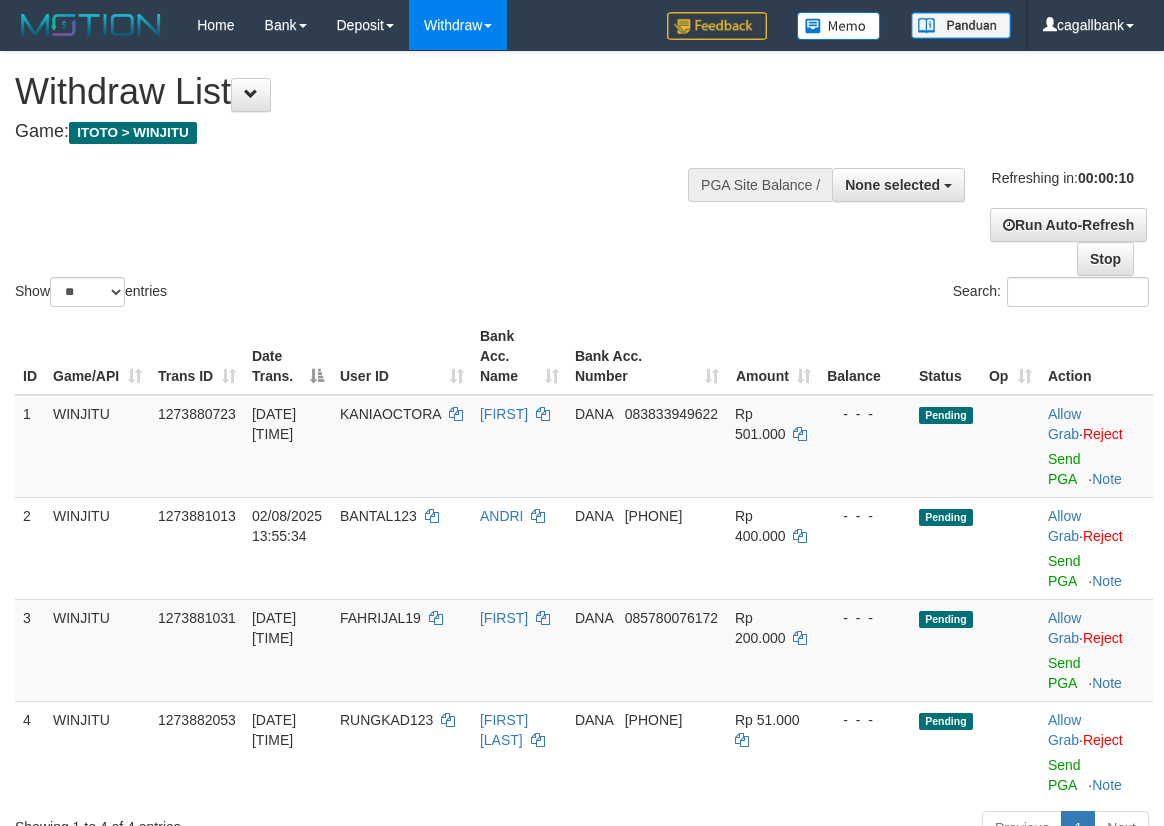 select 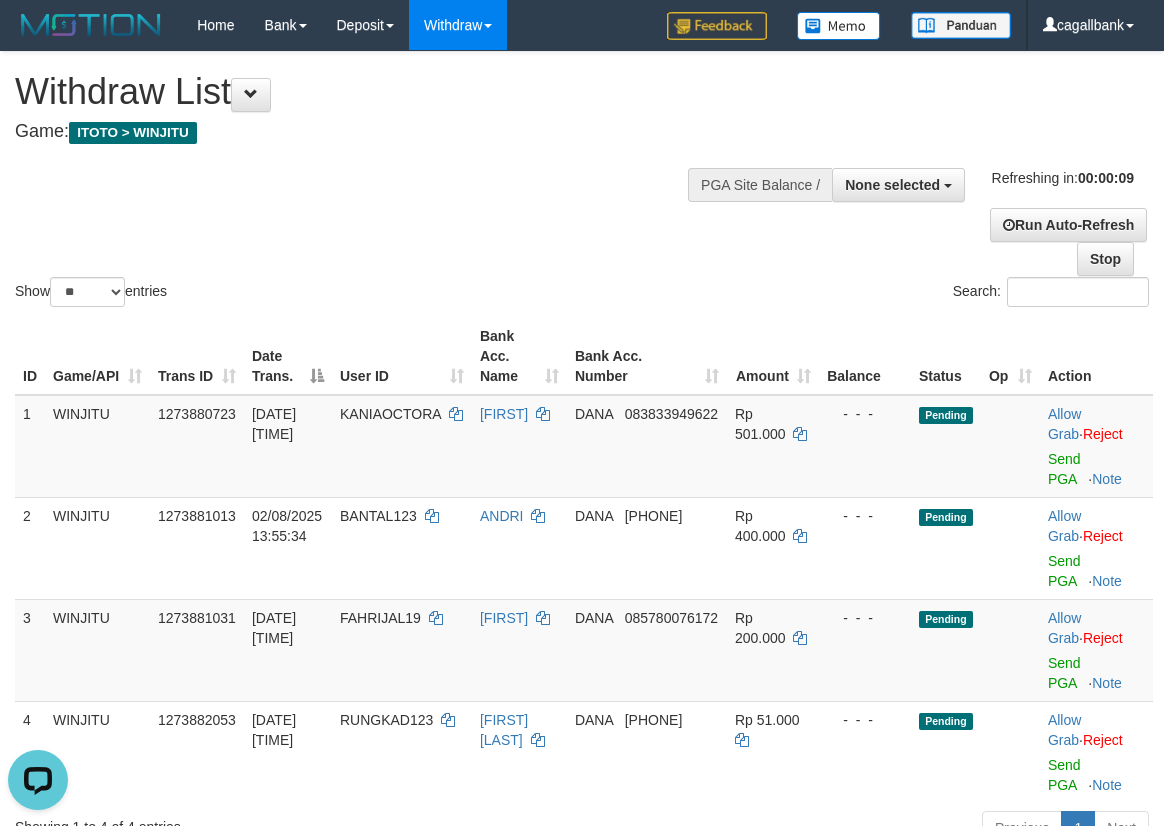 scroll, scrollTop: 0, scrollLeft: 0, axis: both 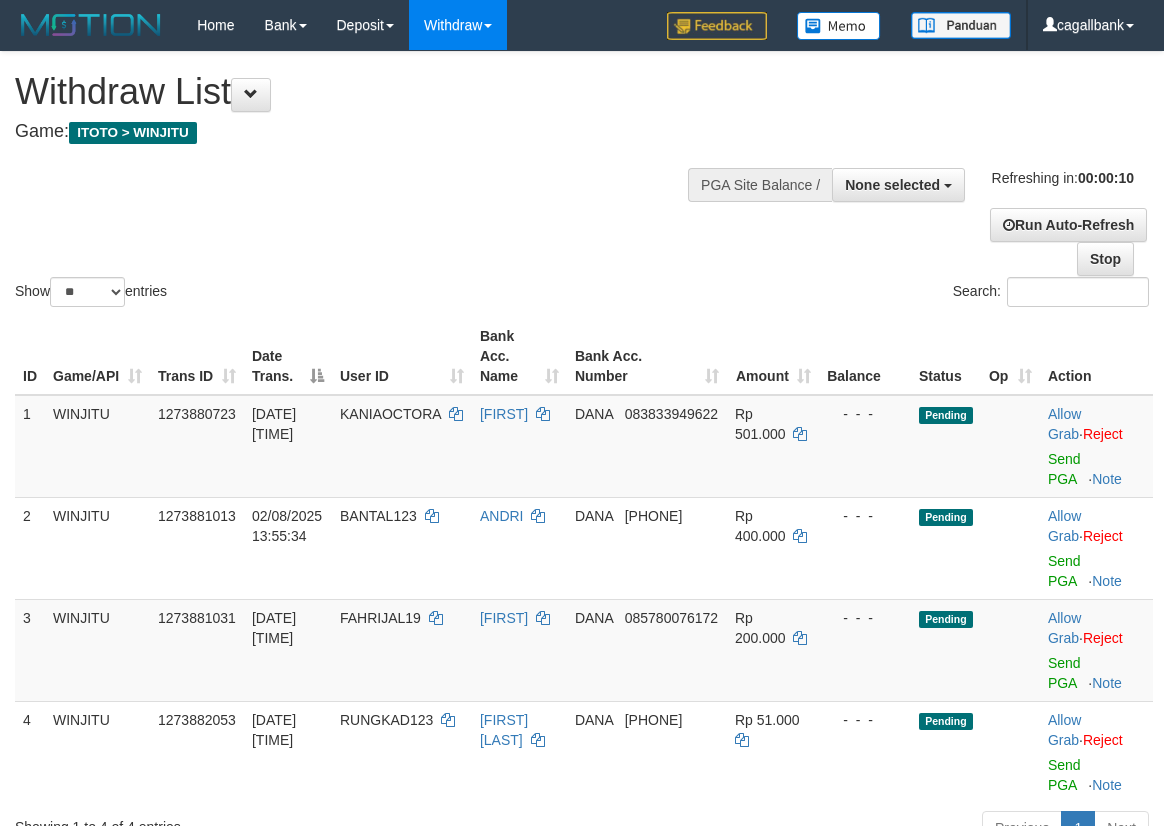 select 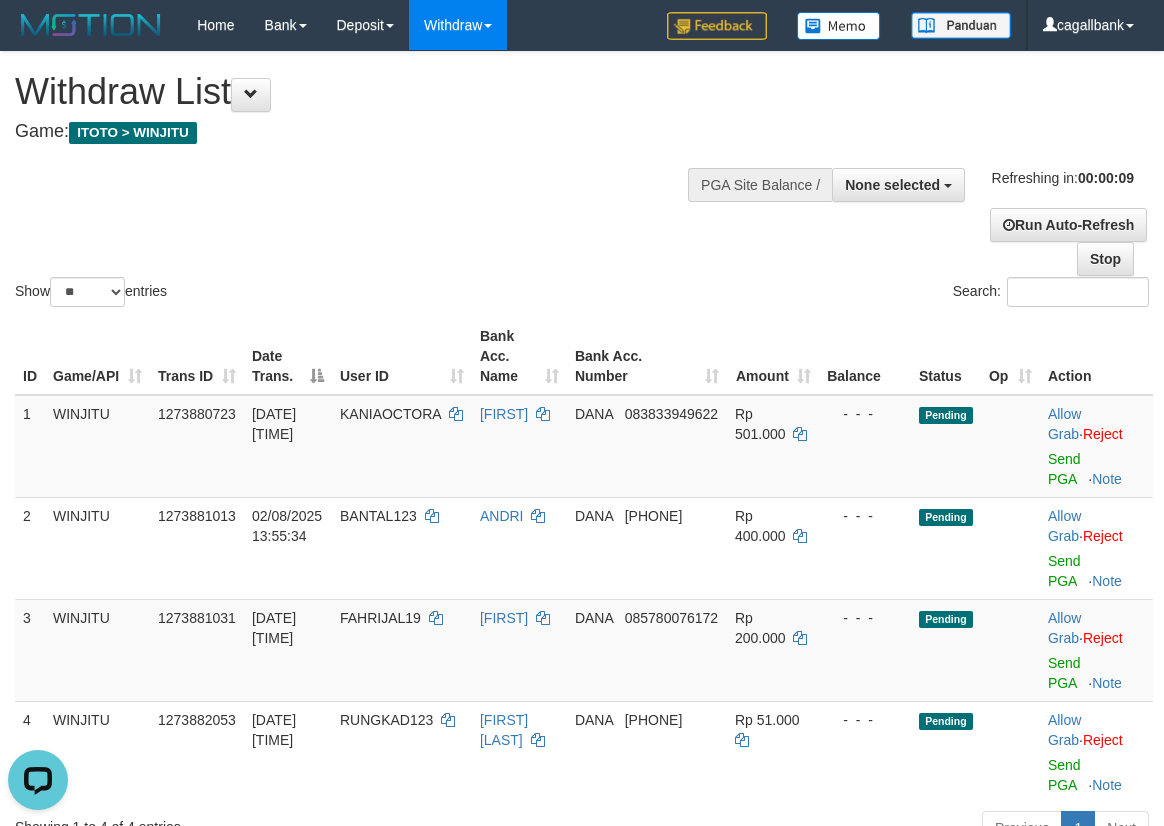 scroll, scrollTop: 0, scrollLeft: 0, axis: both 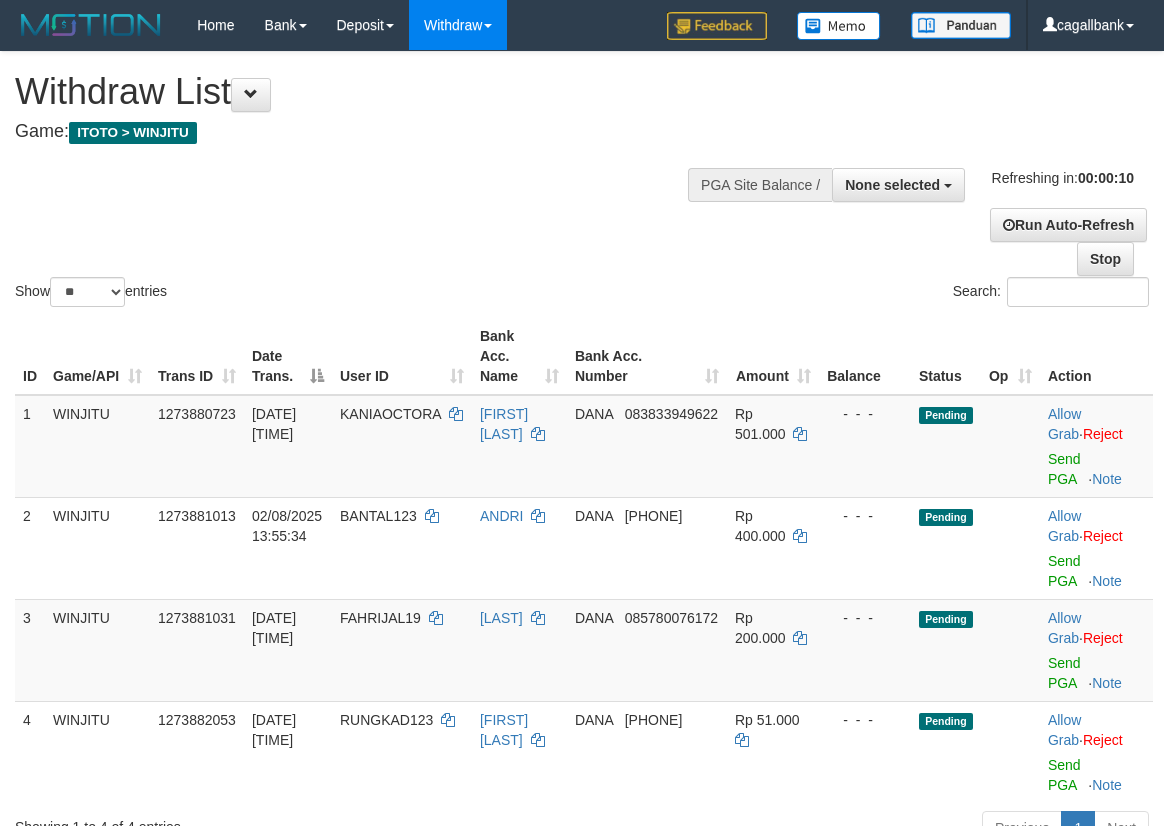 select 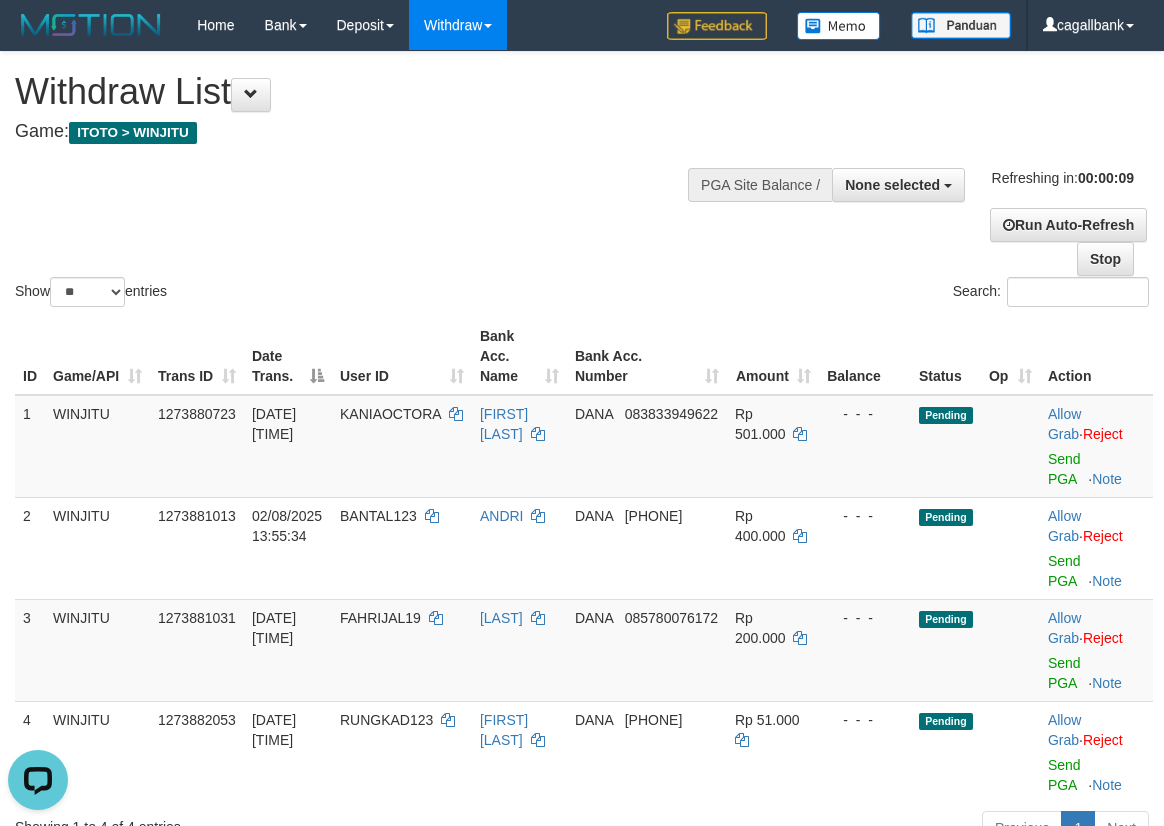 scroll, scrollTop: 0, scrollLeft: 0, axis: both 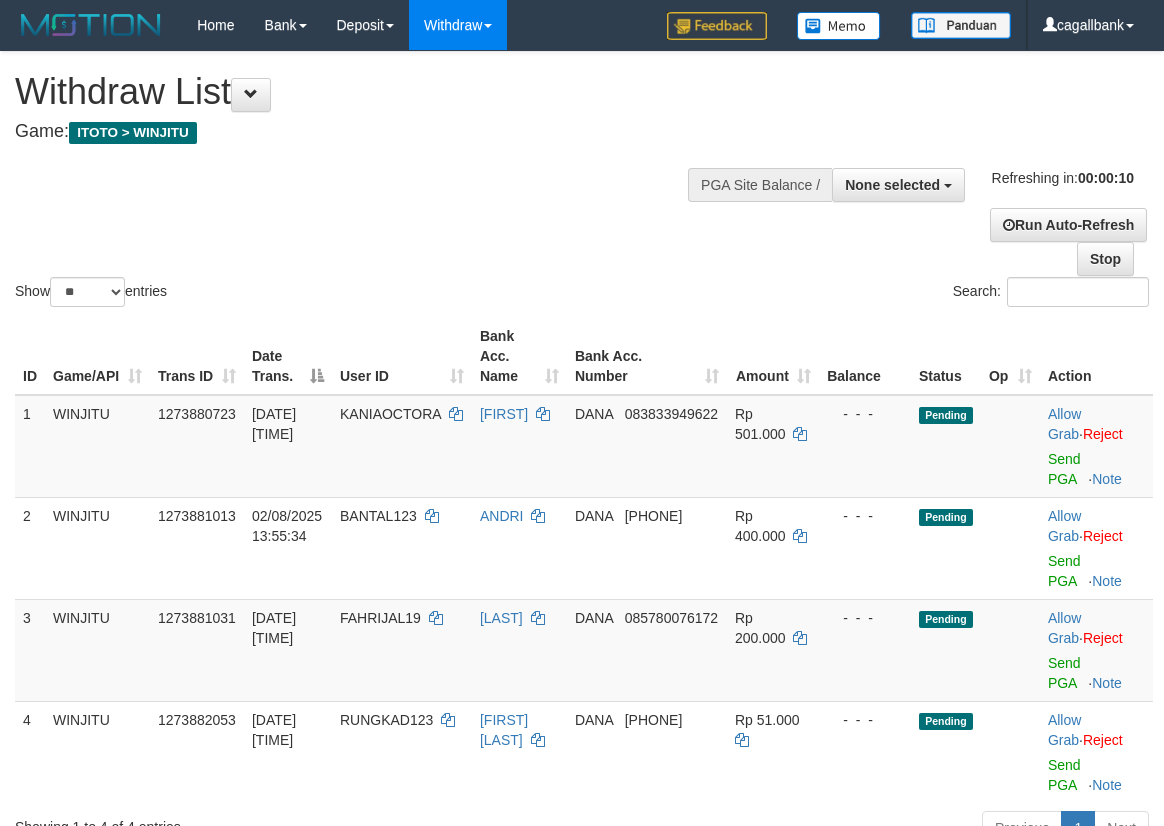 select 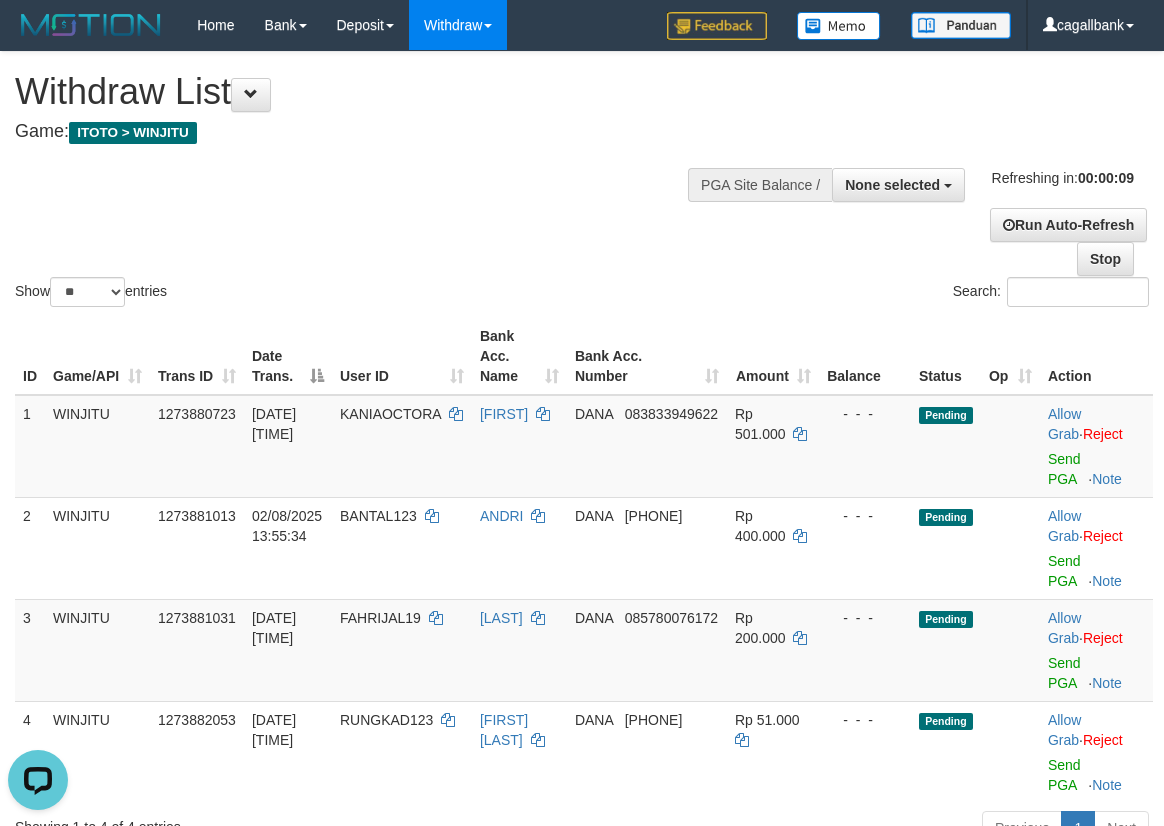 scroll, scrollTop: 0, scrollLeft: 0, axis: both 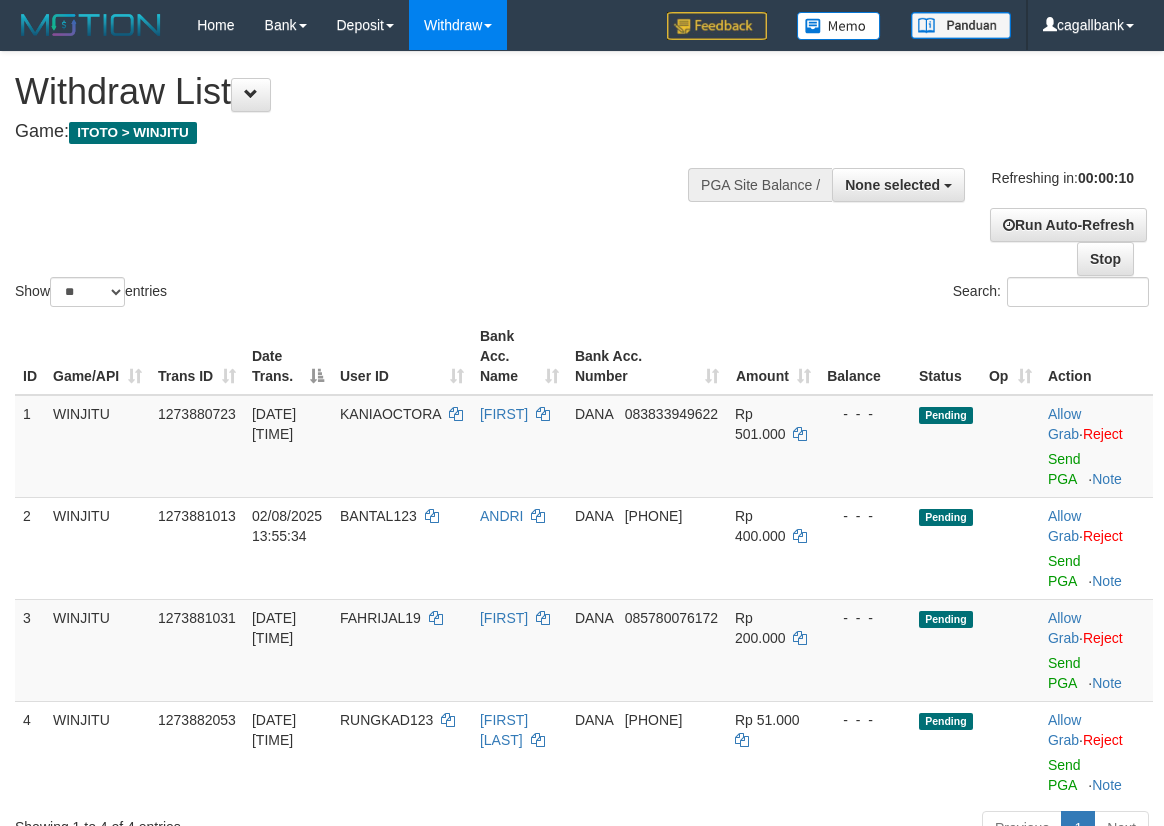 select 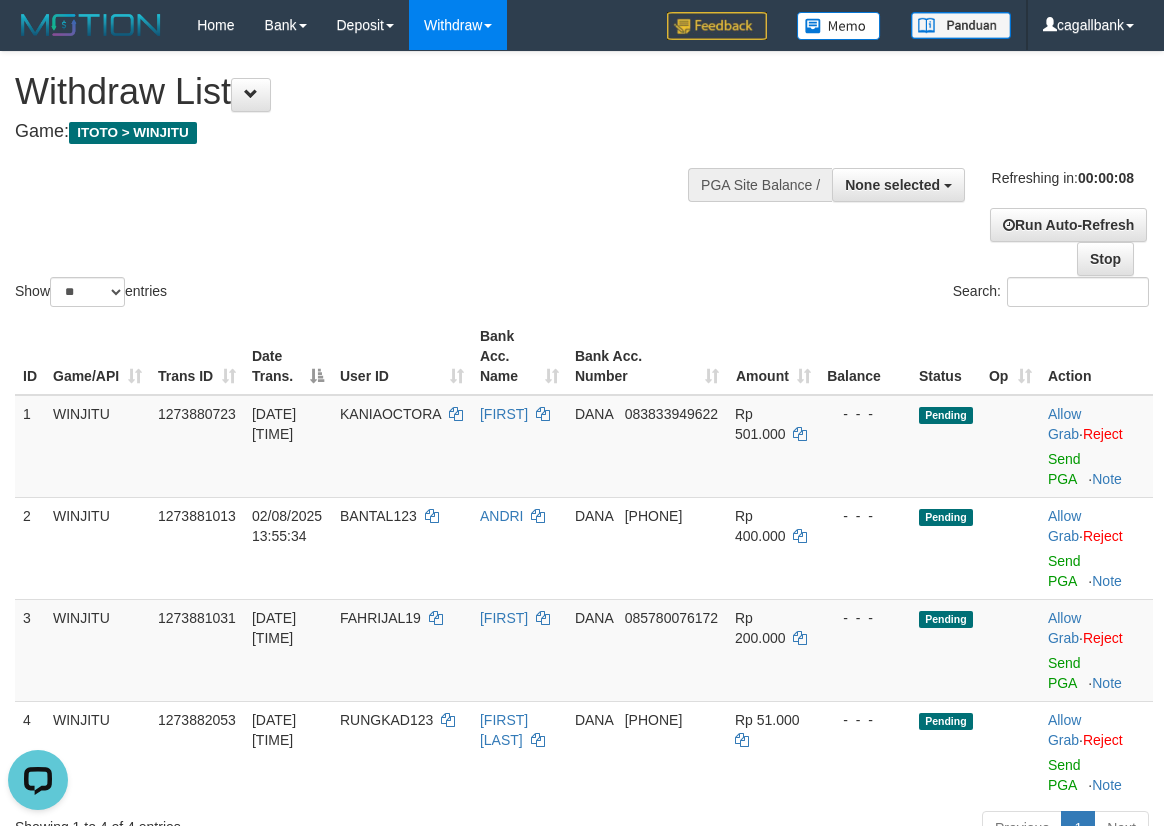 scroll, scrollTop: 0, scrollLeft: 0, axis: both 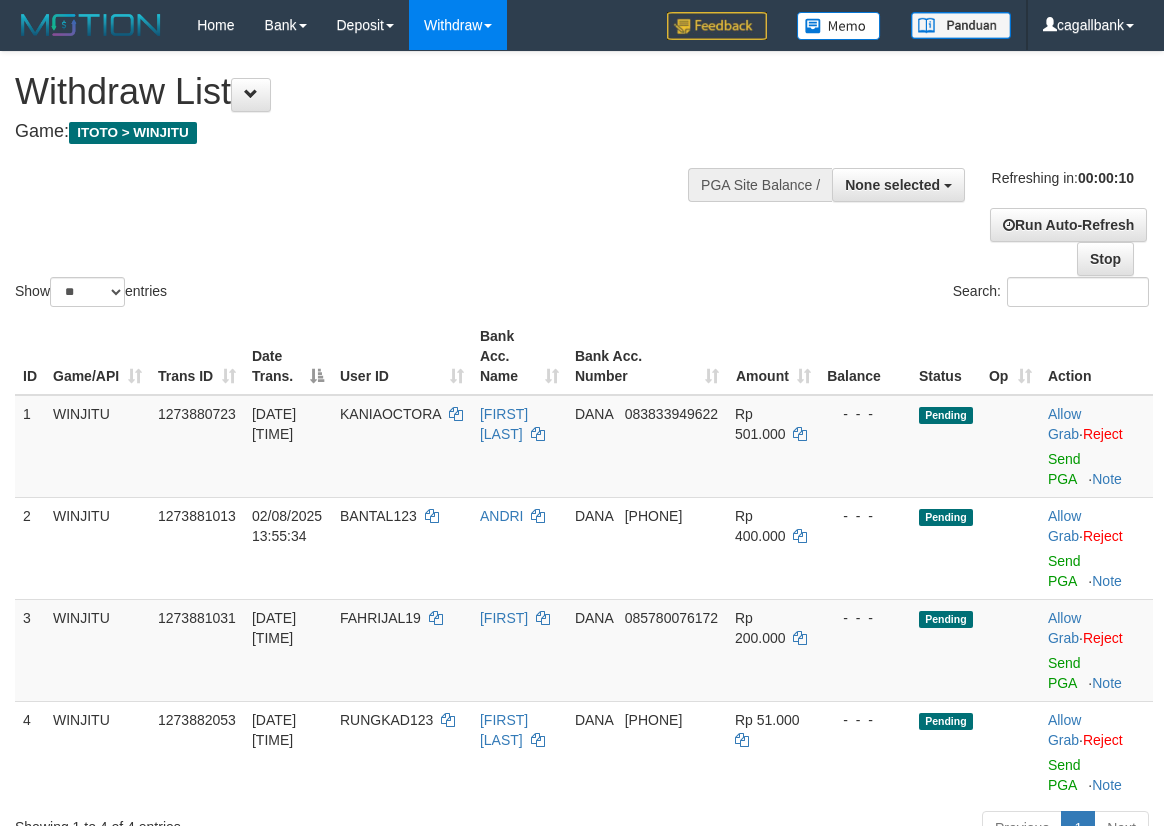 select 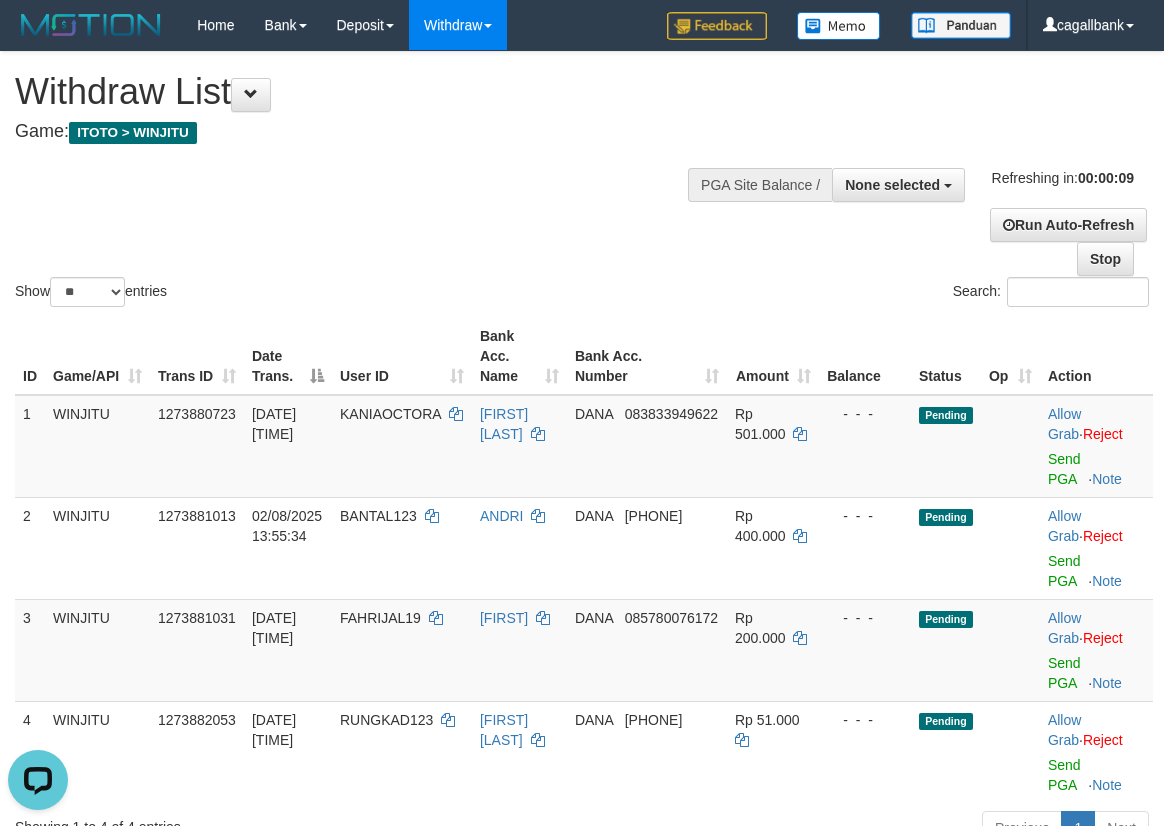 scroll, scrollTop: 0, scrollLeft: 0, axis: both 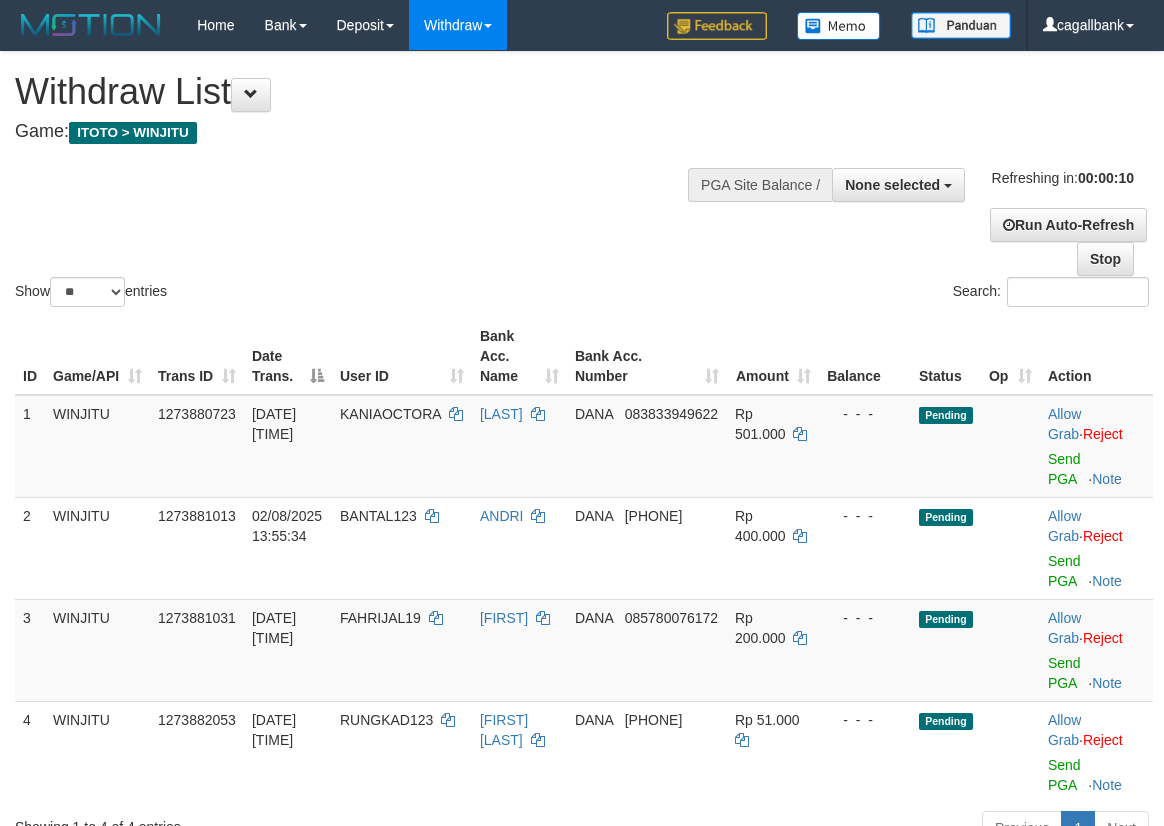 select 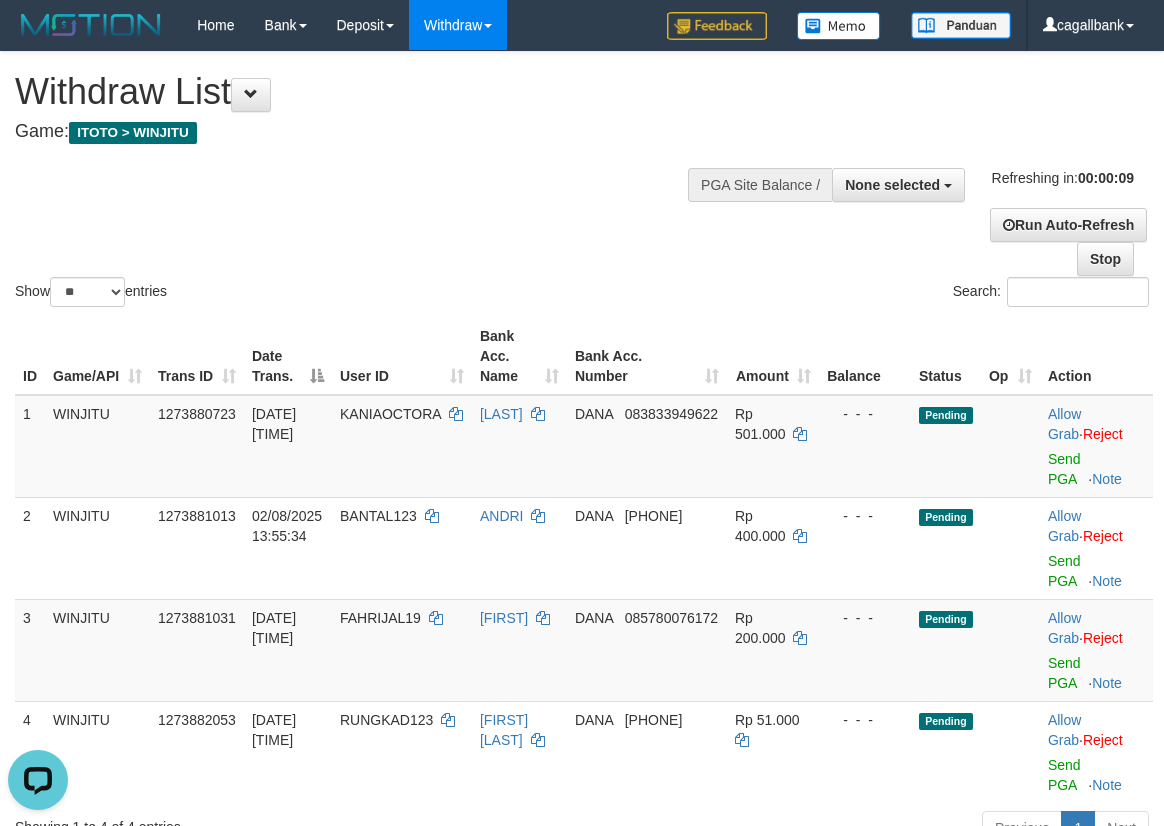 scroll, scrollTop: 0, scrollLeft: 0, axis: both 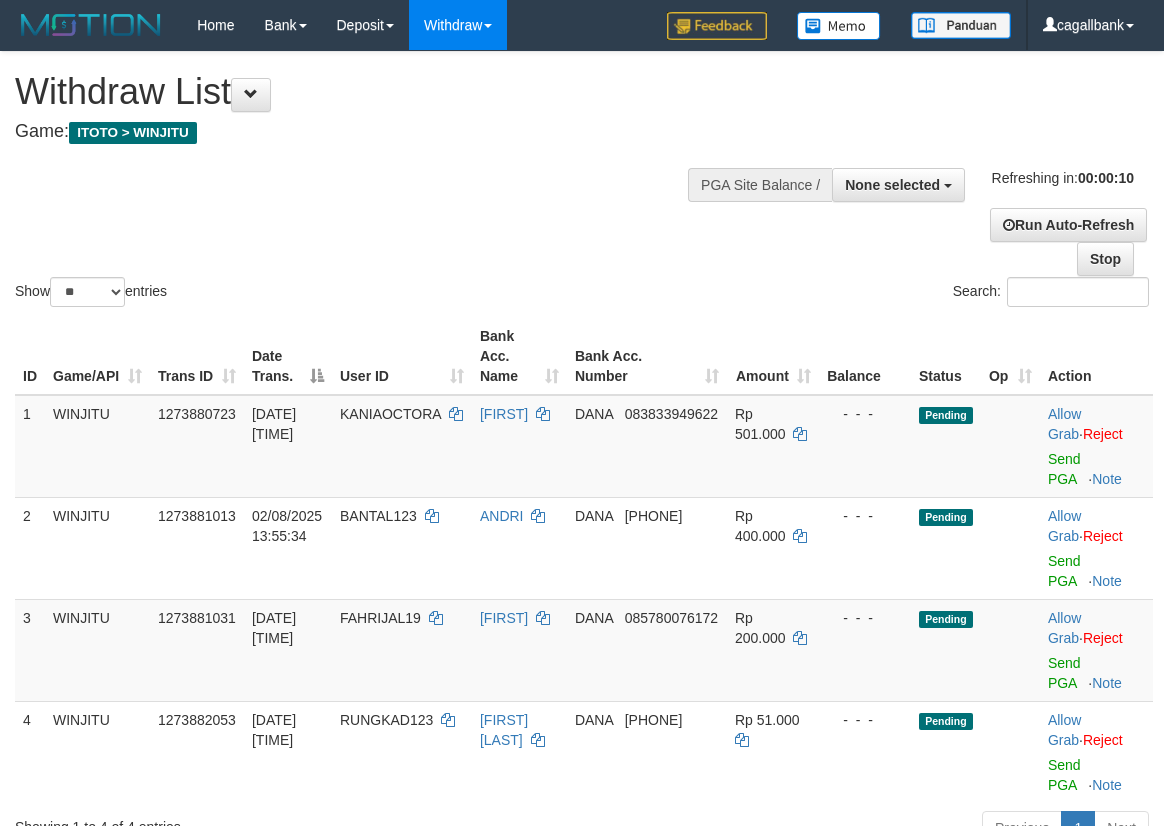 select 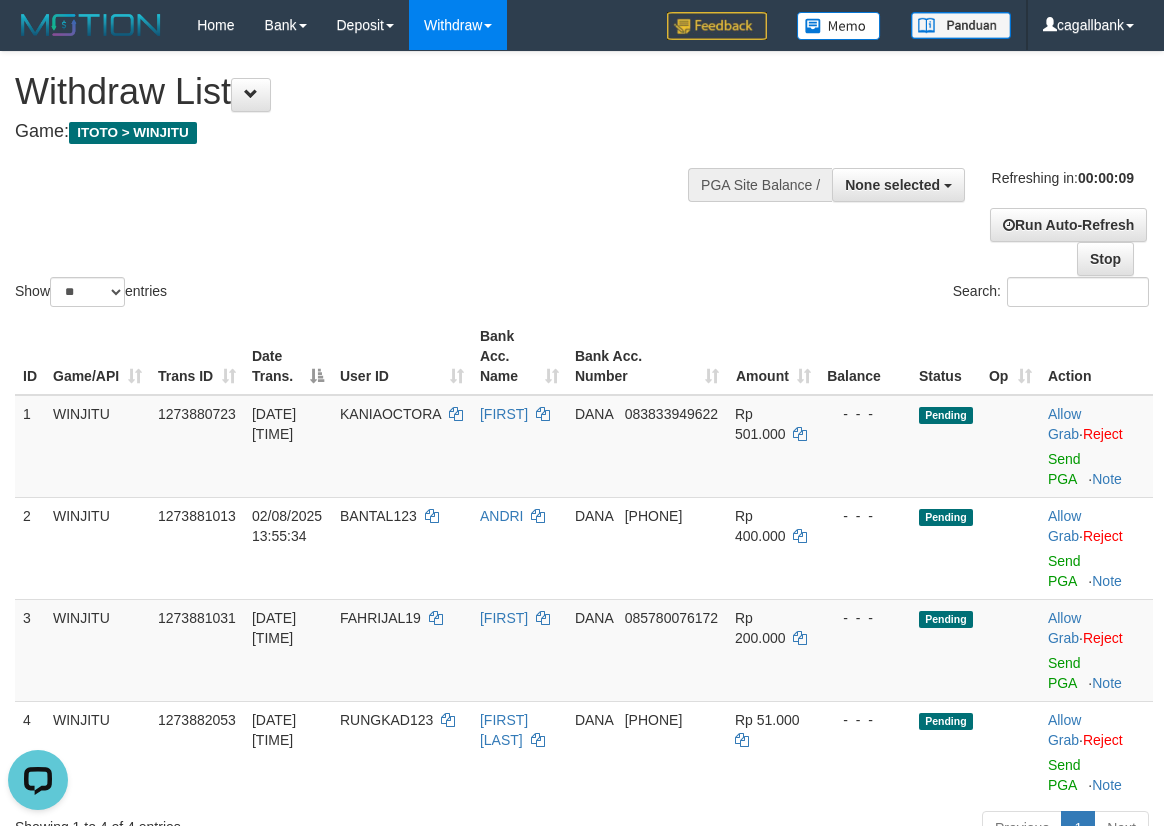 scroll, scrollTop: 0, scrollLeft: 0, axis: both 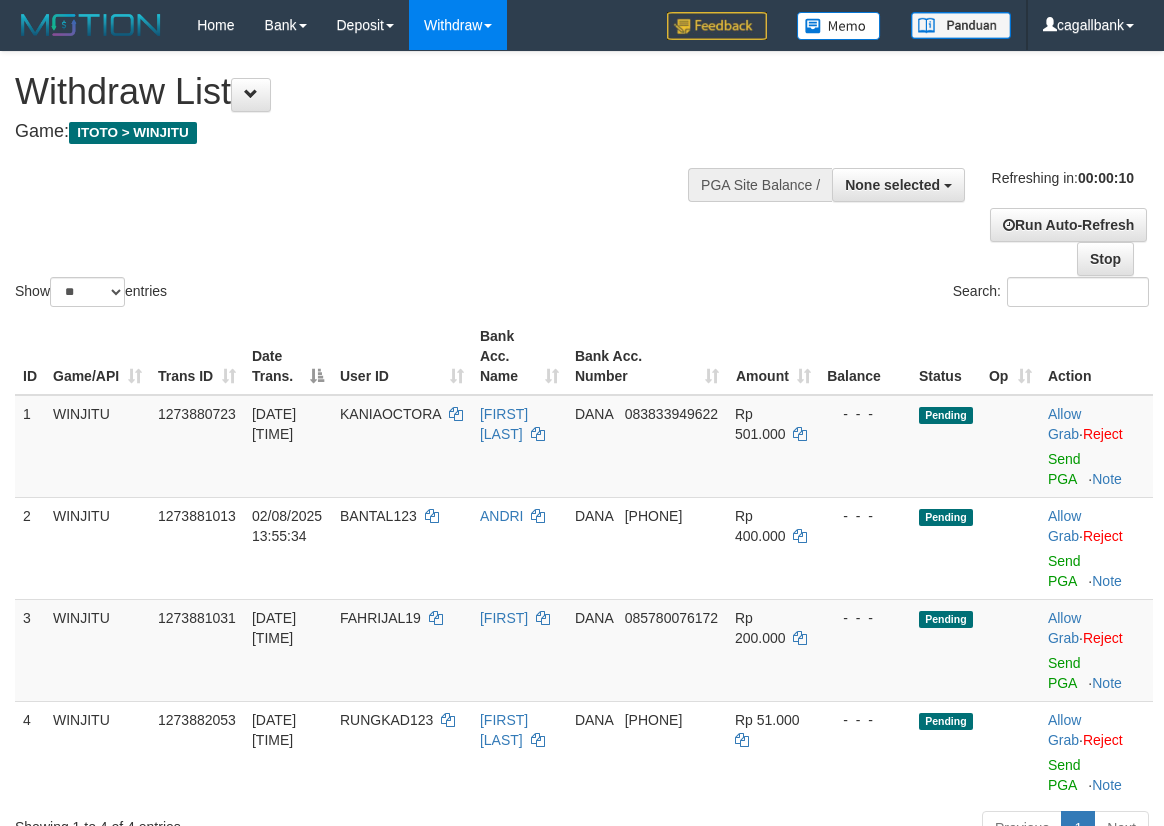 select 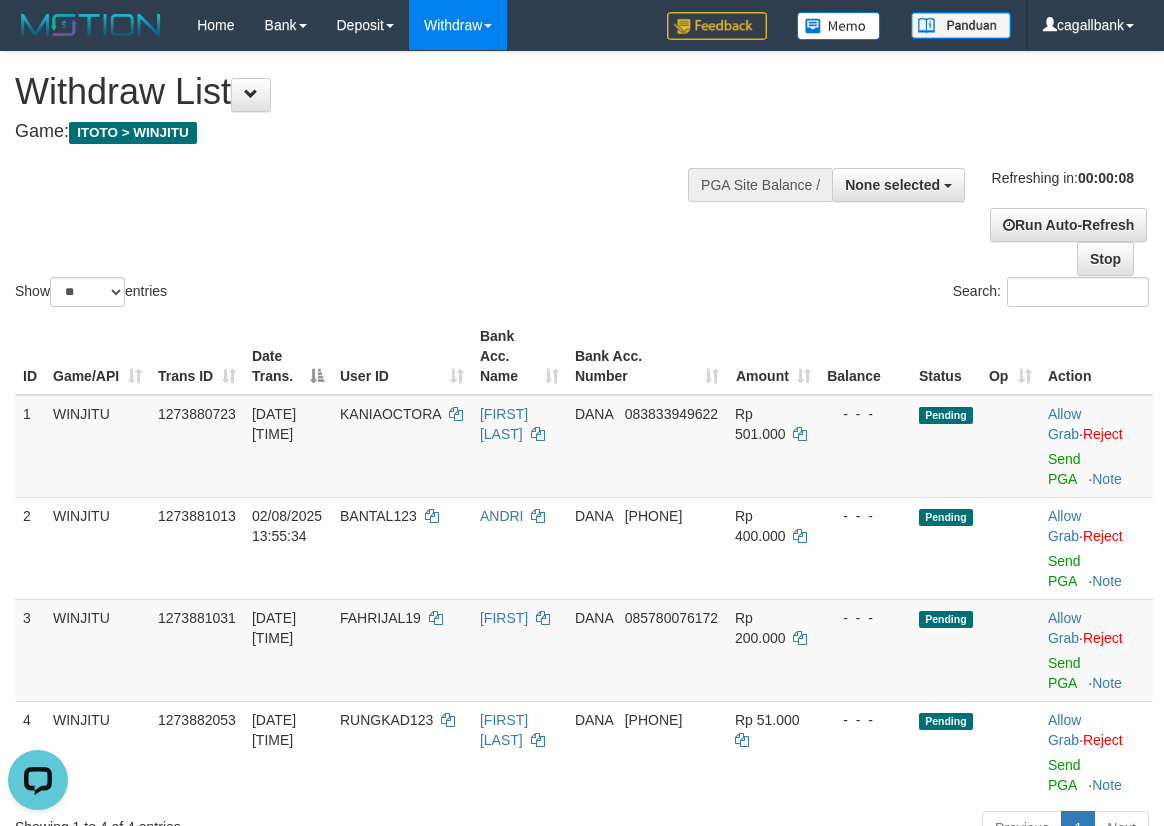 scroll, scrollTop: 0, scrollLeft: 0, axis: both 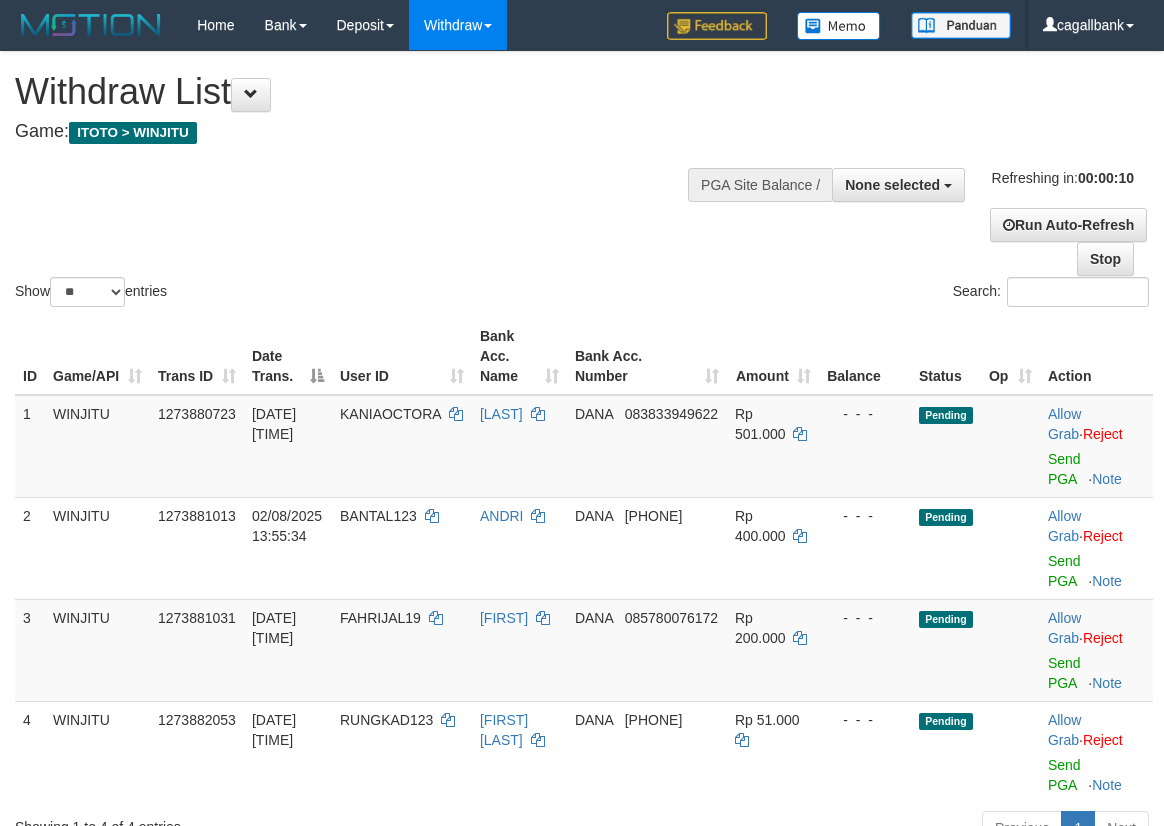 select 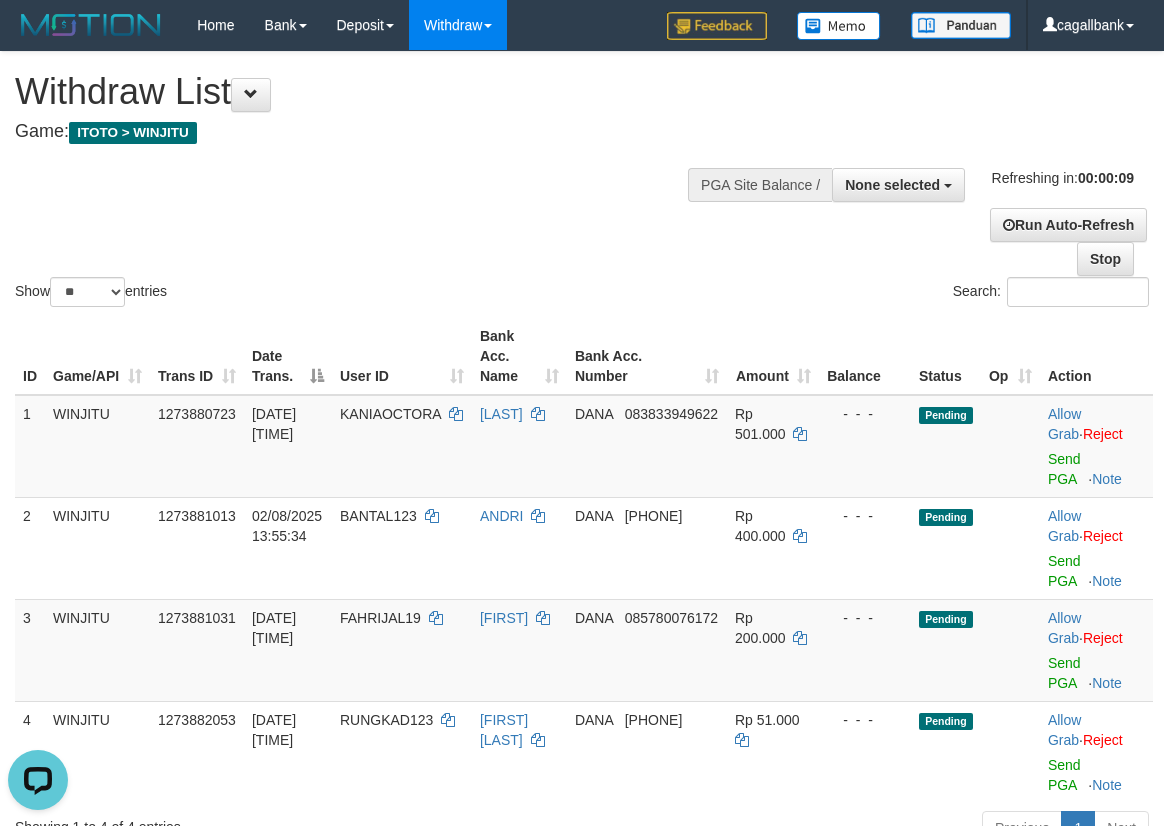 scroll, scrollTop: 0, scrollLeft: 0, axis: both 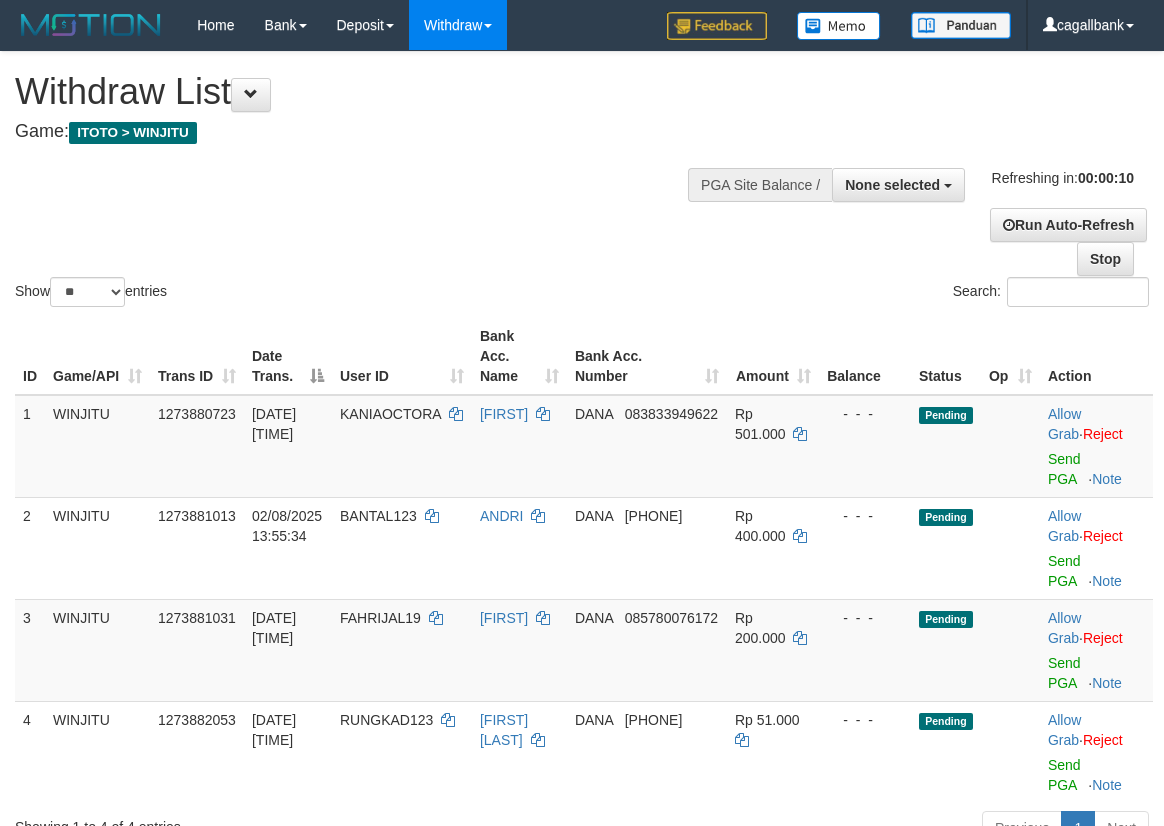 select 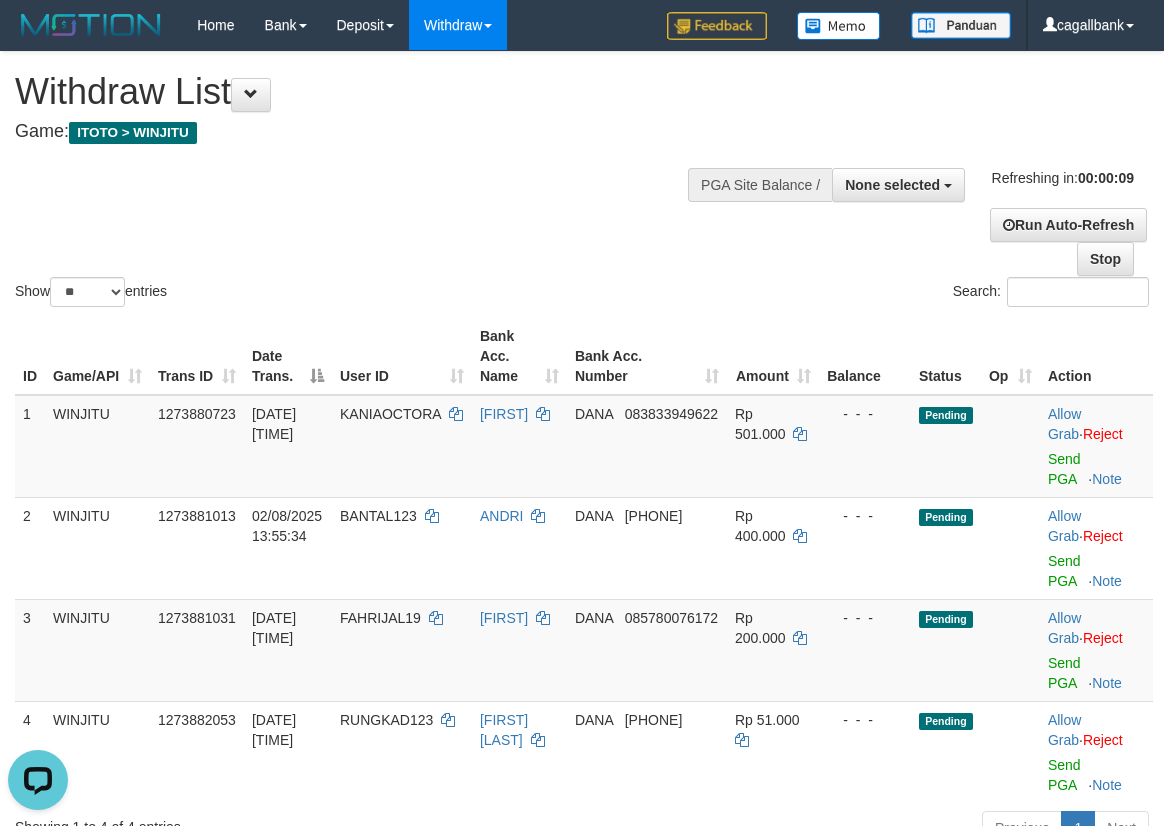 scroll, scrollTop: 0, scrollLeft: 0, axis: both 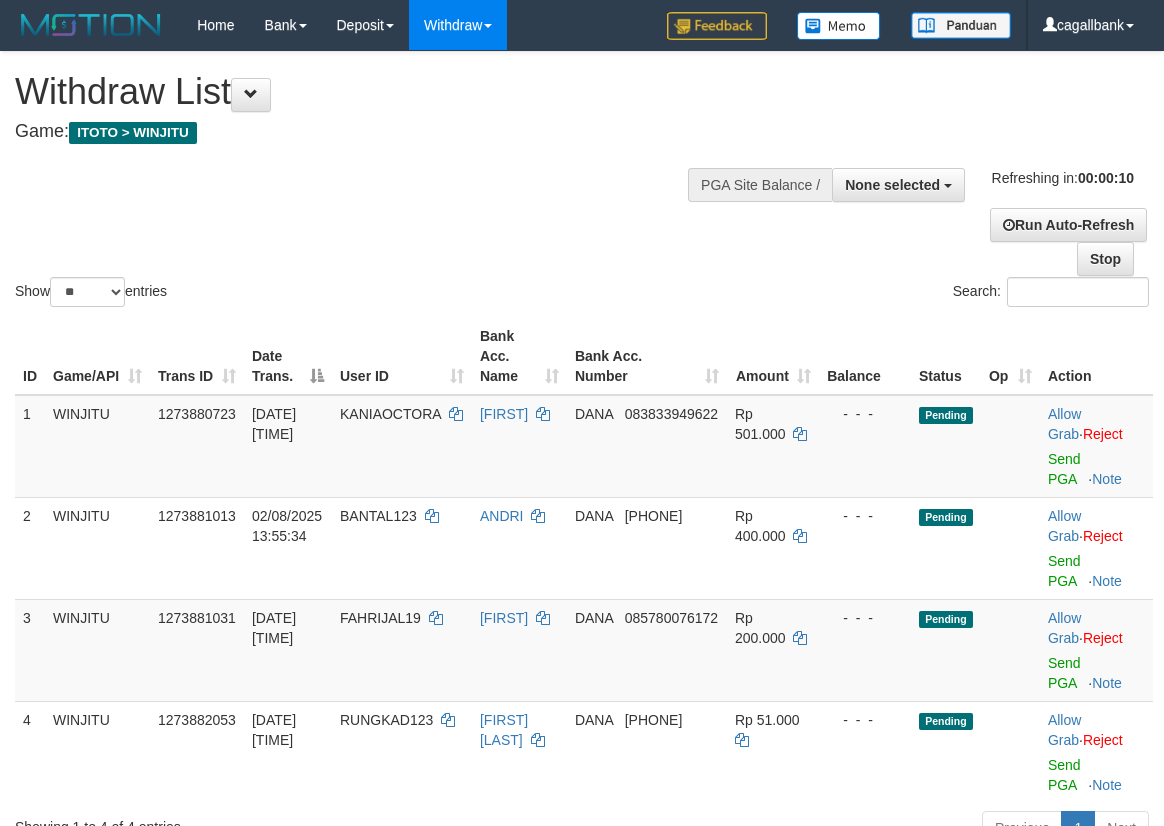 select 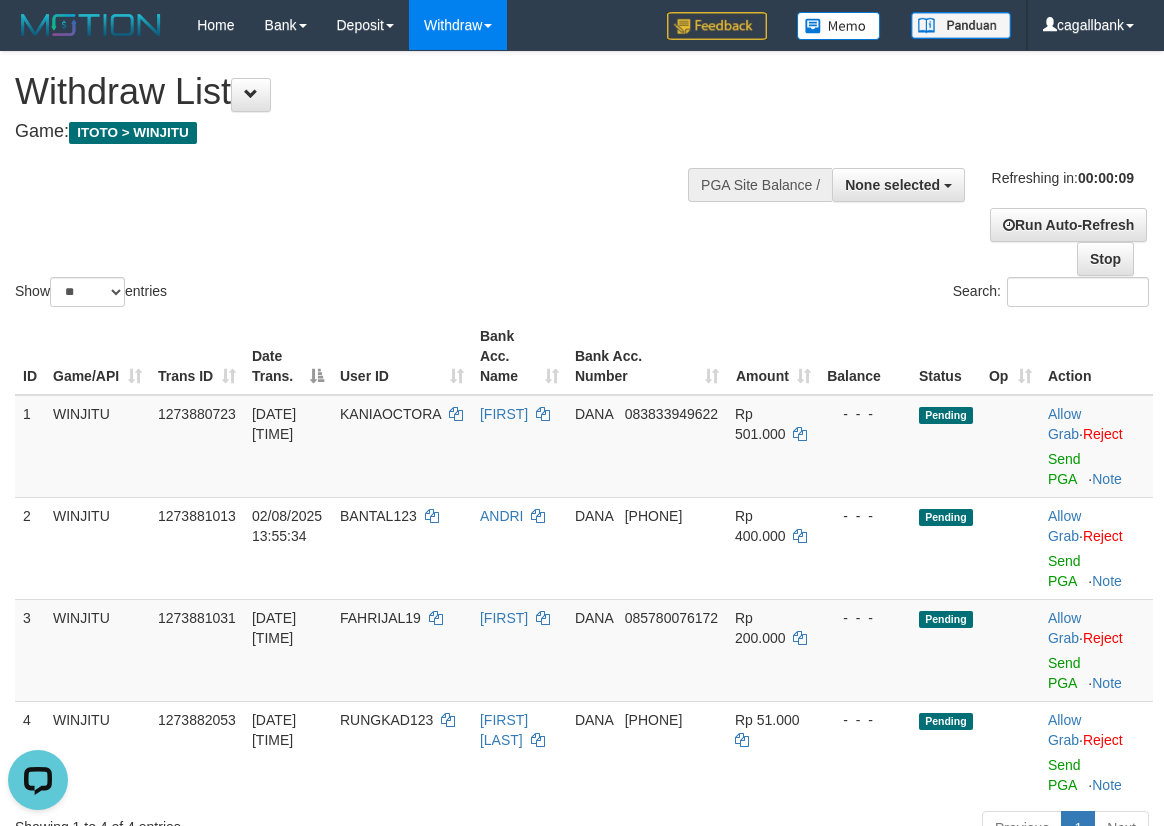 scroll, scrollTop: 0, scrollLeft: 0, axis: both 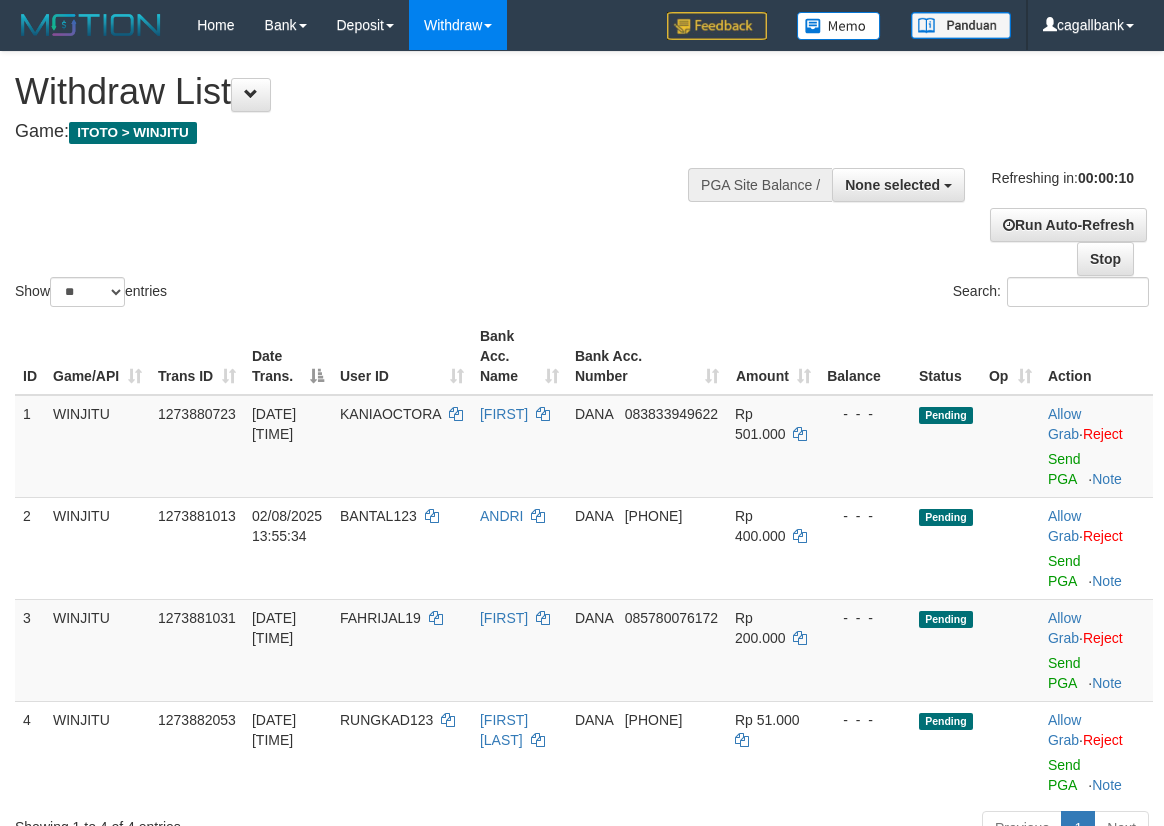 select 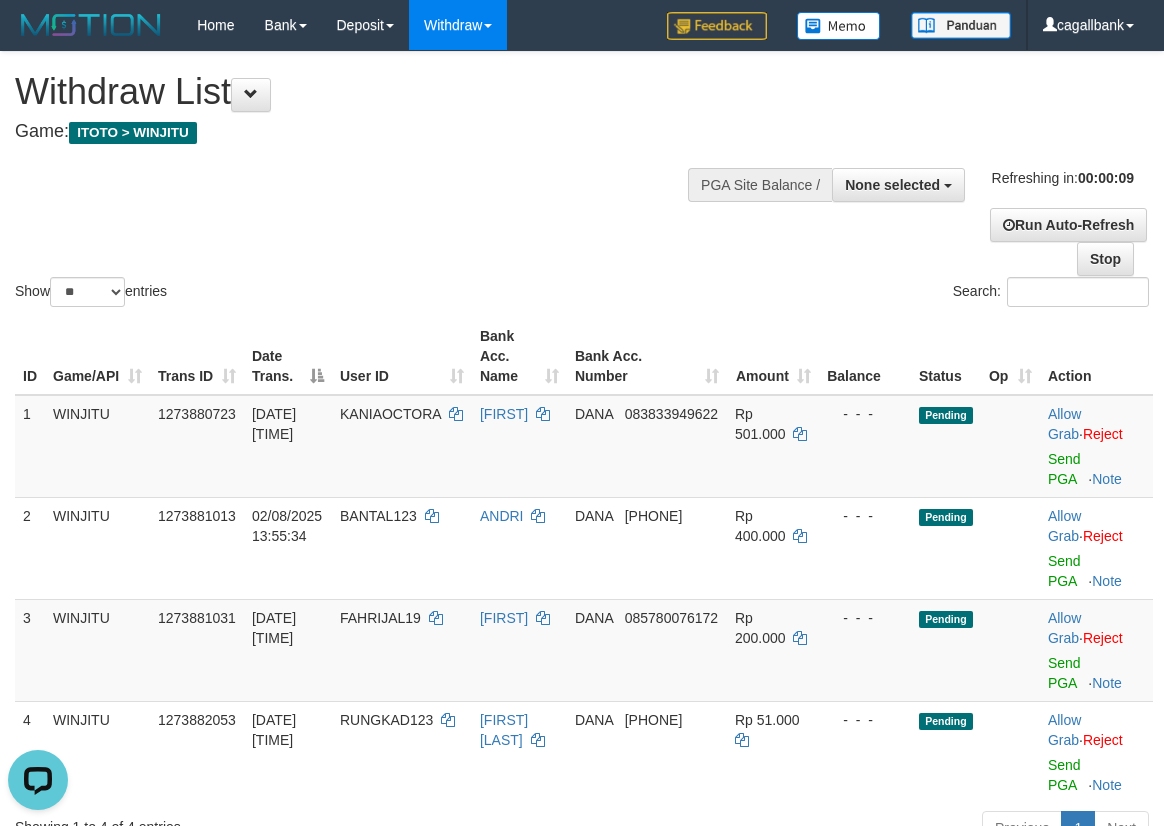 scroll, scrollTop: 0, scrollLeft: 0, axis: both 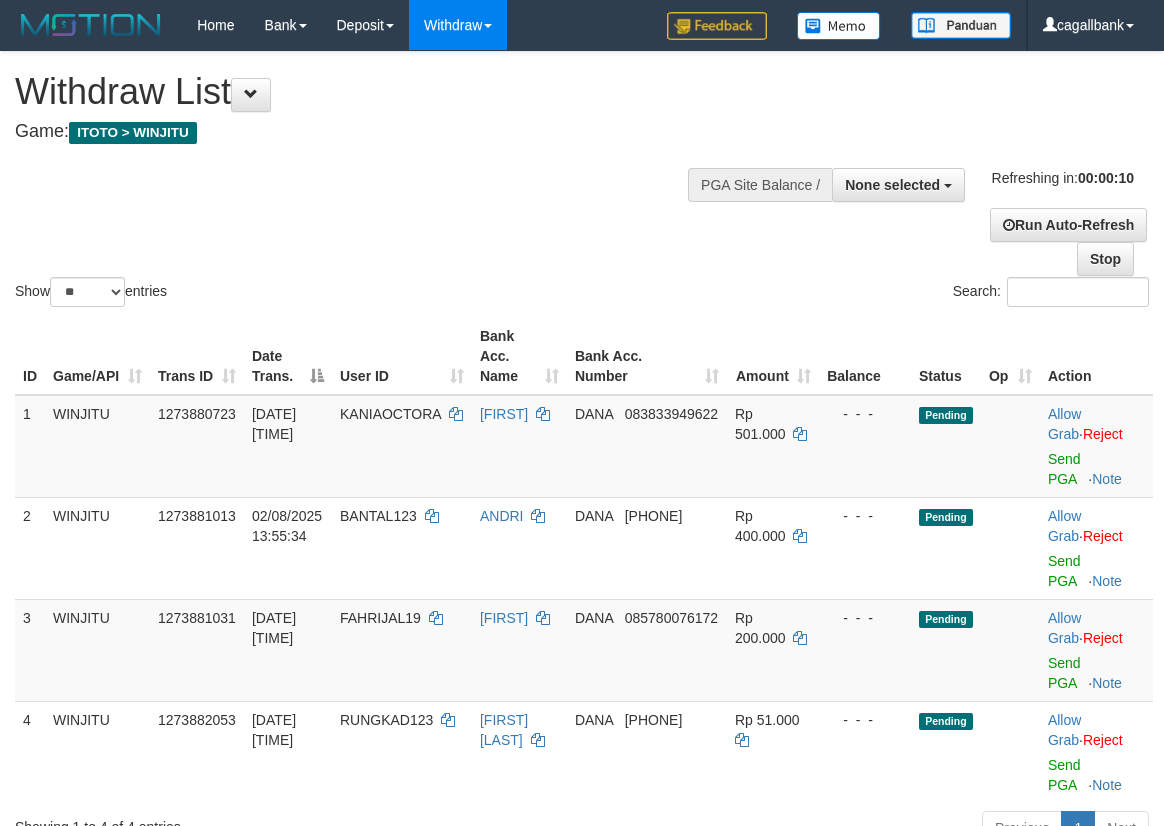select 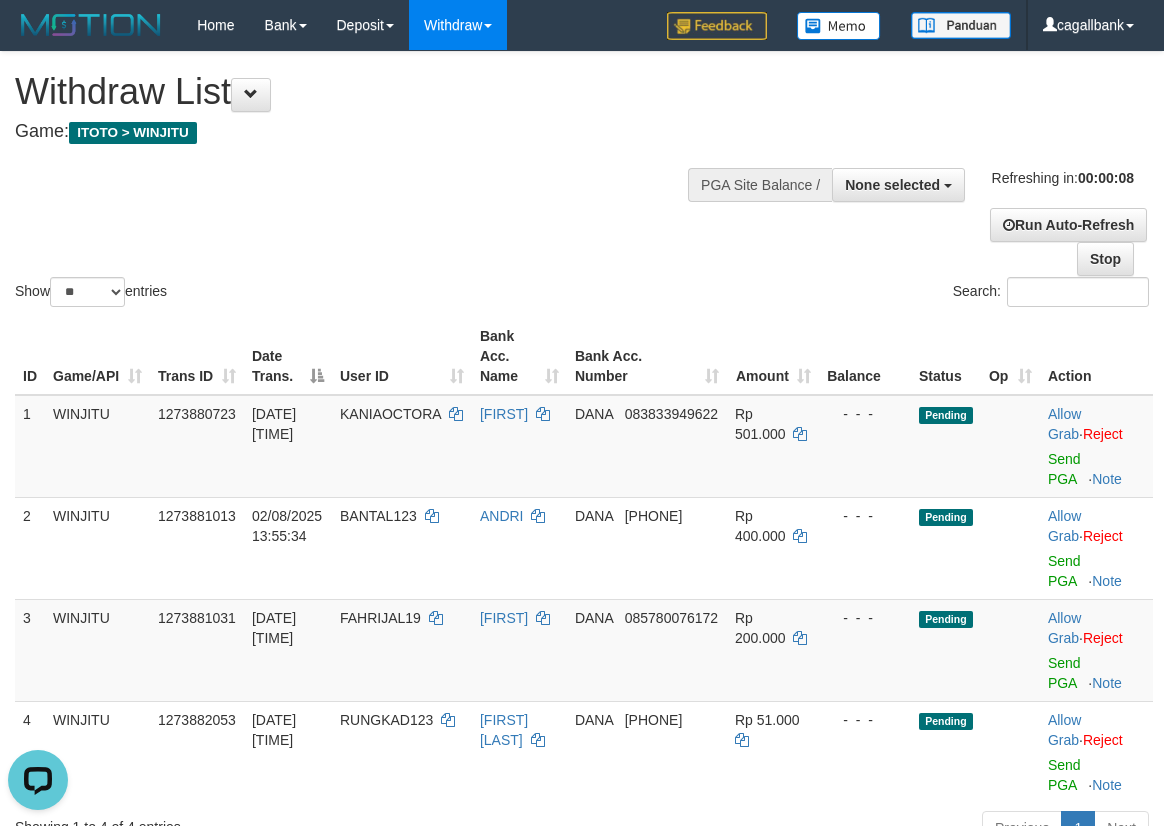scroll, scrollTop: 0, scrollLeft: 0, axis: both 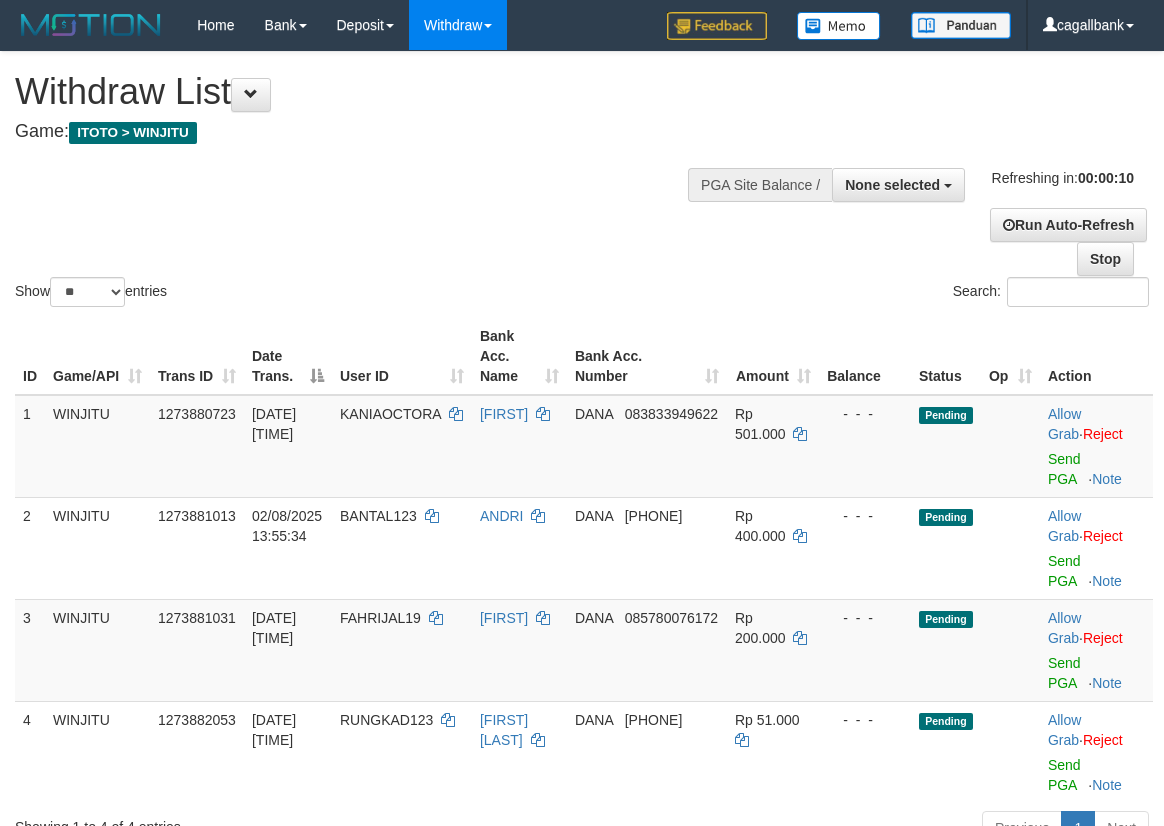 select 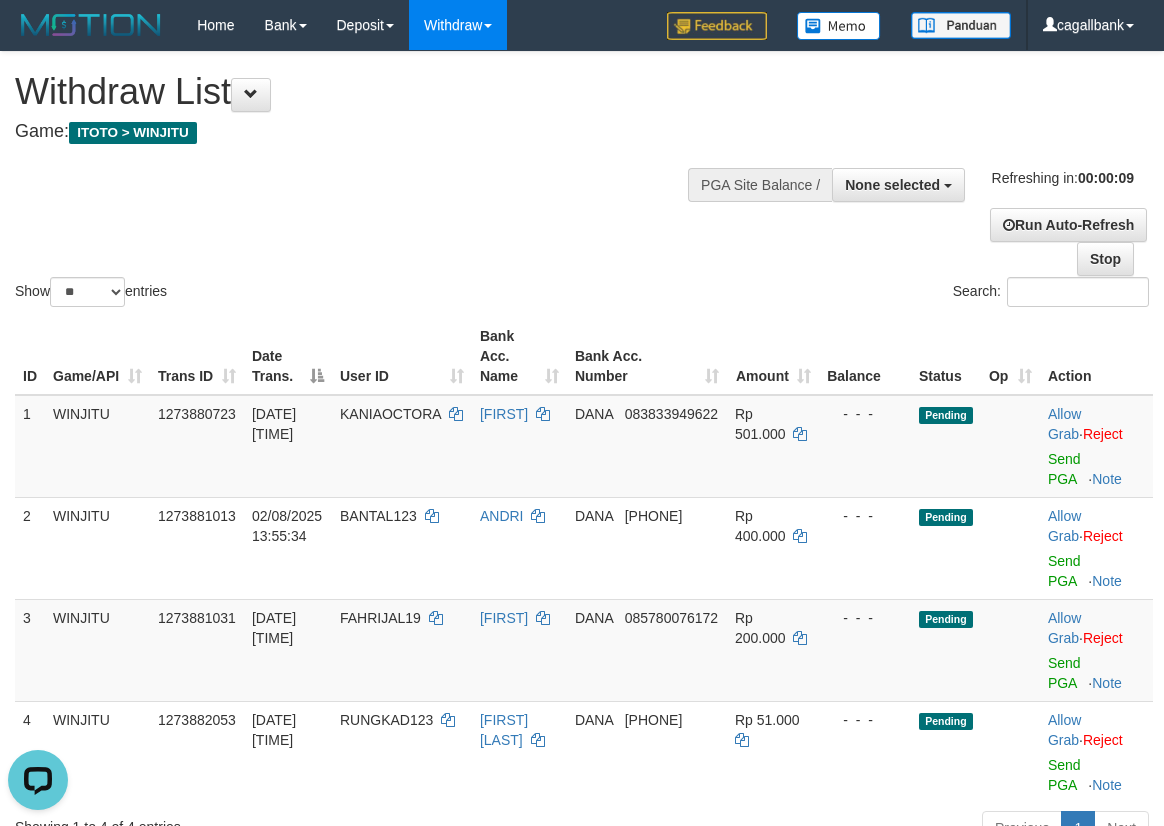 scroll, scrollTop: 0, scrollLeft: 0, axis: both 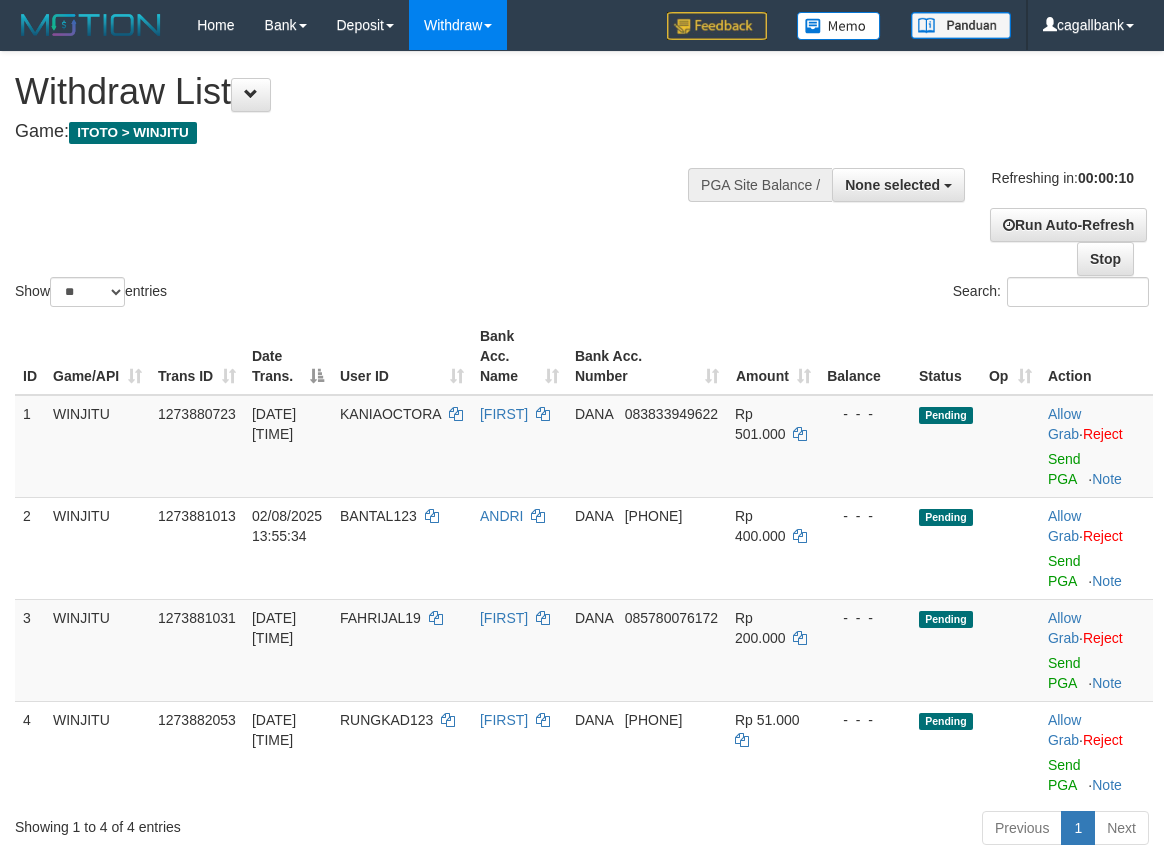 select 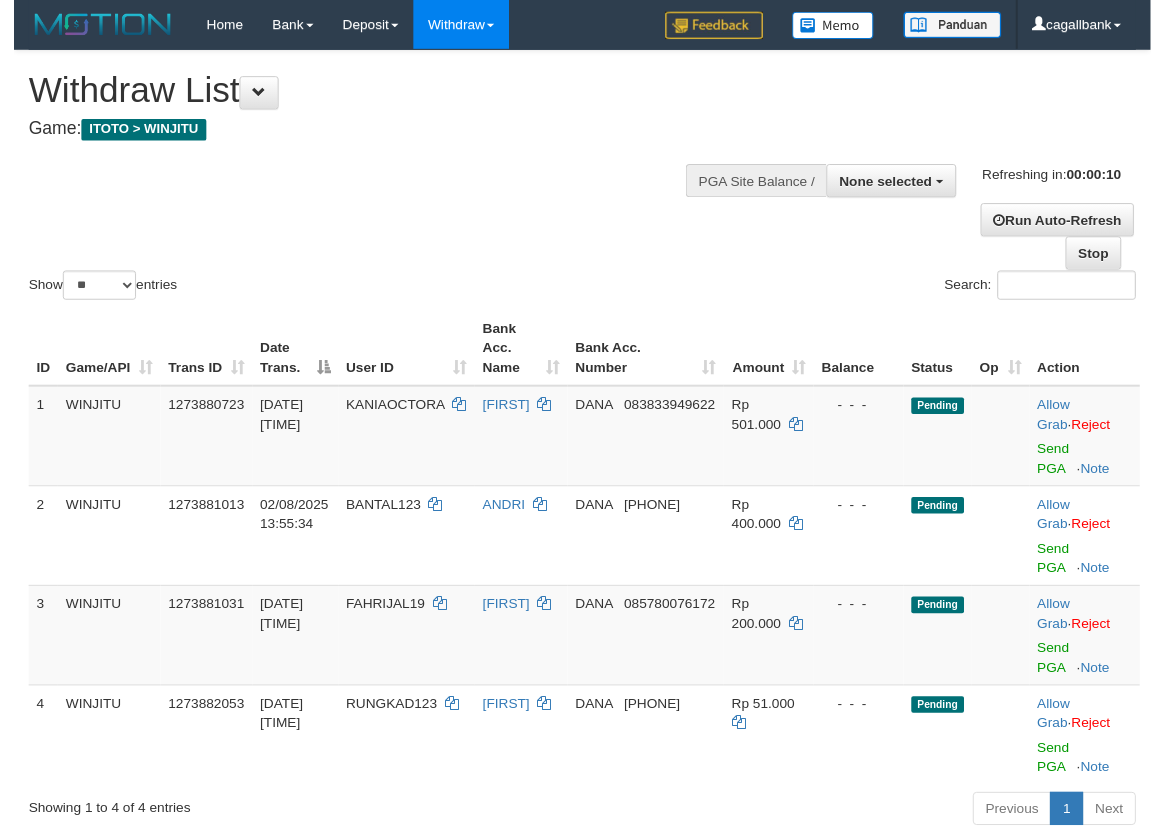 scroll, scrollTop: 0, scrollLeft: 0, axis: both 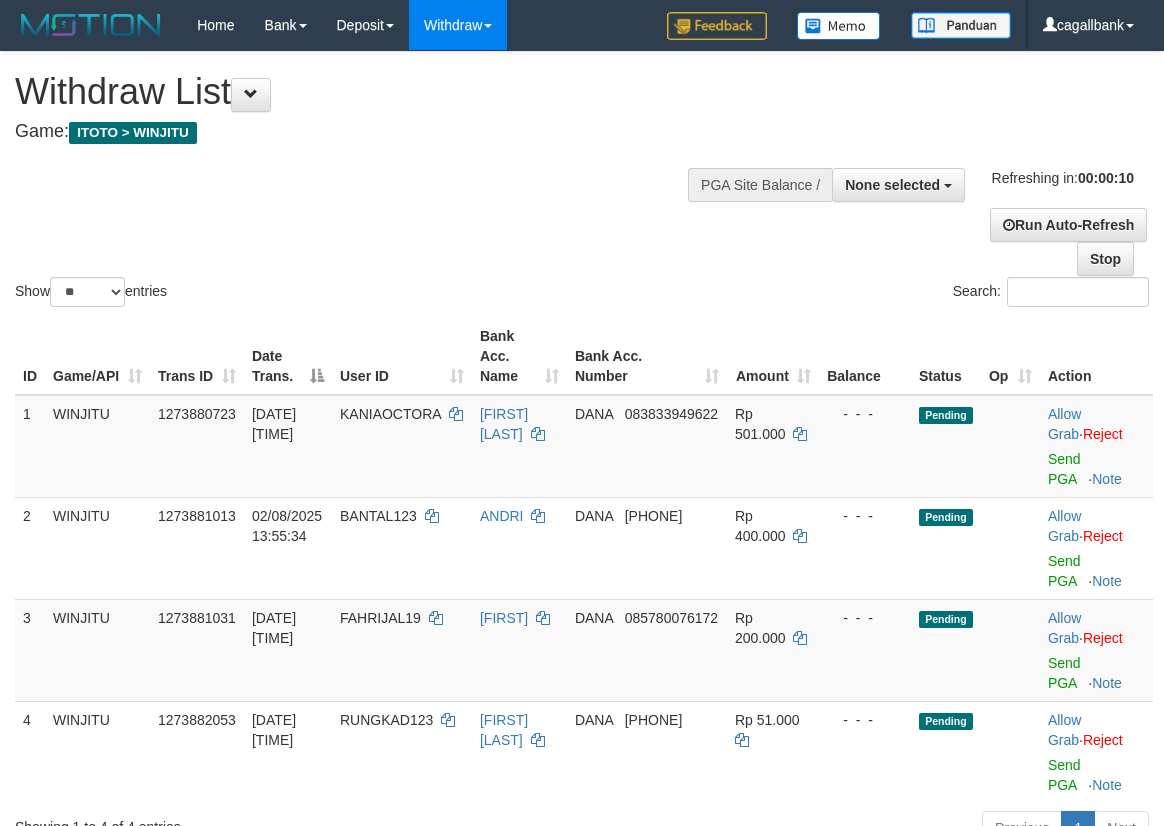select 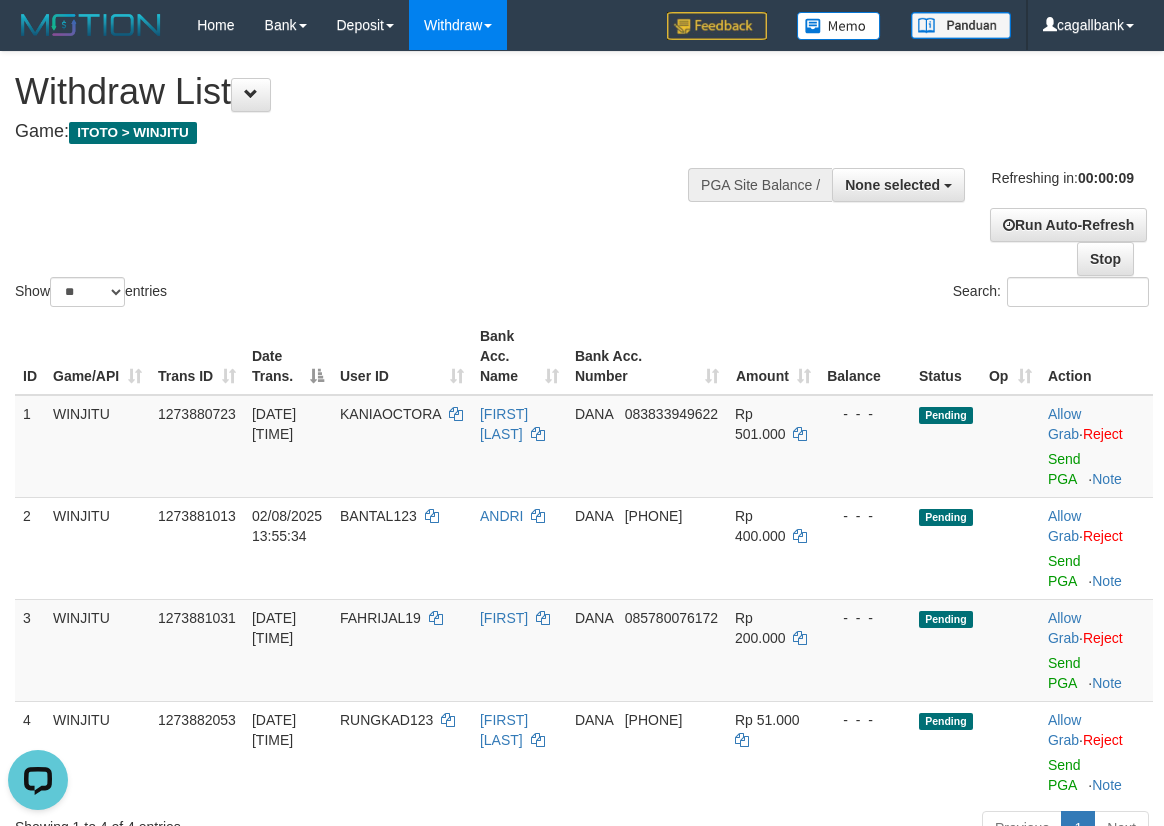 scroll, scrollTop: 0, scrollLeft: 0, axis: both 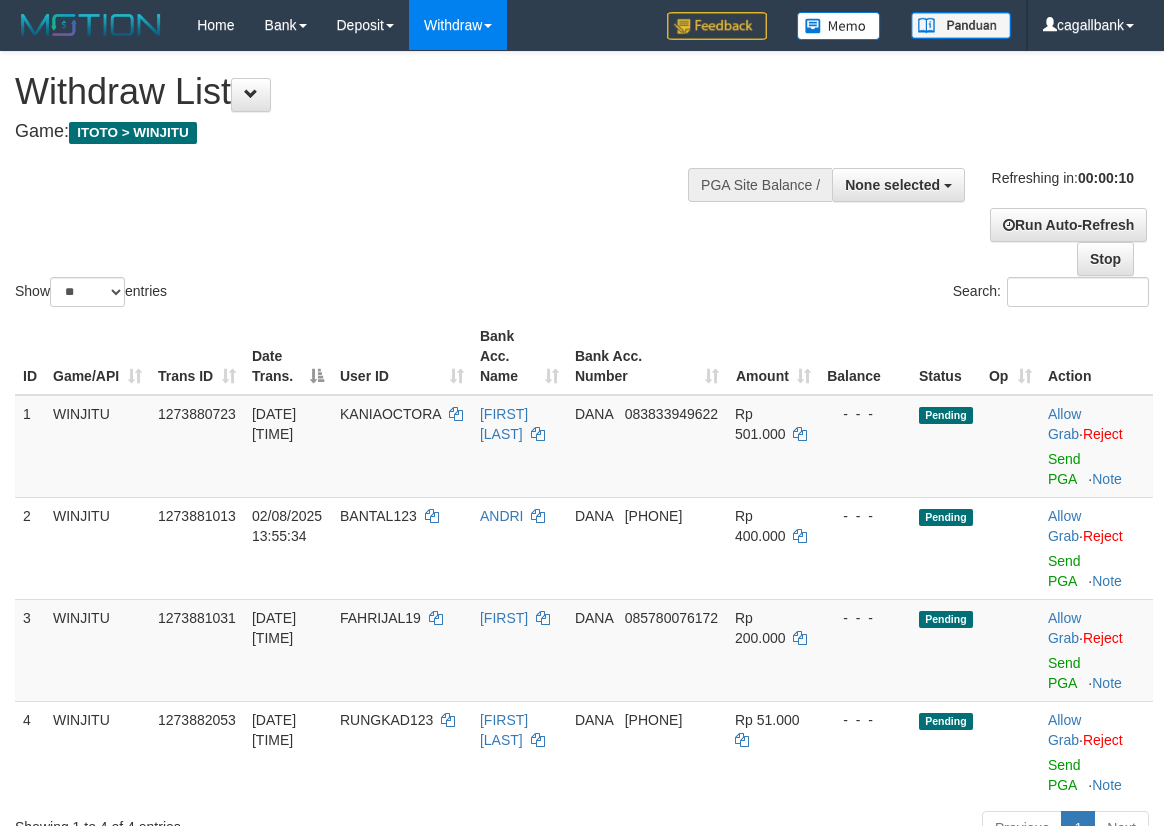 select 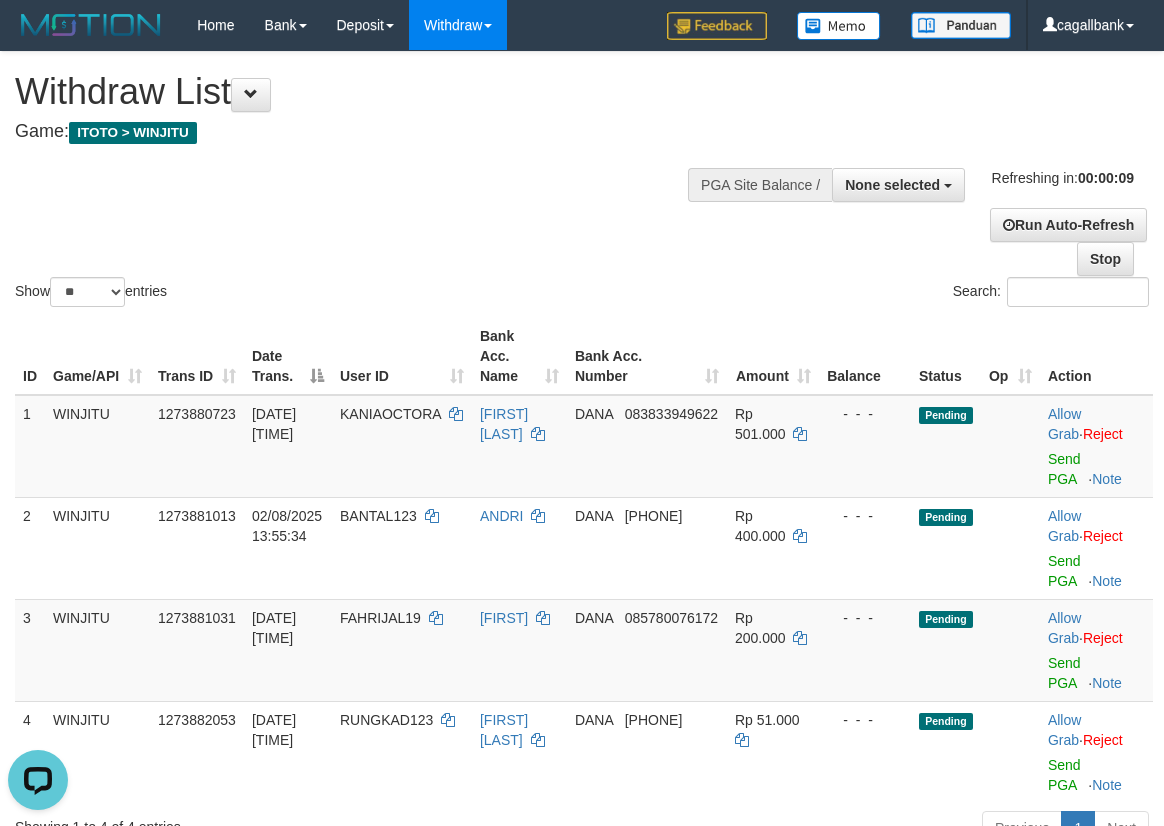 scroll, scrollTop: 0, scrollLeft: 0, axis: both 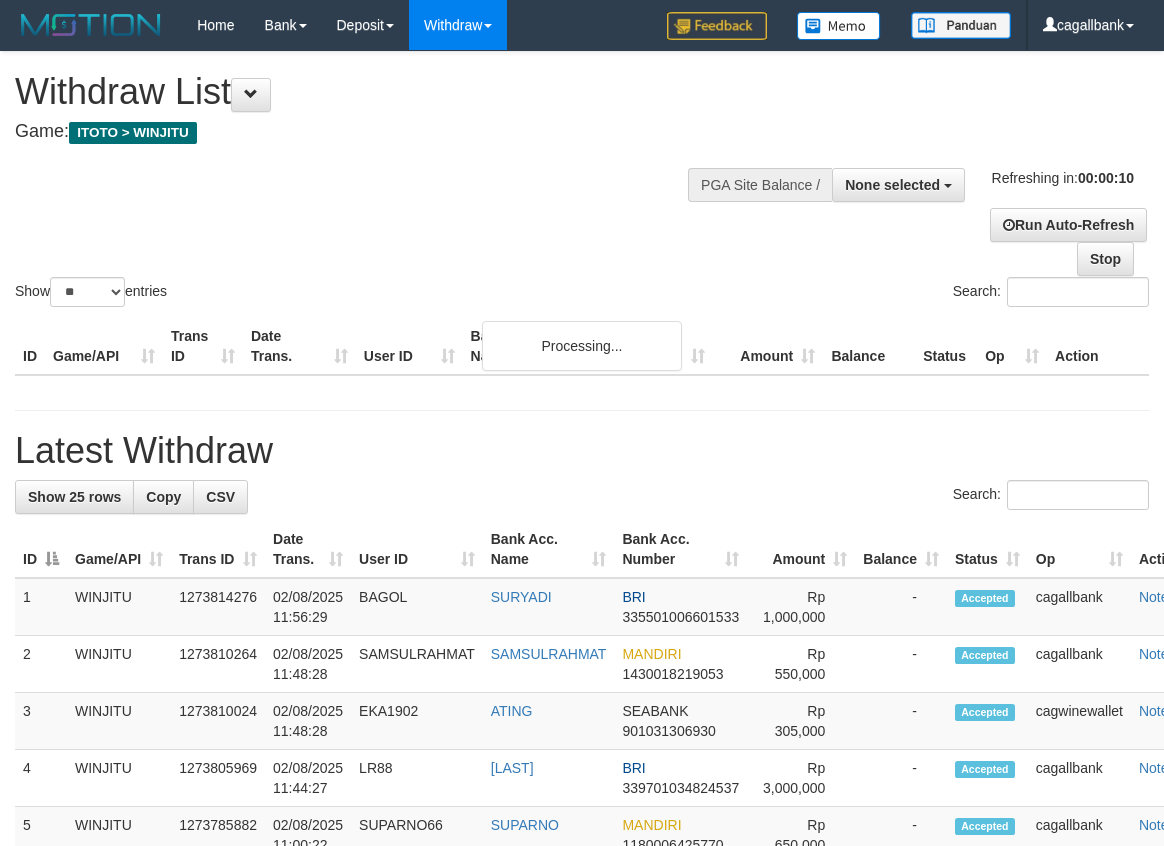 select 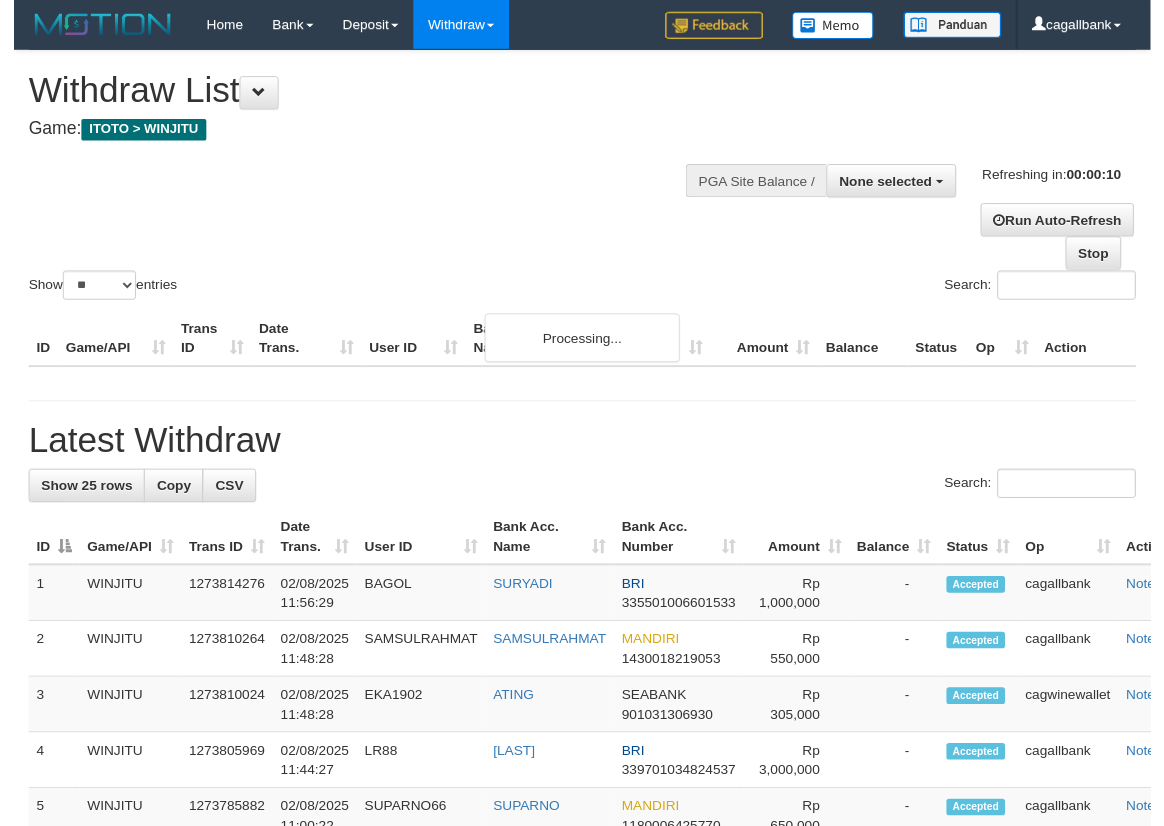 scroll, scrollTop: 0, scrollLeft: 0, axis: both 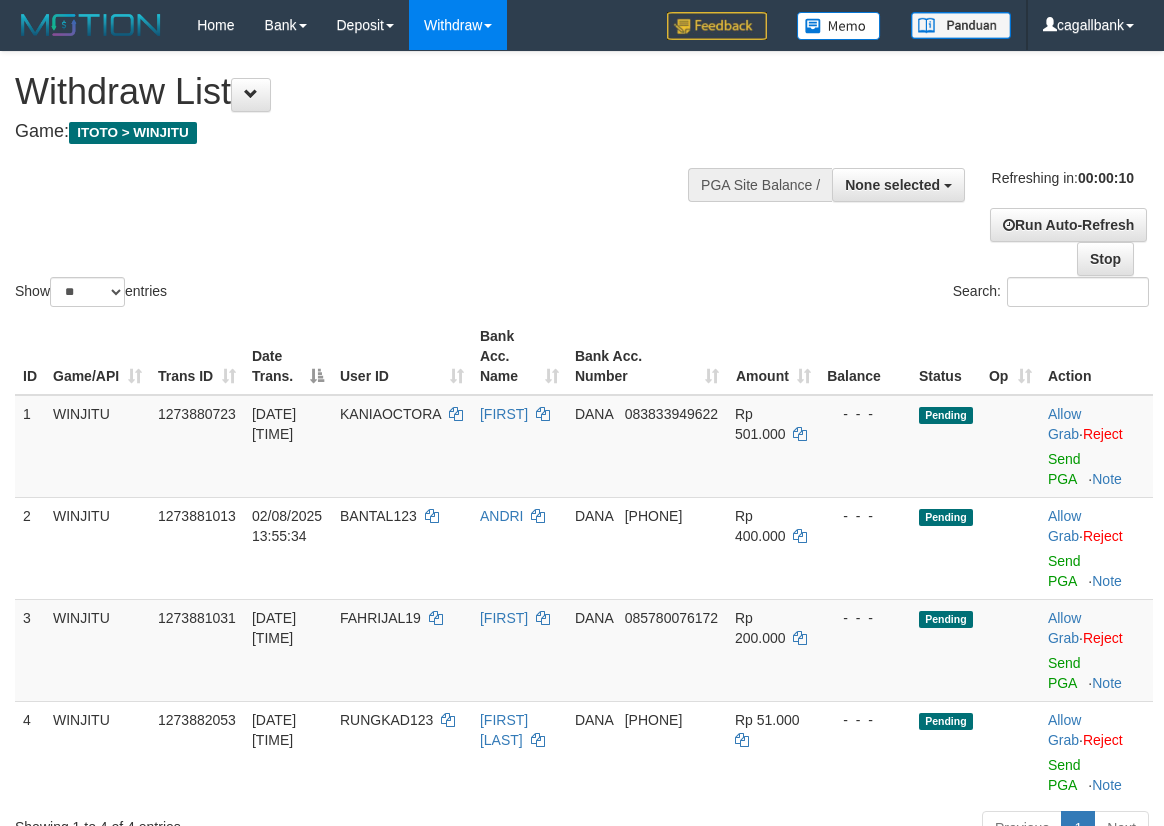 select 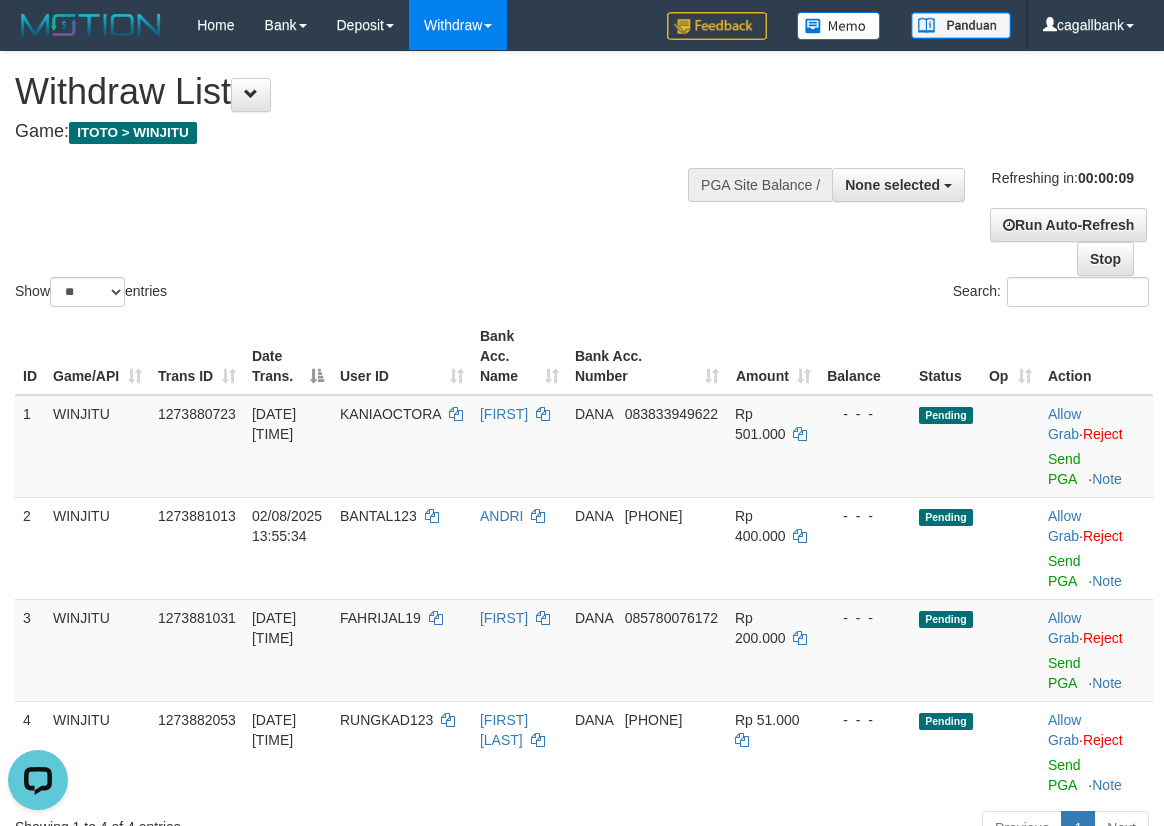 scroll, scrollTop: 0, scrollLeft: 0, axis: both 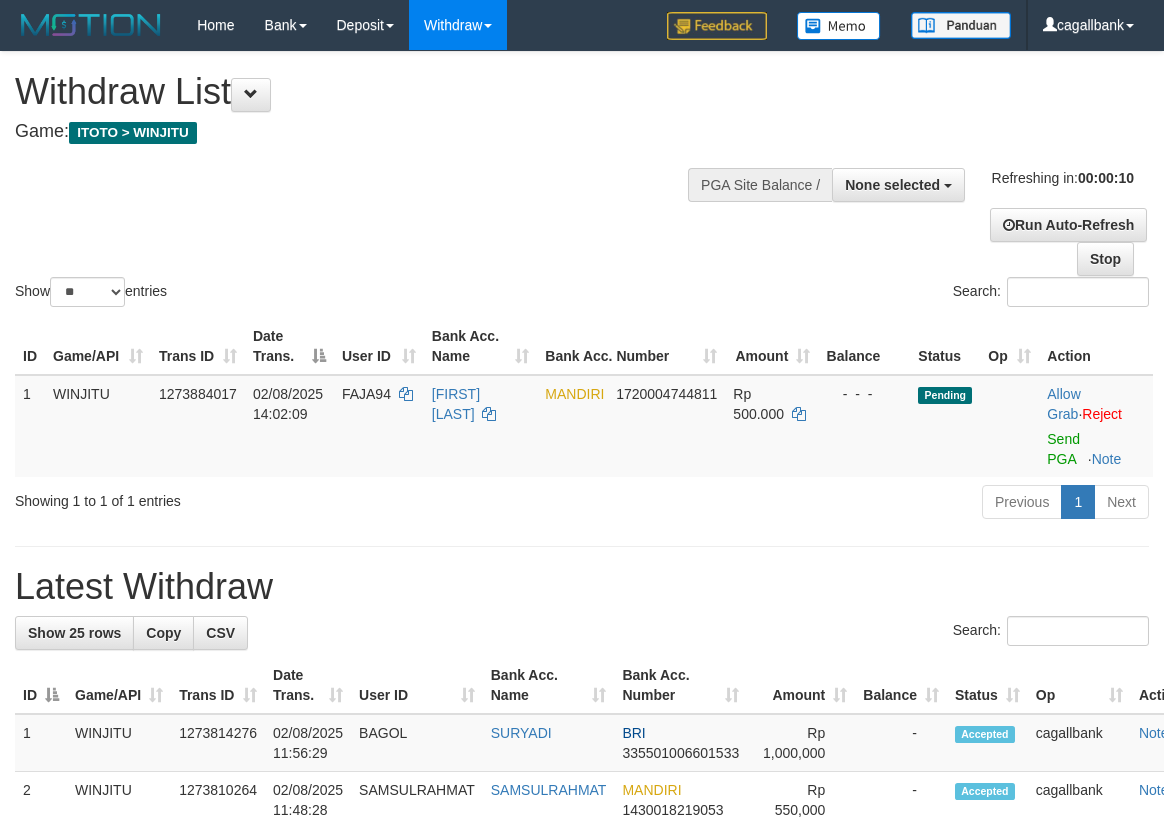 select 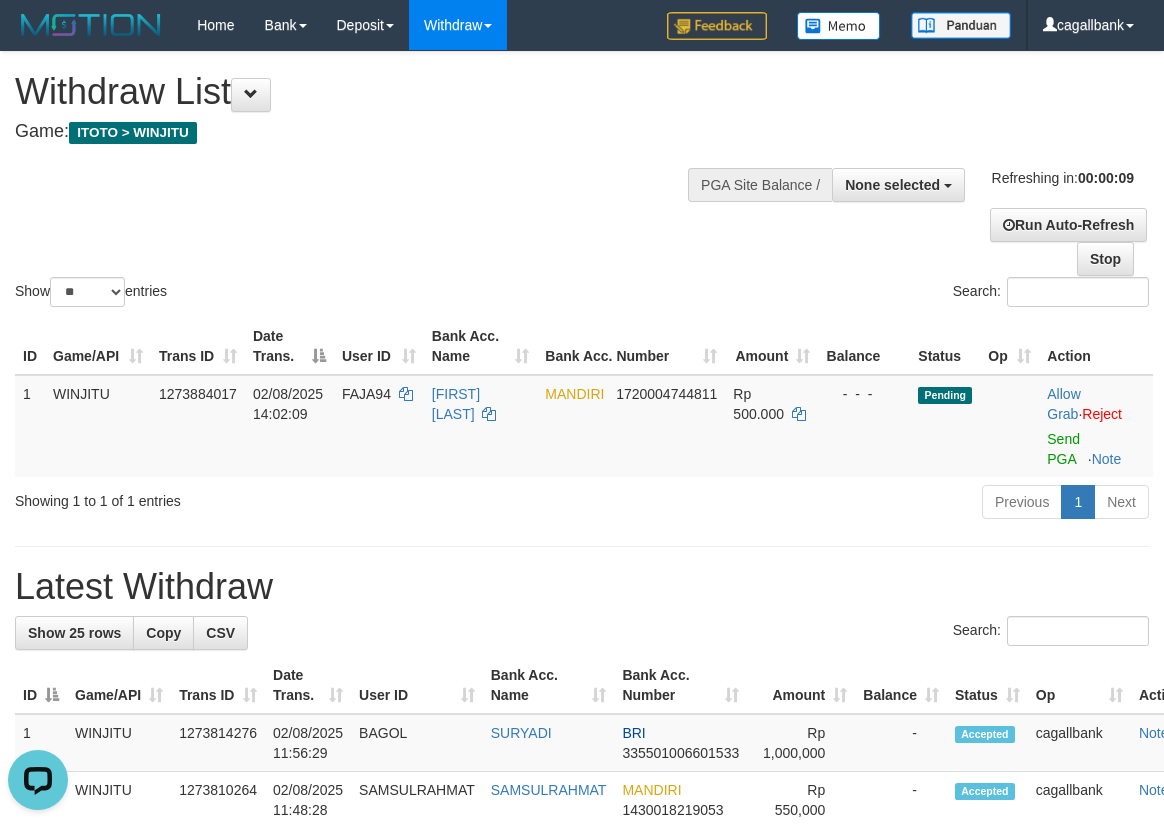 scroll, scrollTop: 0, scrollLeft: 0, axis: both 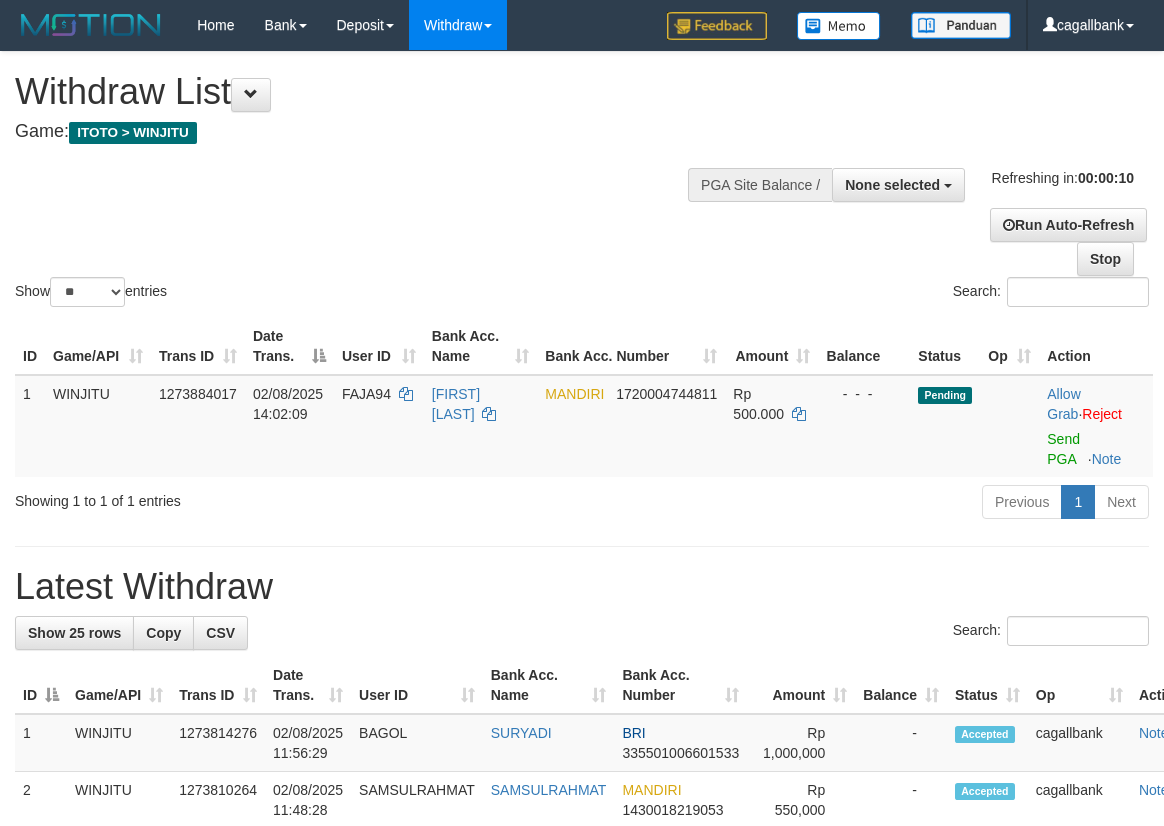 select 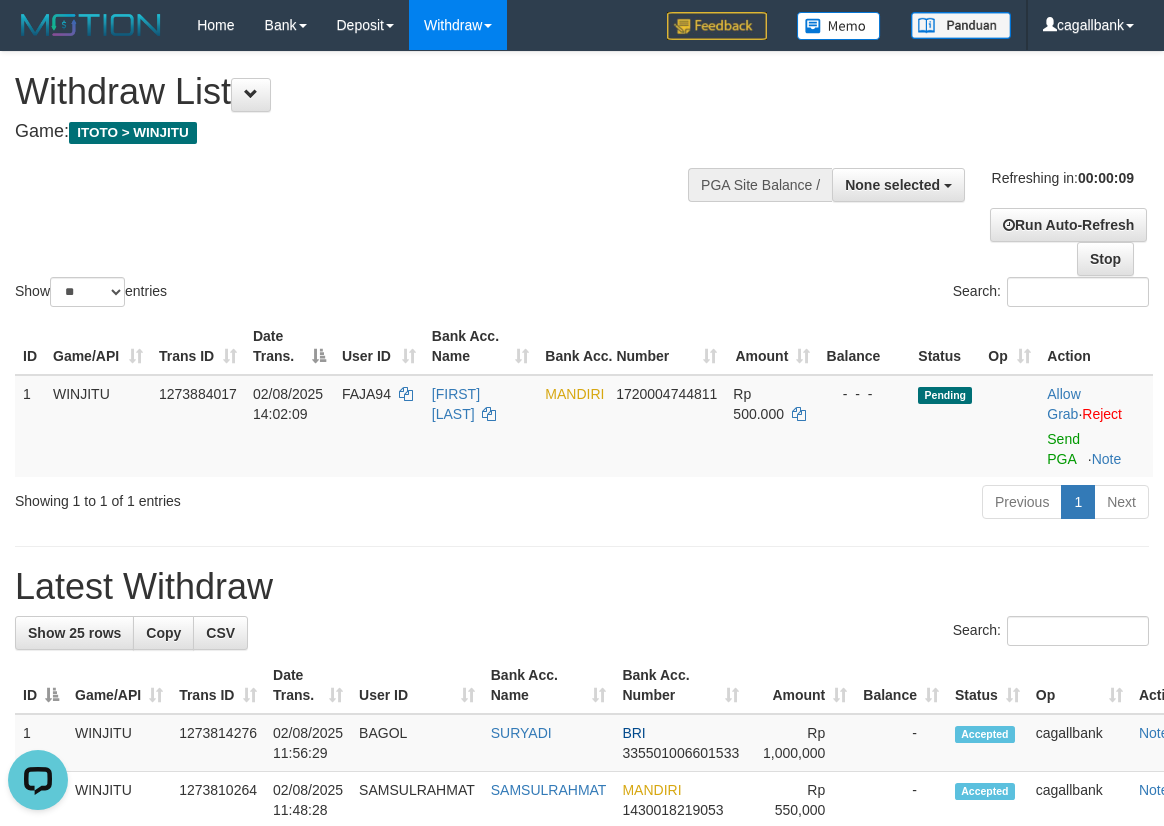 scroll, scrollTop: 0, scrollLeft: 0, axis: both 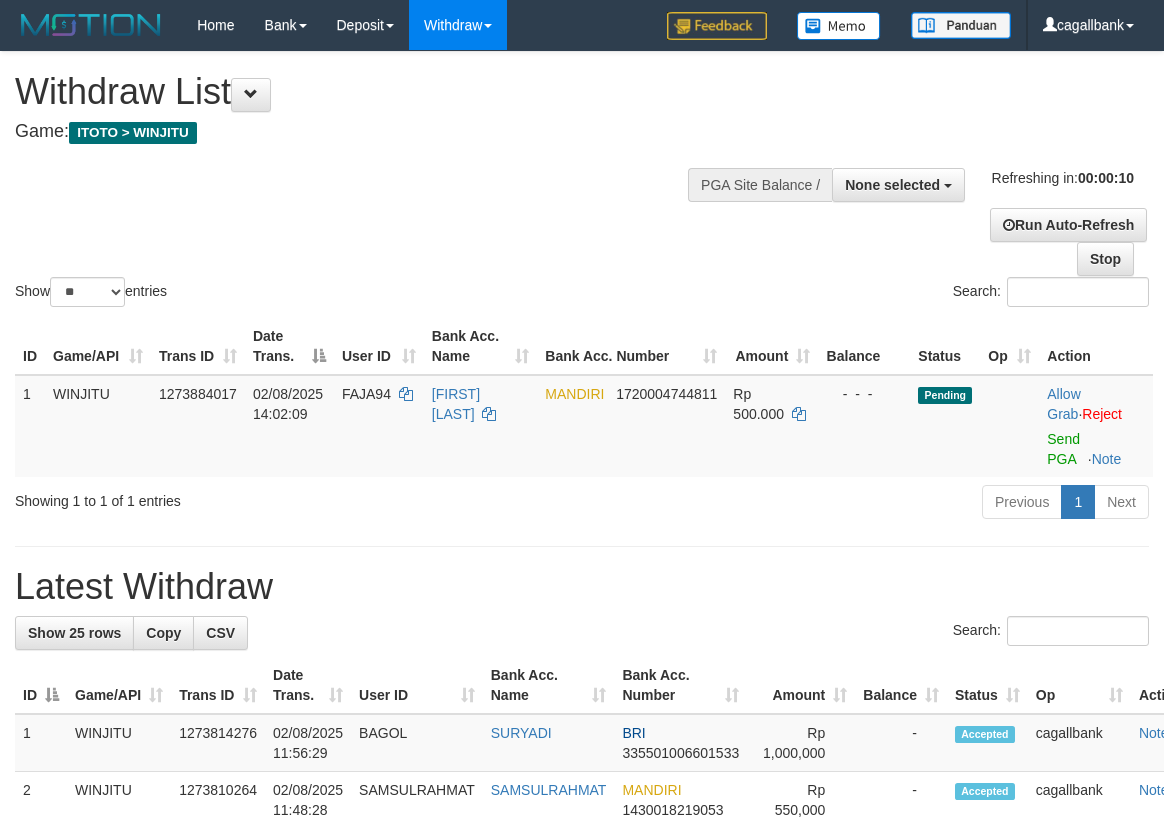 select 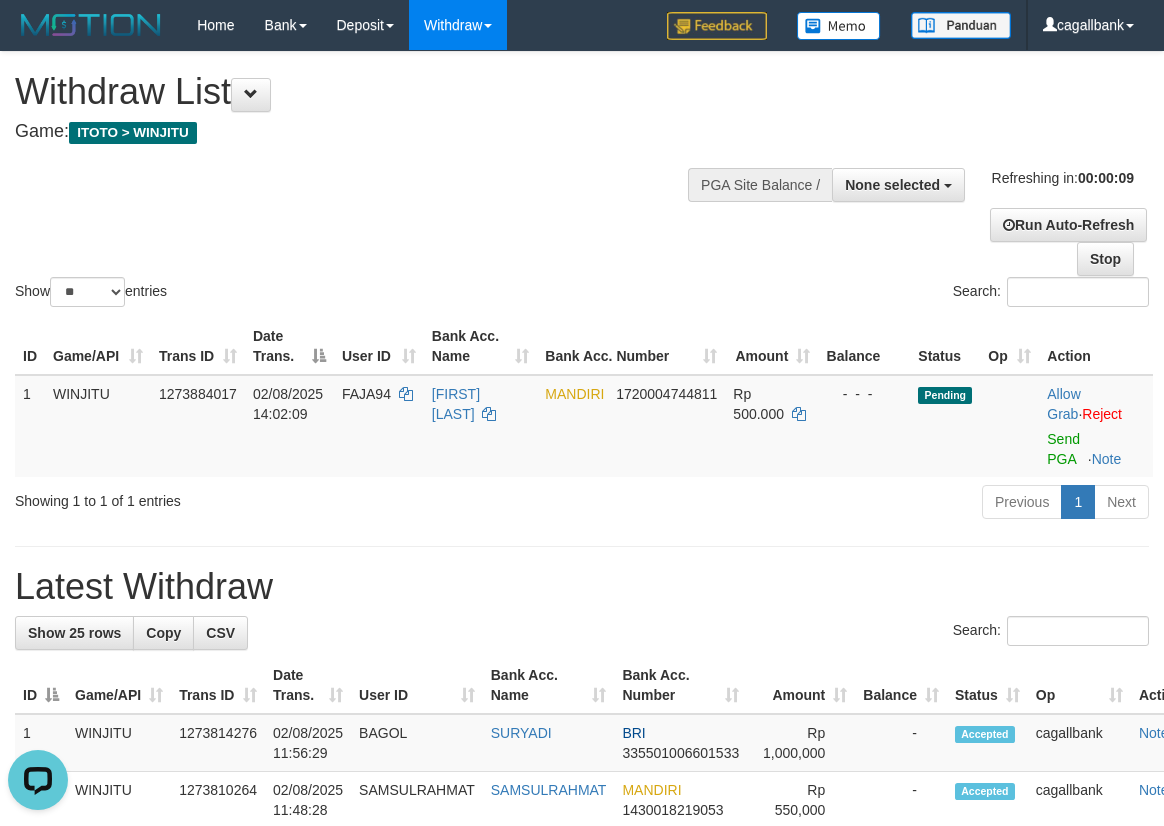 scroll, scrollTop: 0, scrollLeft: 0, axis: both 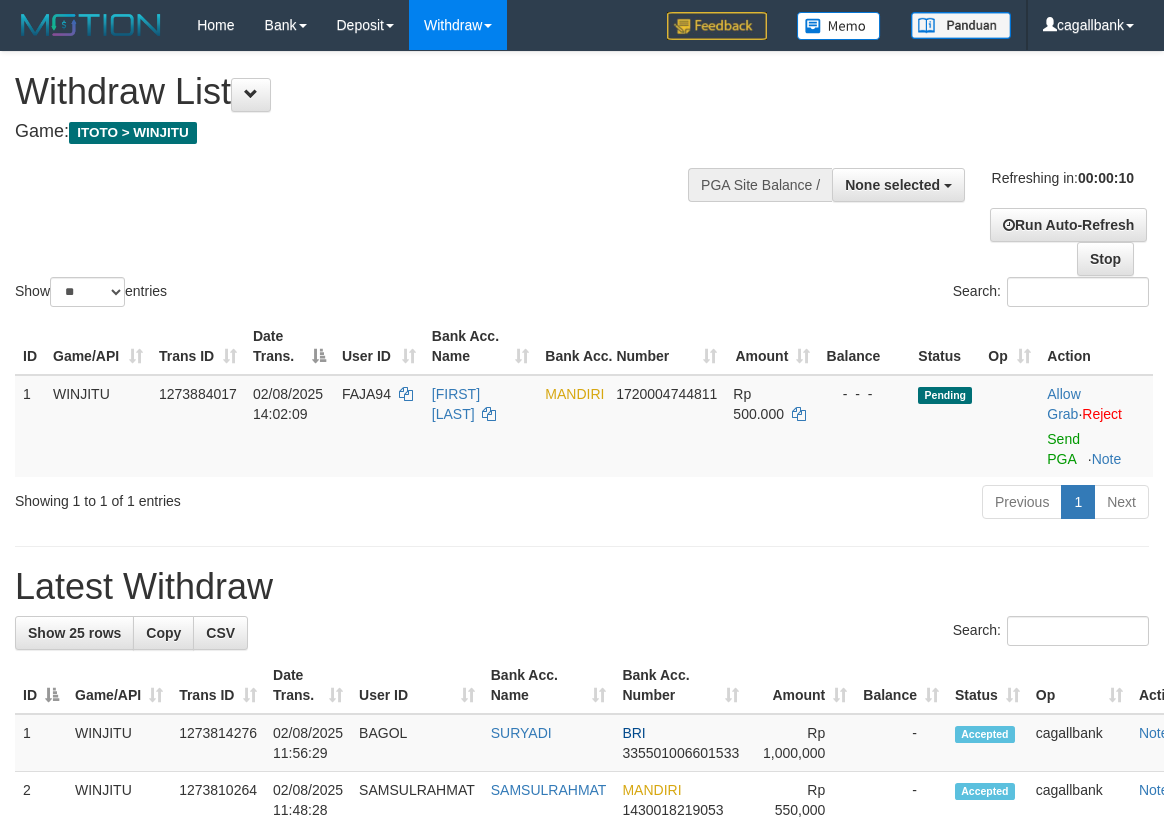 select 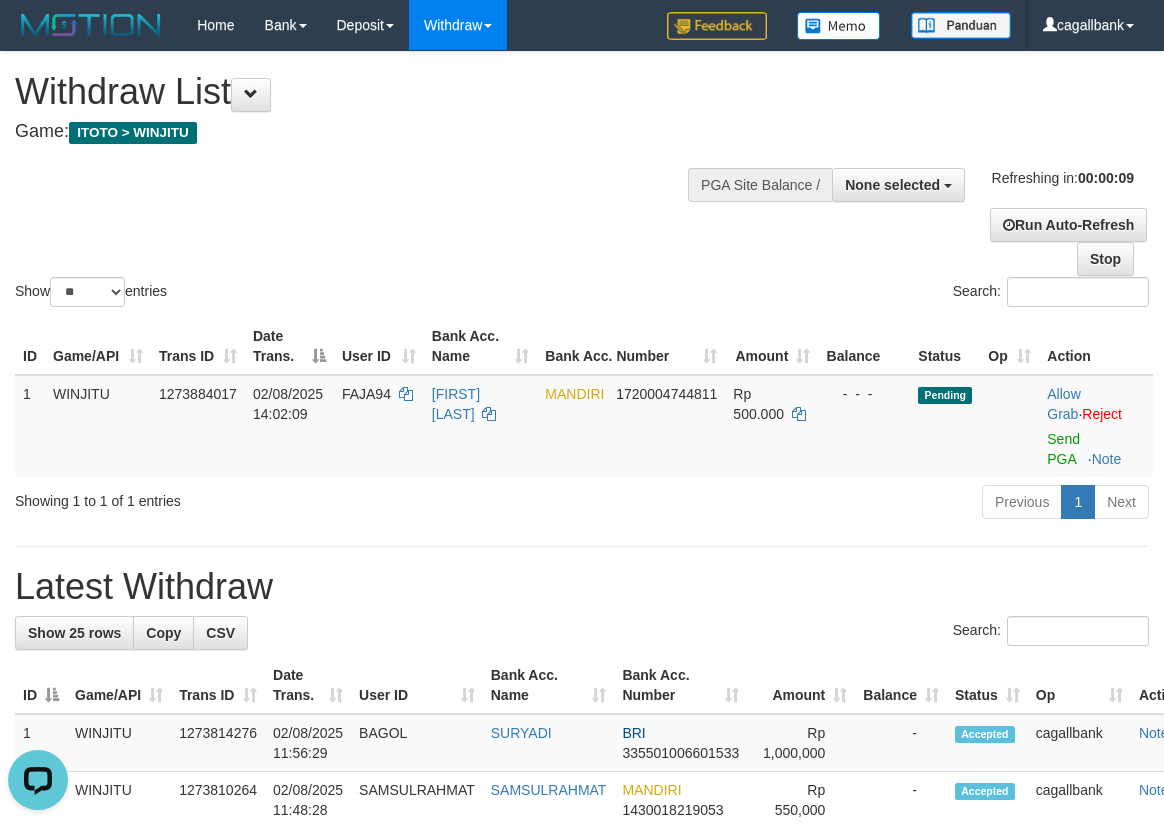 scroll, scrollTop: 0, scrollLeft: 0, axis: both 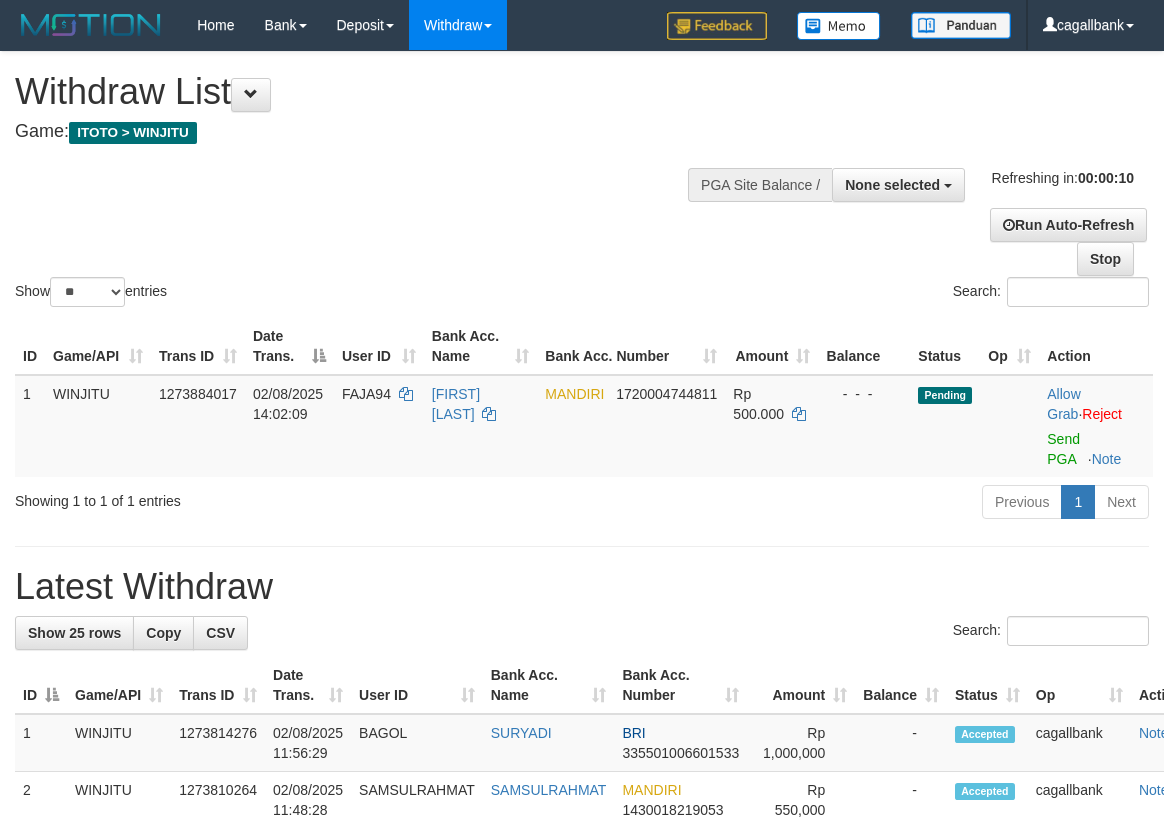select 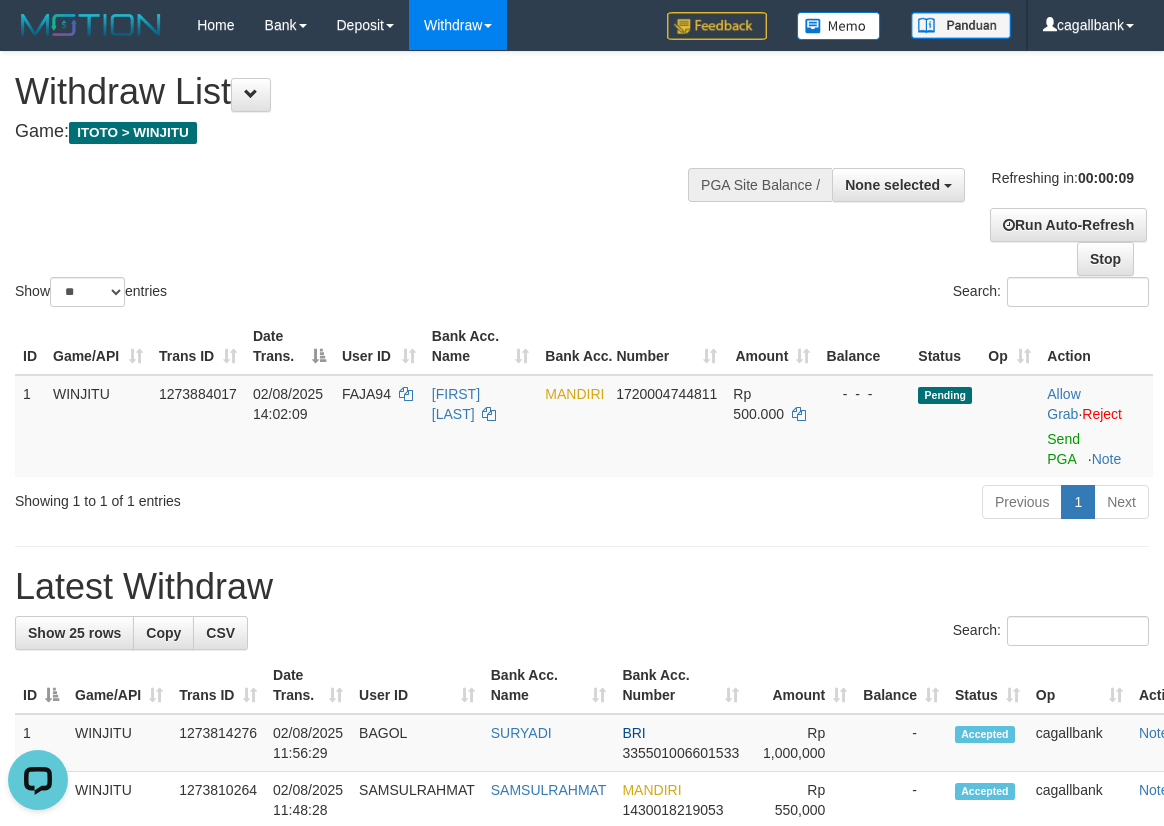 scroll, scrollTop: 0, scrollLeft: 0, axis: both 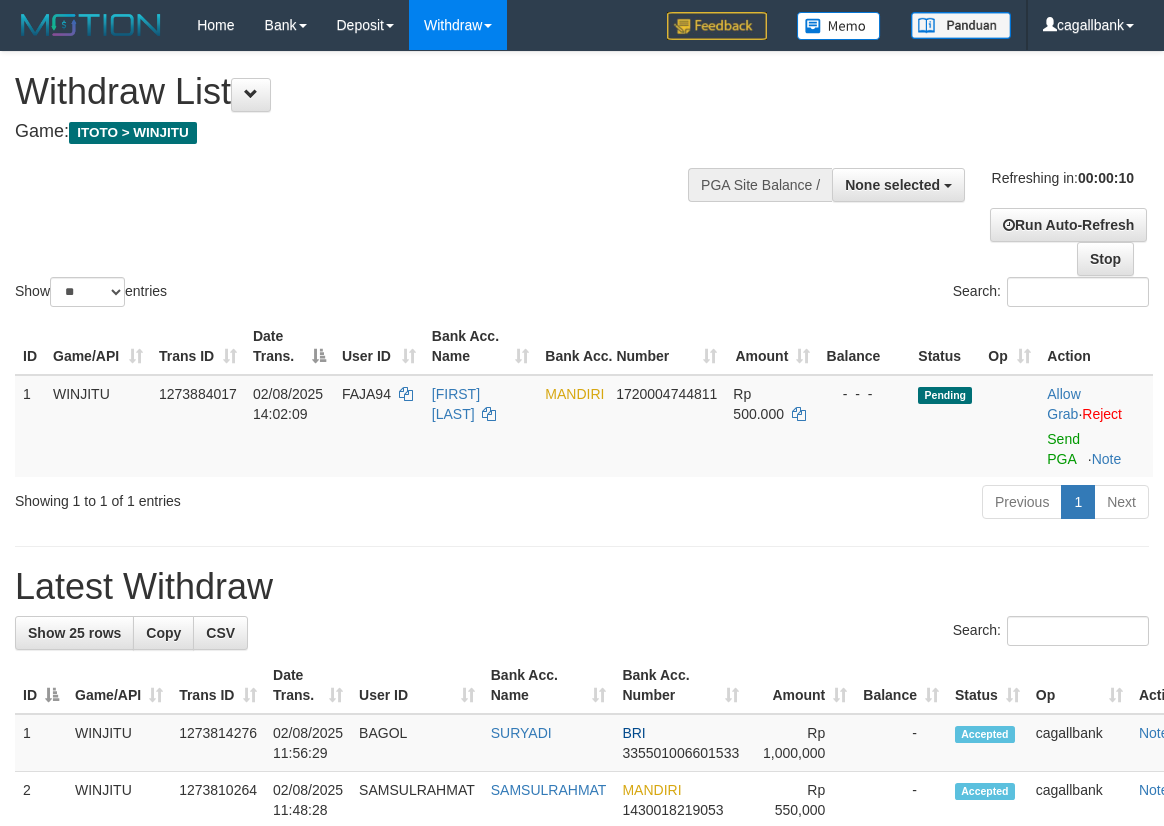 select 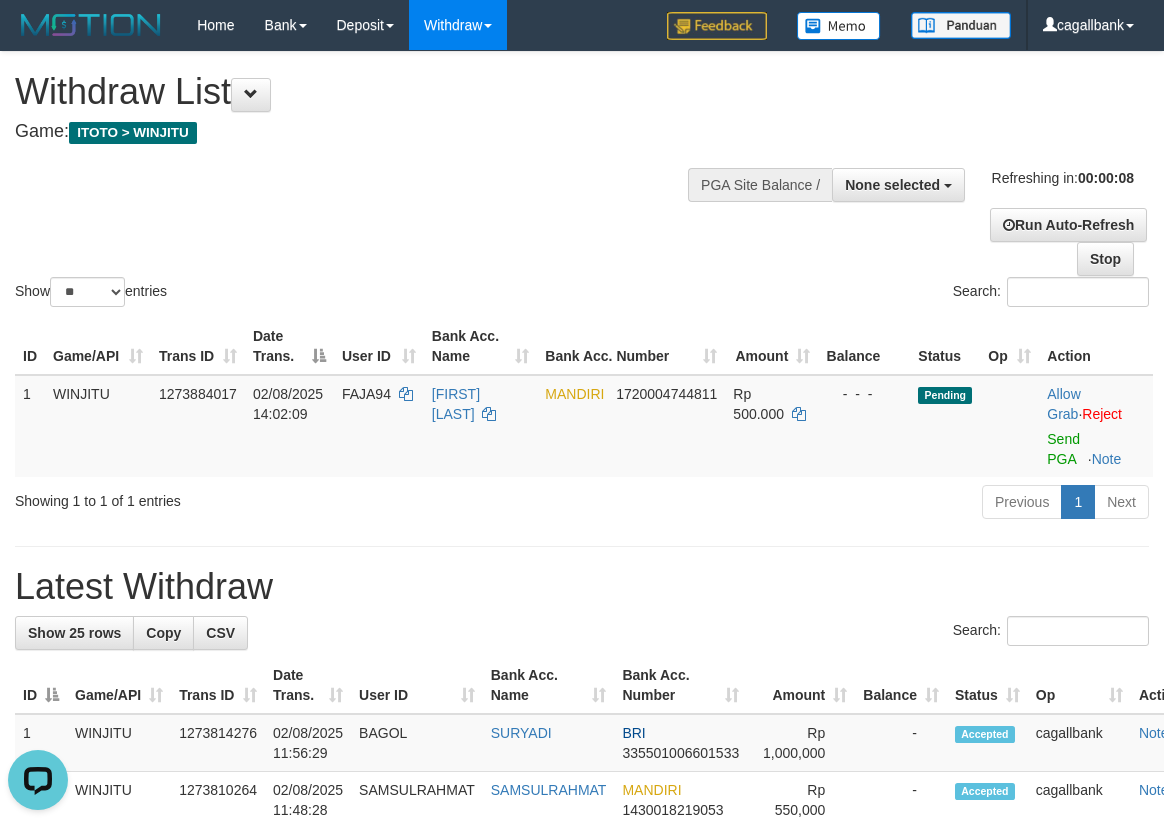 scroll, scrollTop: 0, scrollLeft: 0, axis: both 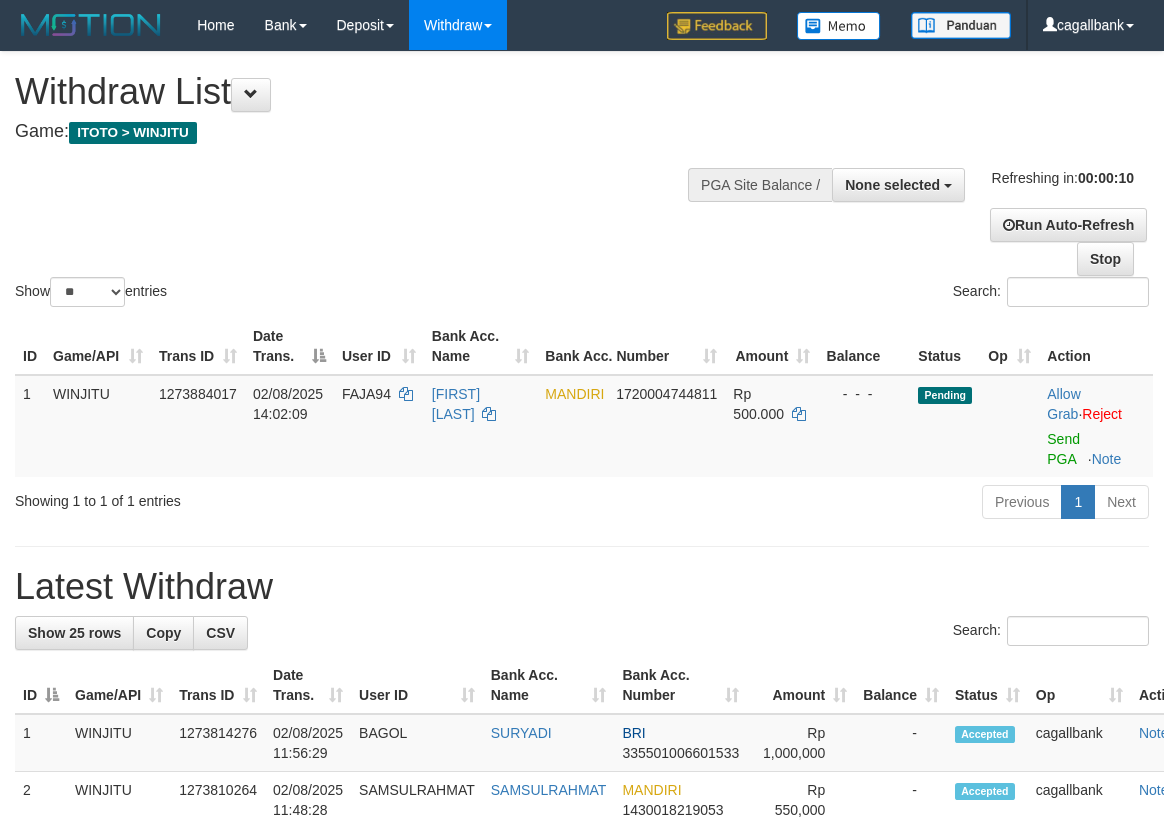 select 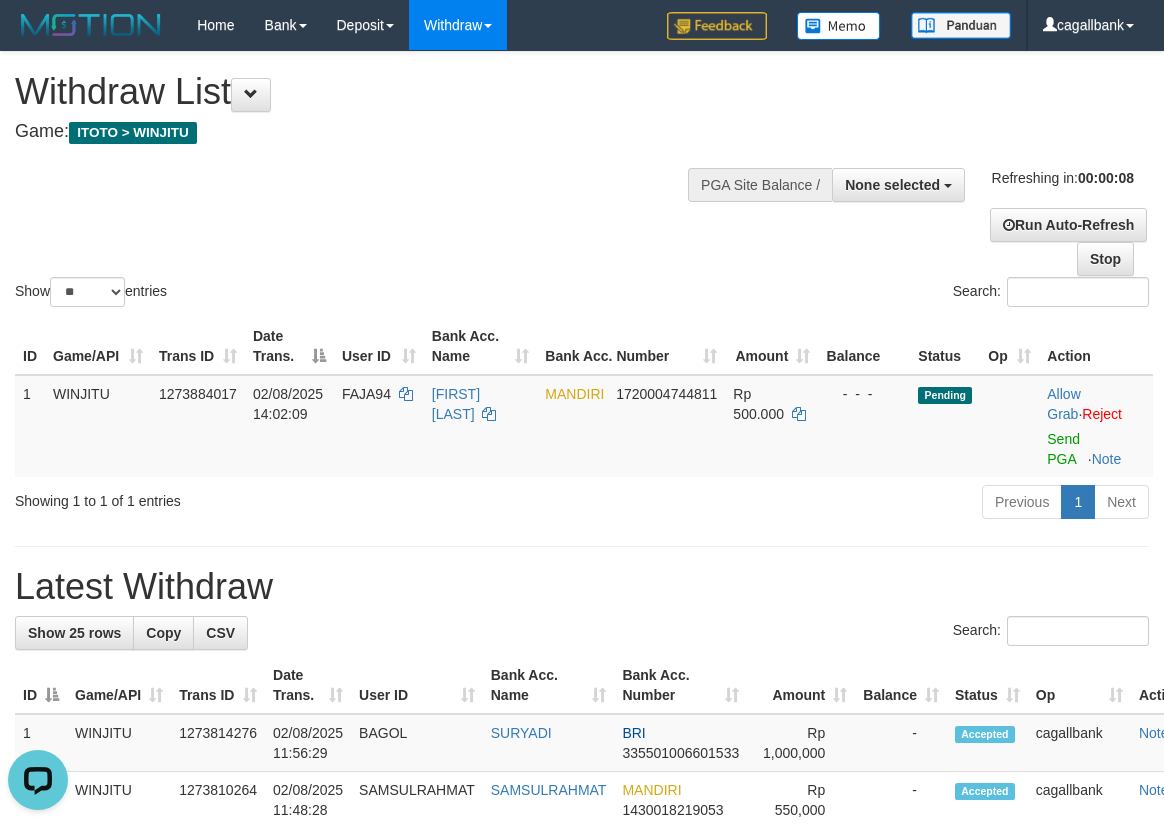 scroll, scrollTop: 0, scrollLeft: 0, axis: both 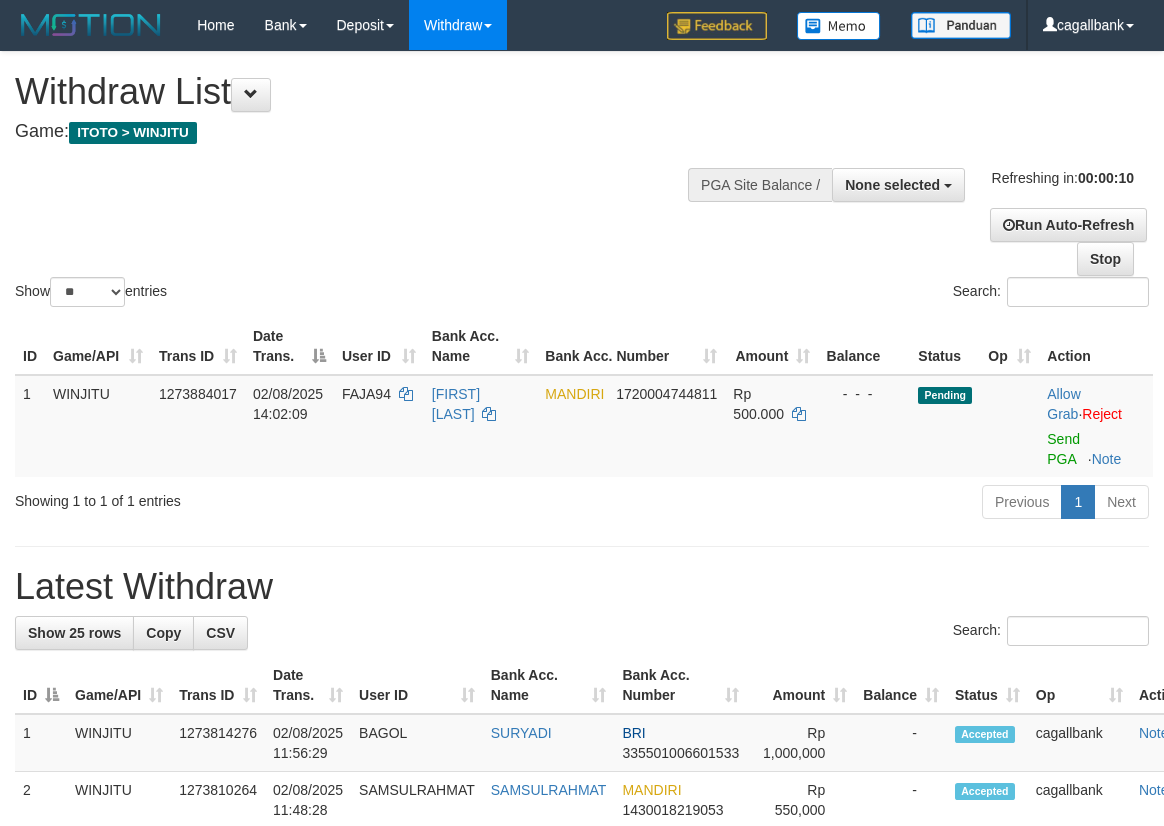 select 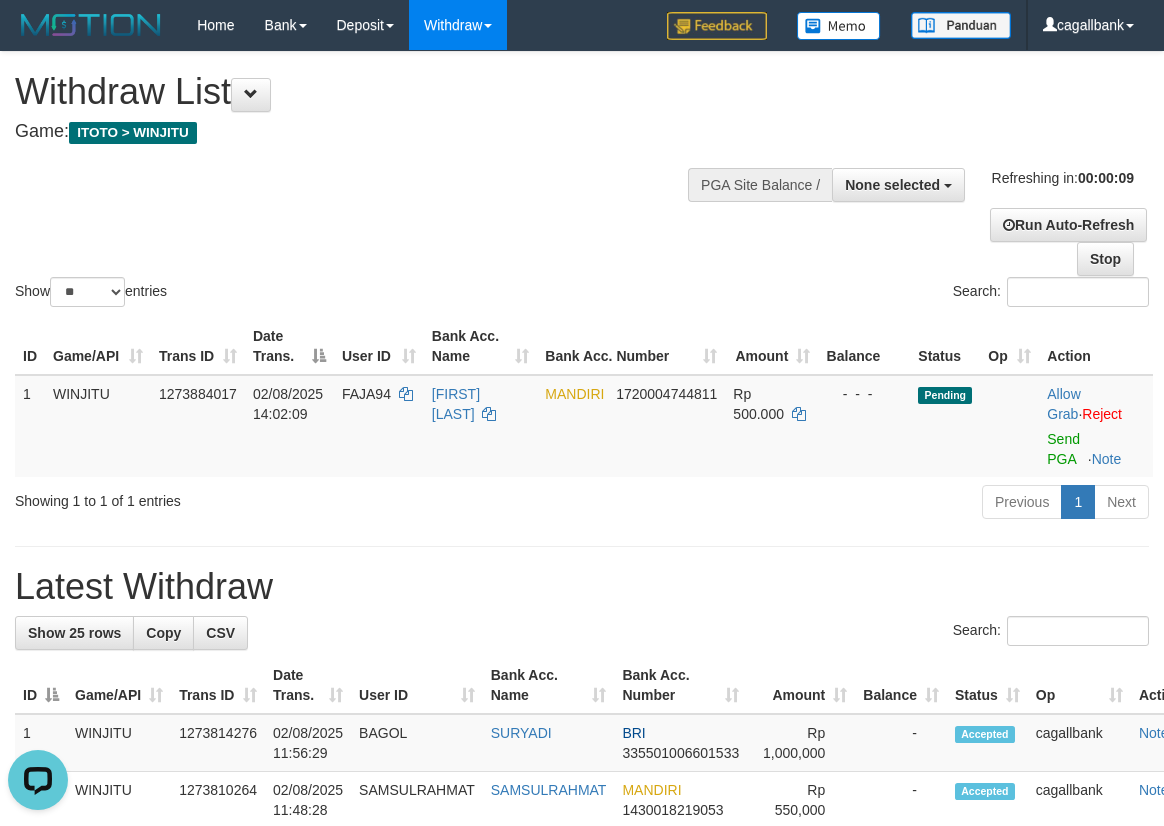 scroll, scrollTop: 0, scrollLeft: 0, axis: both 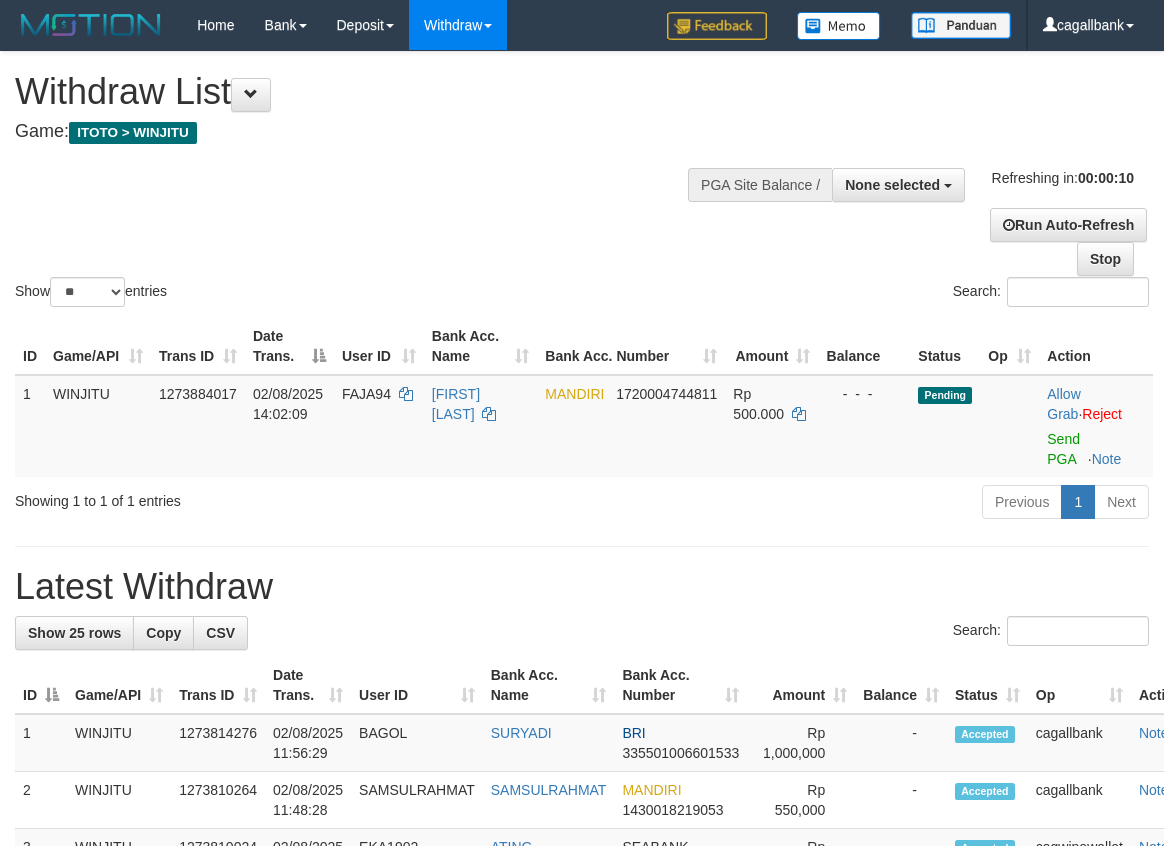 select 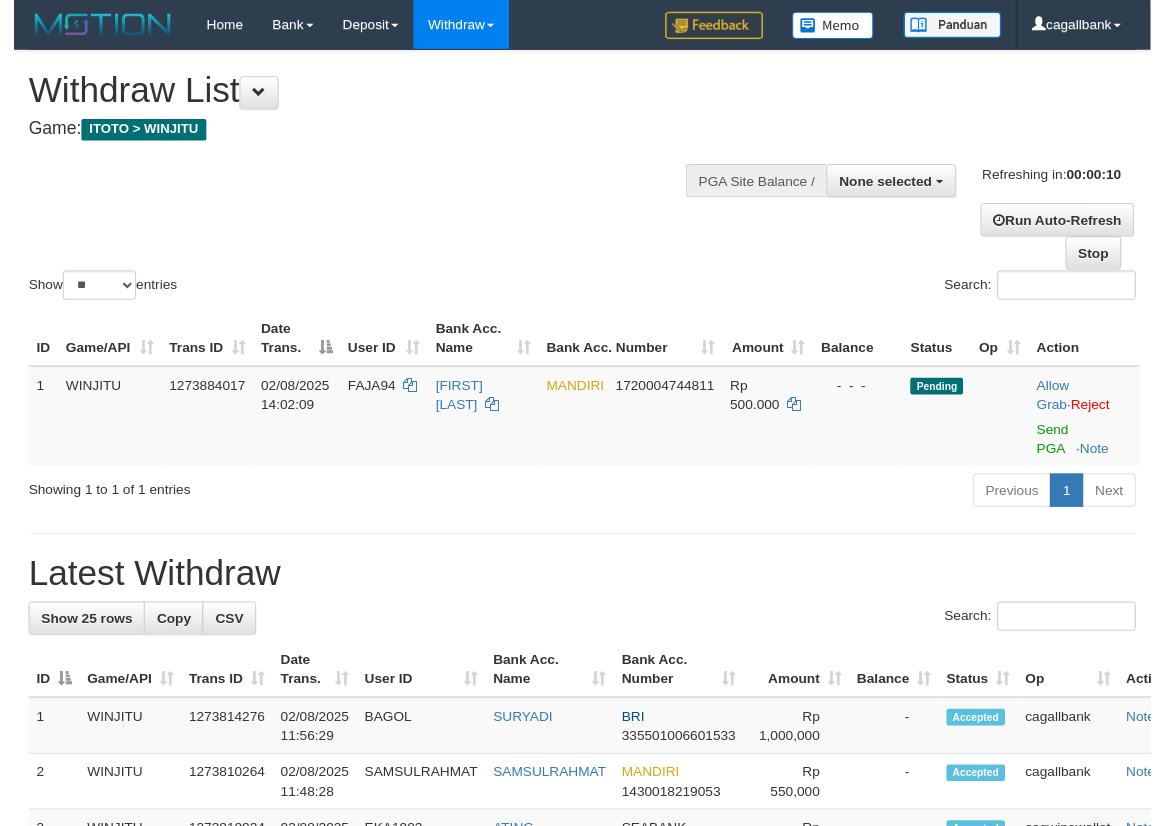 scroll, scrollTop: 0, scrollLeft: 0, axis: both 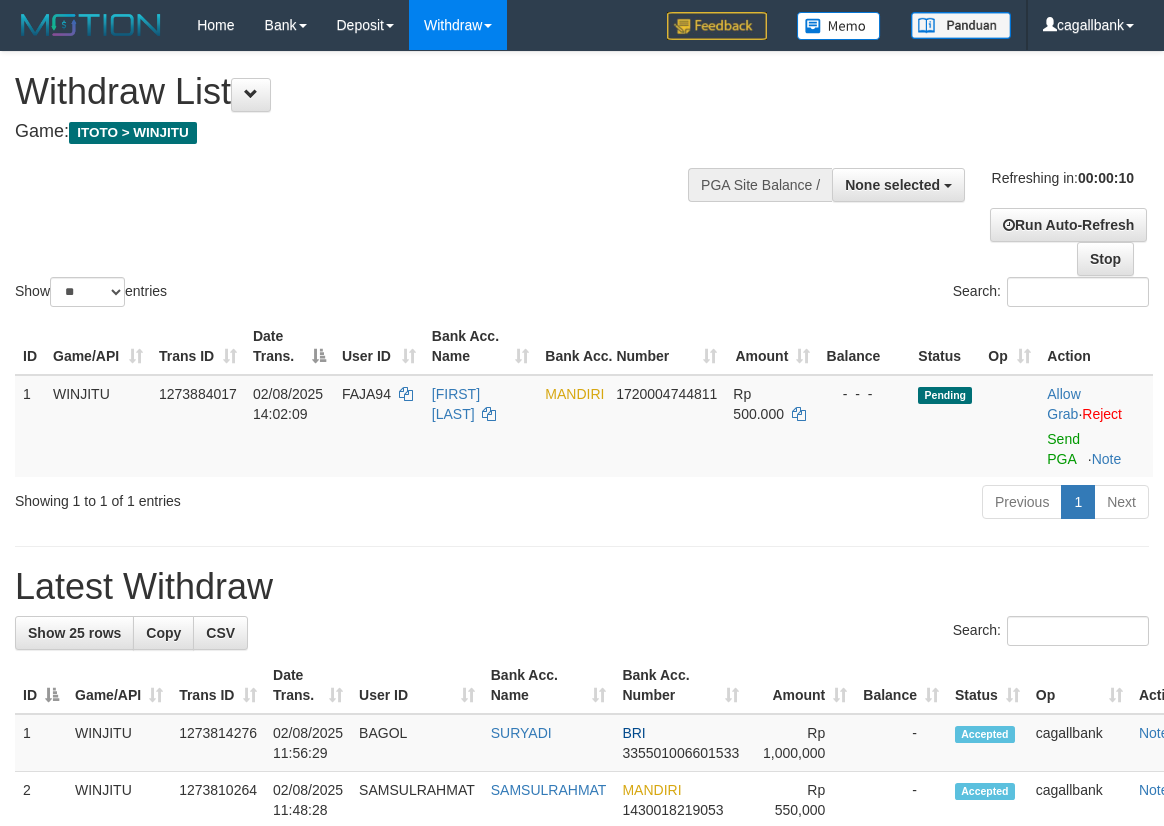 select 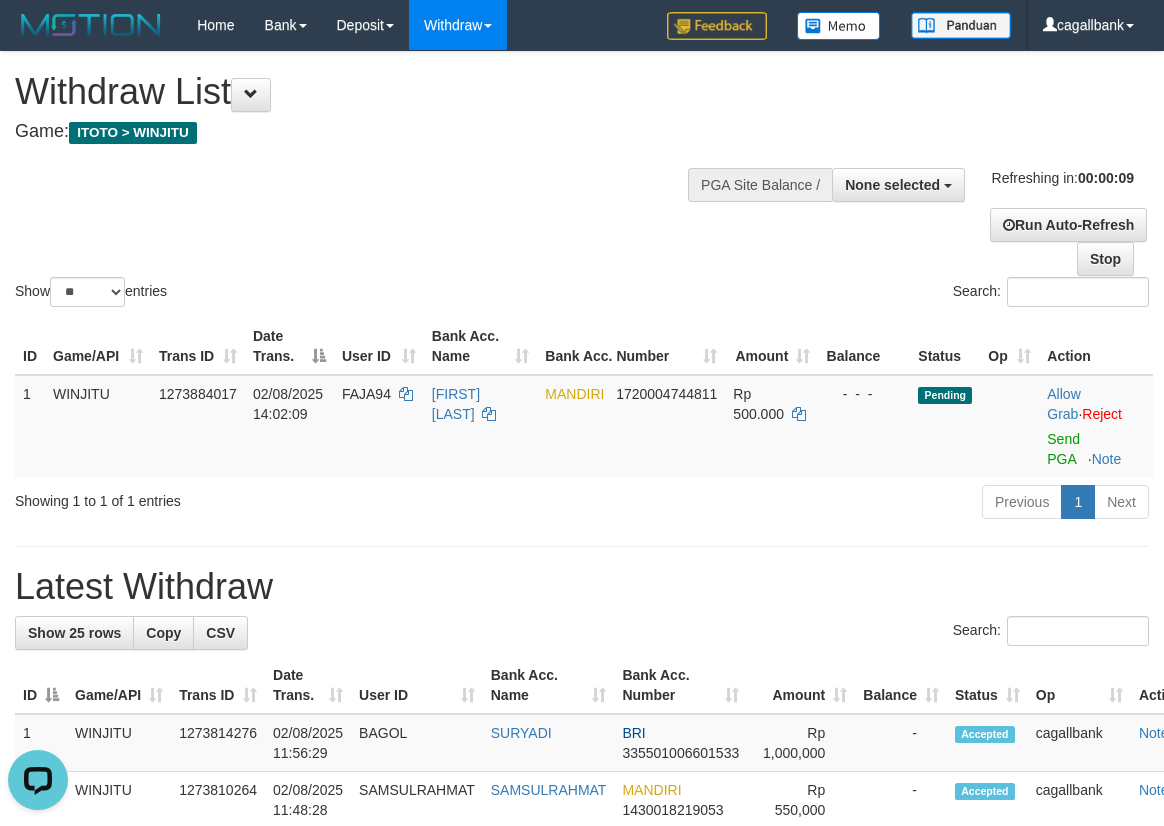 scroll, scrollTop: 0, scrollLeft: 0, axis: both 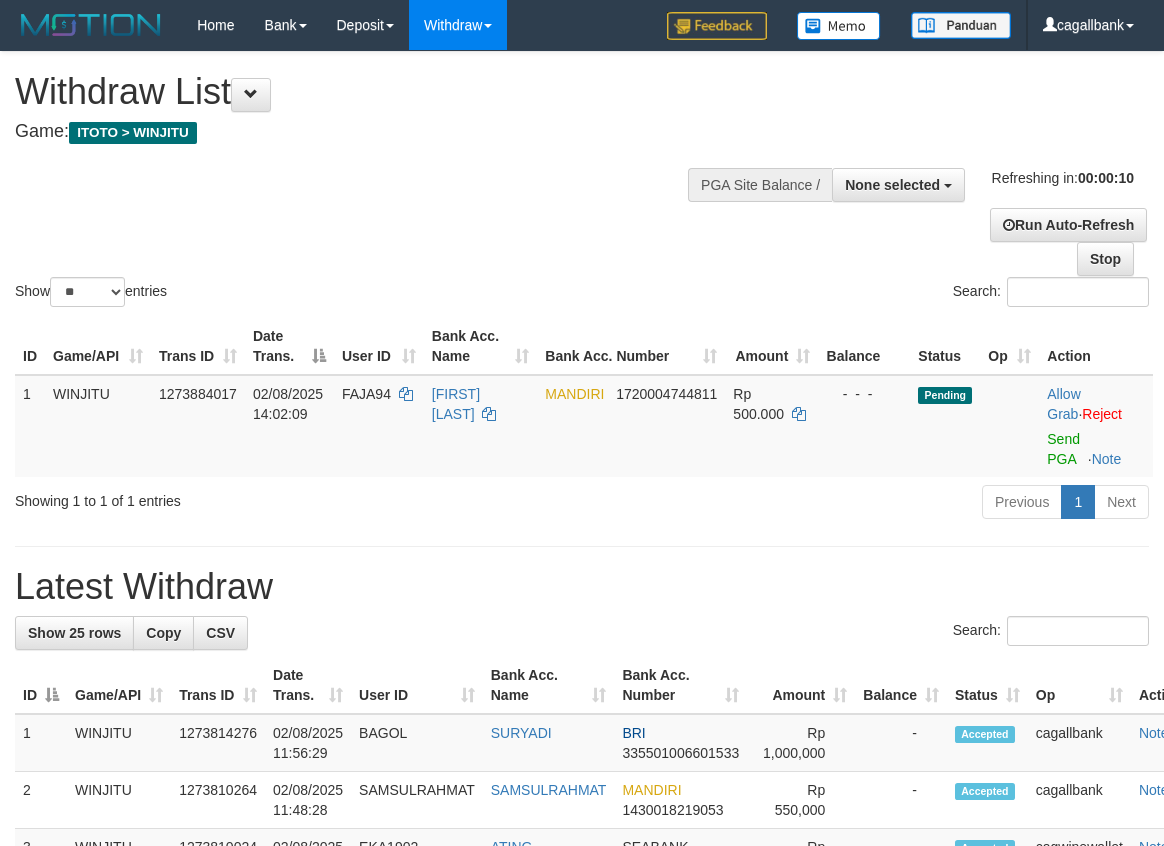 select 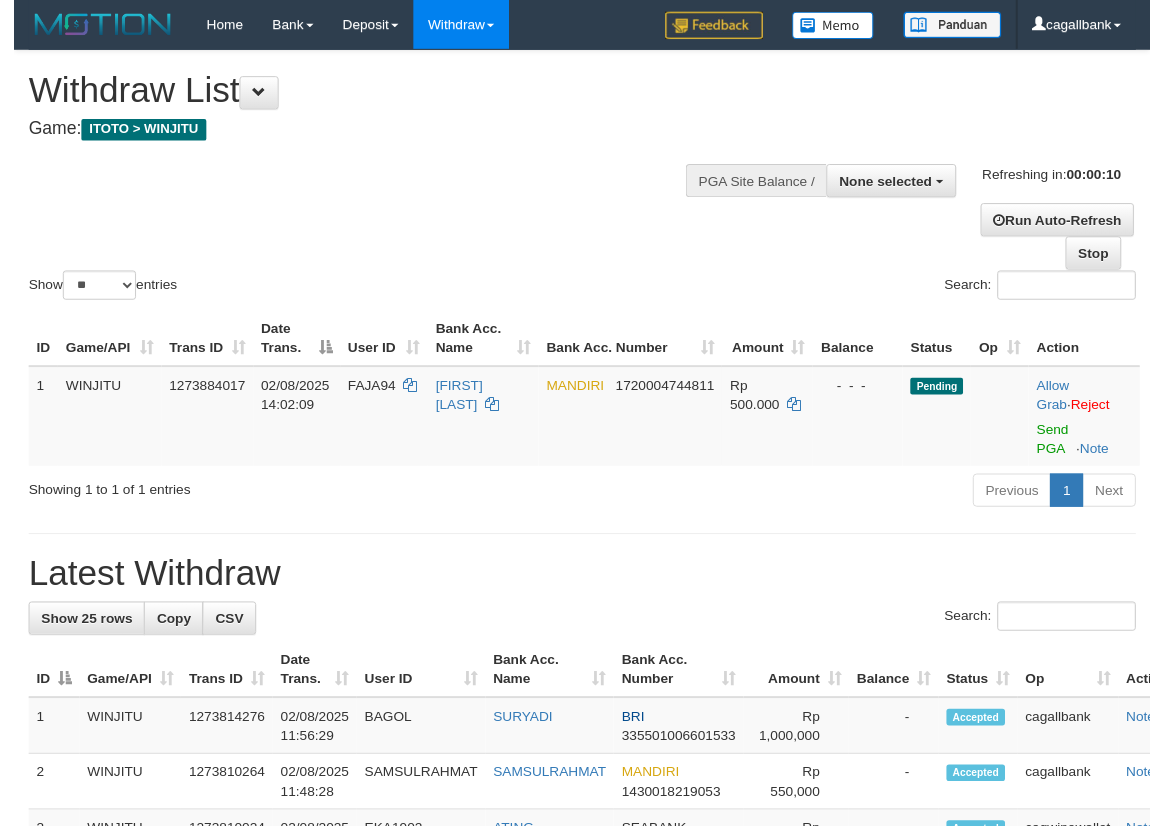 scroll, scrollTop: 0, scrollLeft: 0, axis: both 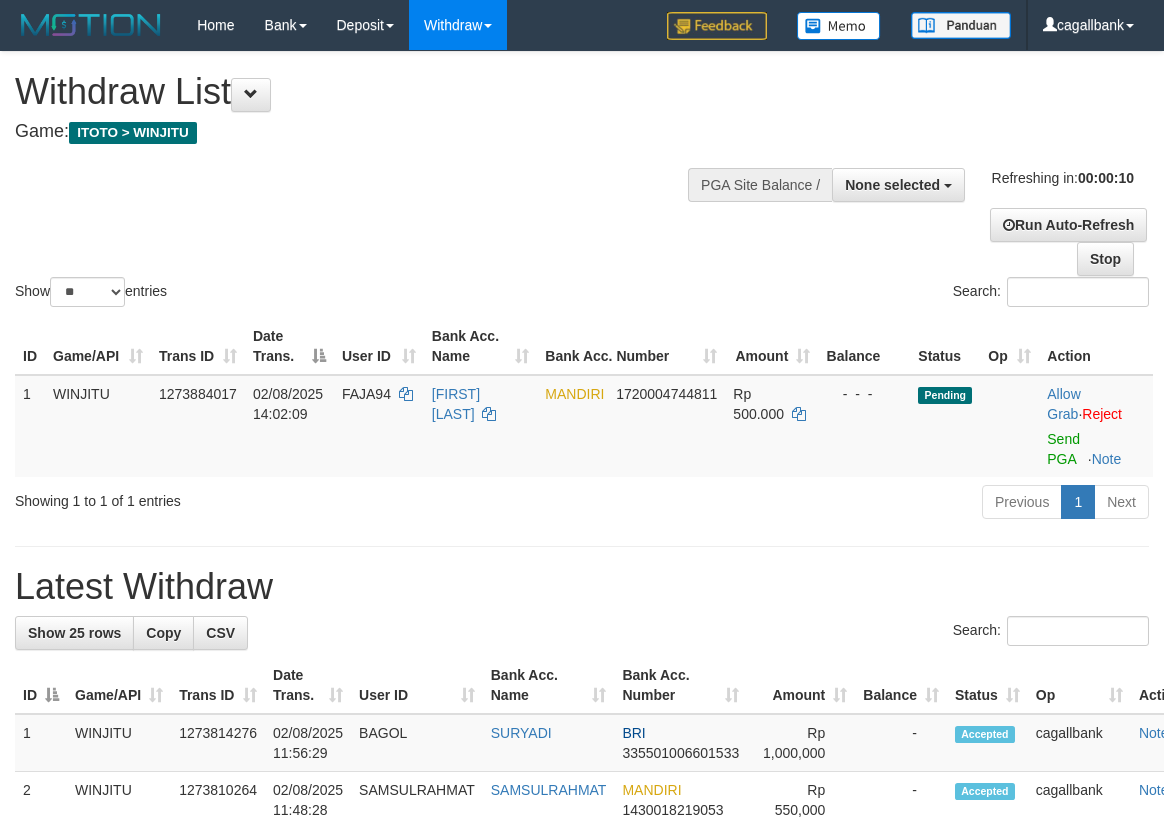 select 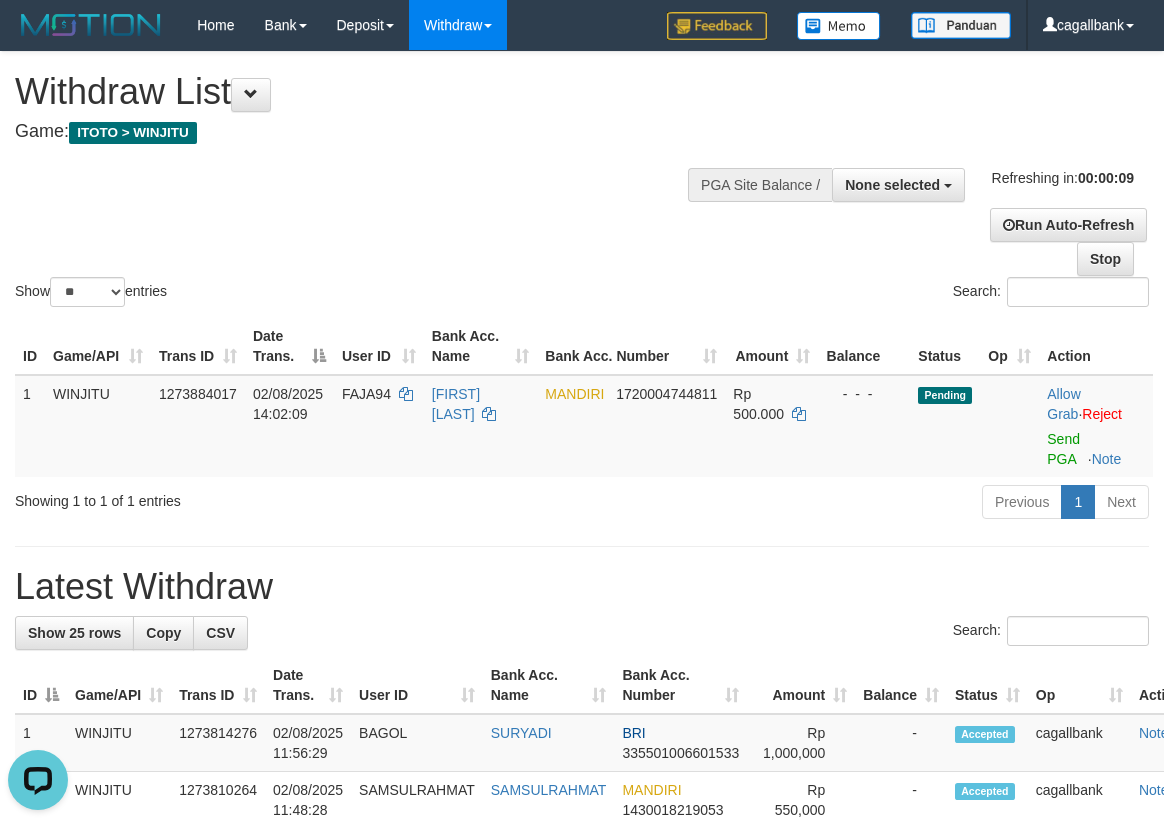 scroll, scrollTop: 0, scrollLeft: 0, axis: both 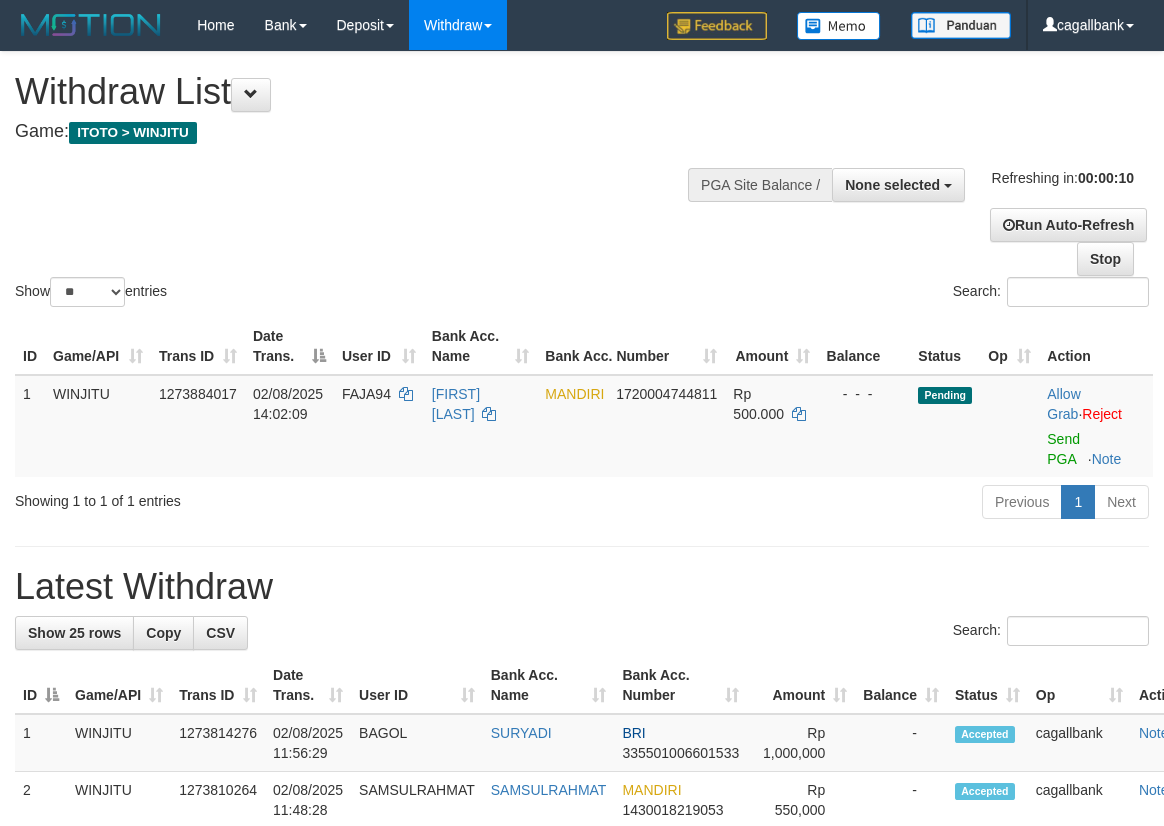 select 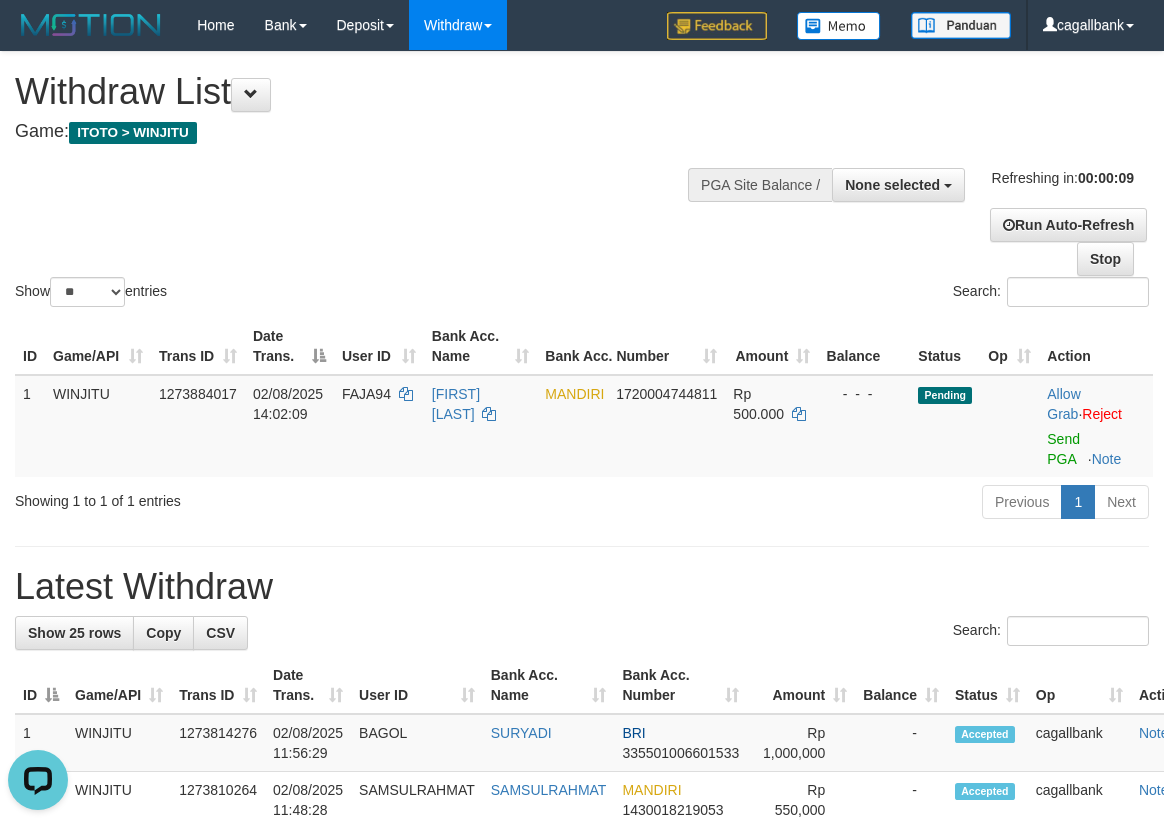 scroll, scrollTop: 0, scrollLeft: 0, axis: both 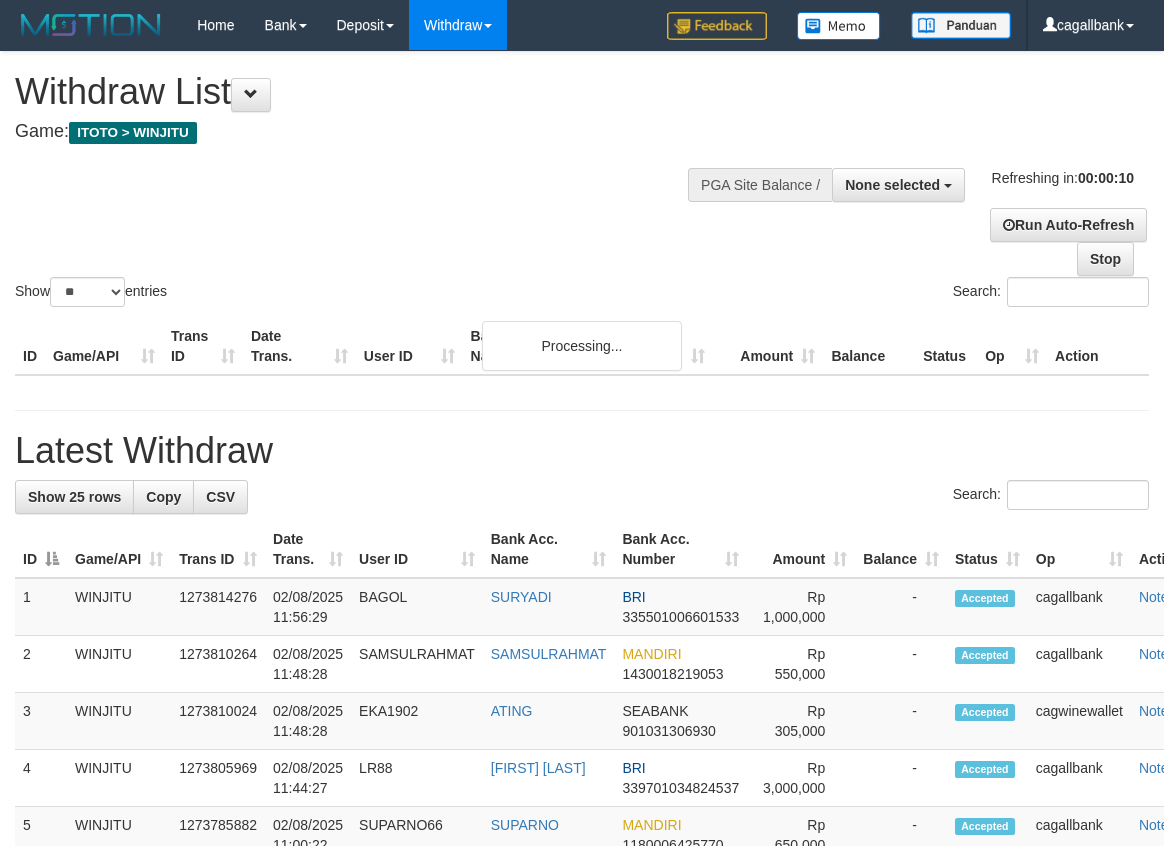 select 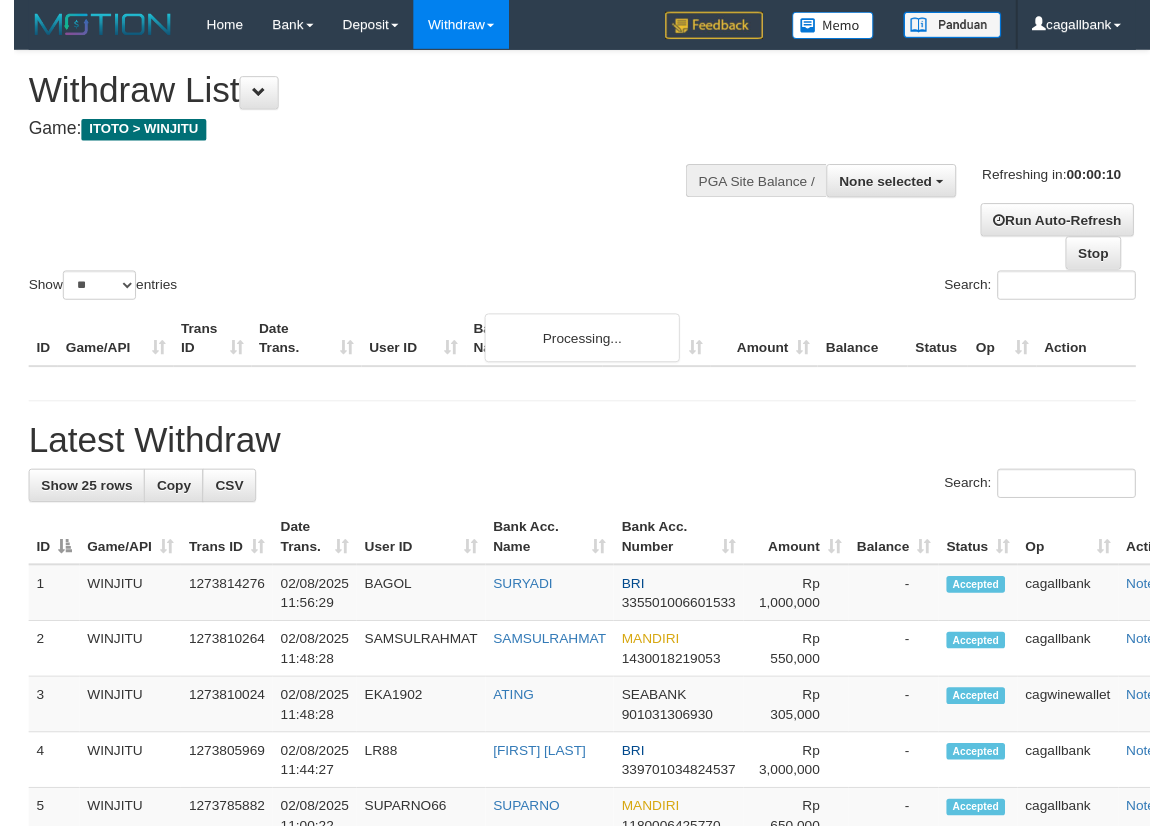 scroll, scrollTop: 0, scrollLeft: 0, axis: both 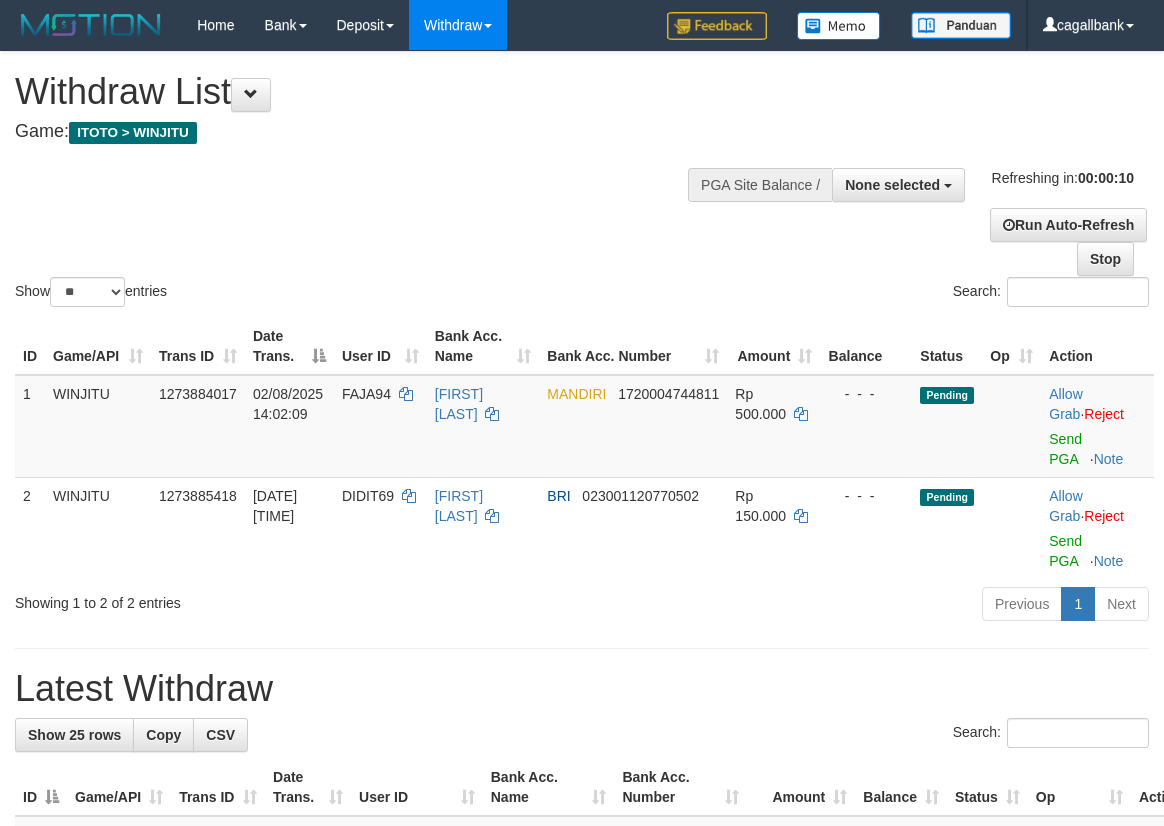 select 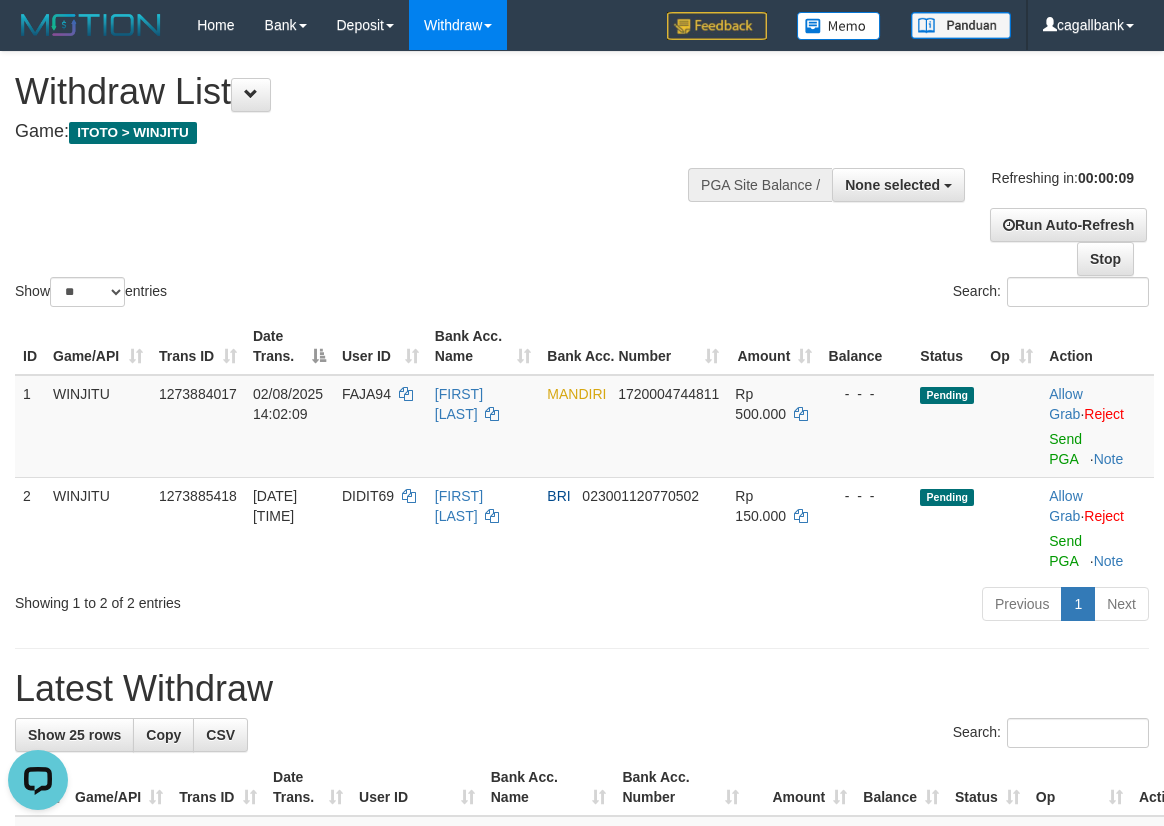 scroll, scrollTop: 0, scrollLeft: 0, axis: both 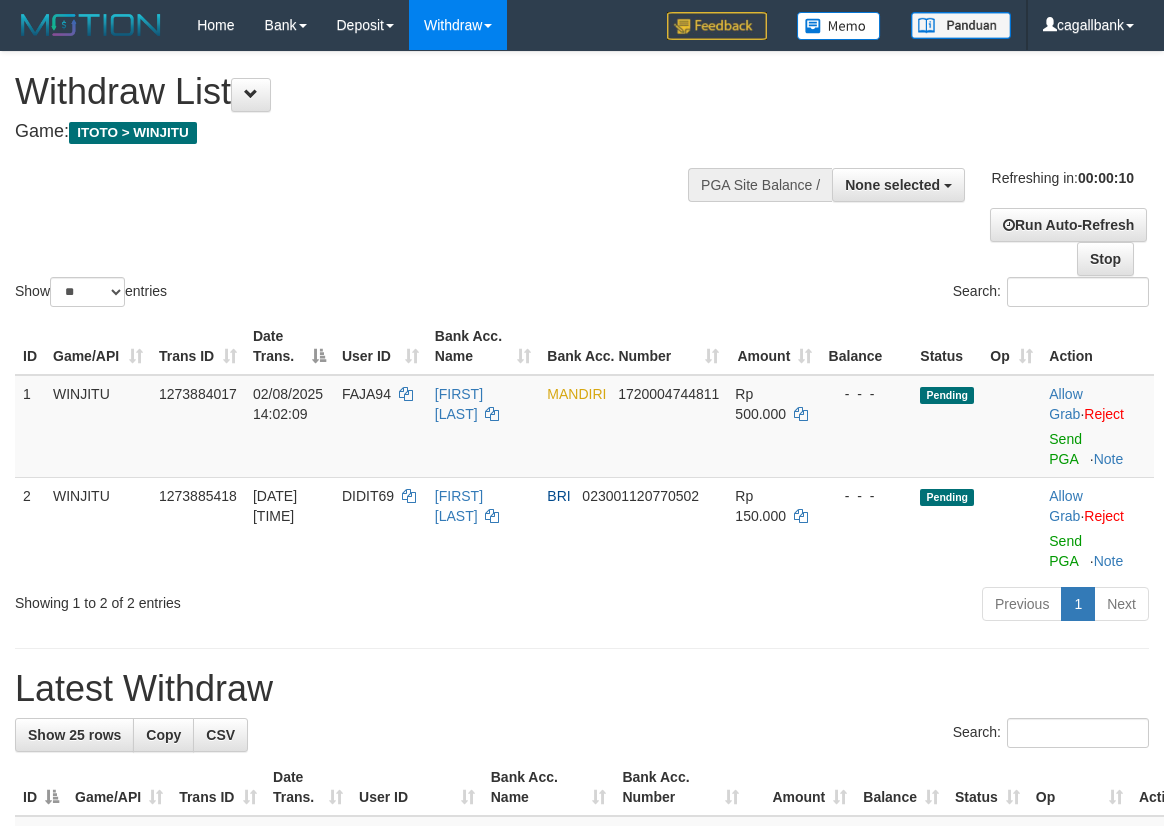 select 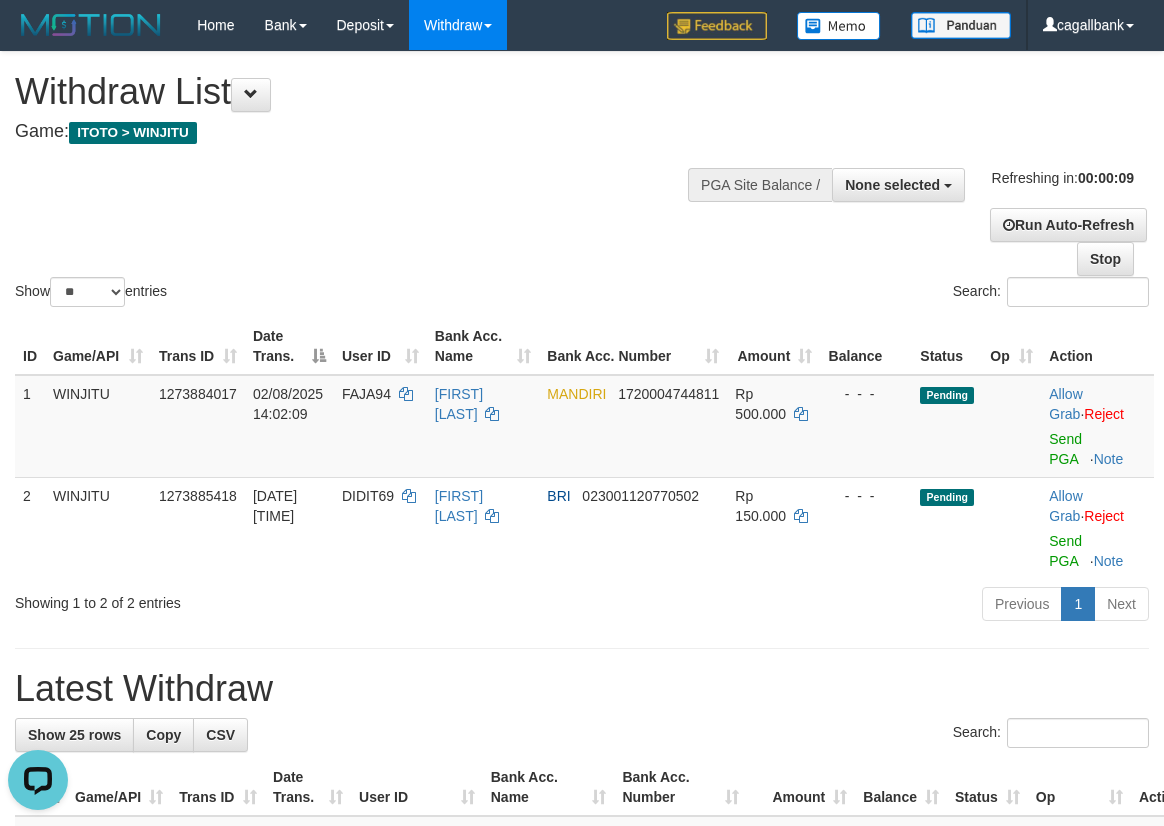 scroll, scrollTop: 0, scrollLeft: 0, axis: both 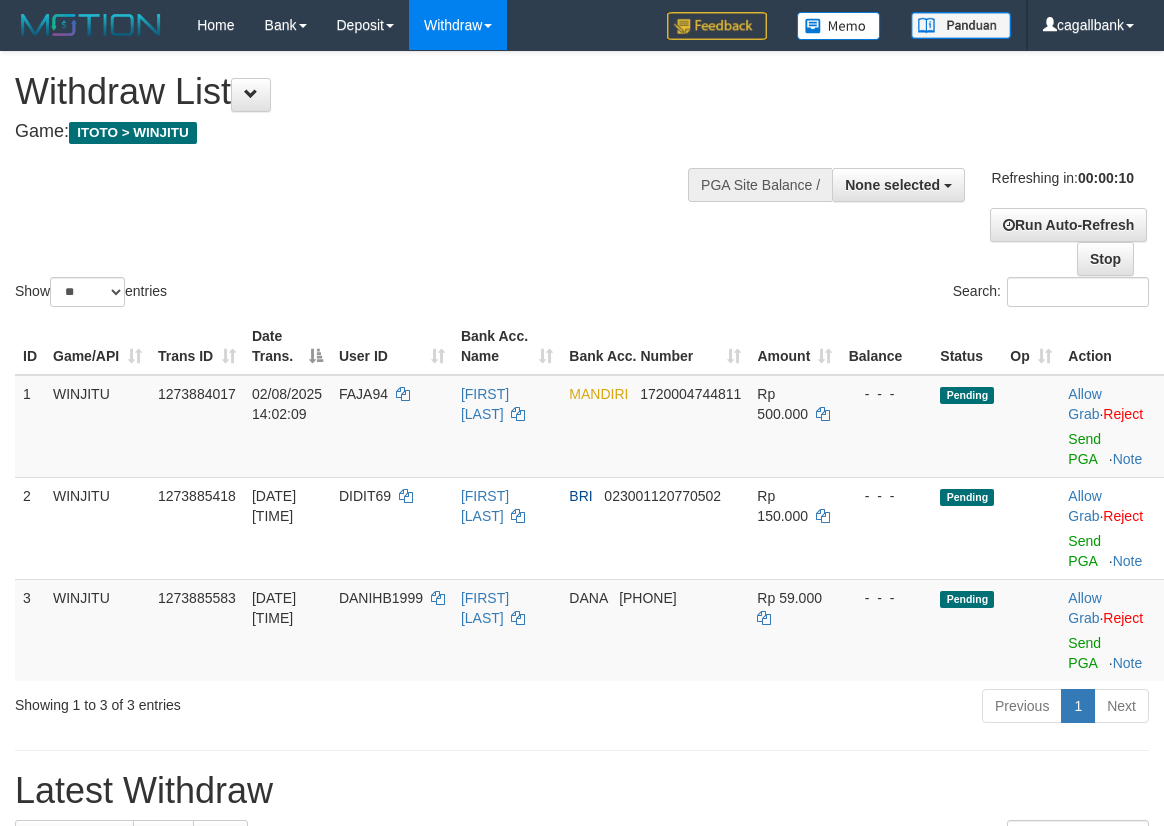 select 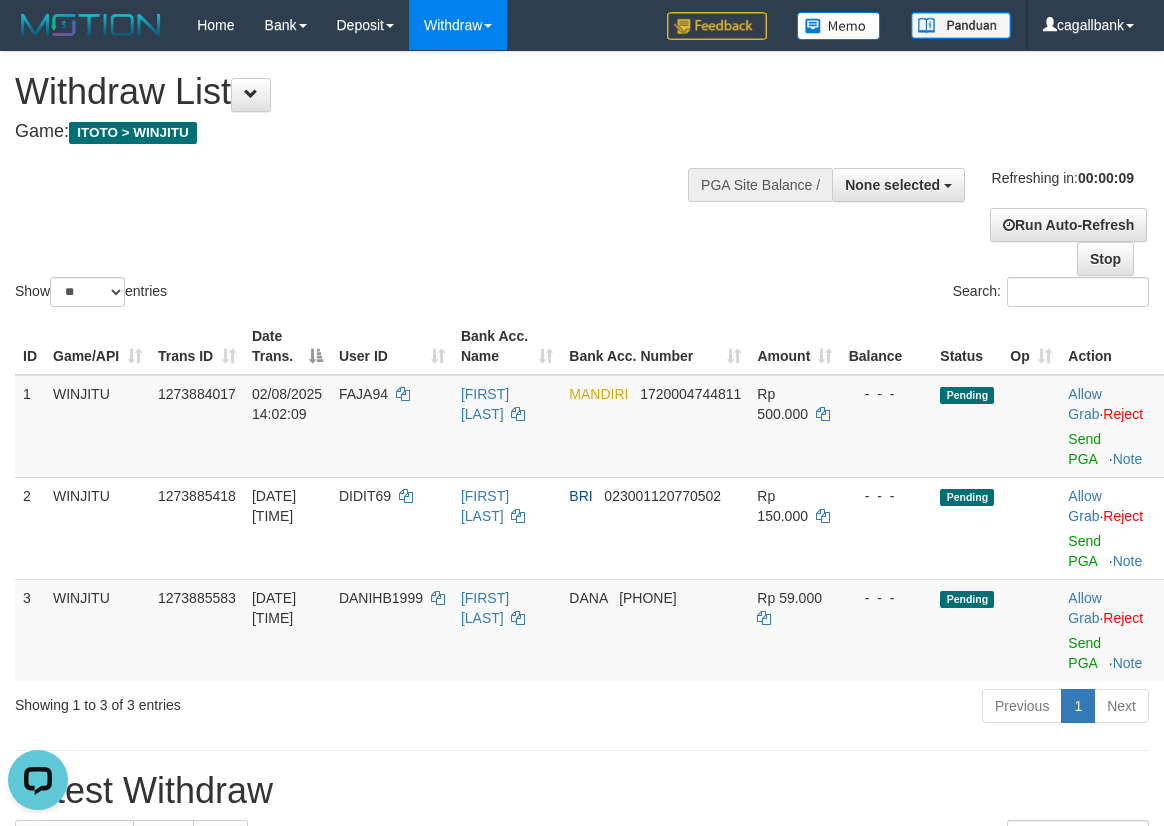 scroll, scrollTop: 0, scrollLeft: 0, axis: both 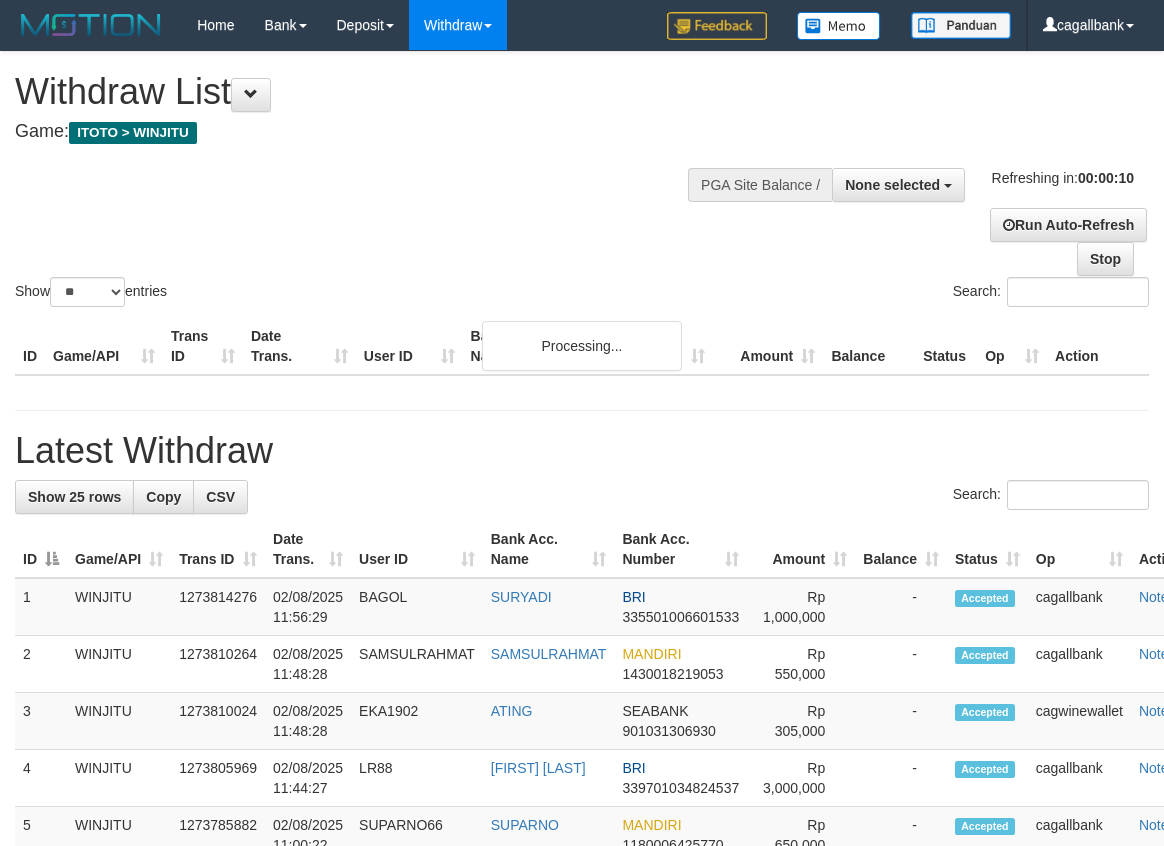select 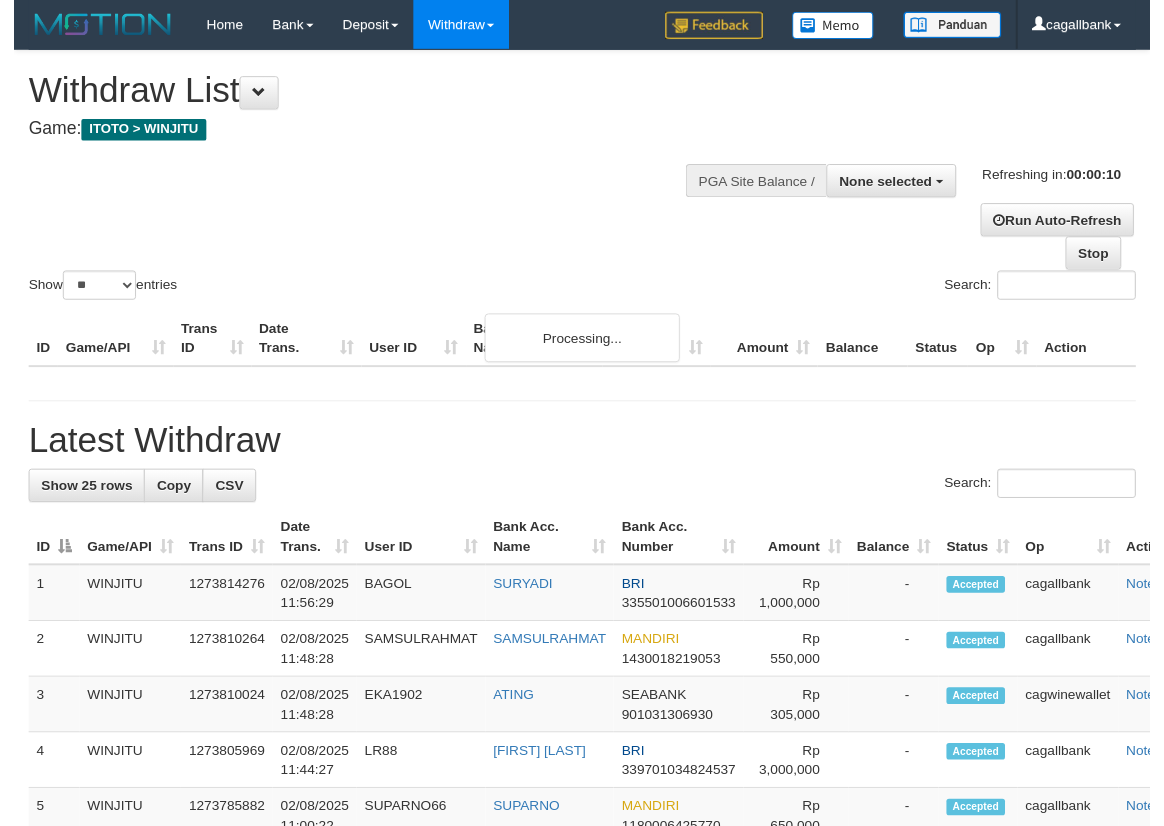 scroll, scrollTop: 0, scrollLeft: 0, axis: both 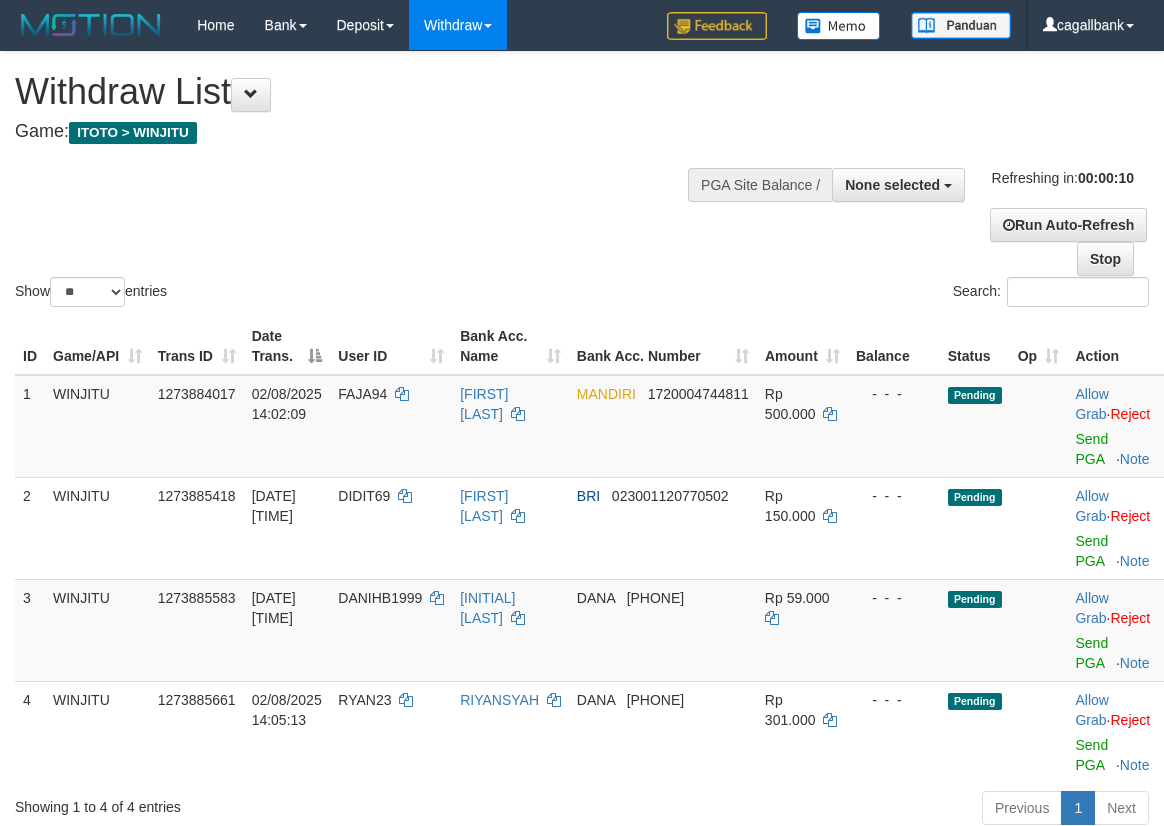 select 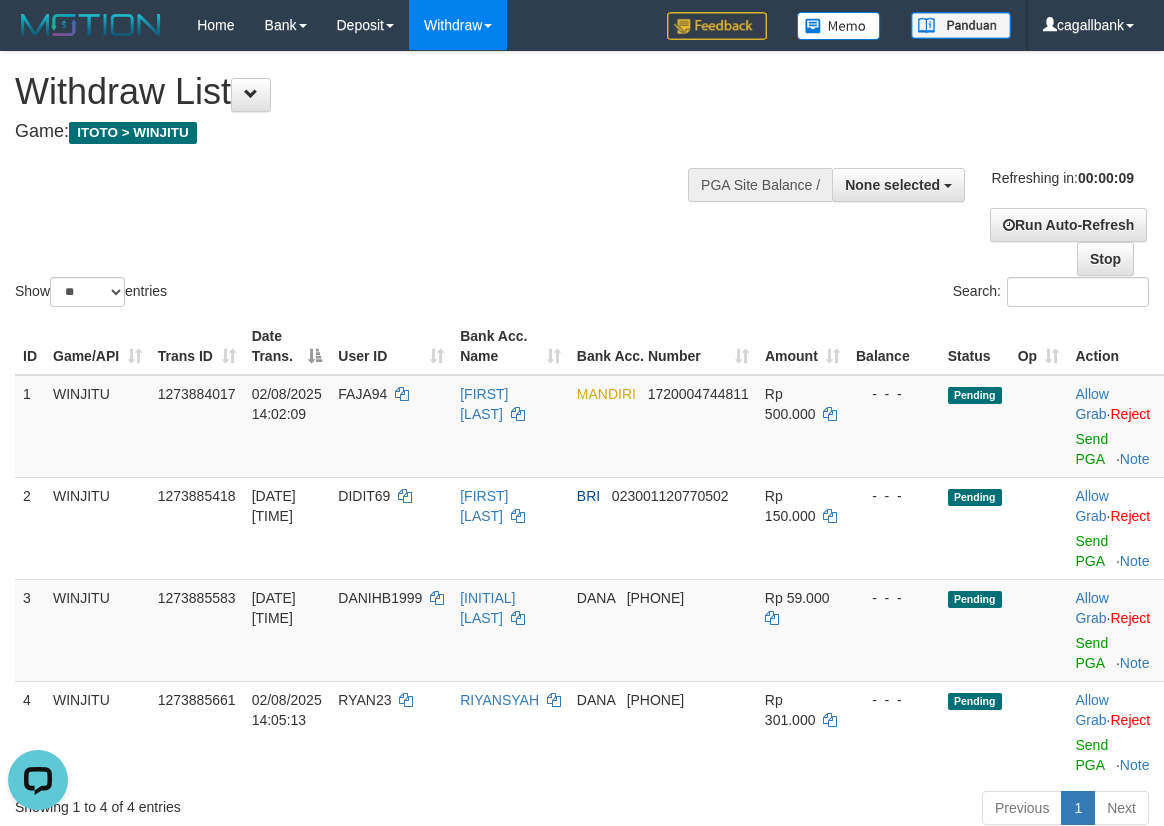 scroll, scrollTop: 0, scrollLeft: 0, axis: both 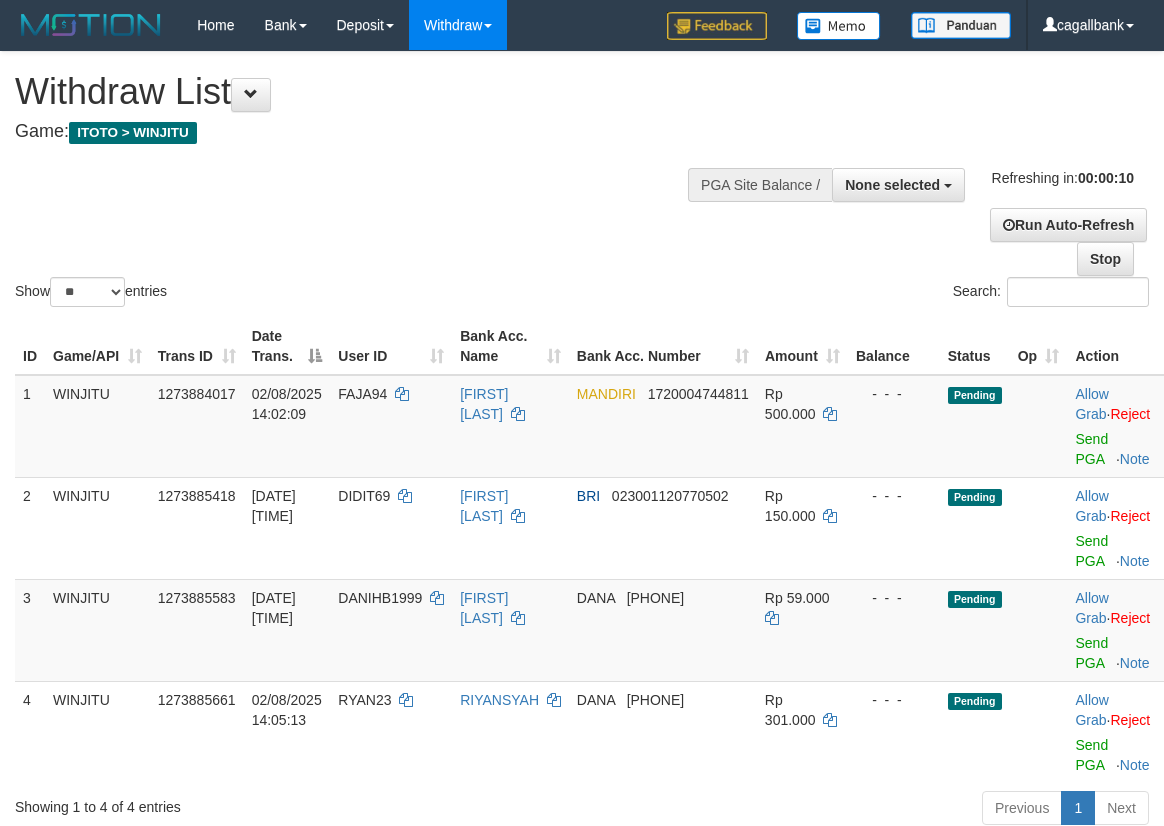select 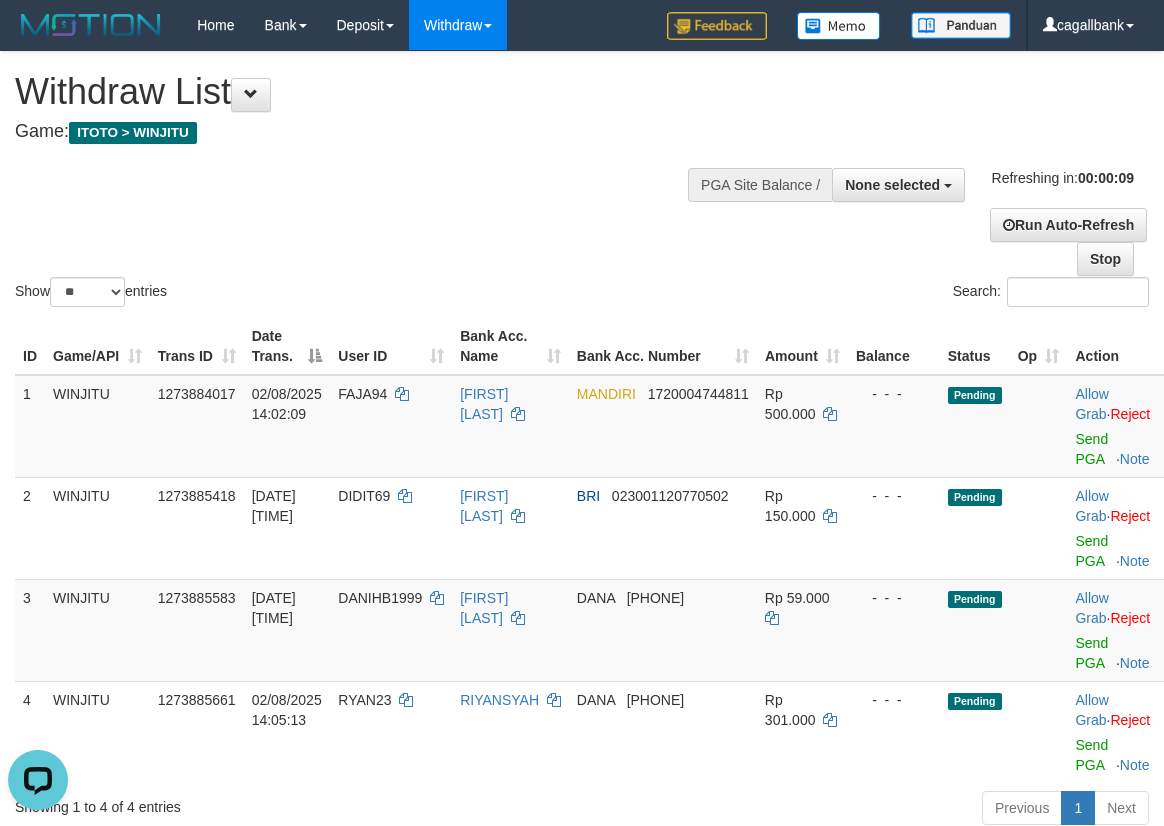 scroll, scrollTop: 0, scrollLeft: 0, axis: both 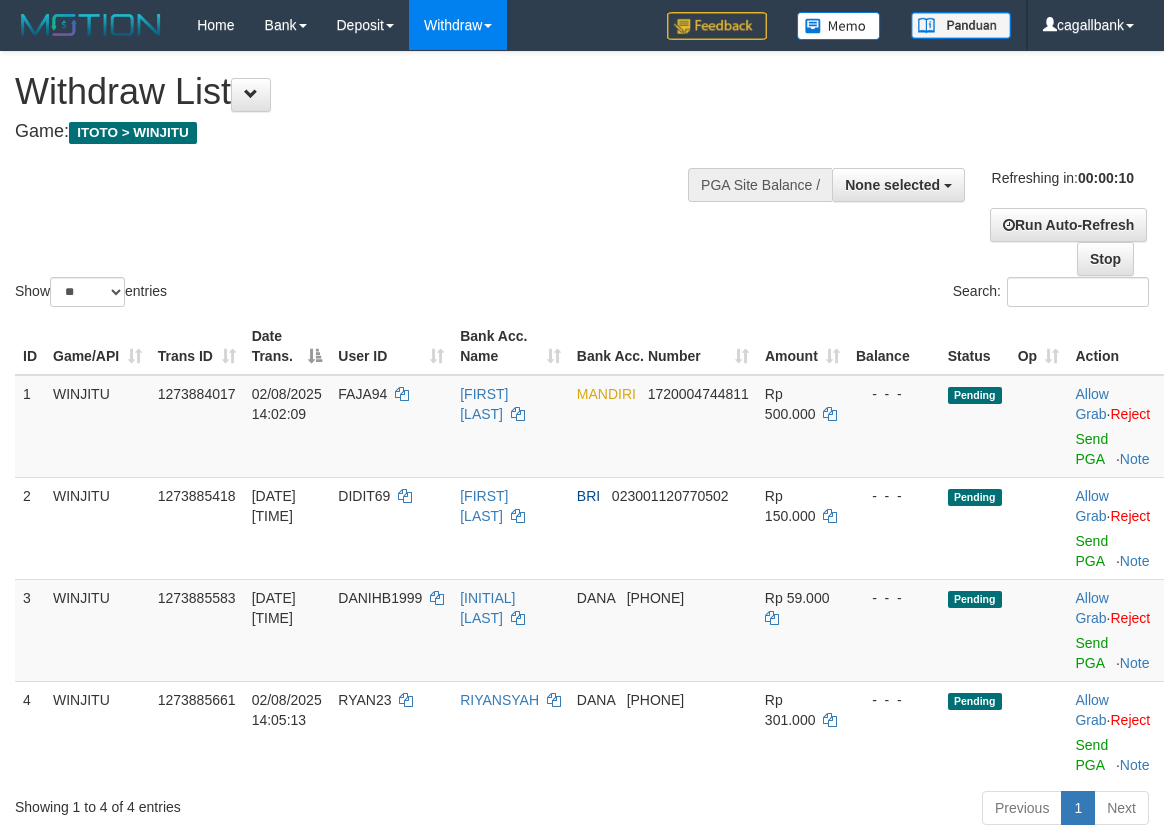 select 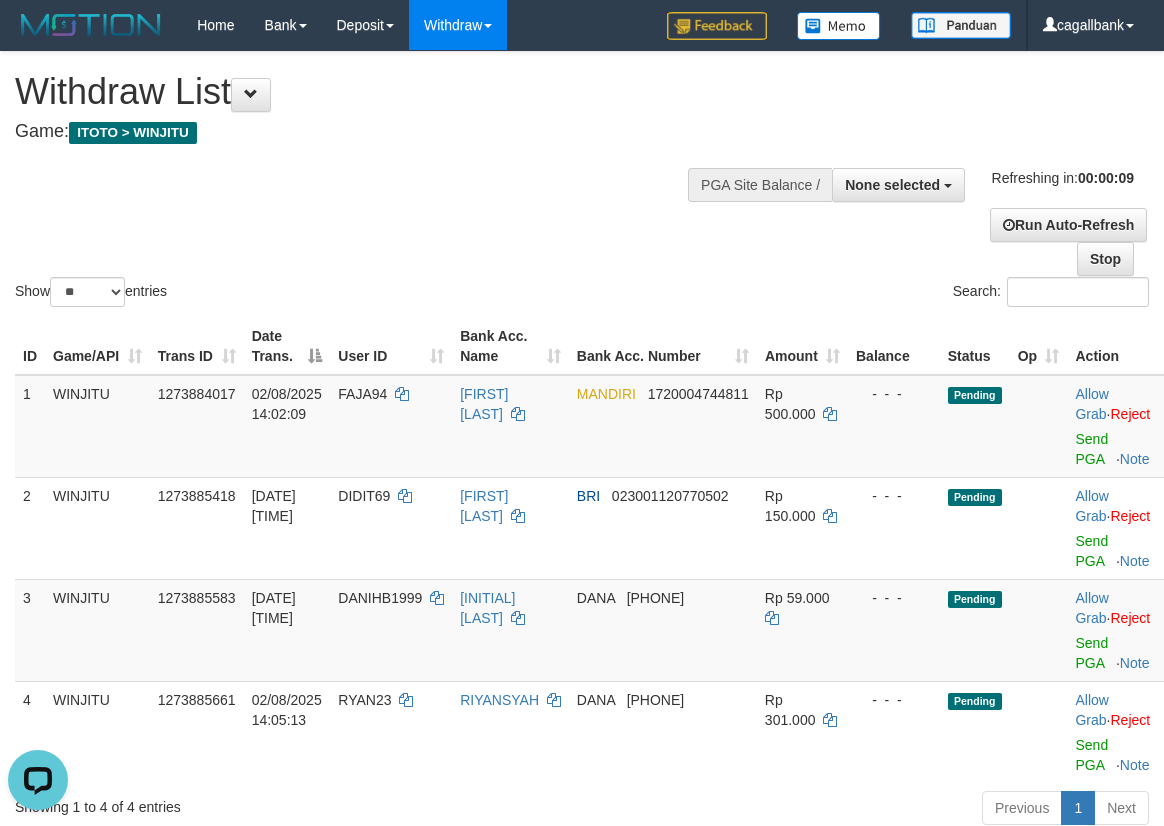 scroll, scrollTop: 0, scrollLeft: 0, axis: both 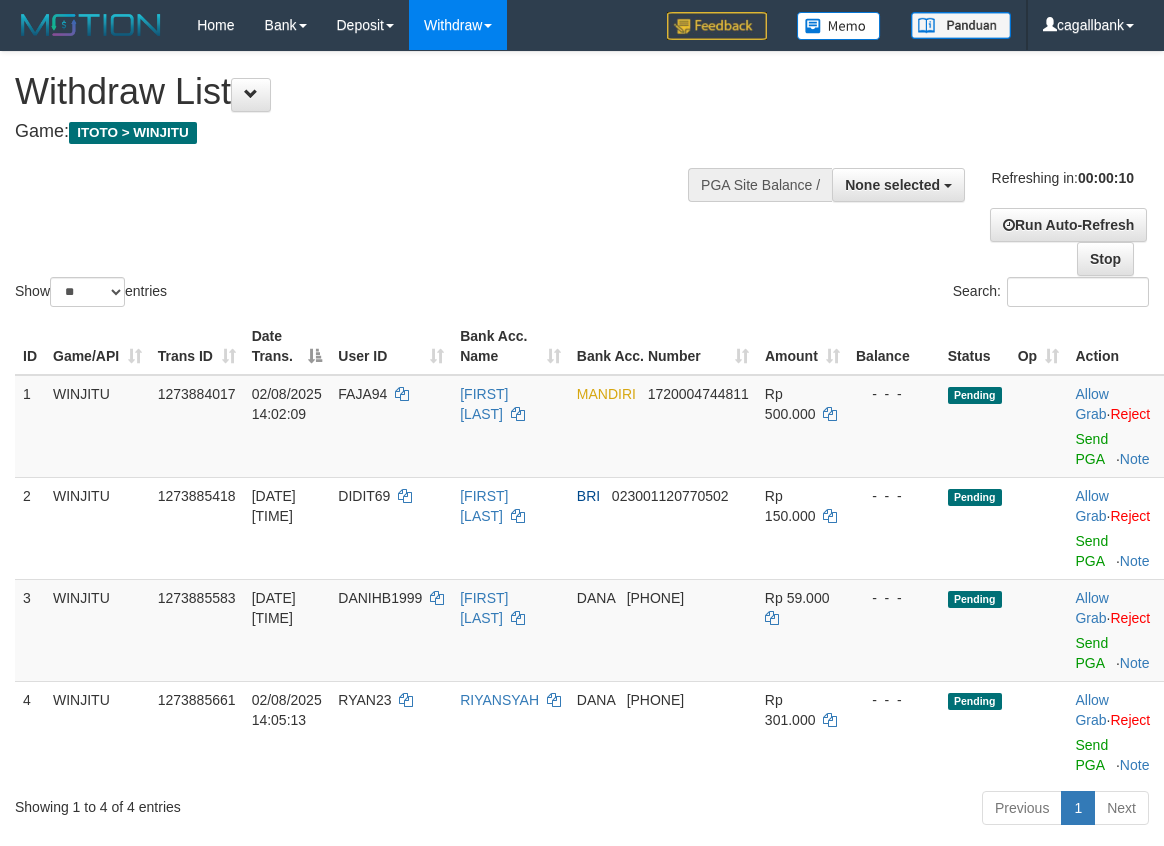 select 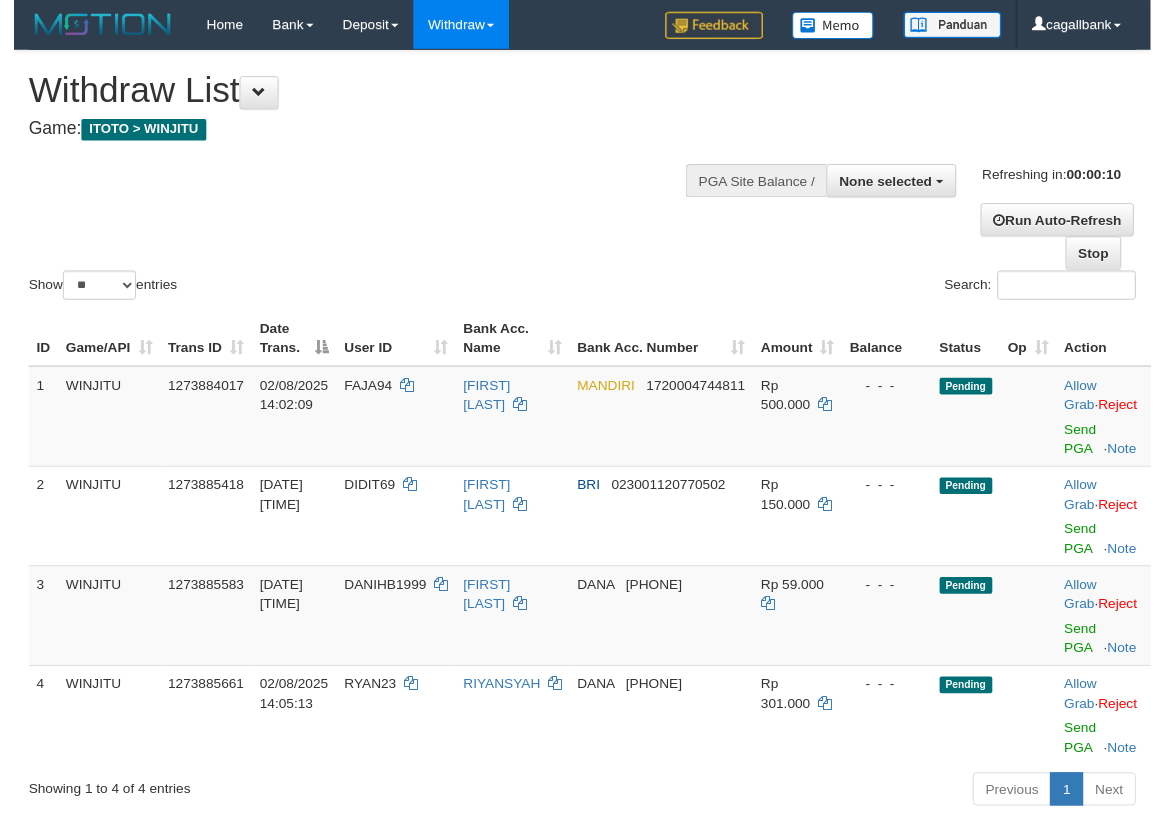 scroll, scrollTop: 0, scrollLeft: 0, axis: both 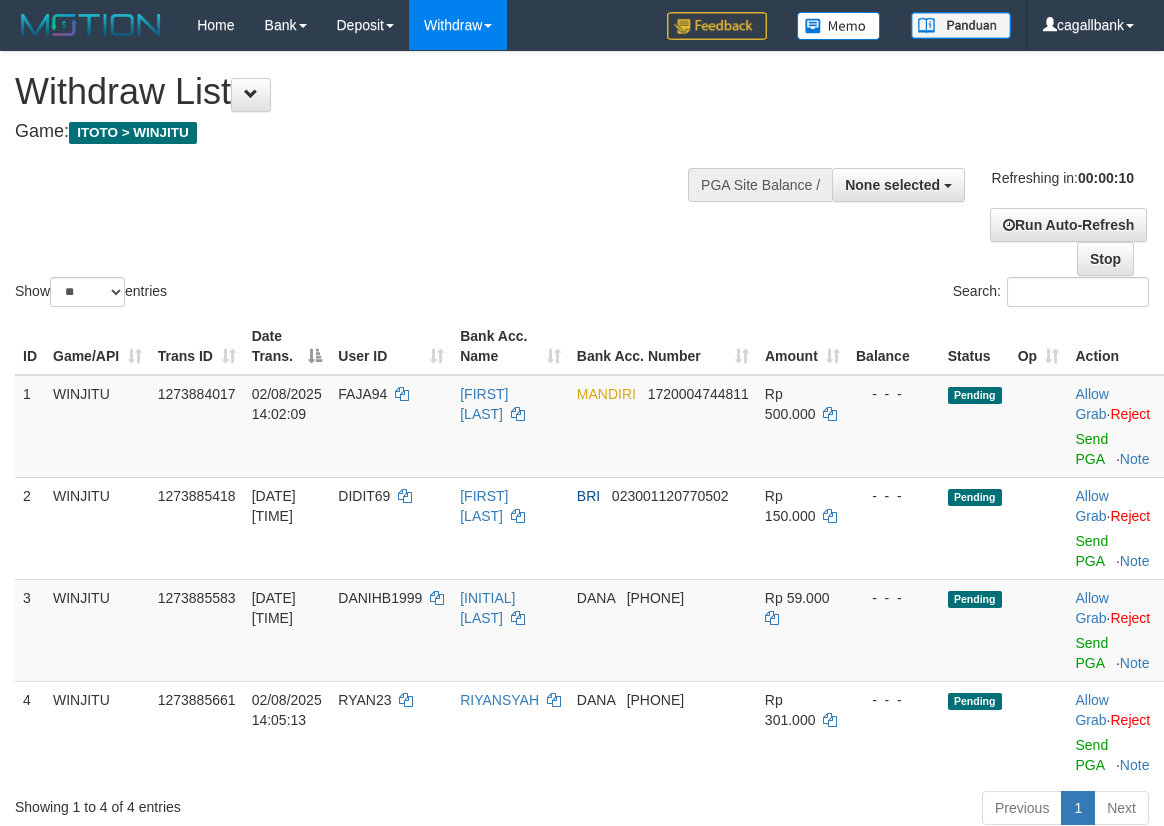 select 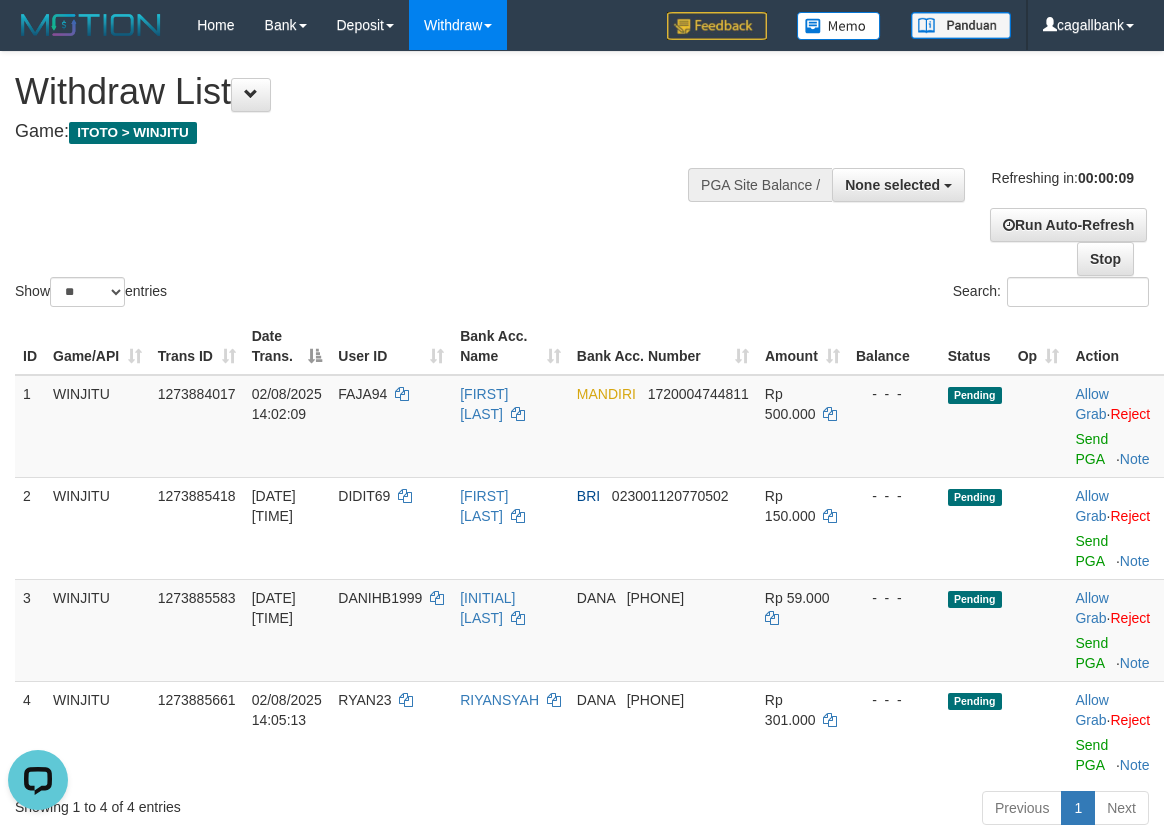 scroll, scrollTop: 0, scrollLeft: 0, axis: both 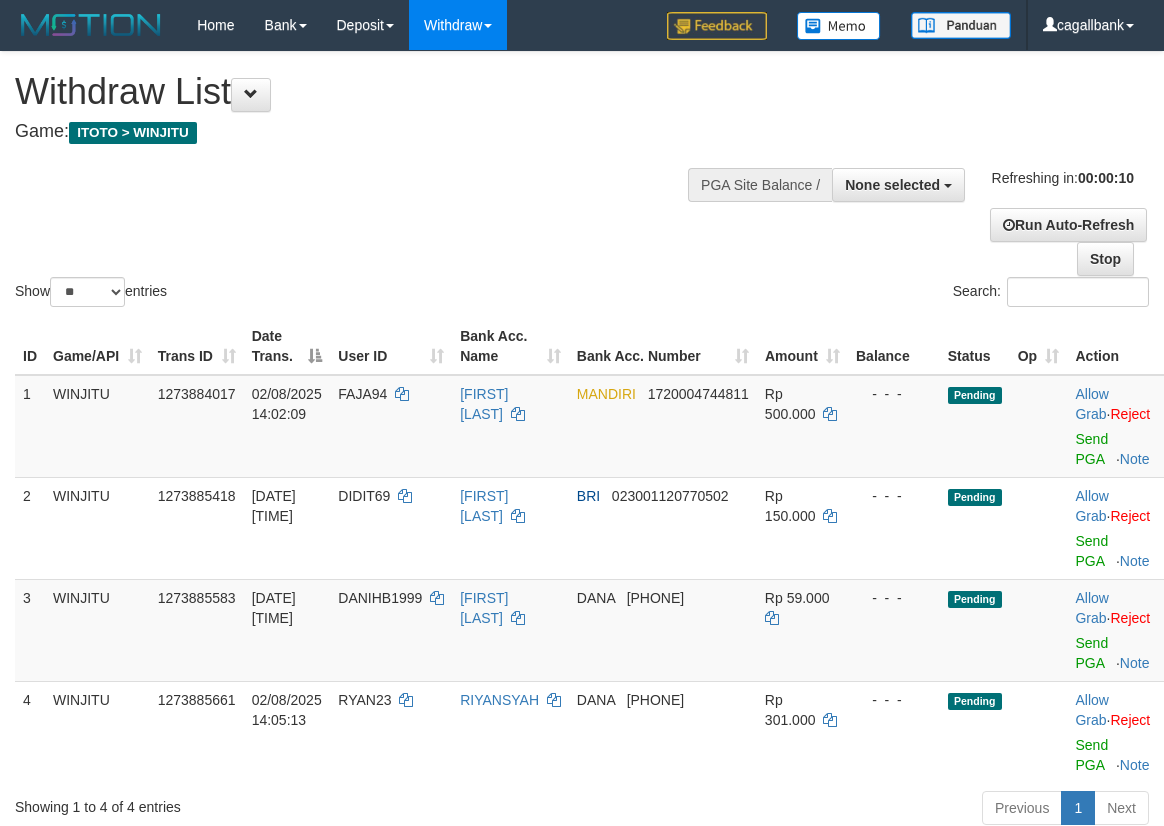 select 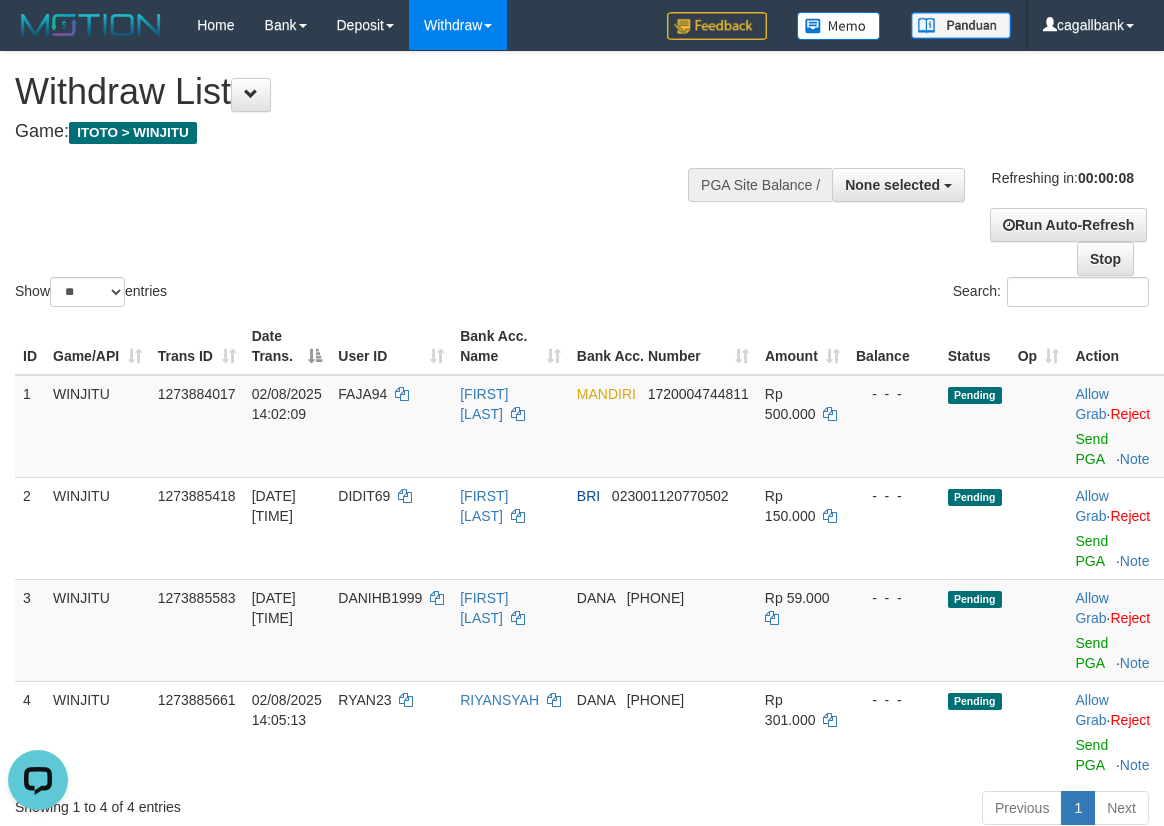 scroll, scrollTop: 0, scrollLeft: 0, axis: both 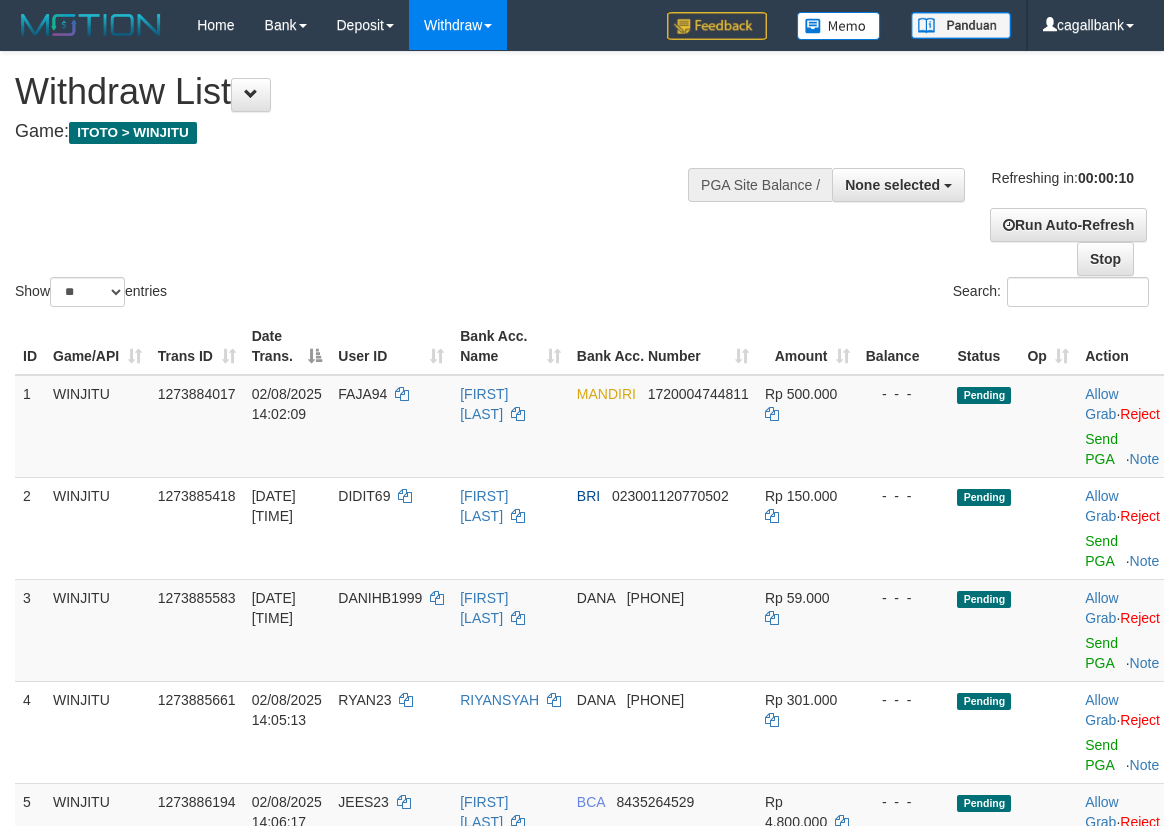 select 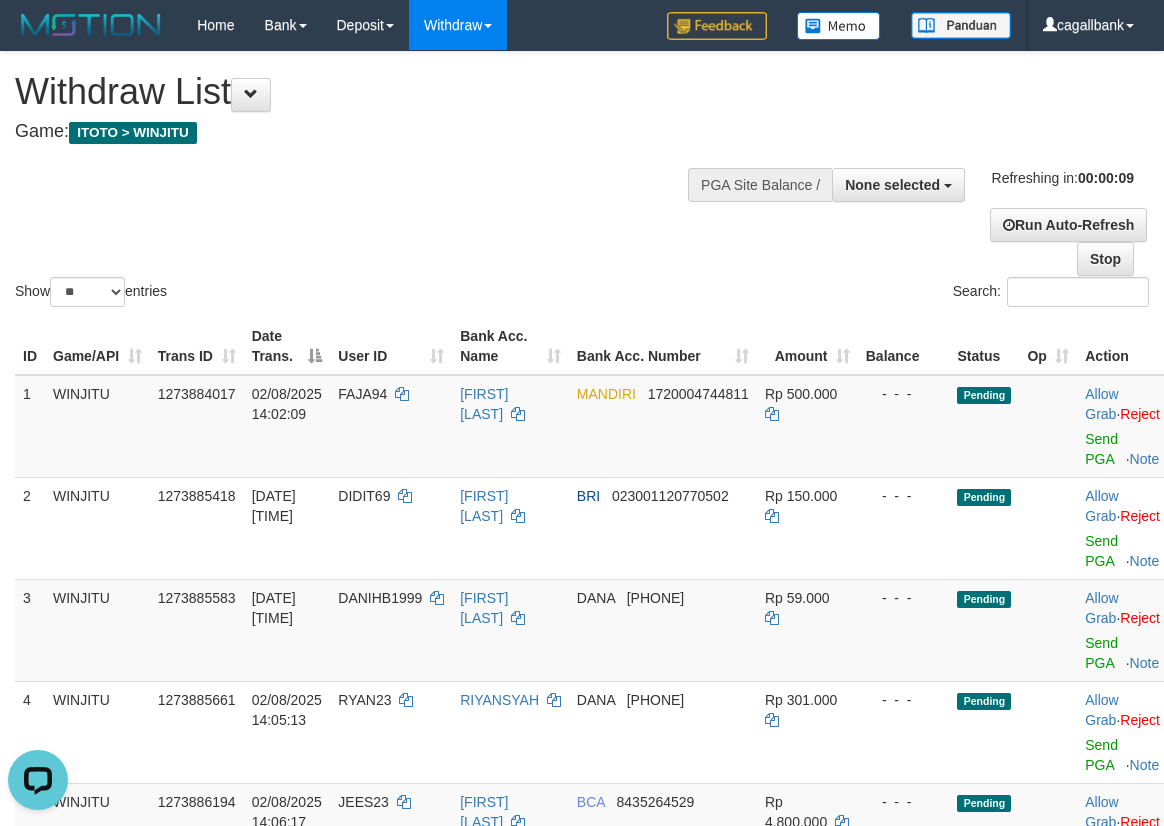 scroll, scrollTop: 0, scrollLeft: 0, axis: both 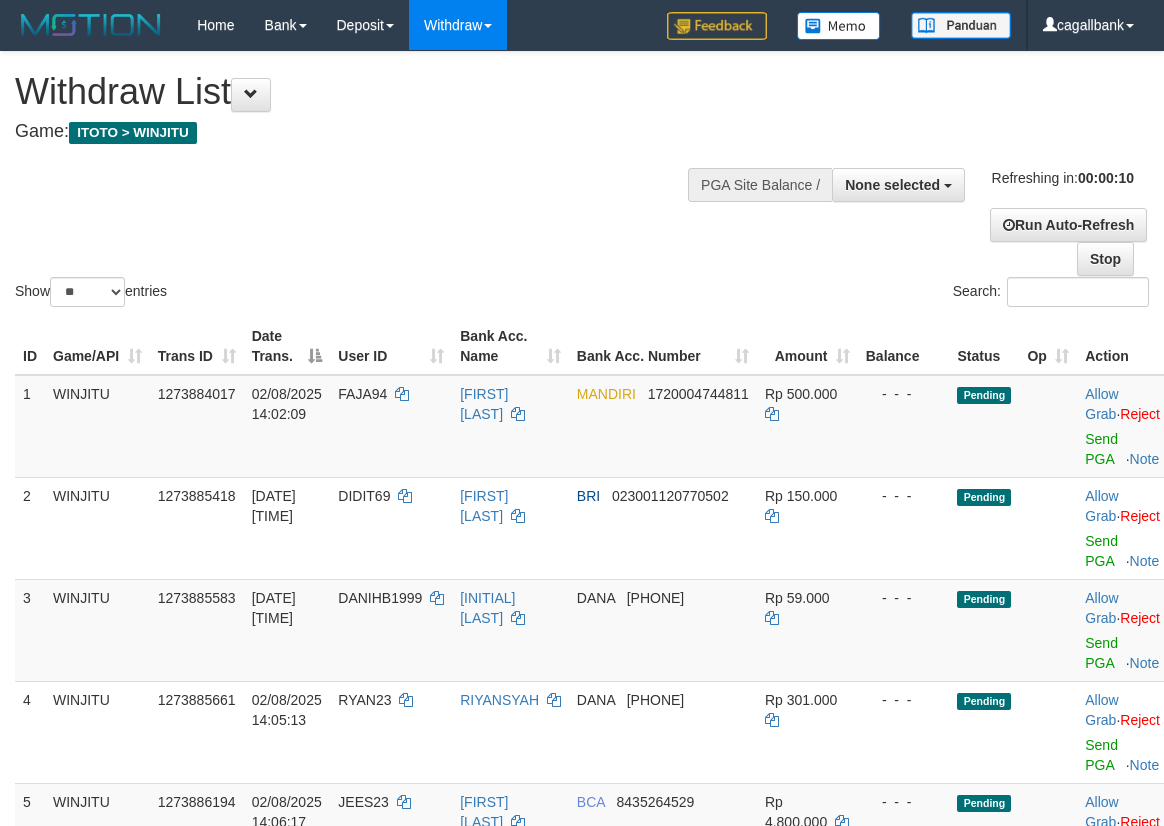 select 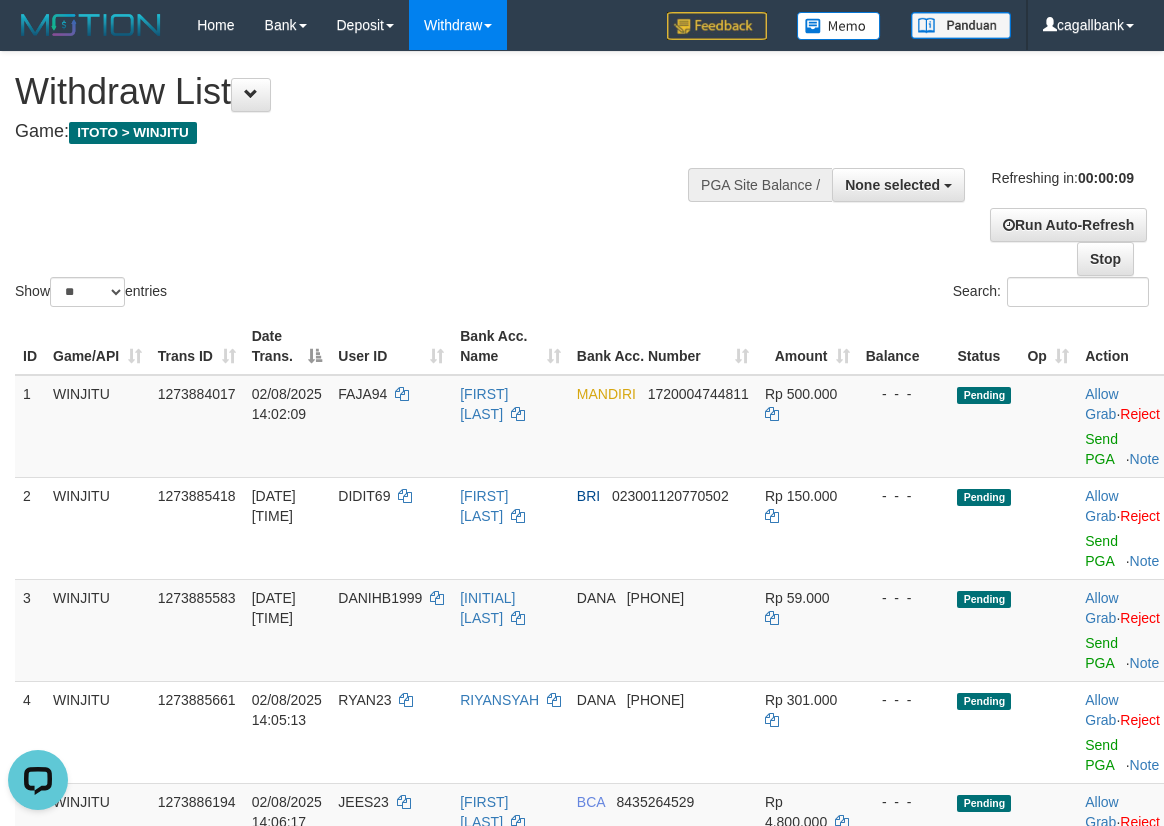 scroll, scrollTop: 0, scrollLeft: 0, axis: both 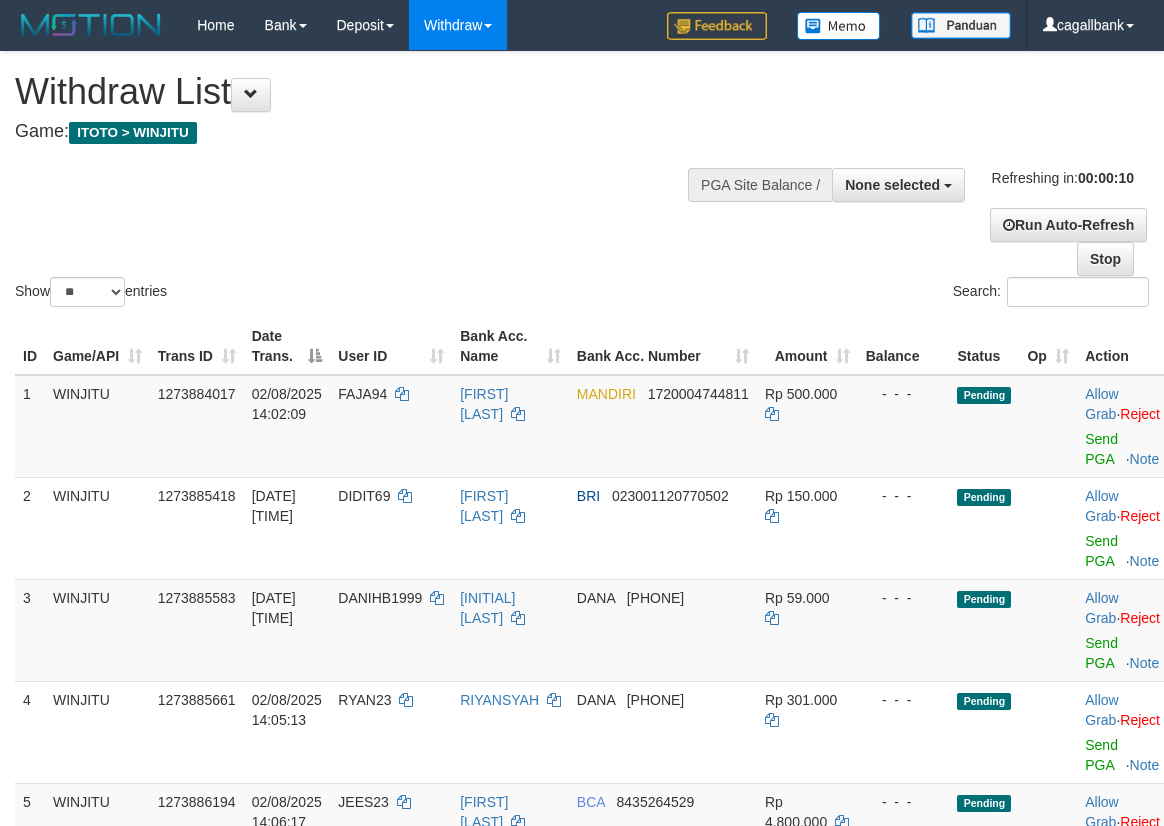select 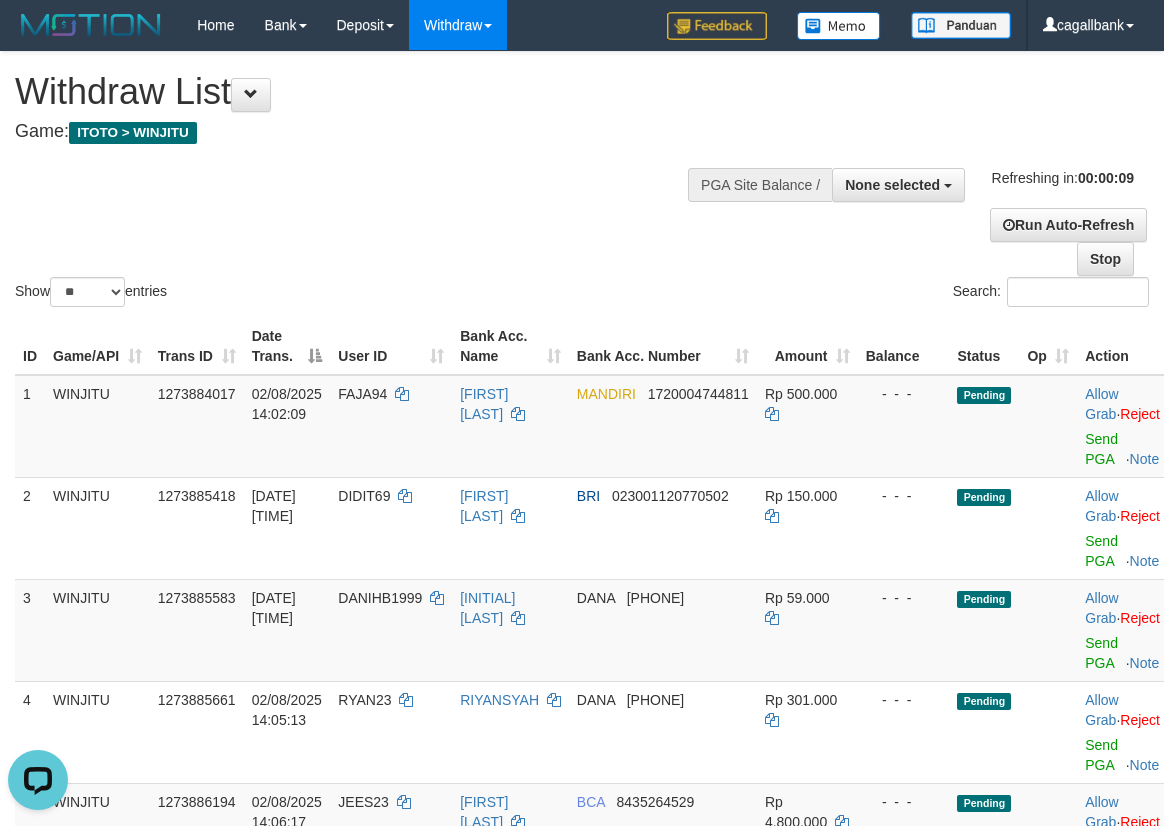 scroll, scrollTop: 0, scrollLeft: 0, axis: both 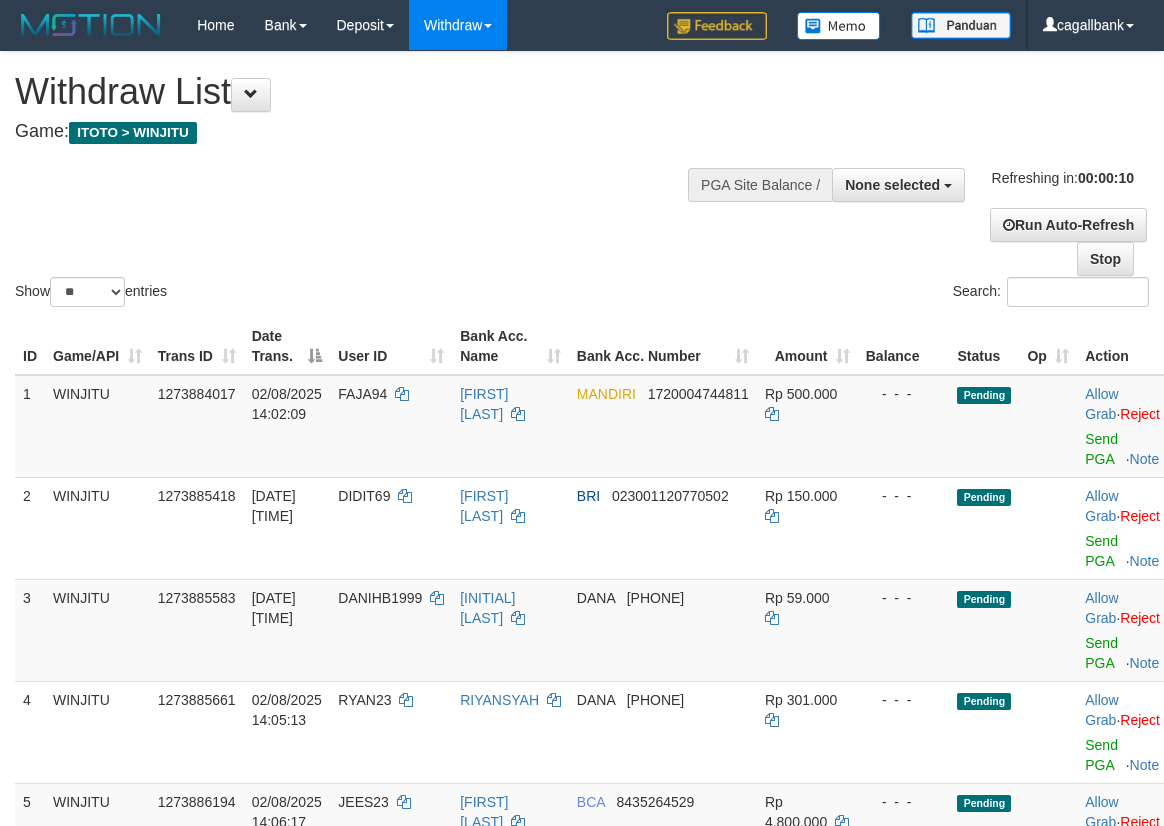 select 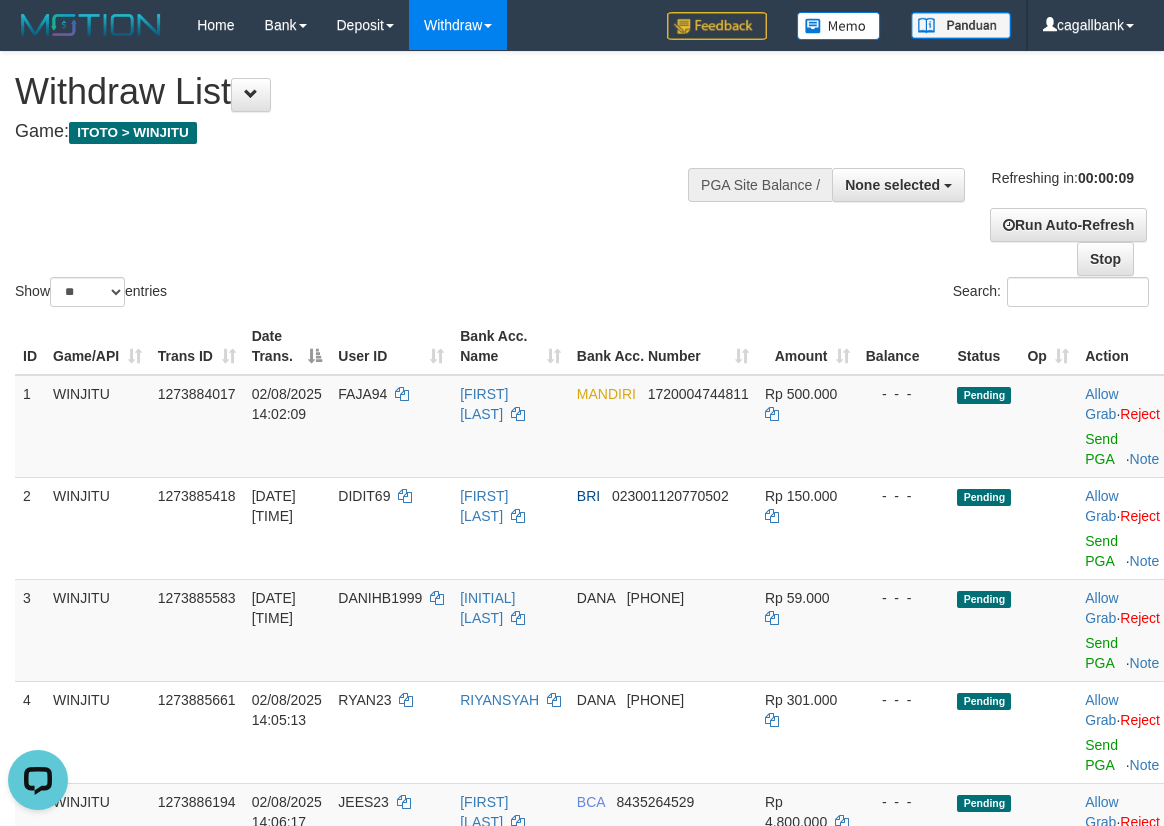 scroll, scrollTop: 0, scrollLeft: 0, axis: both 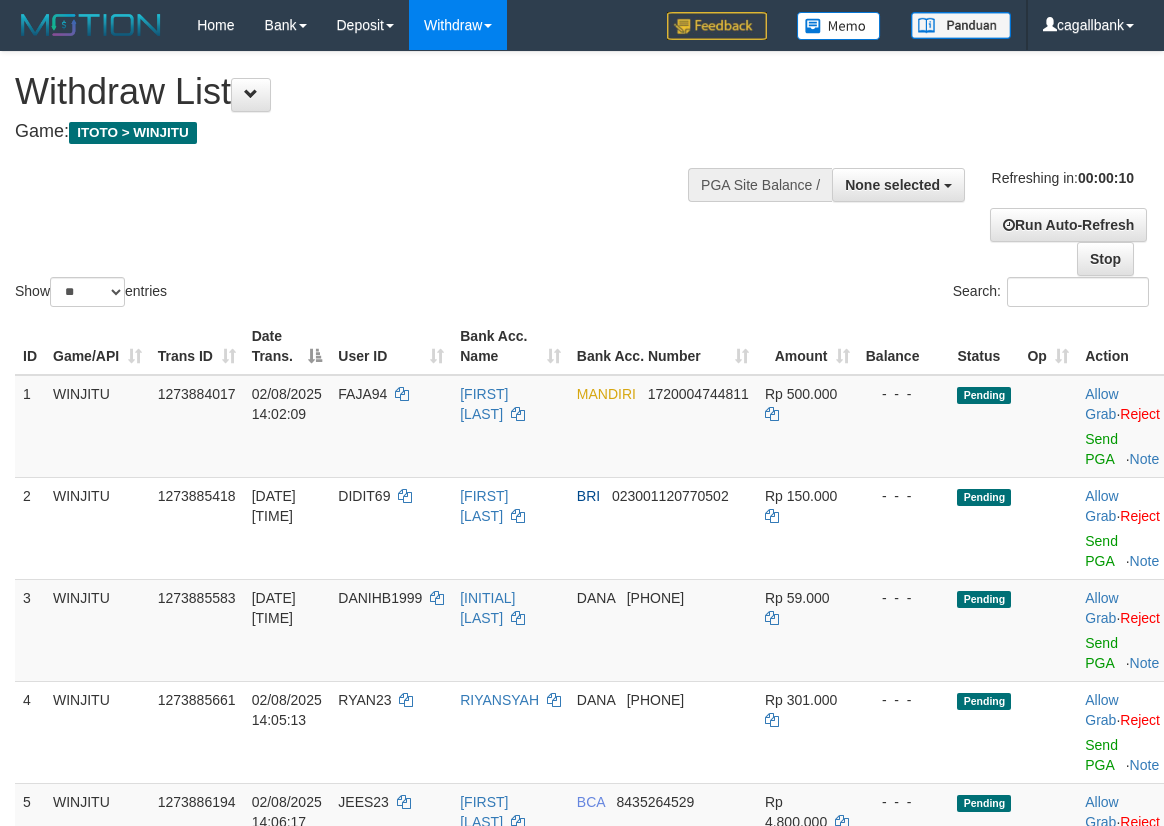 select 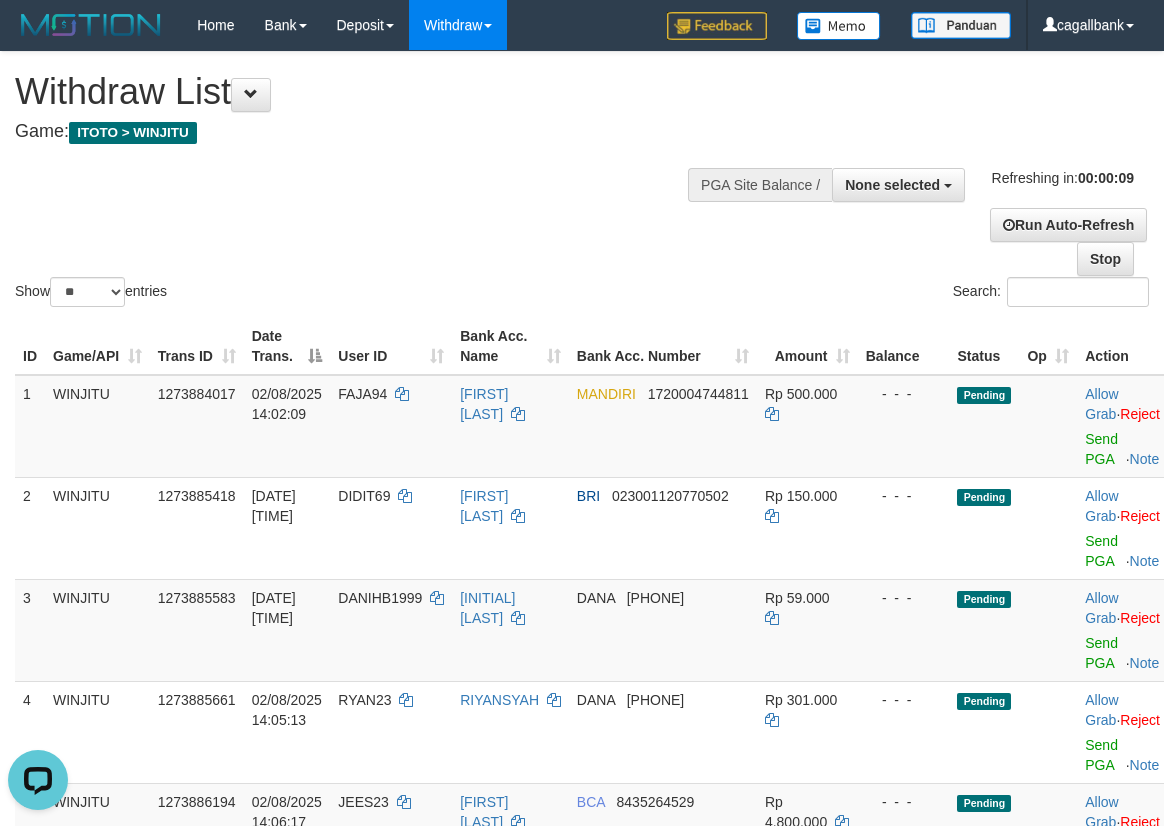 scroll, scrollTop: 0, scrollLeft: 0, axis: both 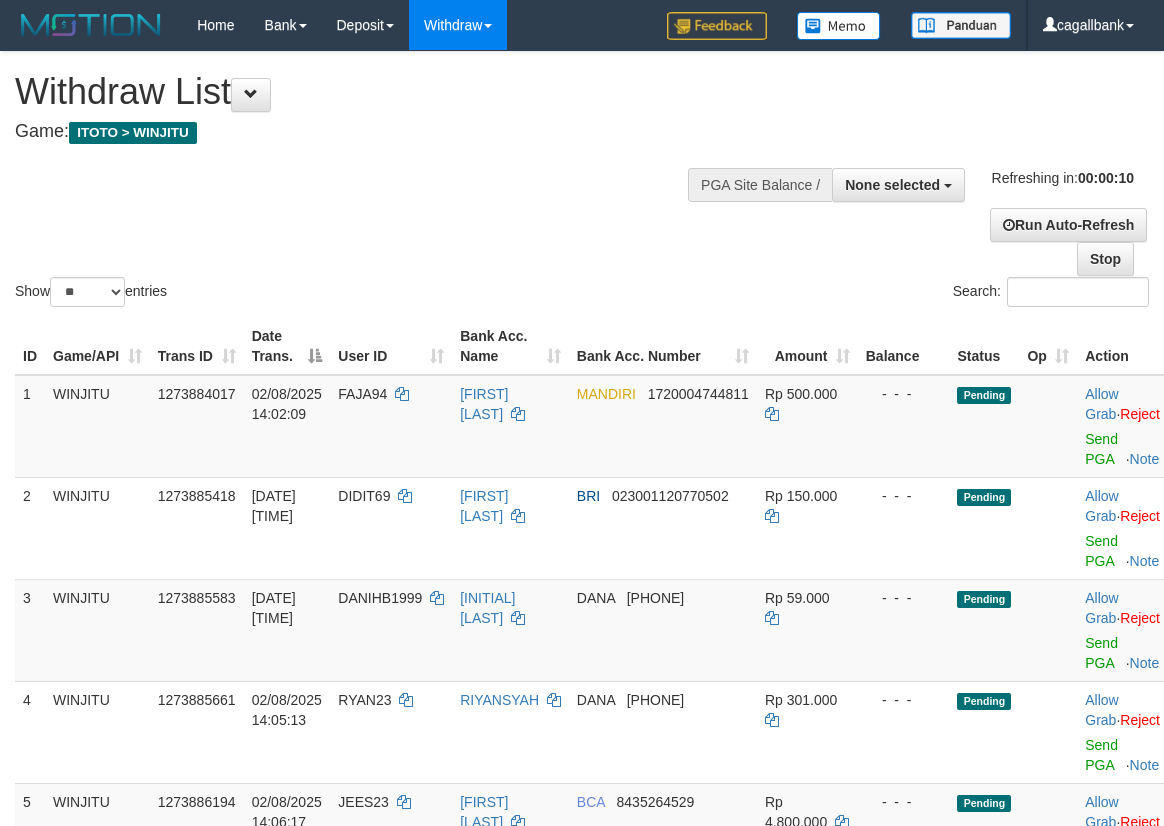select 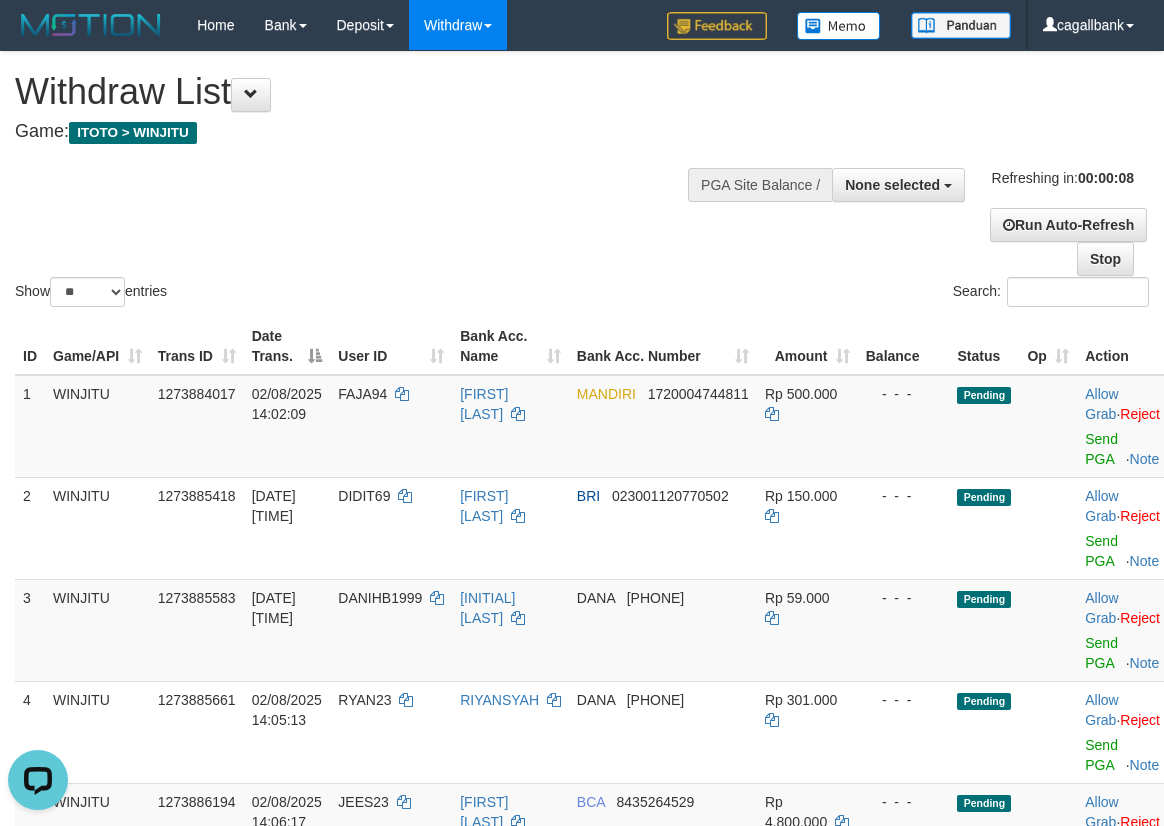 scroll, scrollTop: 0, scrollLeft: 0, axis: both 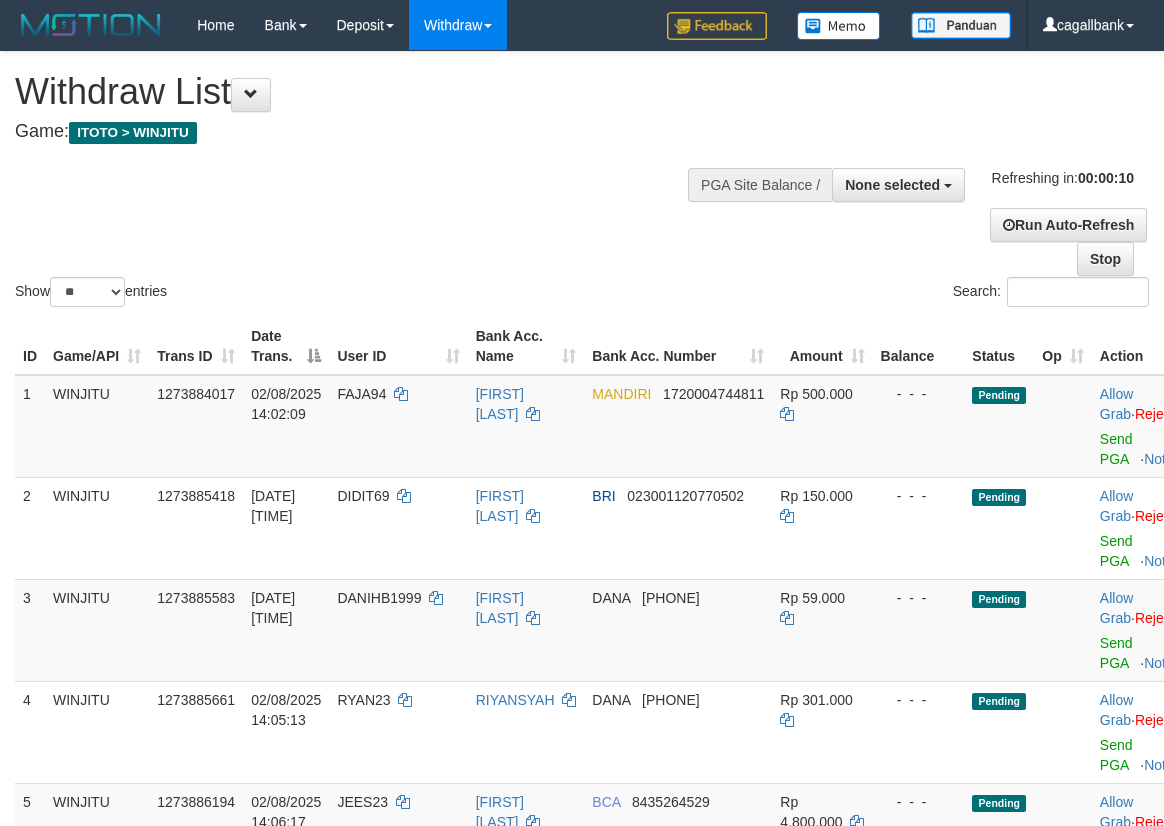 select 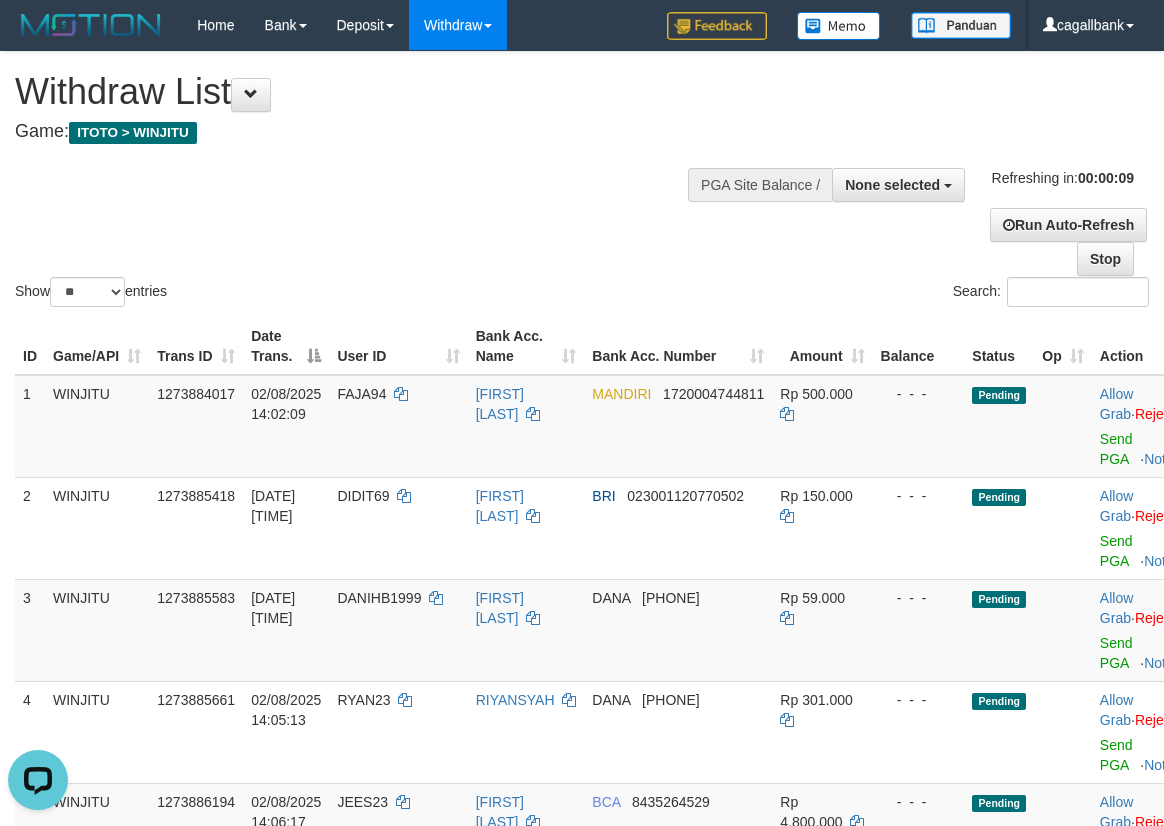 scroll, scrollTop: 0, scrollLeft: 0, axis: both 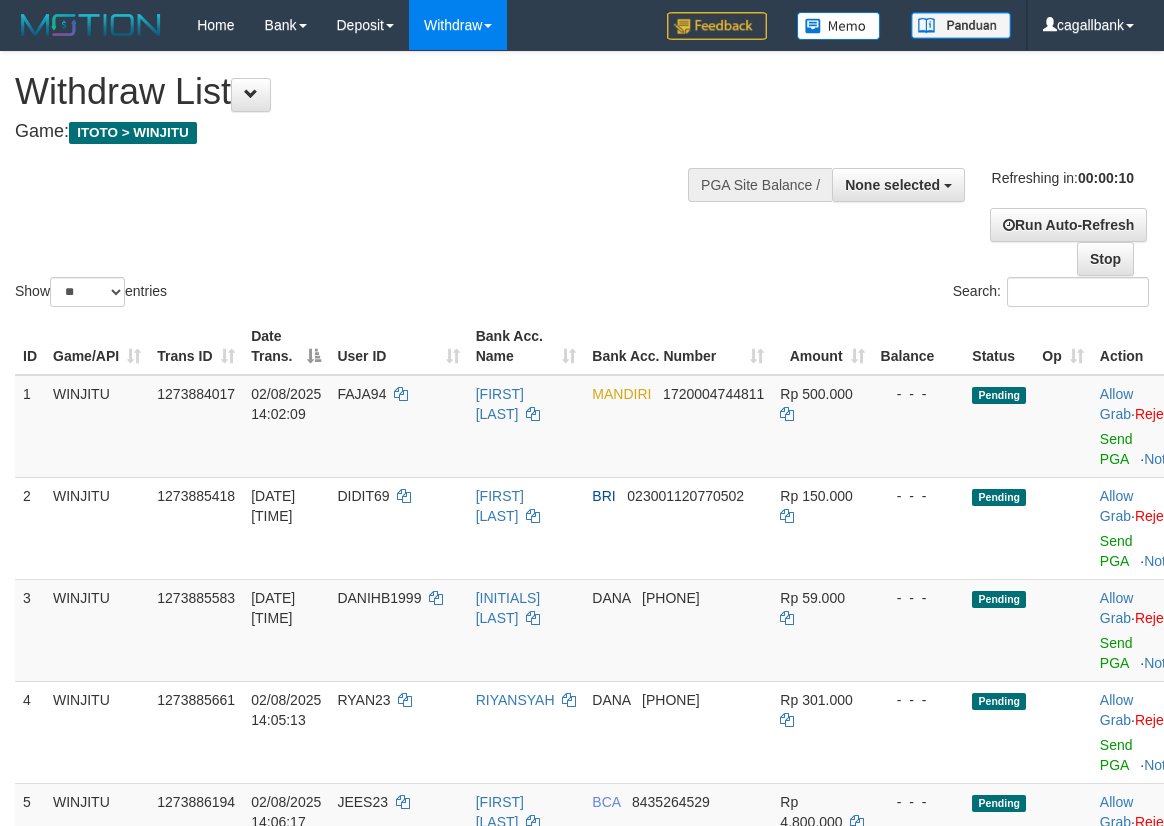 select 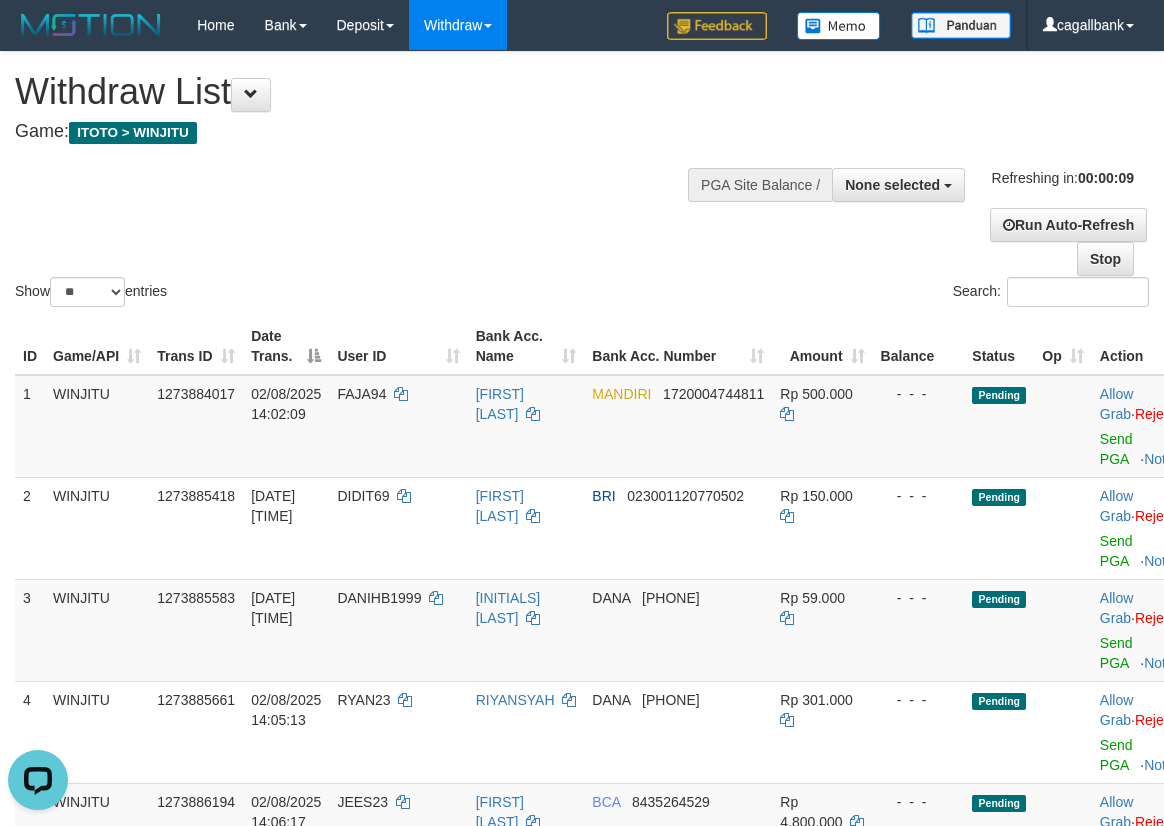 scroll, scrollTop: 0, scrollLeft: 0, axis: both 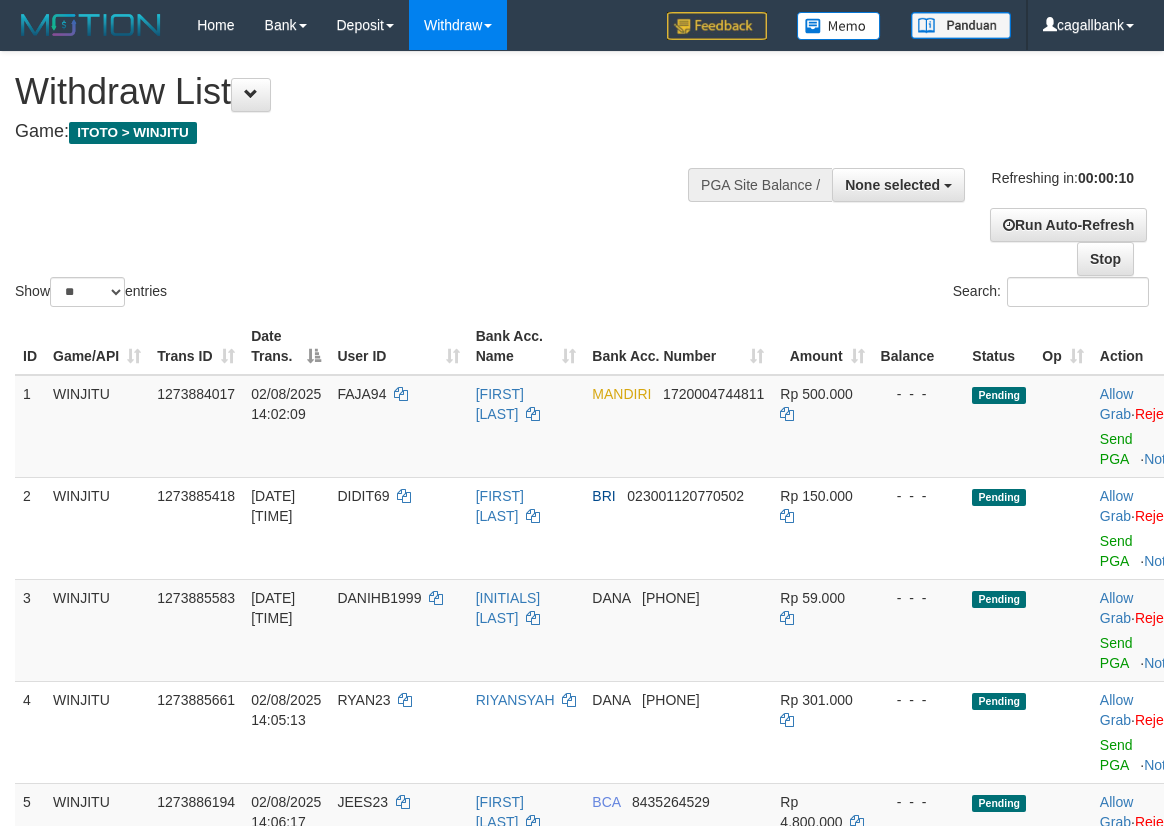 select 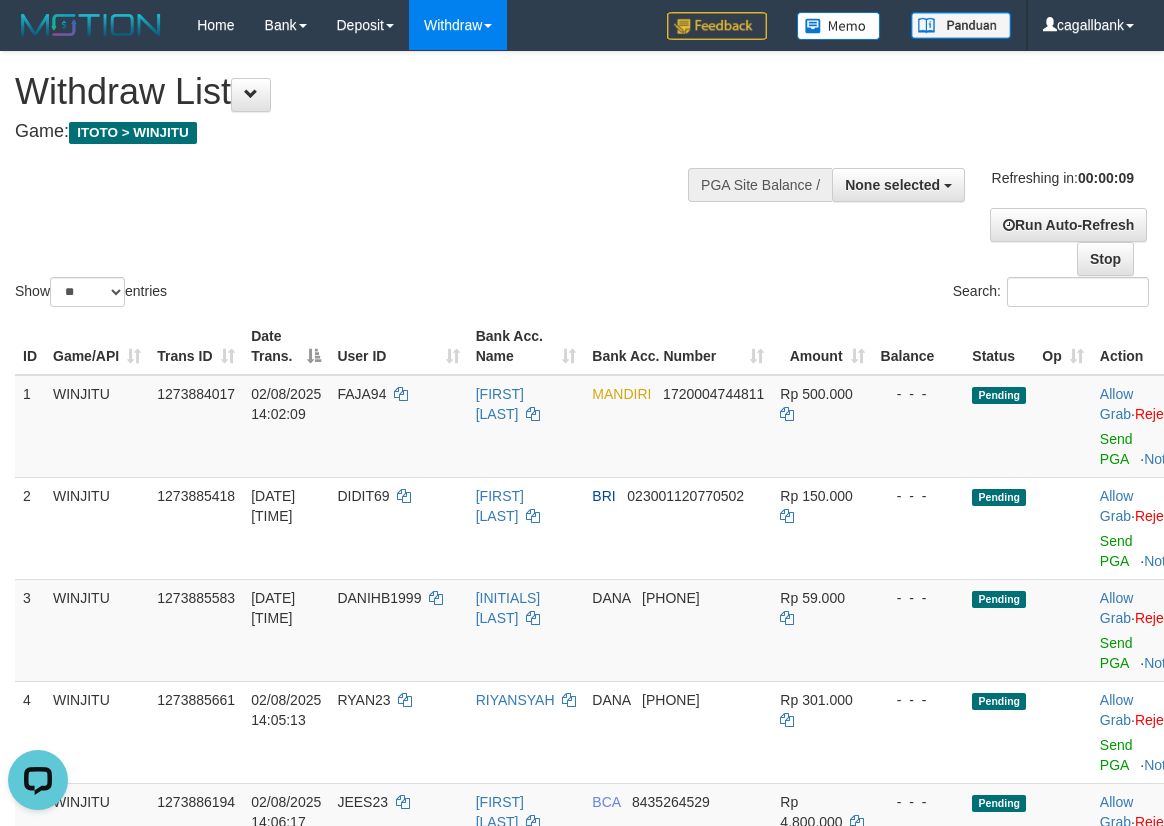 scroll, scrollTop: 0, scrollLeft: 0, axis: both 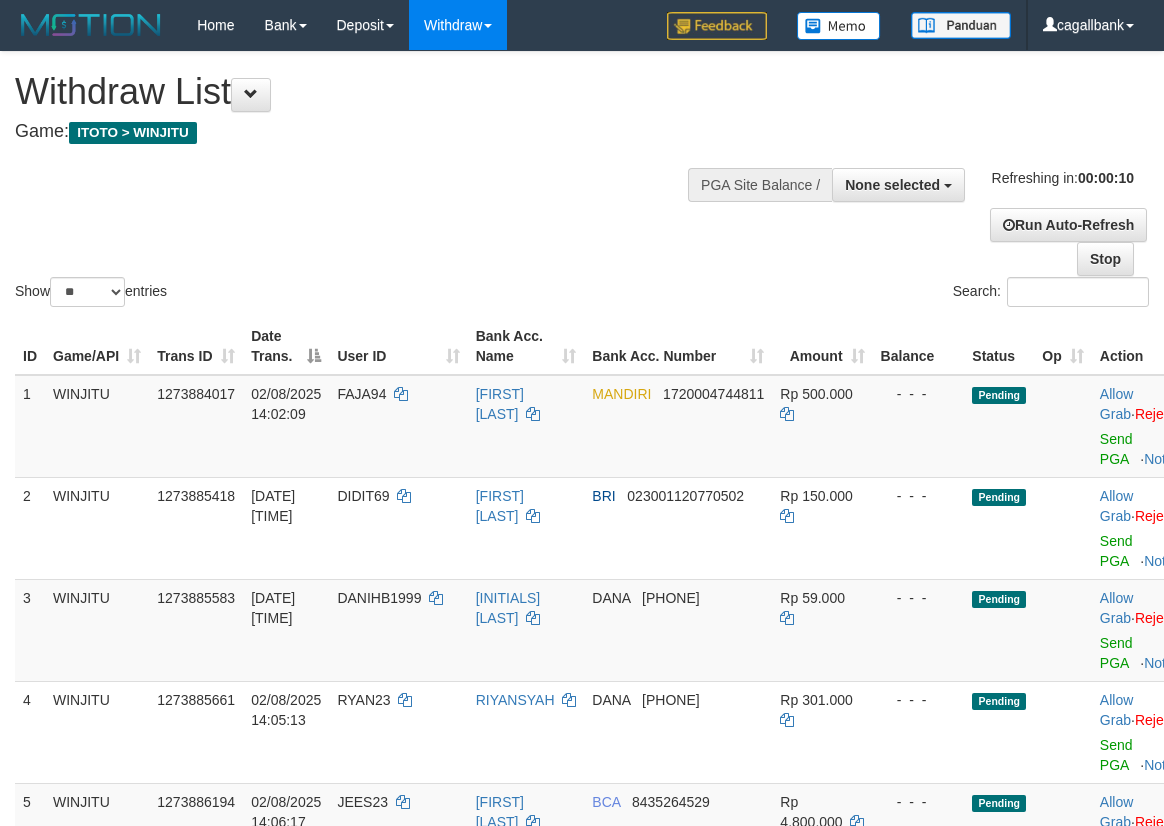 select 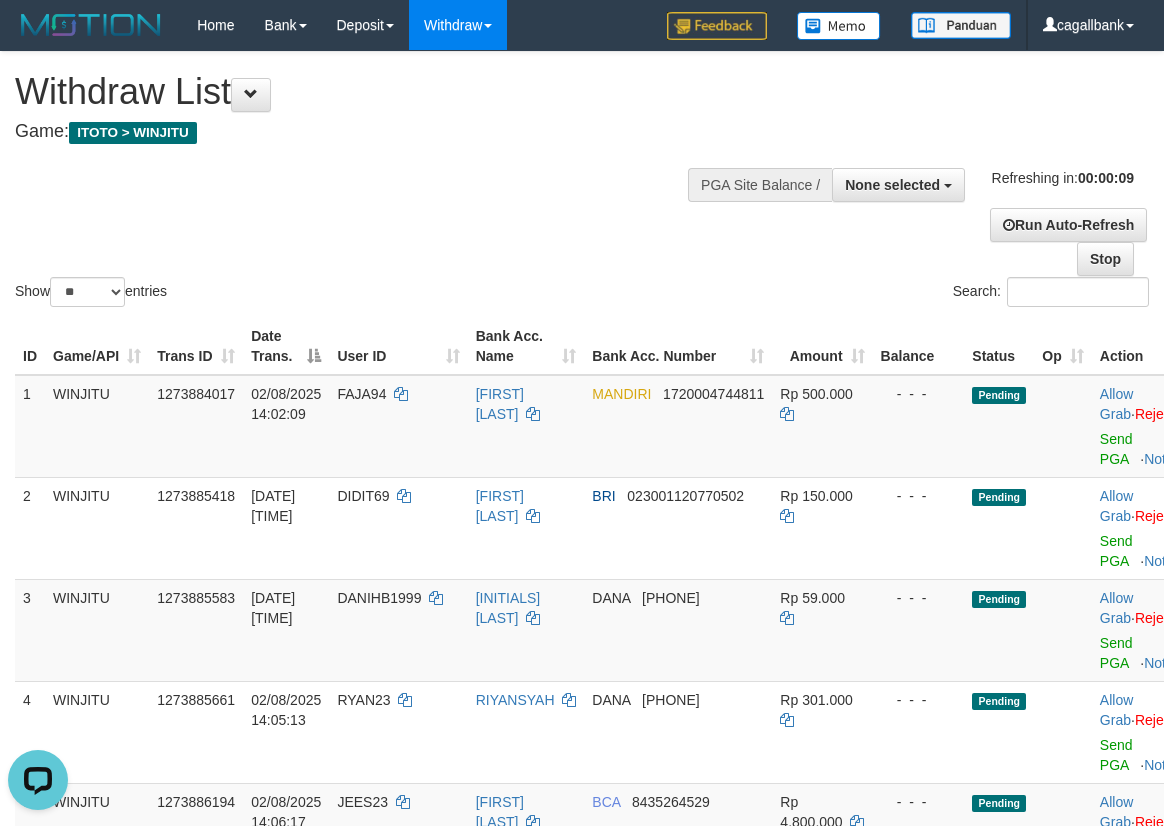 scroll, scrollTop: 0, scrollLeft: 0, axis: both 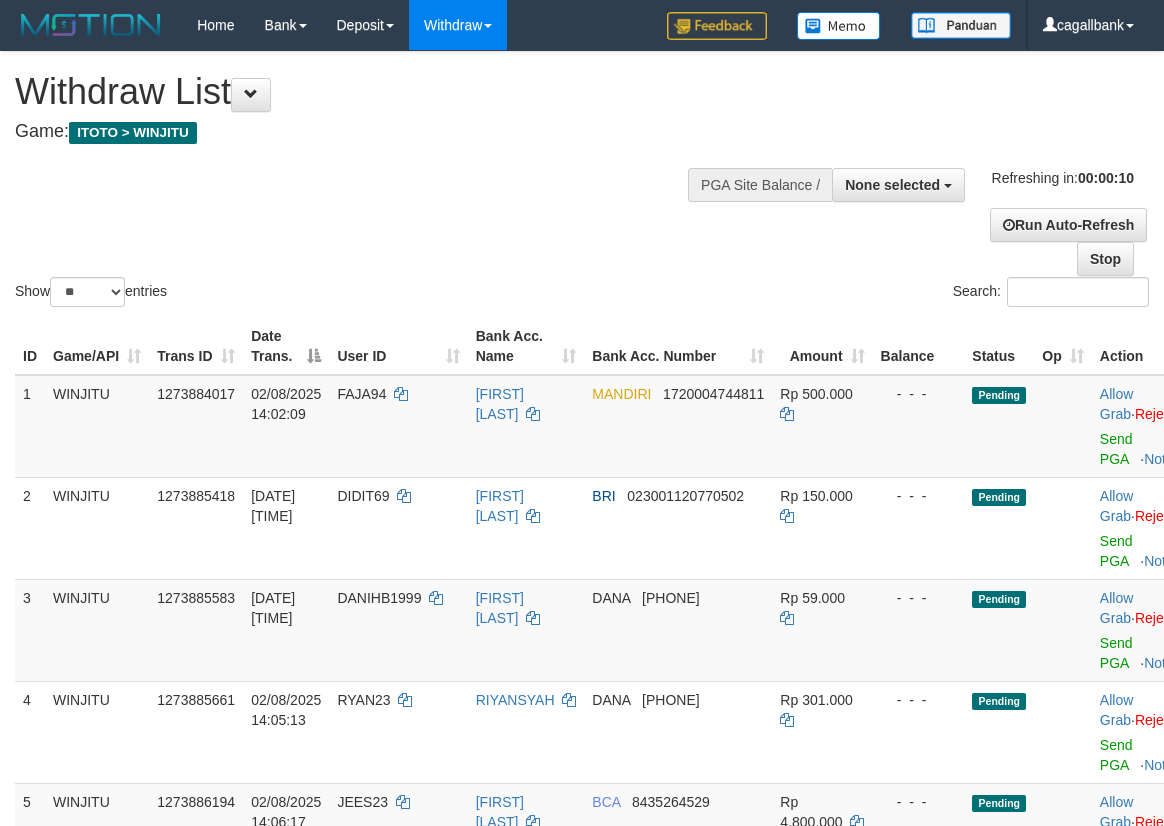 select 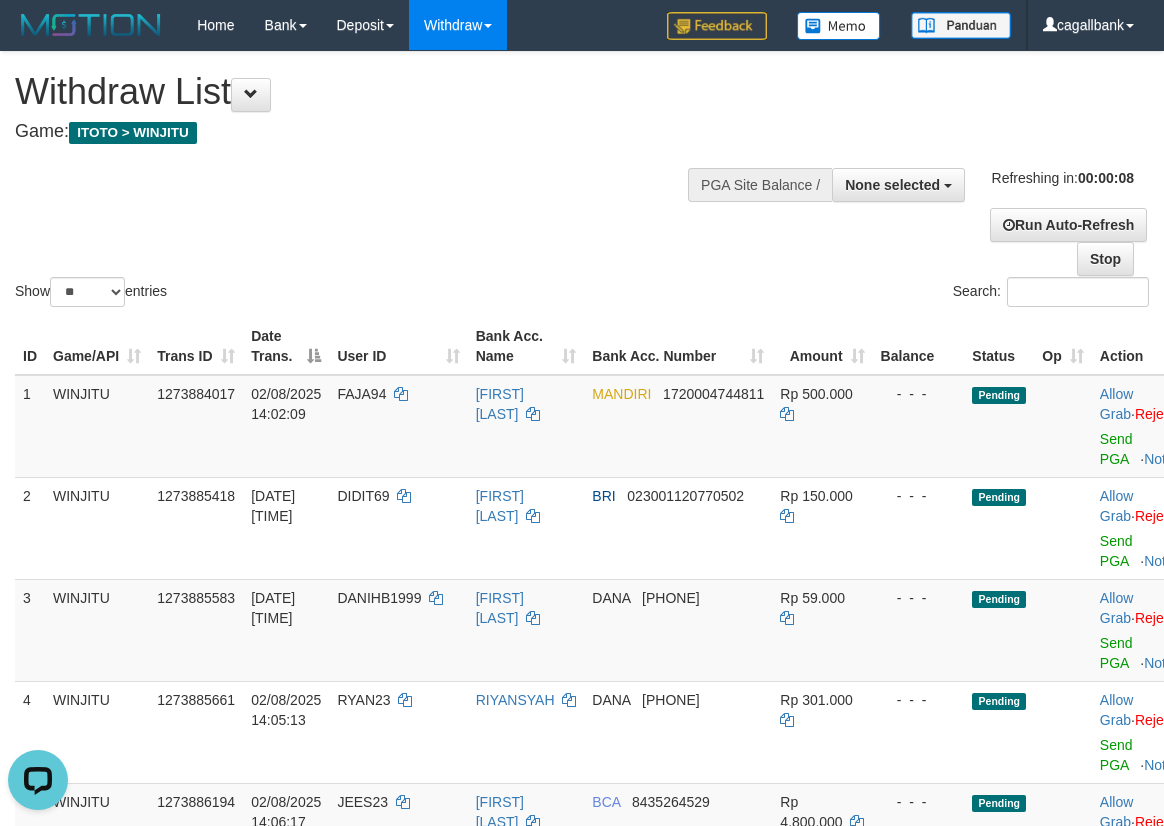 scroll, scrollTop: 0, scrollLeft: 0, axis: both 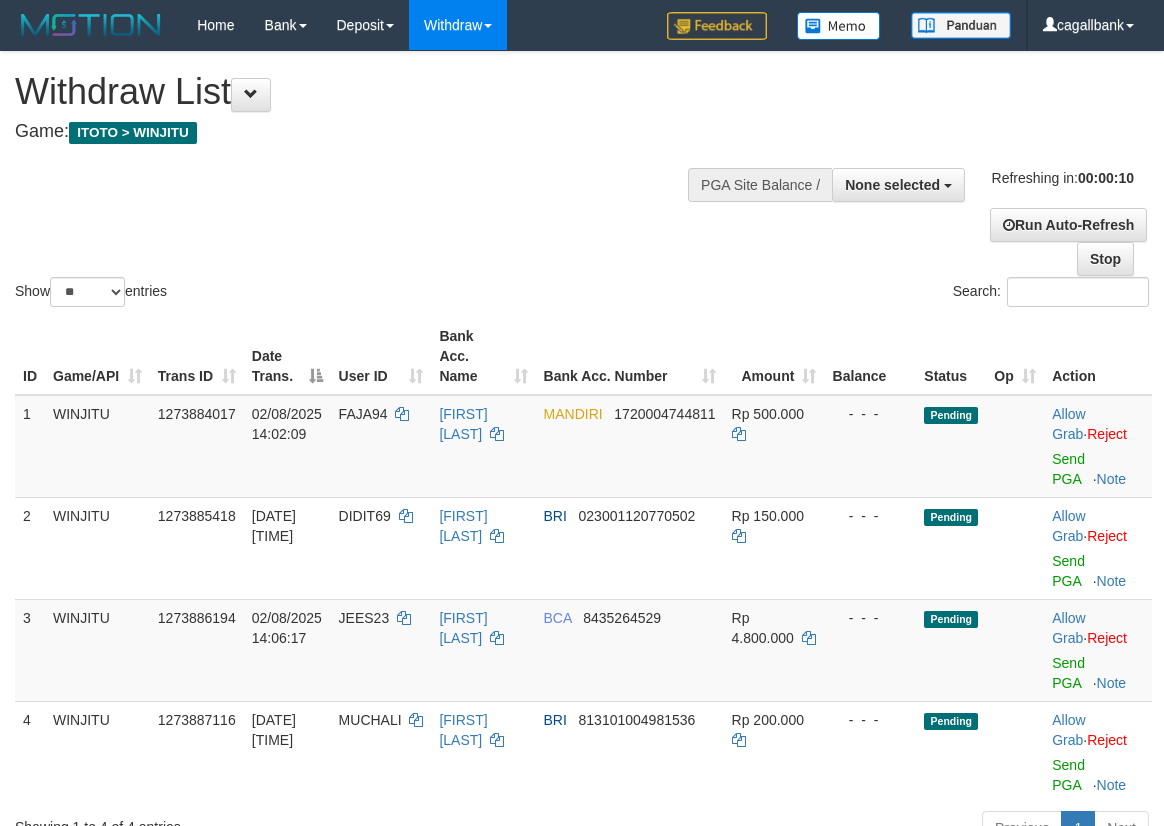 select 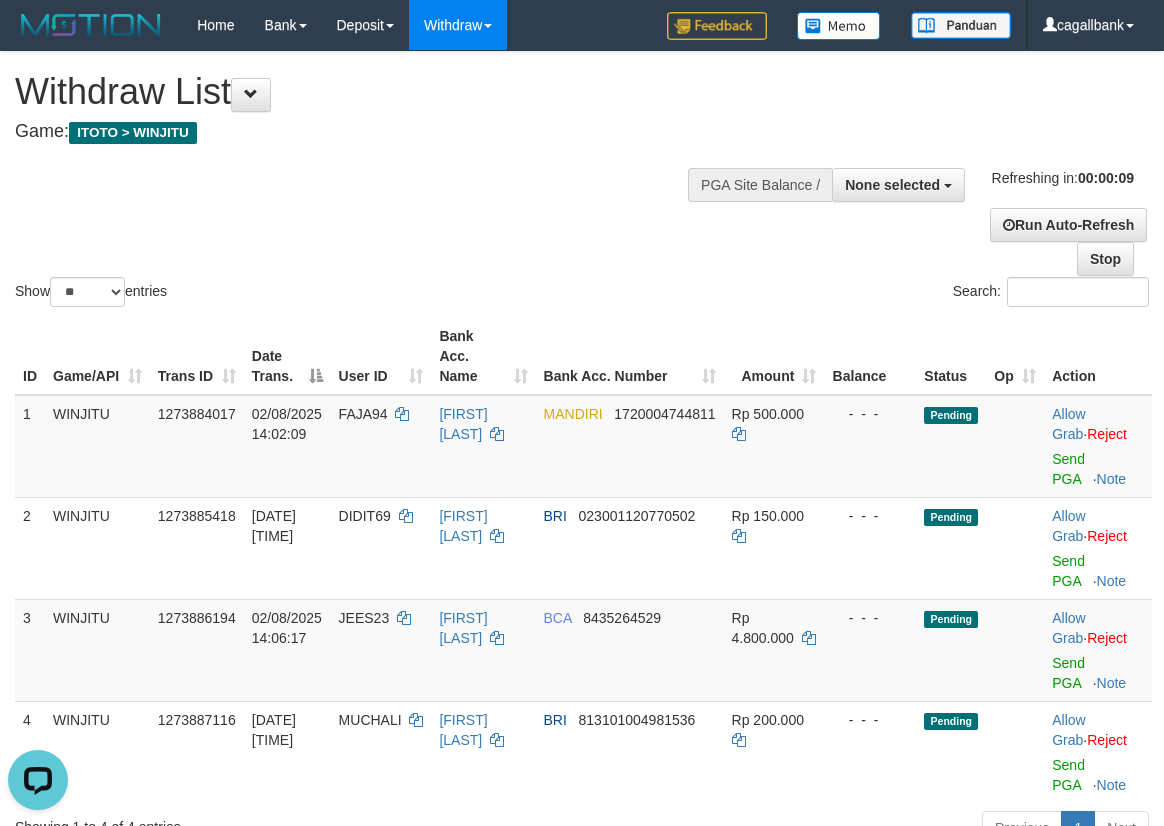 scroll, scrollTop: 0, scrollLeft: 0, axis: both 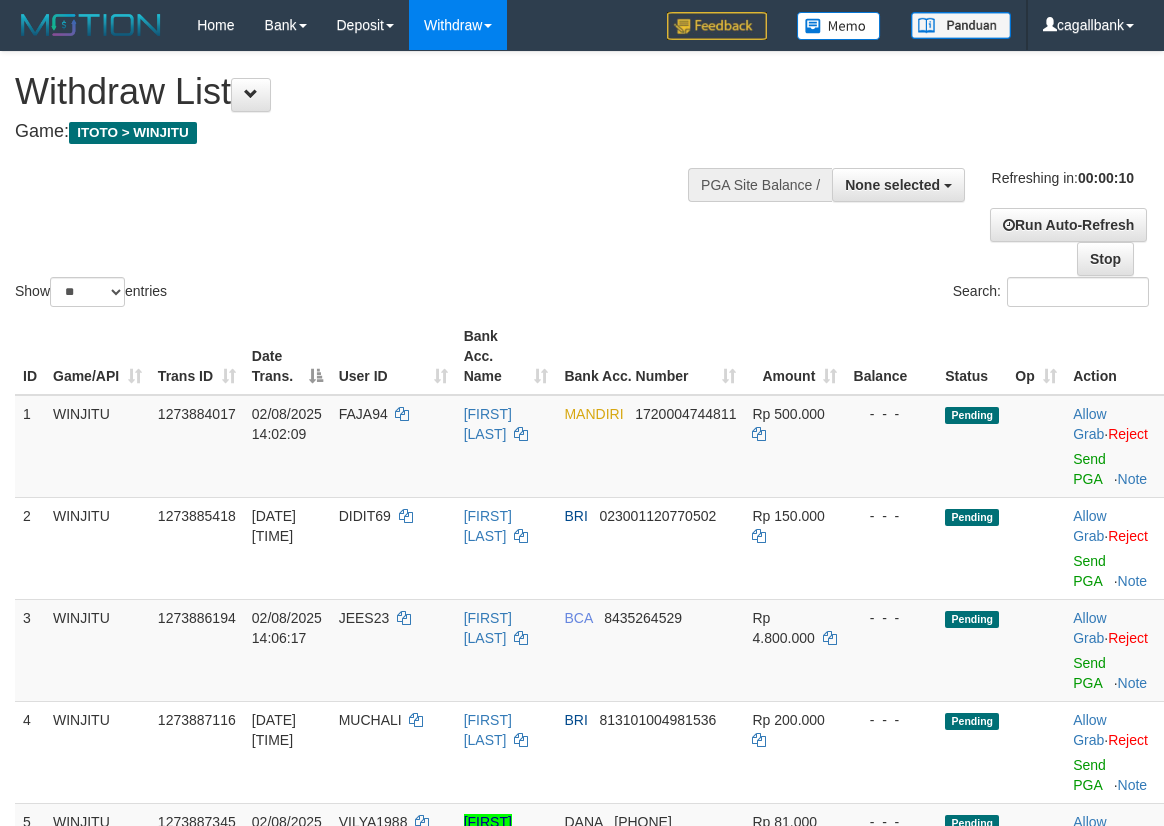 select 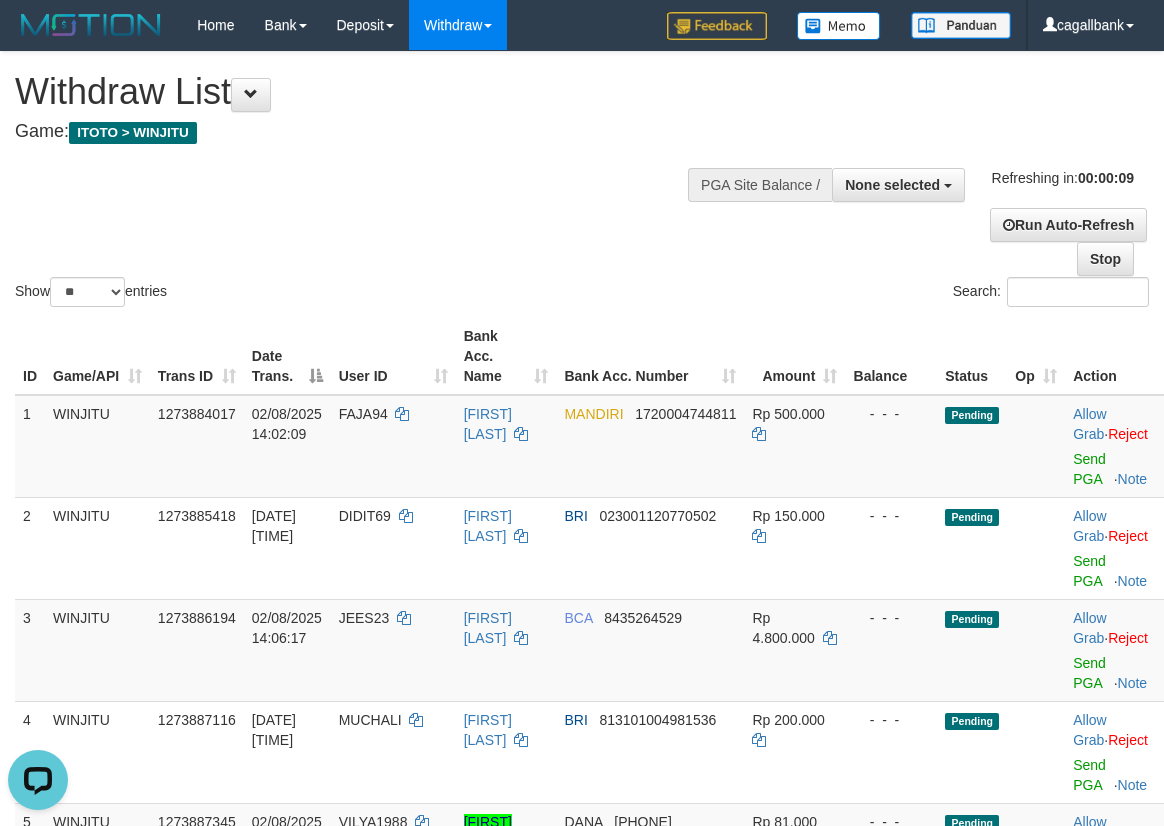 scroll, scrollTop: 0, scrollLeft: 0, axis: both 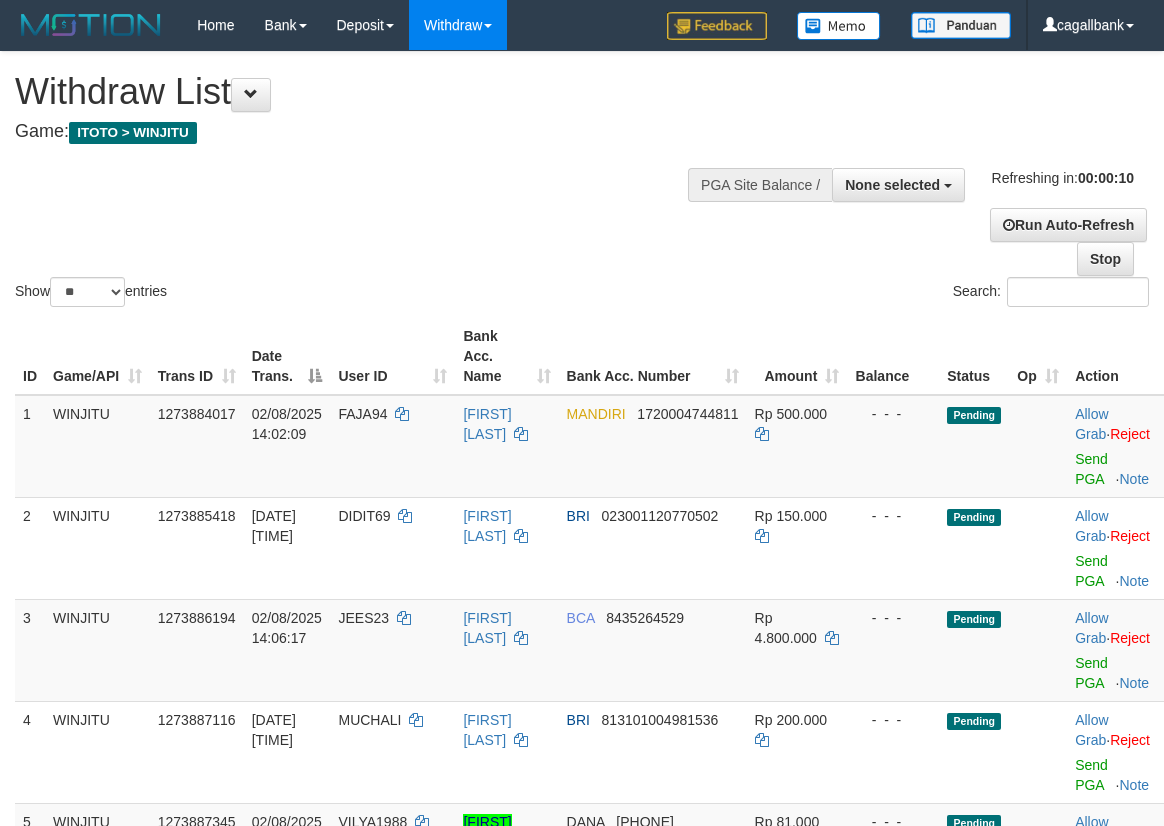 select 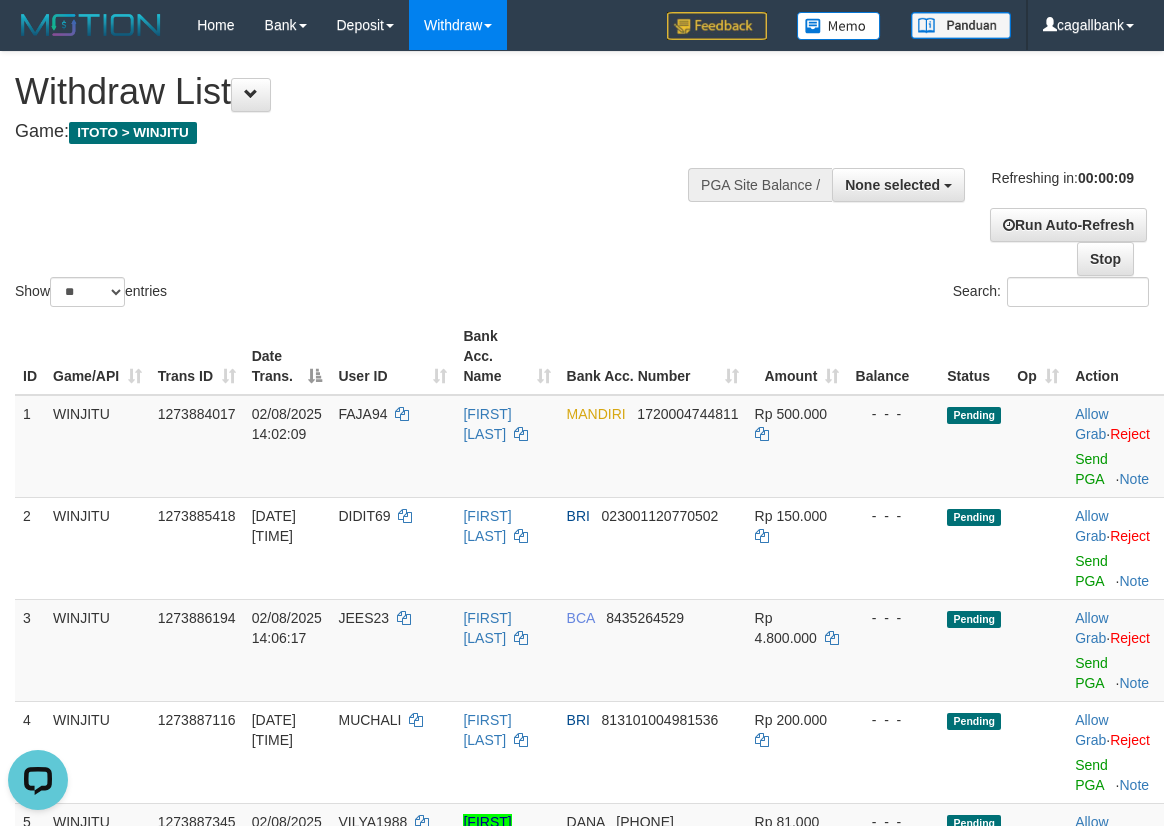 scroll, scrollTop: 0, scrollLeft: 0, axis: both 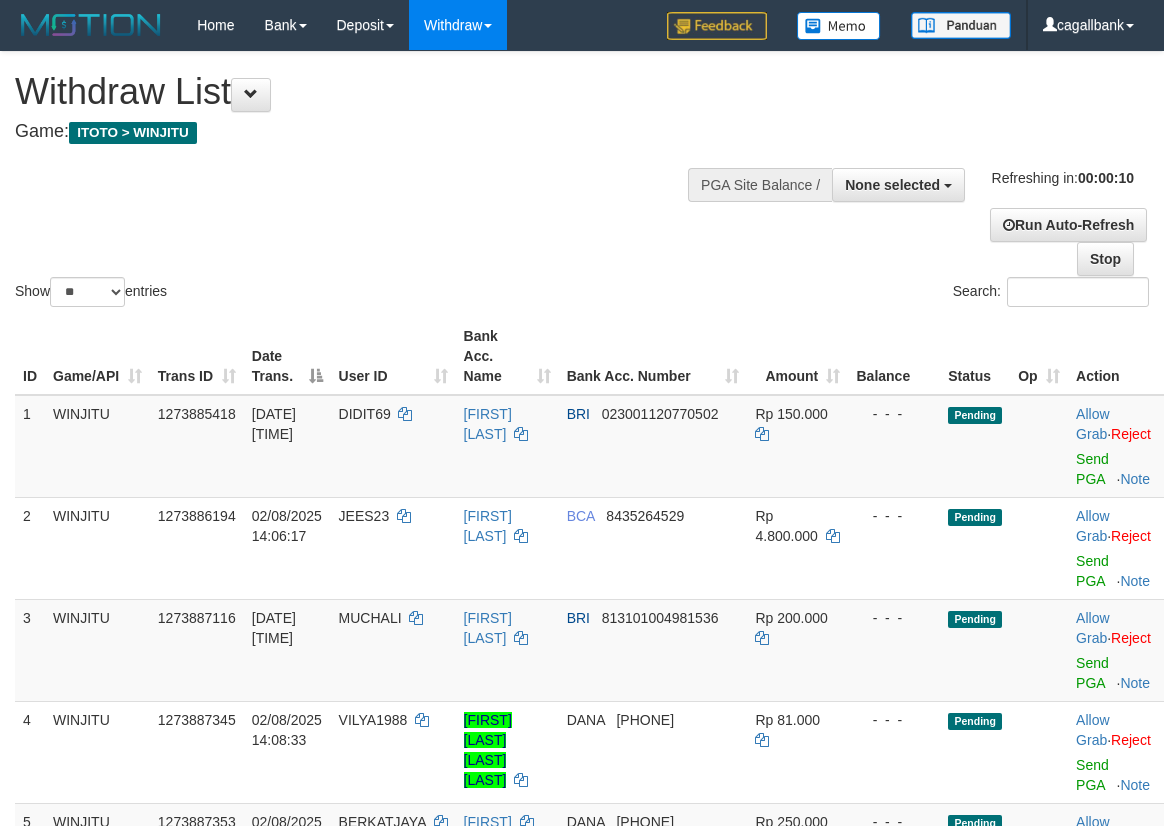 select 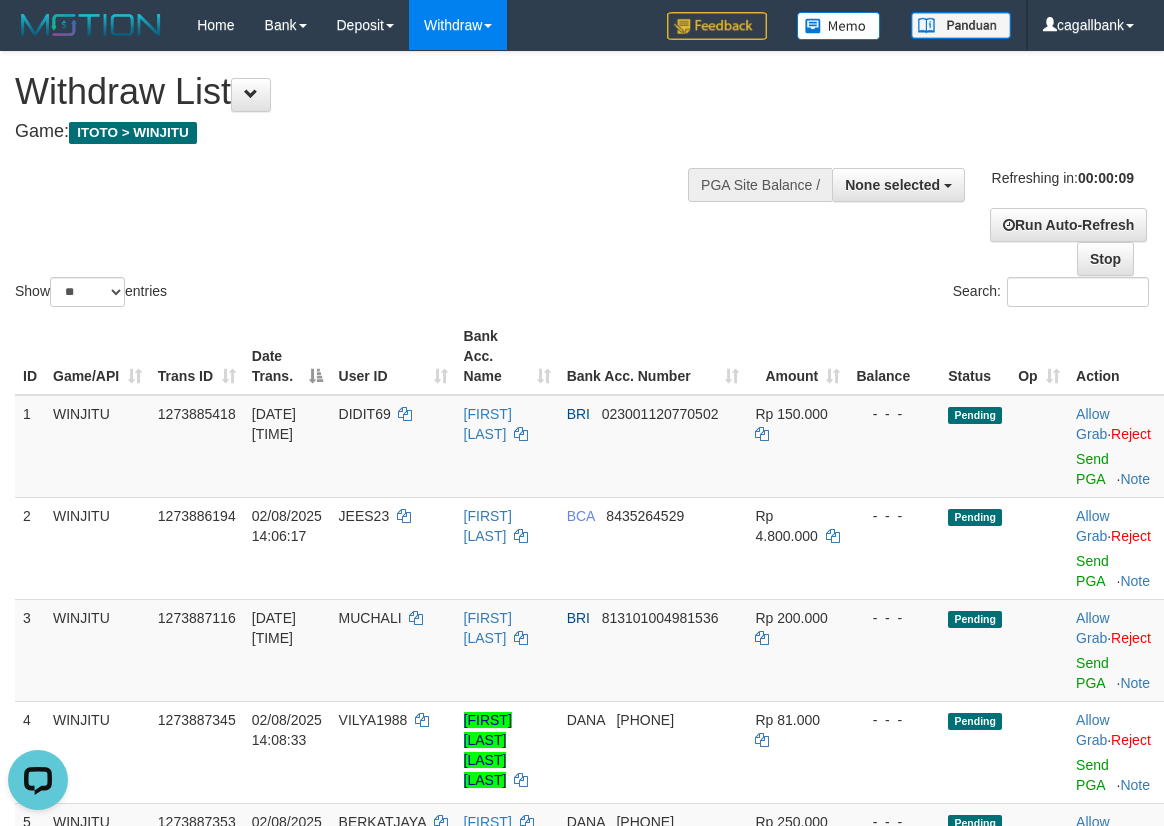 scroll, scrollTop: 0, scrollLeft: 0, axis: both 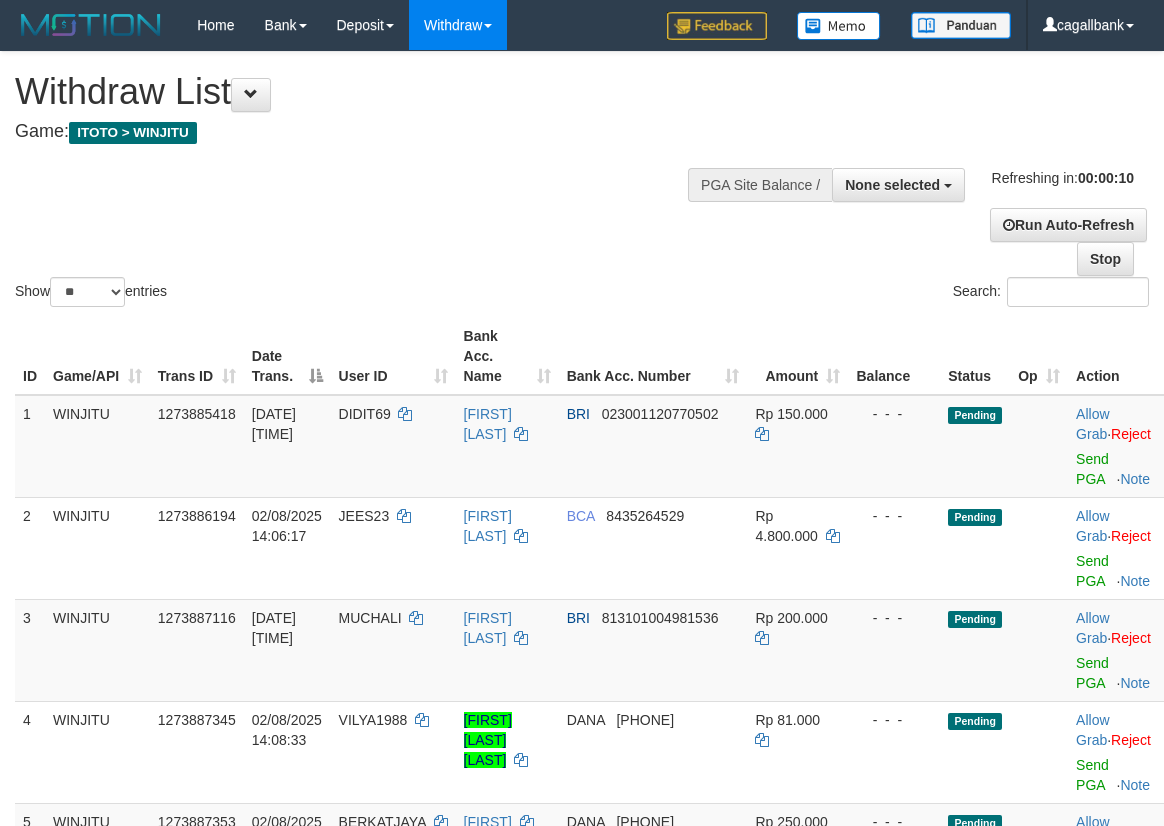 select 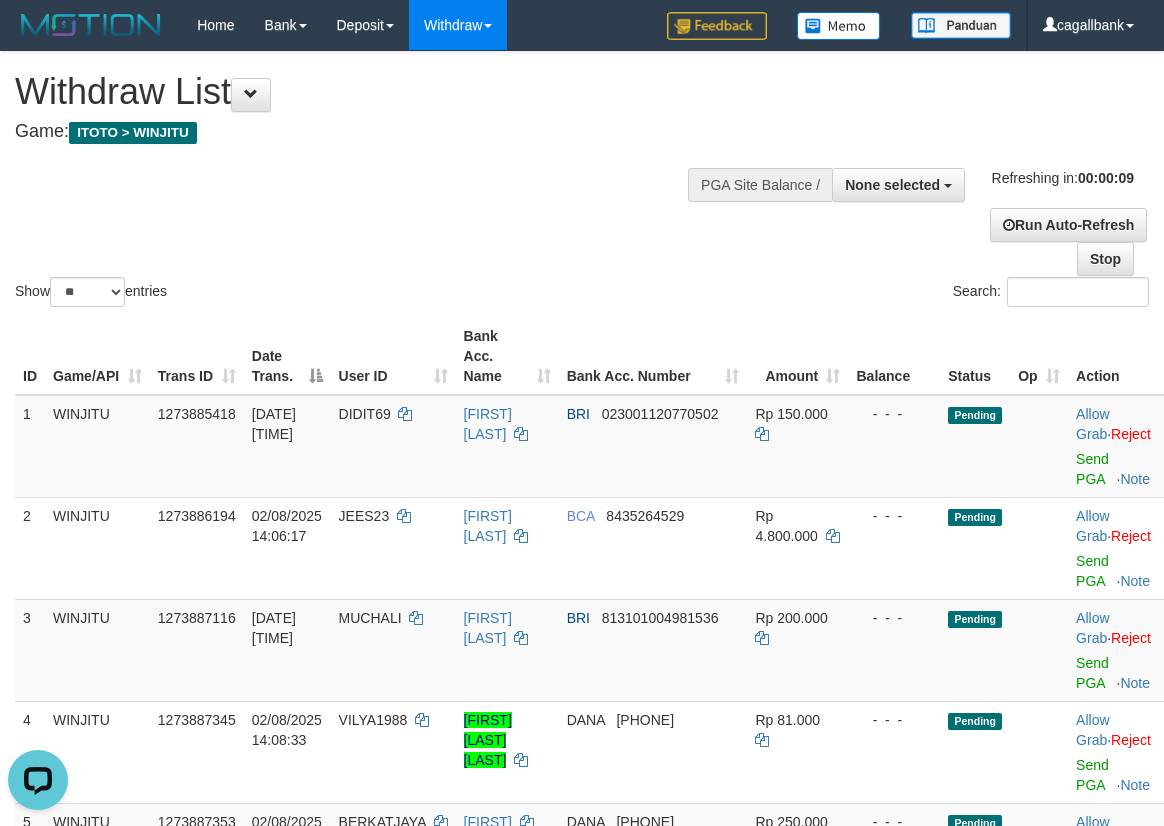 scroll, scrollTop: 0, scrollLeft: 0, axis: both 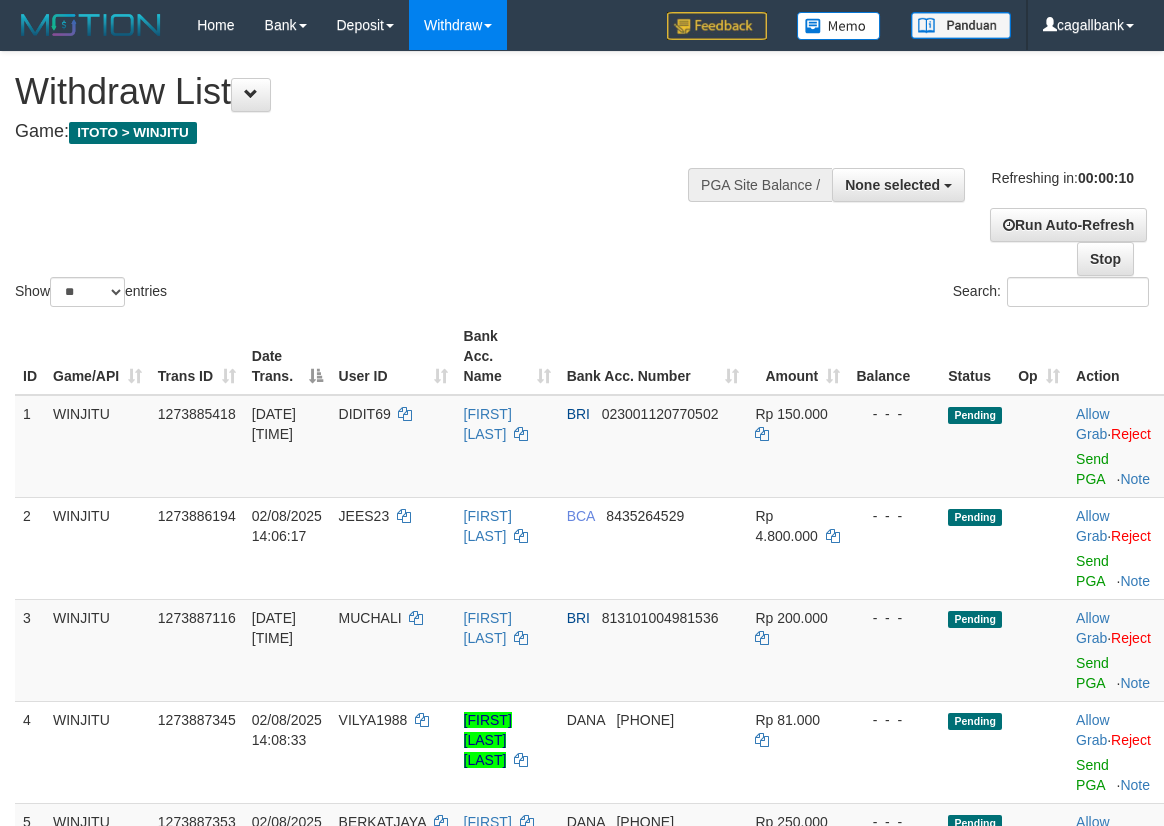 select 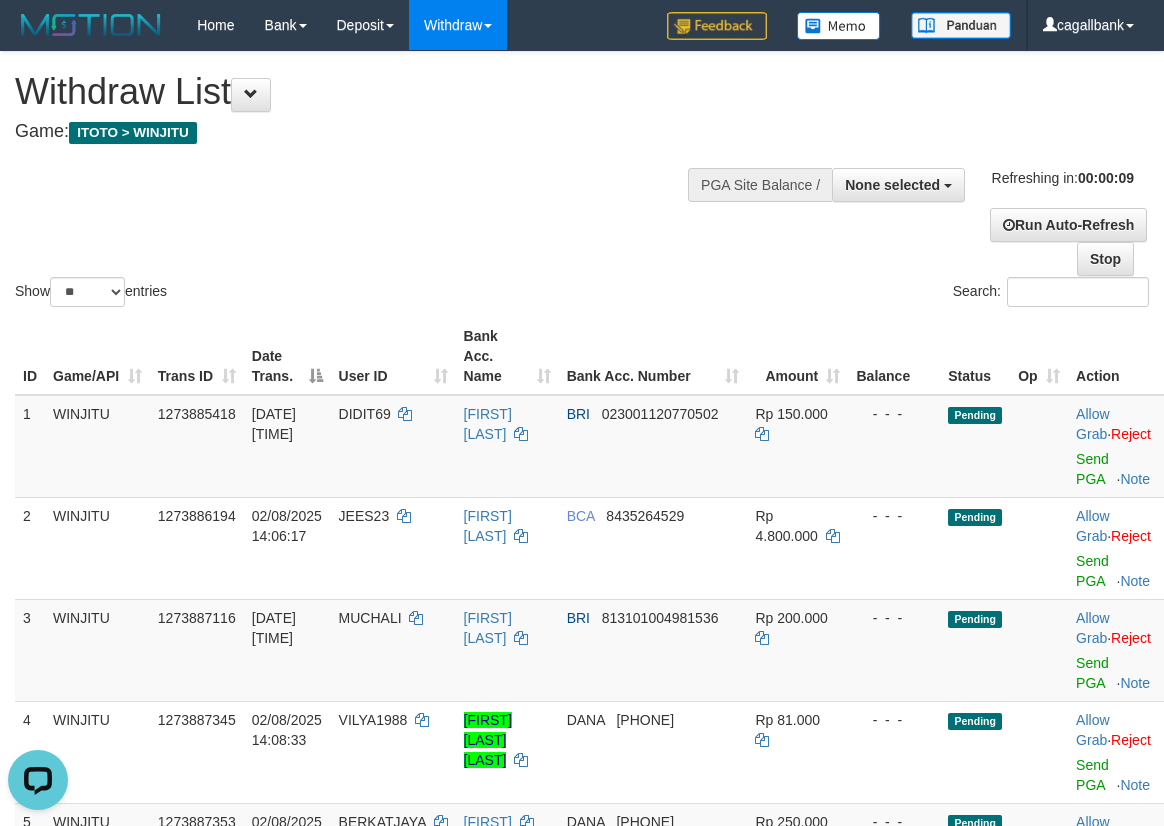 scroll, scrollTop: 0, scrollLeft: 0, axis: both 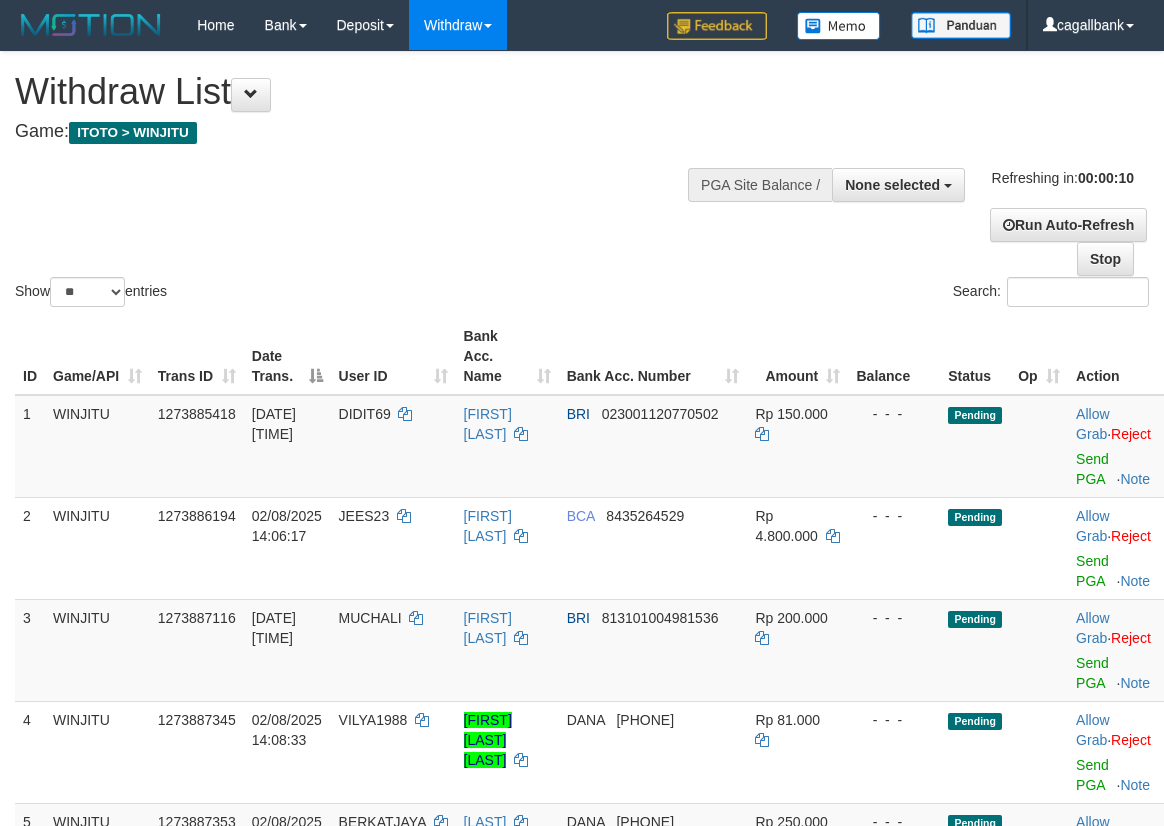 select 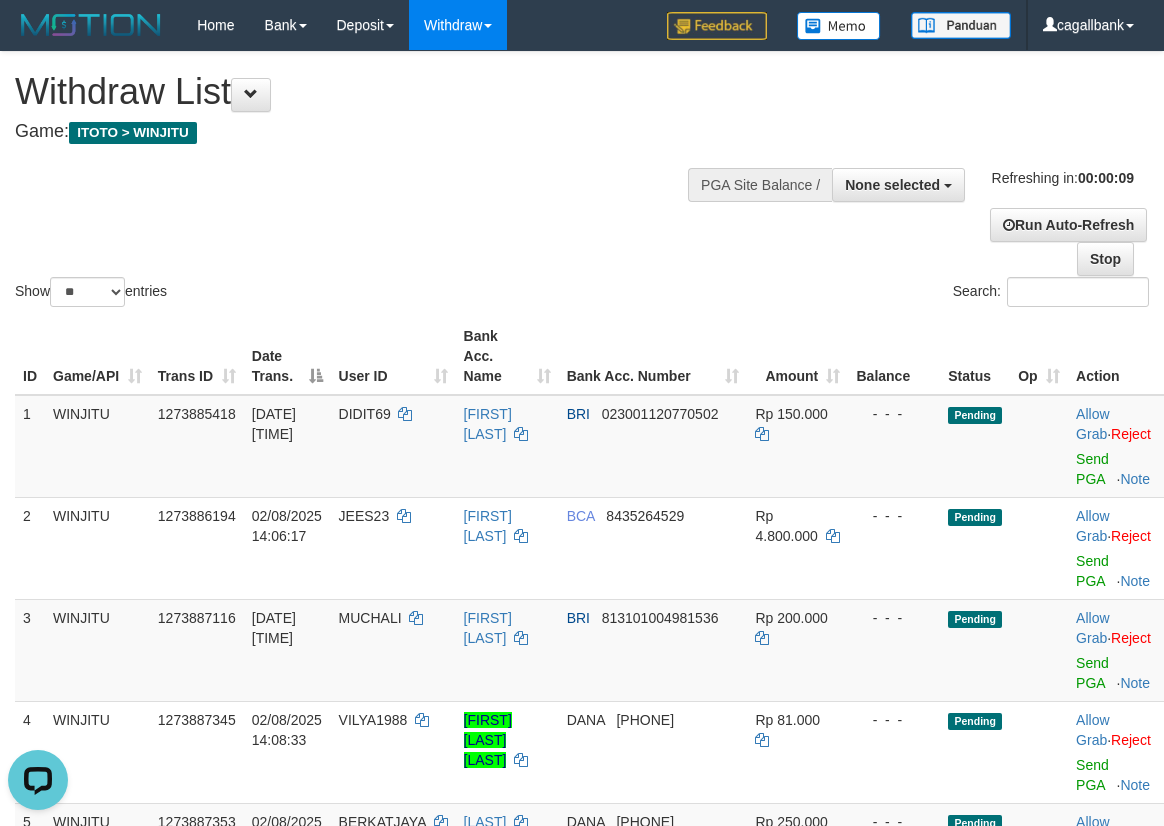 scroll, scrollTop: 0, scrollLeft: 0, axis: both 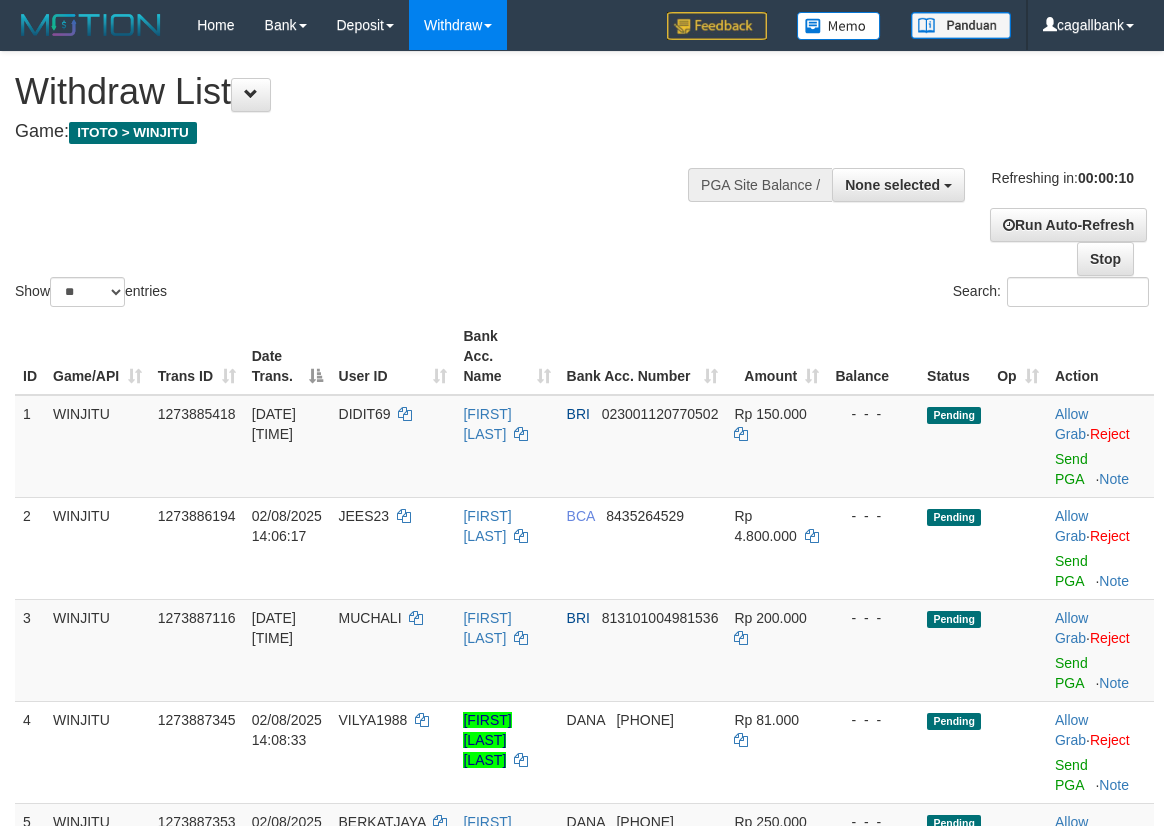 select 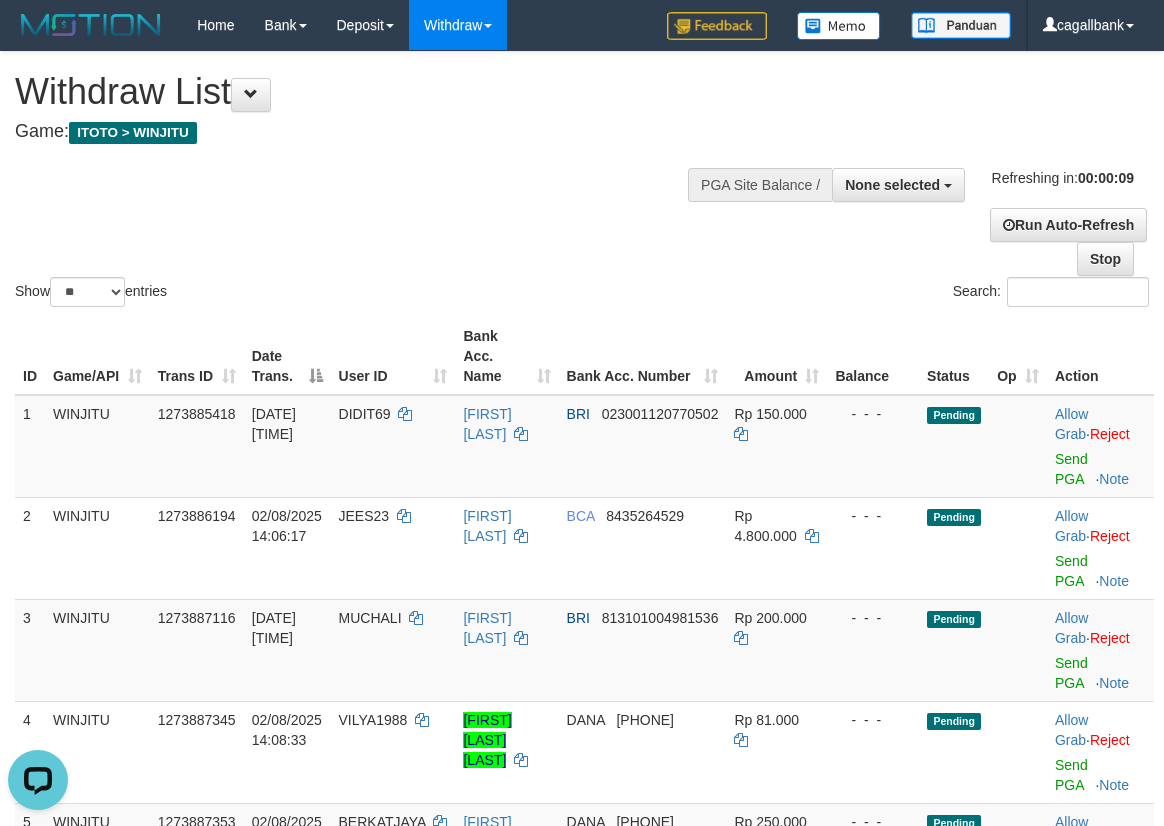 scroll, scrollTop: 0, scrollLeft: 0, axis: both 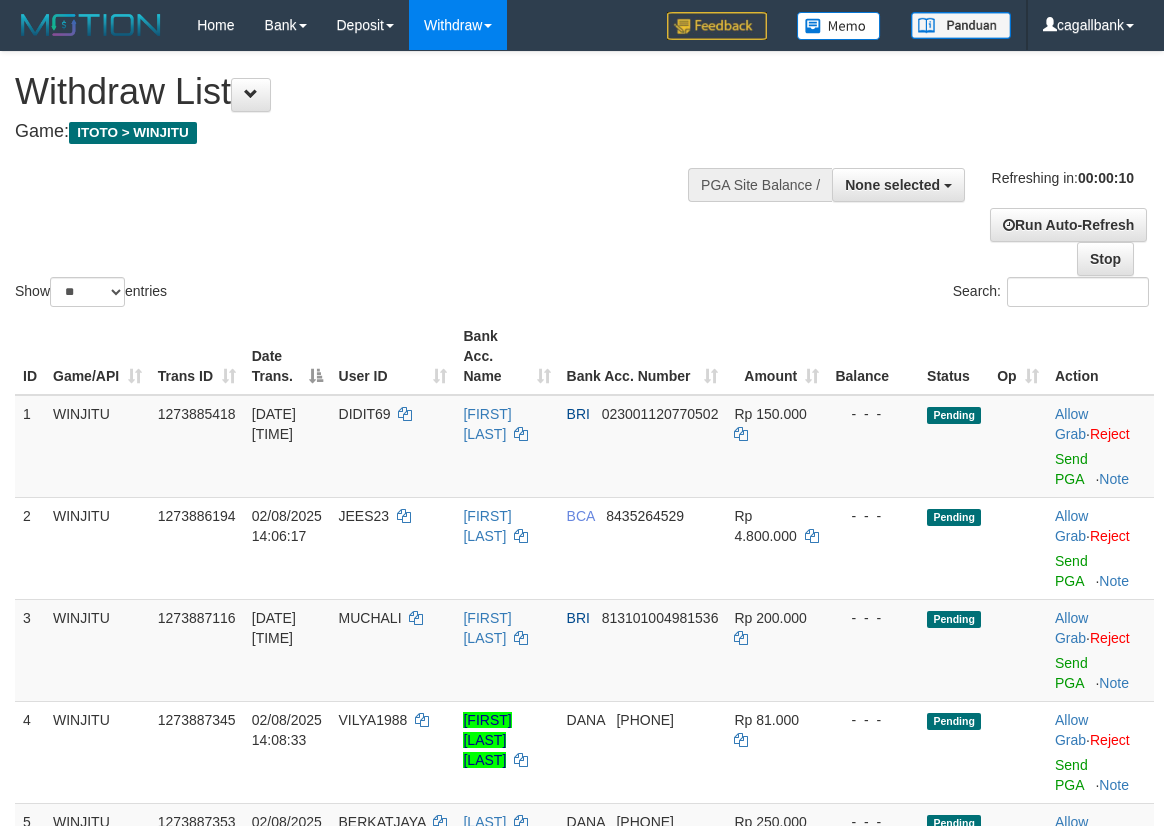 select 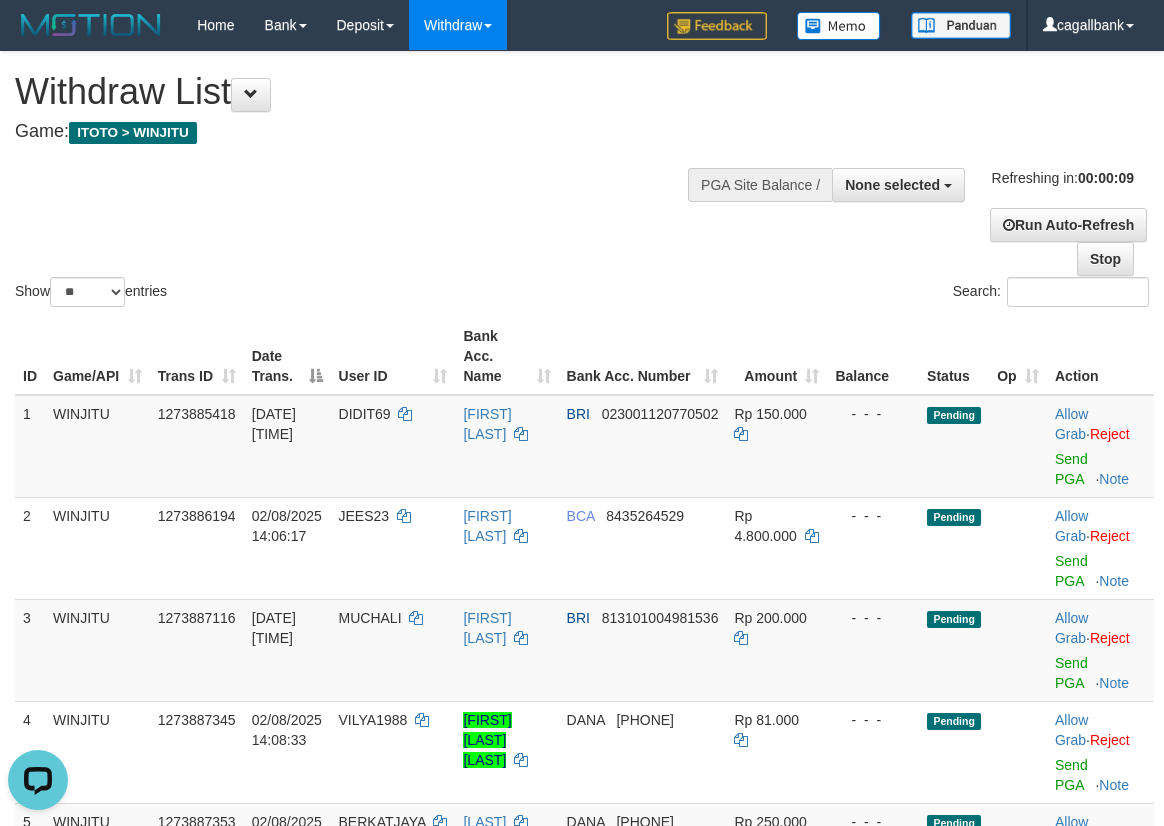 scroll, scrollTop: 0, scrollLeft: 0, axis: both 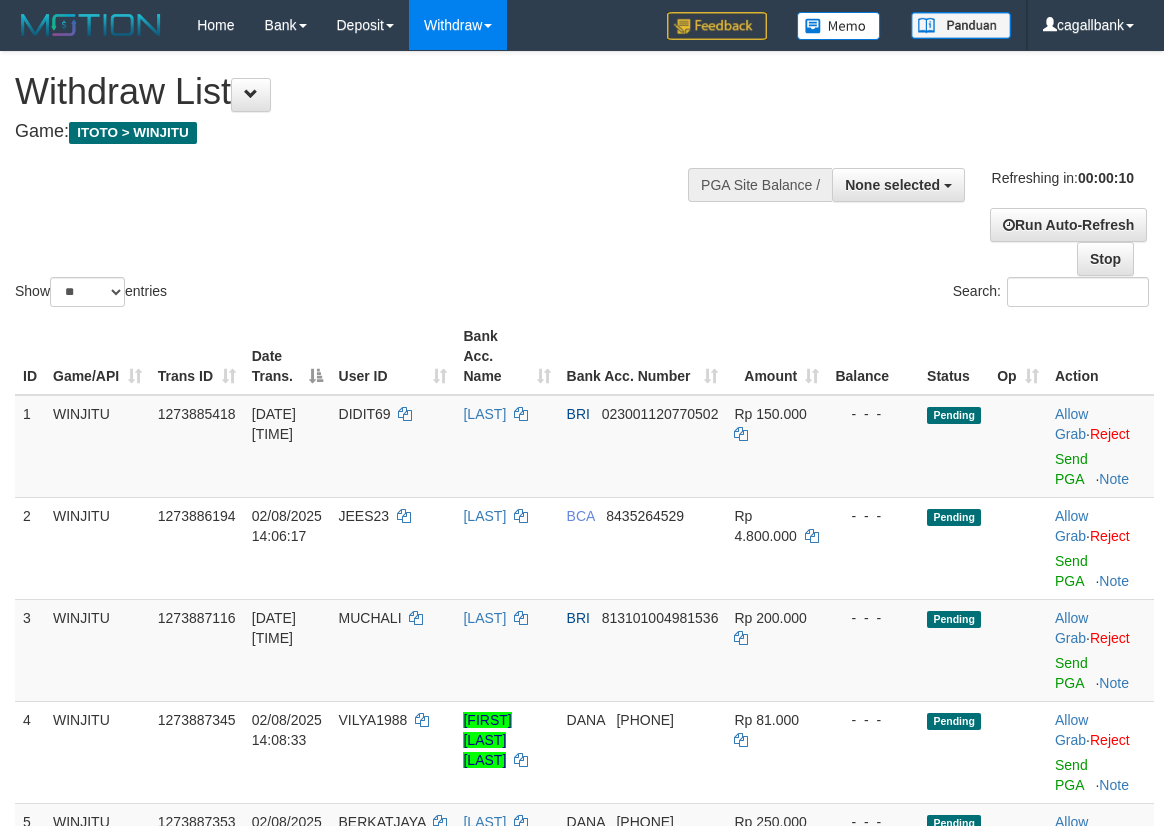 select 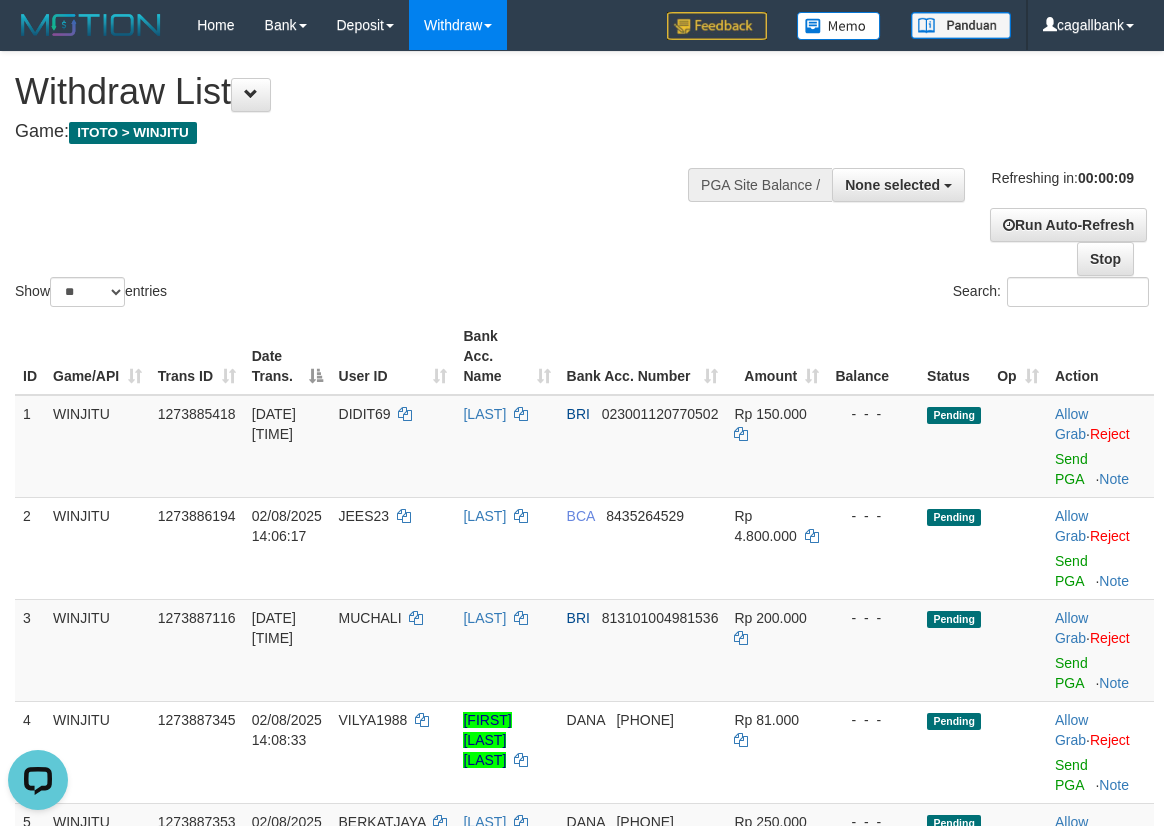 scroll, scrollTop: 0, scrollLeft: 0, axis: both 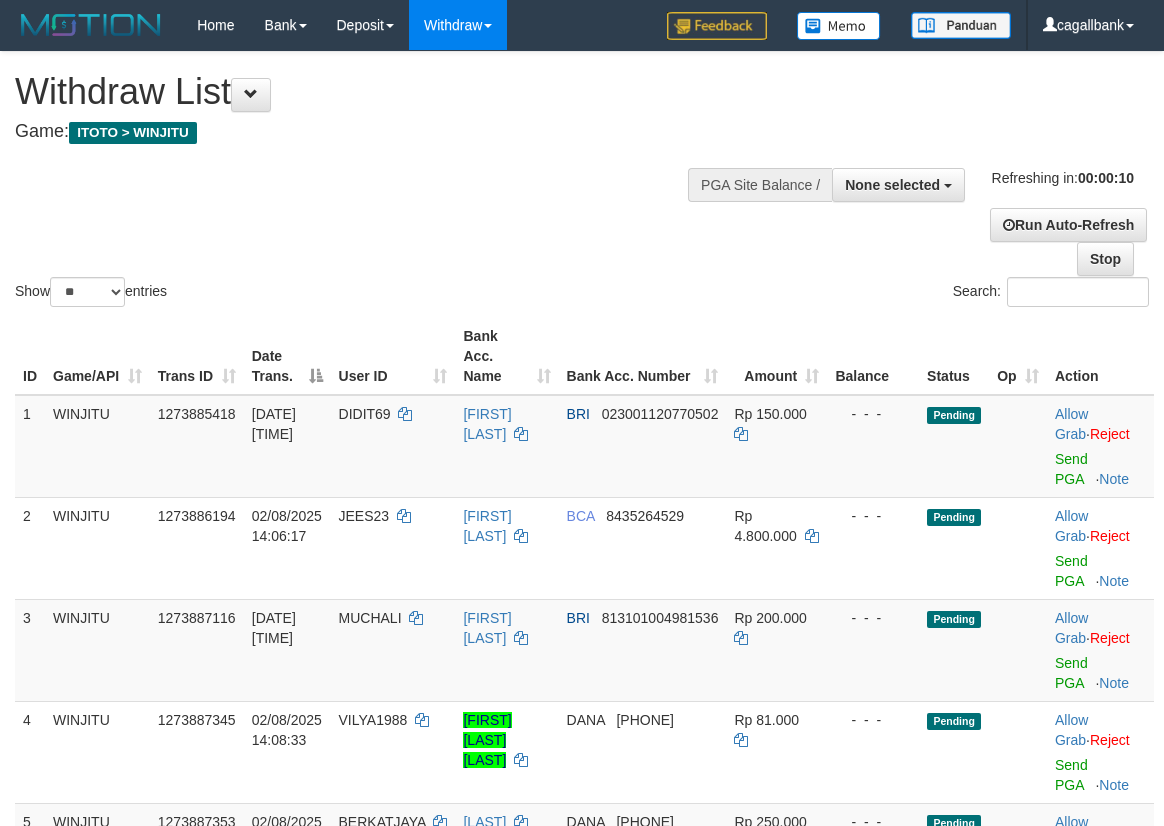 select 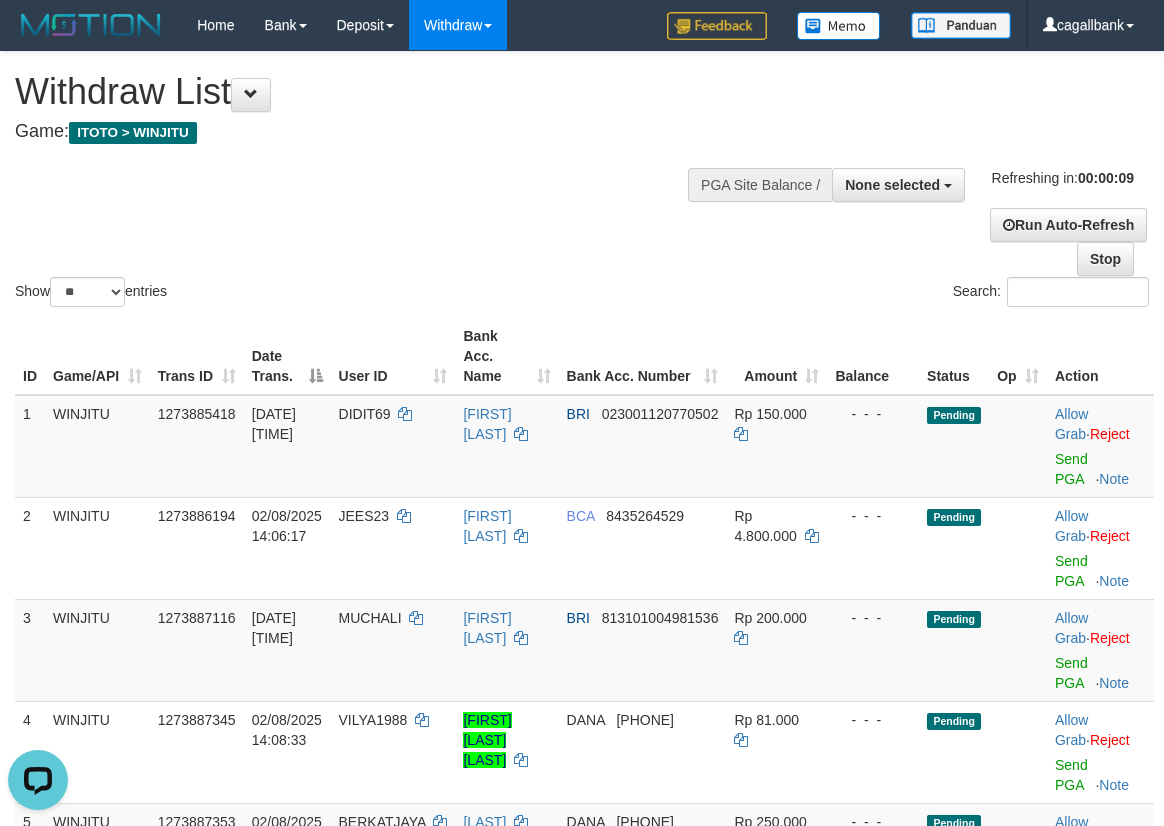 scroll, scrollTop: 0, scrollLeft: 0, axis: both 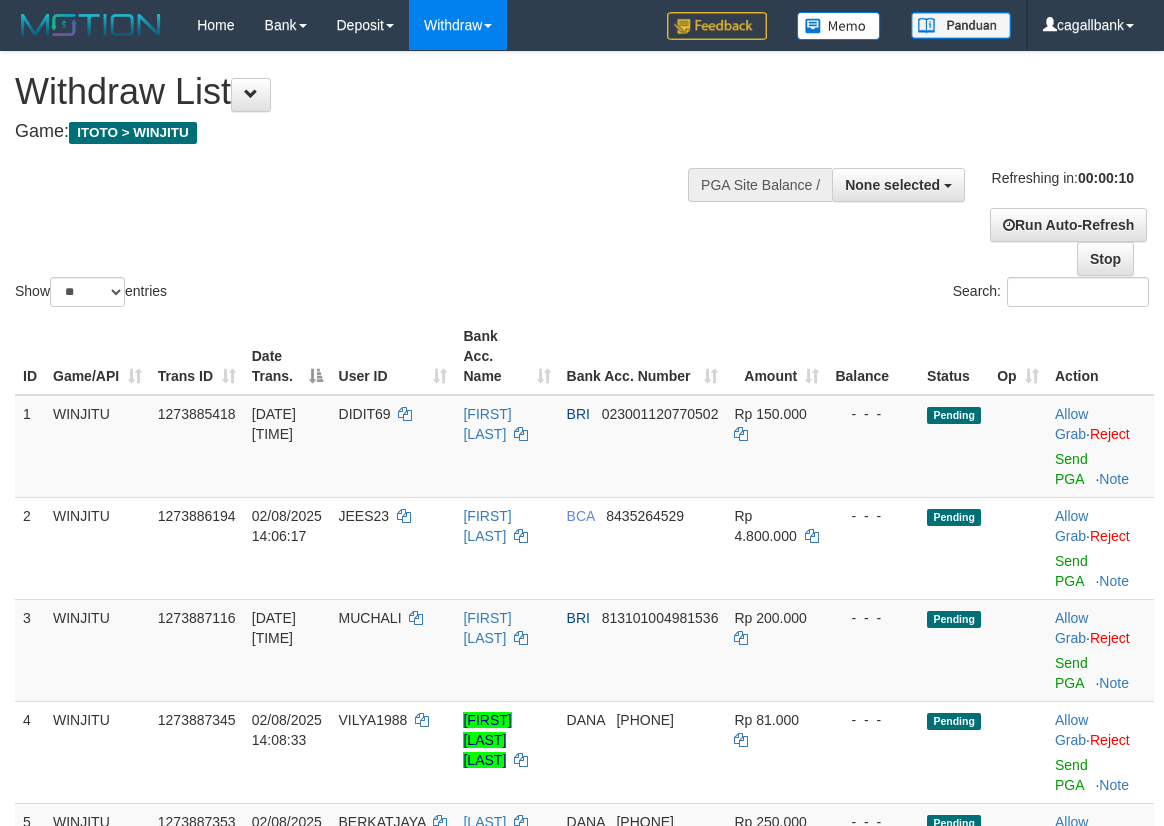 select 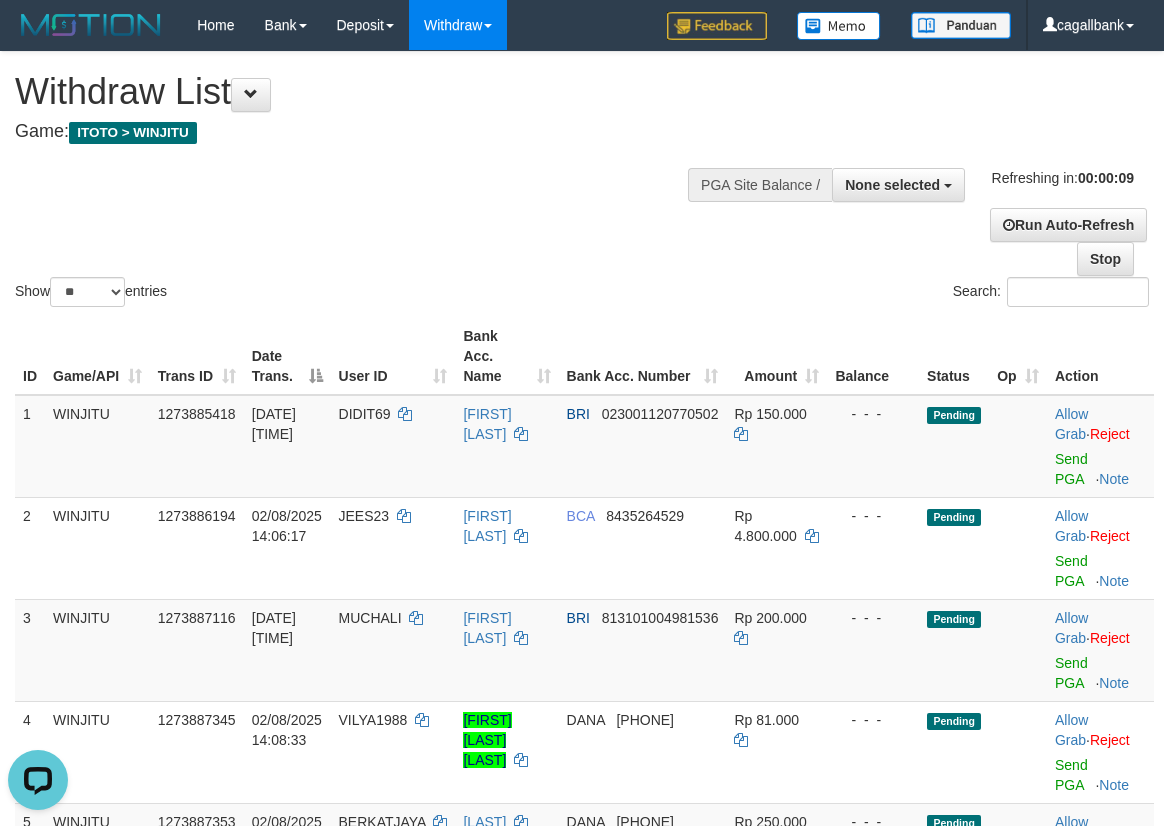 scroll, scrollTop: 0, scrollLeft: 0, axis: both 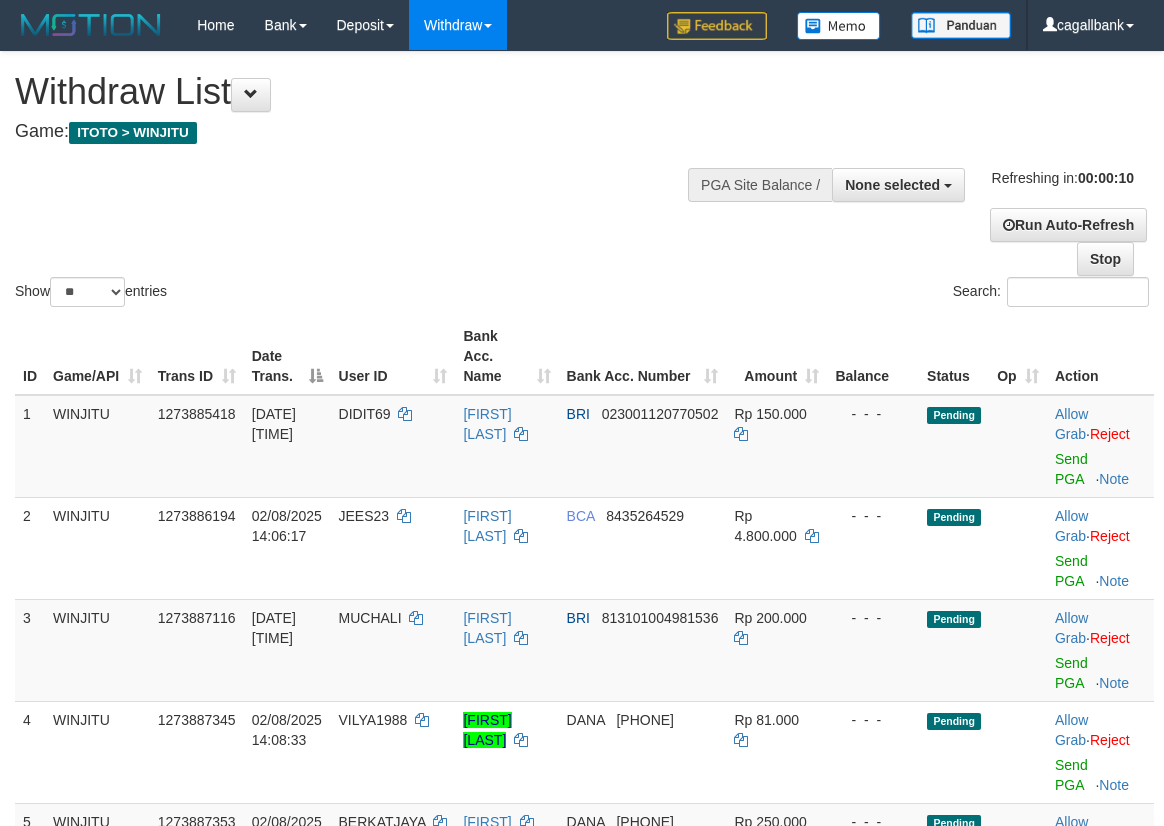 select 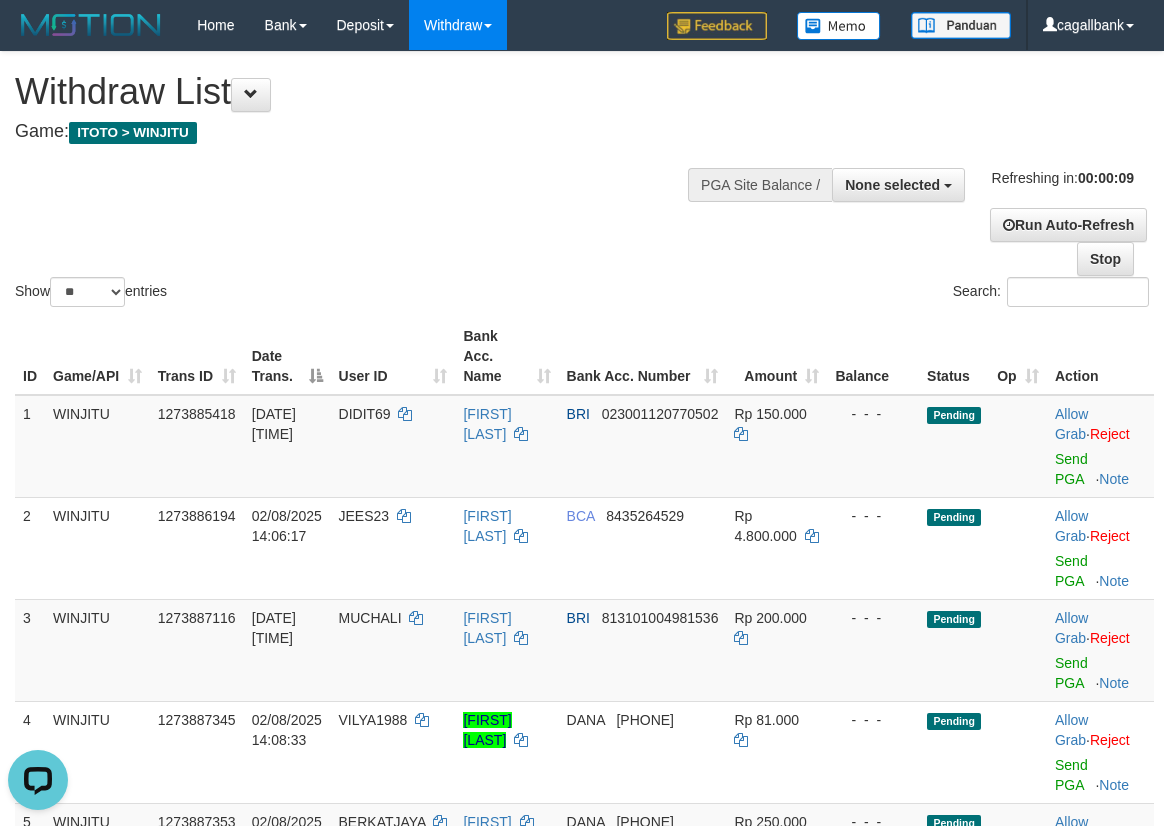 scroll, scrollTop: 0, scrollLeft: 0, axis: both 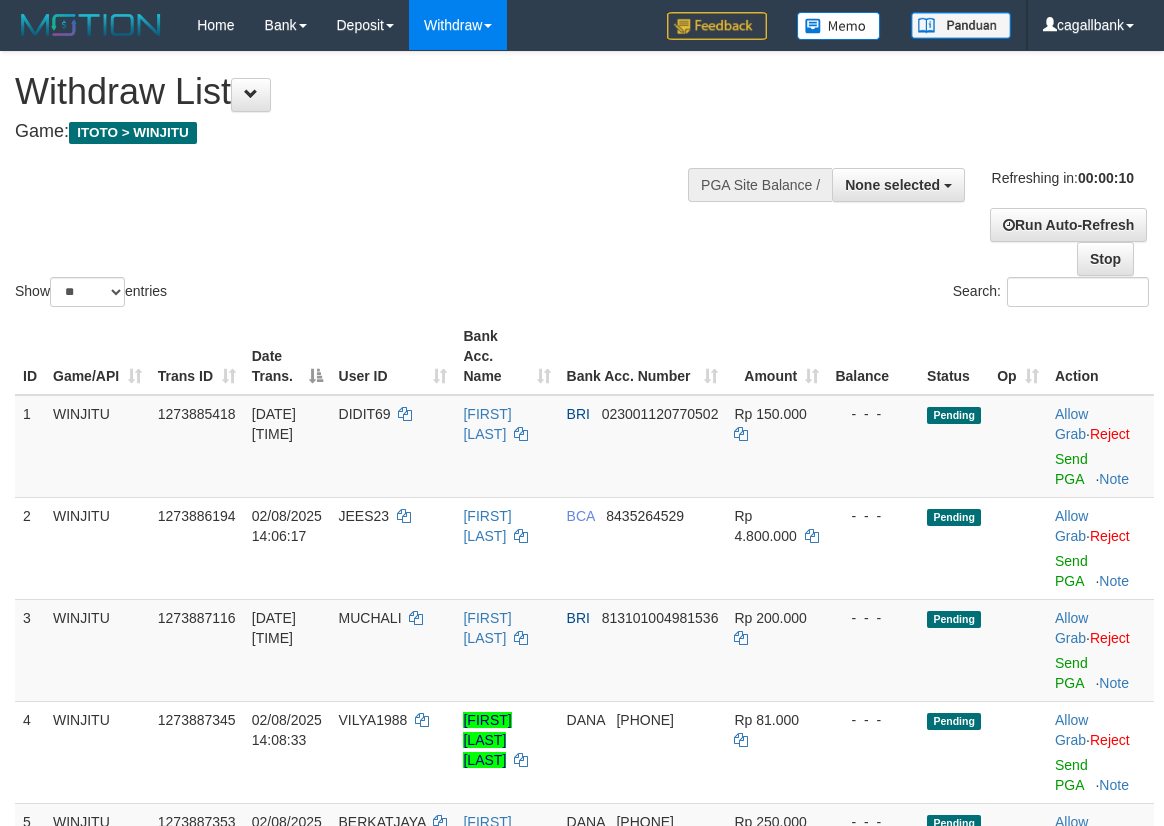 select 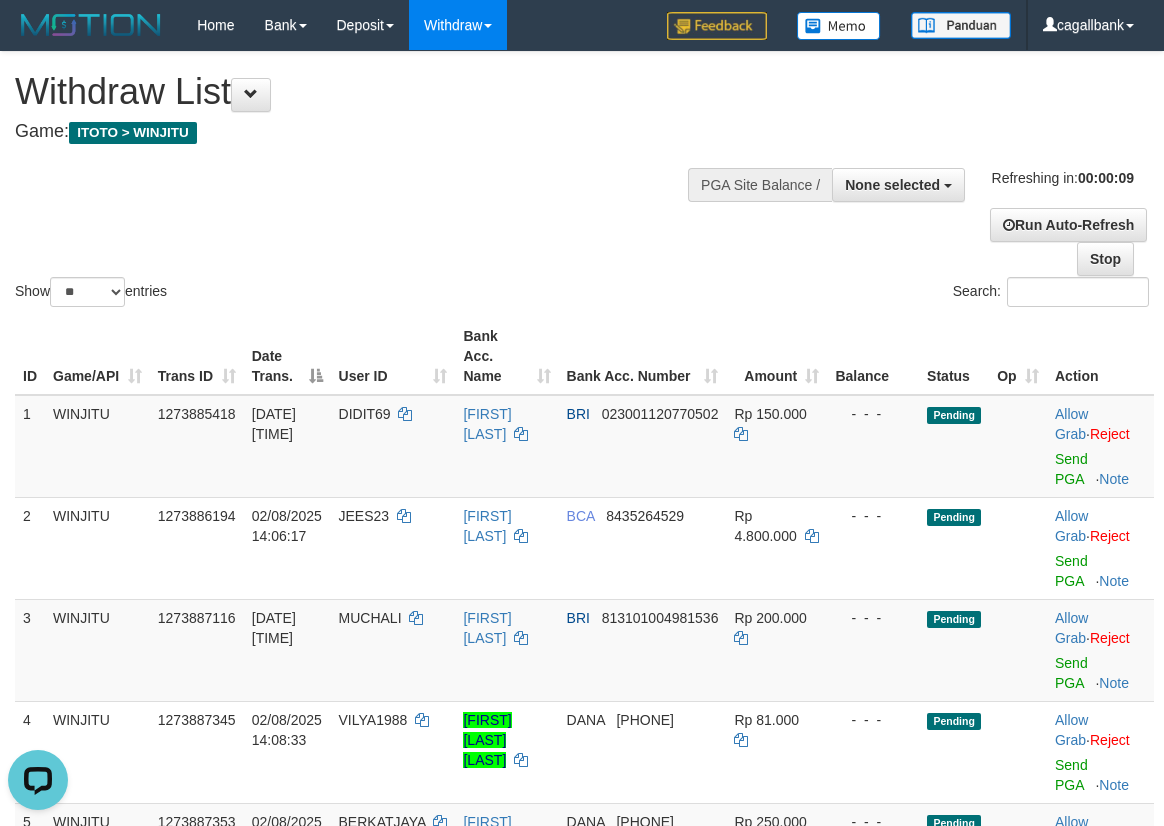 scroll, scrollTop: 0, scrollLeft: 0, axis: both 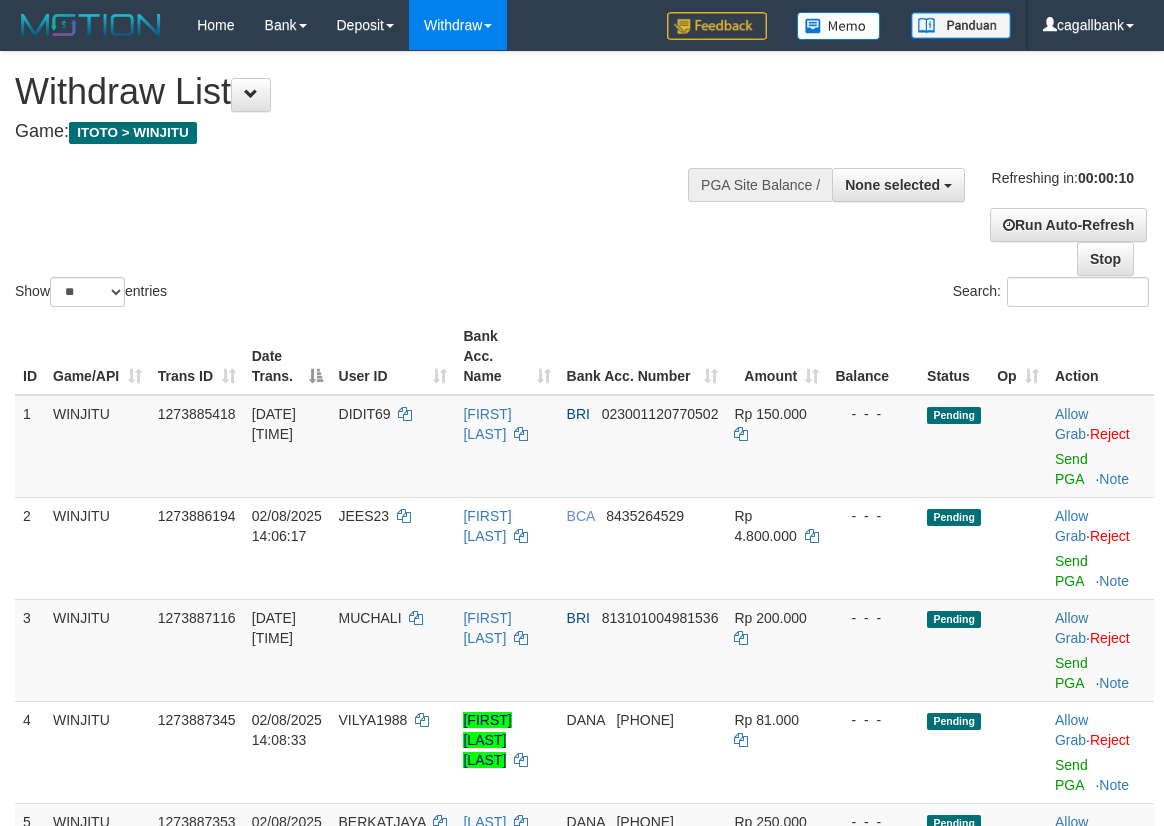 select 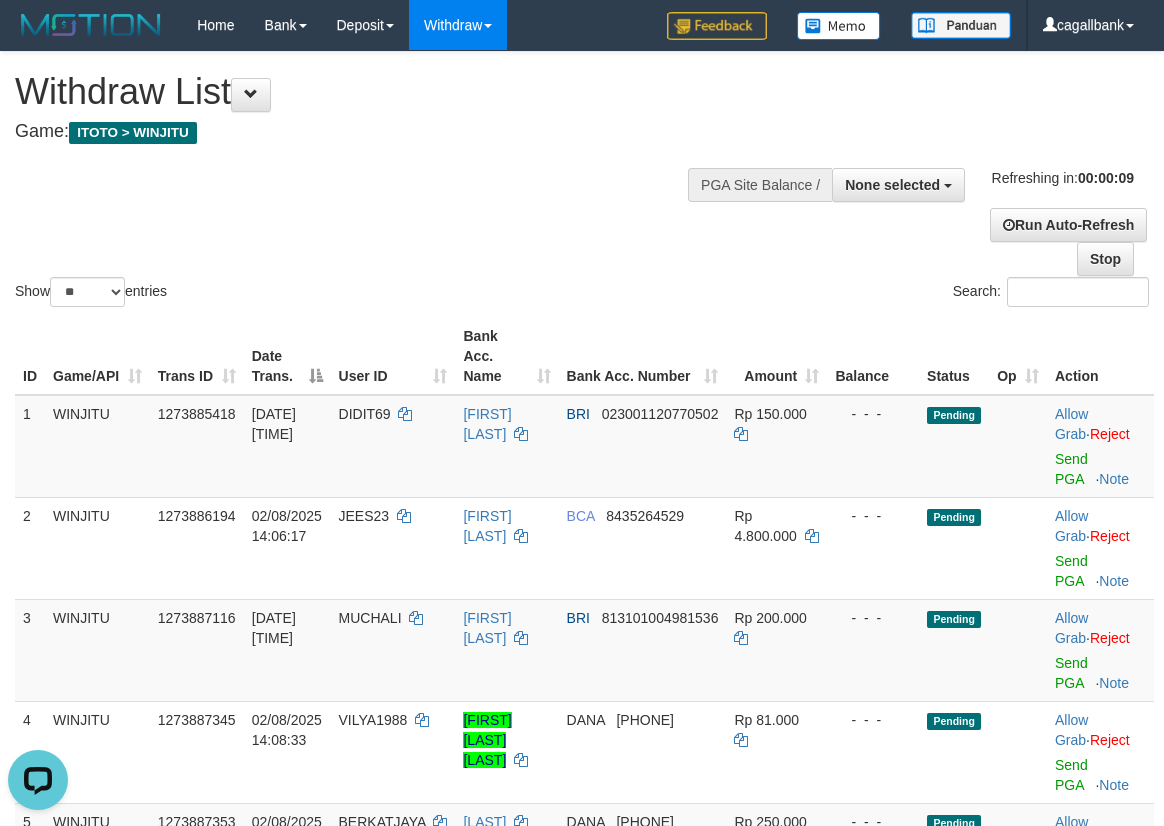 scroll, scrollTop: 0, scrollLeft: 0, axis: both 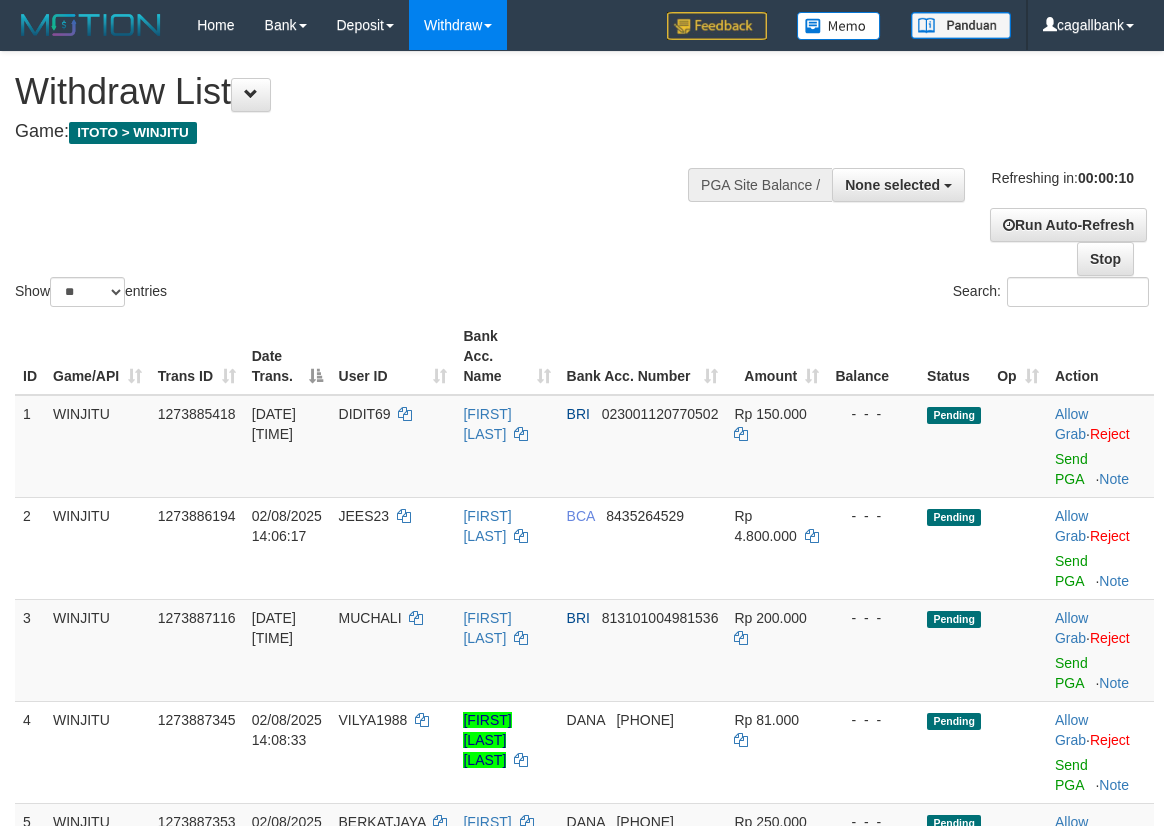 select 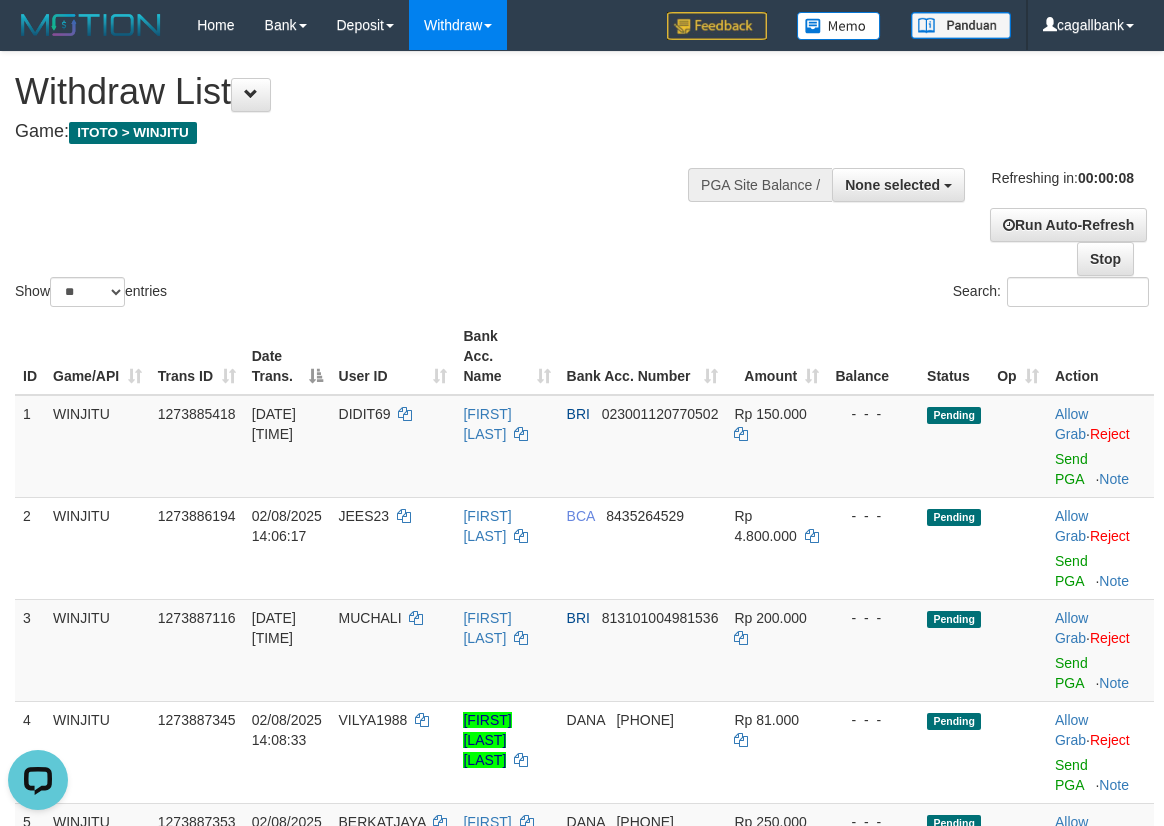 scroll, scrollTop: 0, scrollLeft: 0, axis: both 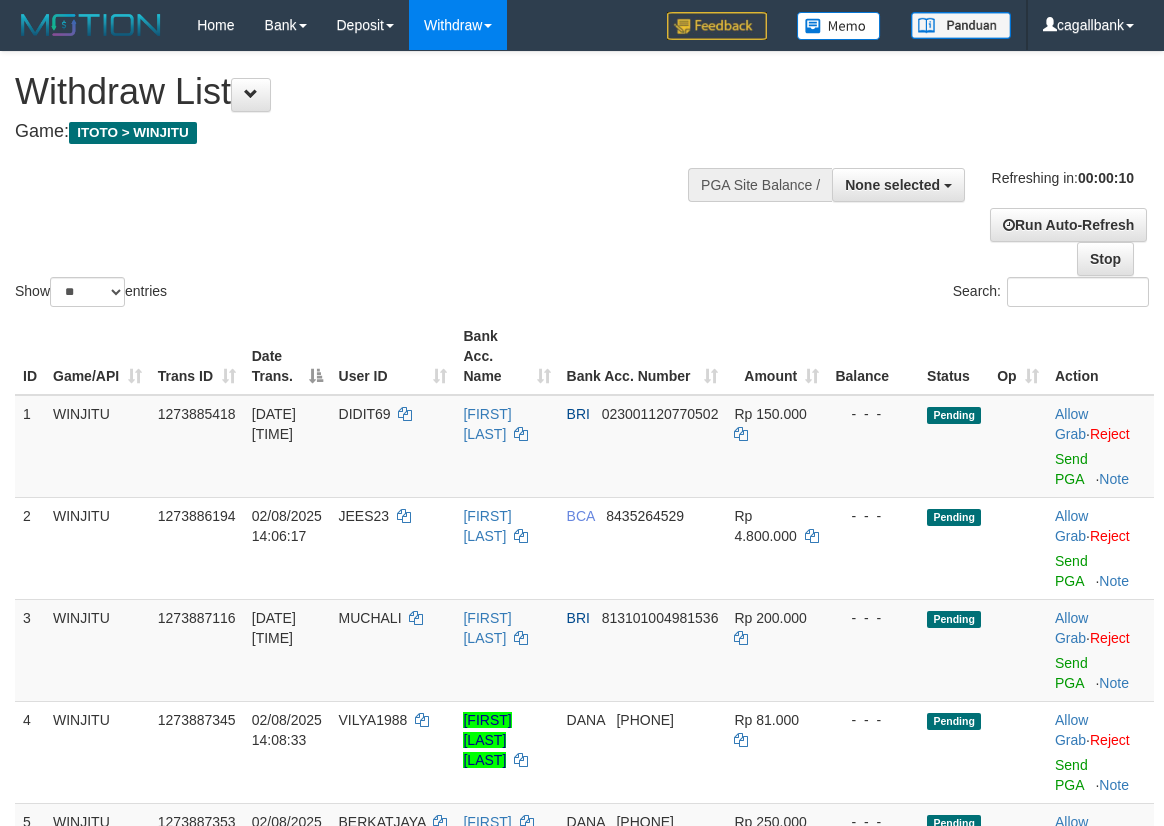 select 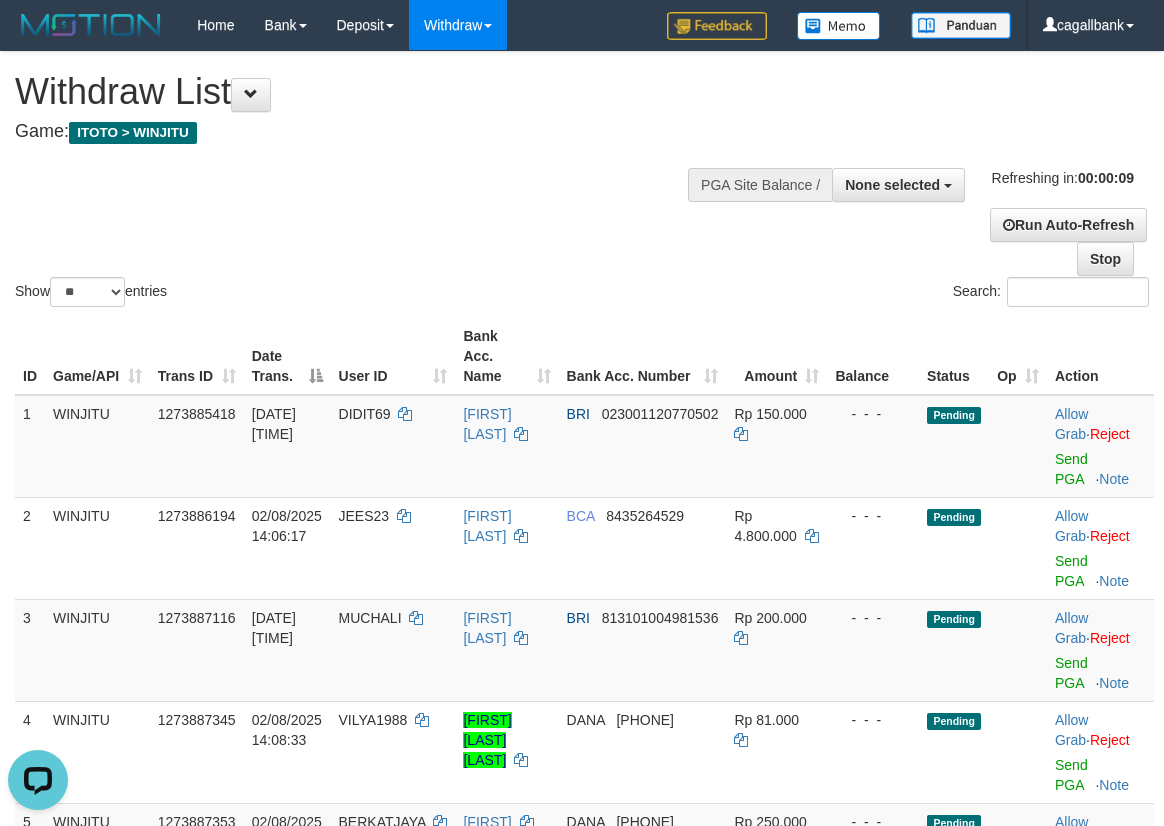 scroll, scrollTop: 0, scrollLeft: 0, axis: both 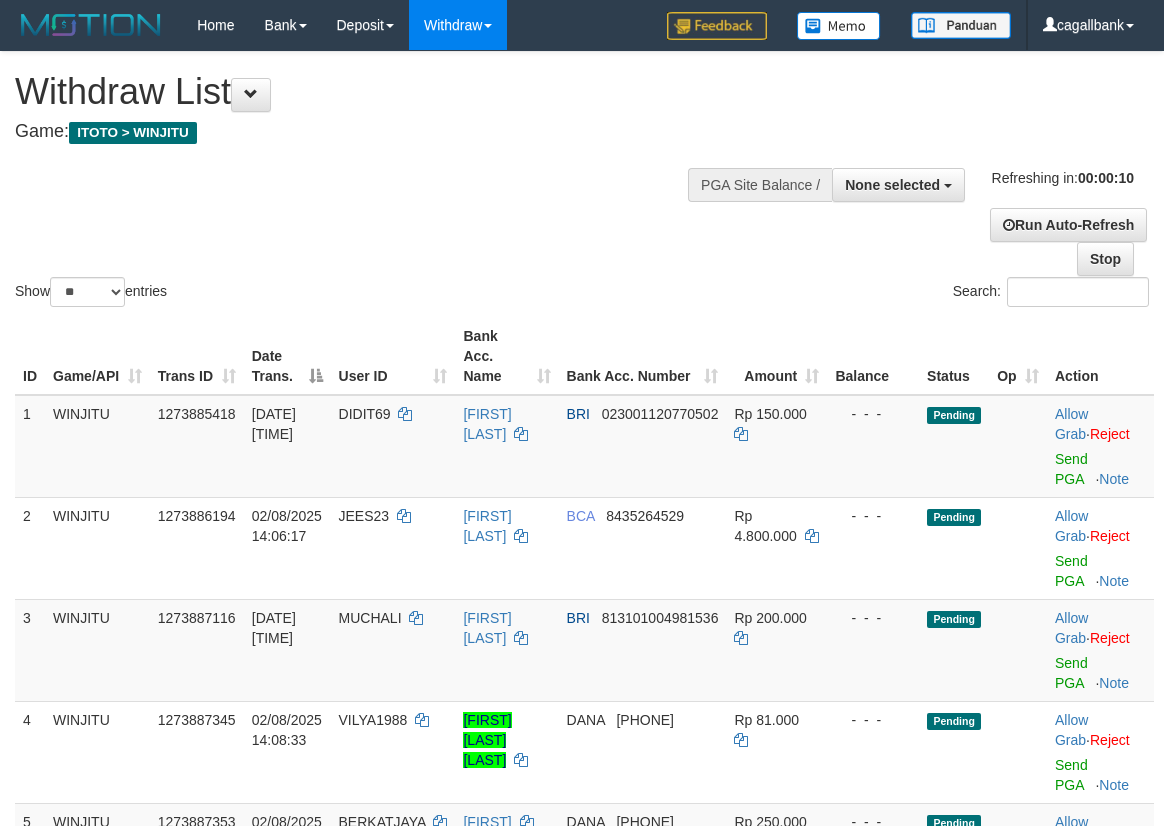 select 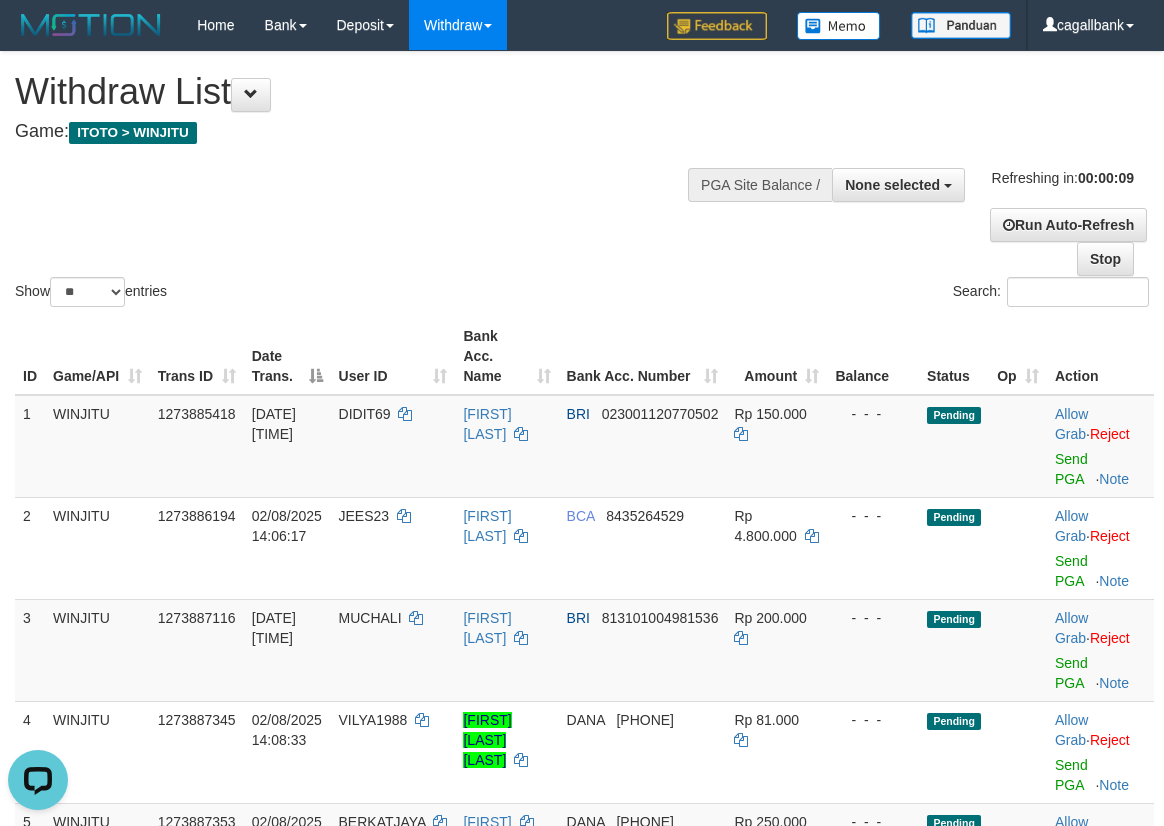 scroll, scrollTop: 0, scrollLeft: 0, axis: both 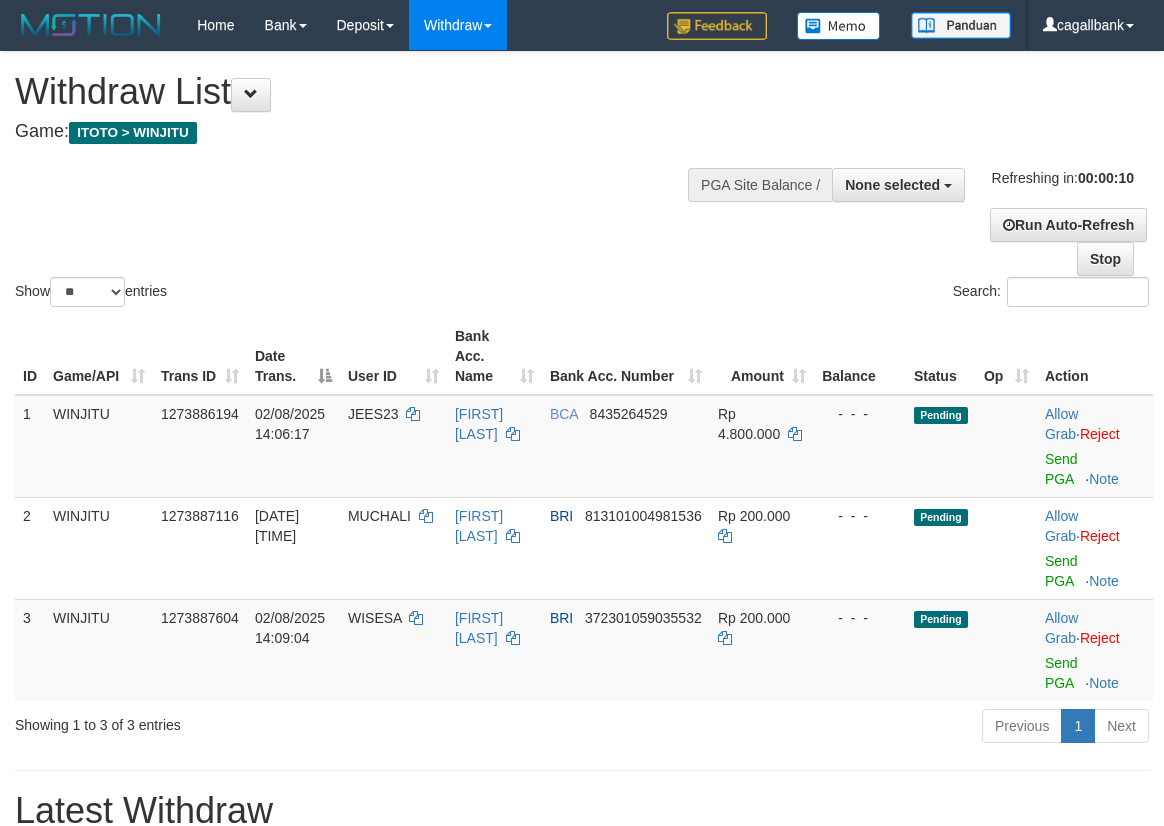 select 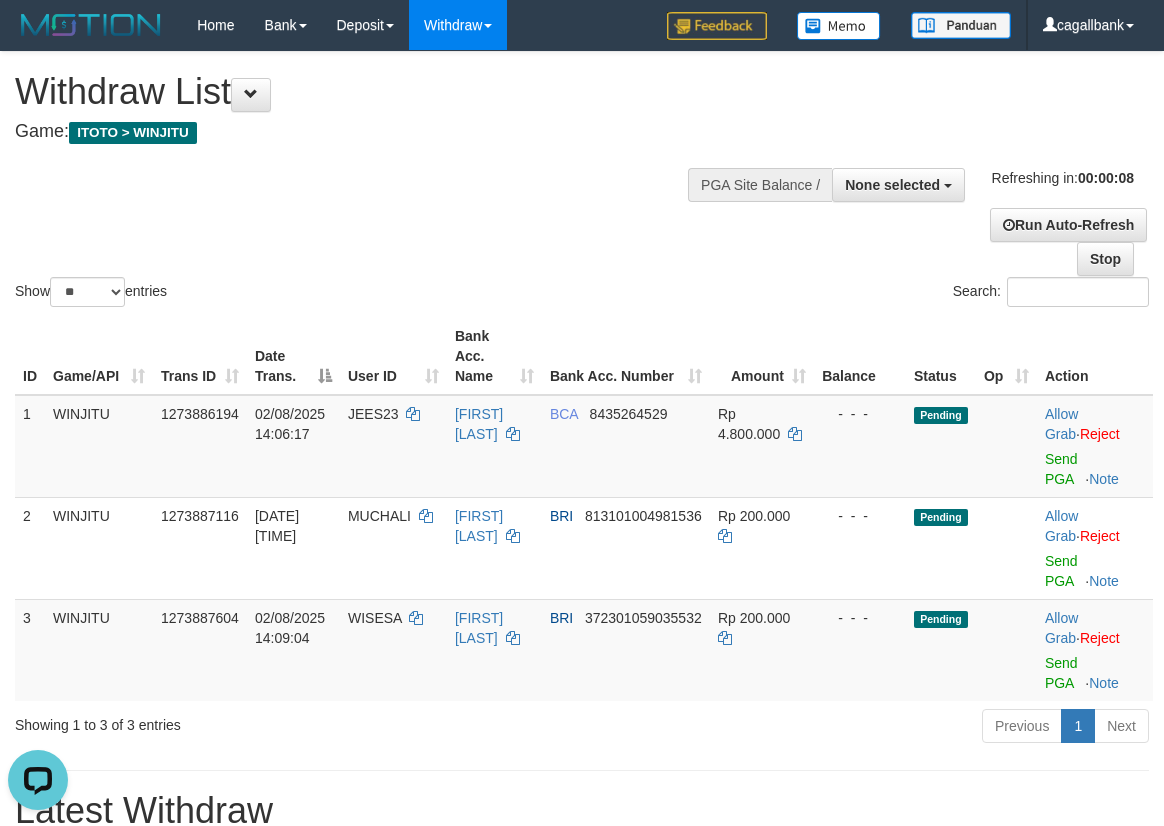 scroll, scrollTop: 0, scrollLeft: 0, axis: both 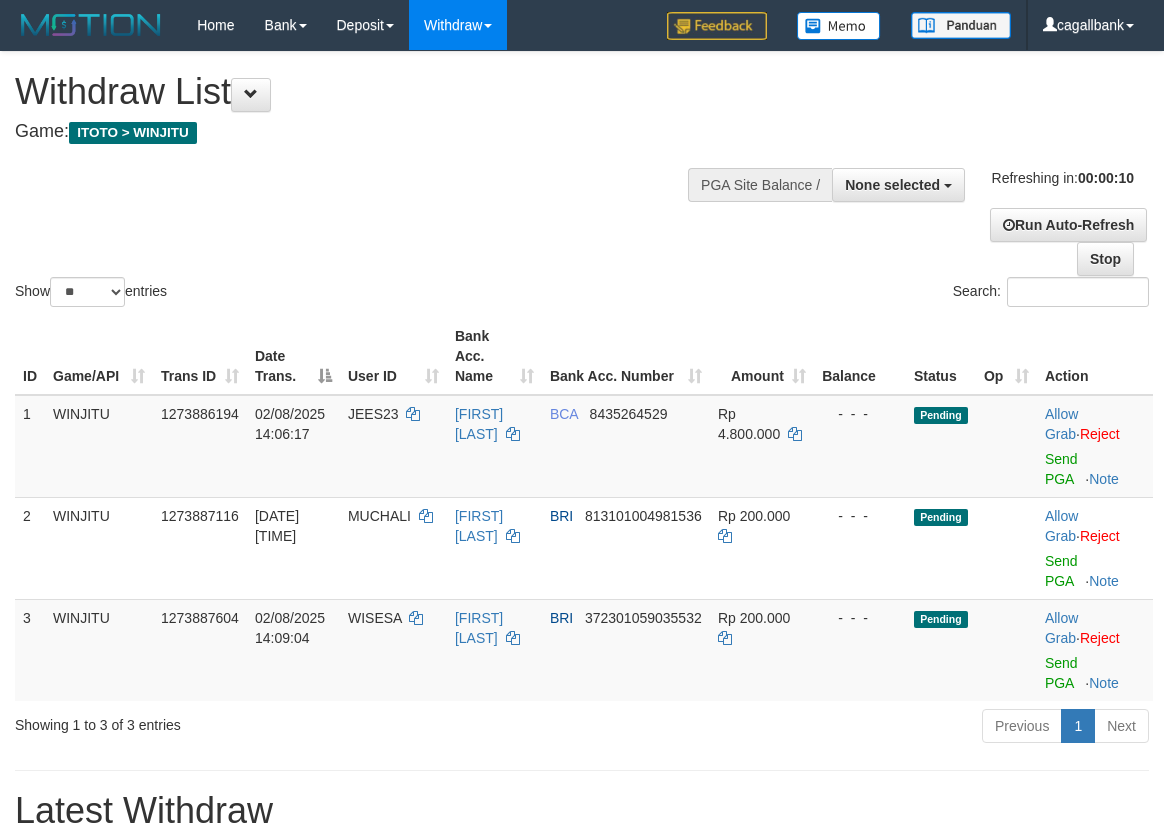 select 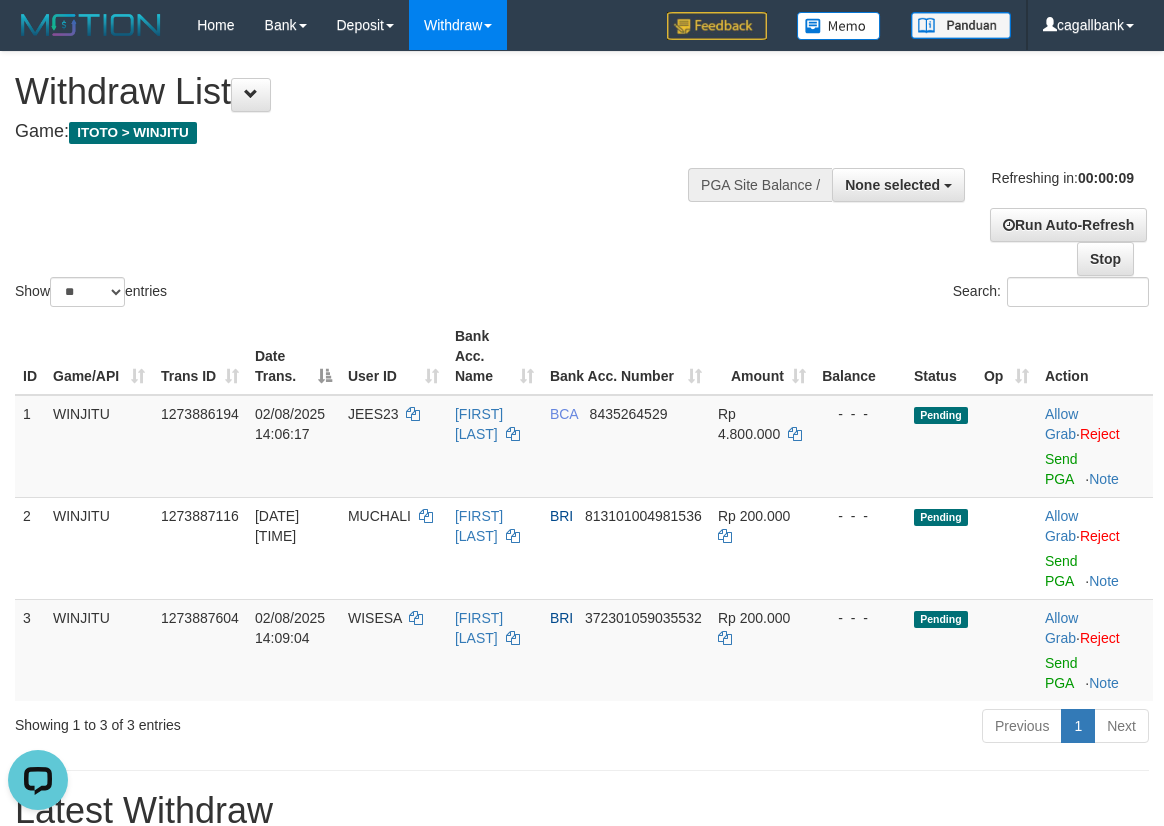 scroll, scrollTop: 0, scrollLeft: 0, axis: both 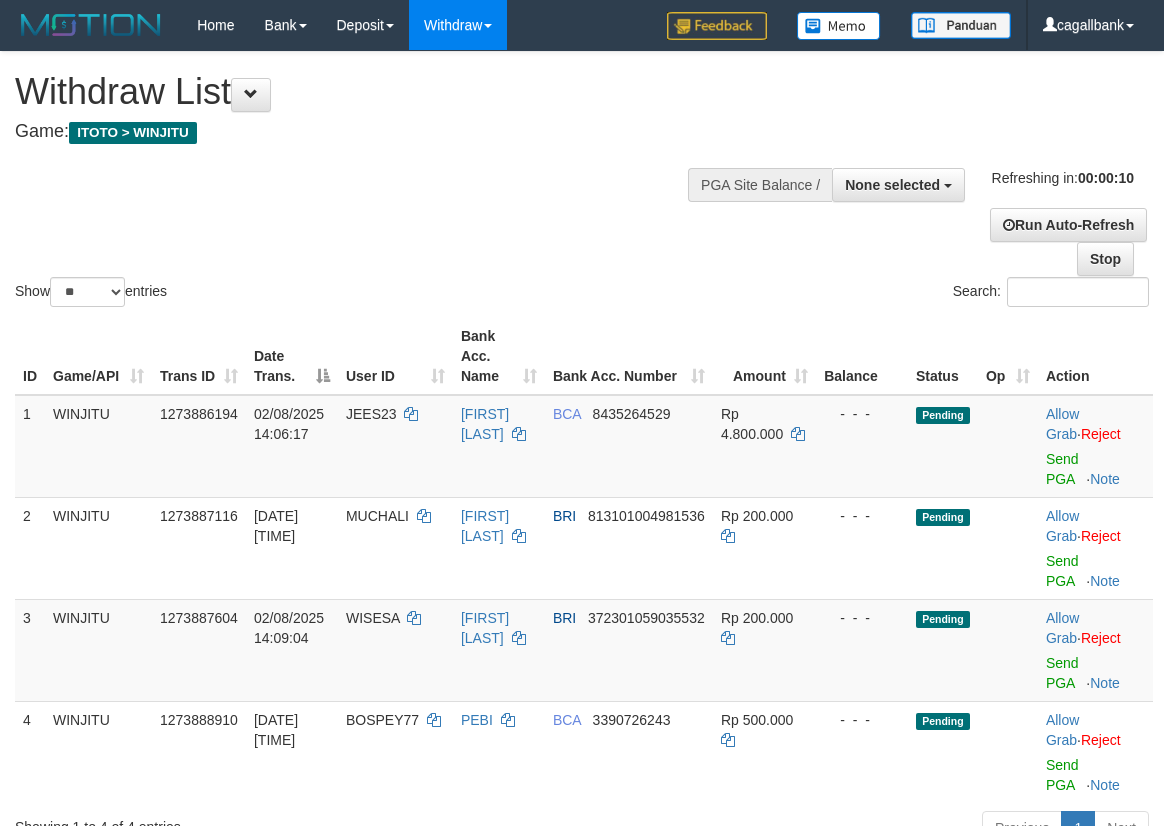select 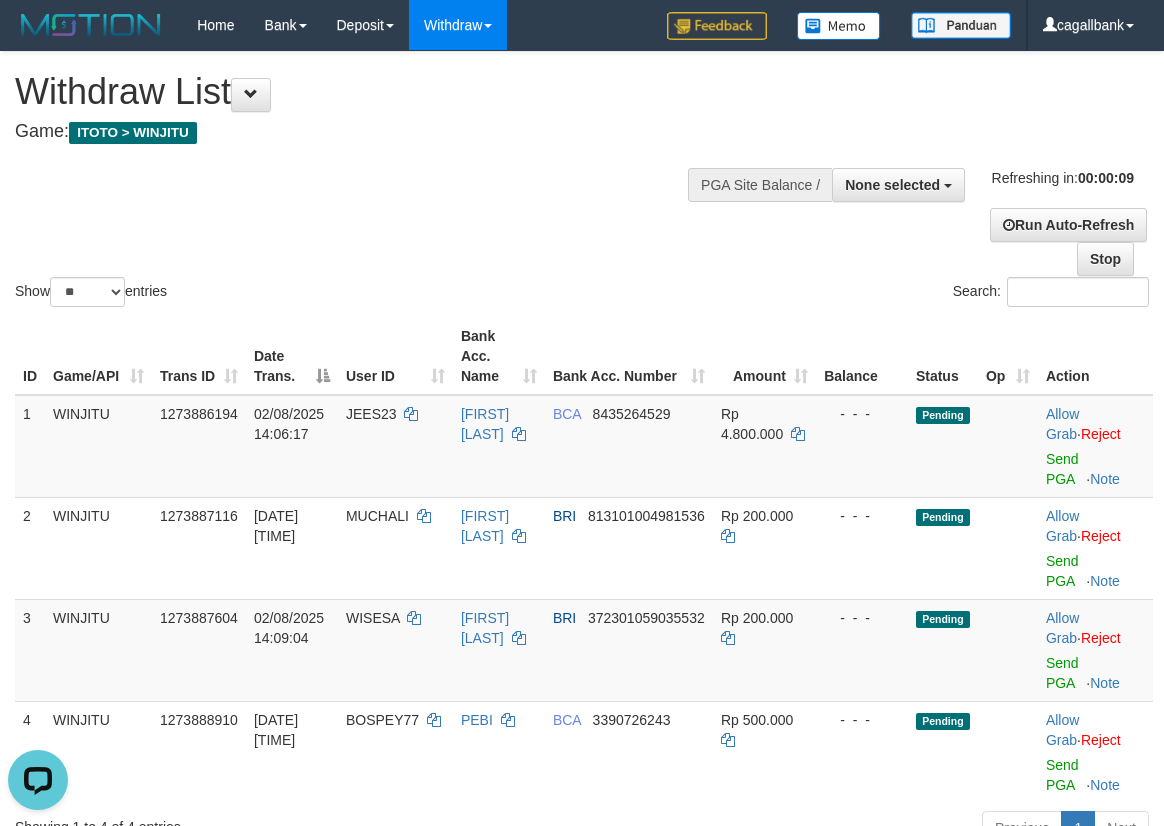 scroll, scrollTop: 0, scrollLeft: 0, axis: both 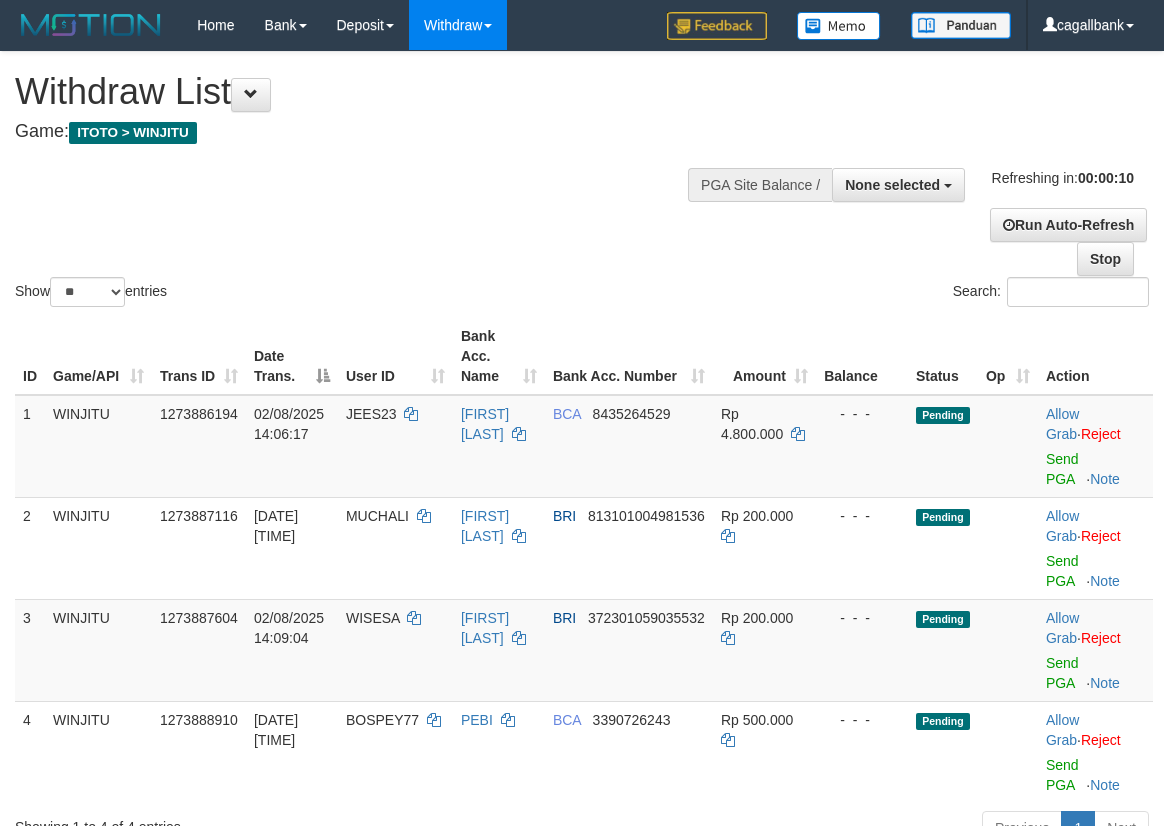 select 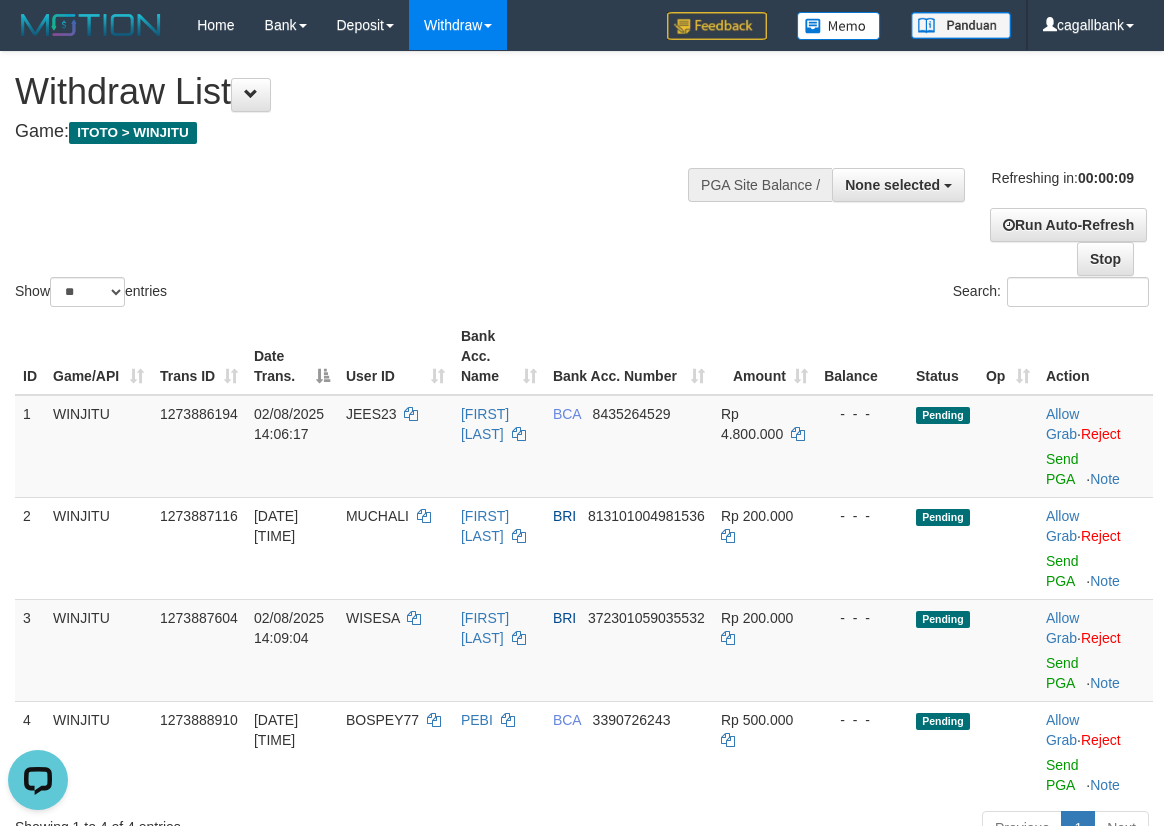 scroll, scrollTop: 0, scrollLeft: 0, axis: both 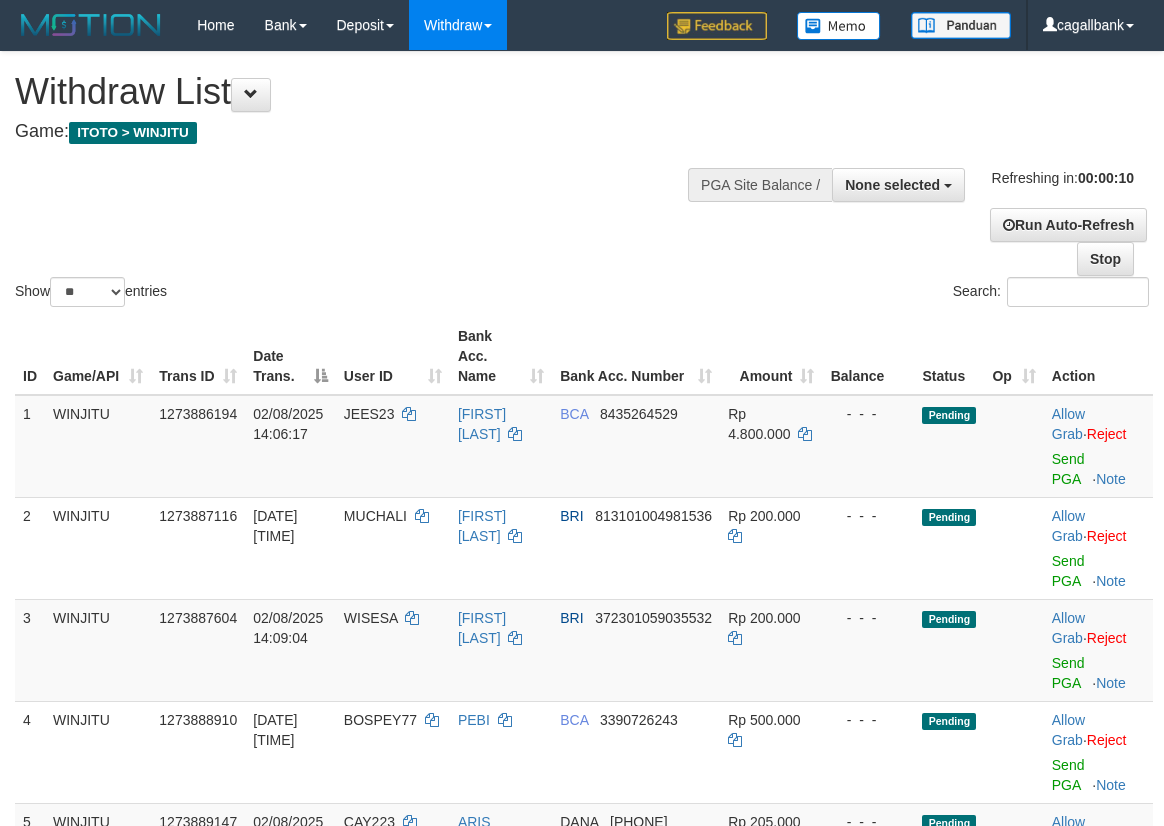 select 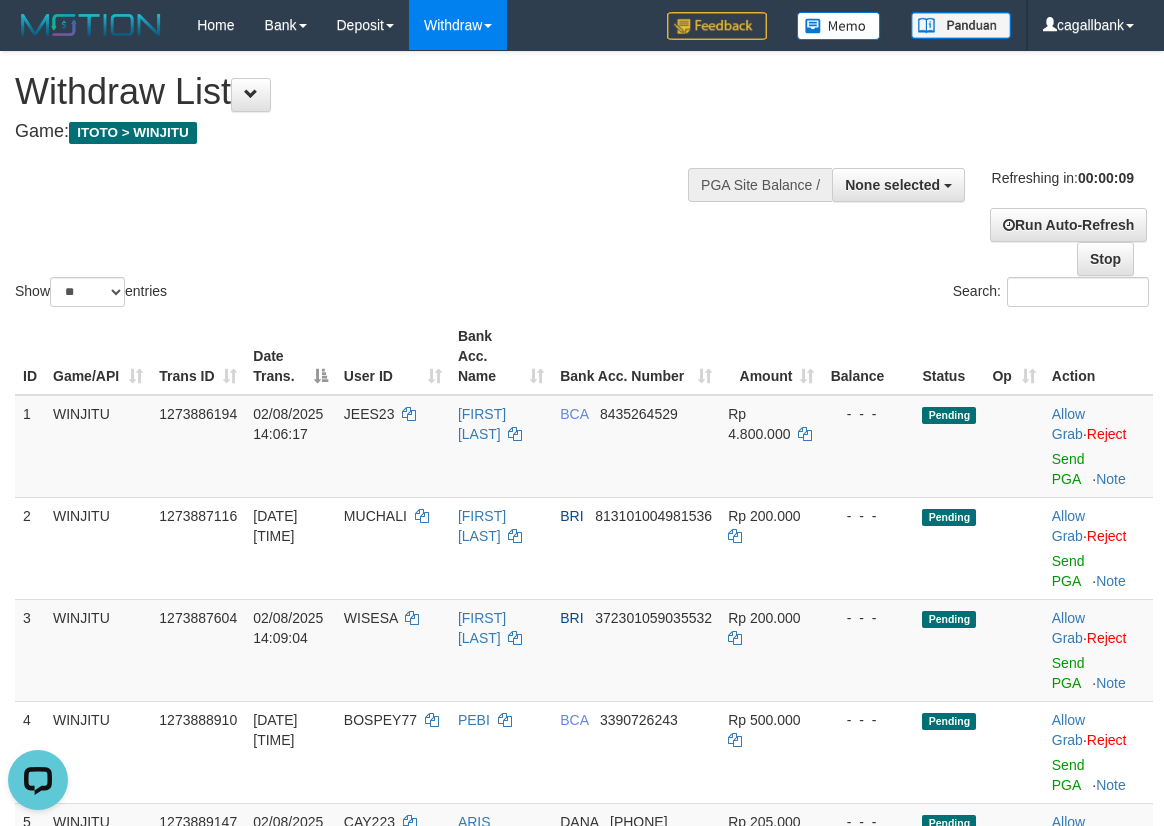 scroll, scrollTop: 0, scrollLeft: 0, axis: both 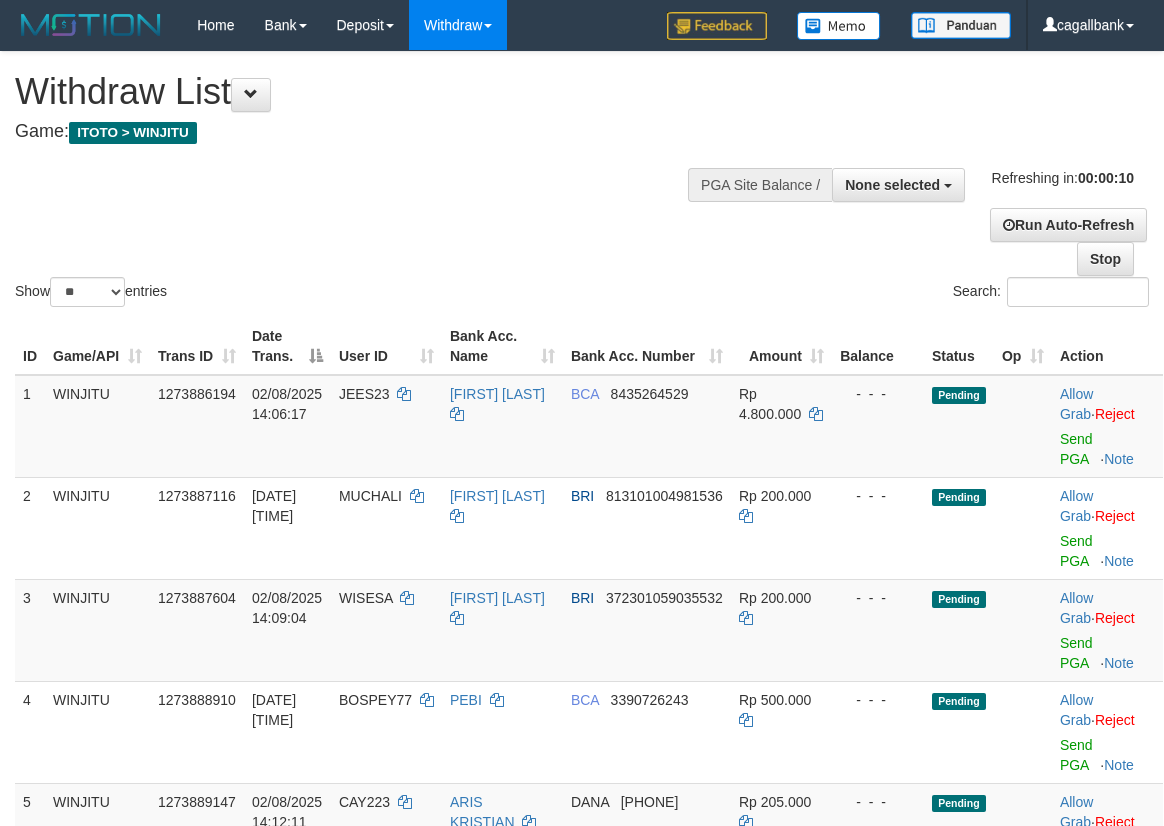 select 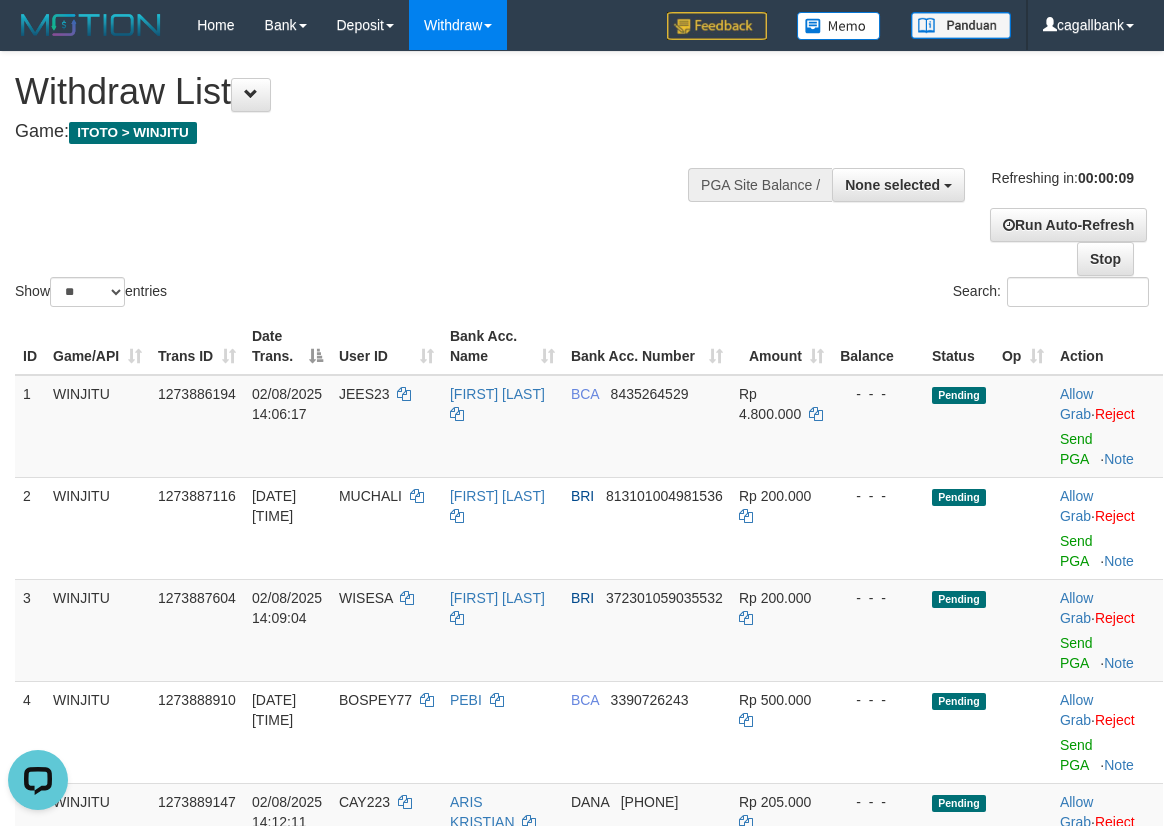 scroll, scrollTop: 0, scrollLeft: 0, axis: both 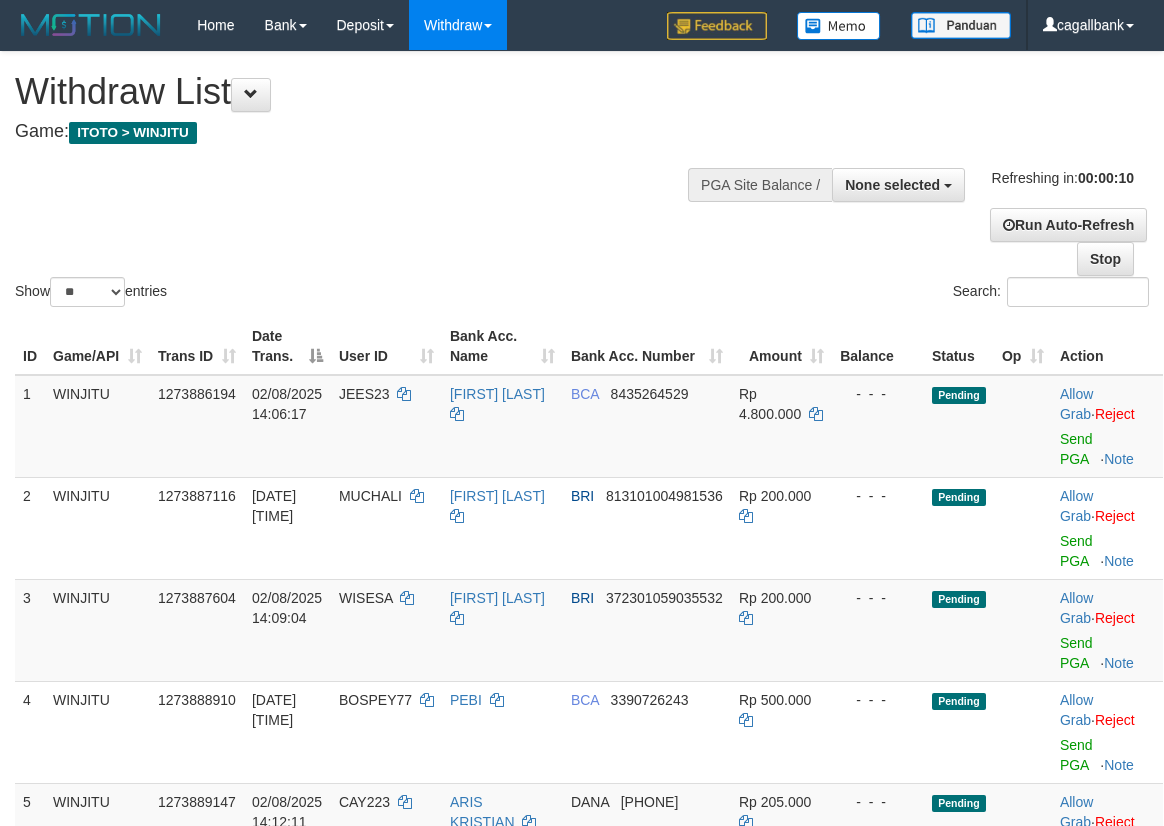 select 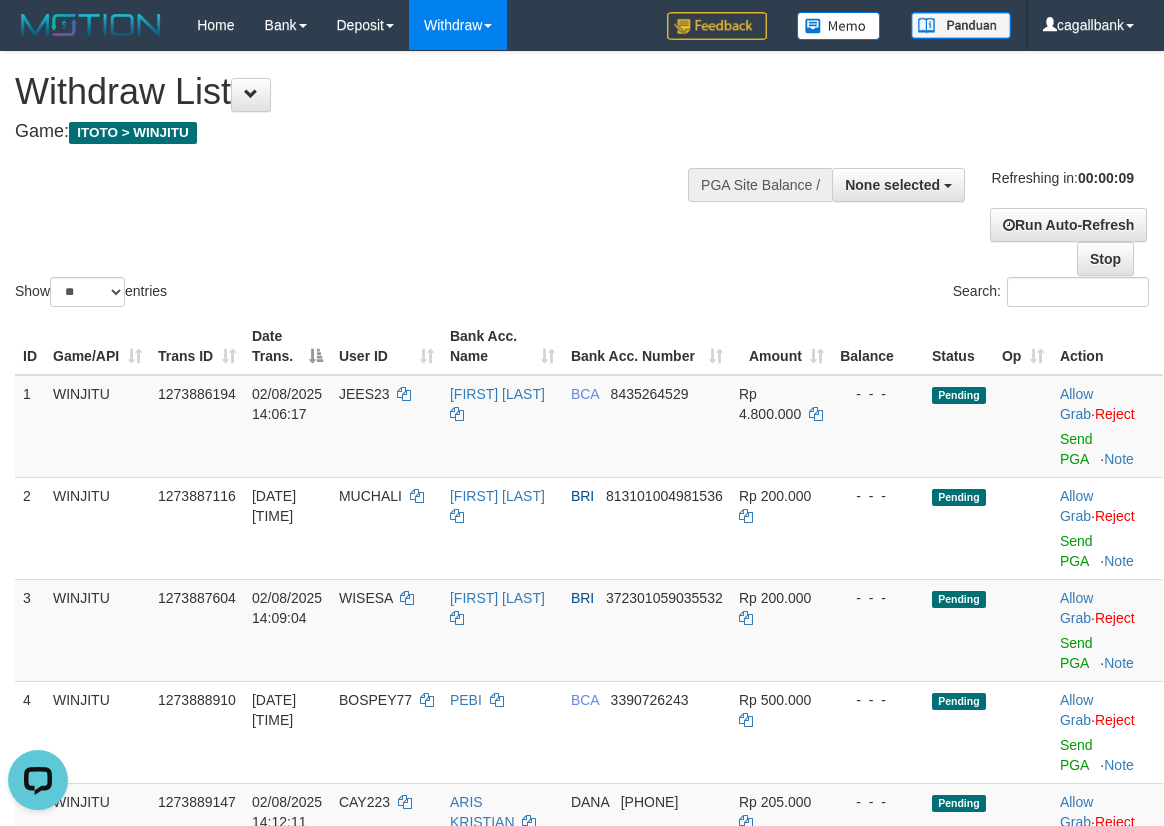 scroll, scrollTop: 0, scrollLeft: 0, axis: both 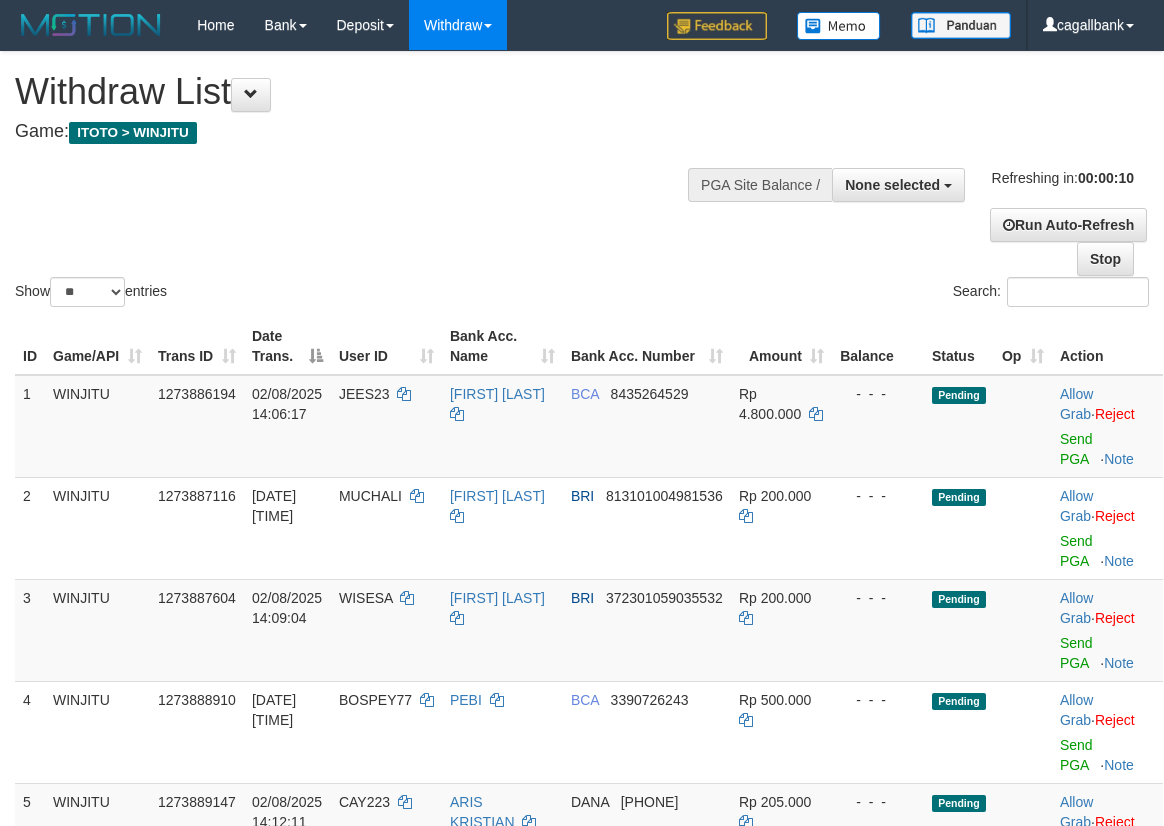 select 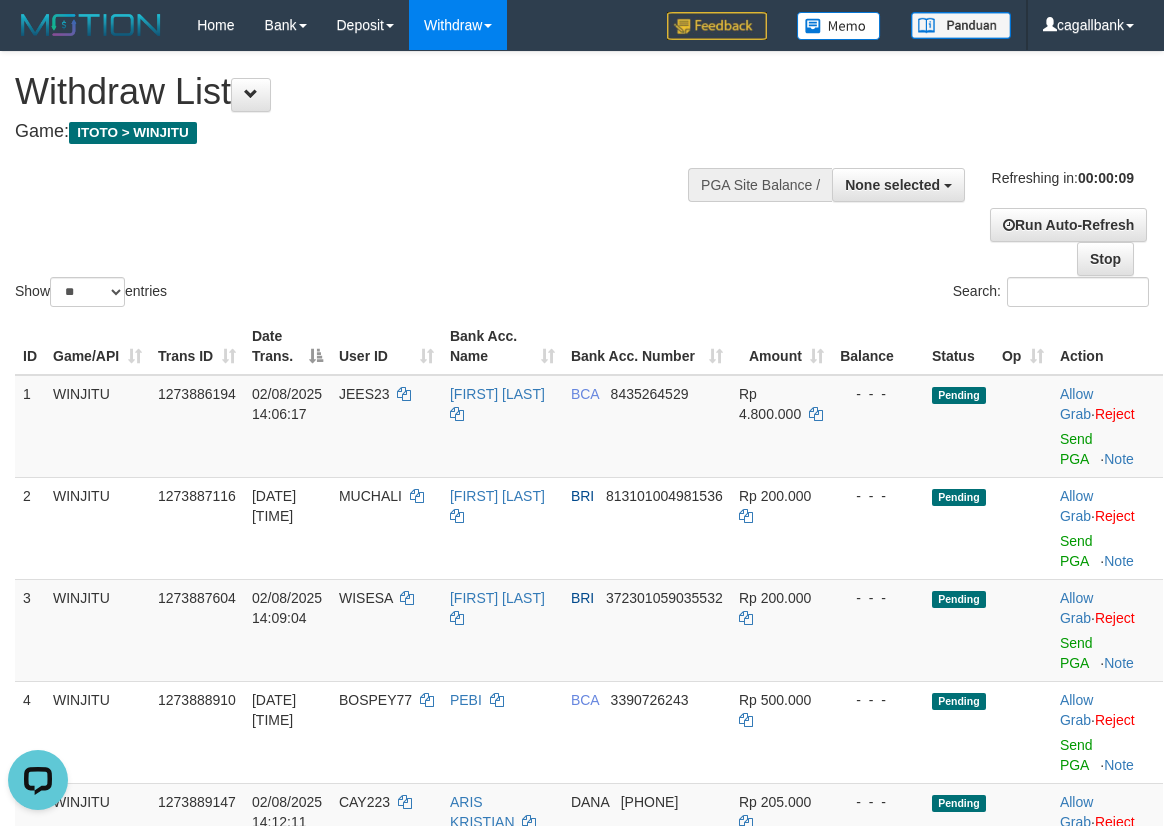 scroll, scrollTop: 0, scrollLeft: 0, axis: both 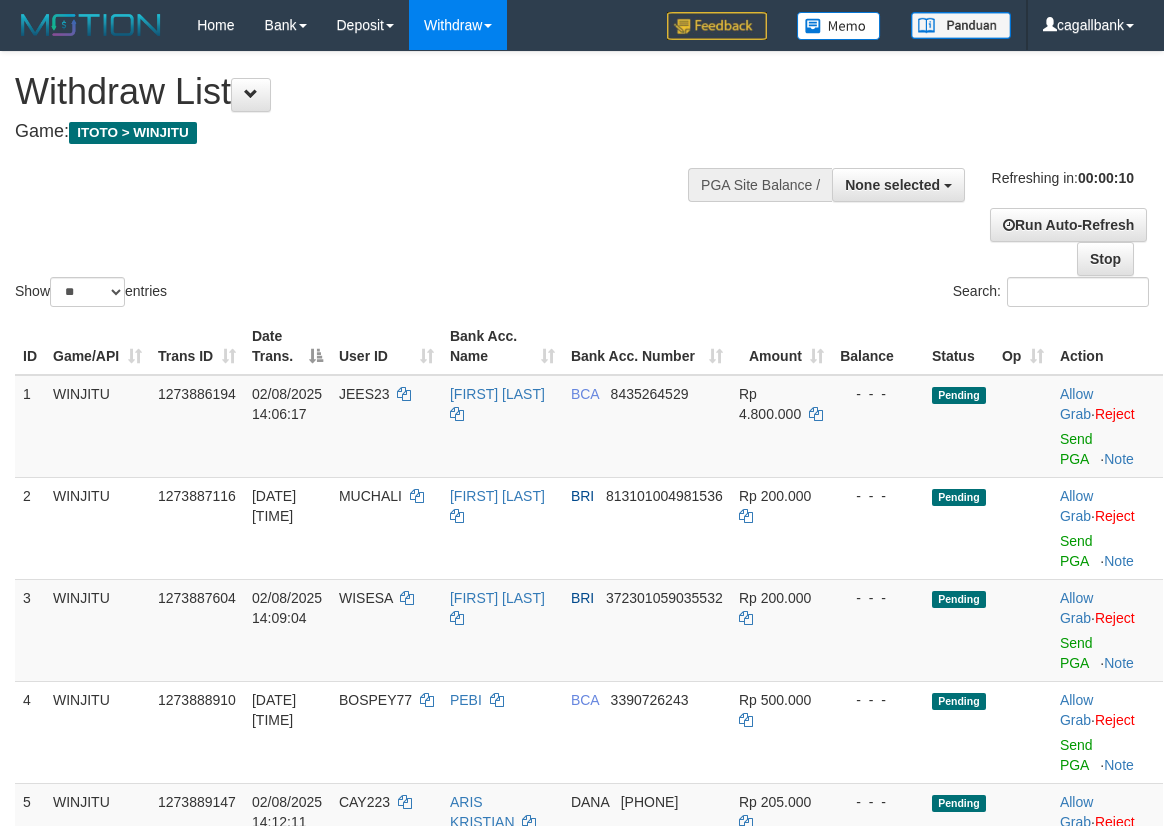 select 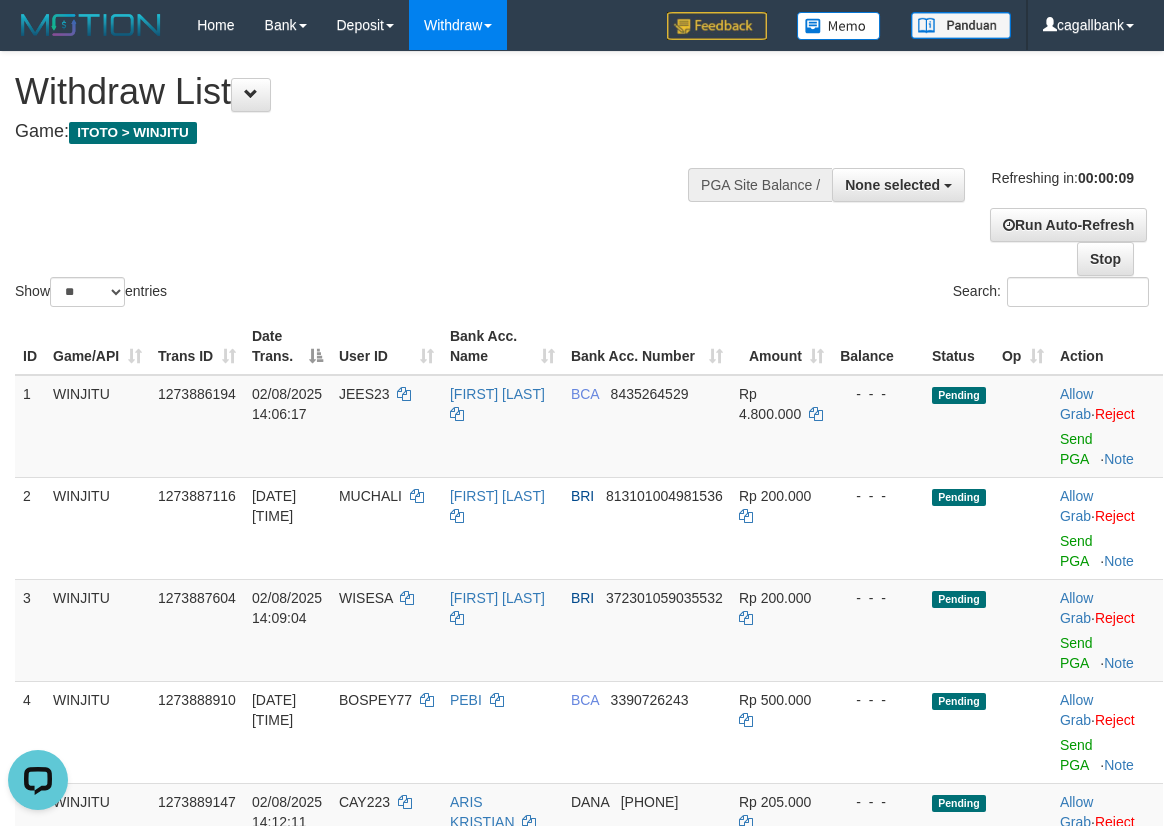 scroll, scrollTop: 0, scrollLeft: 0, axis: both 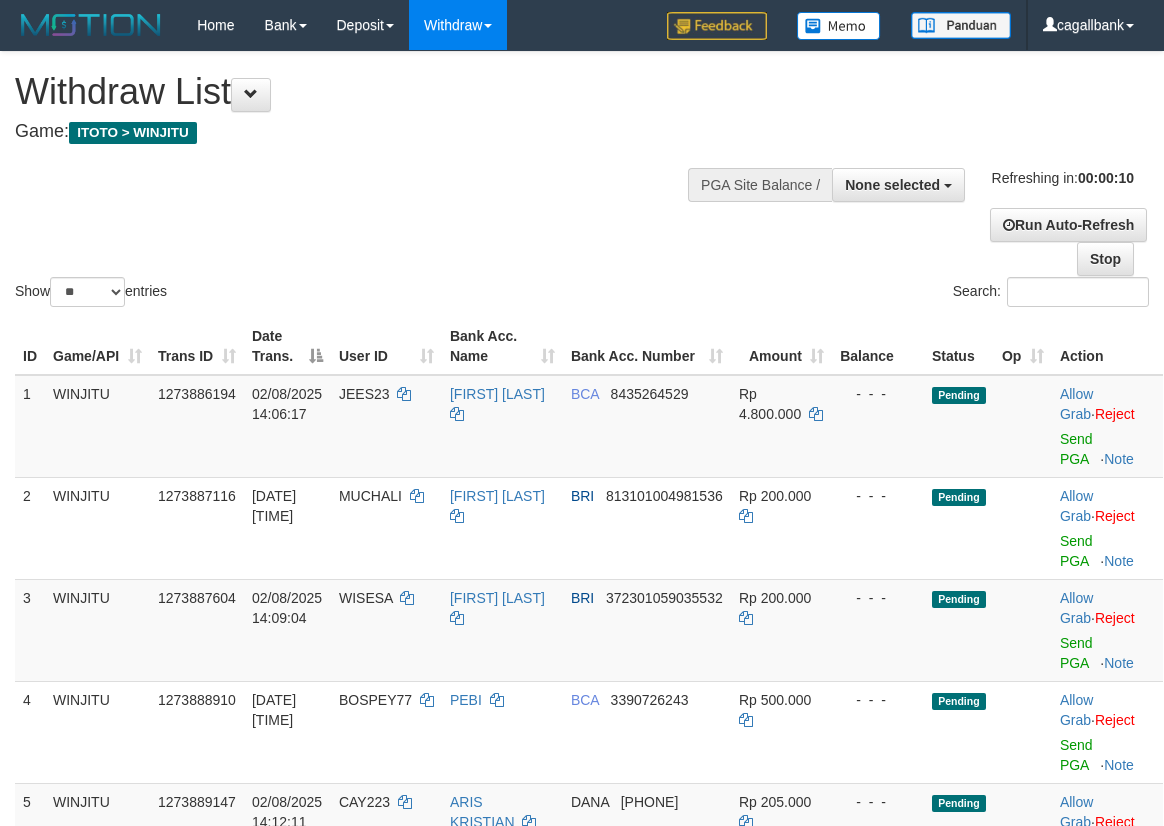 select 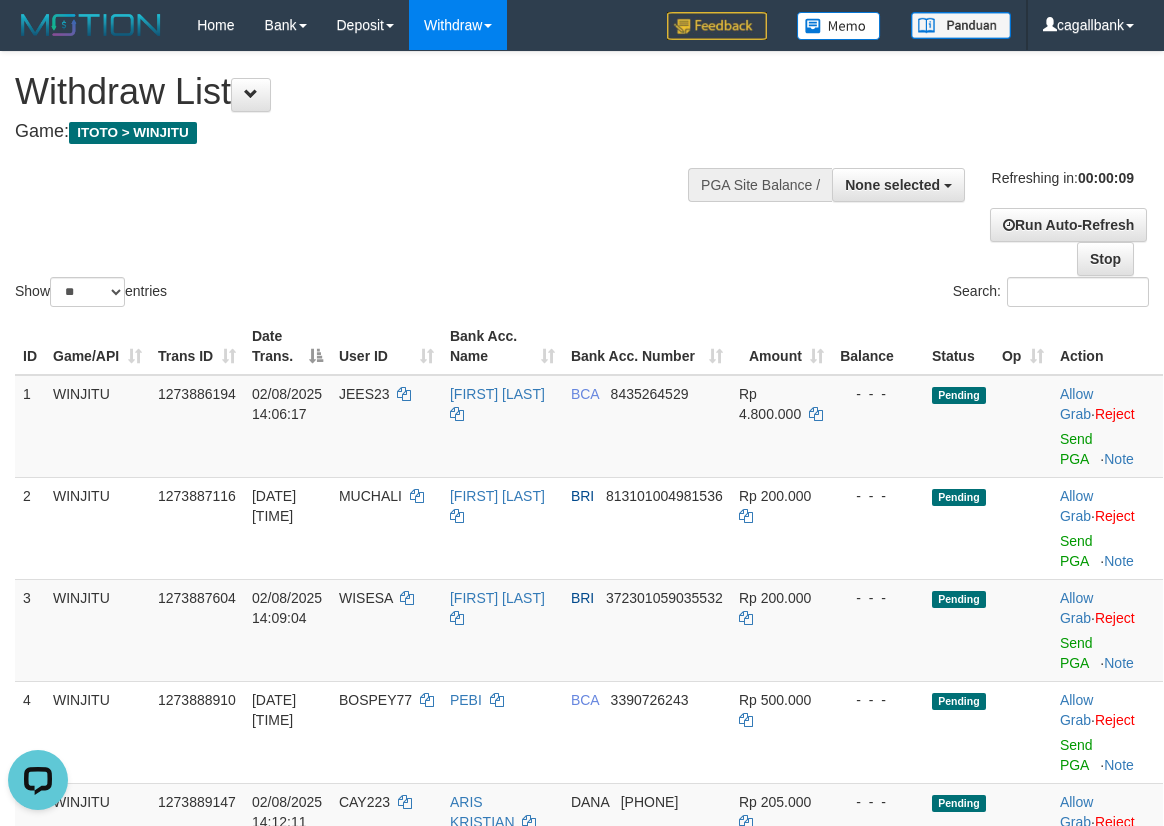 scroll, scrollTop: 0, scrollLeft: 0, axis: both 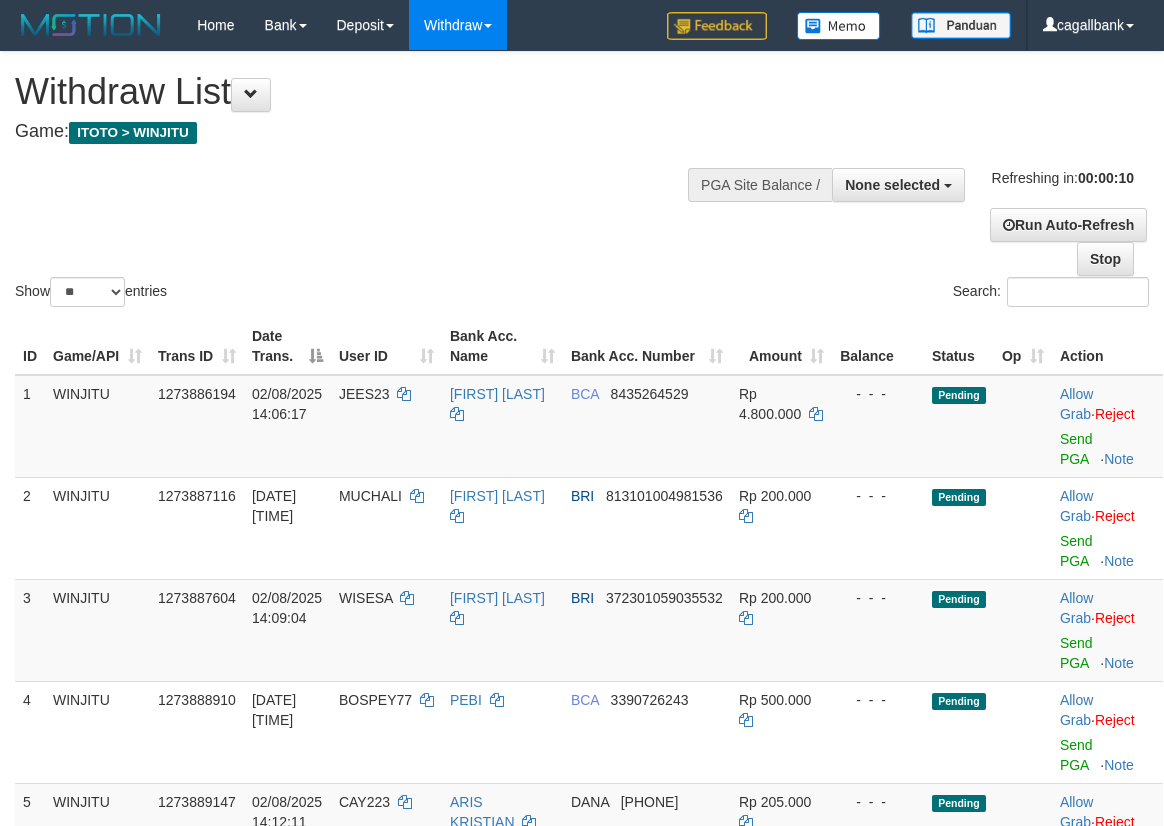 select 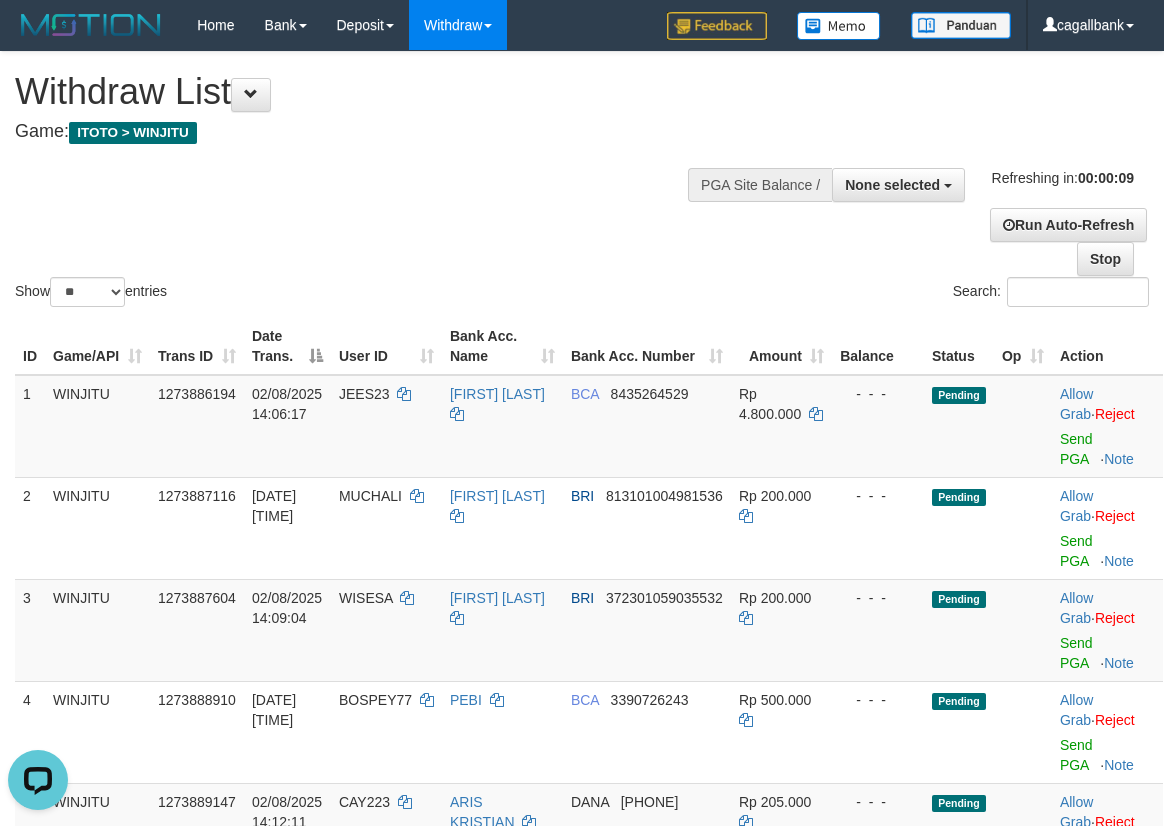 scroll, scrollTop: 0, scrollLeft: 0, axis: both 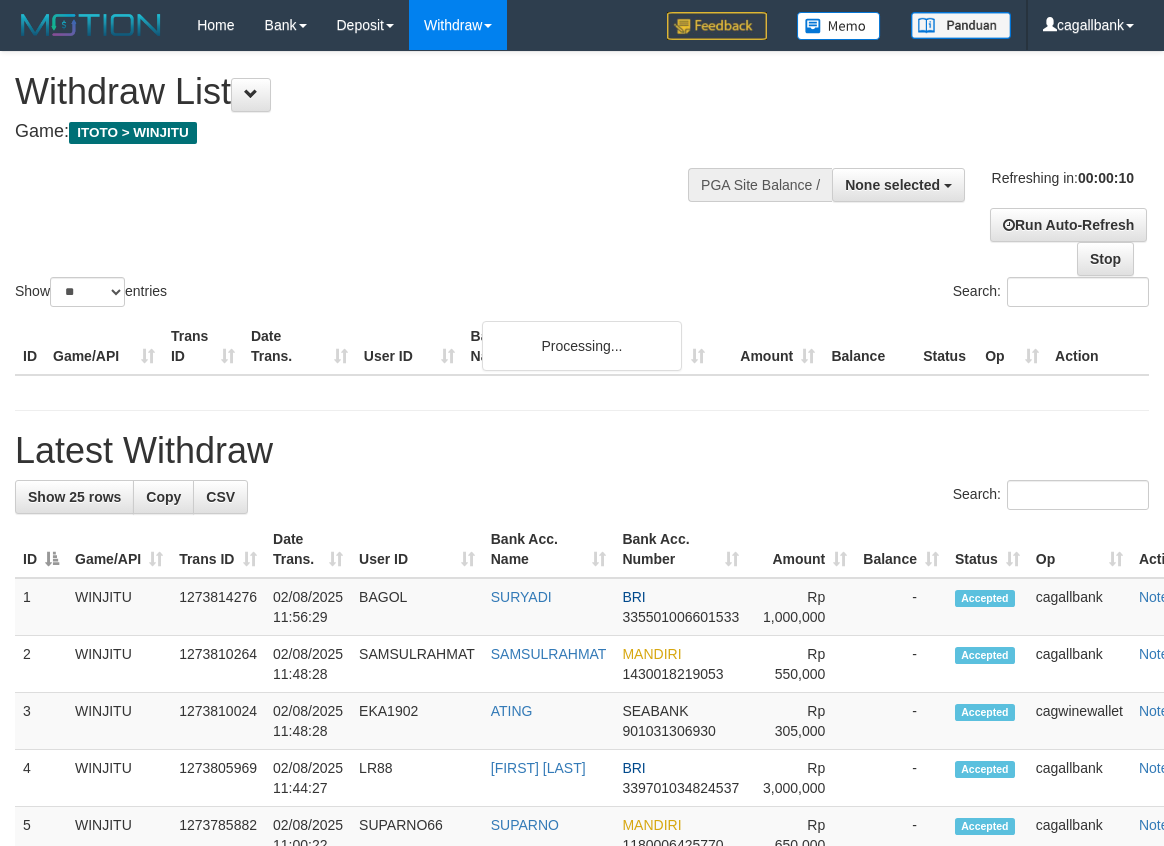 select 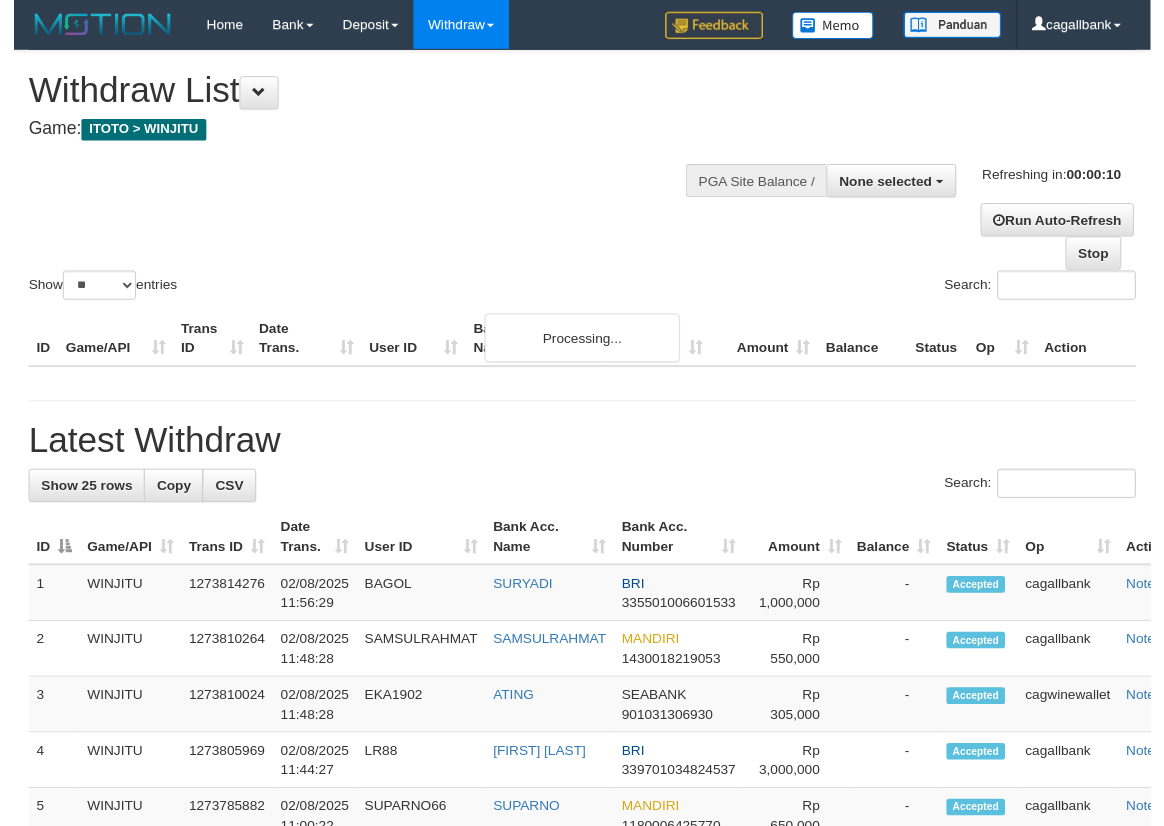 scroll, scrollTop: 0, scrollLeft: 0, axis: both 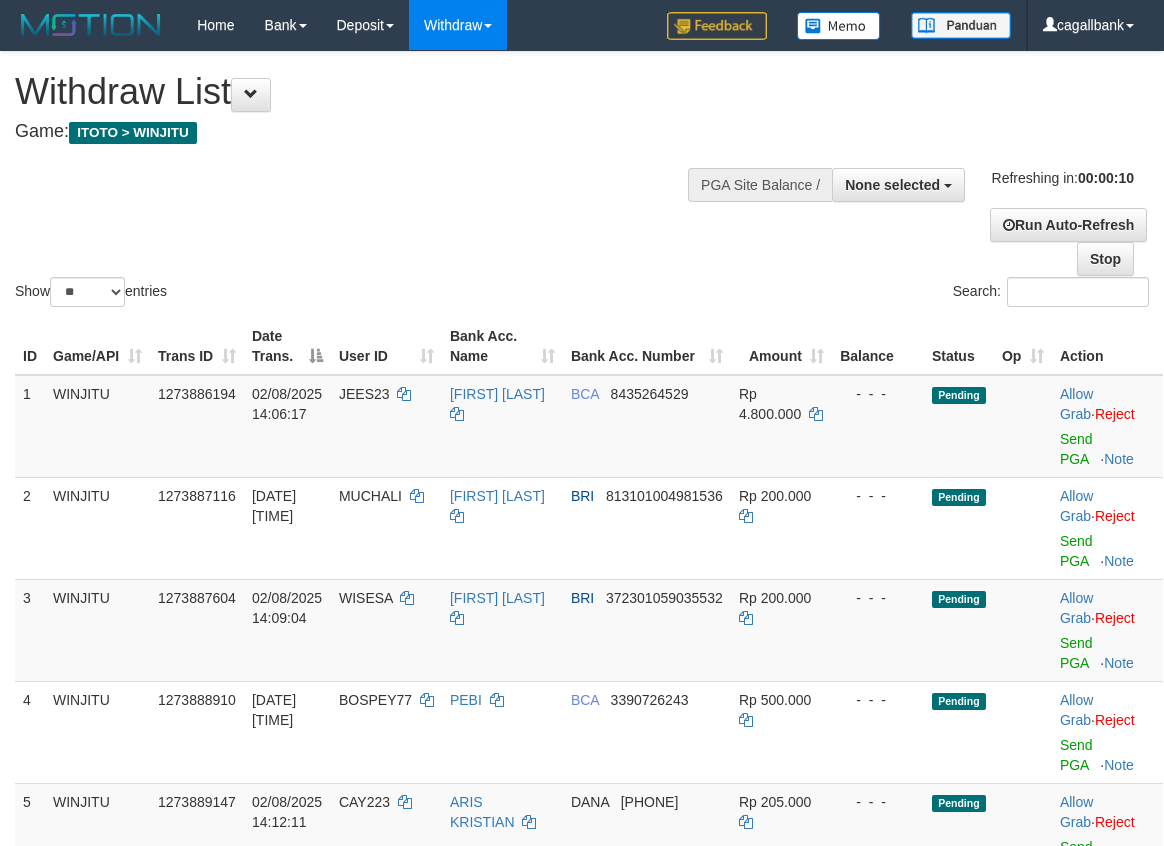 select 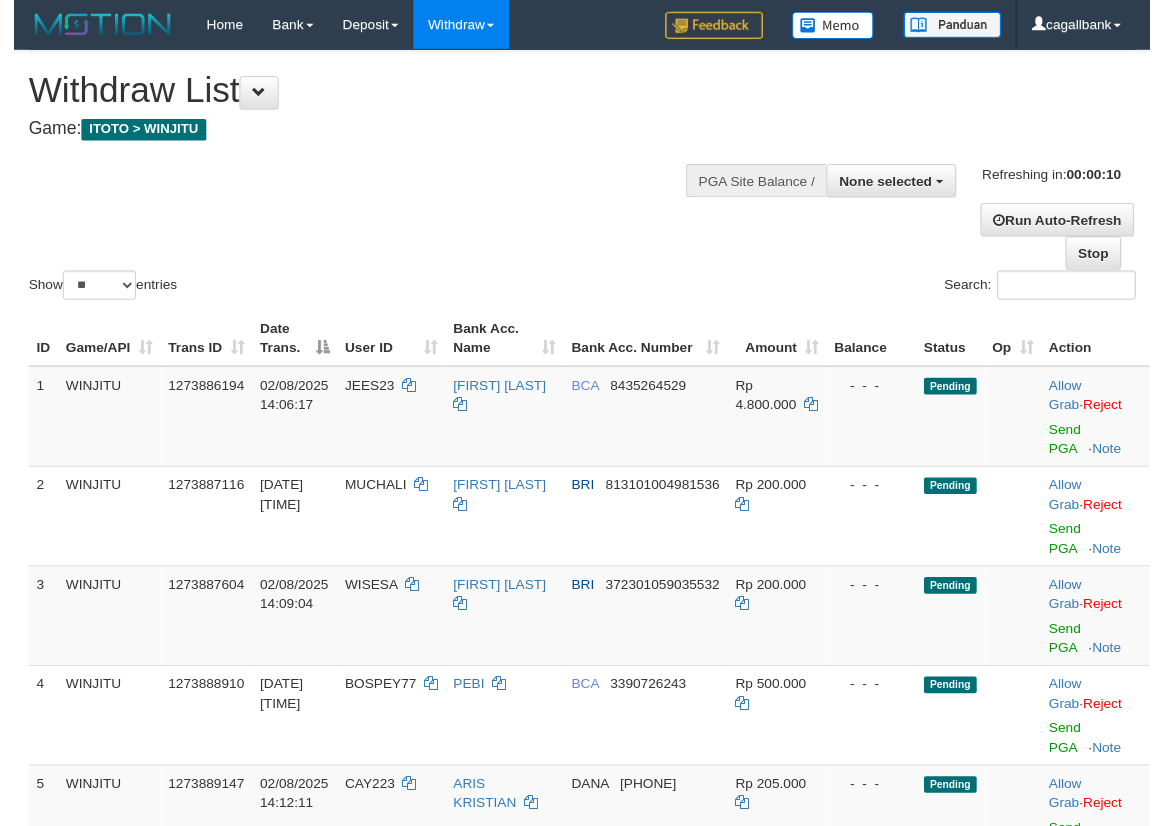 scroll, scrollTop: 0, scrollLeft: 0, axis: both 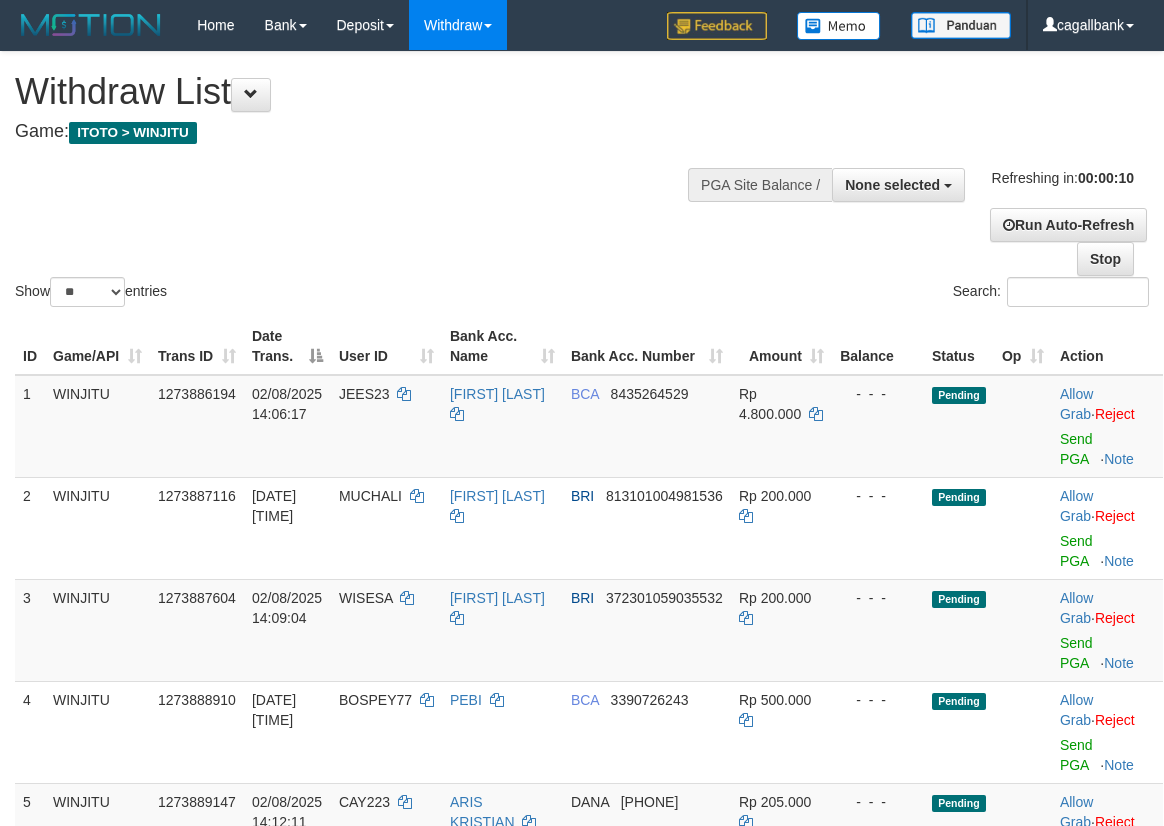 select 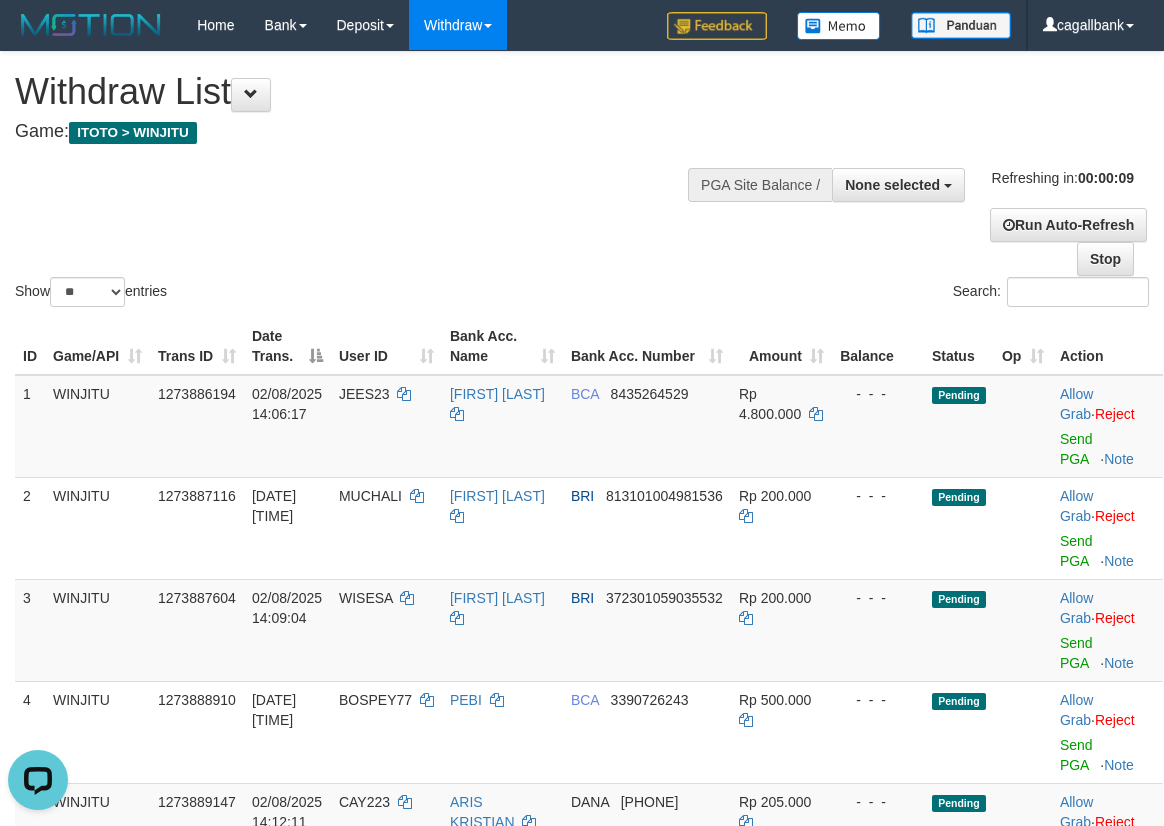 scroll, scrollTop: 0, scrollLeft: 0, axis: both 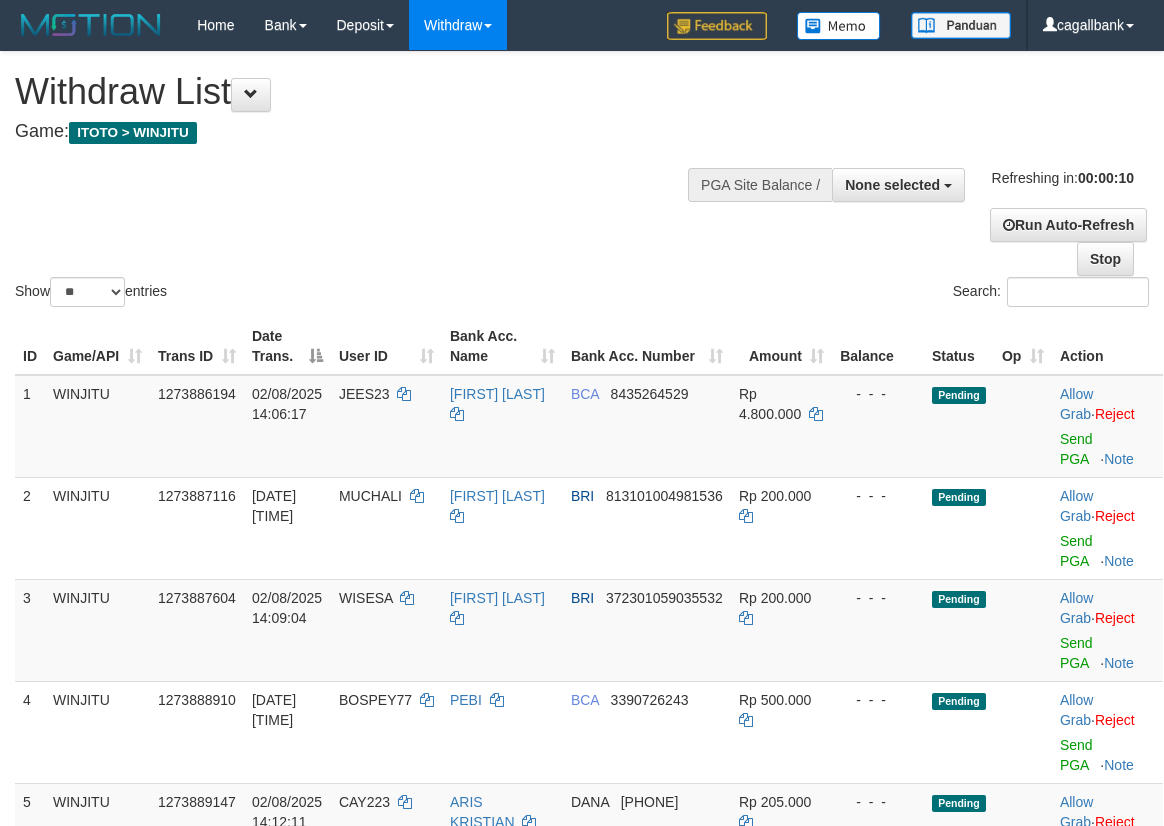 select 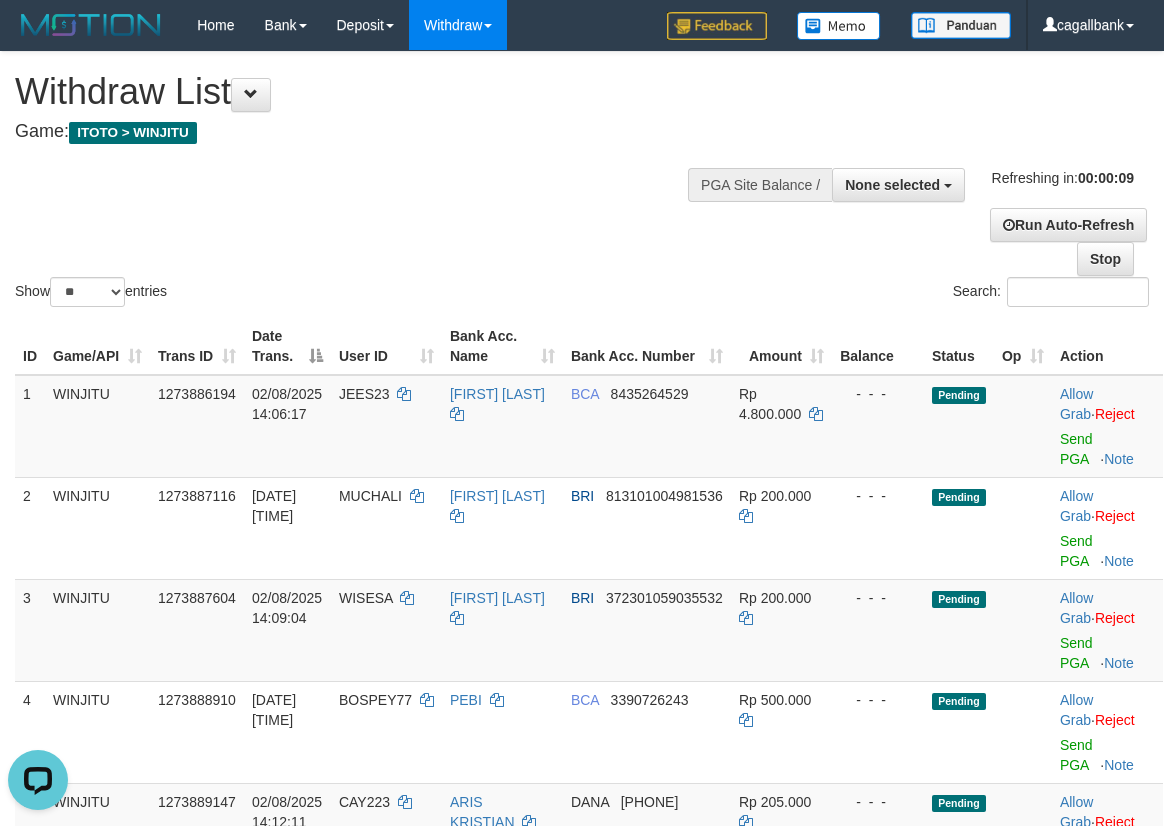 scroll, scrollTop: 0, scrollLeft: 0, axis: both 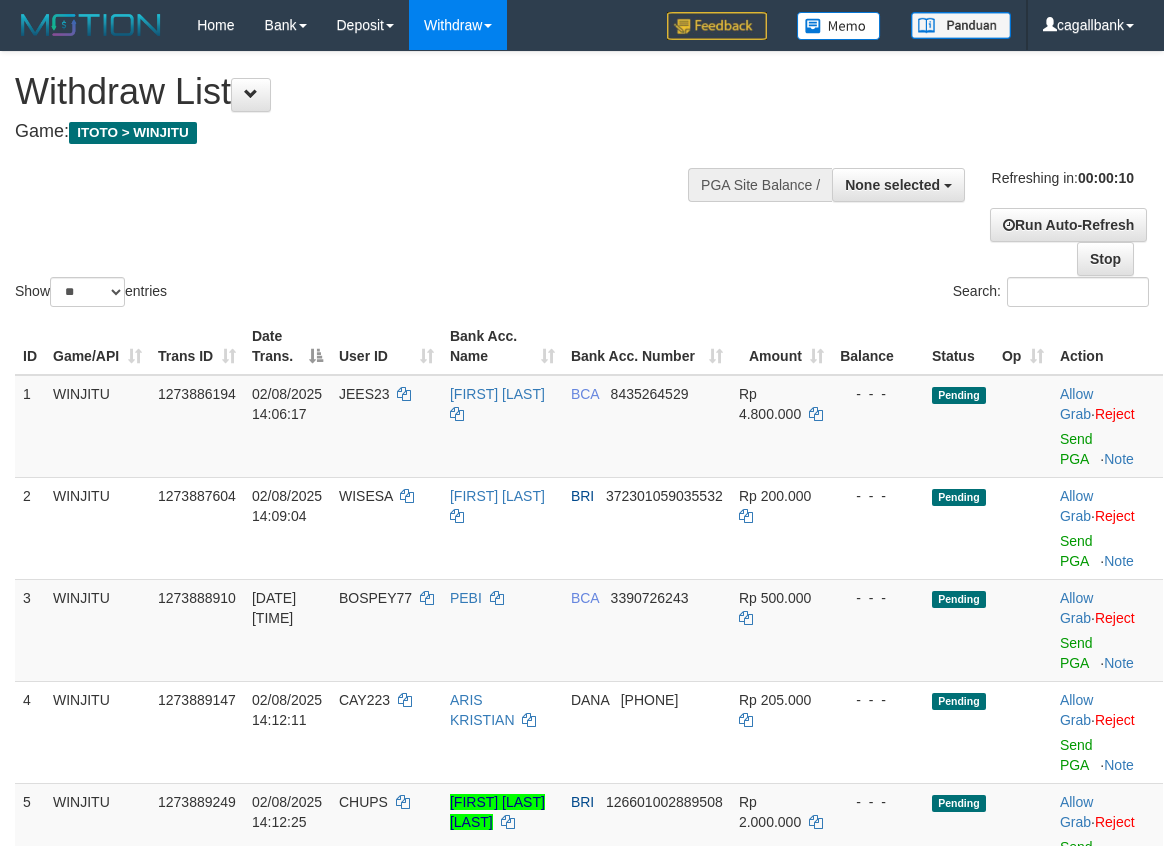 select 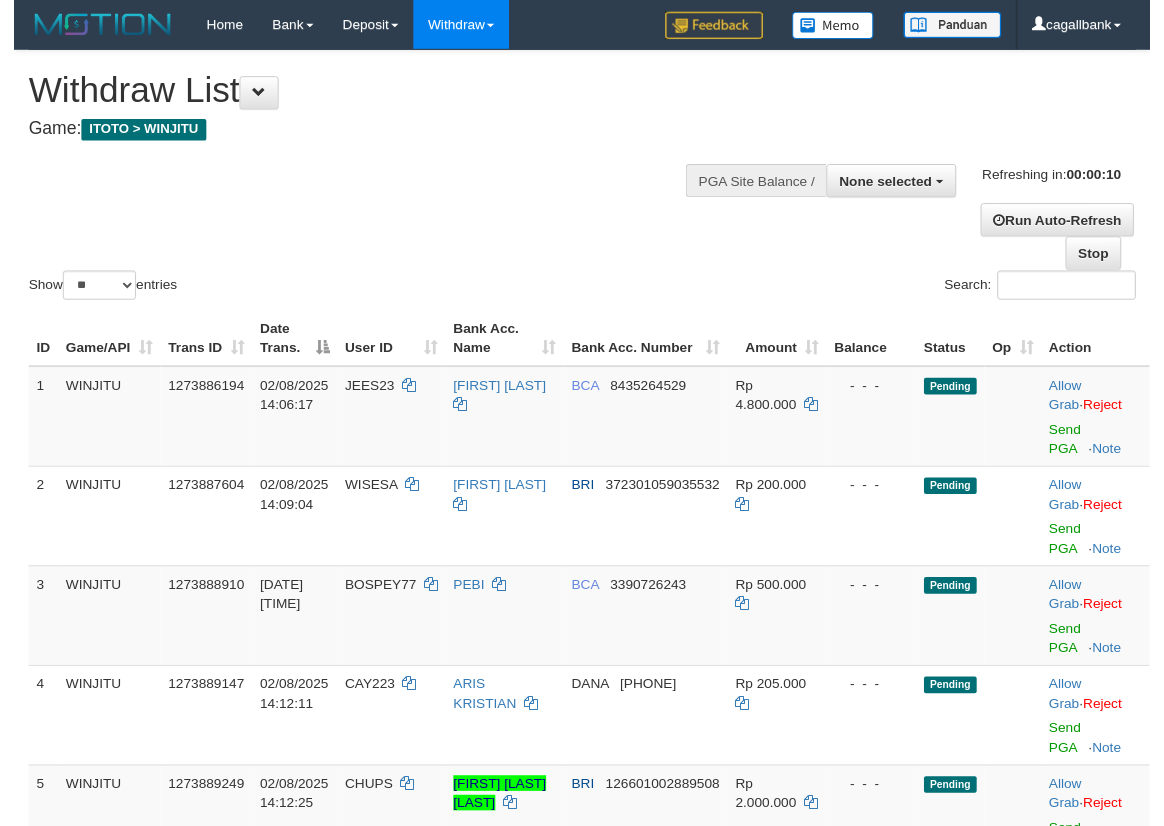 scroll, scrollTop: 0, scrollLeft: 0, axis: both 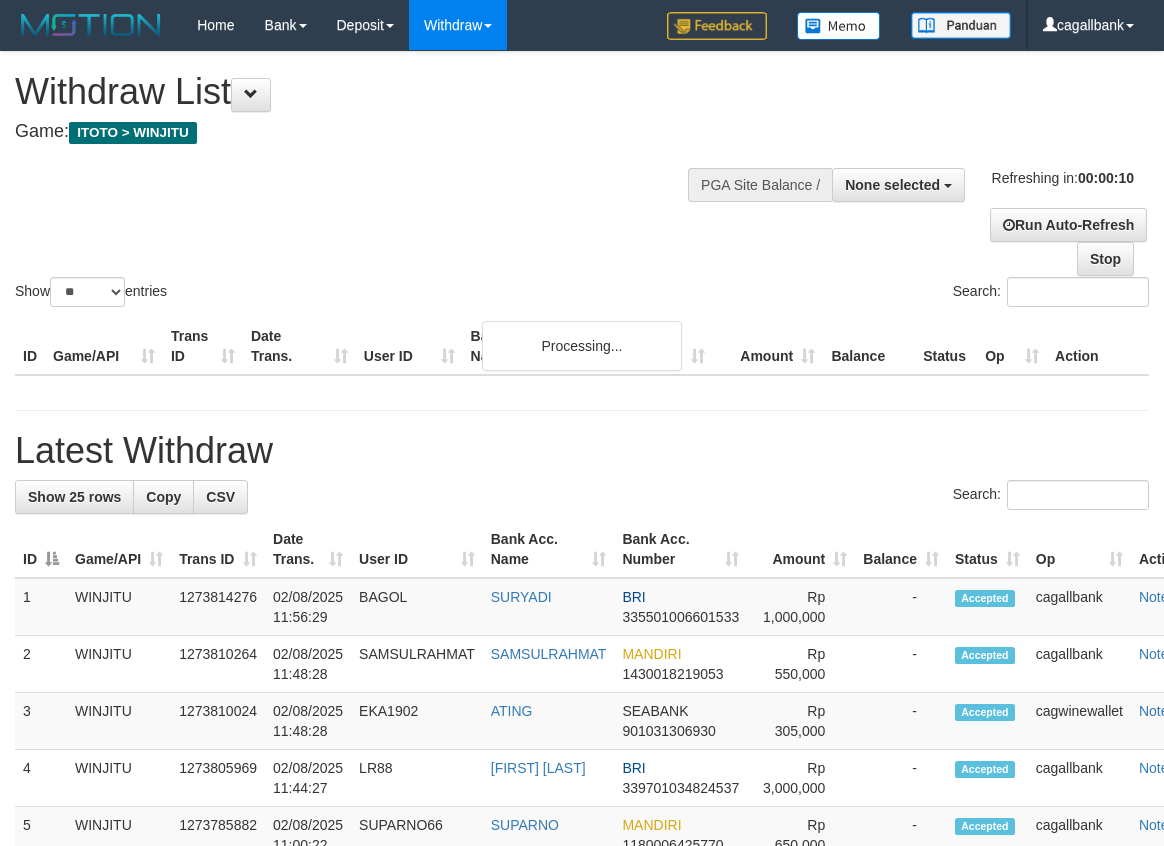 select 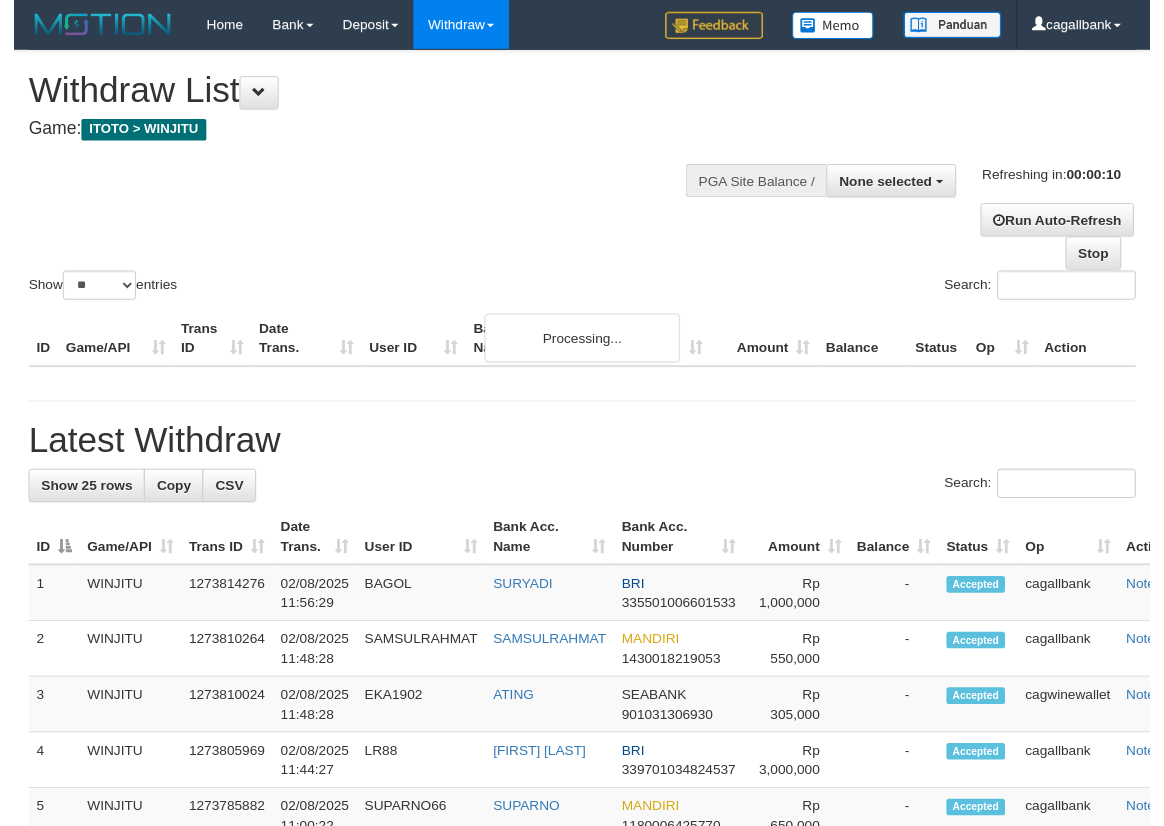 scroll, scrollTop: 0, scrollLeft: 0, axis: both 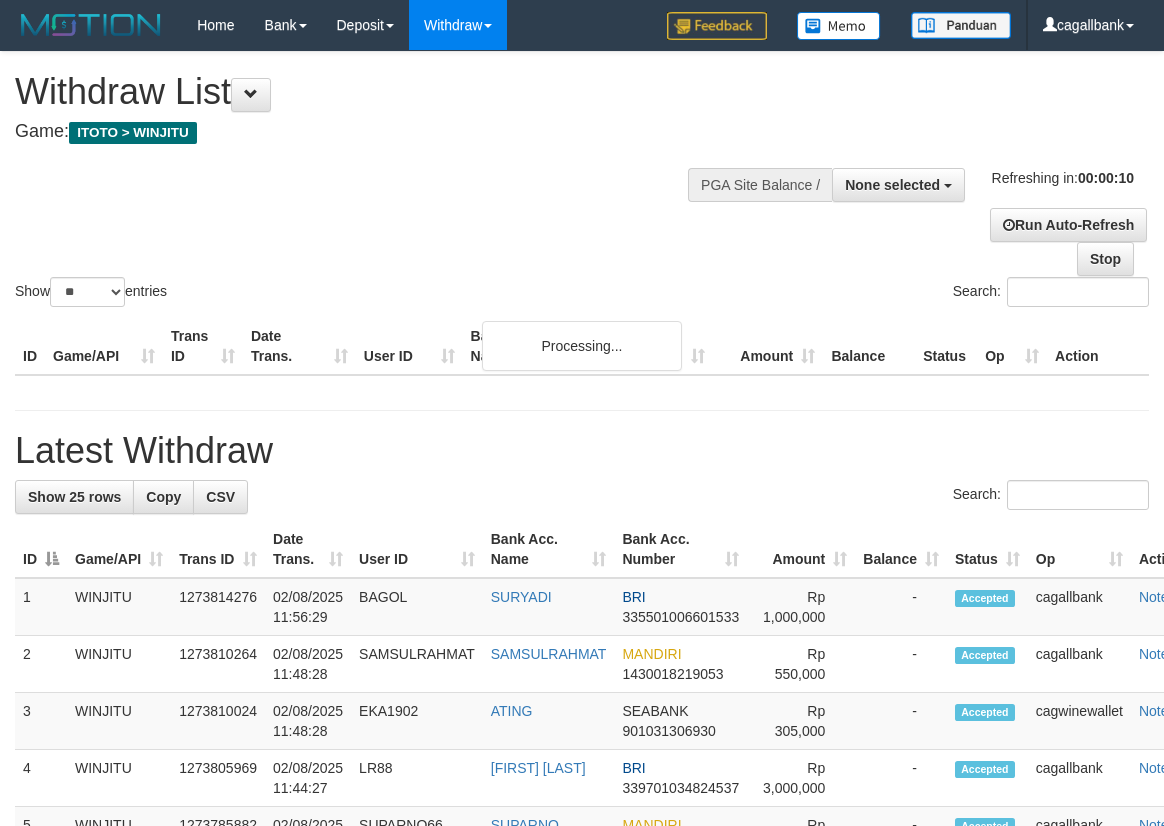 select 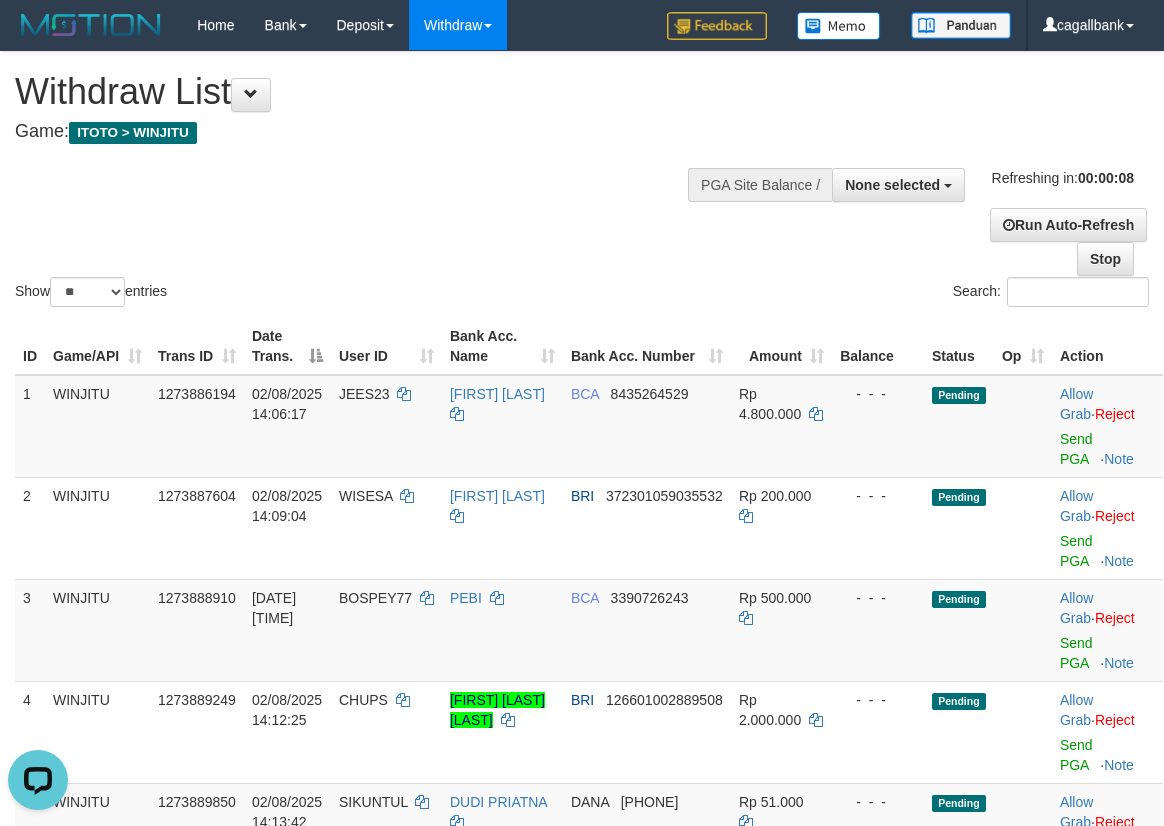 scroll, scrollTop: 0, scrollLeft: 0, axis: both 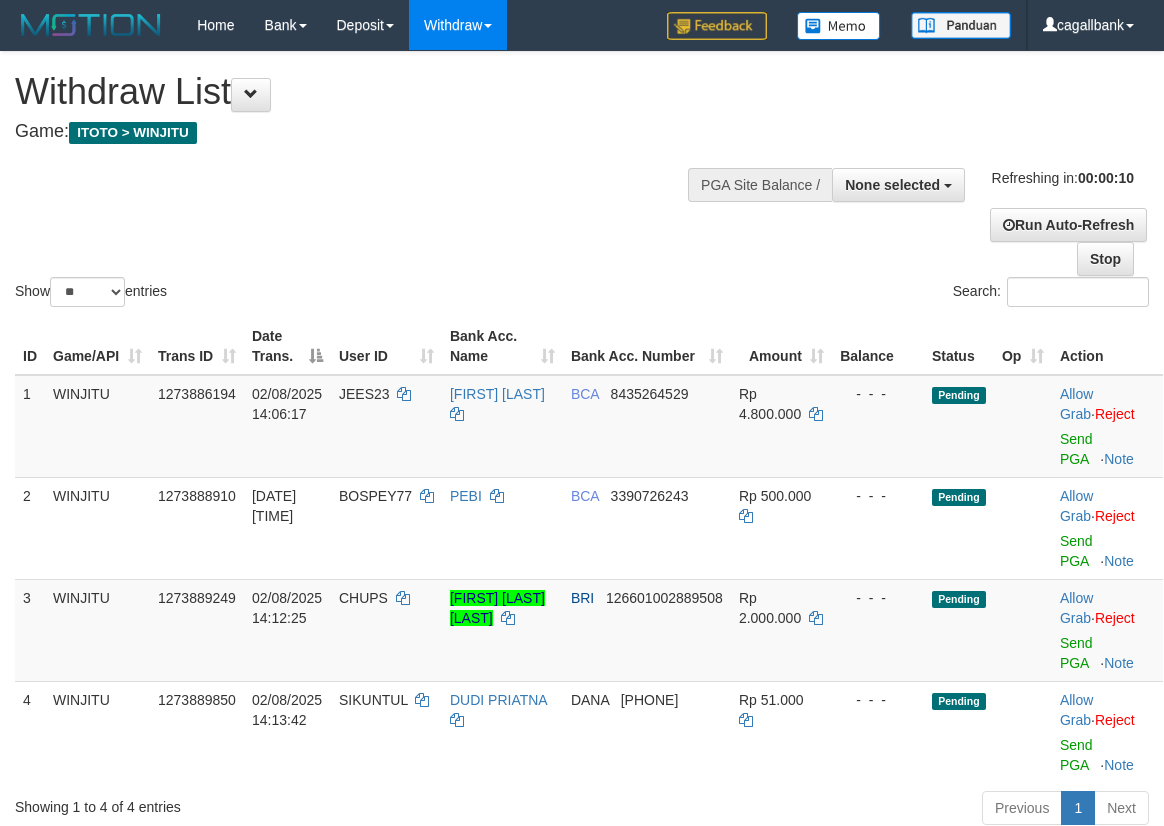 select 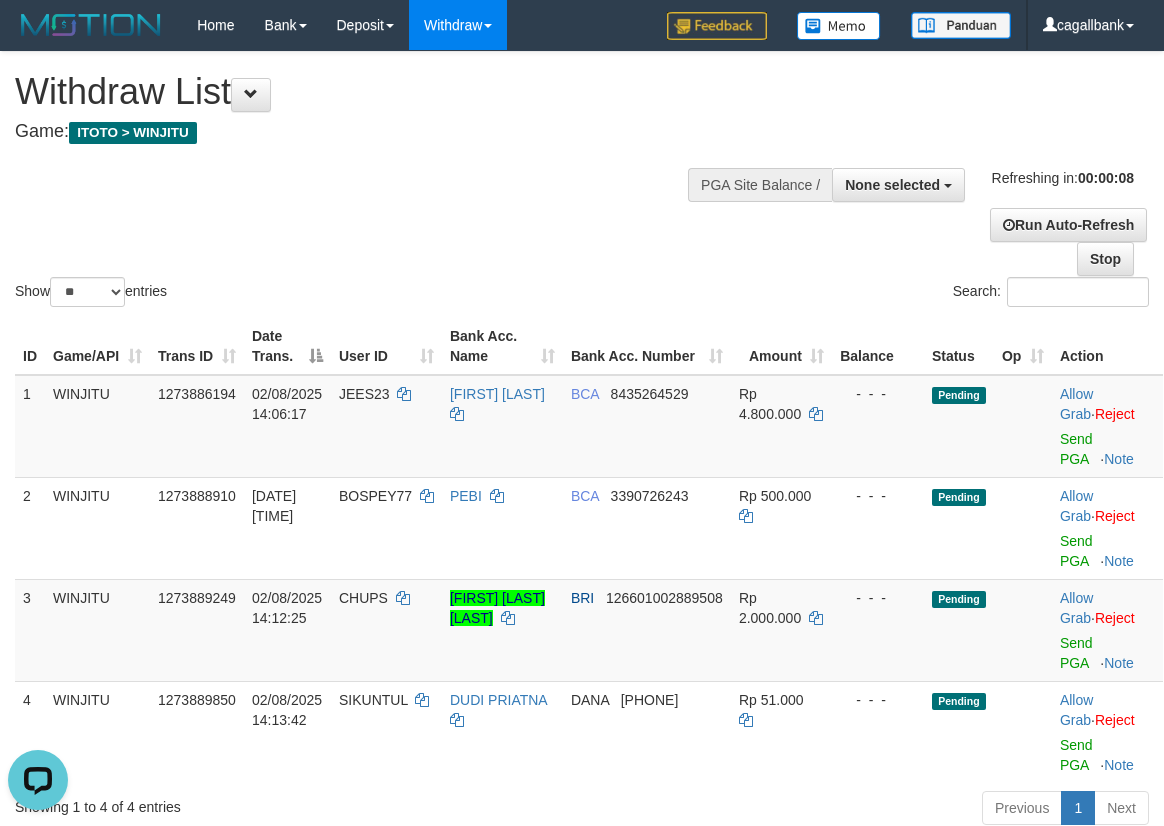 scroll, scrollTop: 0, scrollLeft: 0, axis: both 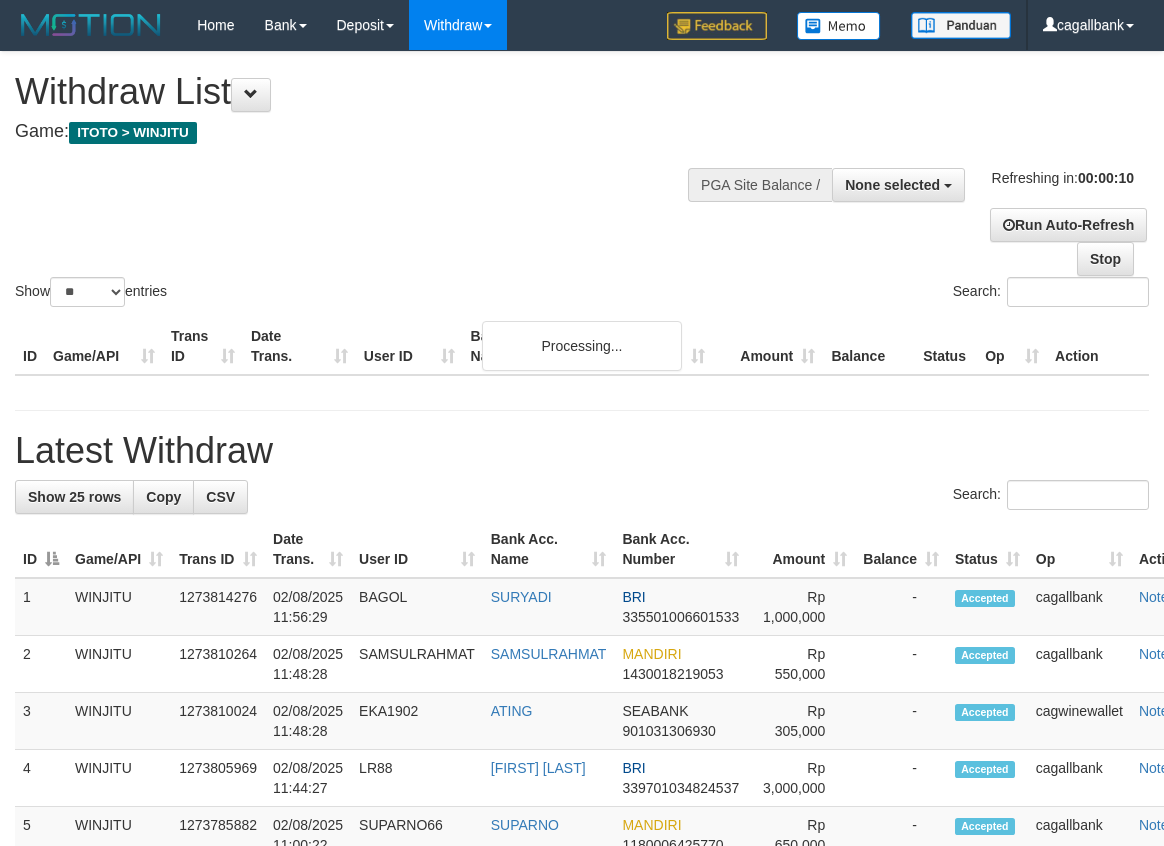select 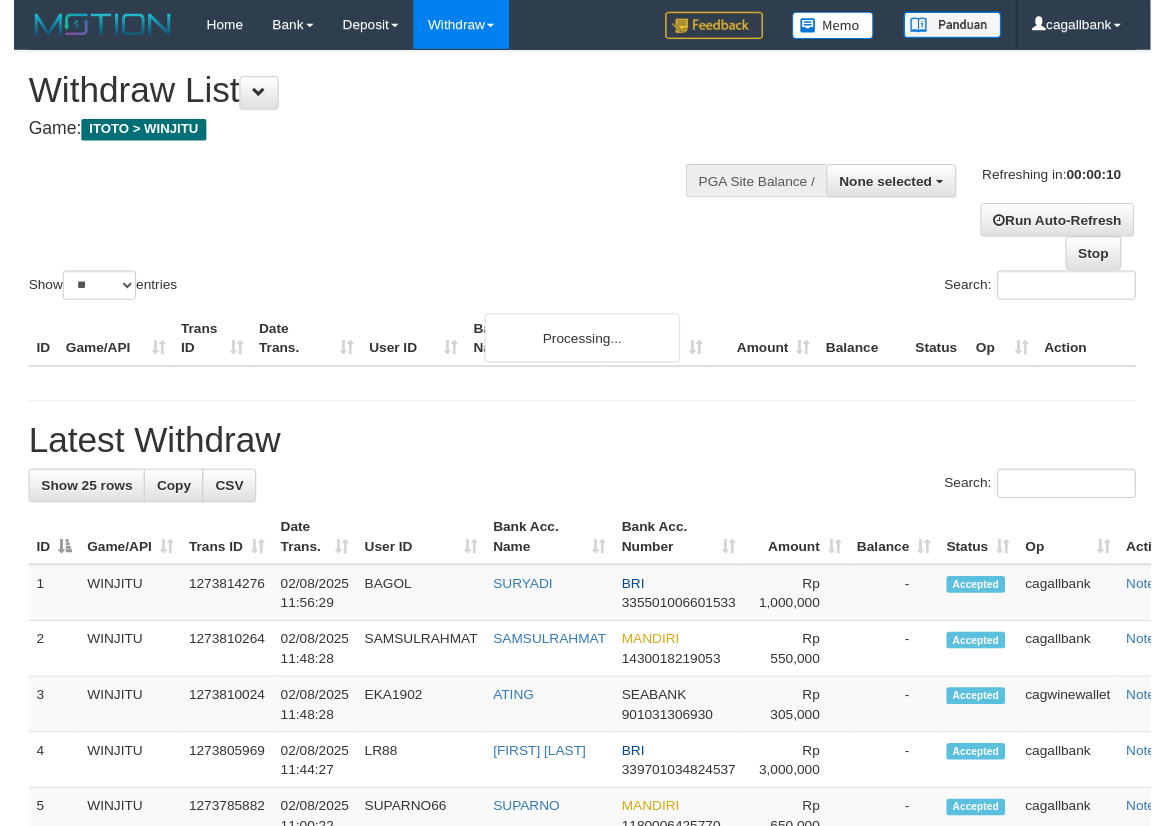 scroll, scrollTop: 0, scrollLeft: 0, axis: both 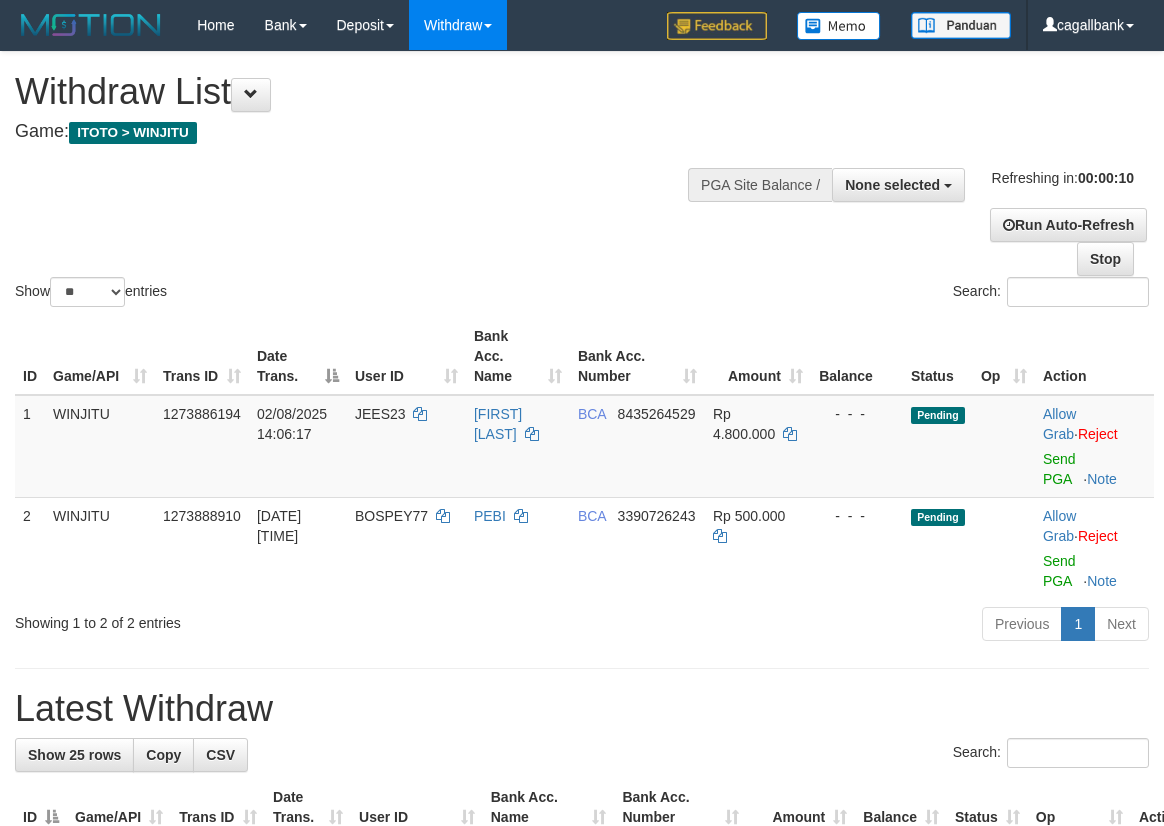 select 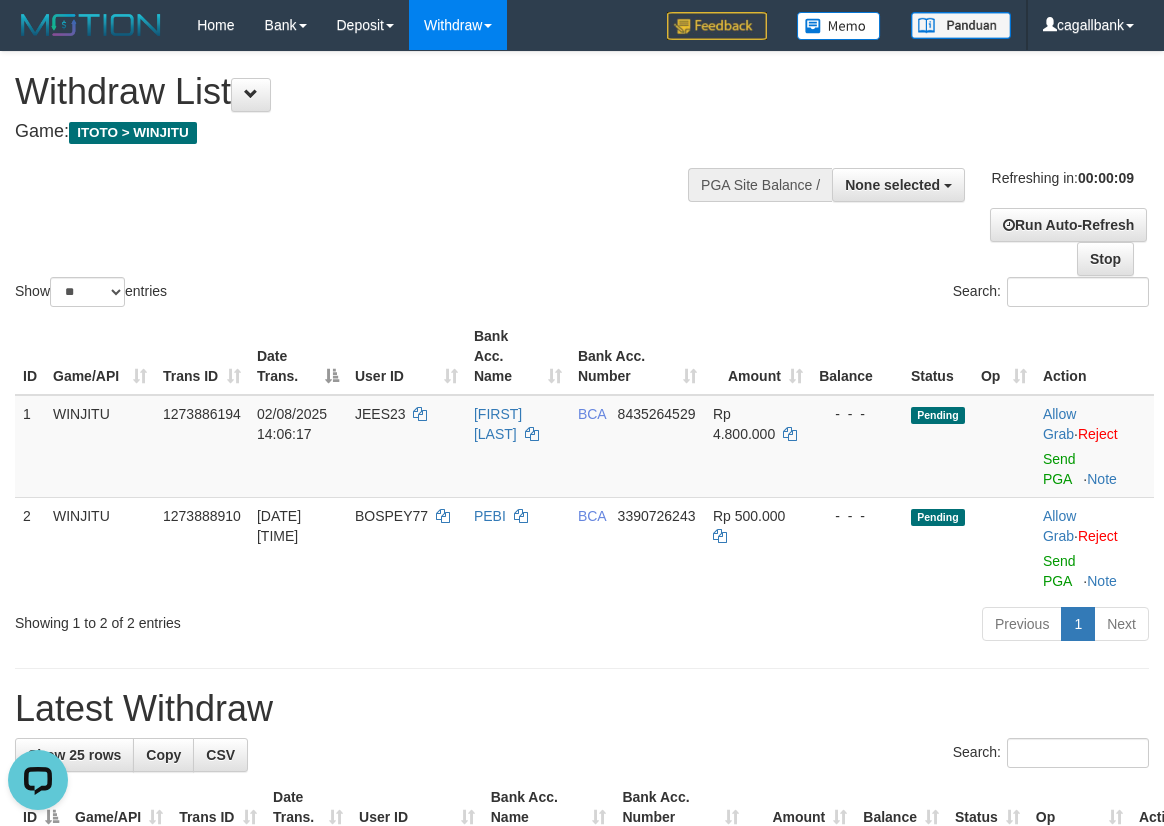 scroll, scrollTop: 0, scrollLeft: 0, axis: both 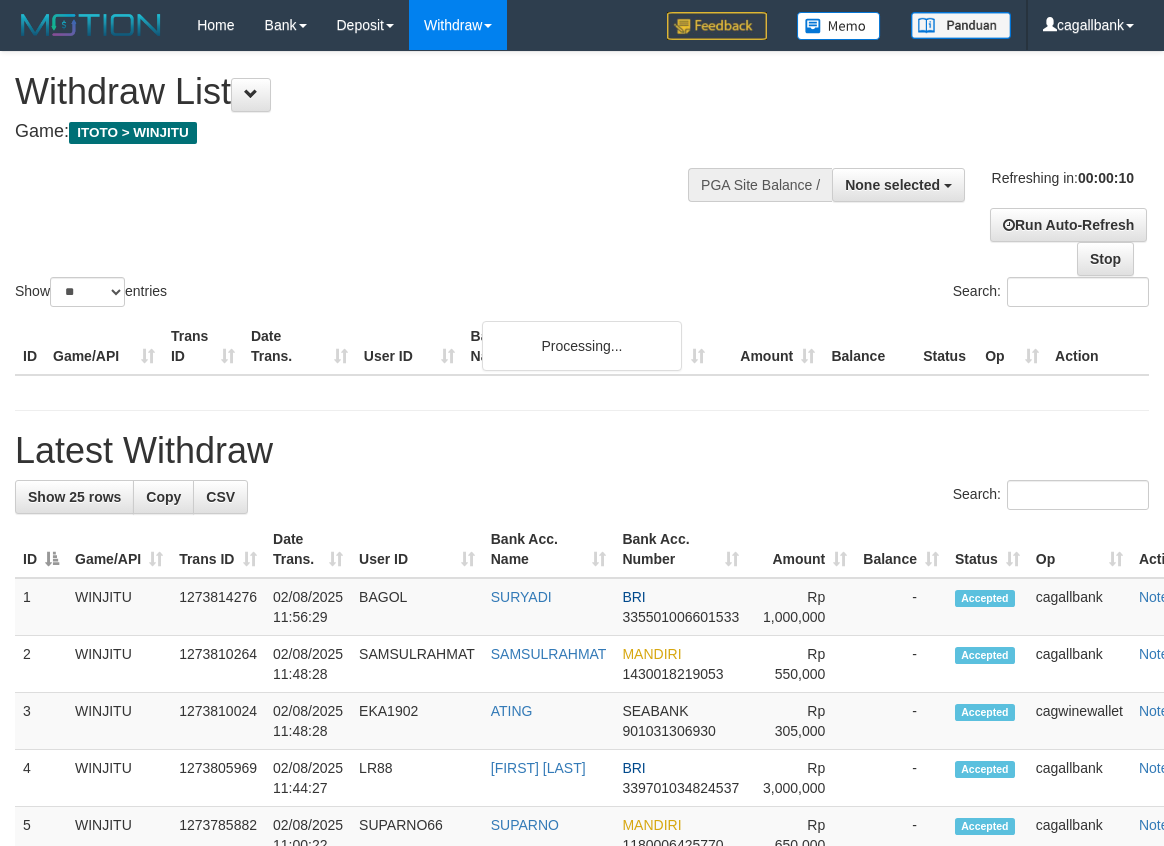 select 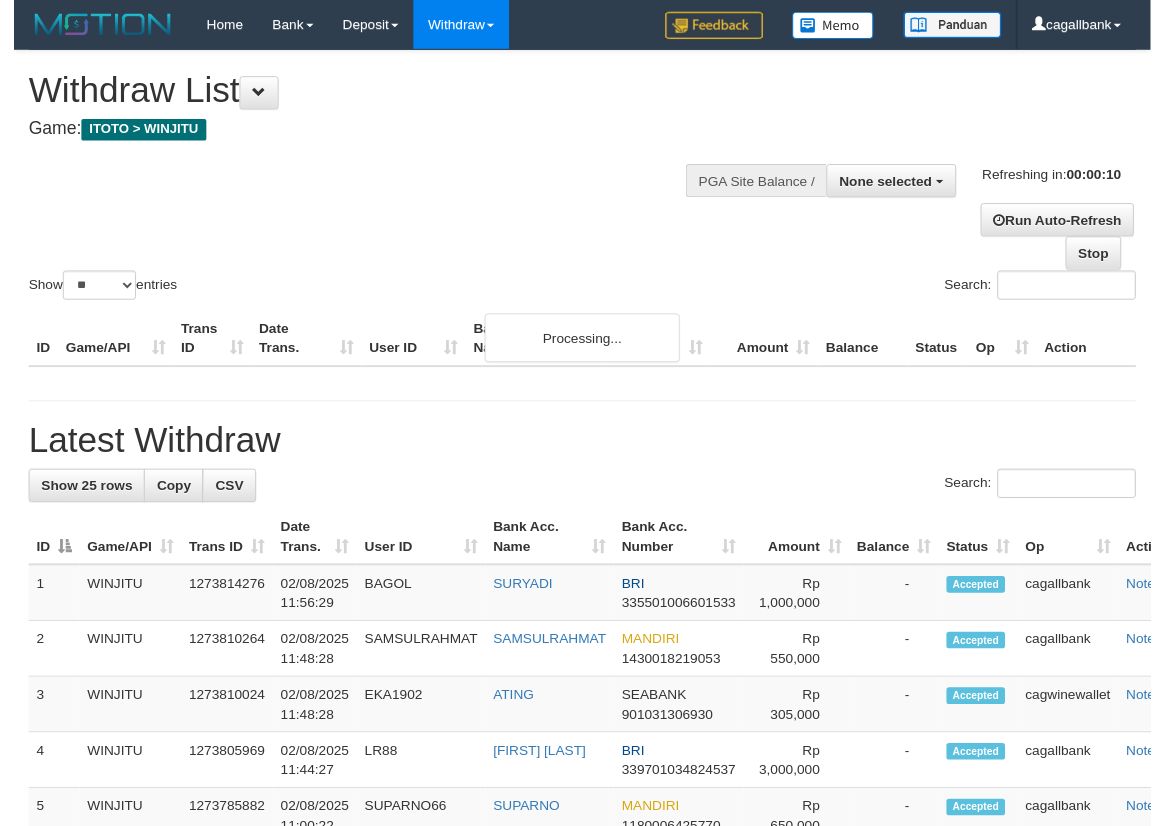 scroll, scrollTop: 0, scrollLeft: 0, axis: both 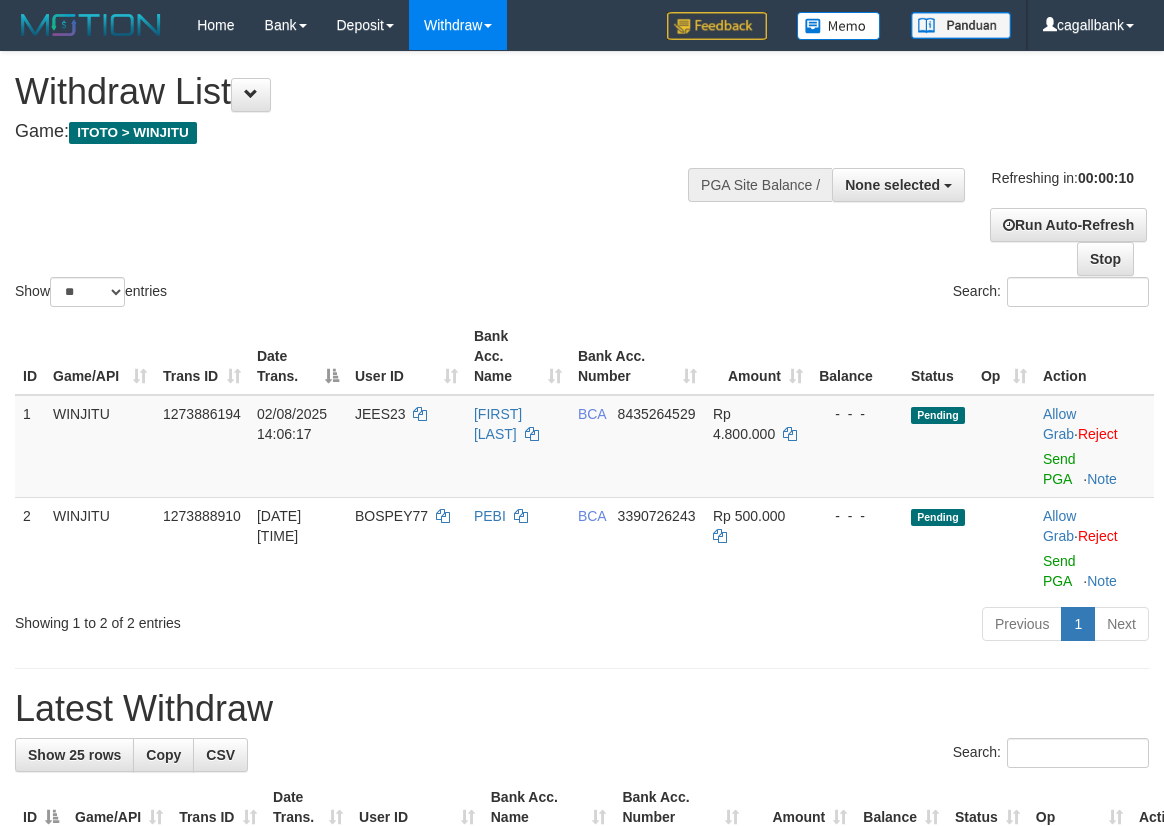 select 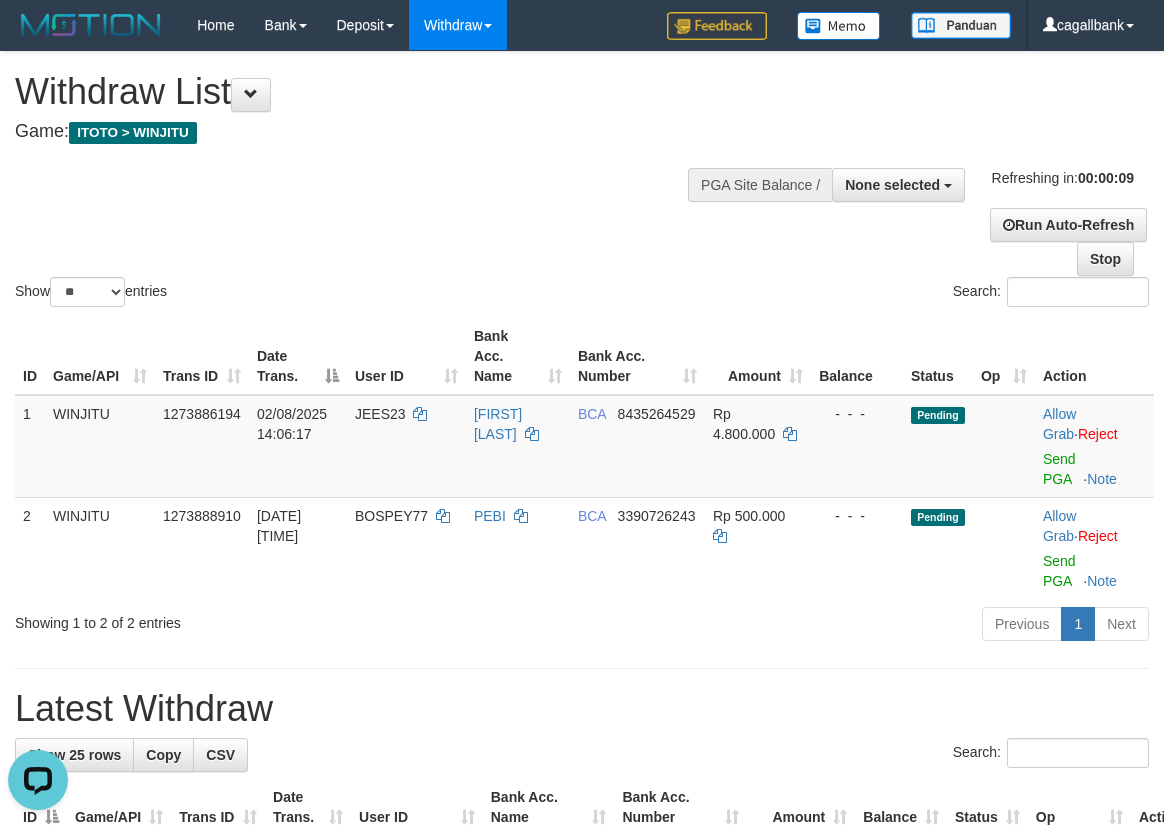 scroll, scrollTop: 0, scrollLeft: 0, axis: both 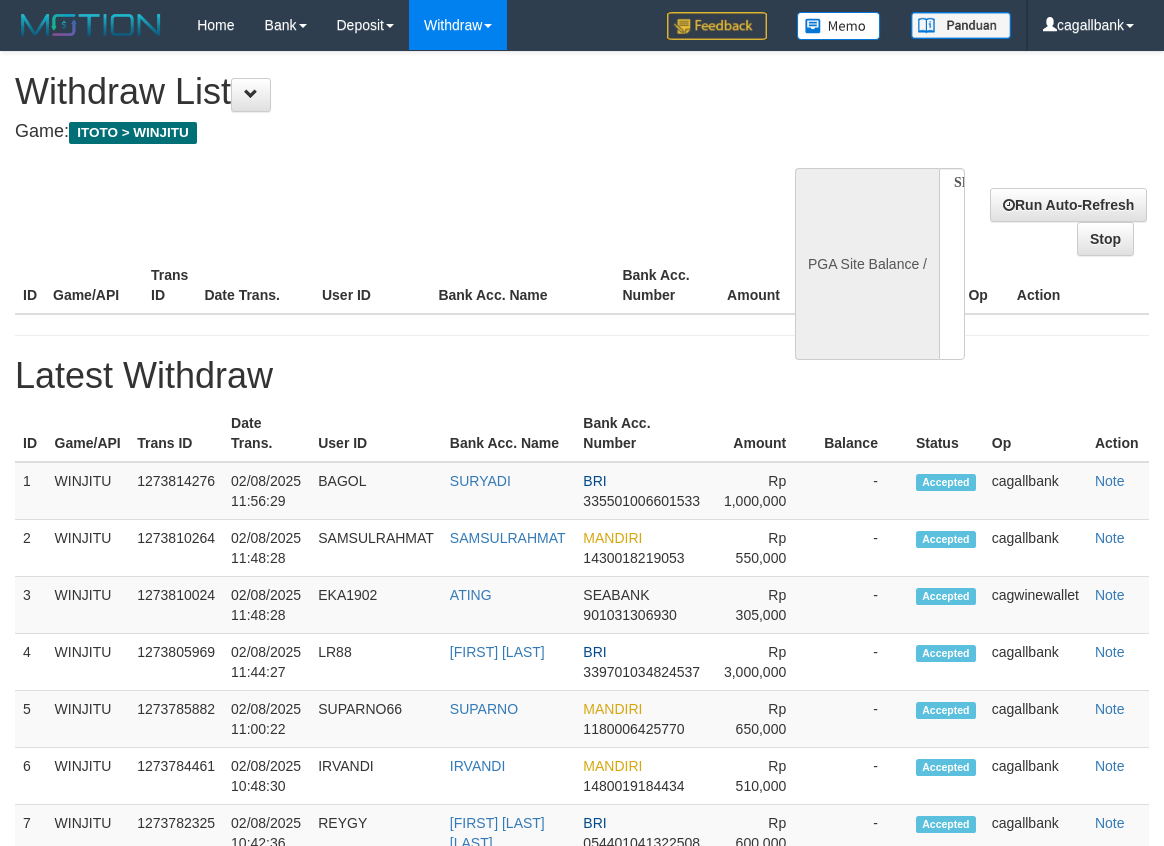 select 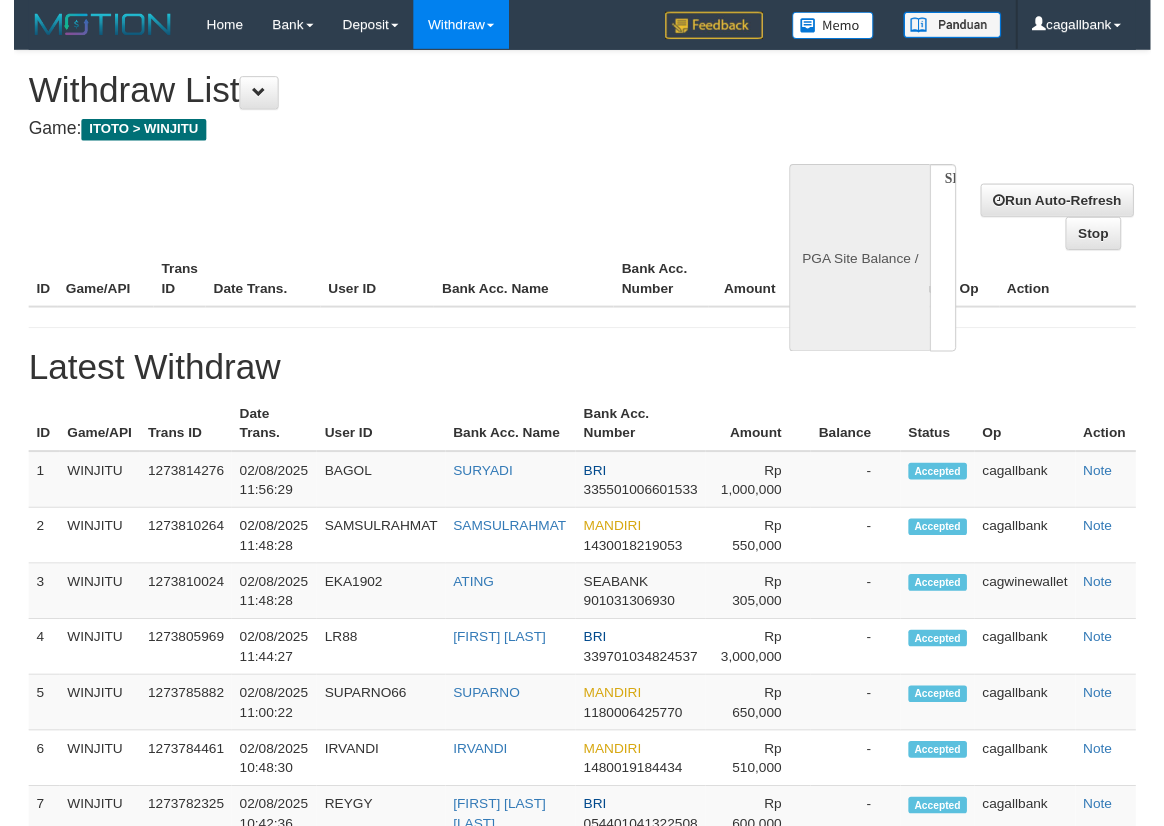 scroll, scrollTop: 0, scrollLeft: 0, axis: both 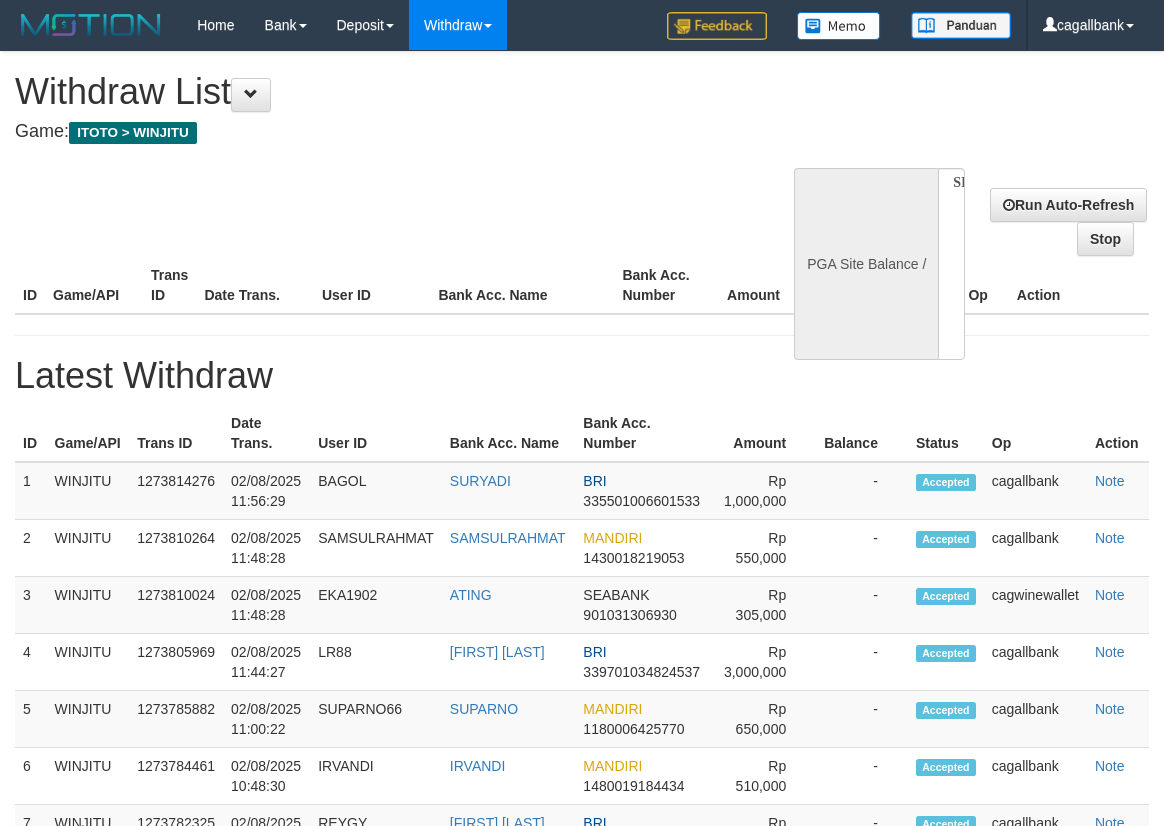 select on "**" 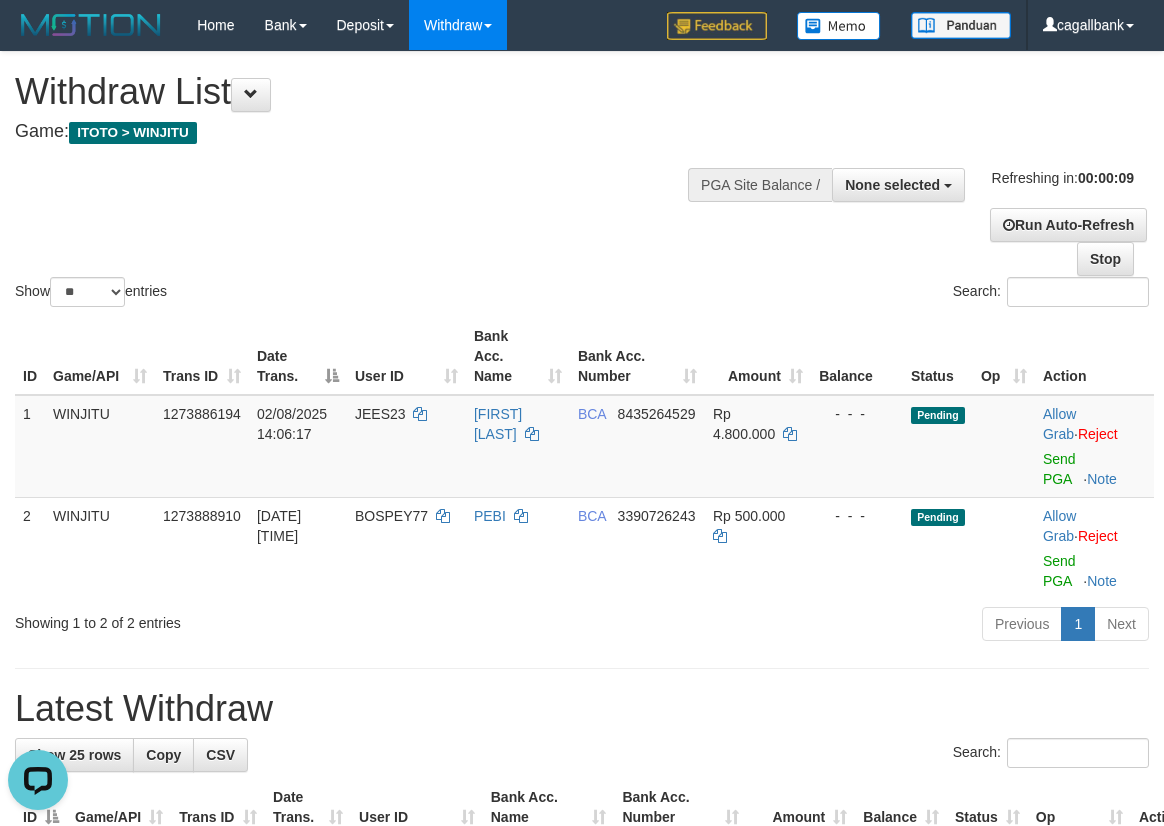scroll, scrollTop: 0, scrollLeft: 0, axis: both 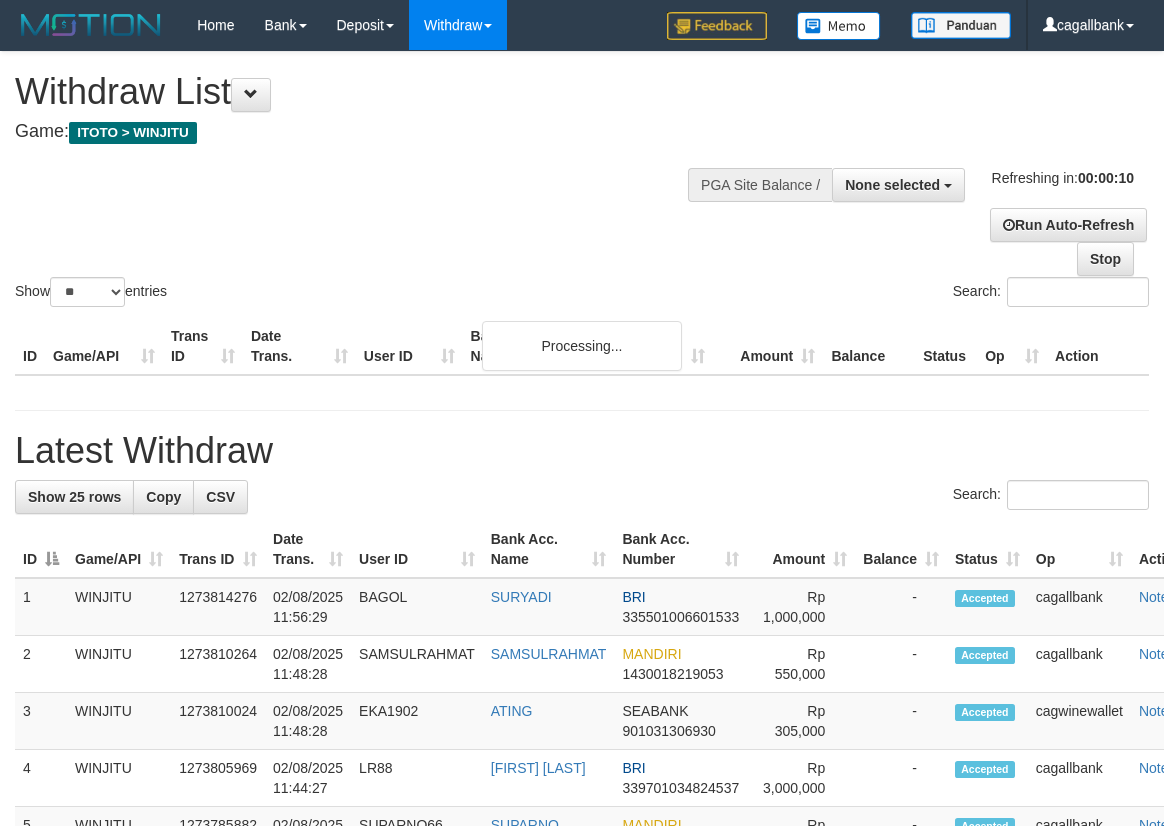 select 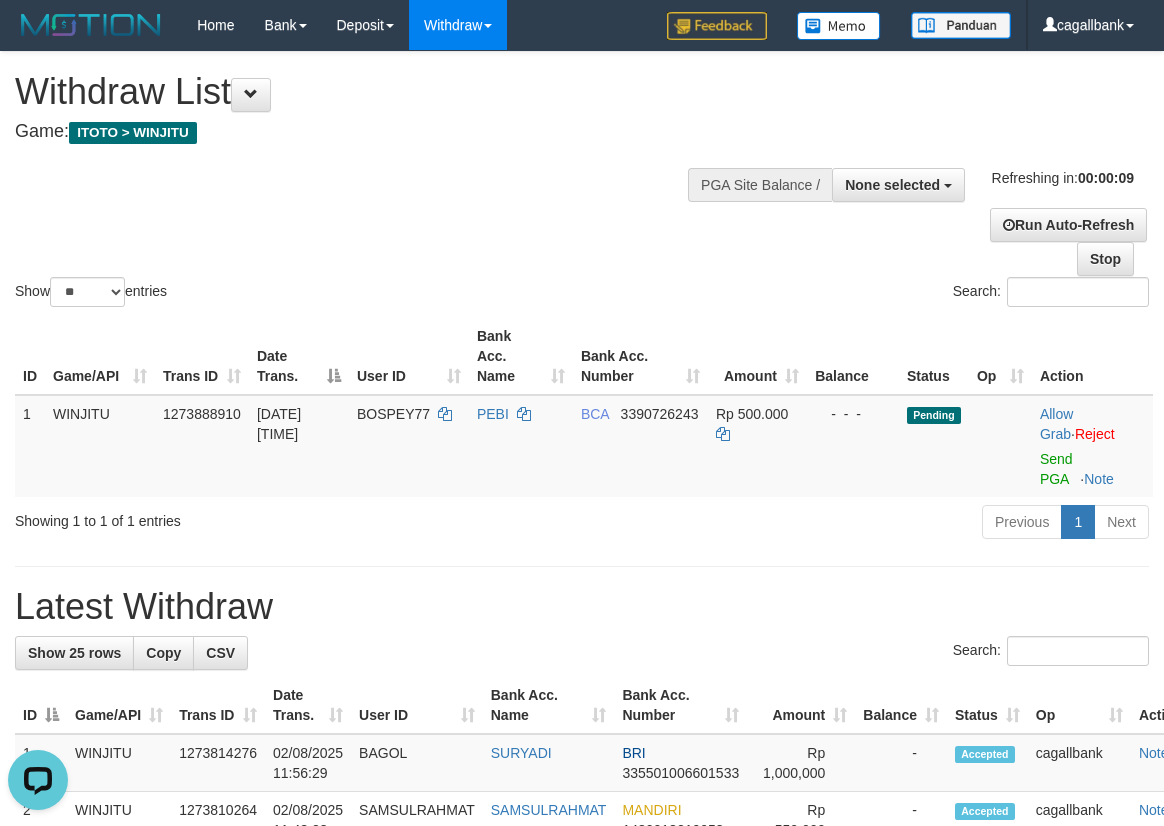 scroll, scrollTop: 0, scrollLeft: 0, axis: both 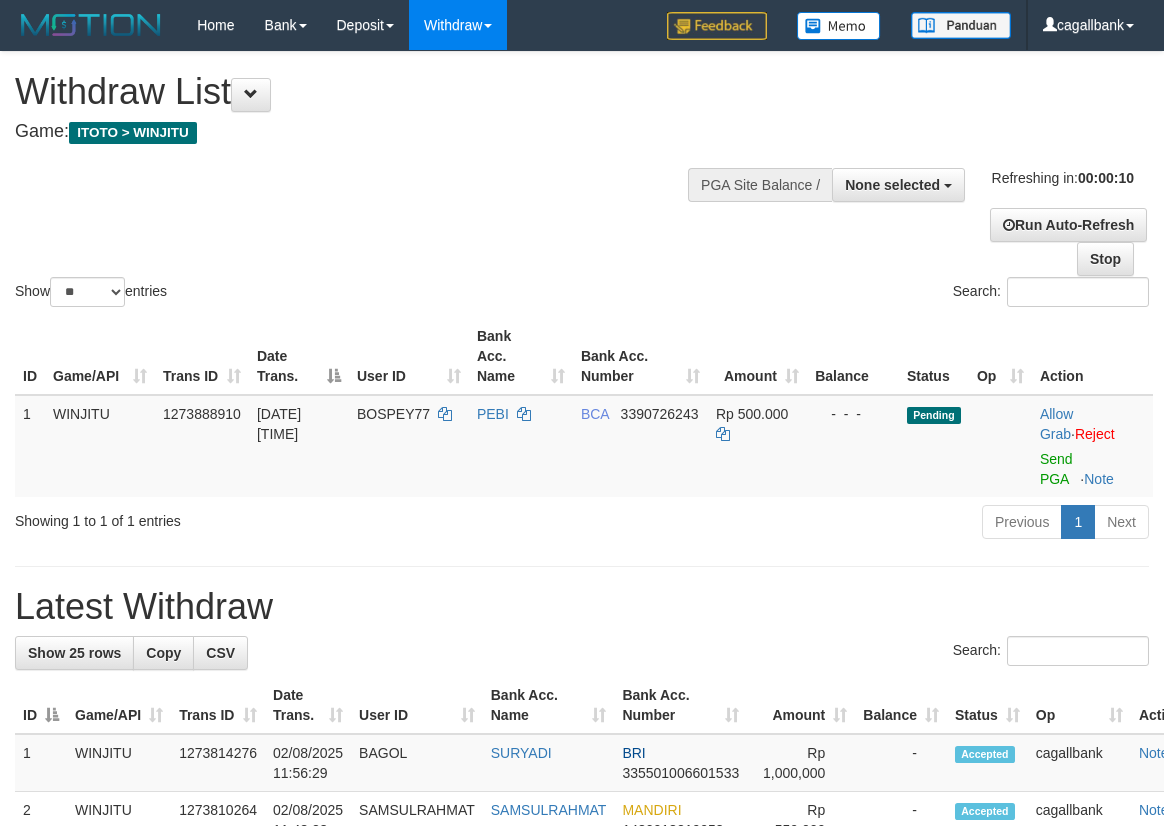 select 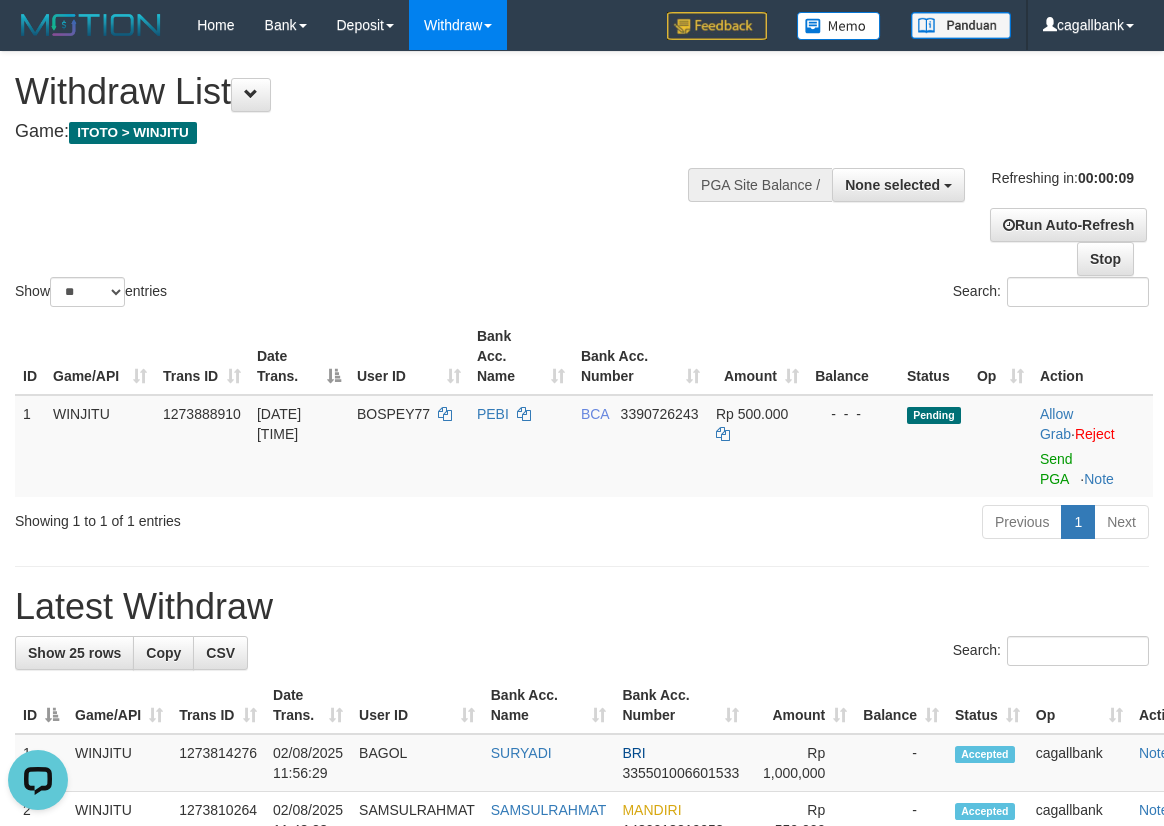 scroll, scrollTop: 0, scrollLeft: 0, axis: both 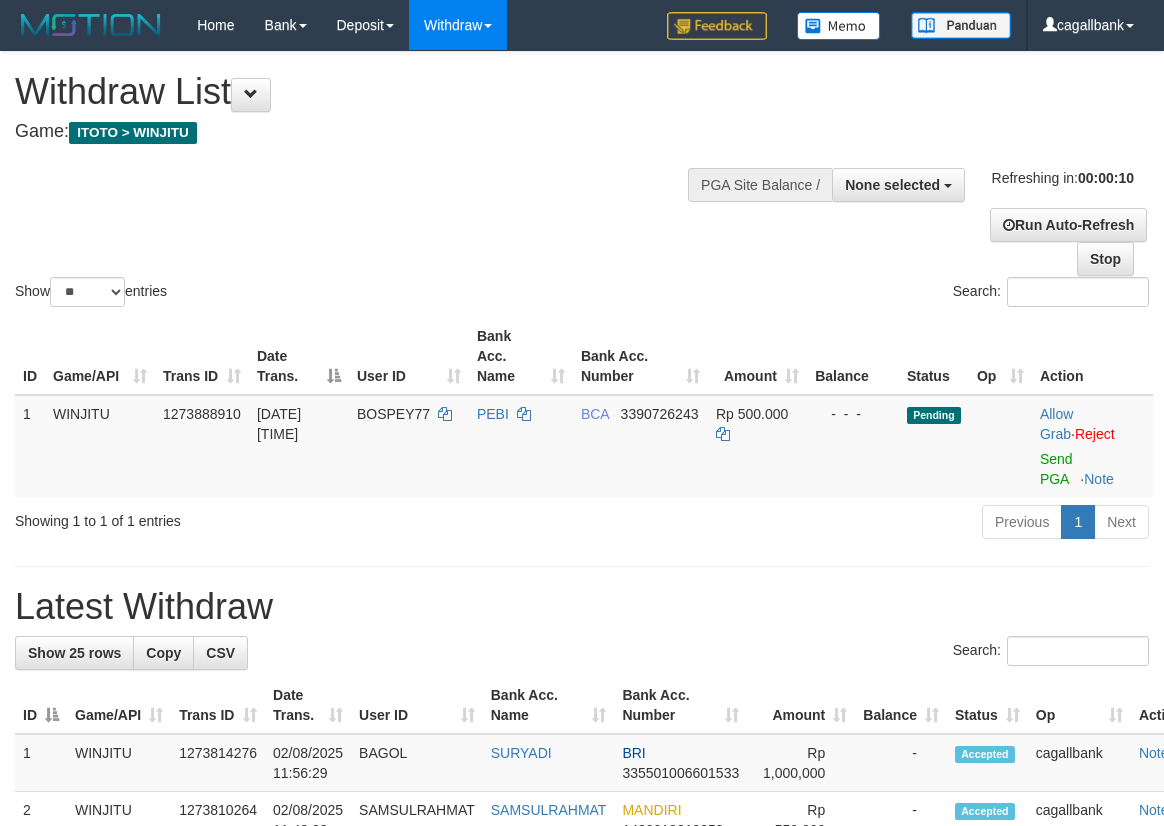 select 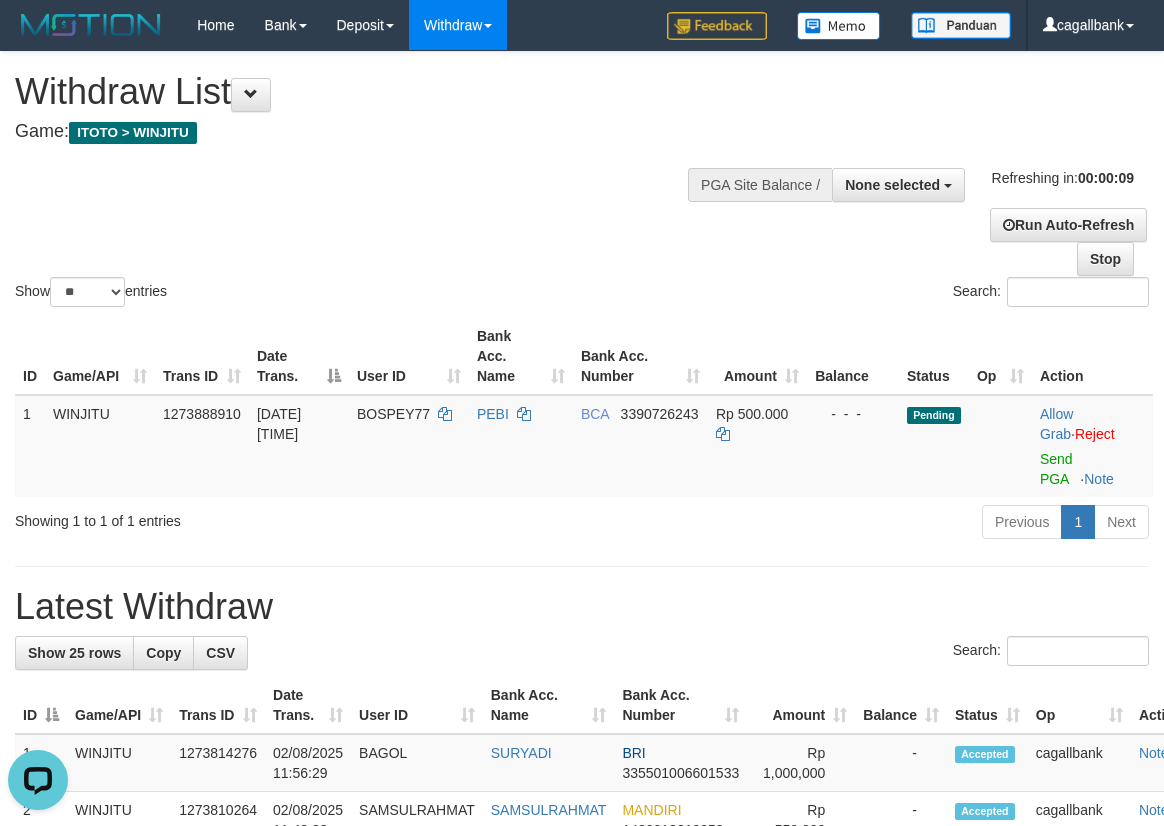 scroll, scrollTop: 0, scrollLeft: 0, axis: both 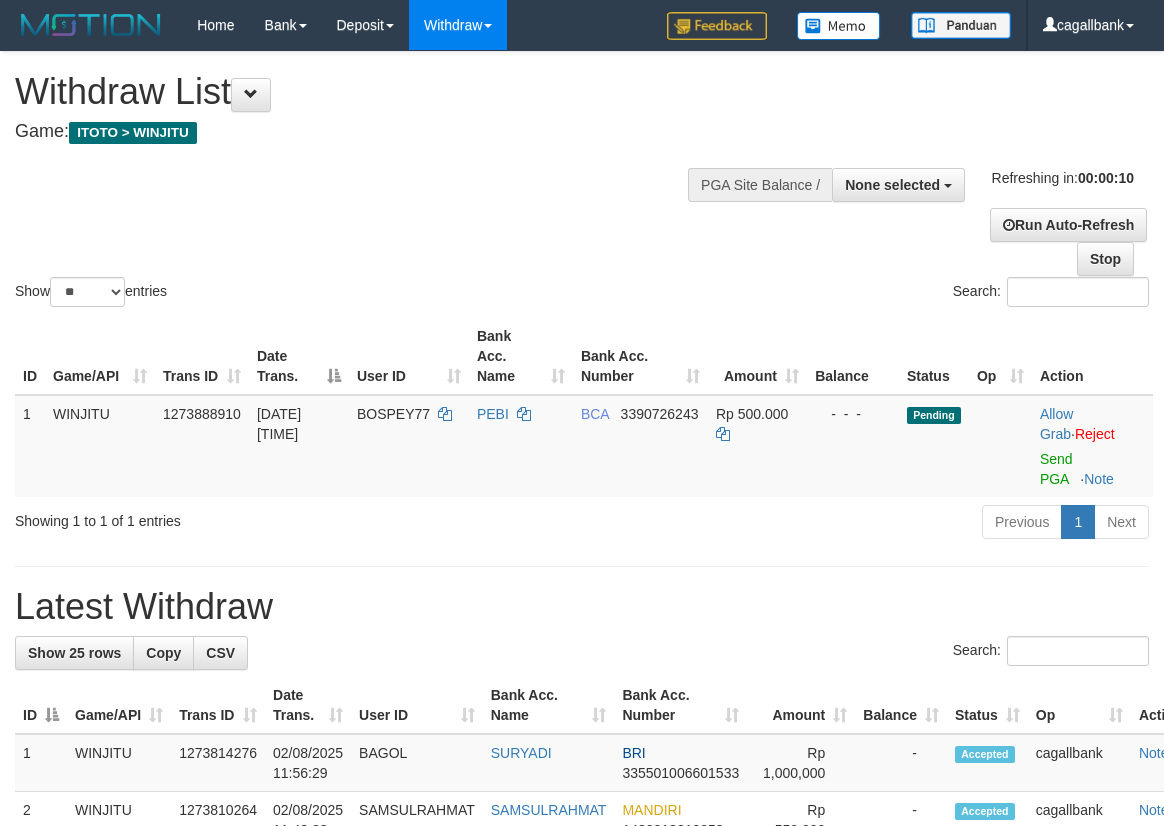 select 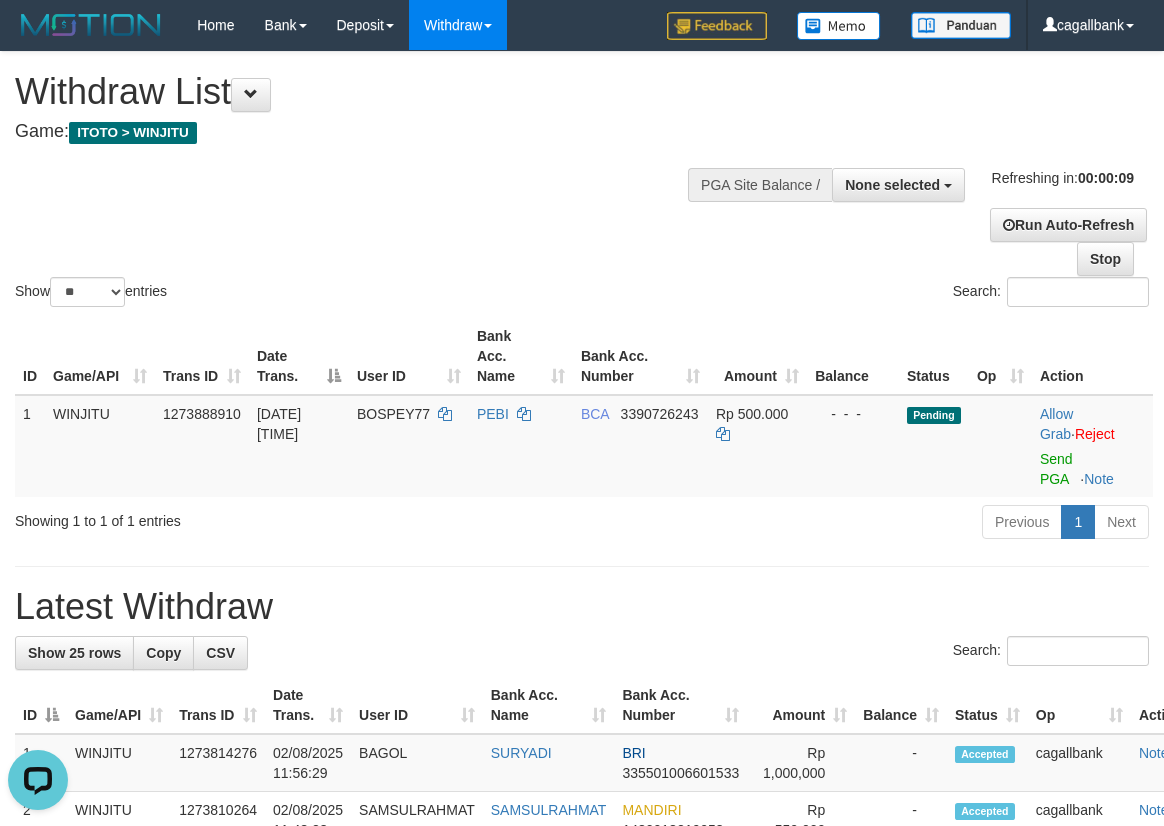 scroll, scrollTop: 0, scrollLeft: 0, axis: both 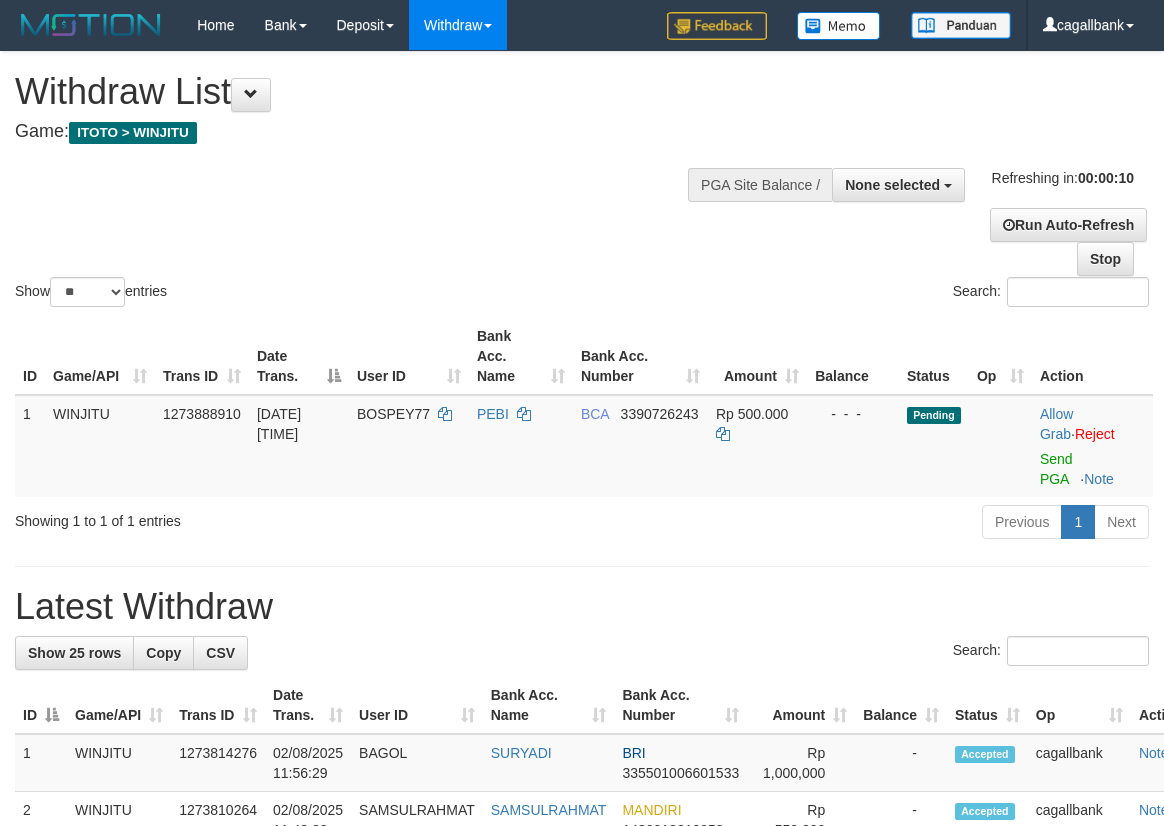 select 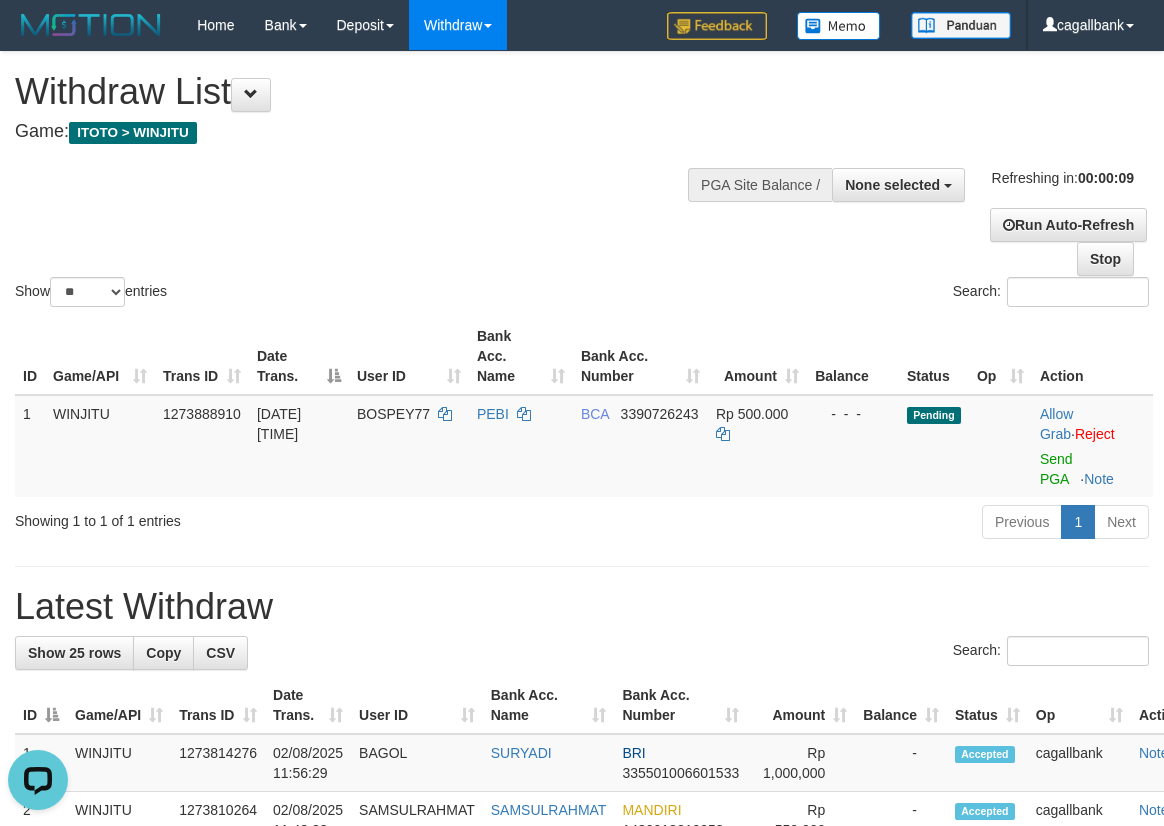 scroll, scrollTop: 0, scrollLeft: 0, axis: both 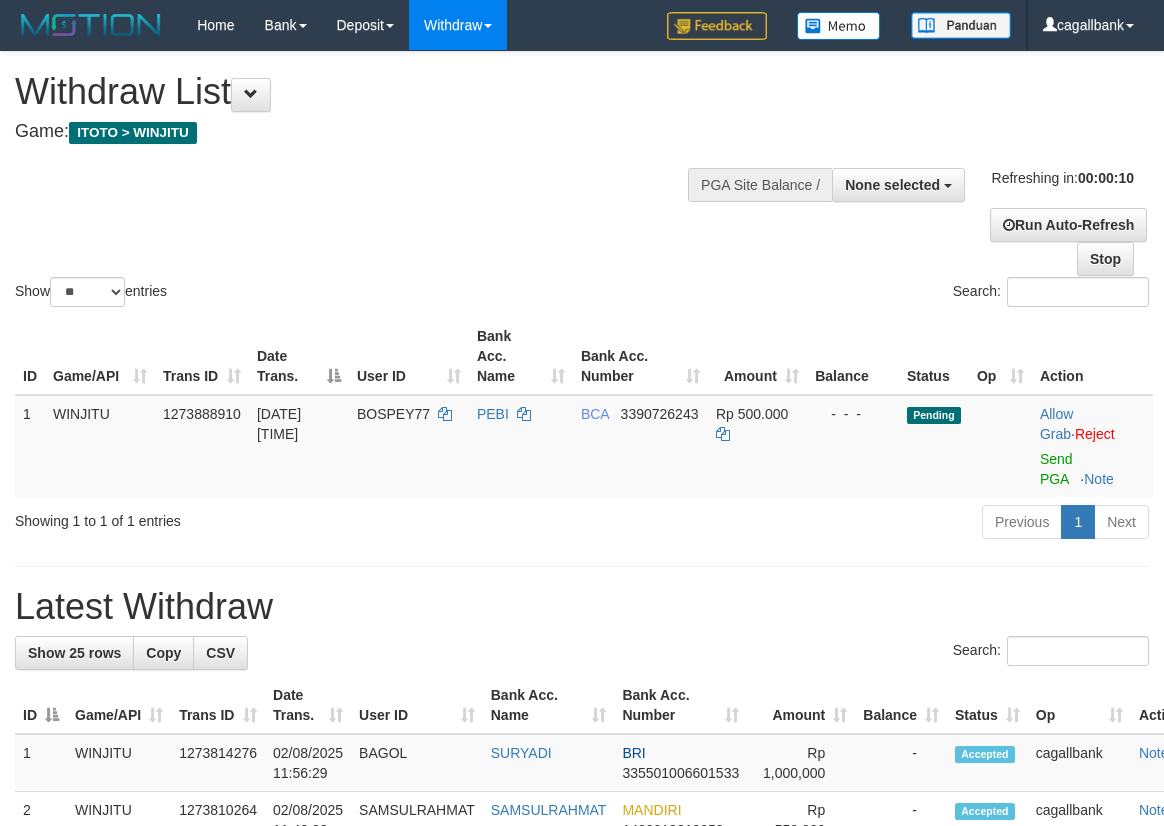 select 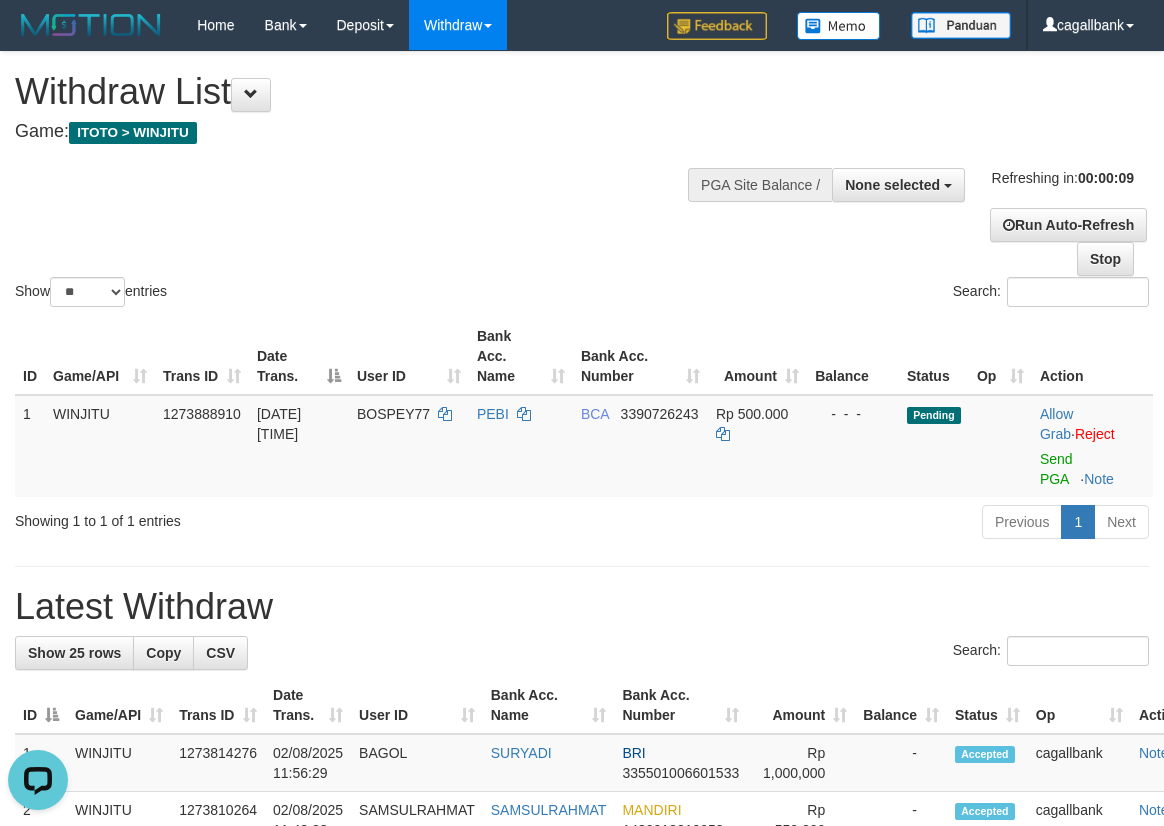 scroll, scrollTop: 0, scrollLeft: 0, axis: both 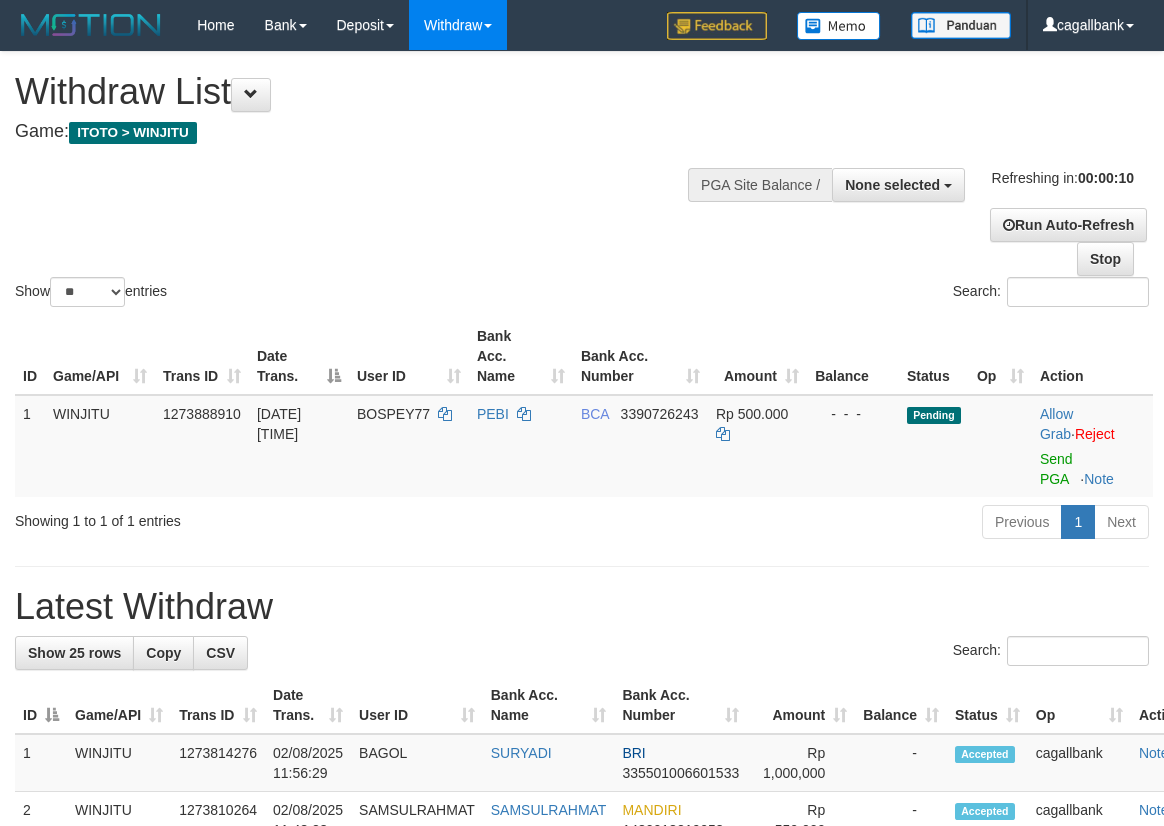 select 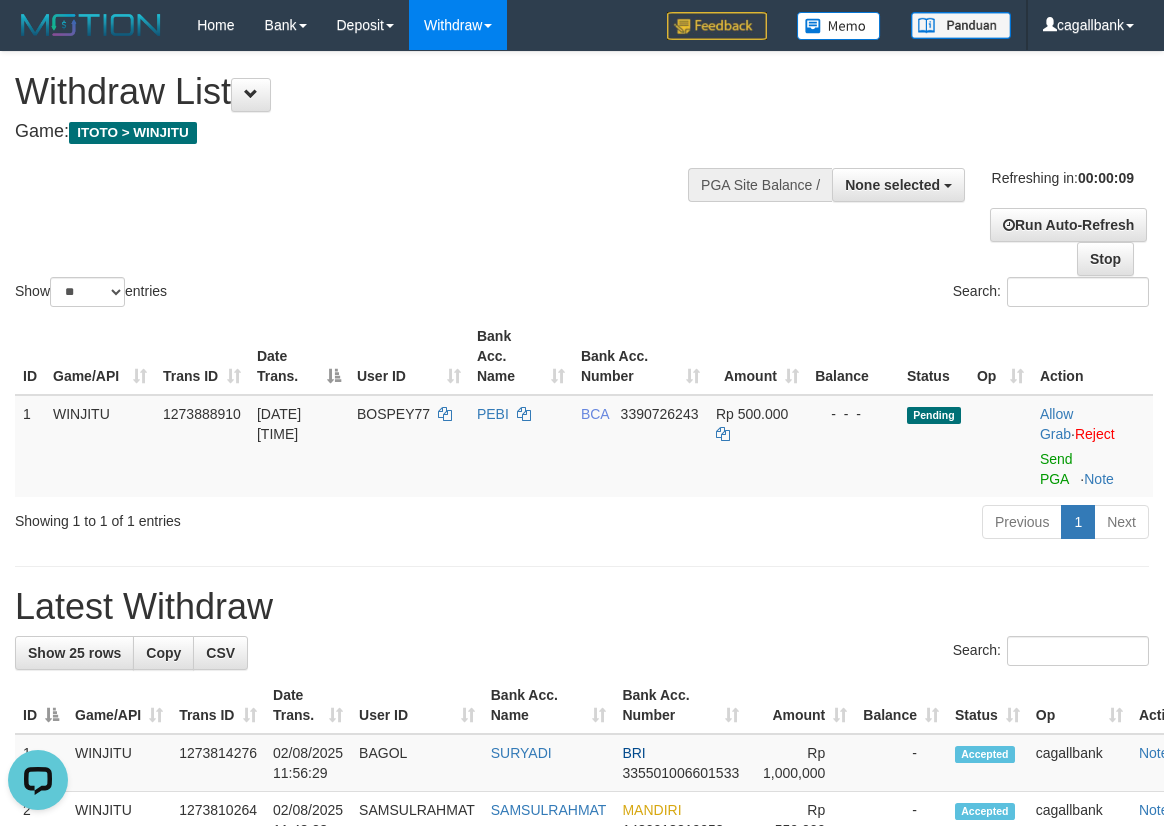 scroll, scrollTop: 0, scrollLeft: 0, axis: both 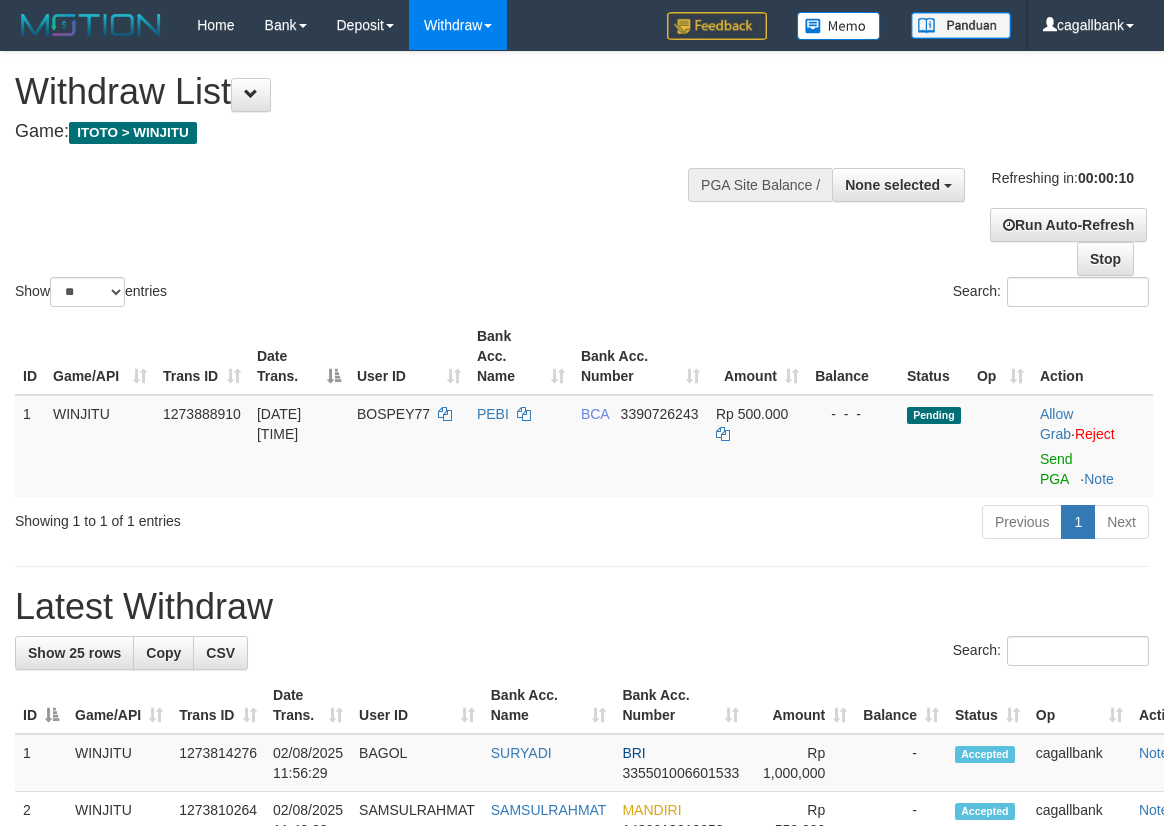 select 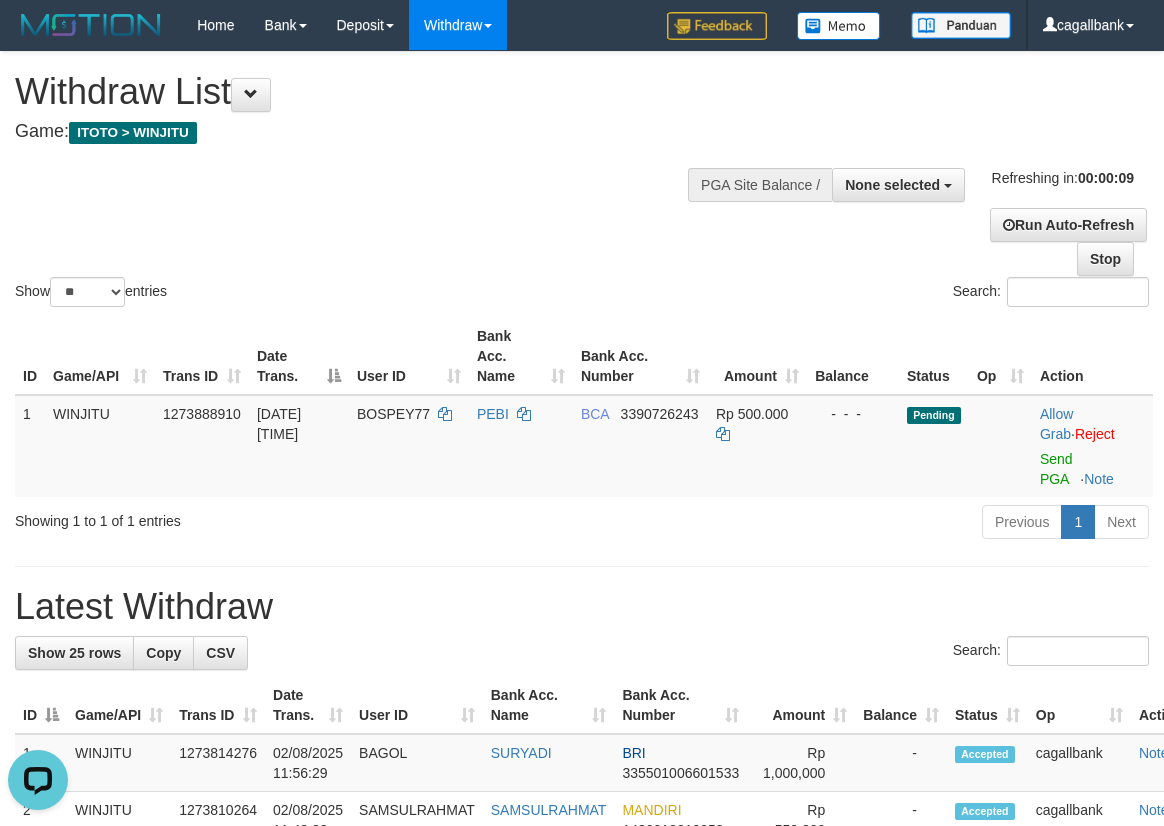scroll, scrollTop: 0, scrollLeft: 0, axis: both 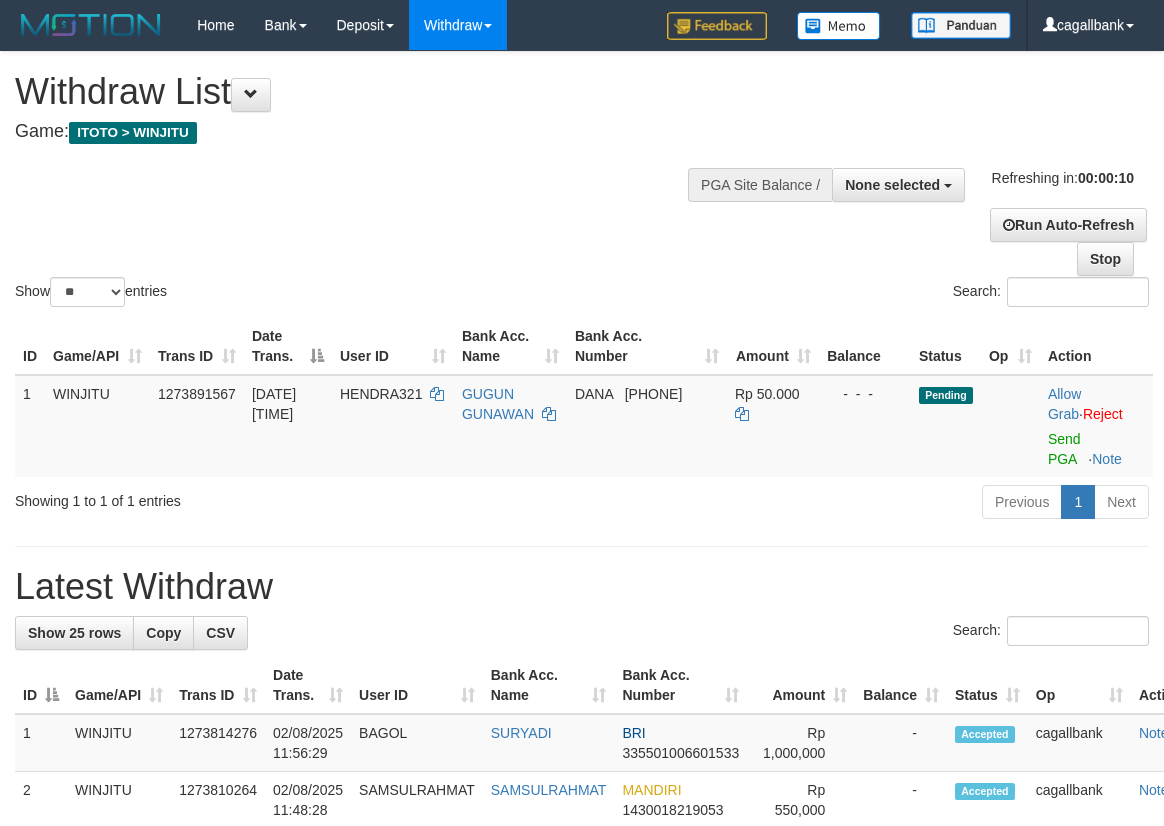 select 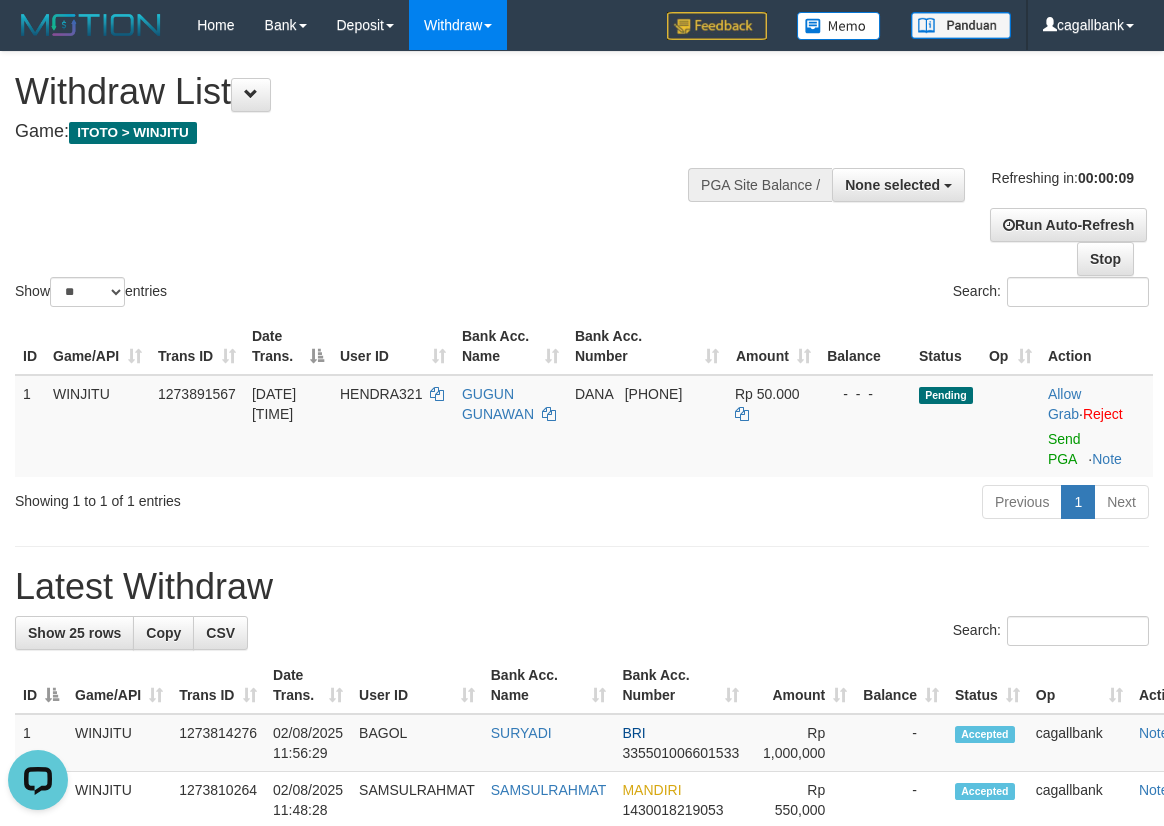 scroll, scrollTop: 0, scrollLeft: 0, axis: both 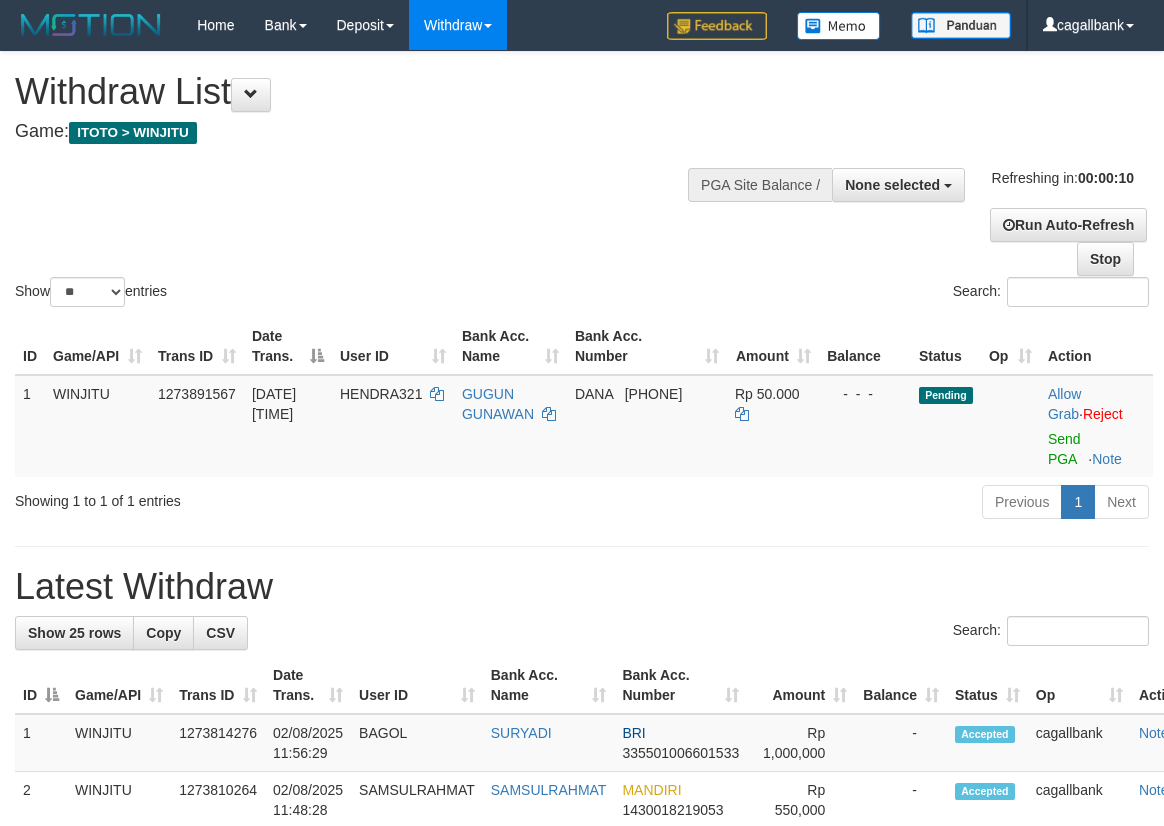 select 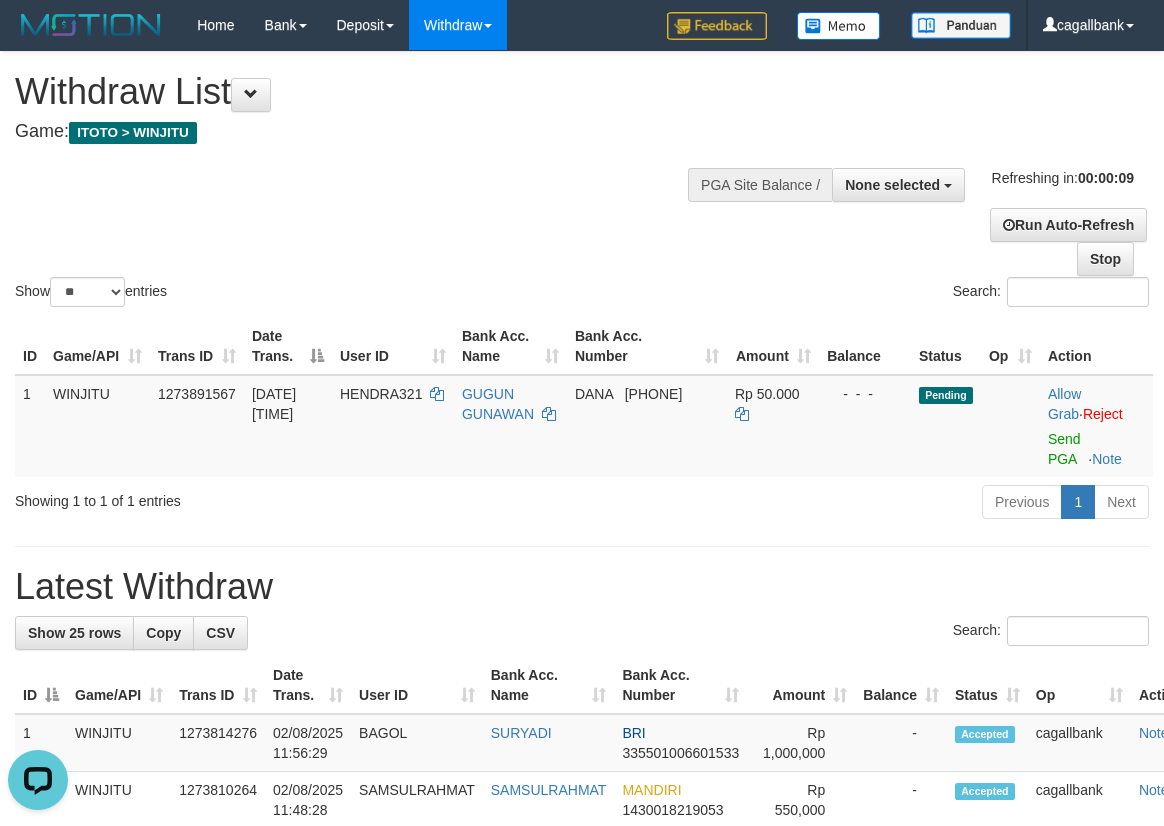 scroll, scrollTop: 0, scrollLeft: 0, axis: both 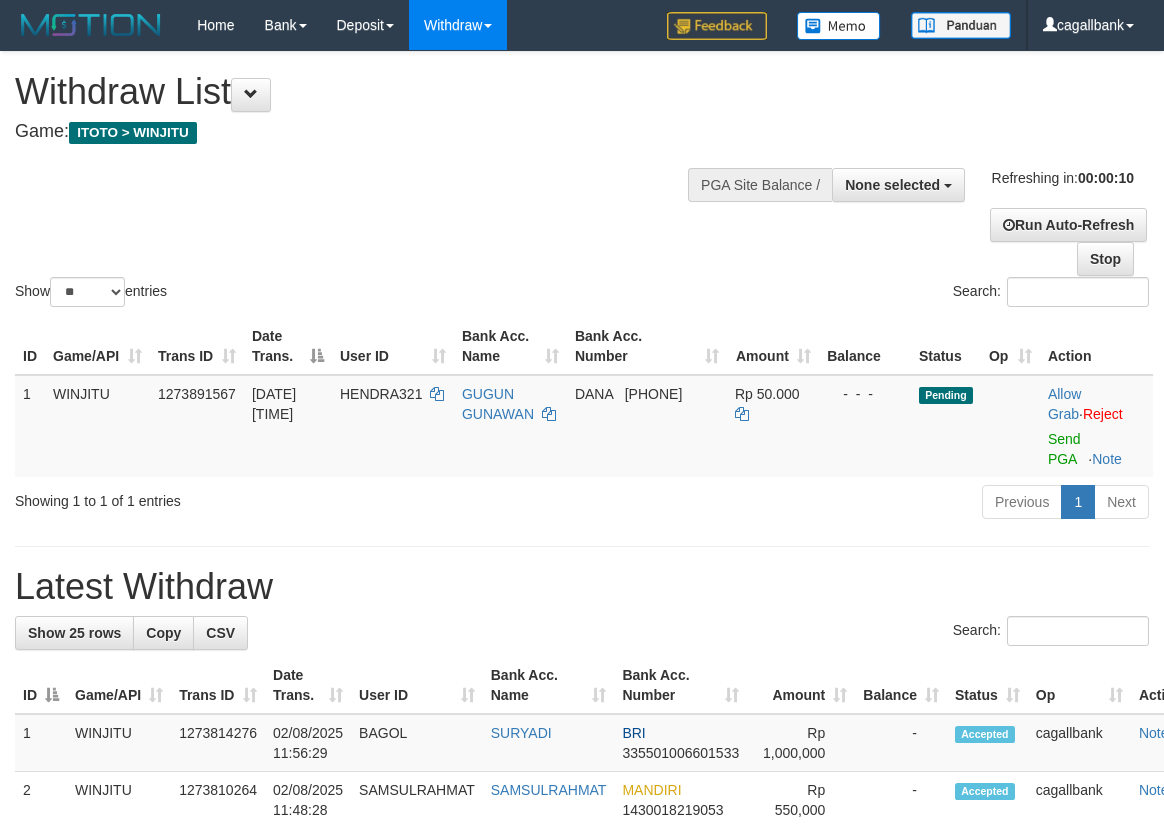 select 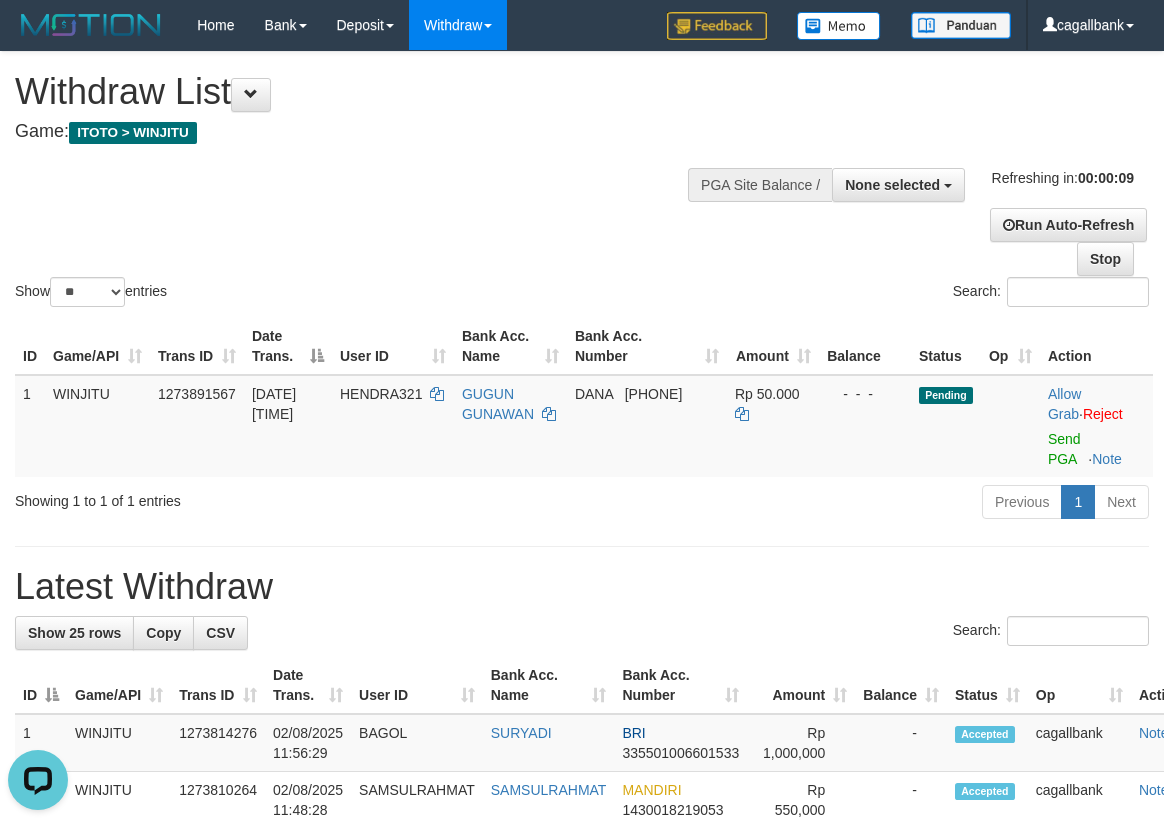 scroll, scrollTop: 0, scrollLeft: 0, axis: both 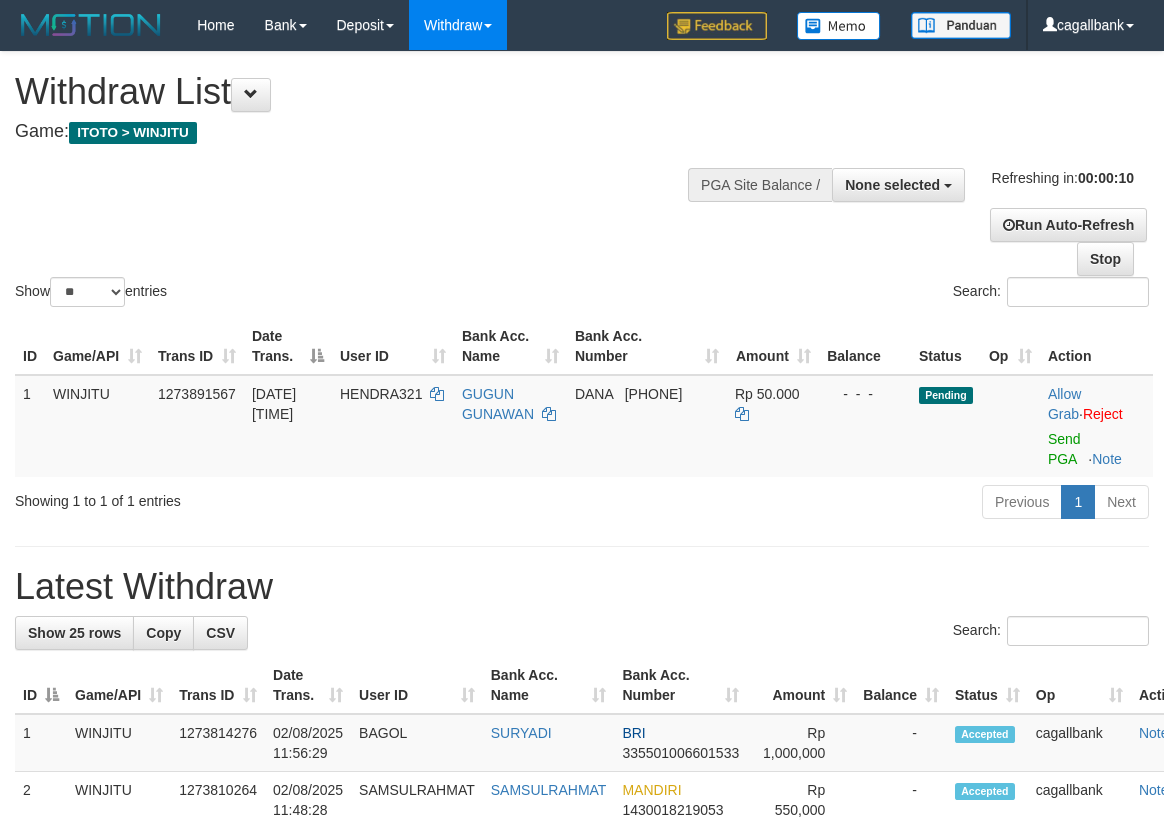 select 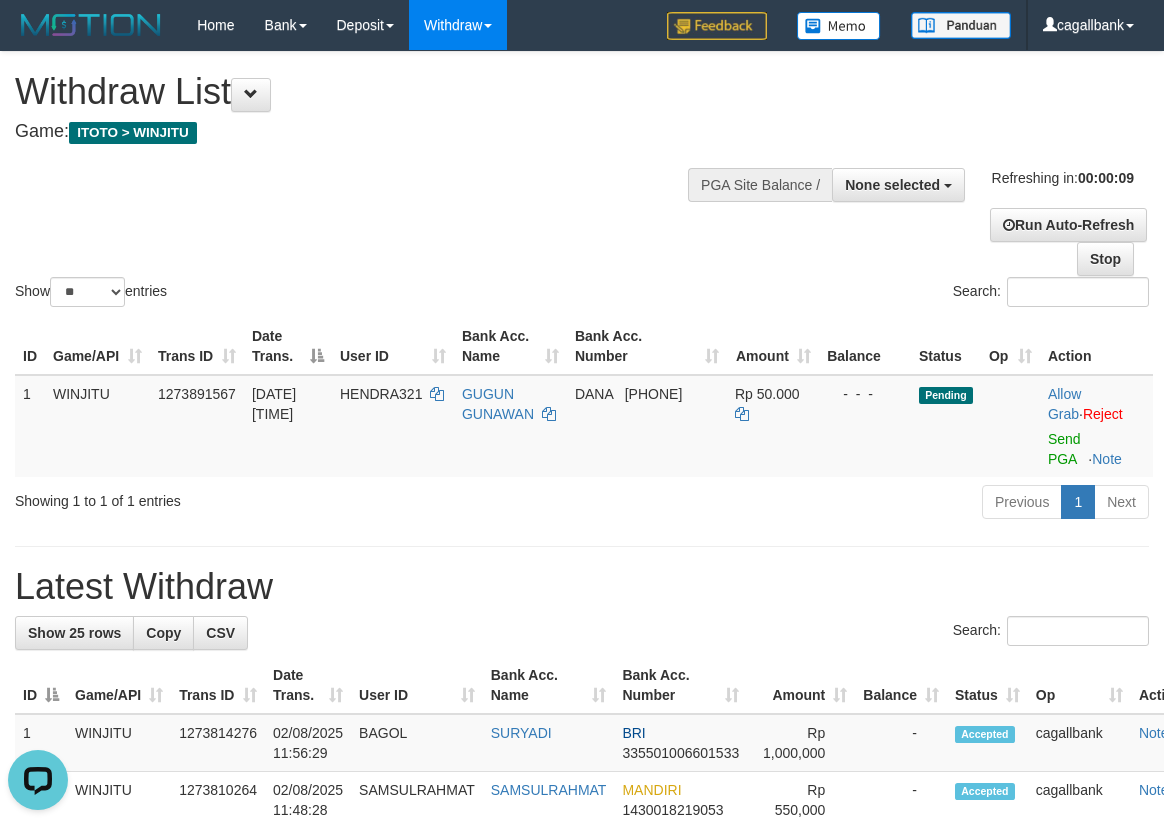 scroll, scrollTop: 0, scrollLeft: 0, axis: both 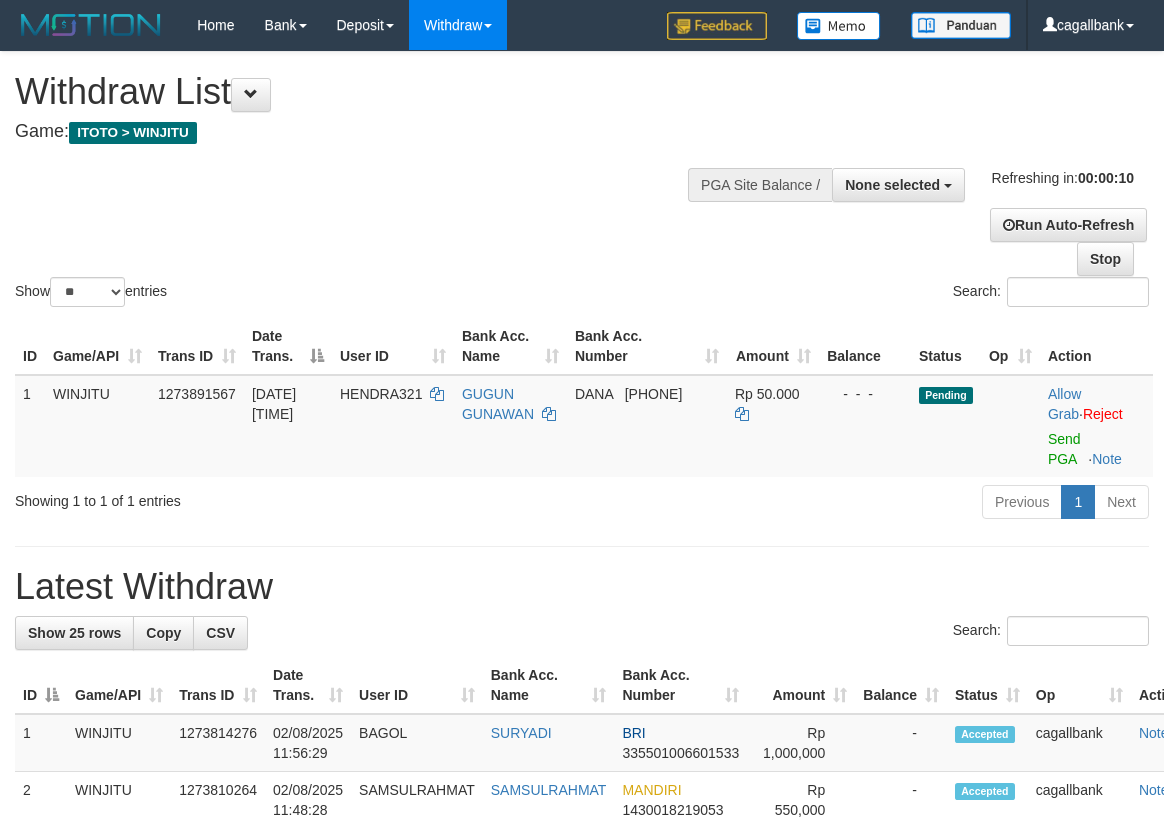 select 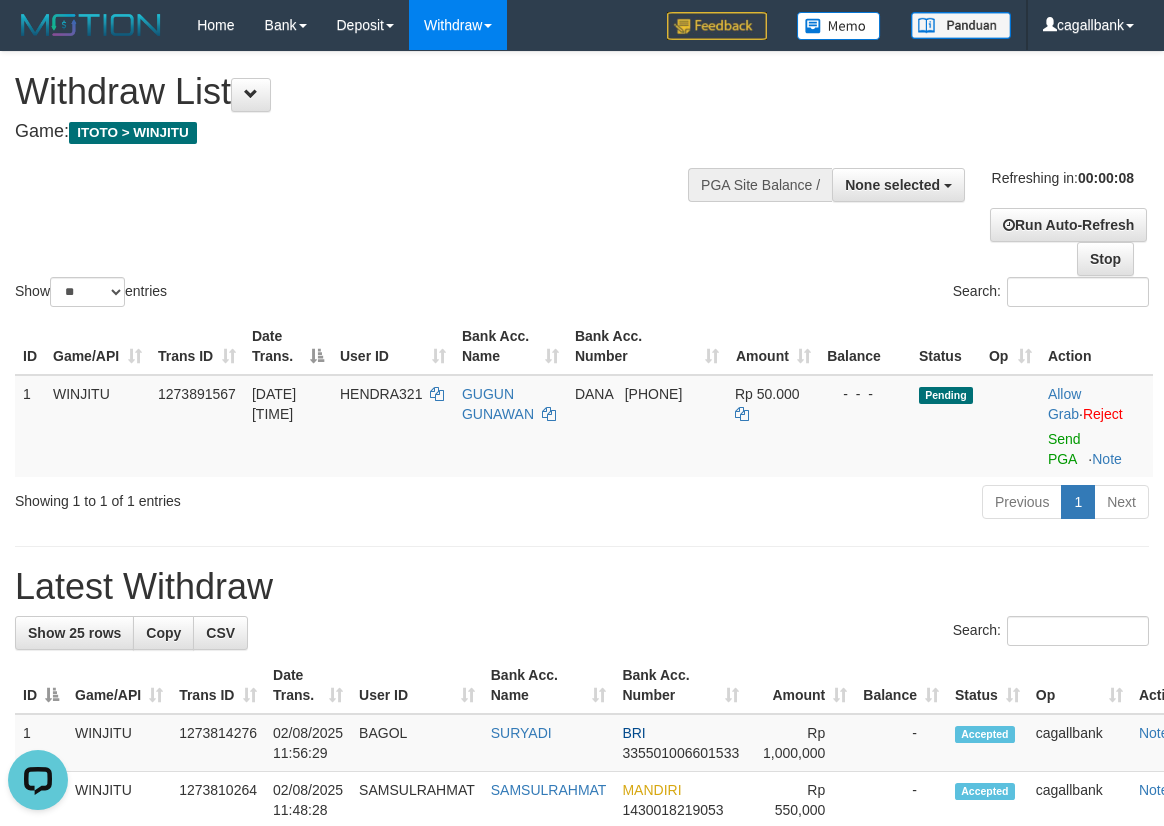 scroll, scrollTop: 0, scrollLeft: 0, axis: both 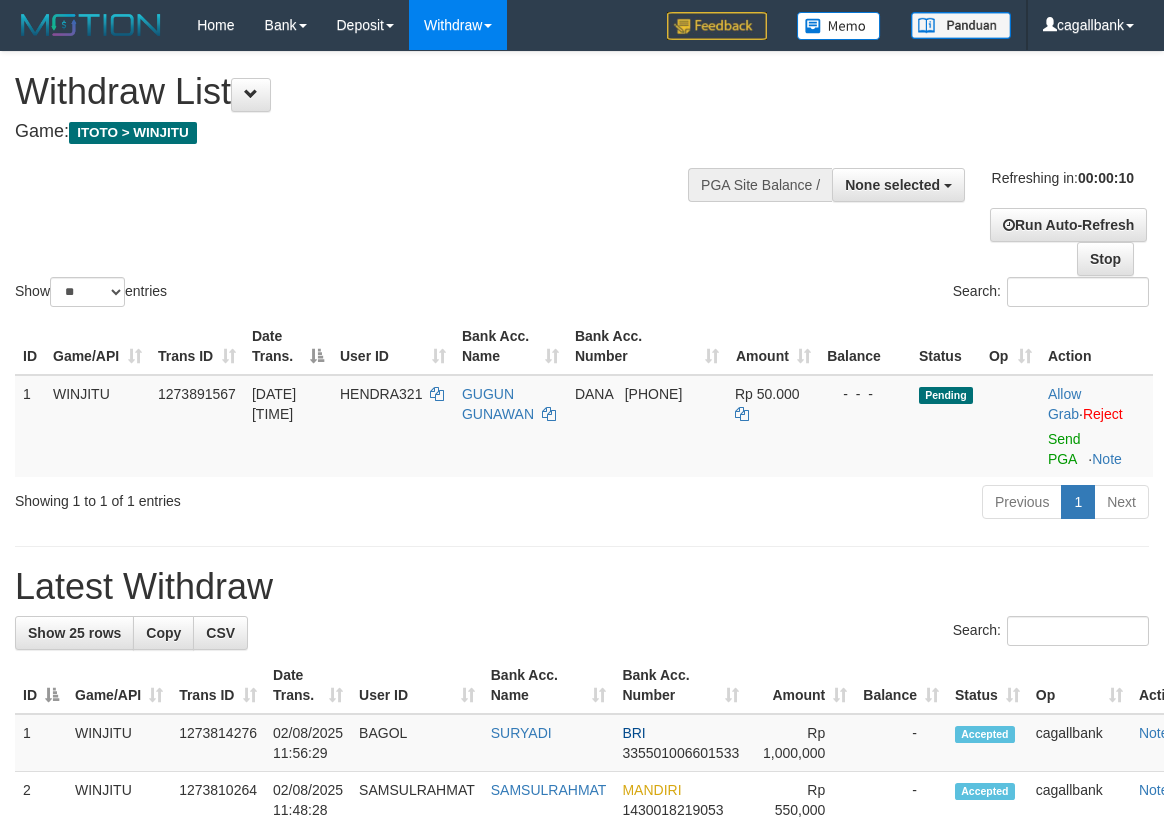 select 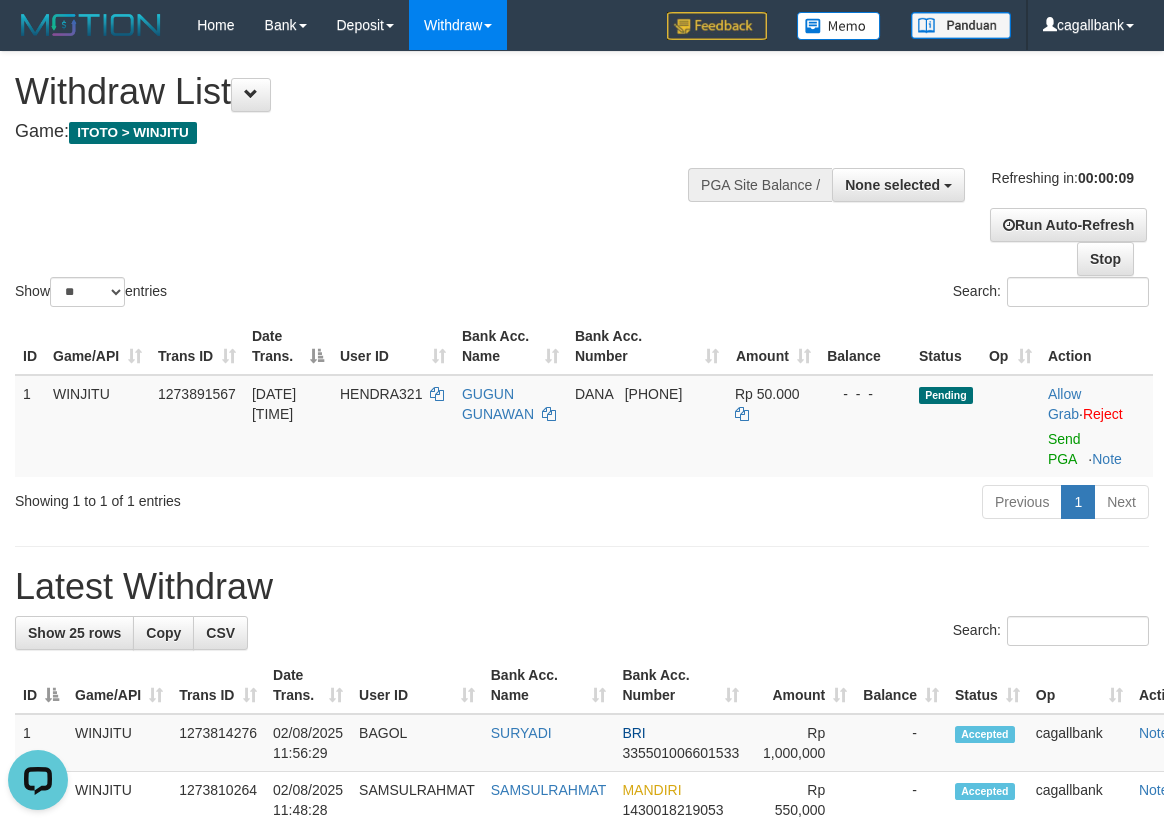 scroll, scrollTop: 0, scrollLeft: 0, axis: both 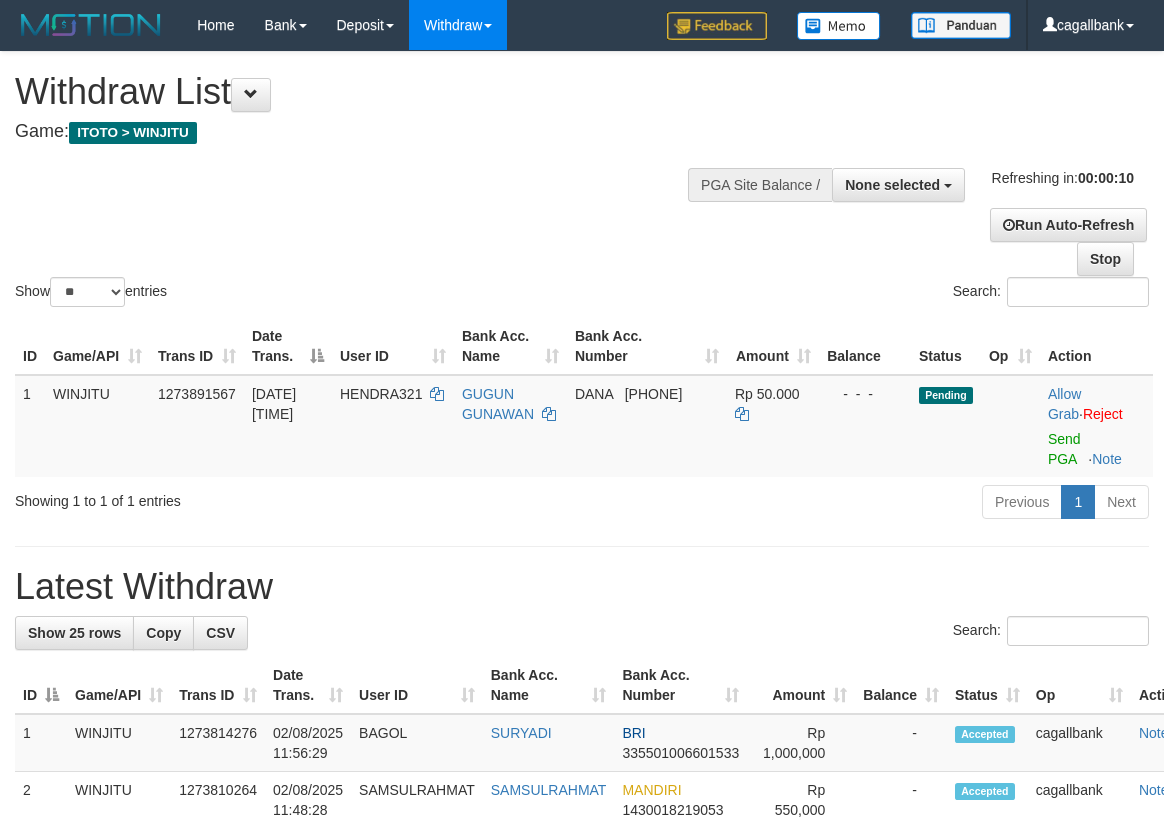 select 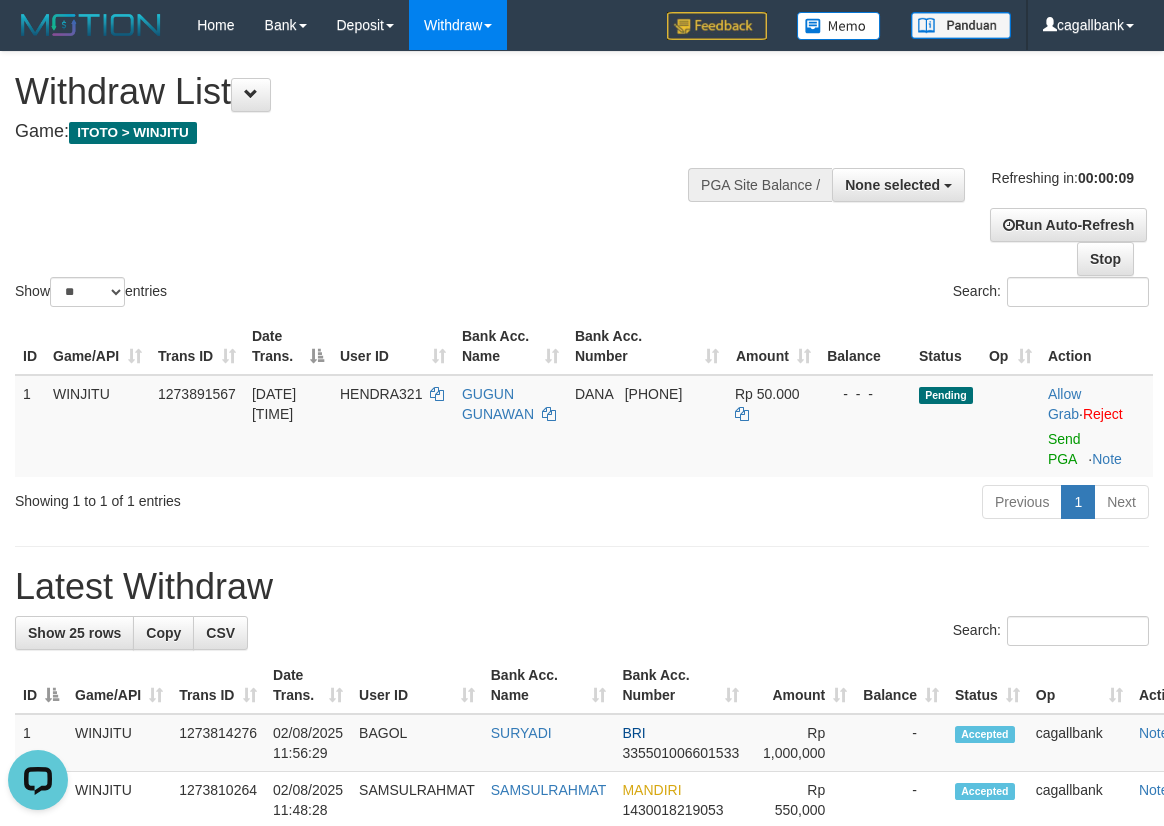 scroll, scrollTop: 0, scrollLeft: 0, axis: both 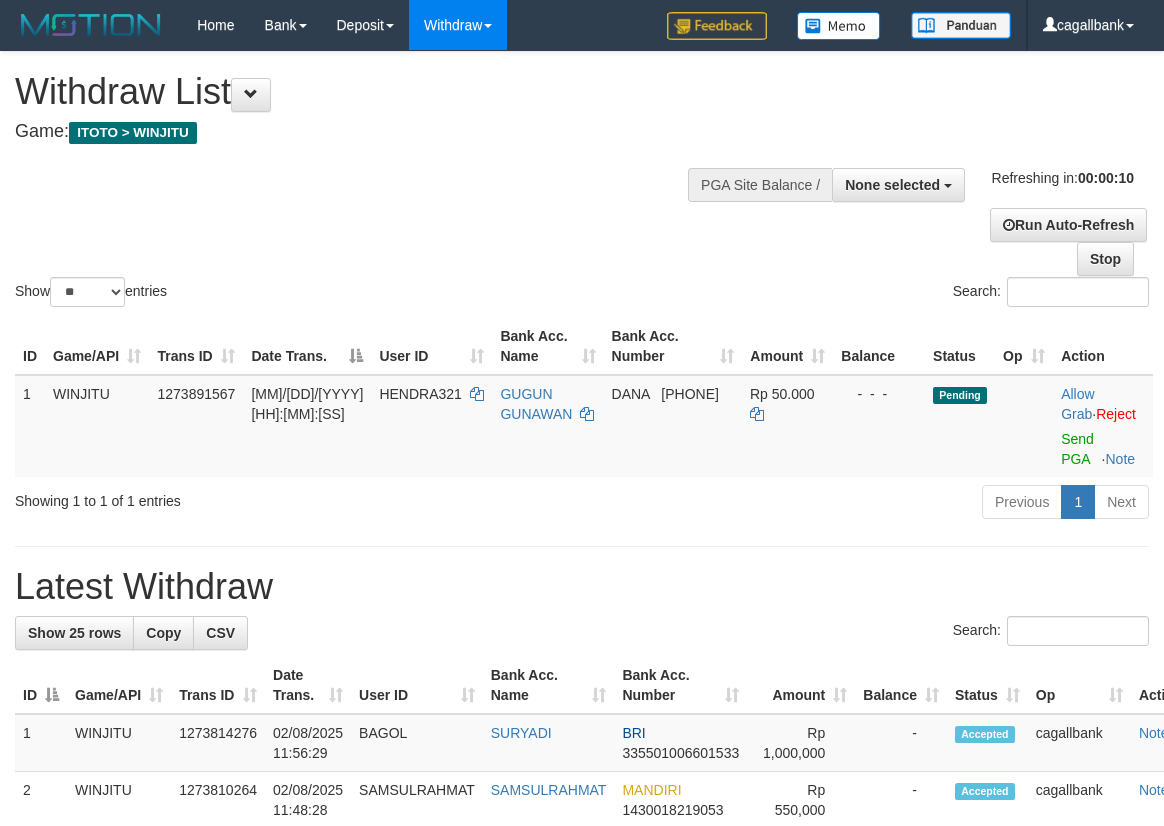 select 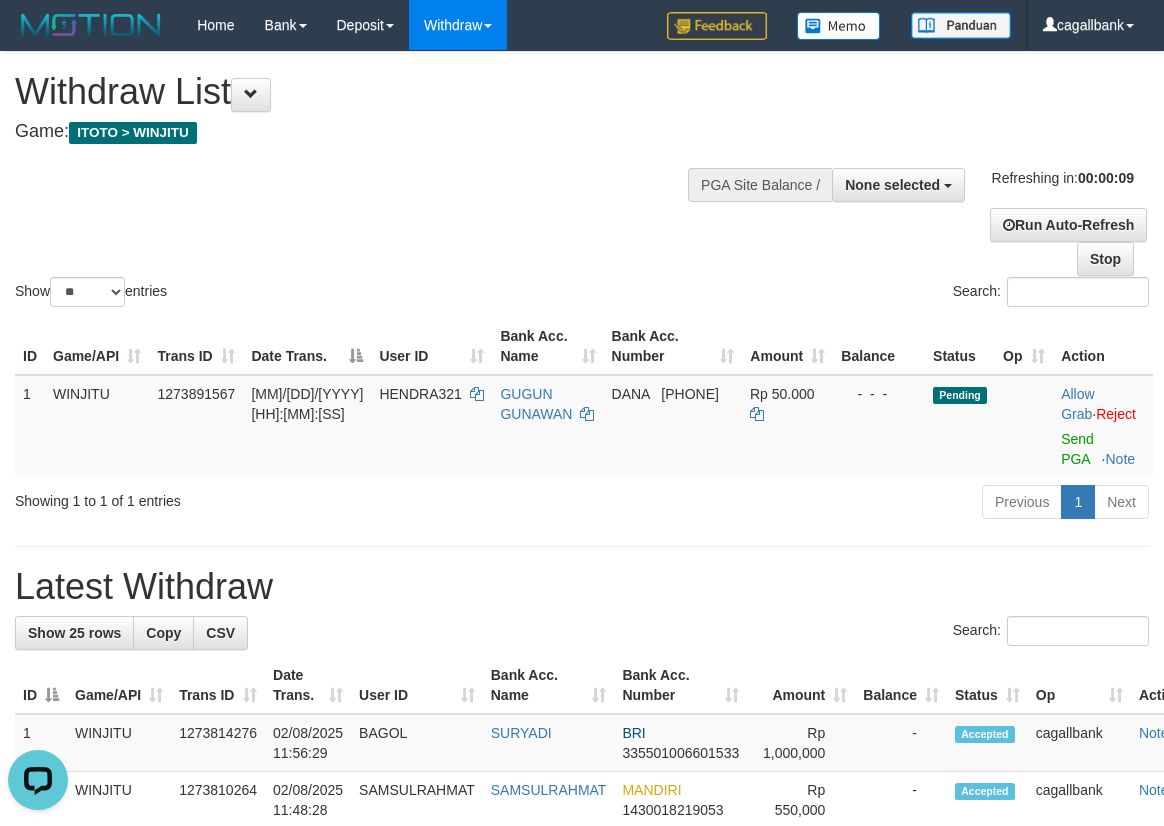 scroll, scrollTop: 0, scrollLeft: 0, axis: both 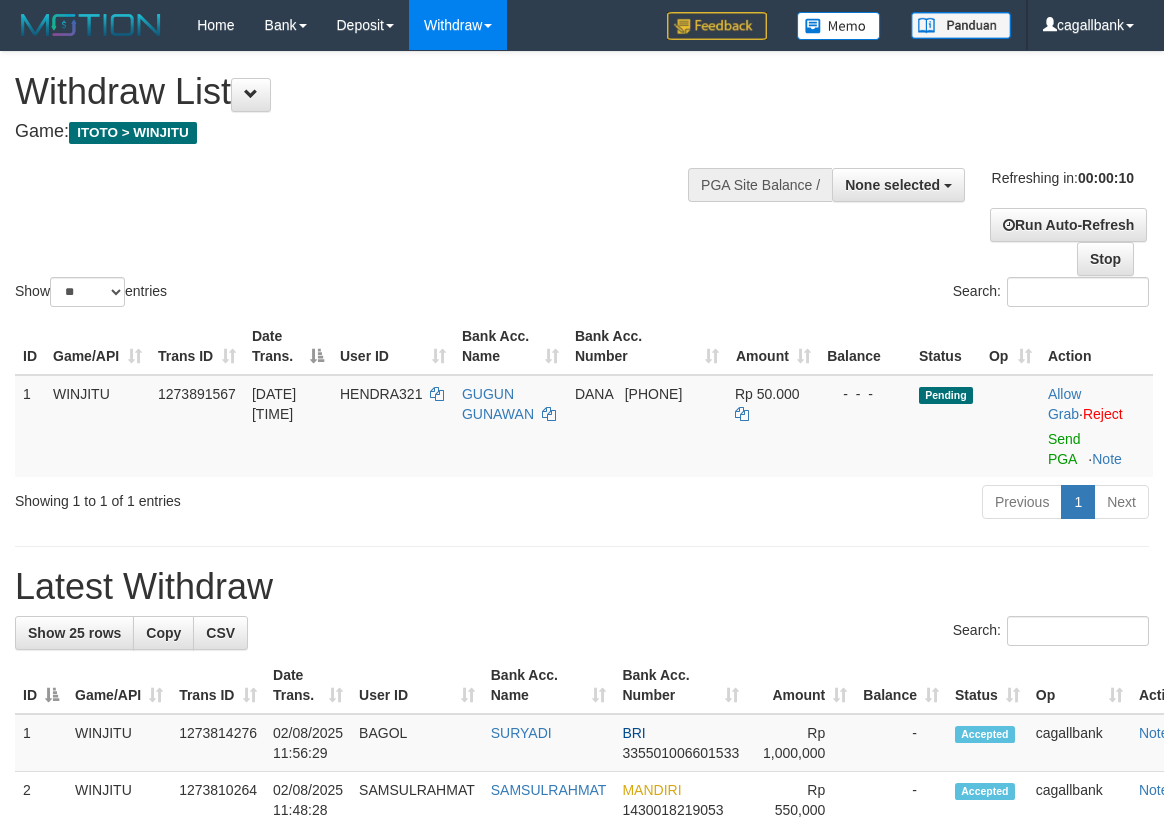 select 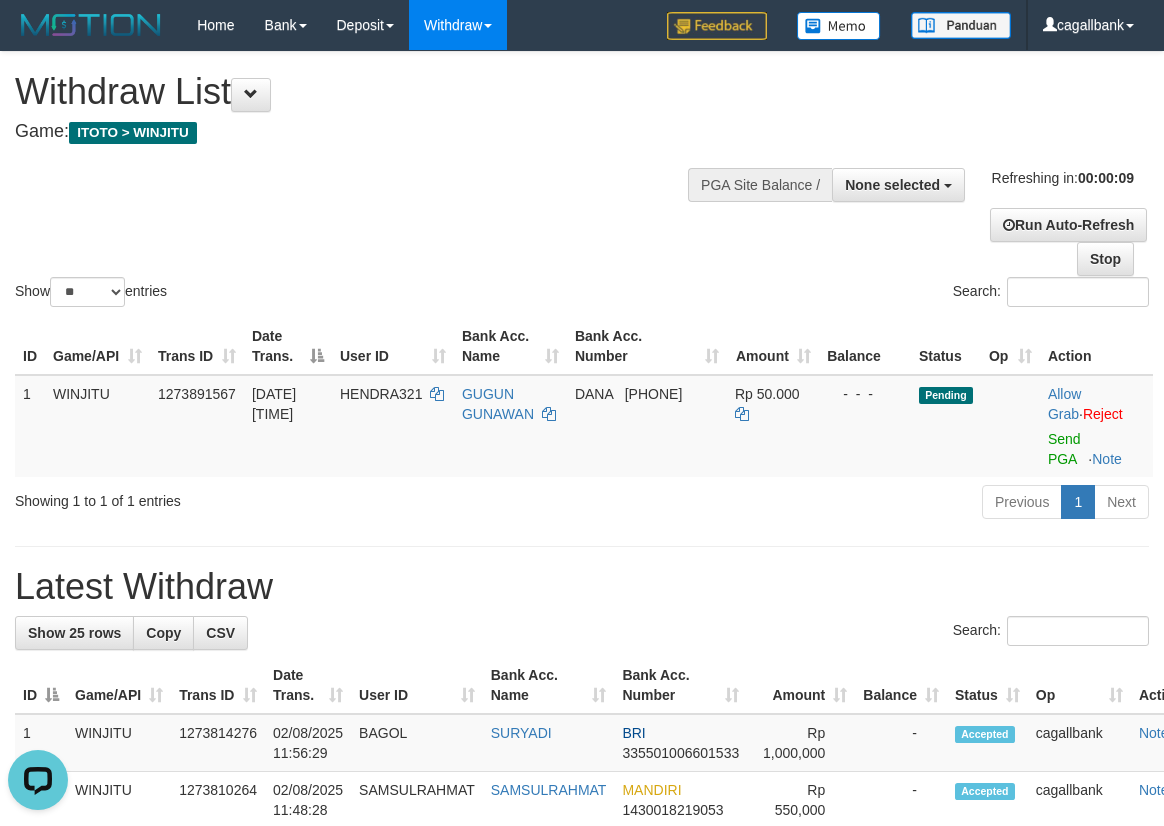 scroll, scrollTop: 0, scrollLeft: 0, axis: both 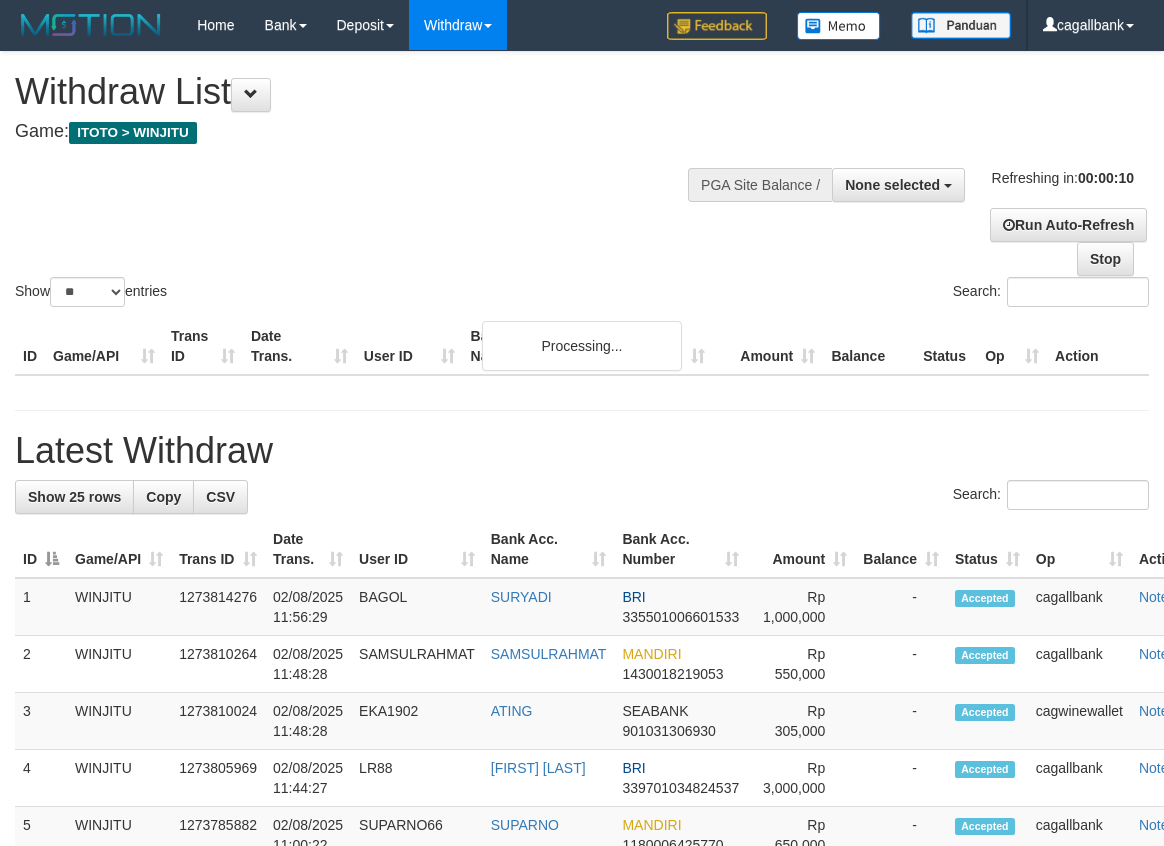 select 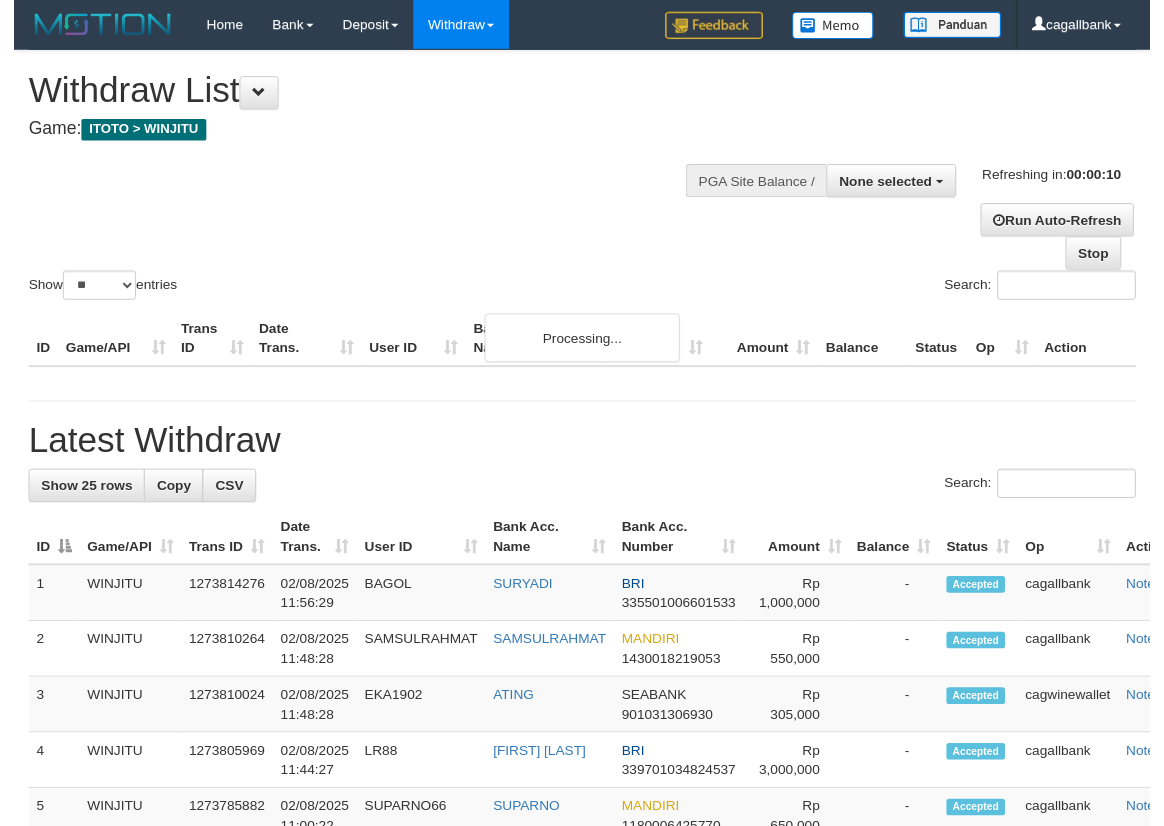 scroll, scrollTop: 0, scrollLeft: 0, axis: both 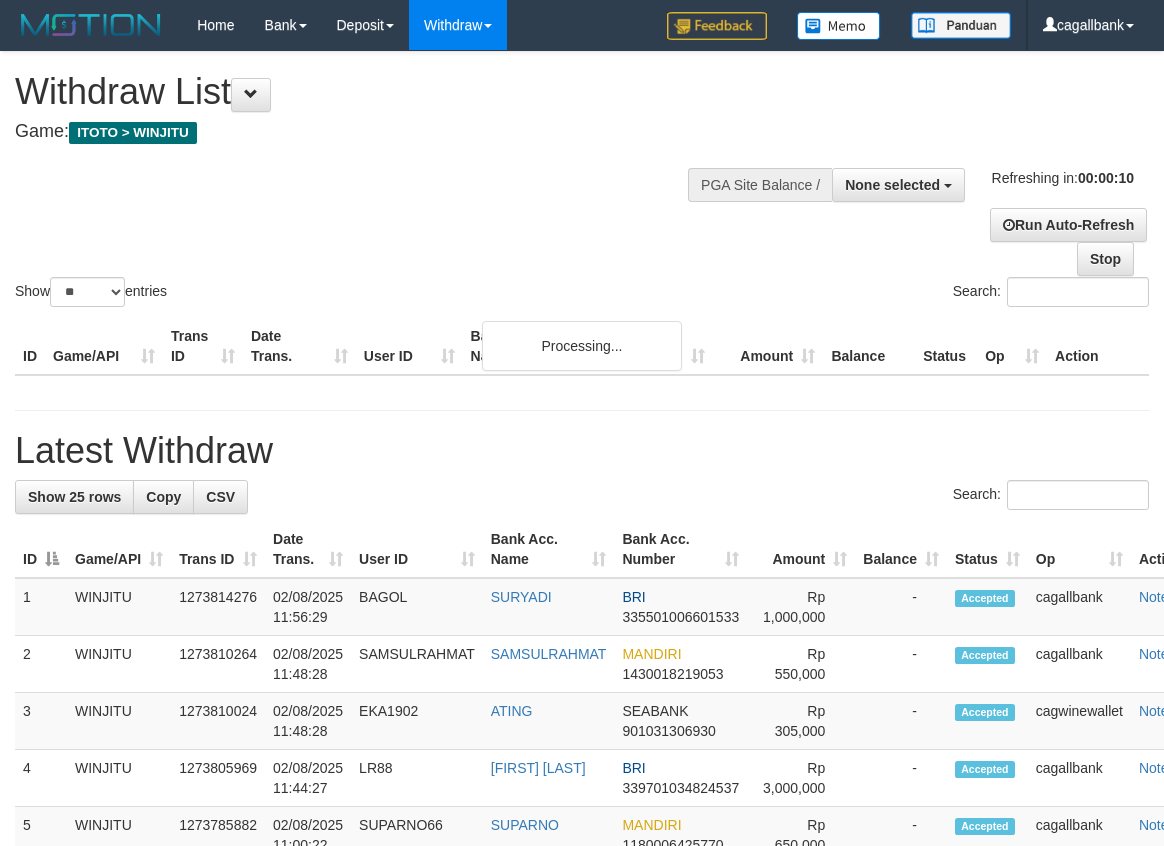 select 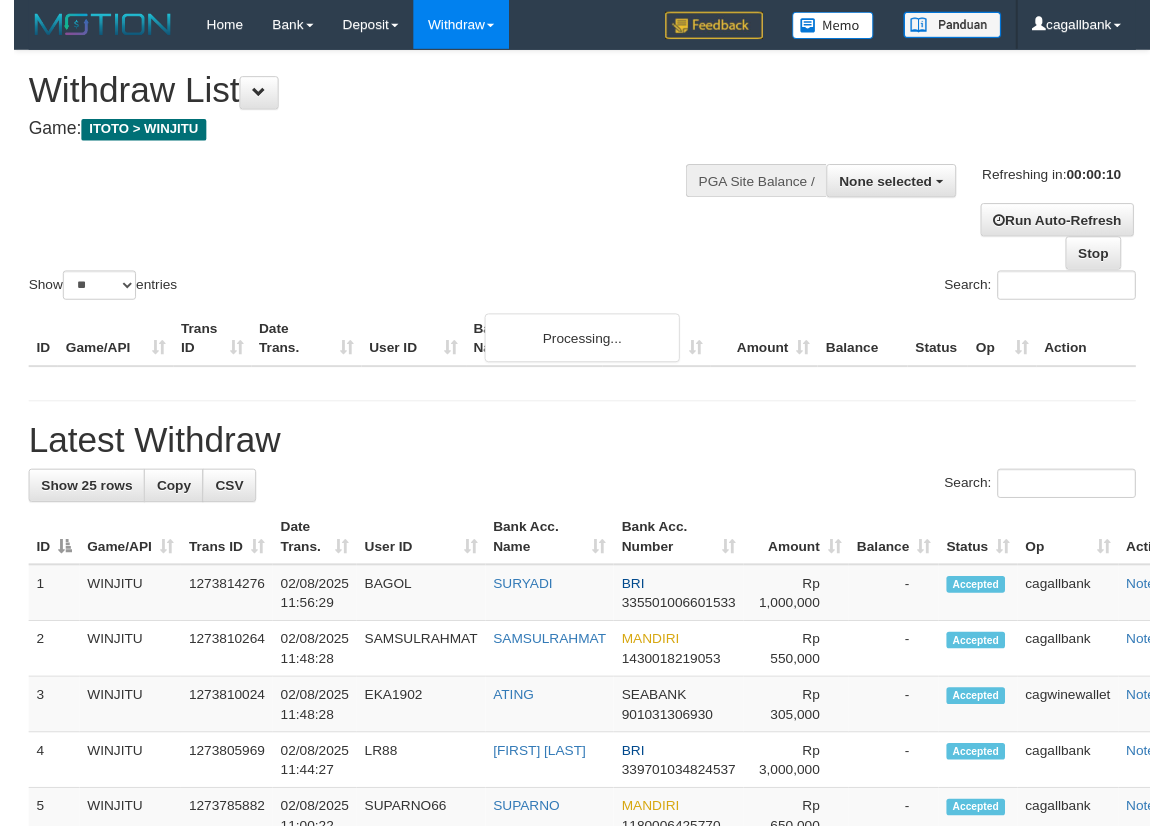 scroll, scrollTop: 0, scrollLeft: 0, axis: both 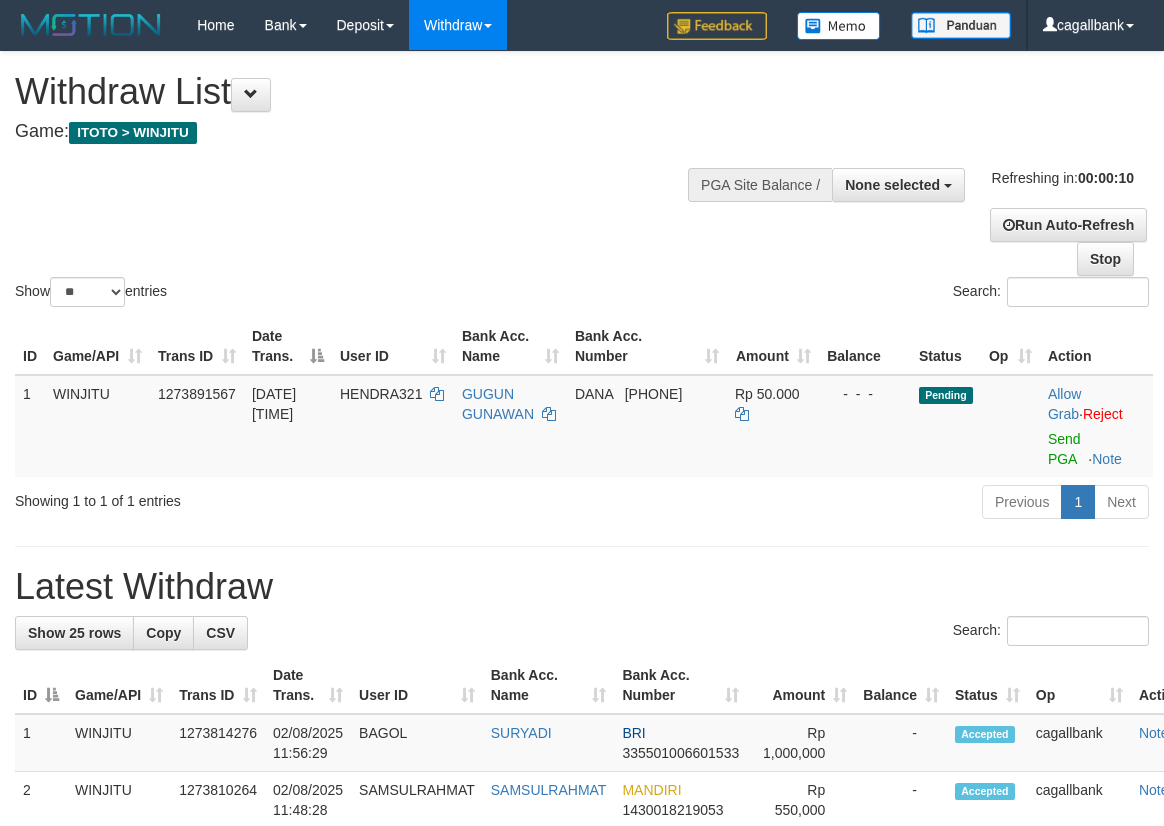 select 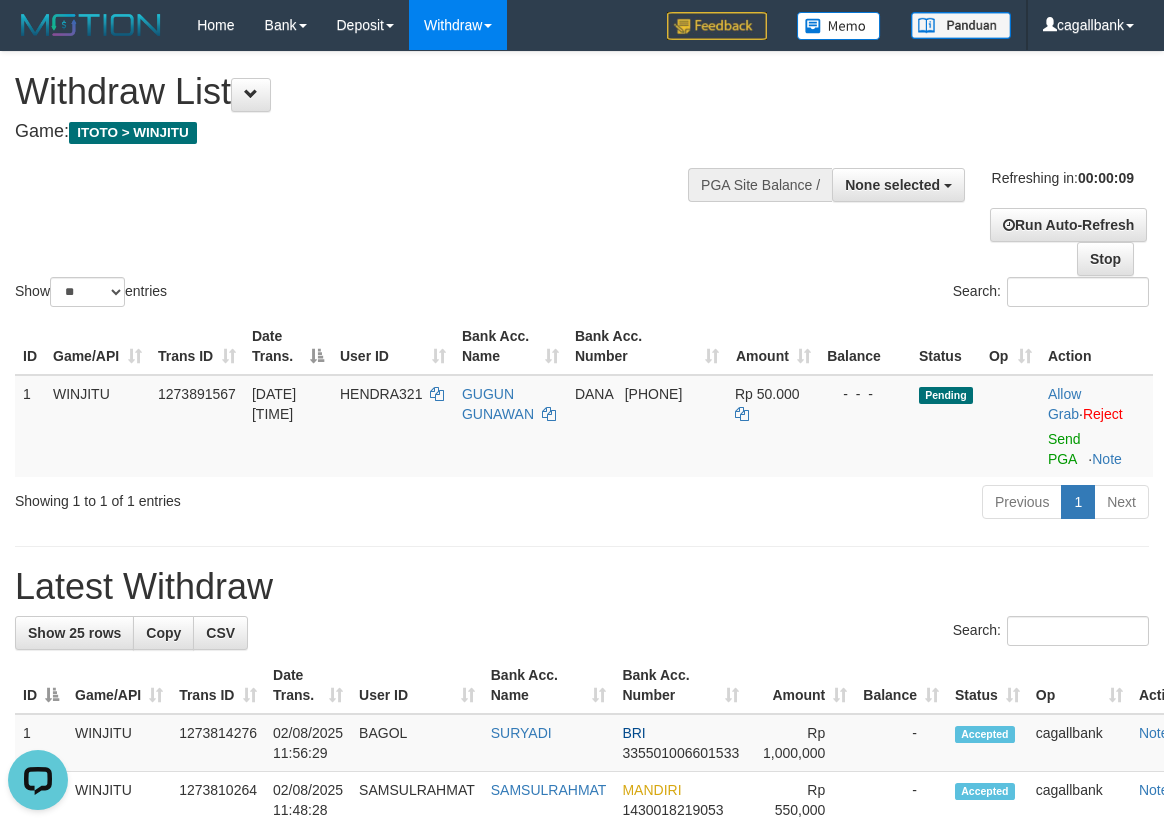 scroll, scrollTop: 0, scrollLeft: 0, axis: both 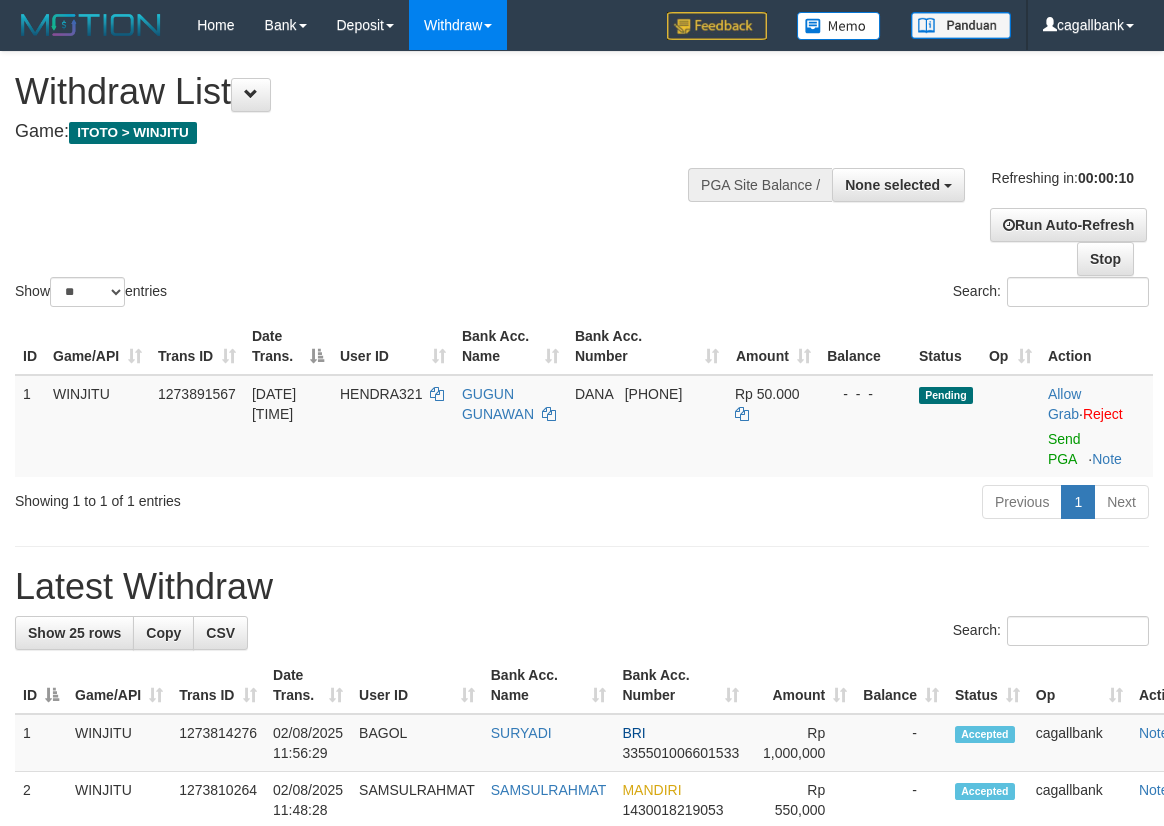 select 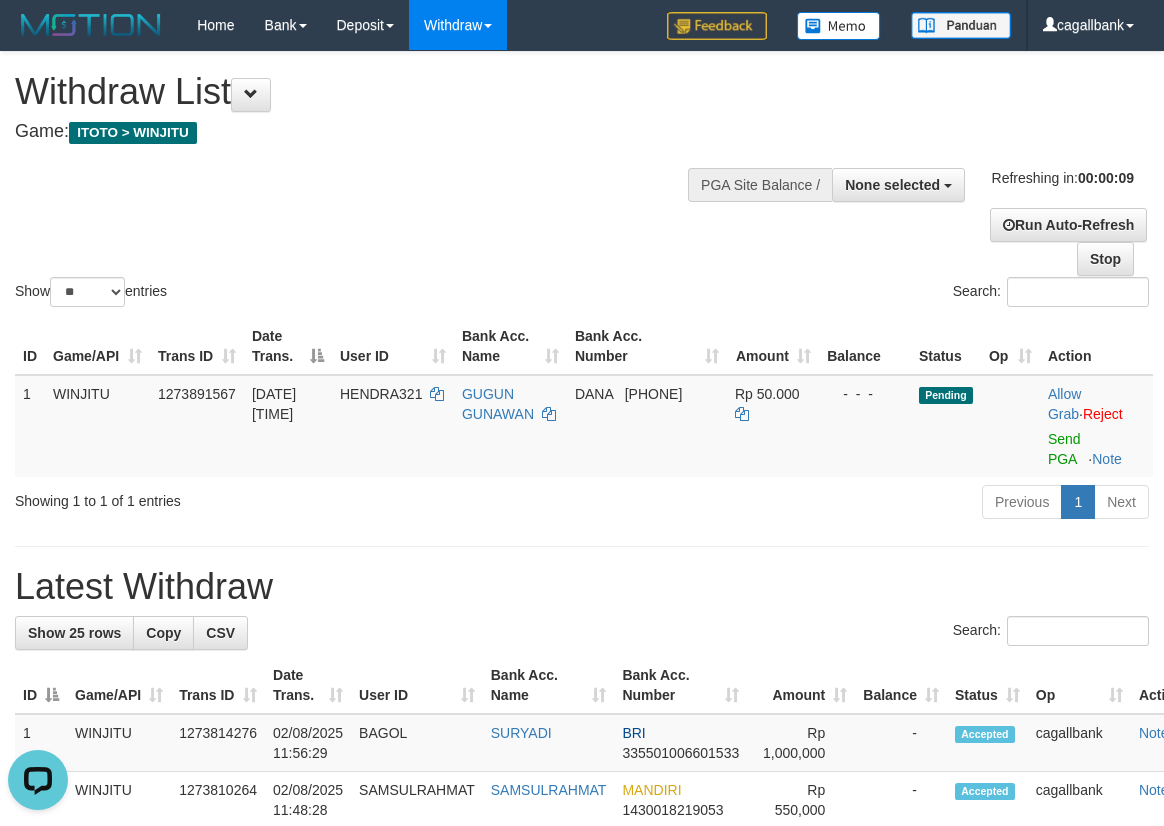 scroll, scrollTop: 0, scrollLeft: 0, axis: both 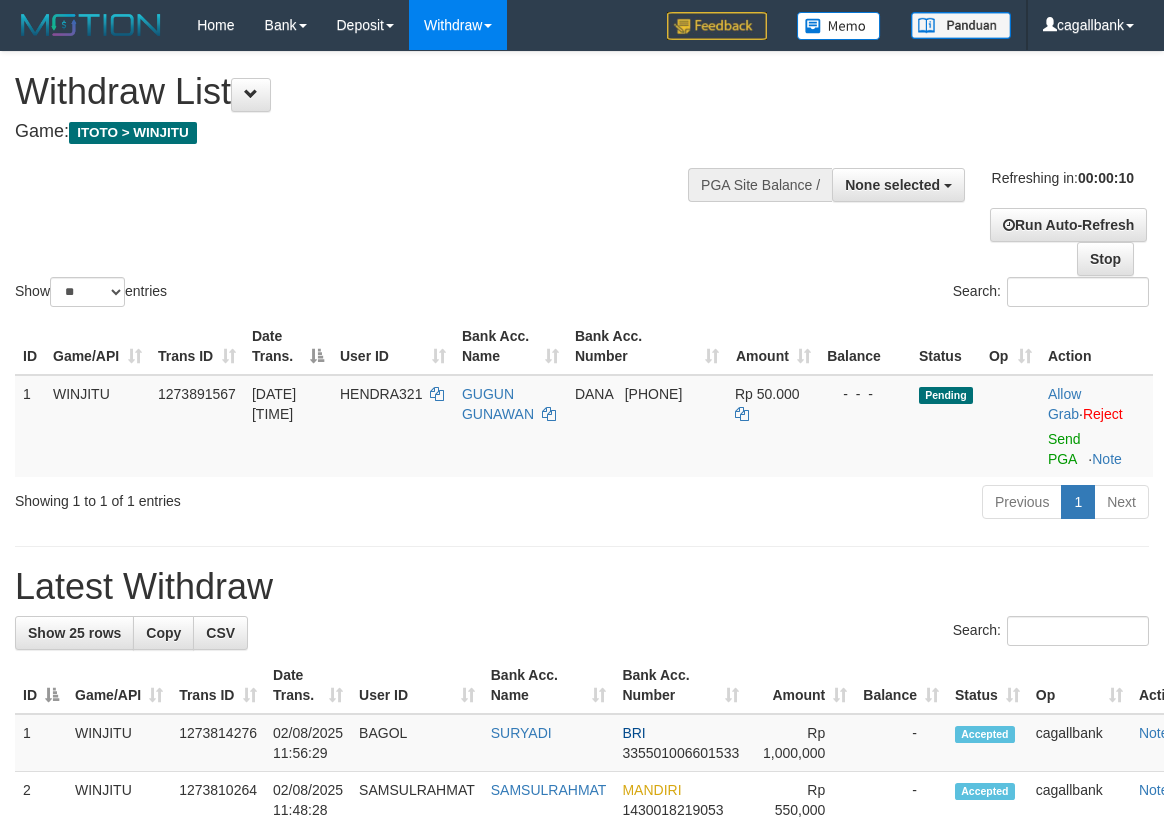 select 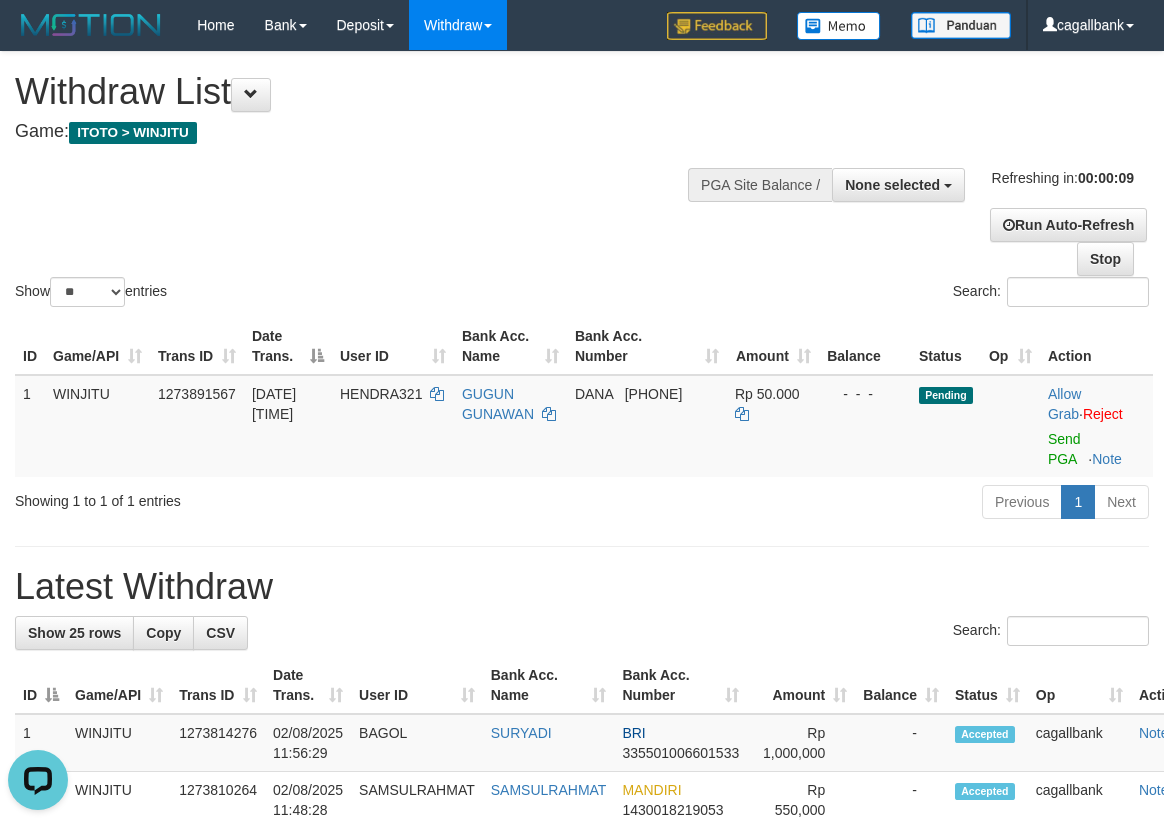 scroll, scrollTop: 0, scrollLeft: 0, axis: both 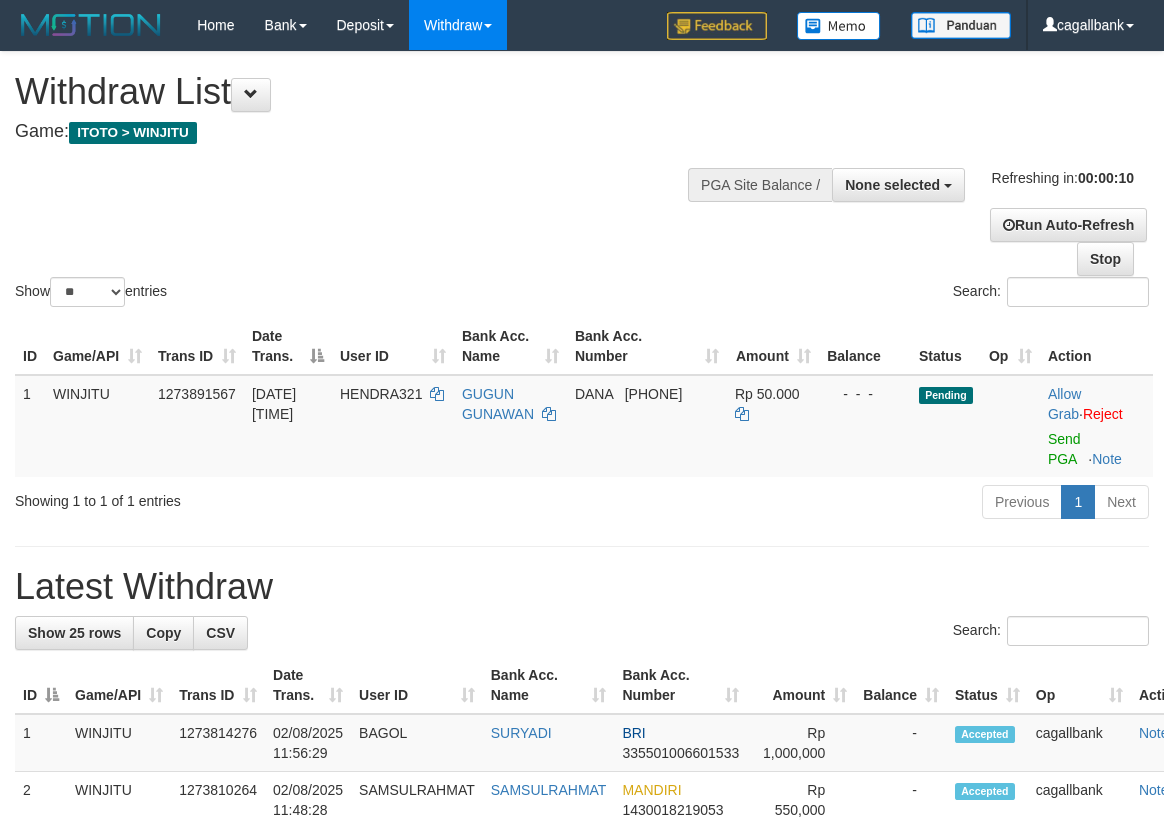 select 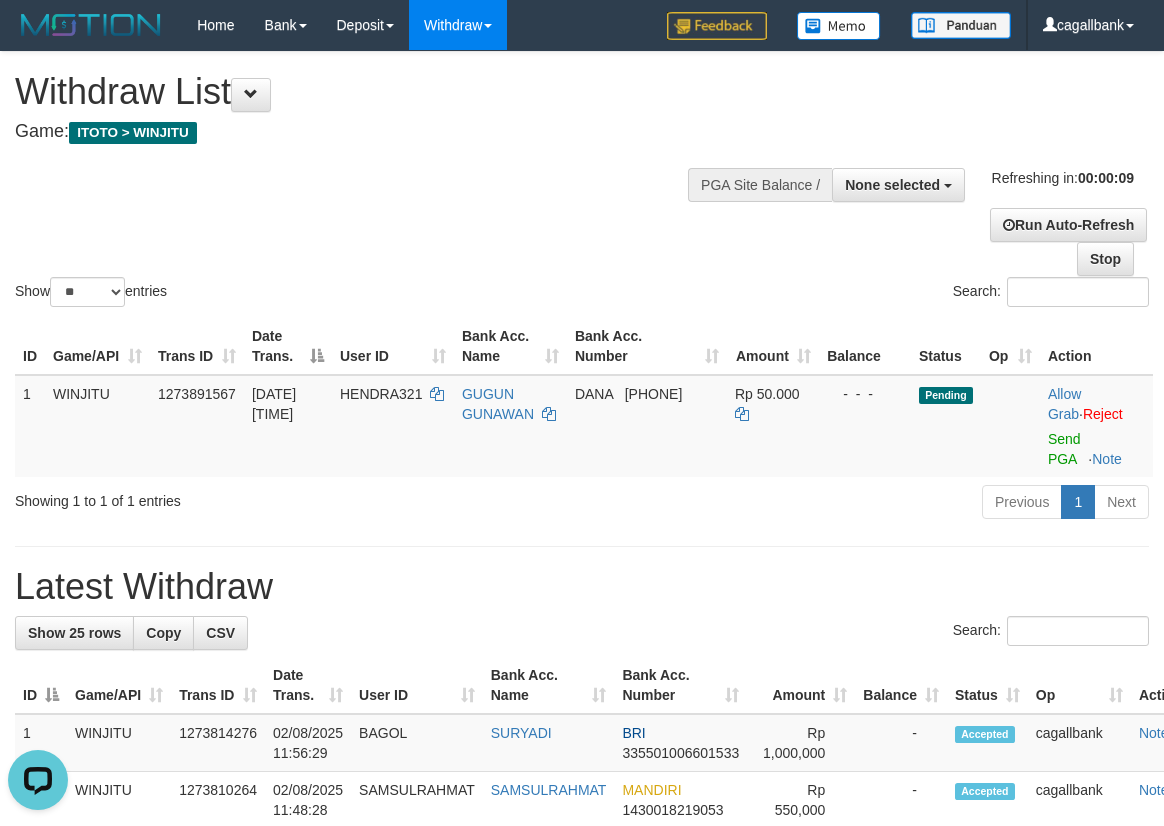 scroll, scrollTop: 0, scrollLeft: 0, axis: both 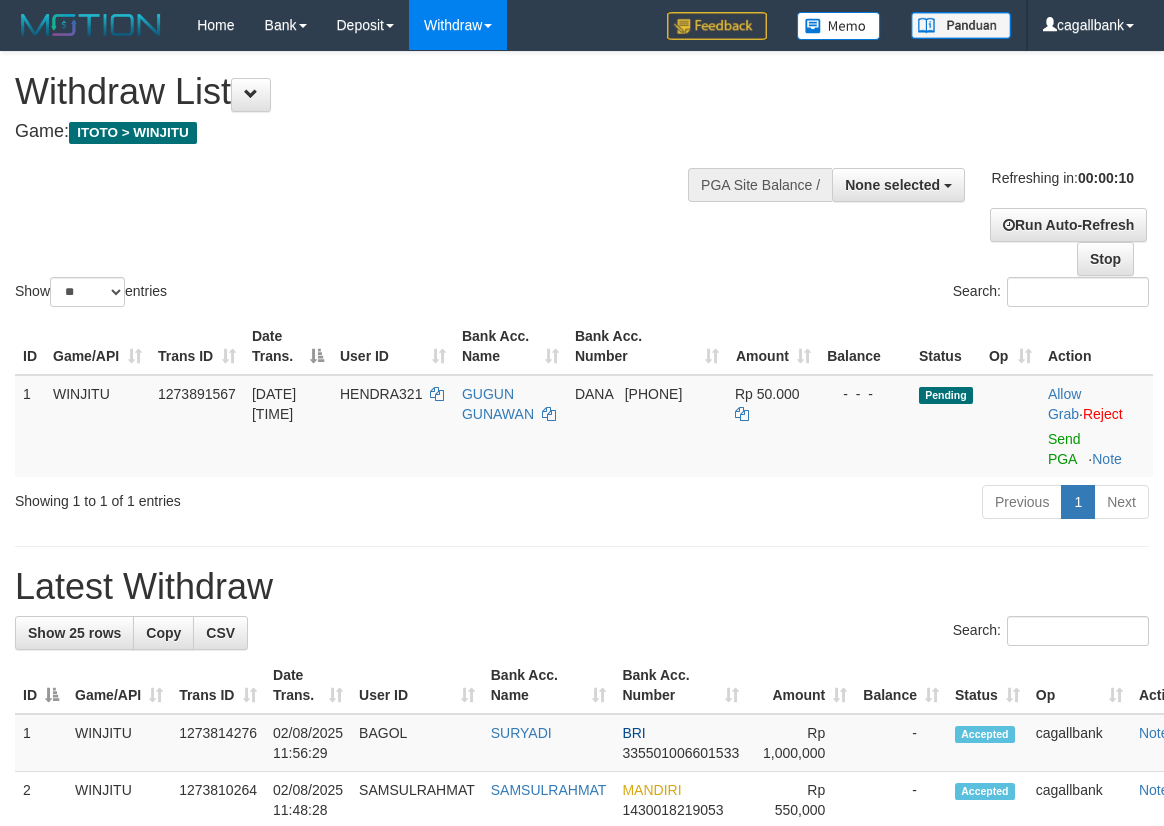 select 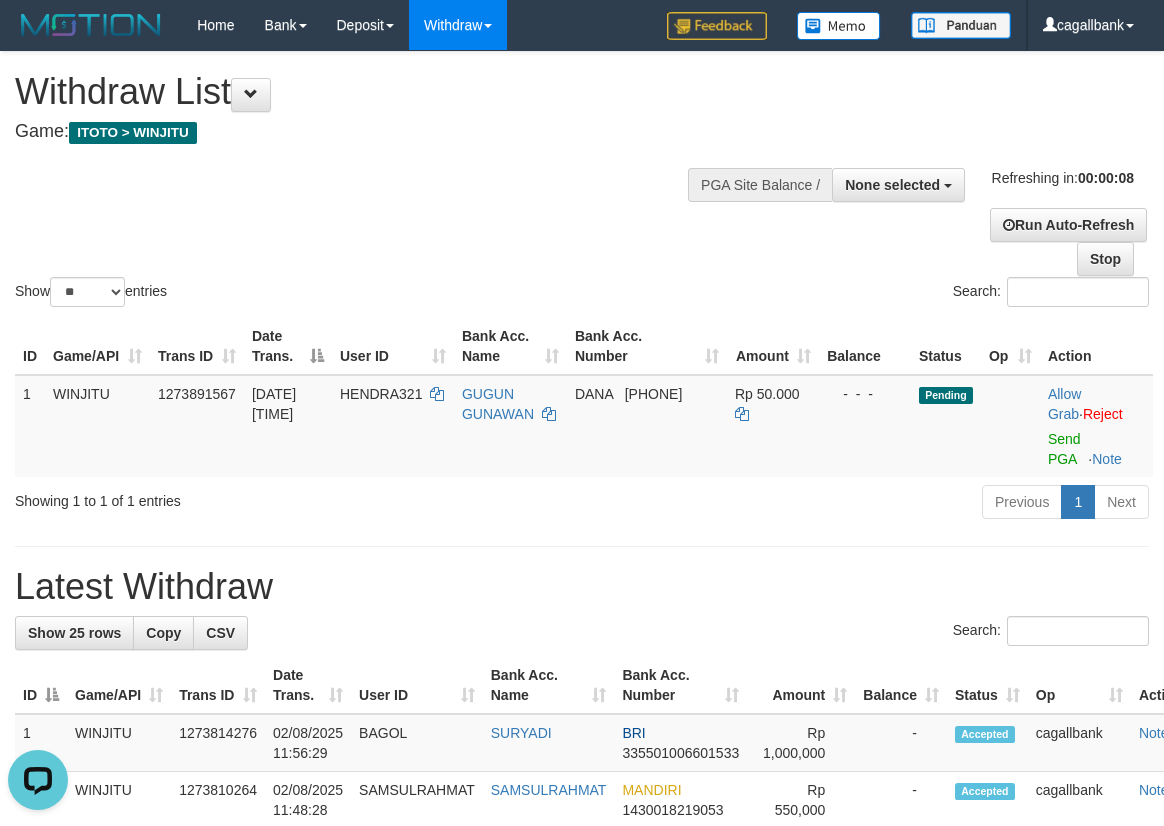scroll, scrollTop: 0, scrollLeft: 0, axis: both 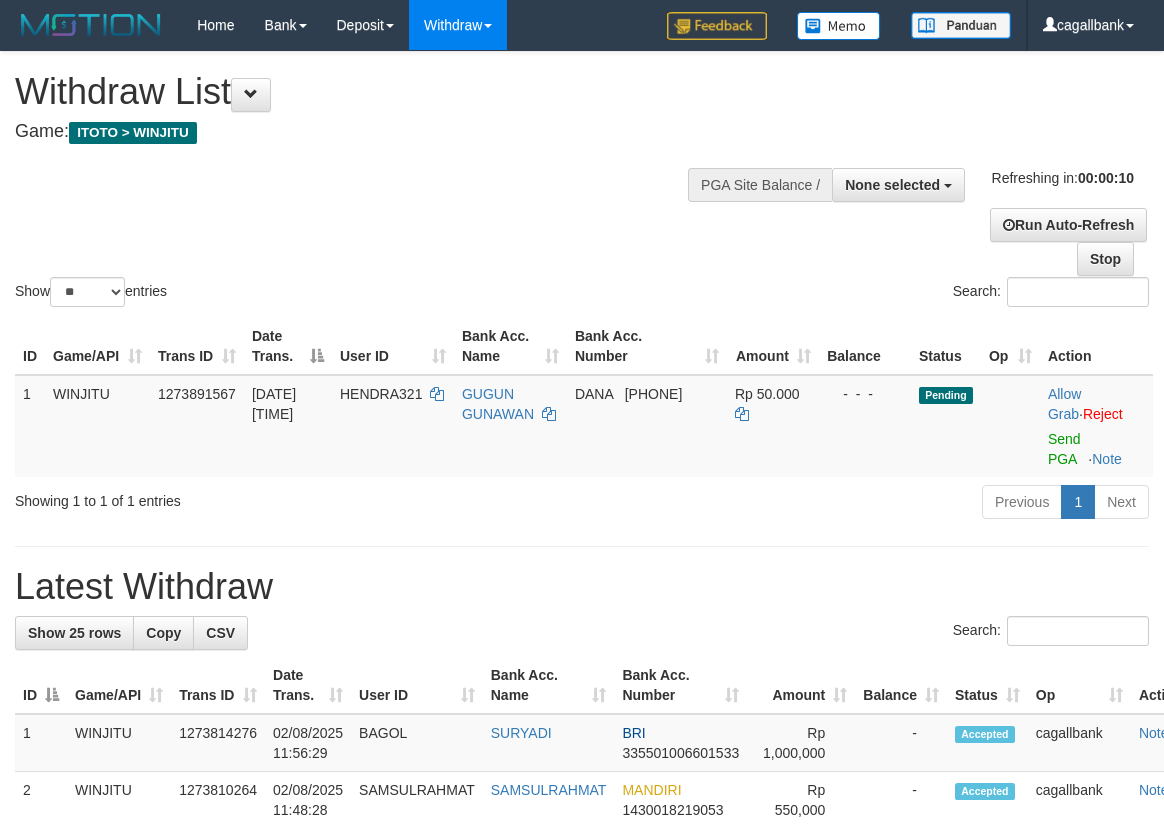 select 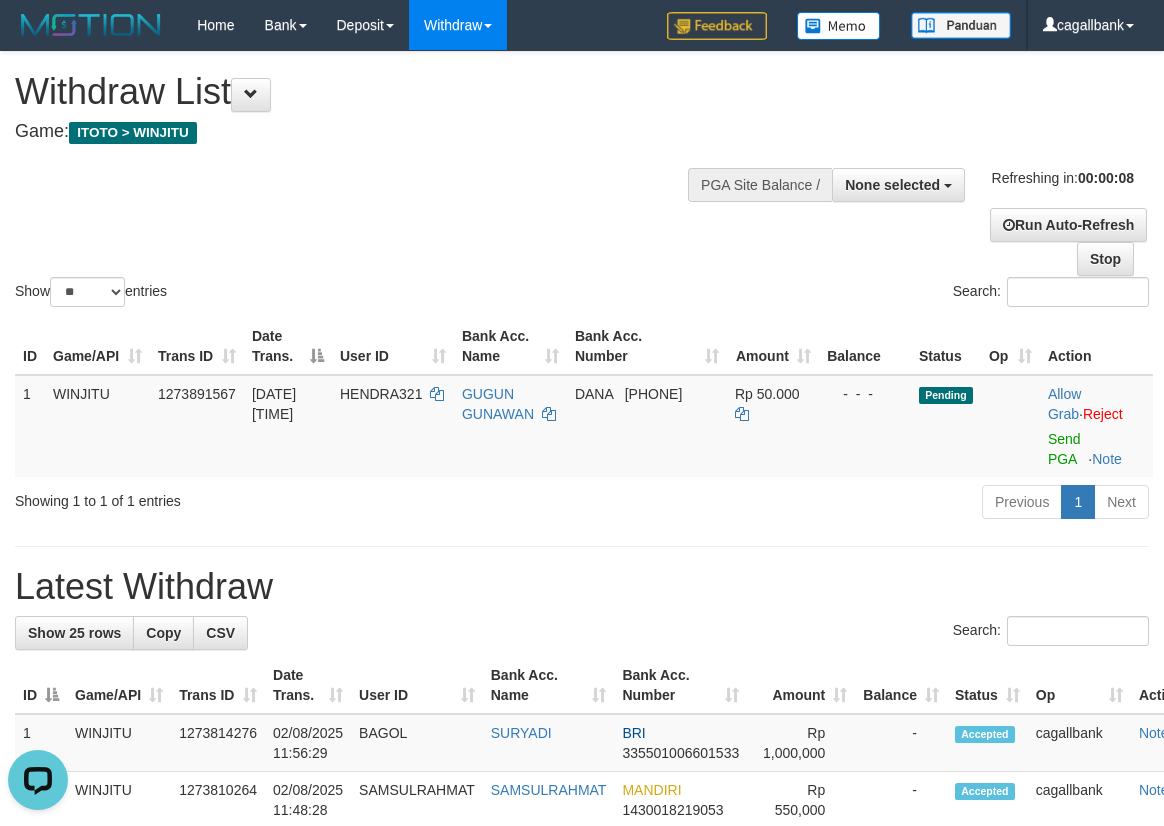 scroll, scrollTop: 0, scrollLeft: 0, axis: both 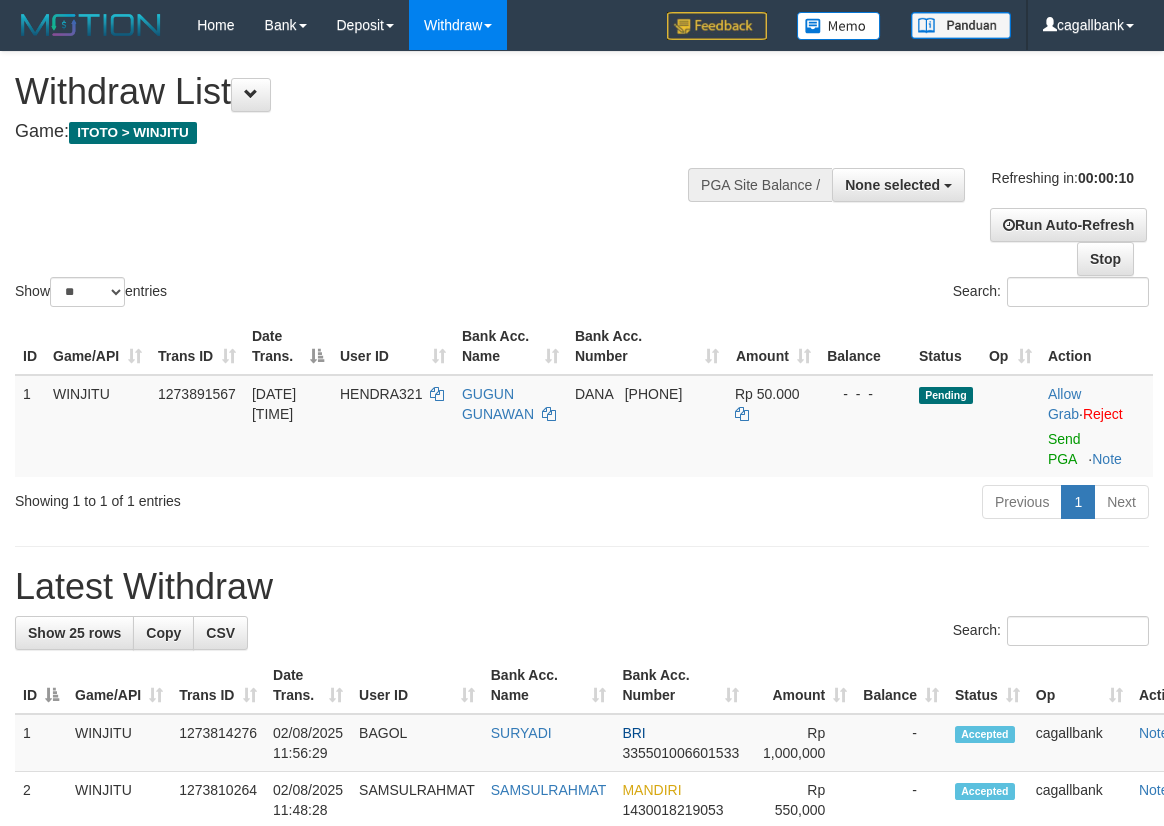 select 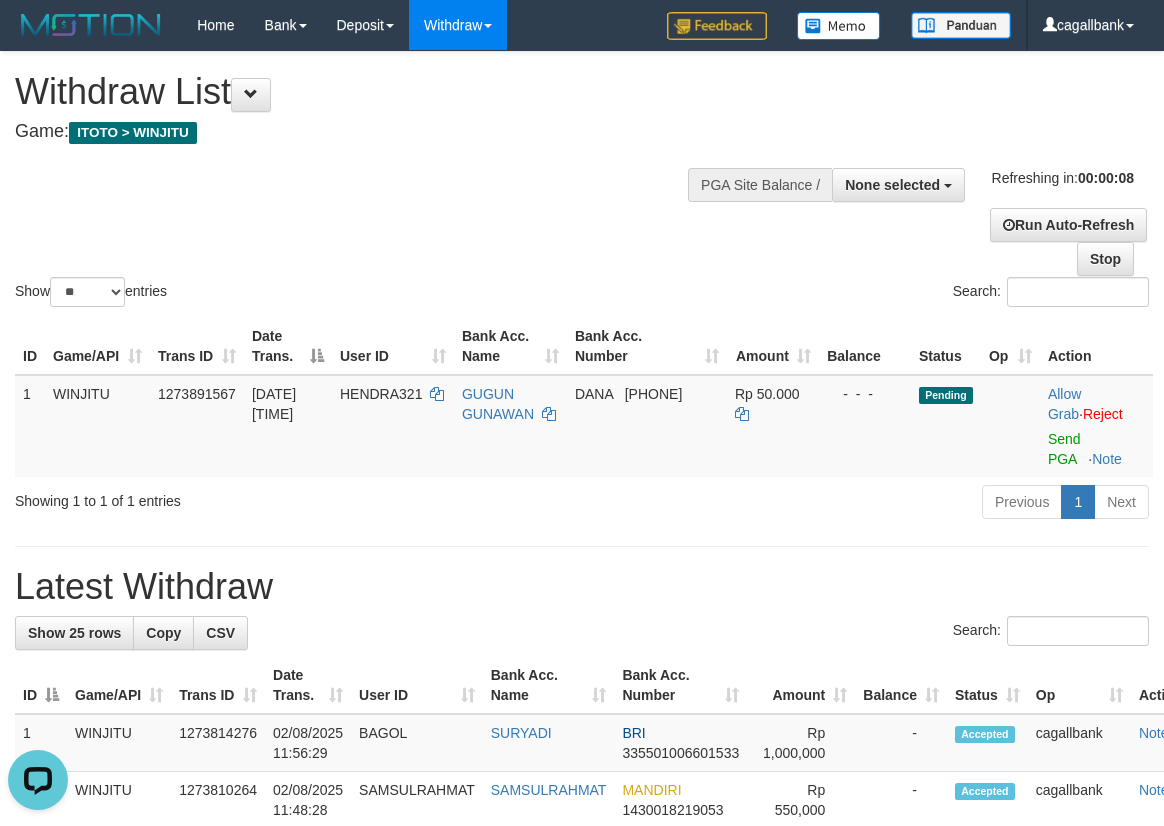 scroll, scrollTop: 0, scrollLeft: 0, axis: both 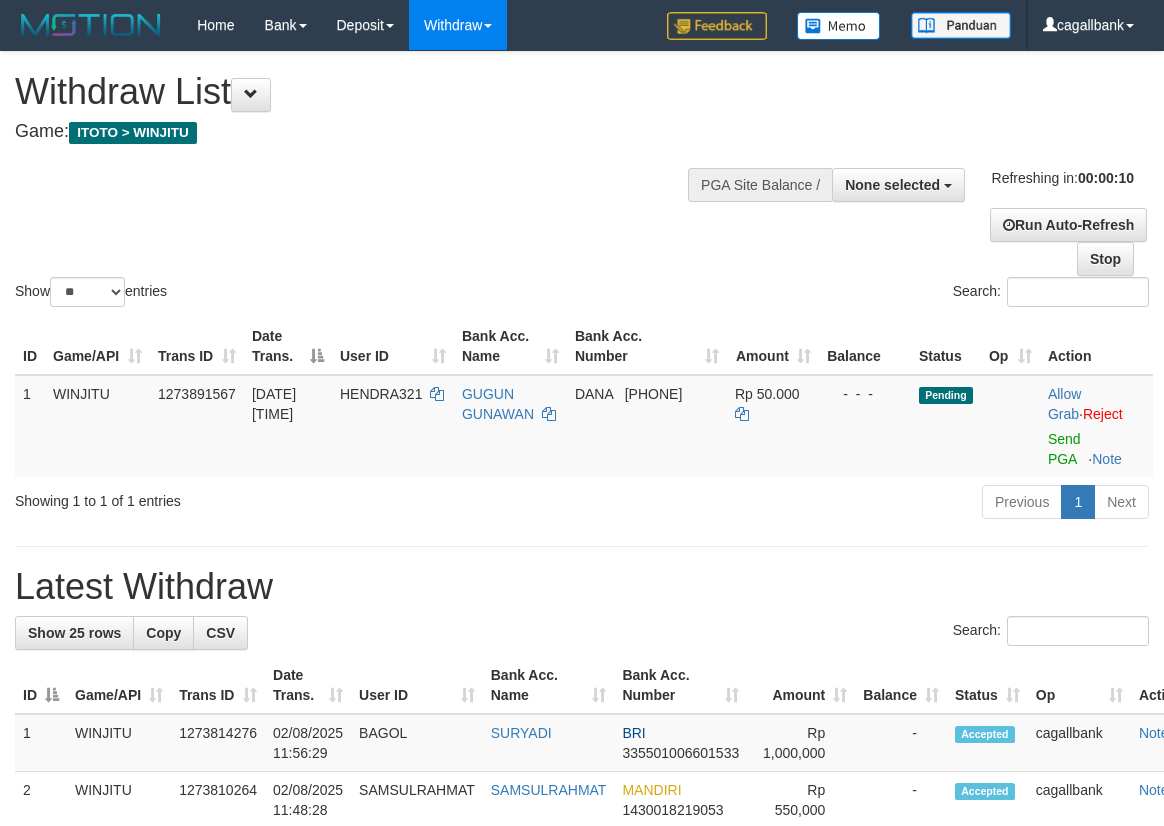 select 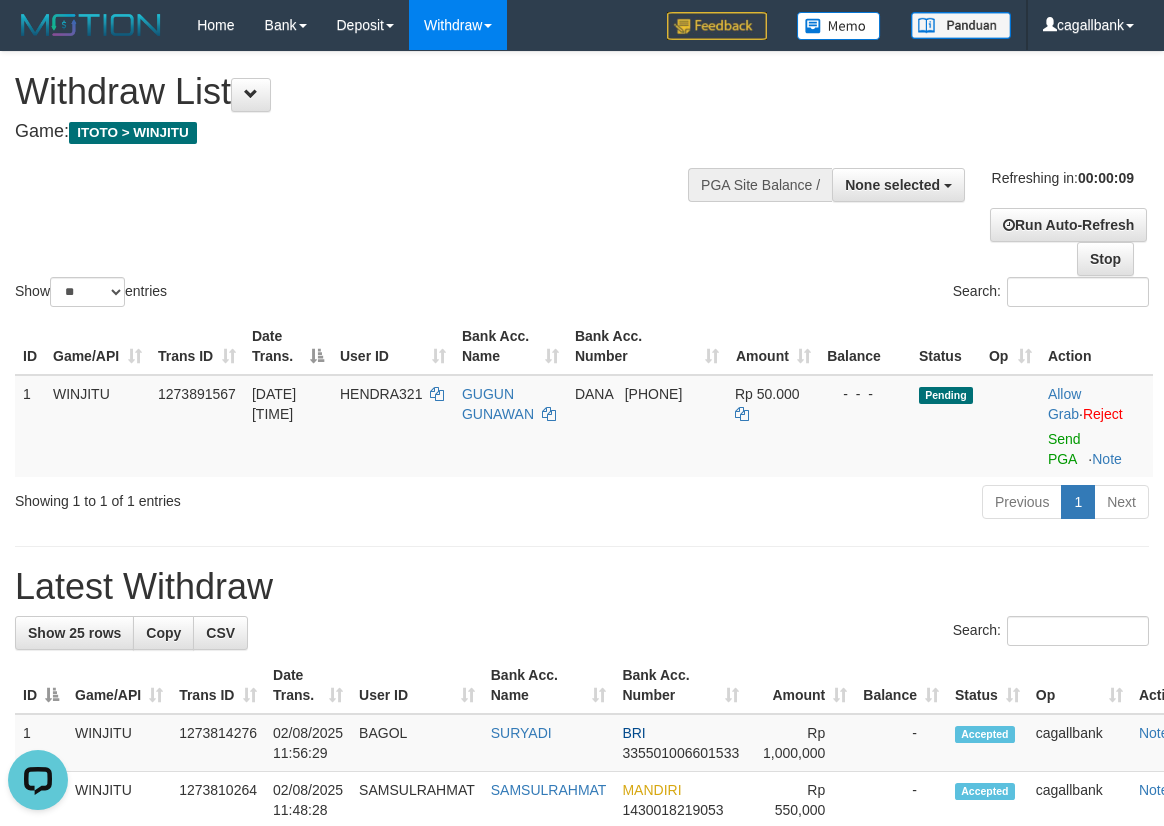 scroll, scrollTop: 0, scrollLeft: 0, axis: both 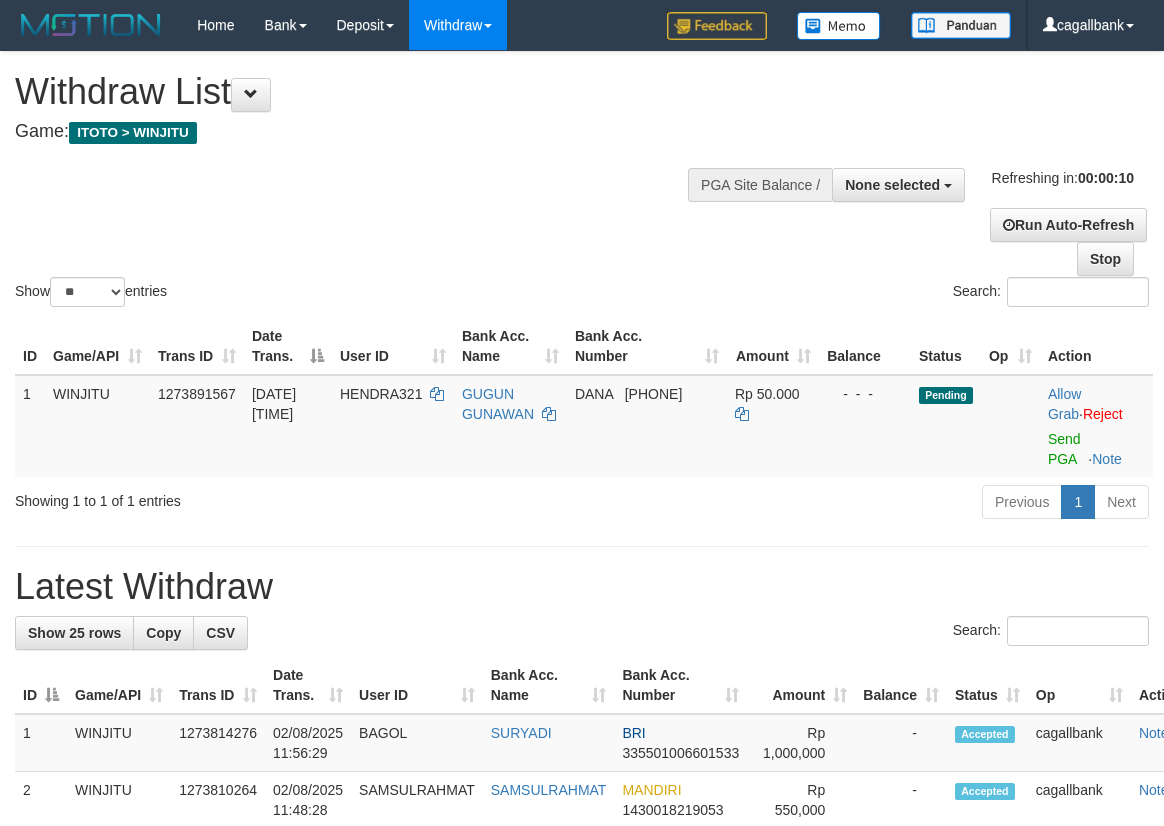 select 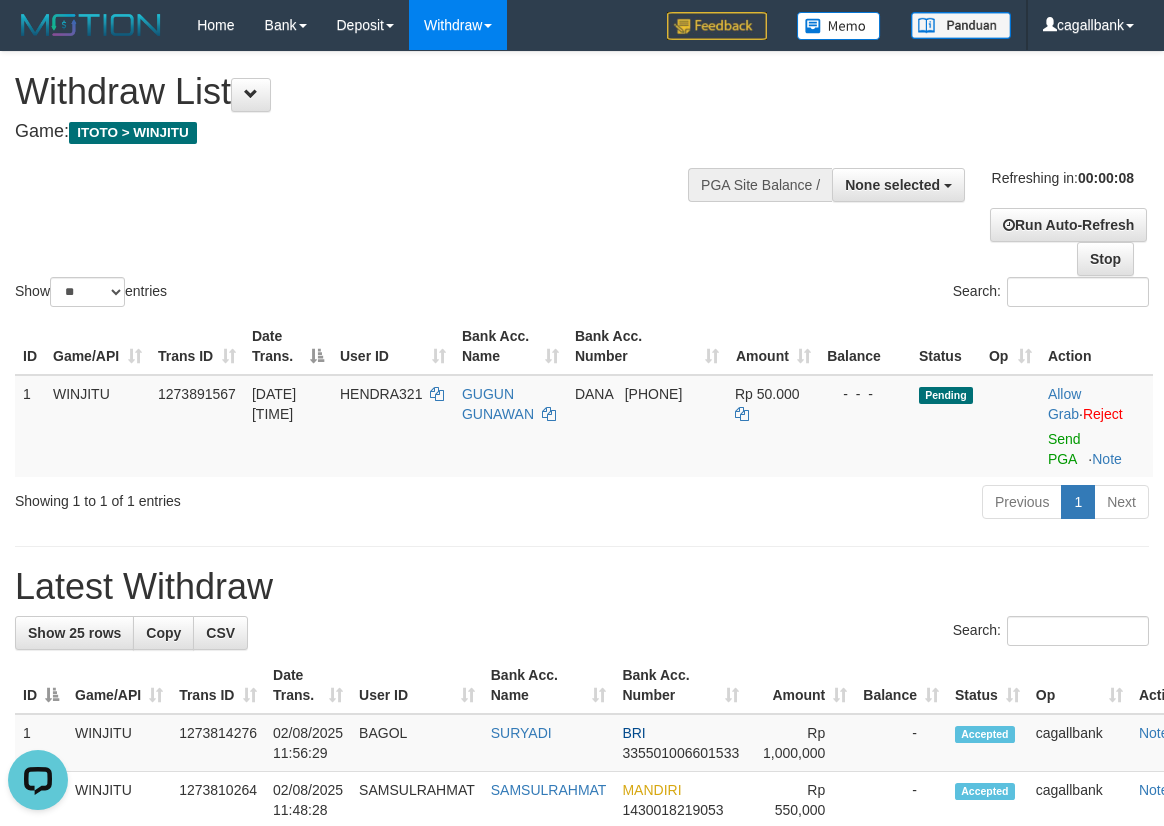 scroll, scrollTop: 0, scrollLeft: 0, axis: both 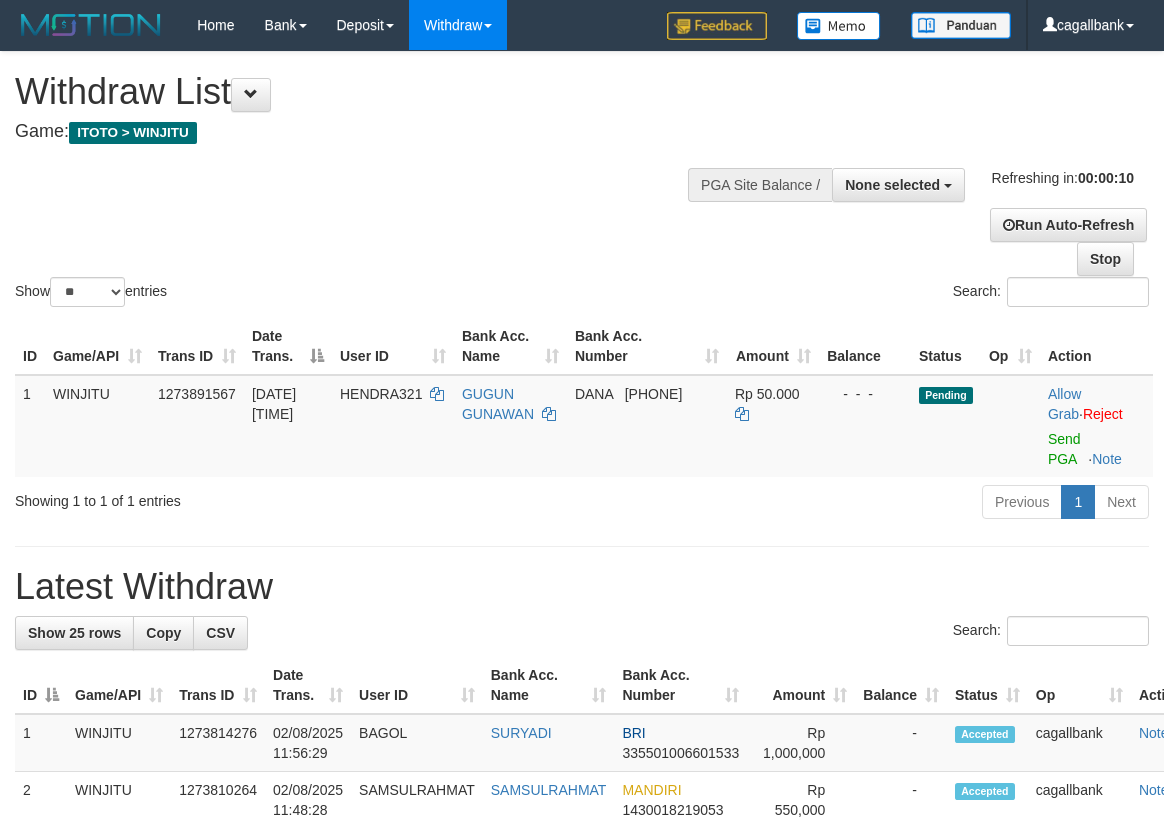 select 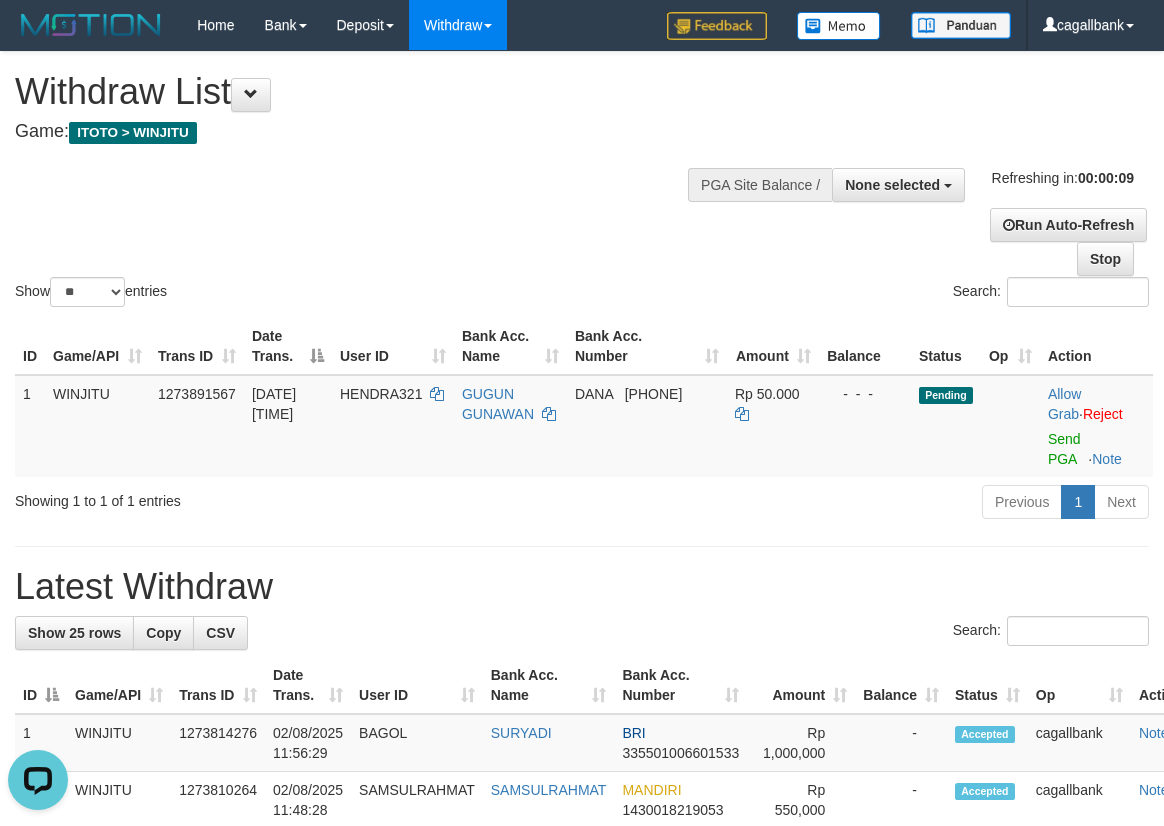 scroll, scrollTop: 0, scrollLeft: 0, axis: both 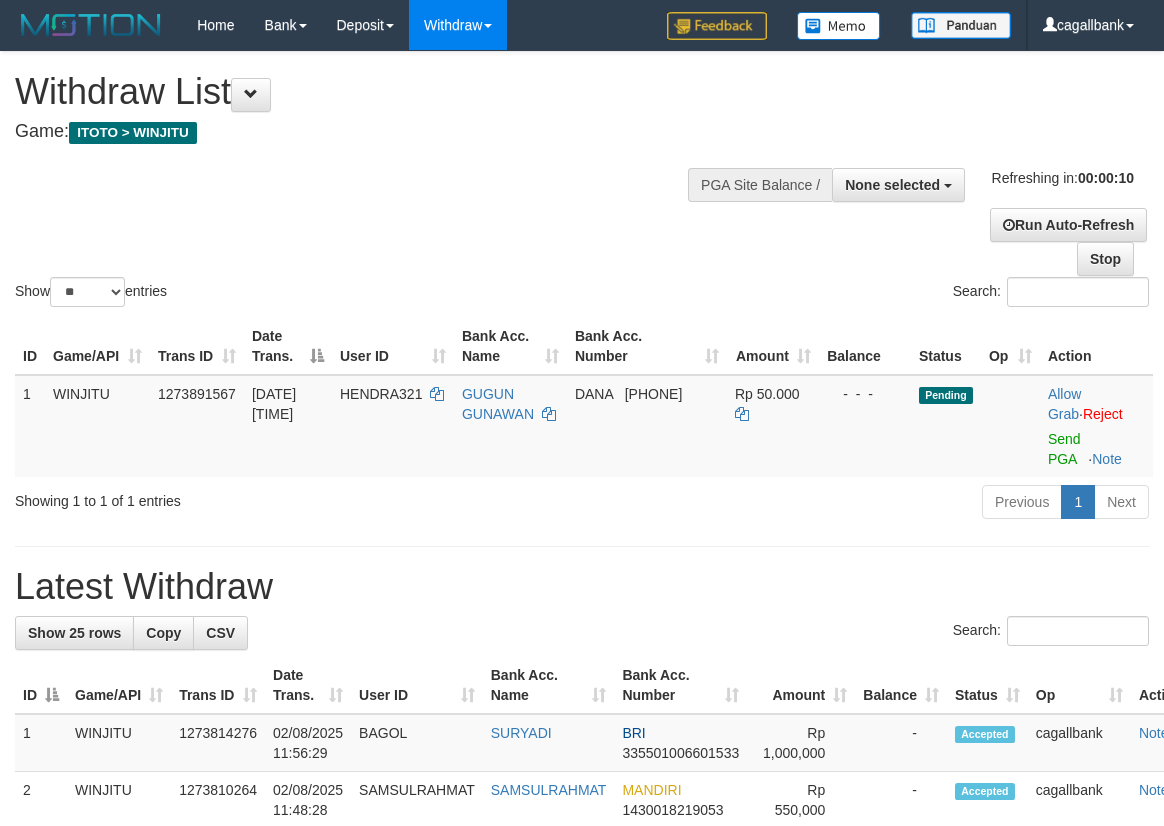 select 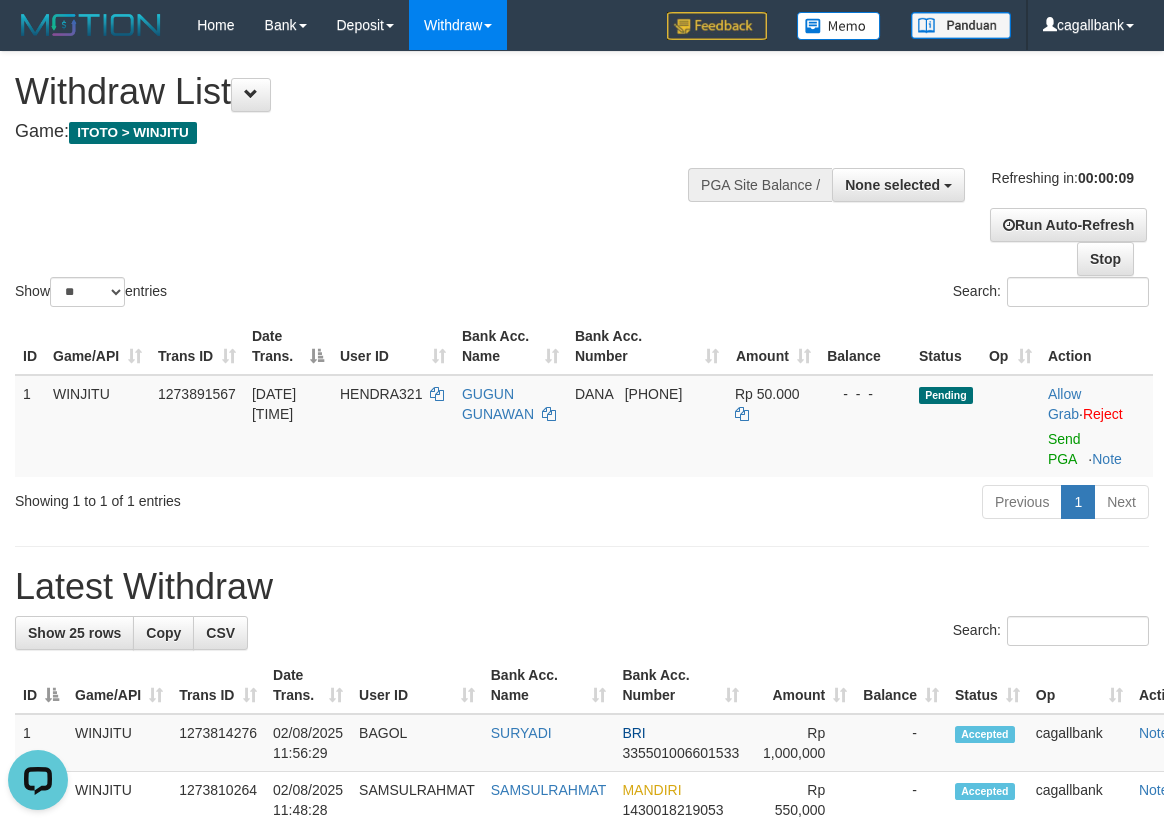 scroll, scrollTop: 0, scrollLeft: 0, axis: both 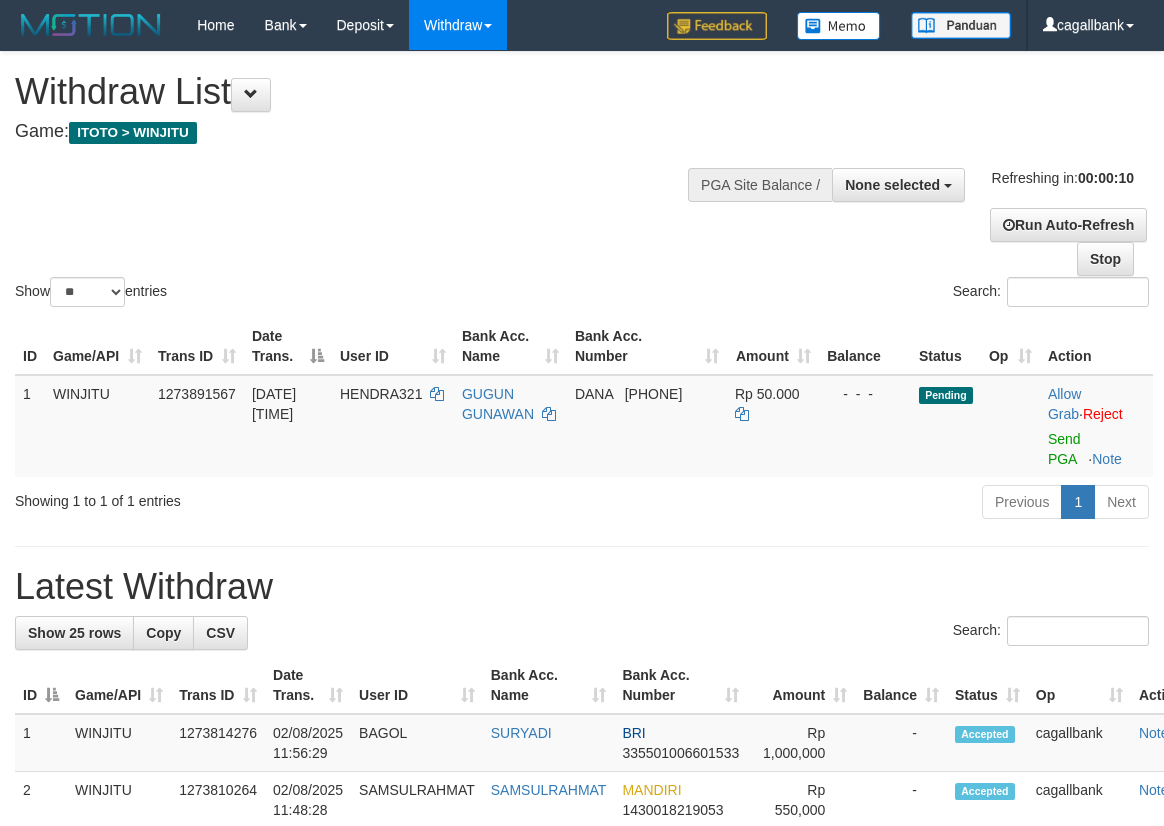 select 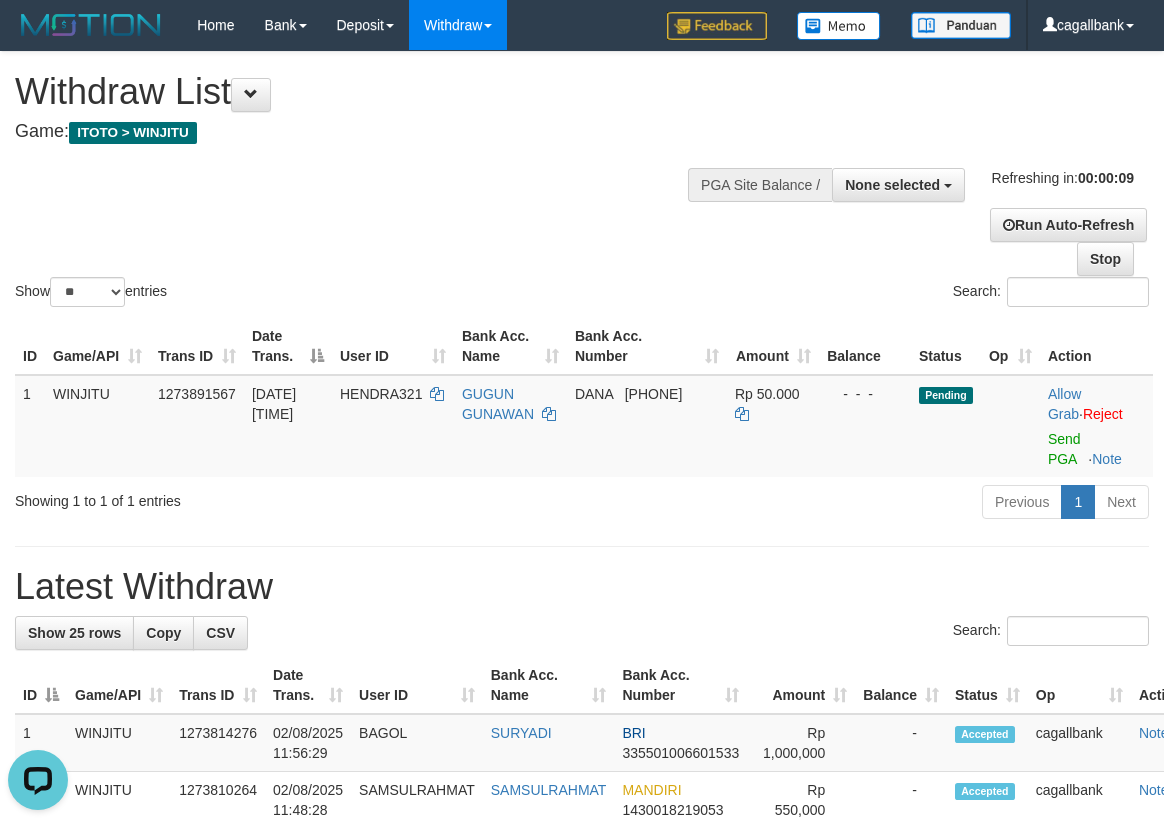 scroll, scrollTop: 0, scrollLeft: 0, axis: both 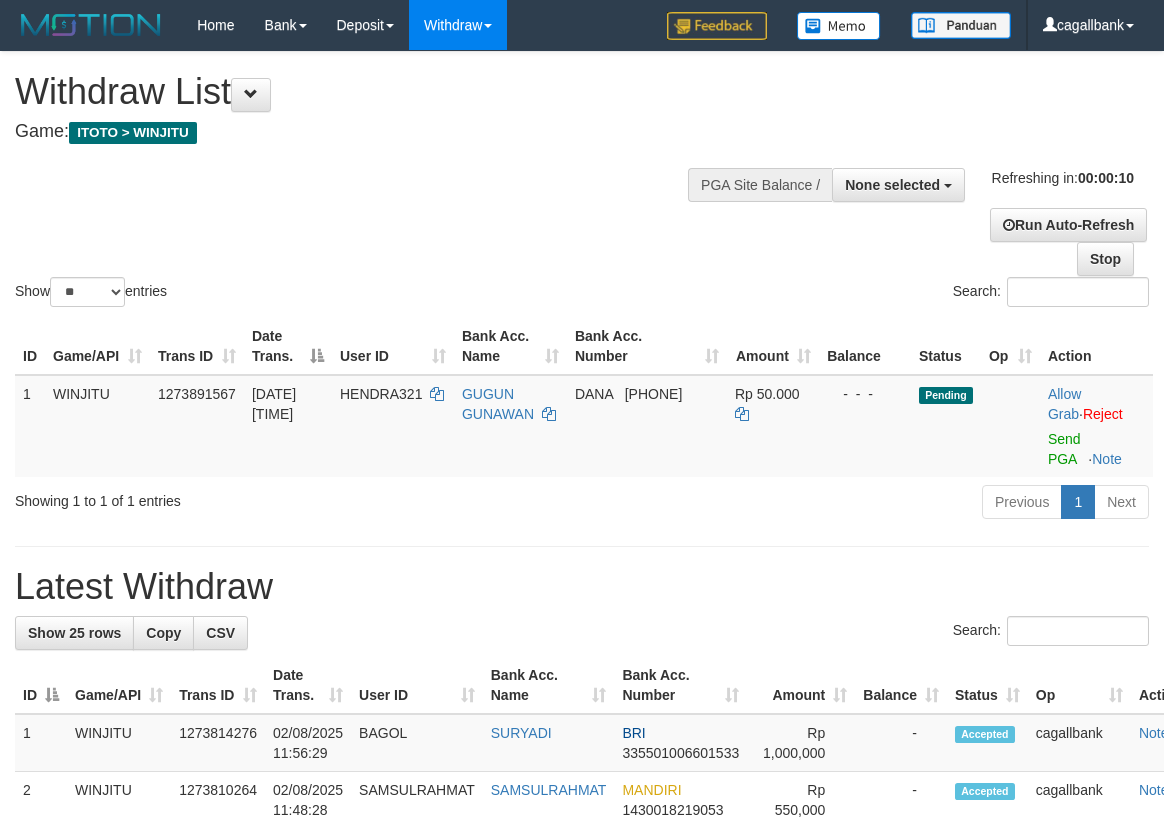 select 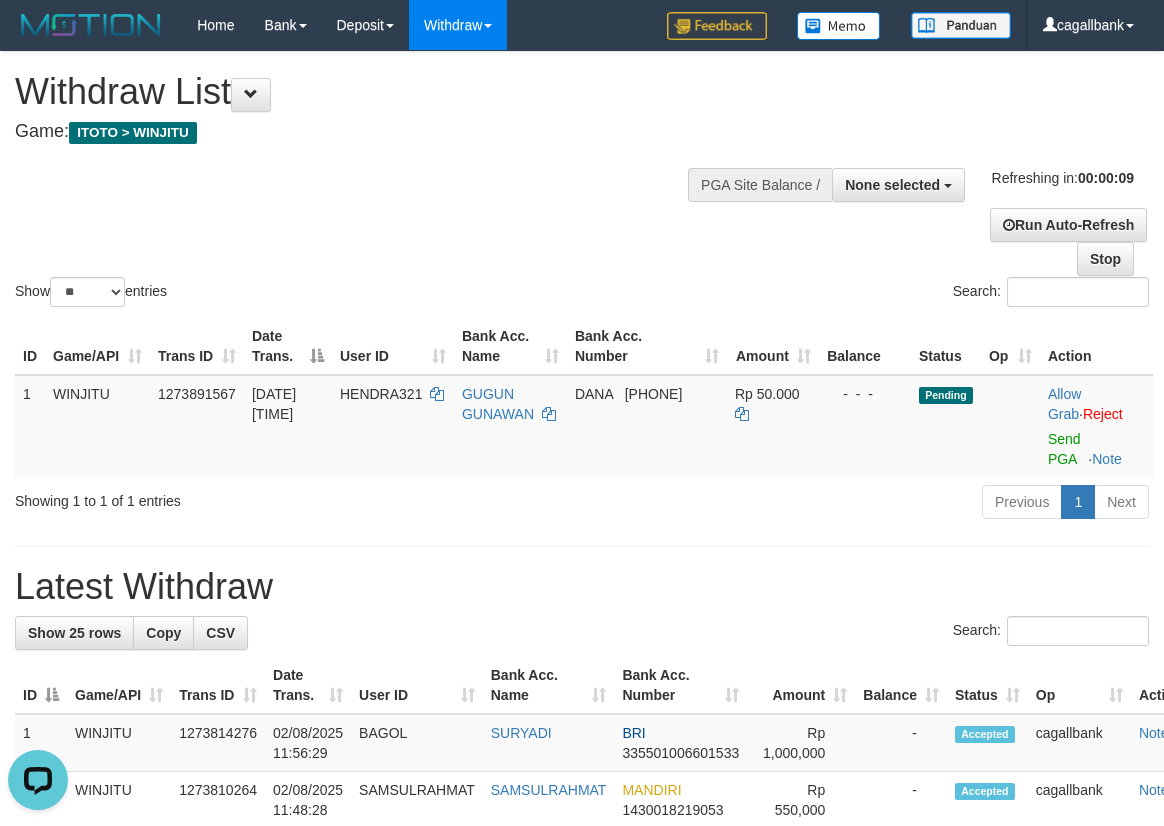 scroll, scrollTop: 0, scrollLeft: 0, axis: both 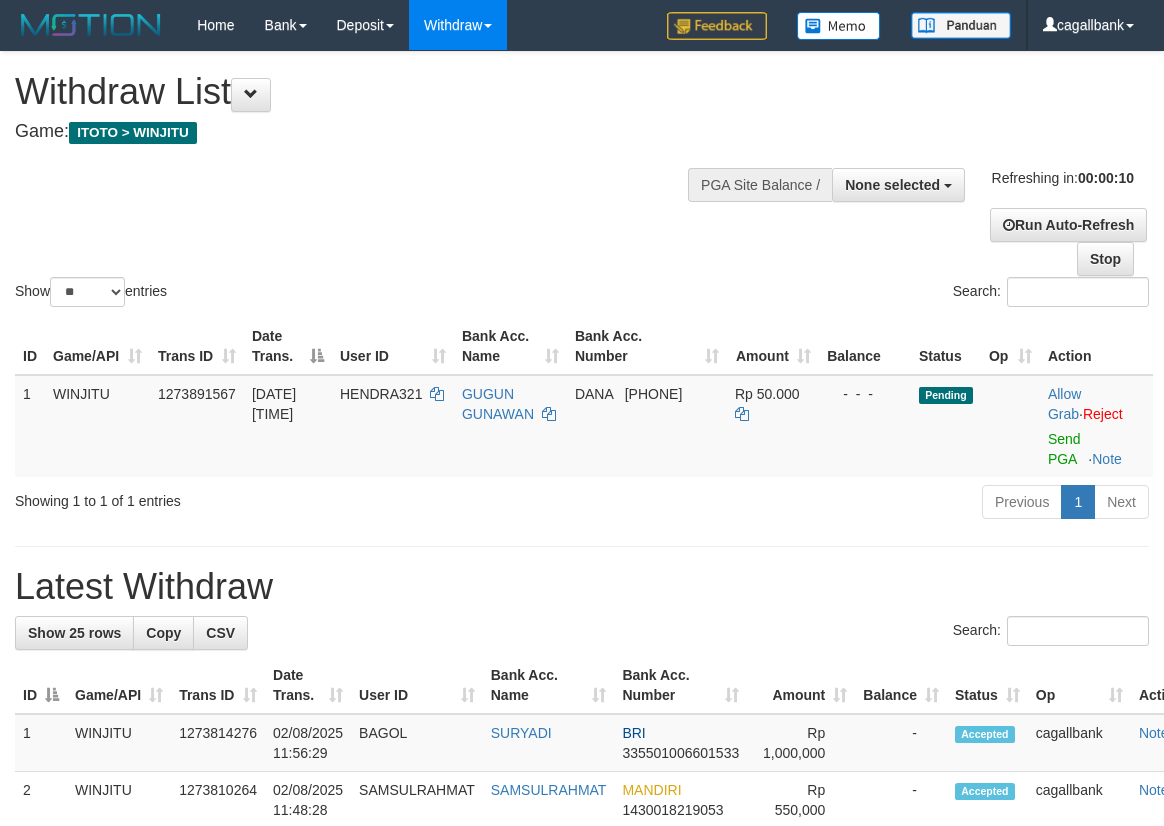 select 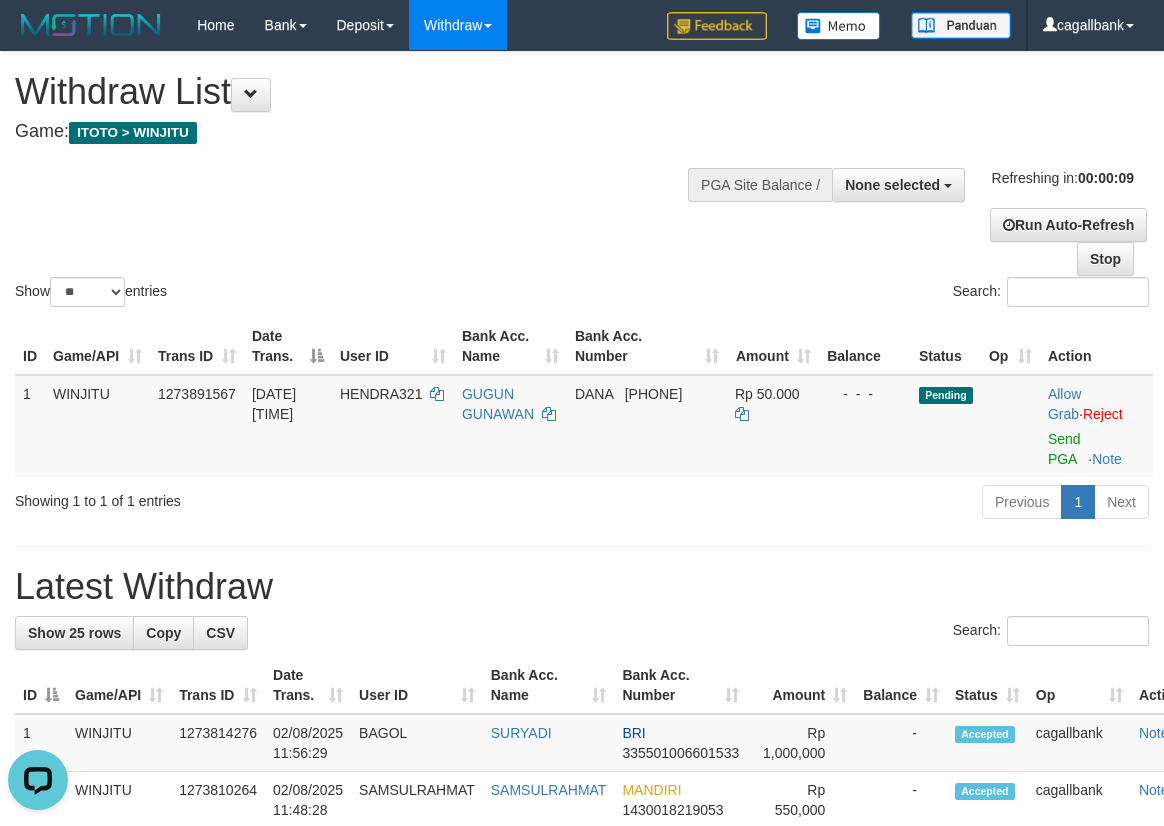 scroll, scrollTop: 0, scrollLeft: 0, axis: both 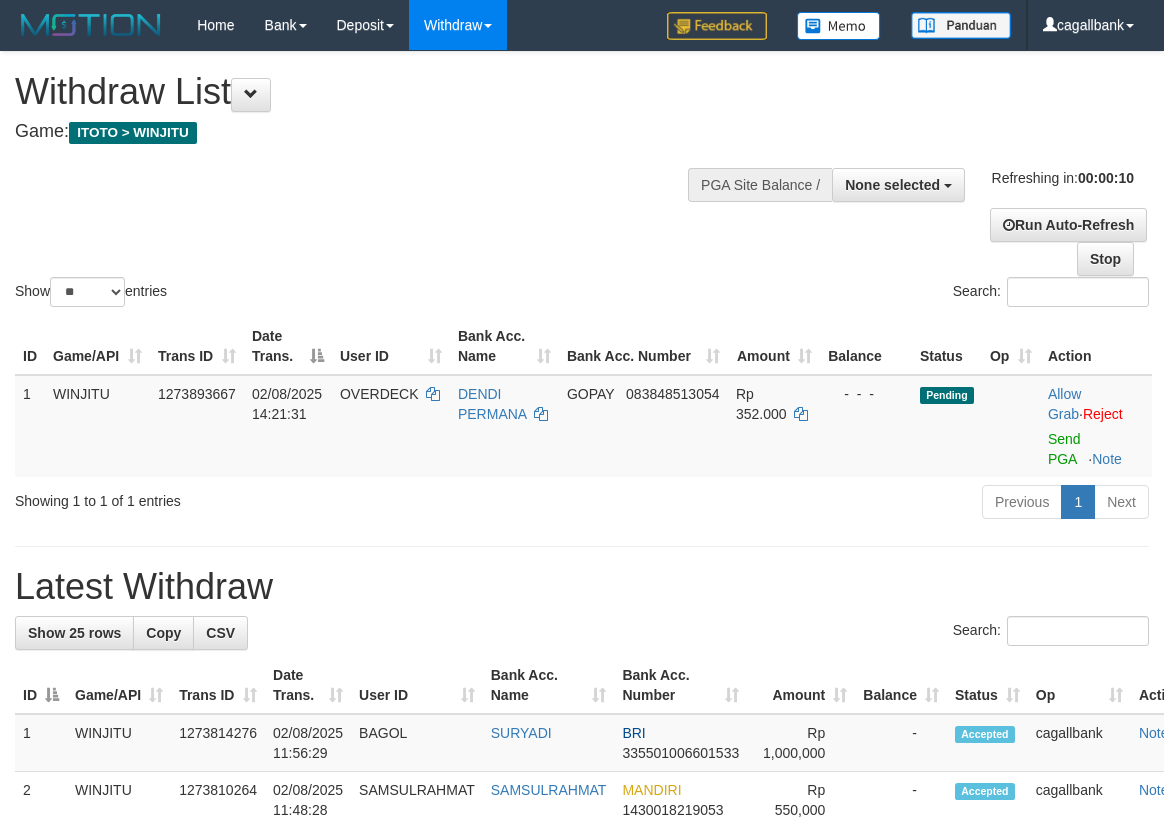 select 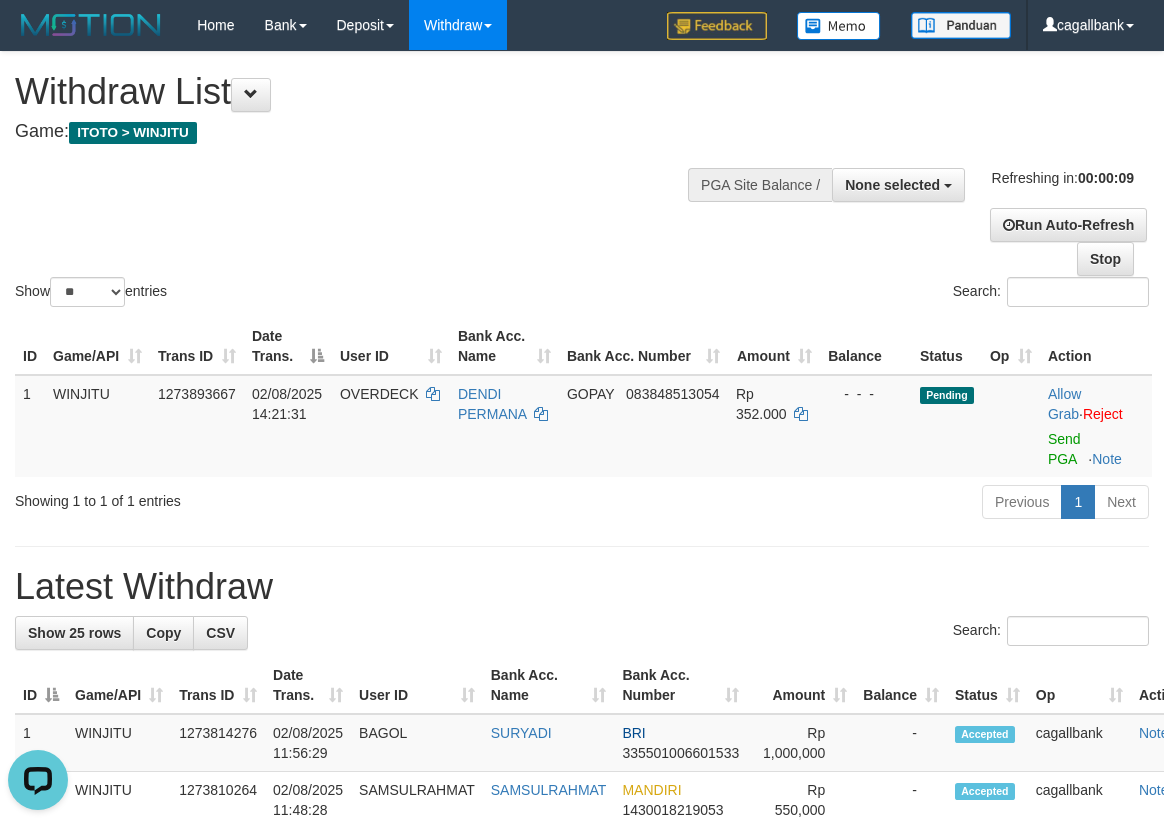 scroll, scrollTop: 0, scrollLeft: 0, axis: both 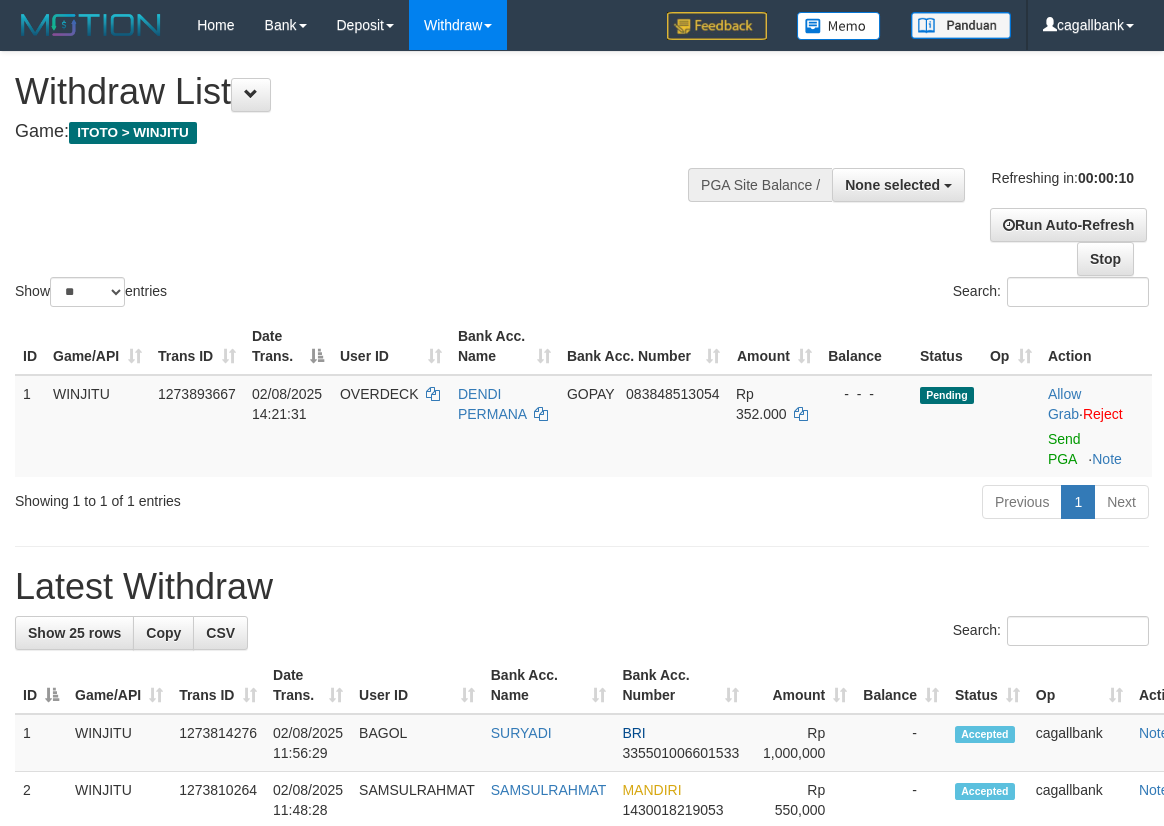 select 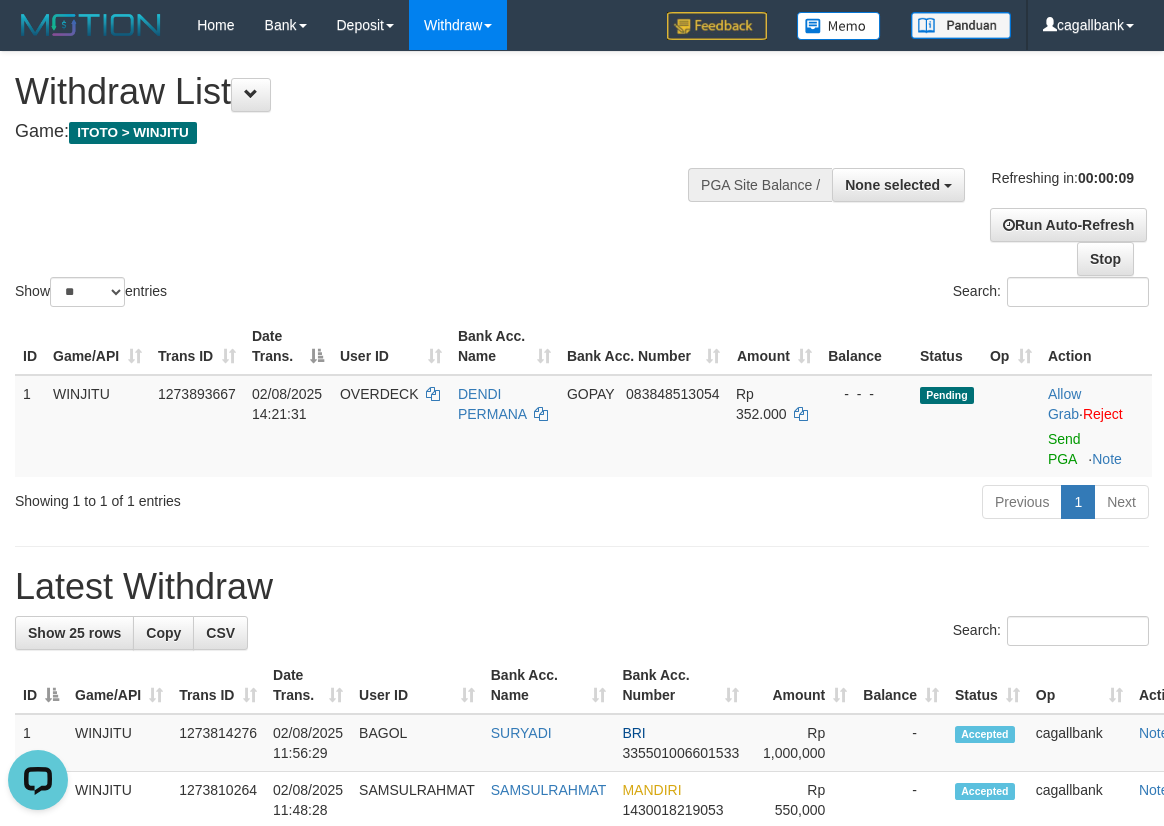 scroll, scrollTop: 0, scrollLeft: 0, axis: both 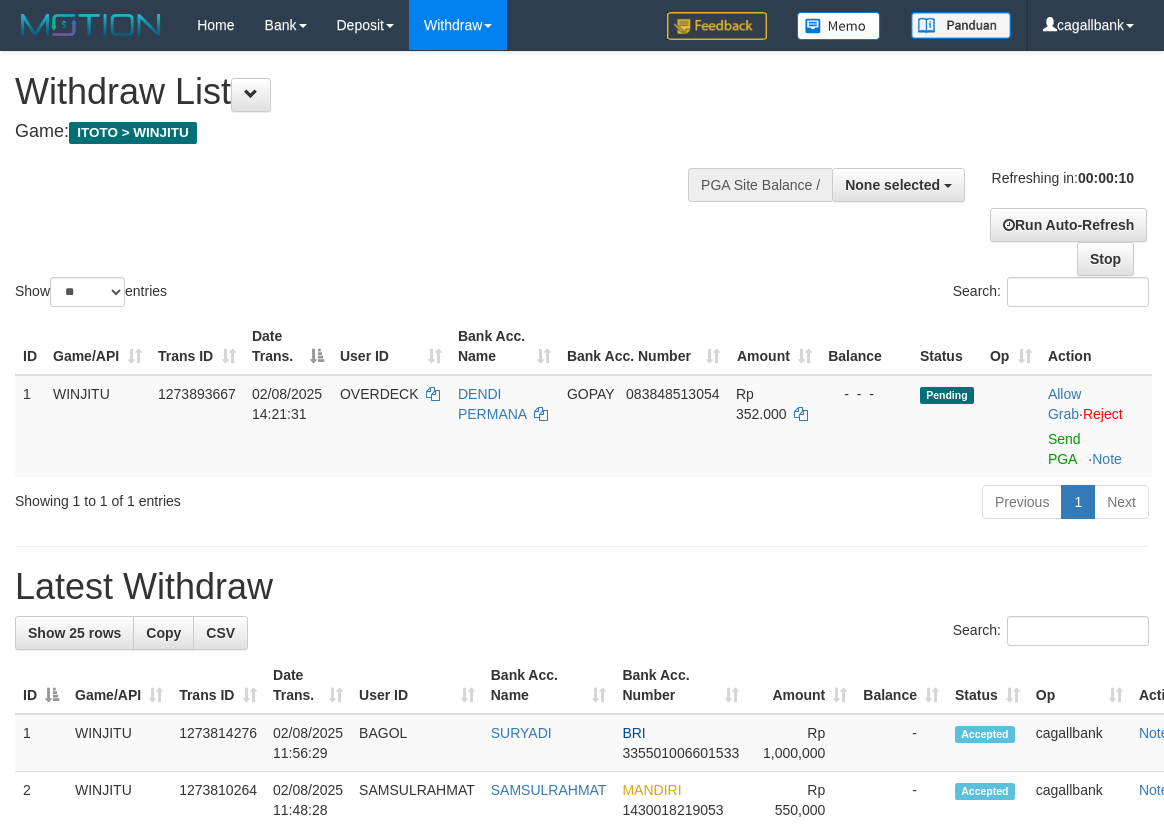 select 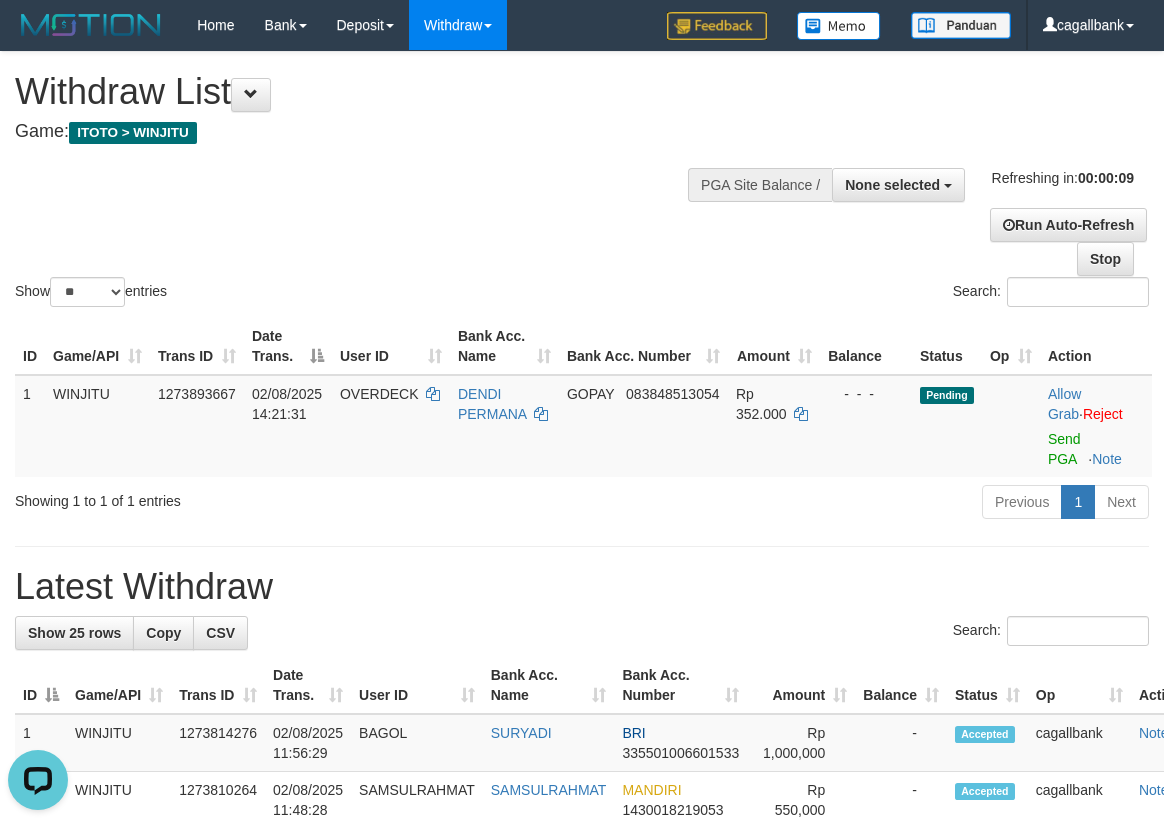 scroll, scrollTop: 0, scrollLeft: 0, axis: both 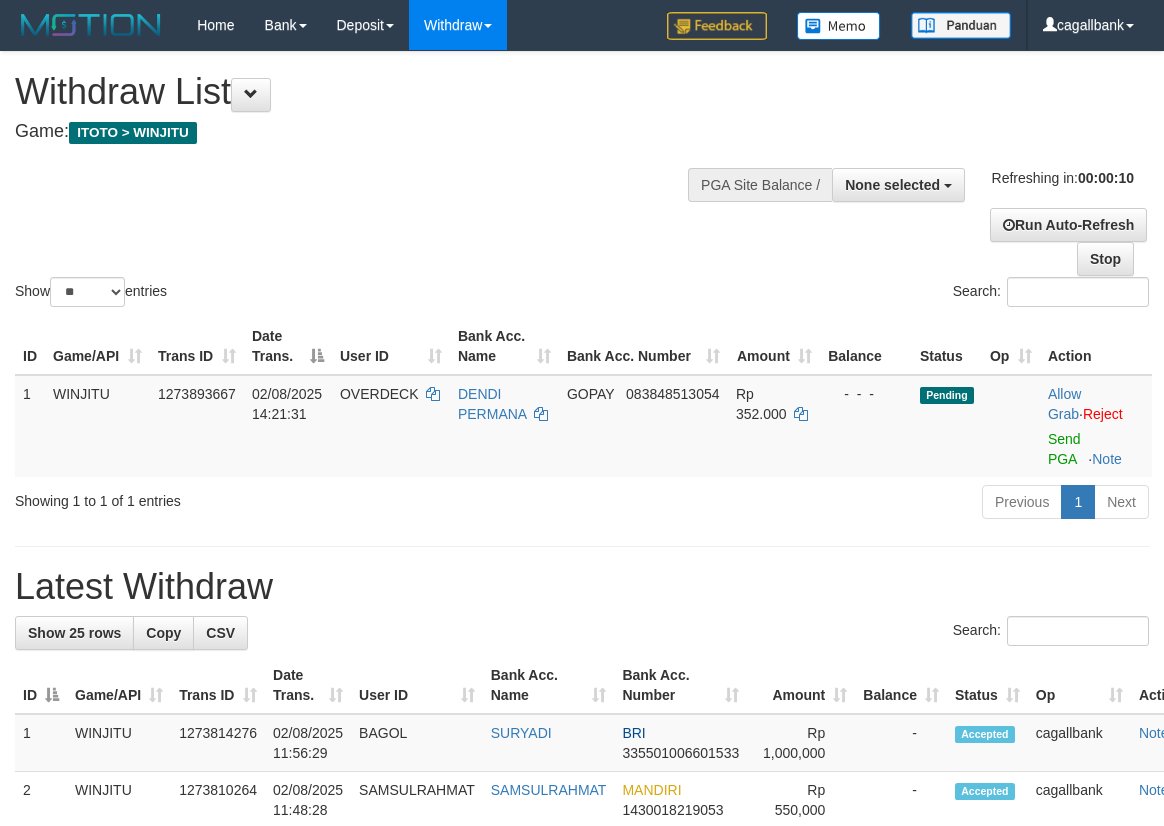 select 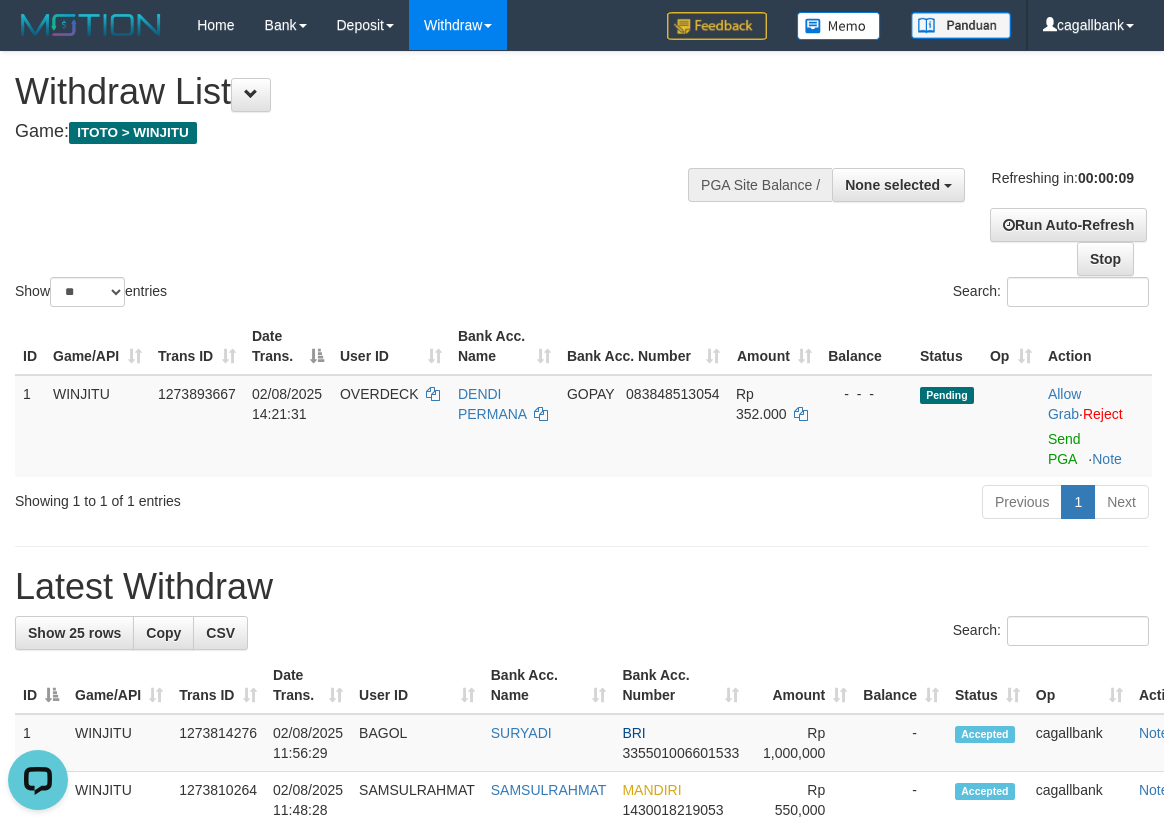 scroll, scrollTop: 0, scrollLeft: 0, axis: both 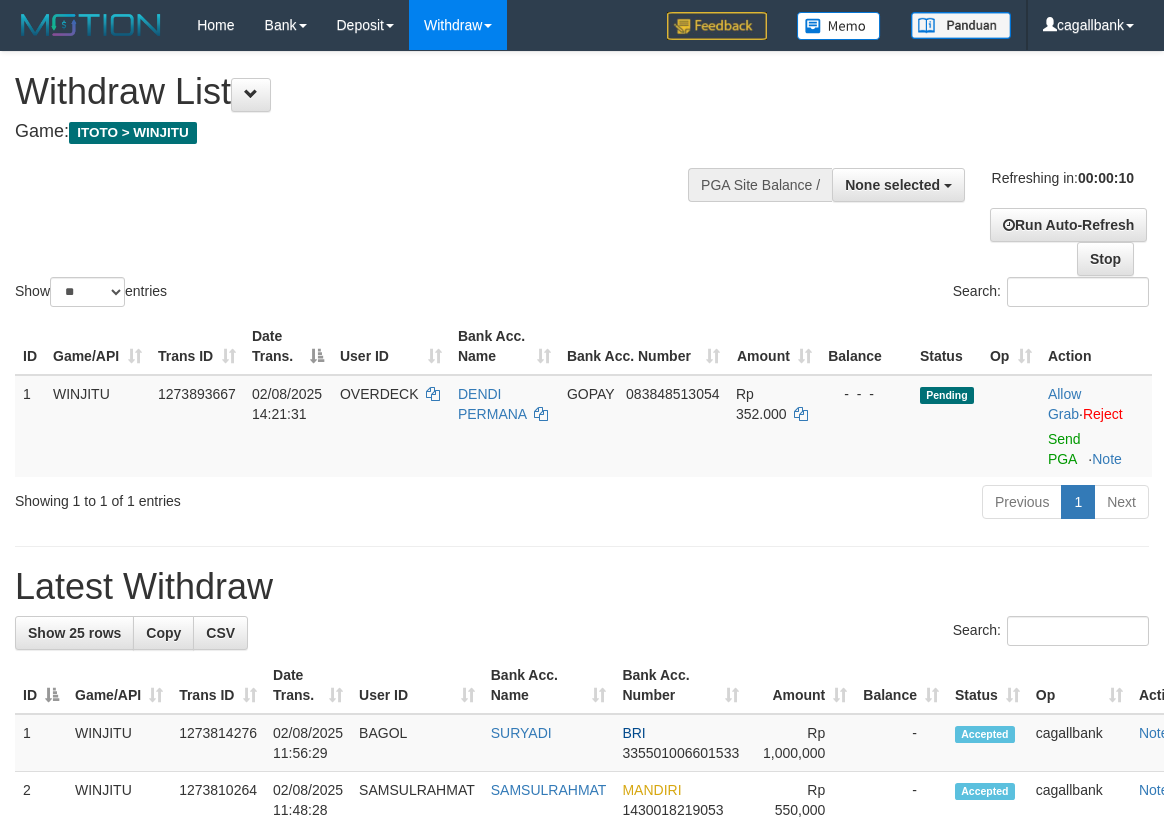 select 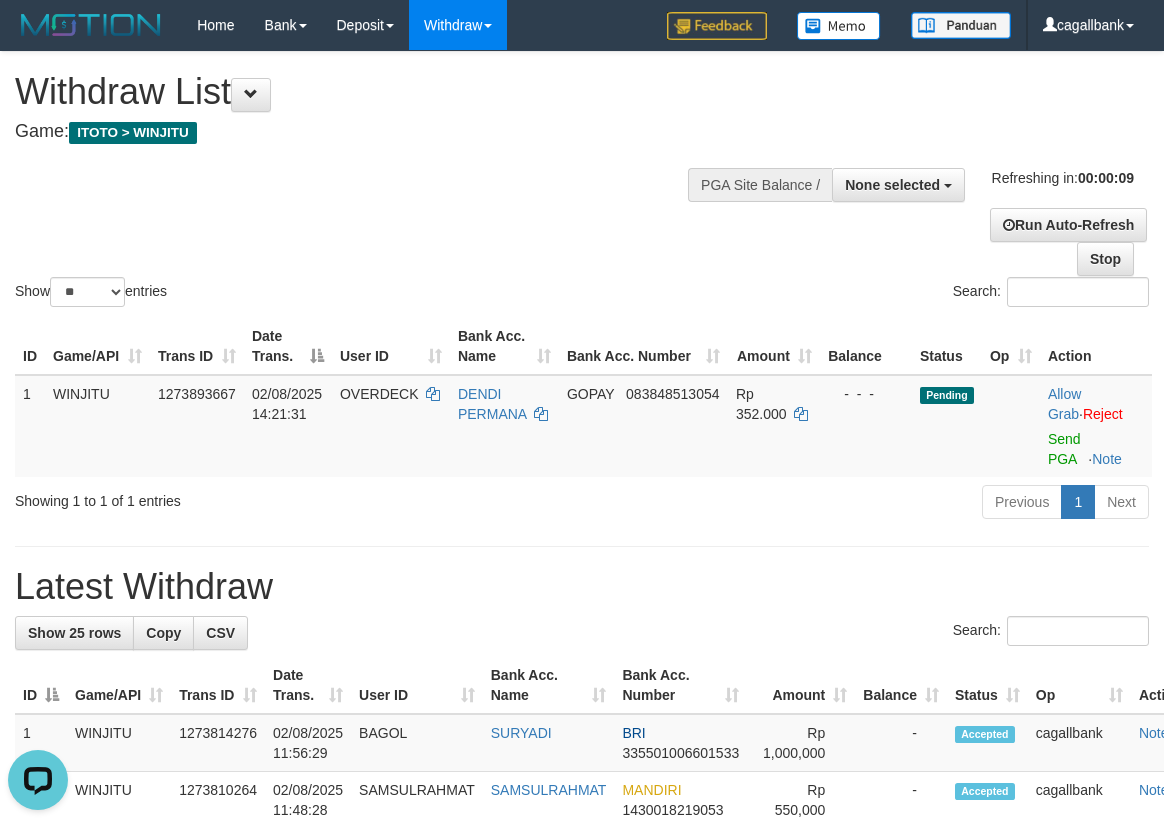 scroll, scrollTop: 0, scrollLeft: 0, axis: both 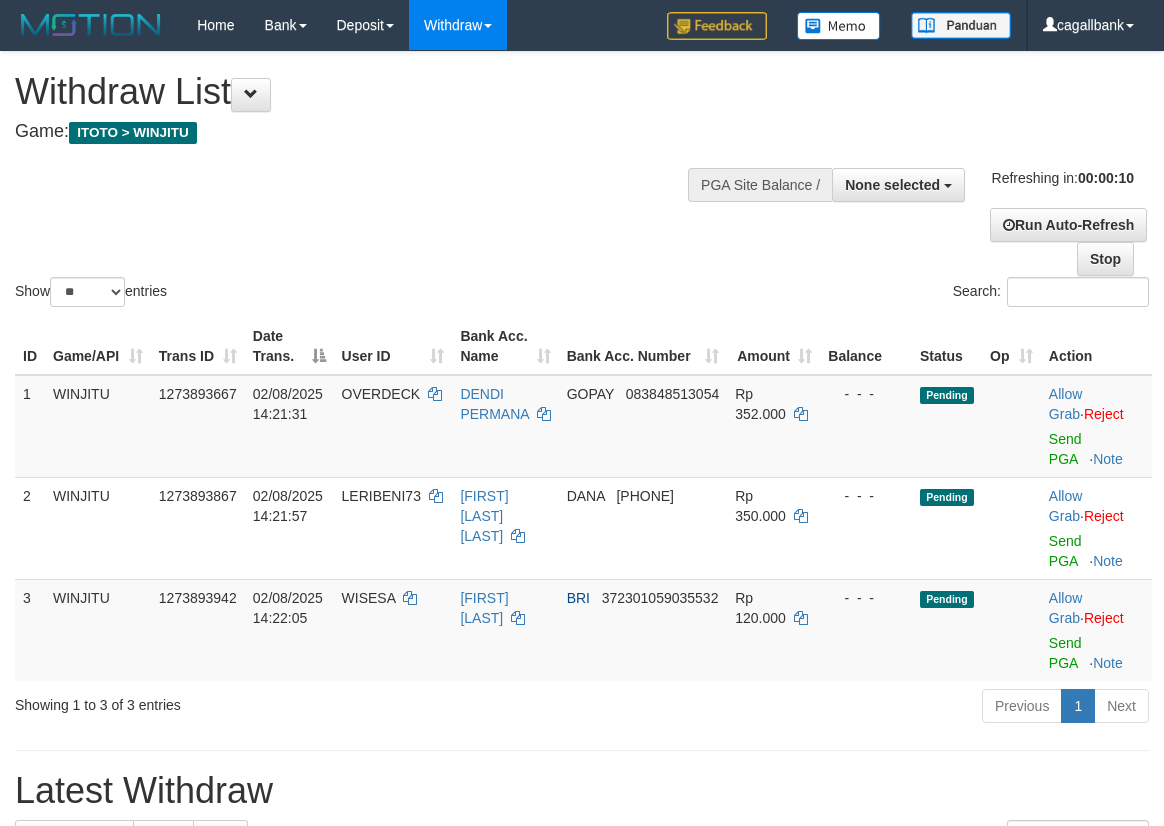 select 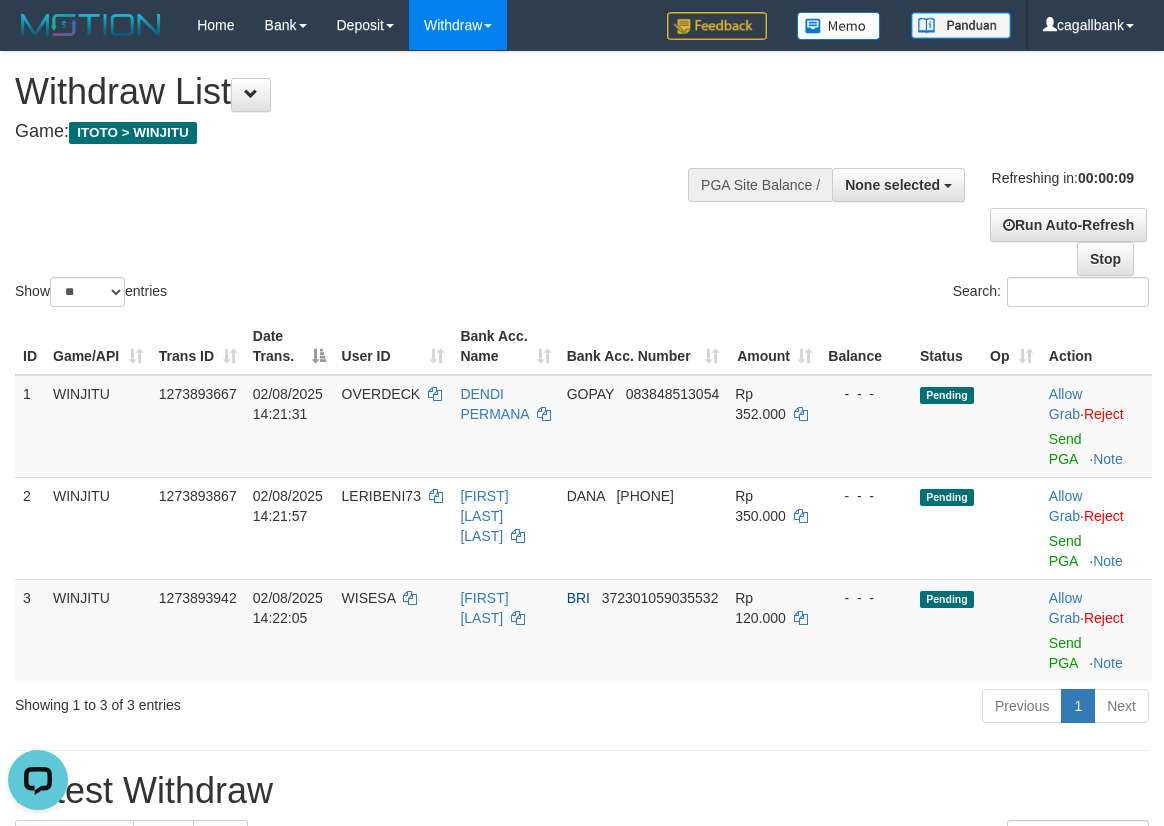 scroll, scrollTop: 0, scrollLeft: 0, axis: both 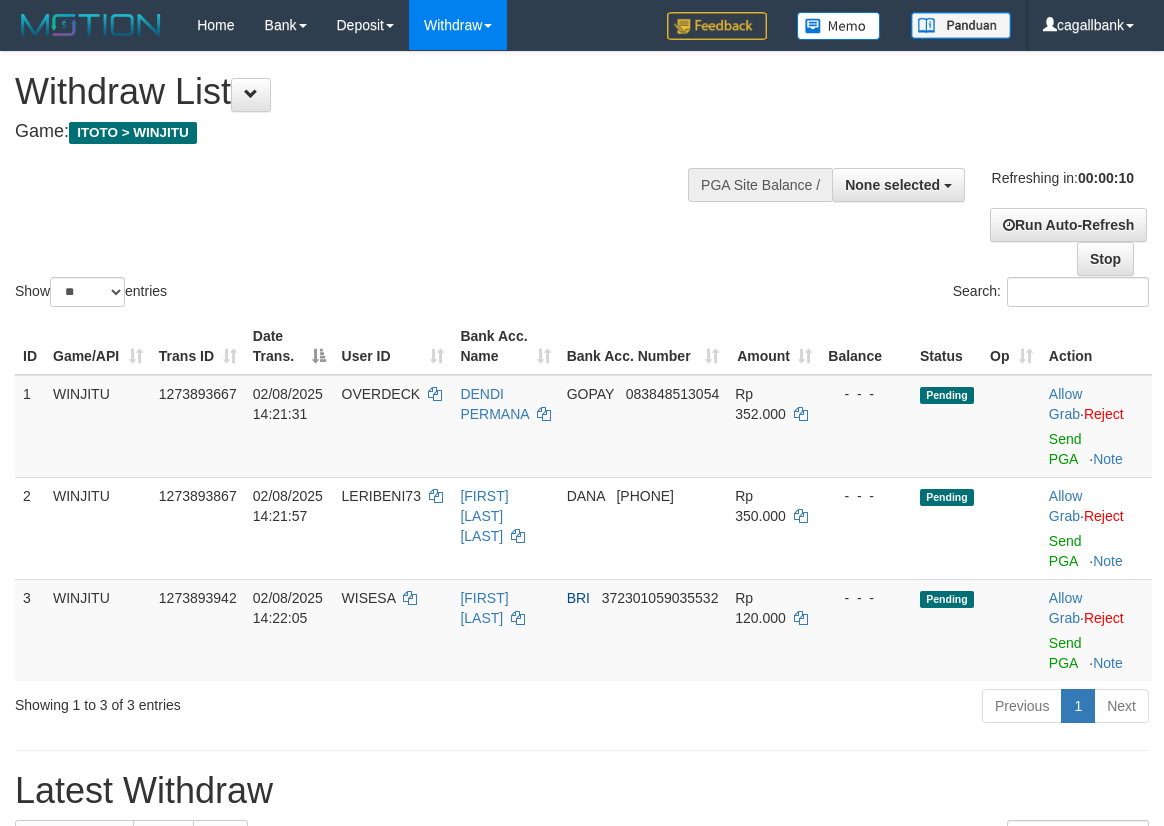 select 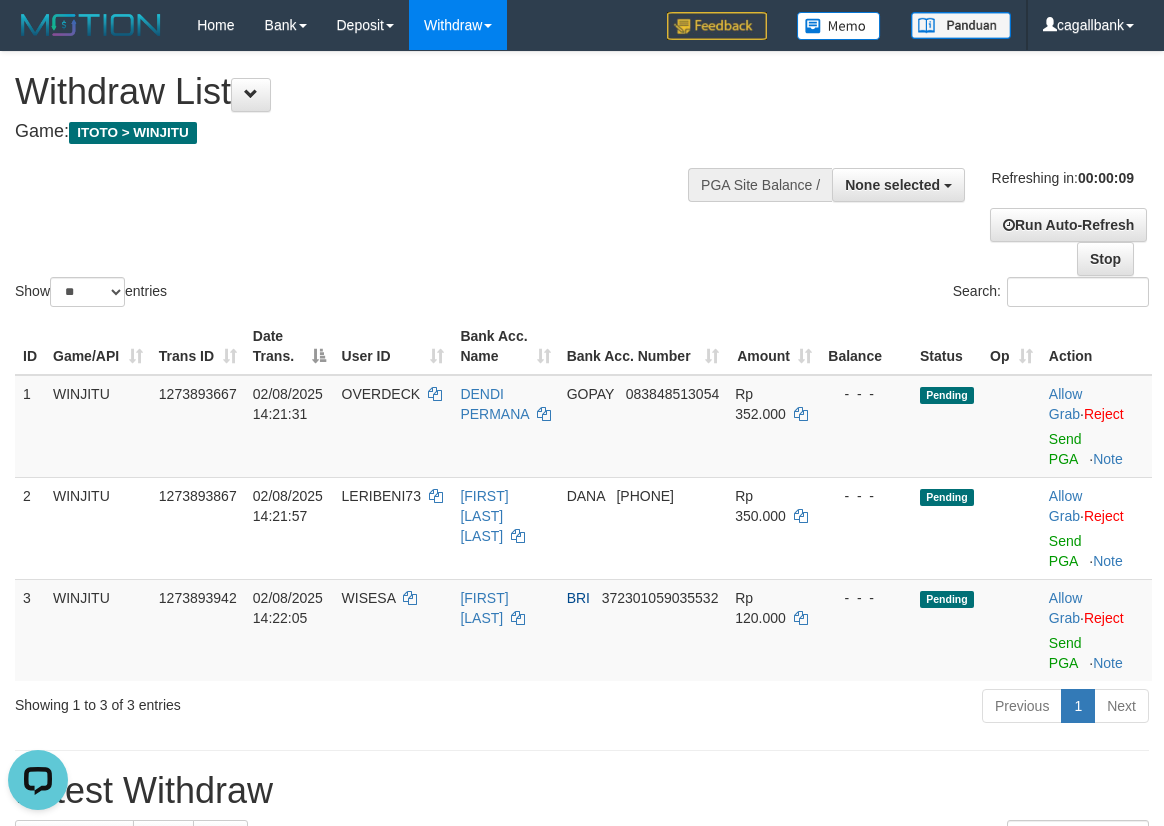 scroll, scrollTop: 0, scrollLeft: 0, axis: both 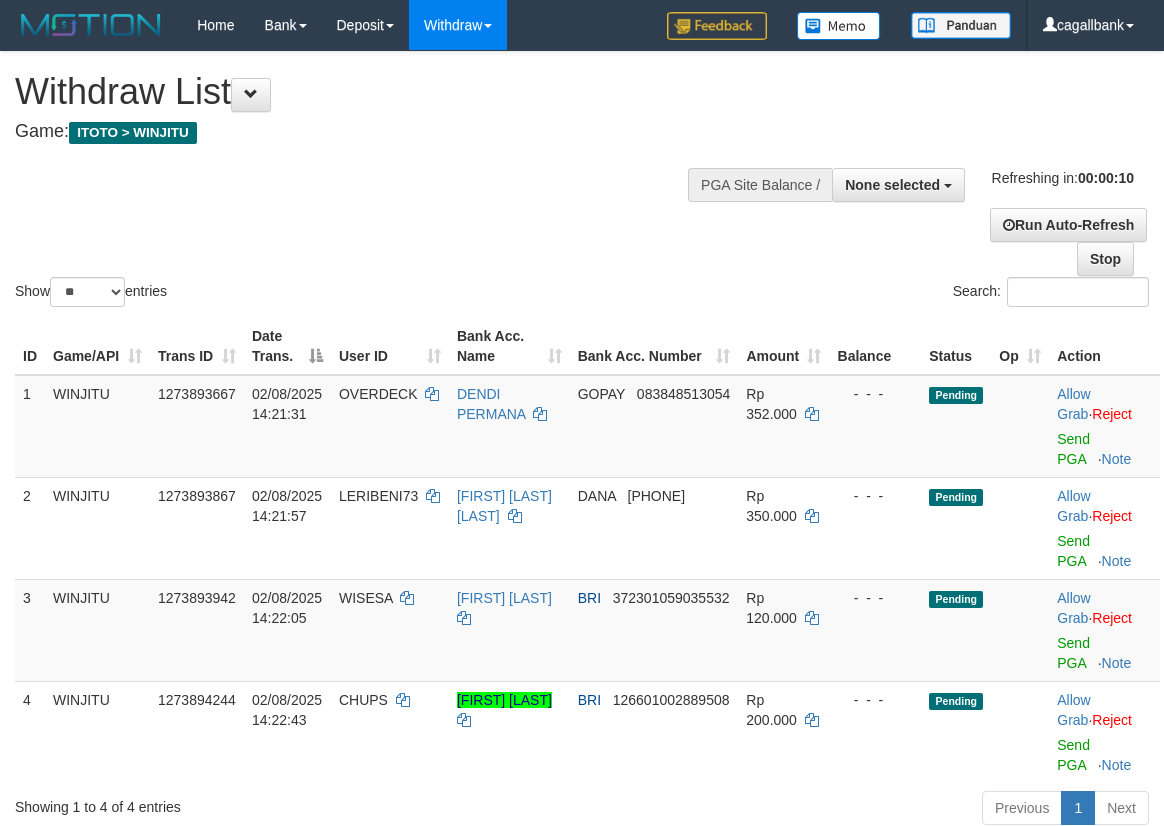 select 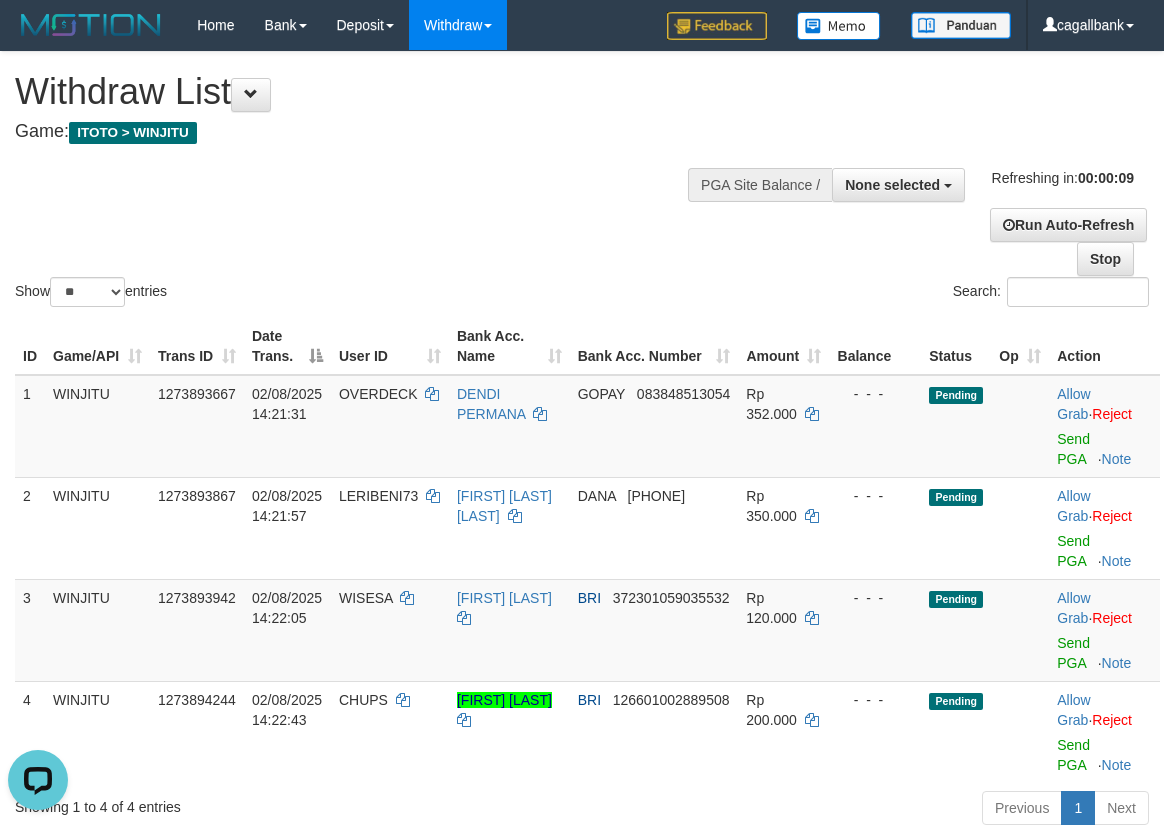 scroll, scrollTop: 0, scrollLeft: 0, axis: both 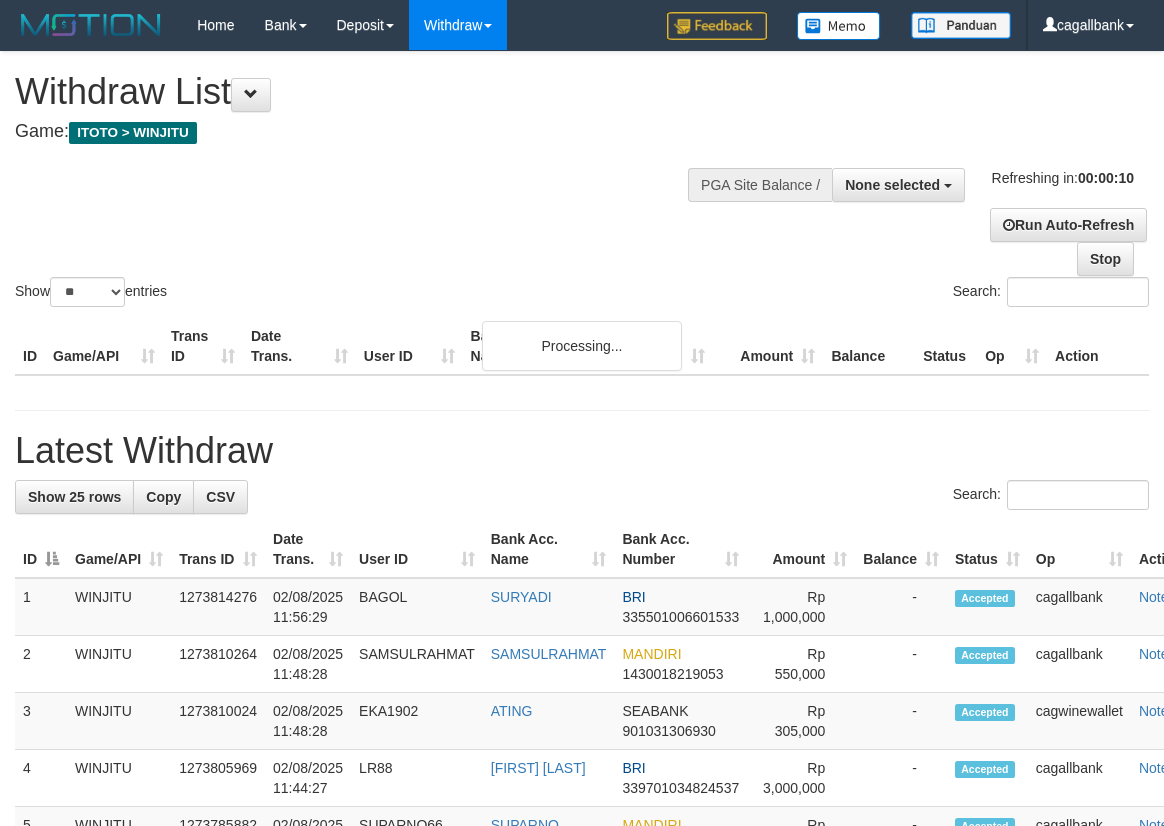 select 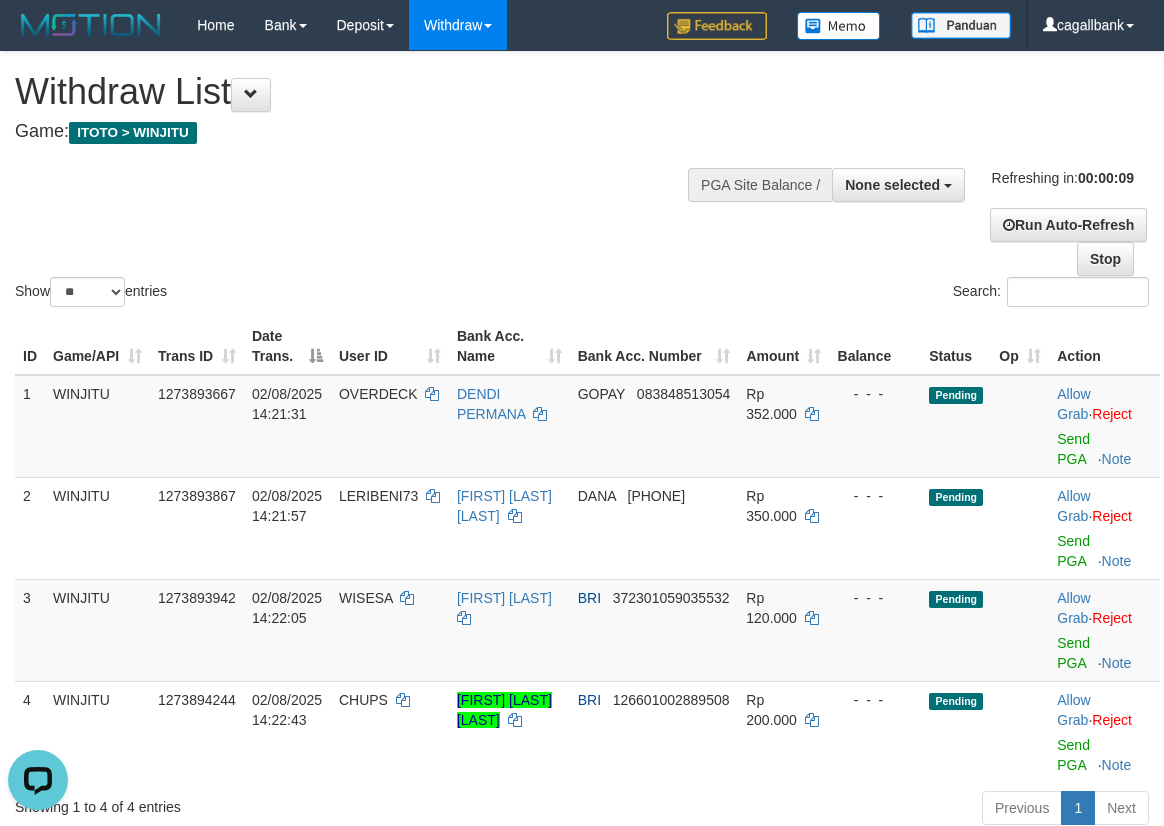 scroll, scrollTop: 0, scrollLeft: 0, axis: both 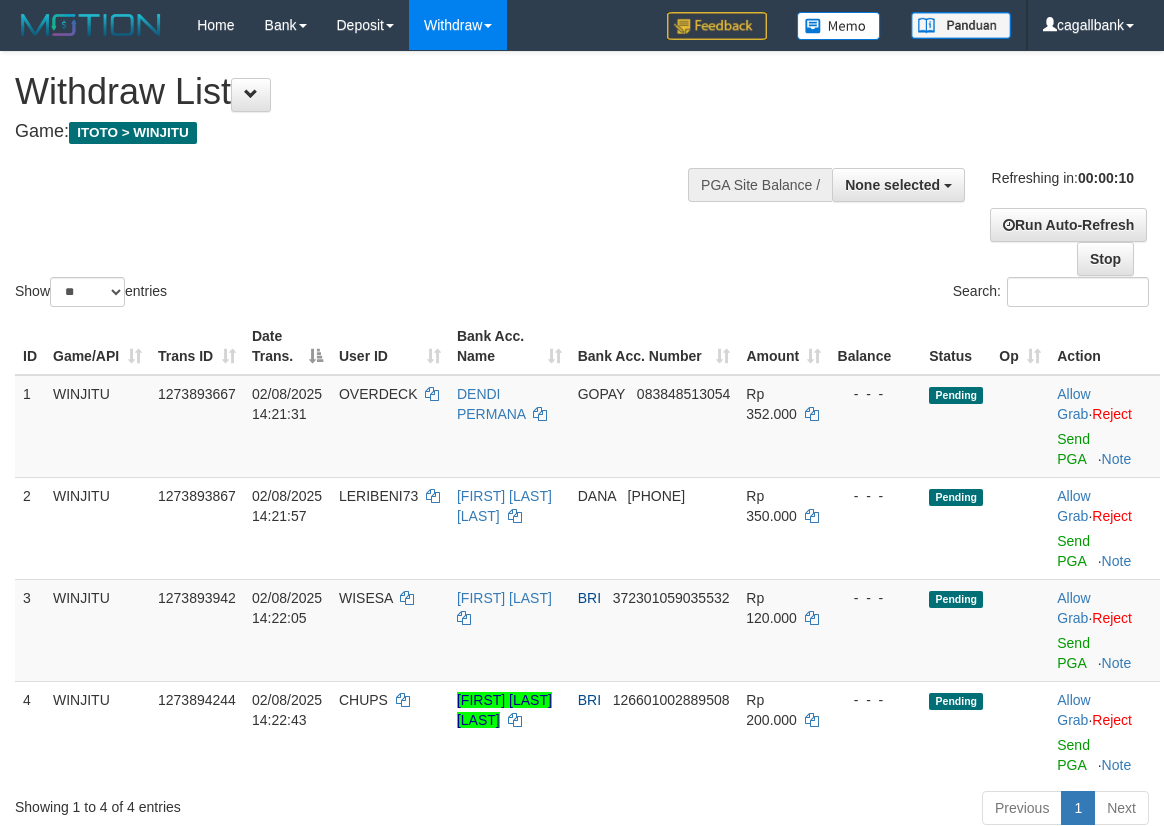 select 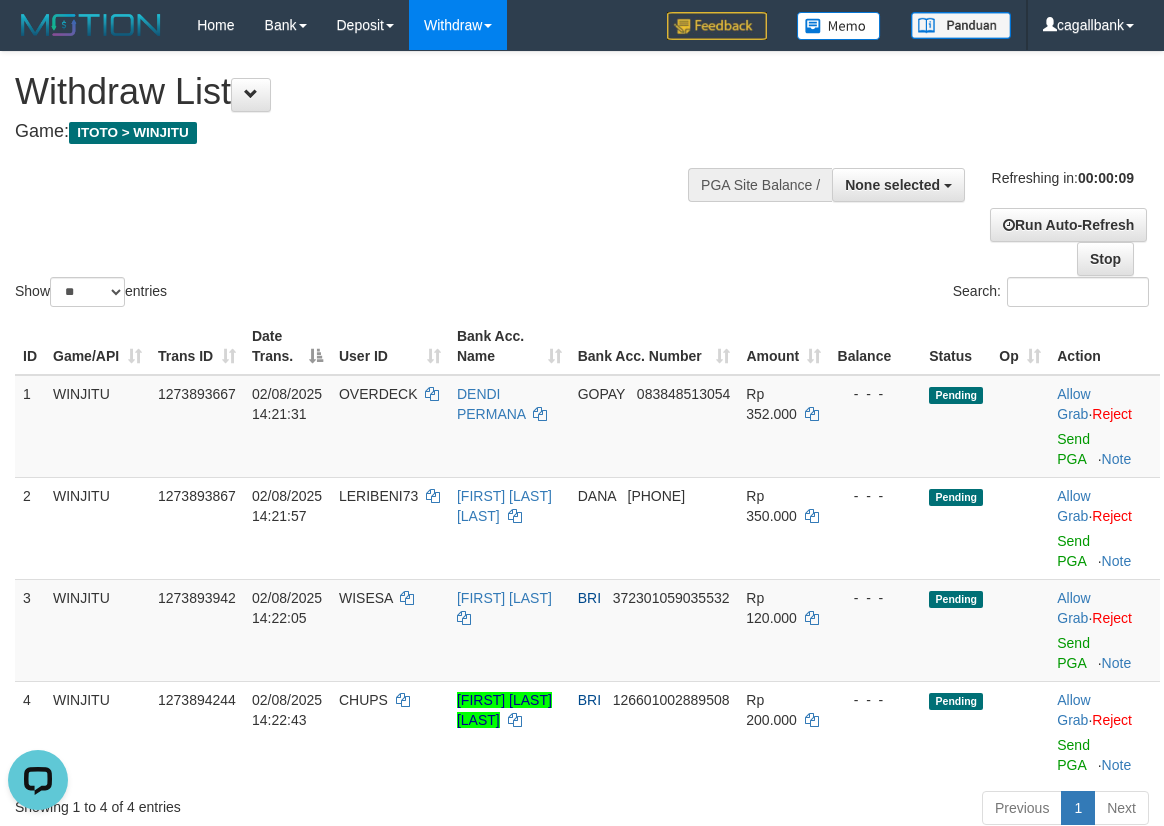 scroll, scrollTop: 0, scrollLeft: 0, axis: both 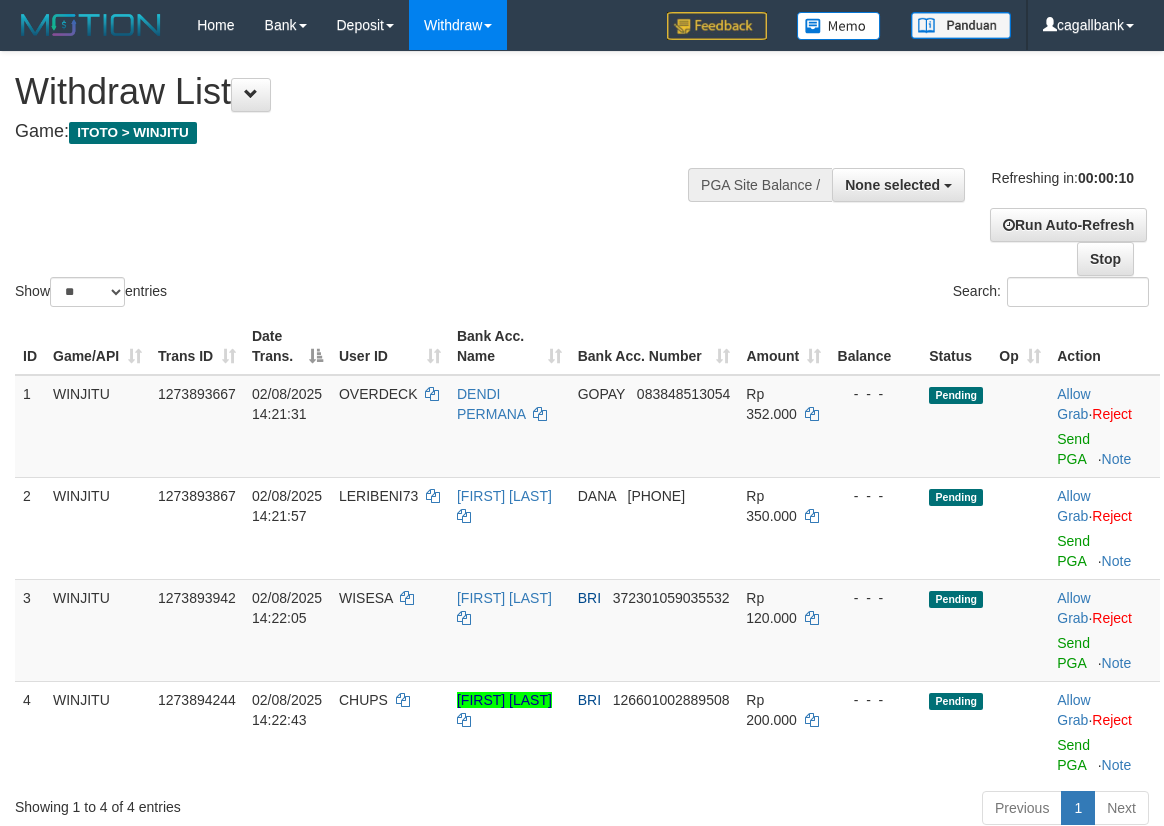 select 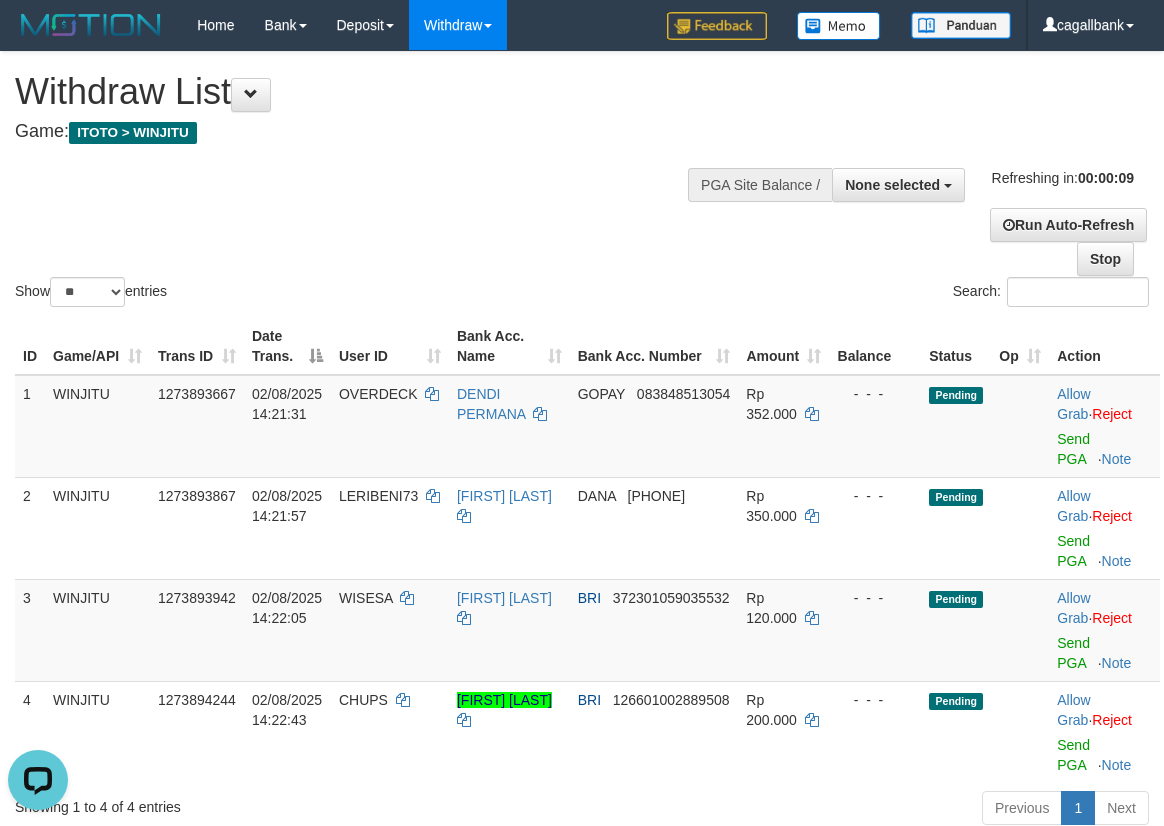 scroll, scrollTop: 0, scrollLeft: 0, axis: both 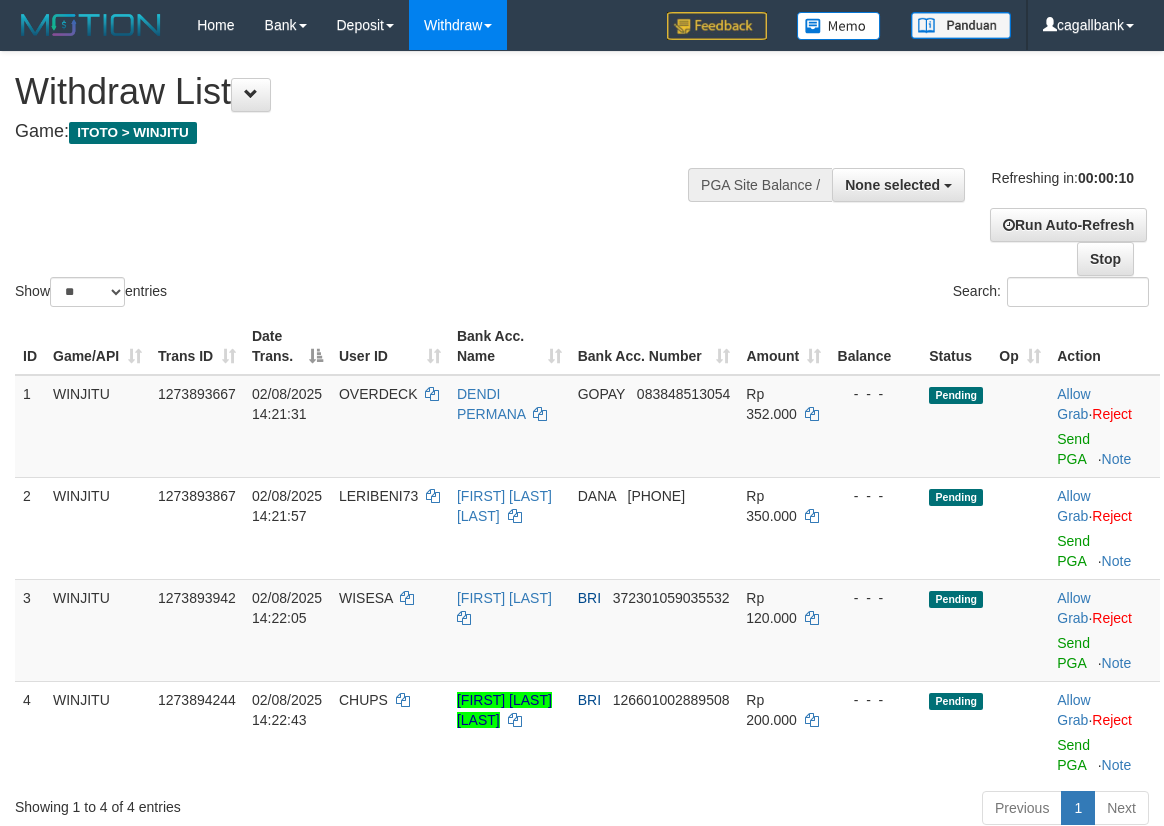 select 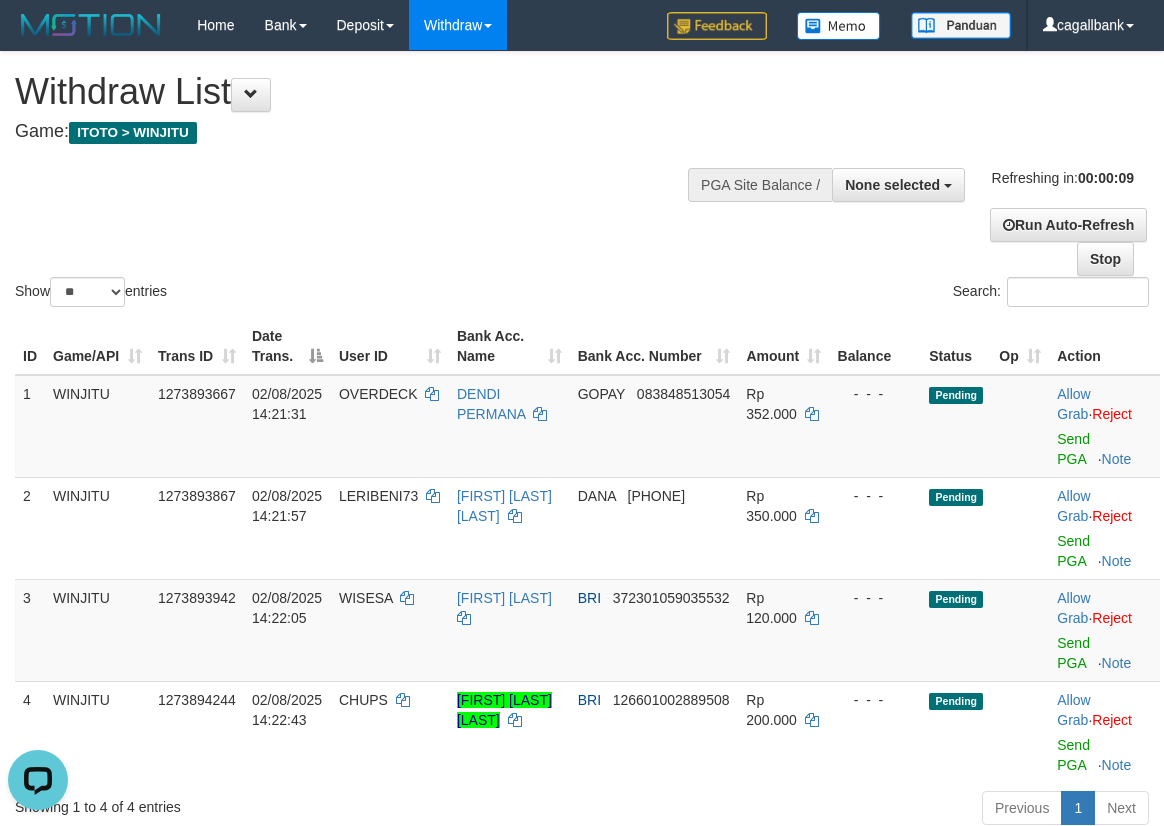 scroll, scrollTop: 0, scrollLeft: 0, axis: both 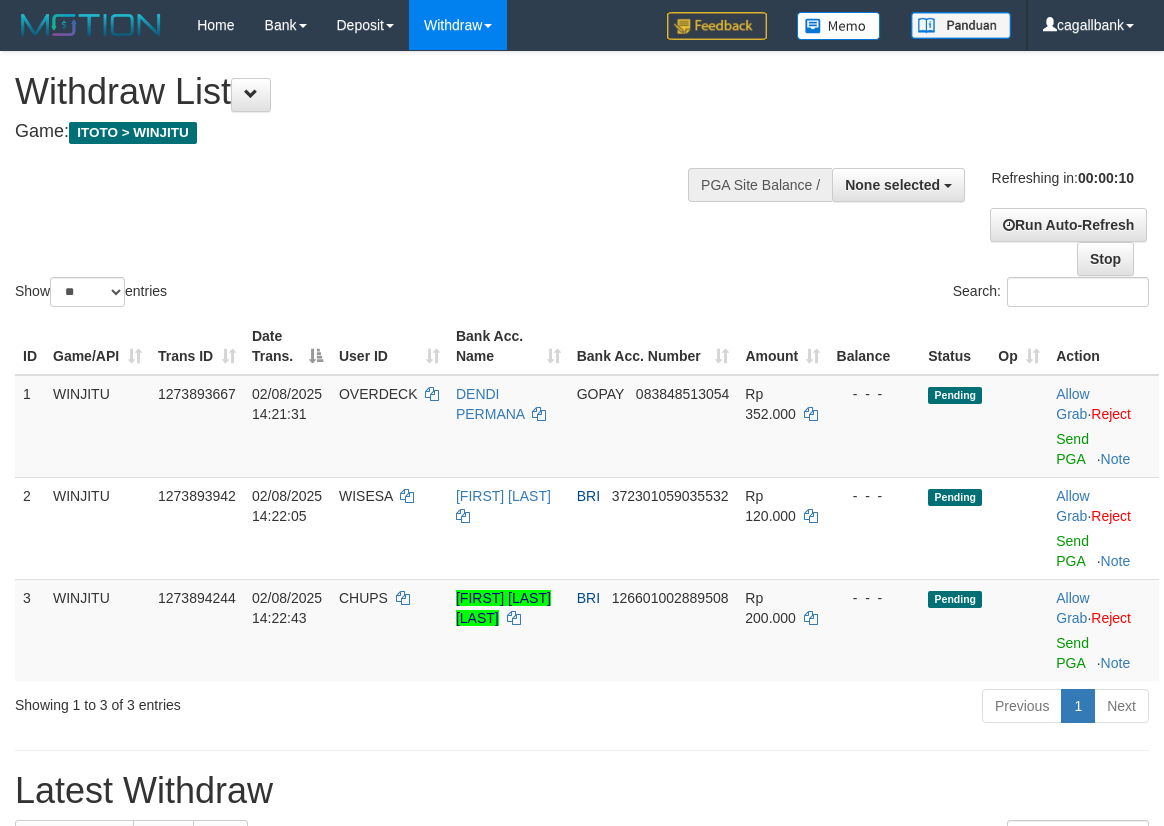 select 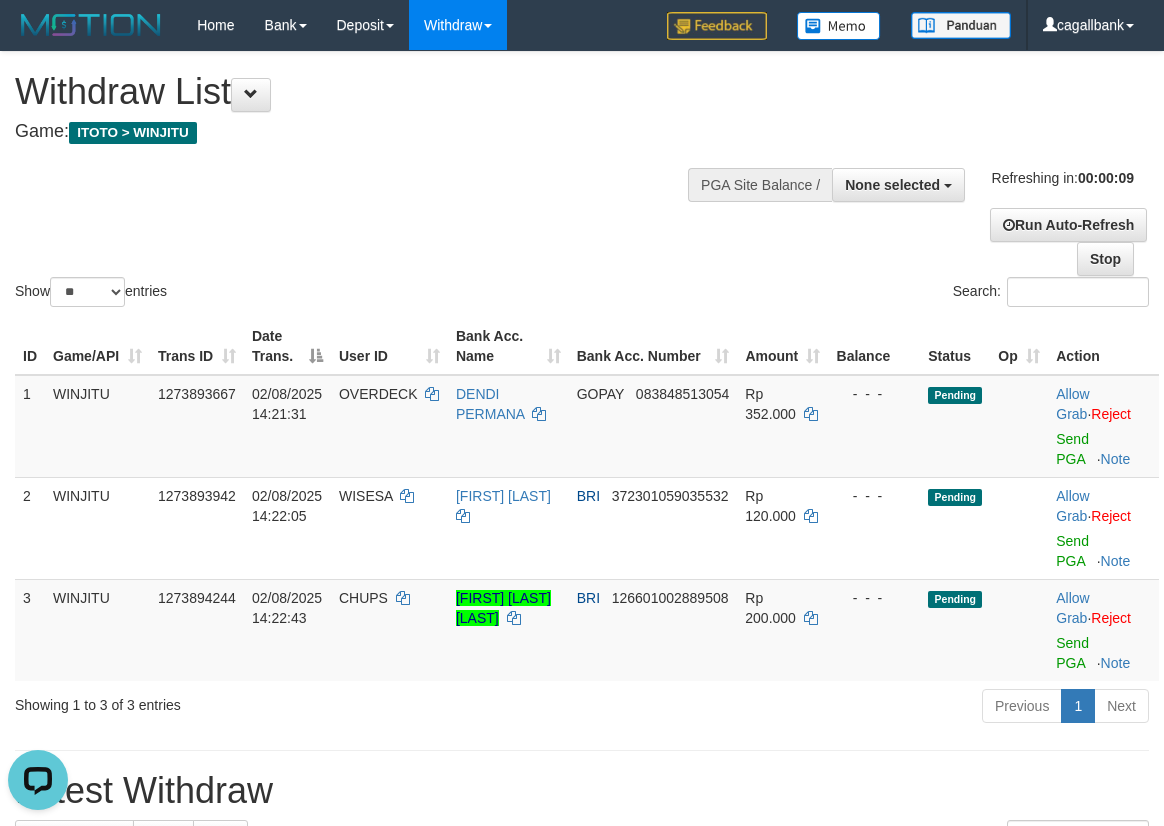 scroll, scrollTop: 0, scrollLeft: 0, axis: both 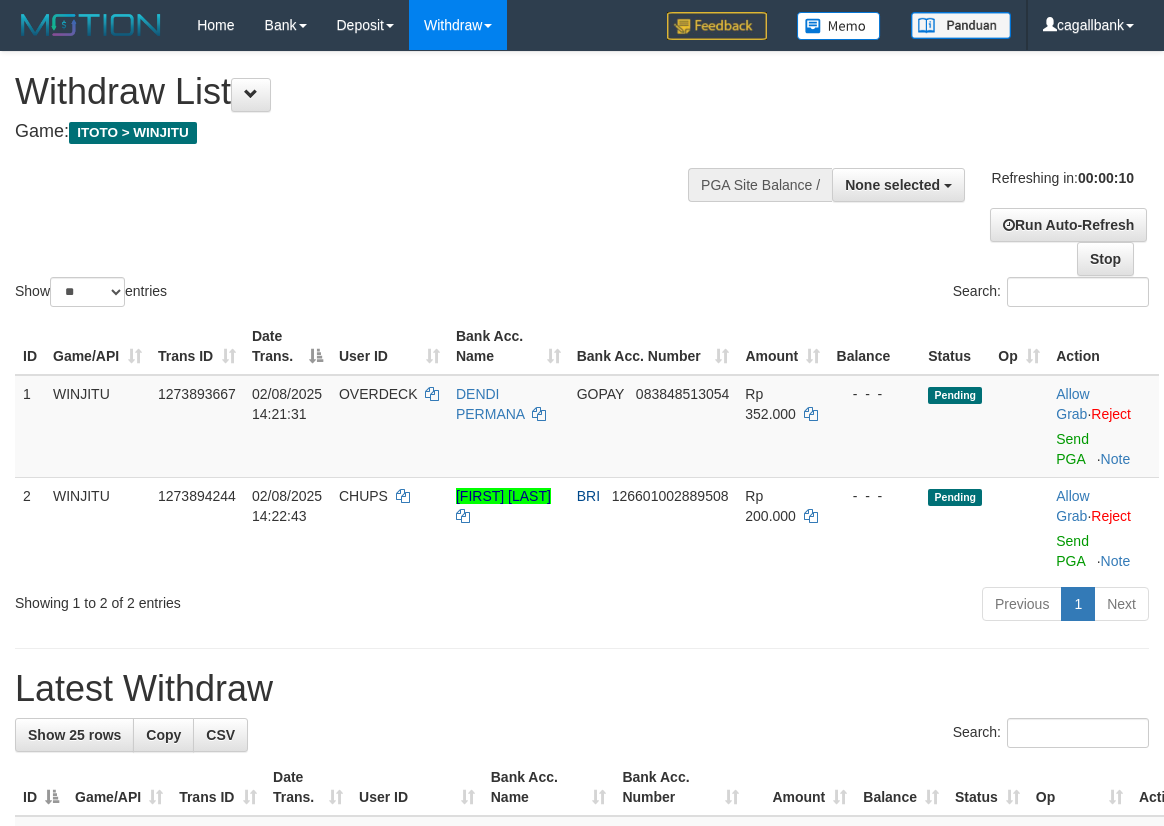 select 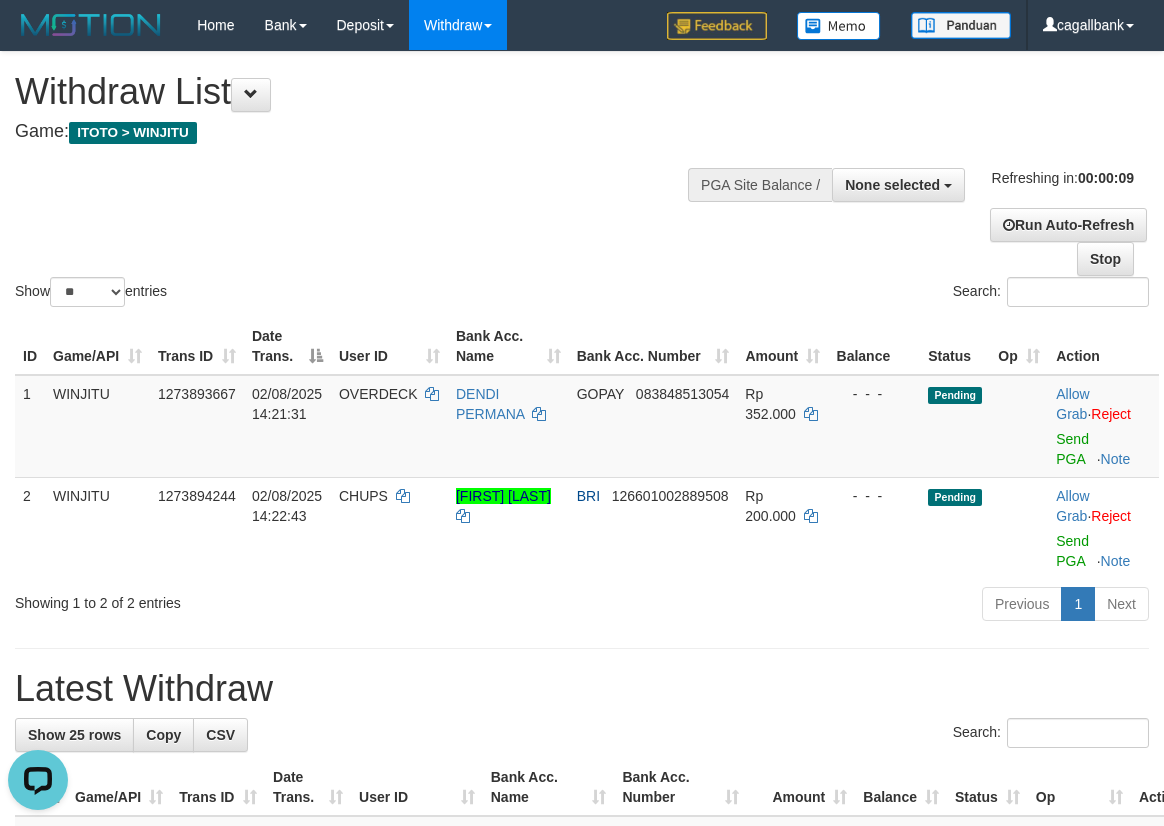 scroll, scrollTop: 0, scrollLeft: 0, axis: both 